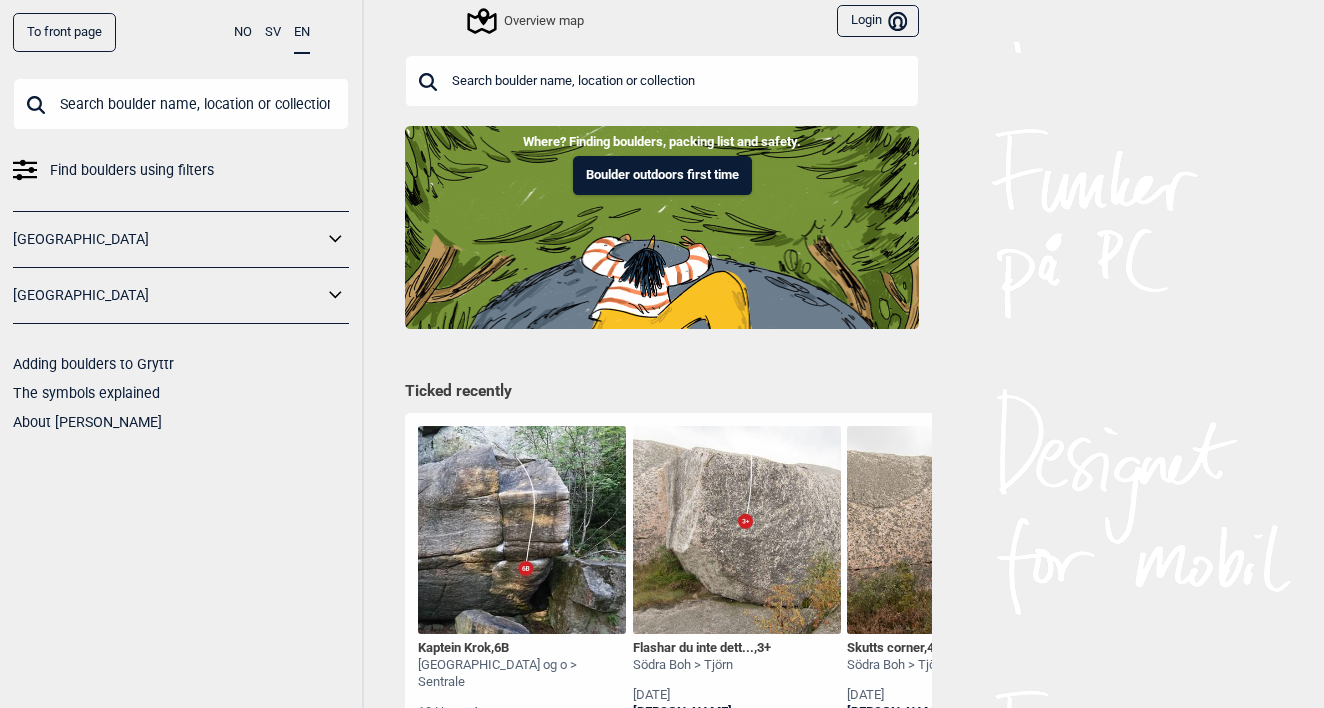 scroll, scrollTop: 0, scrollLeft: 0, axis: both 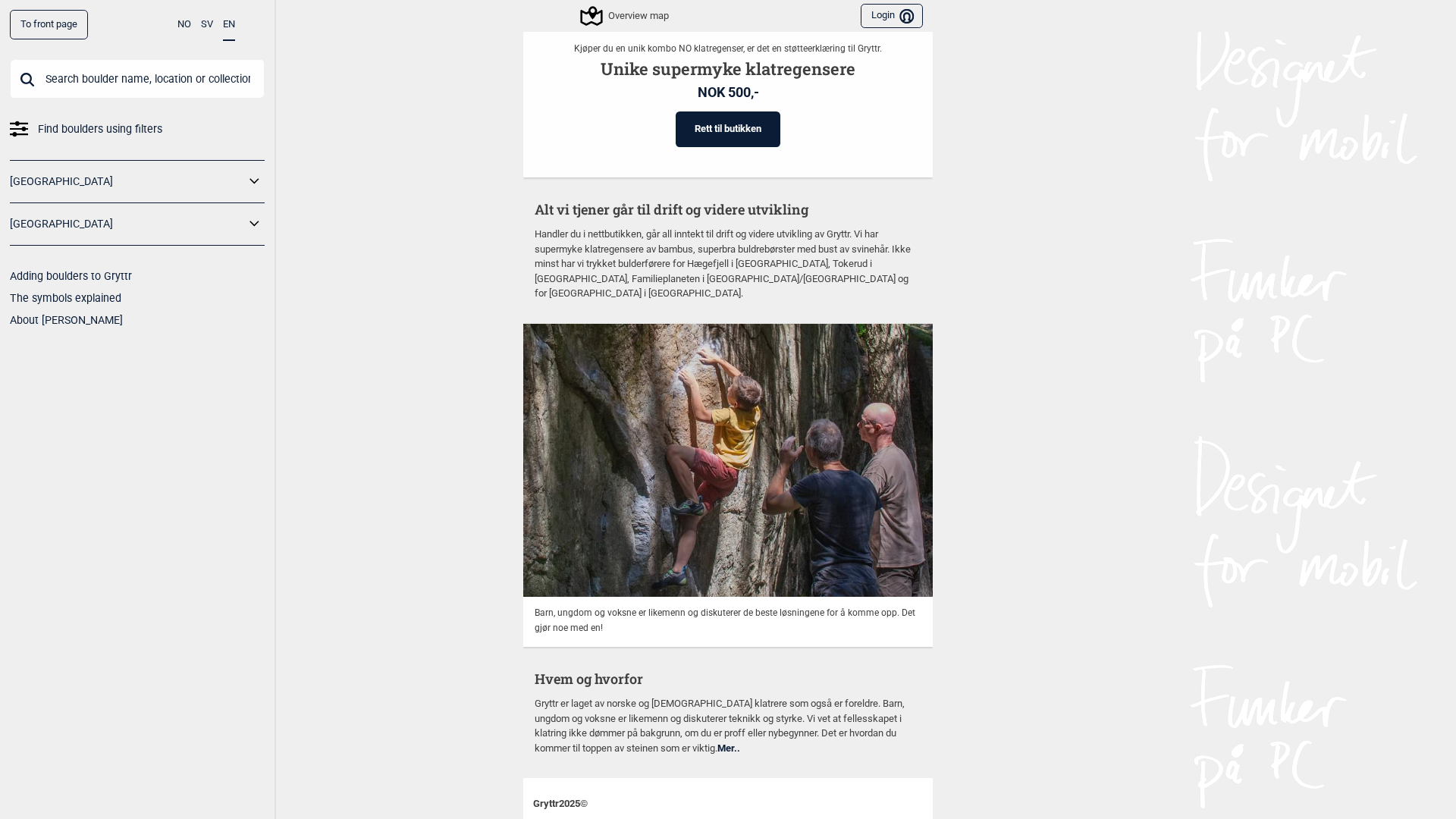 click on "To front page NO SV EN Find boulders using filters Norge Sverige Adding boulders to Gryttr The symbols explained About Gryttr   Overview map Login Bruker Where? Finding boulders, packing list and safety. Boulder outdoors first time Betas Andens mage ,  3+ Harry Waern    -  i maj 2019. Foto: Tim Waern Sverige > Göteborg > Norr om Göteborg Pas possible de laisser ,  5+ Tina Jørgensen    -  FA i juni 2025.  Sverige > Bohuslän > Sotenäs Ticked recently Kaptein Krok ,  6B Oslo og o > Sentrale  10 hours ago Nickolai Skants 6B Flashar du inte dett... ,  3+ Södra Boh > Tjörn 1 day ago Erik Brattelius 3+ Skutts corner ,  4+ Södra Boh > Tjörn 1 day ago Erik Brattelius 4+ Smiley ,  5 Södra Boh > Tjörn 1 day ago Erik Brattelius 5 Stora grisen ,  4 Bohuslän > Lysekil 2 days ago Jonas Archer 4 Chips & Pommesfrites ,  6C Bohuslän > Lysekil 2 days ago Jonas Archer 6C Palmeeggen ,  5 Oslo og o > Østmarka  2 days ago Olav Buan 5 Palmetirsdag ,  4  Ψ  5 Oslo og o > Østmarka  2 days ago Olav Buan 5 Palmeeggen ," at bounding box center [728, 410] 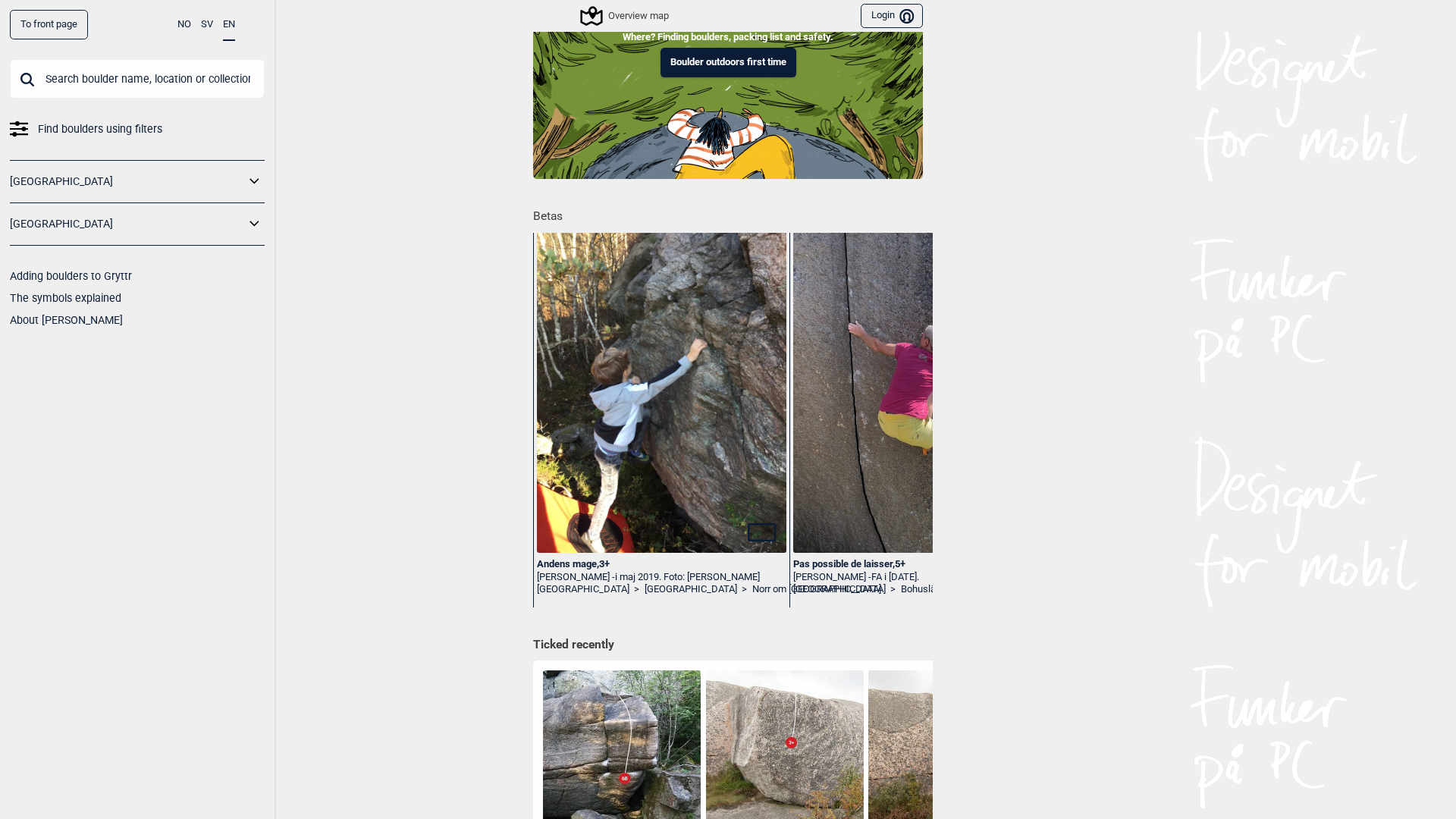 scroll, scrollTop: 41, scrollLeft: 0, axis: vertical 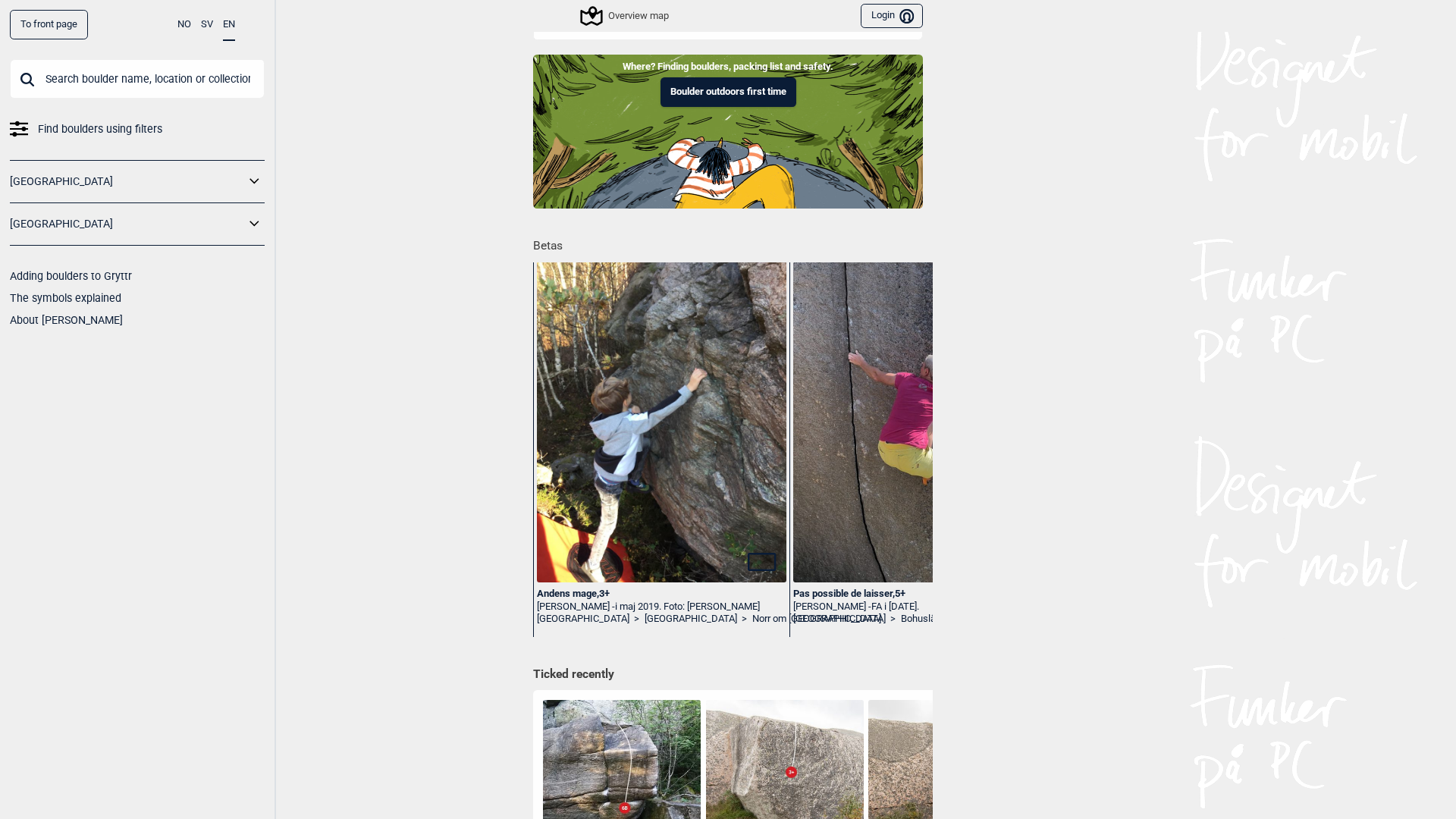 click on "Overview map" at bounding box center [626, 16] 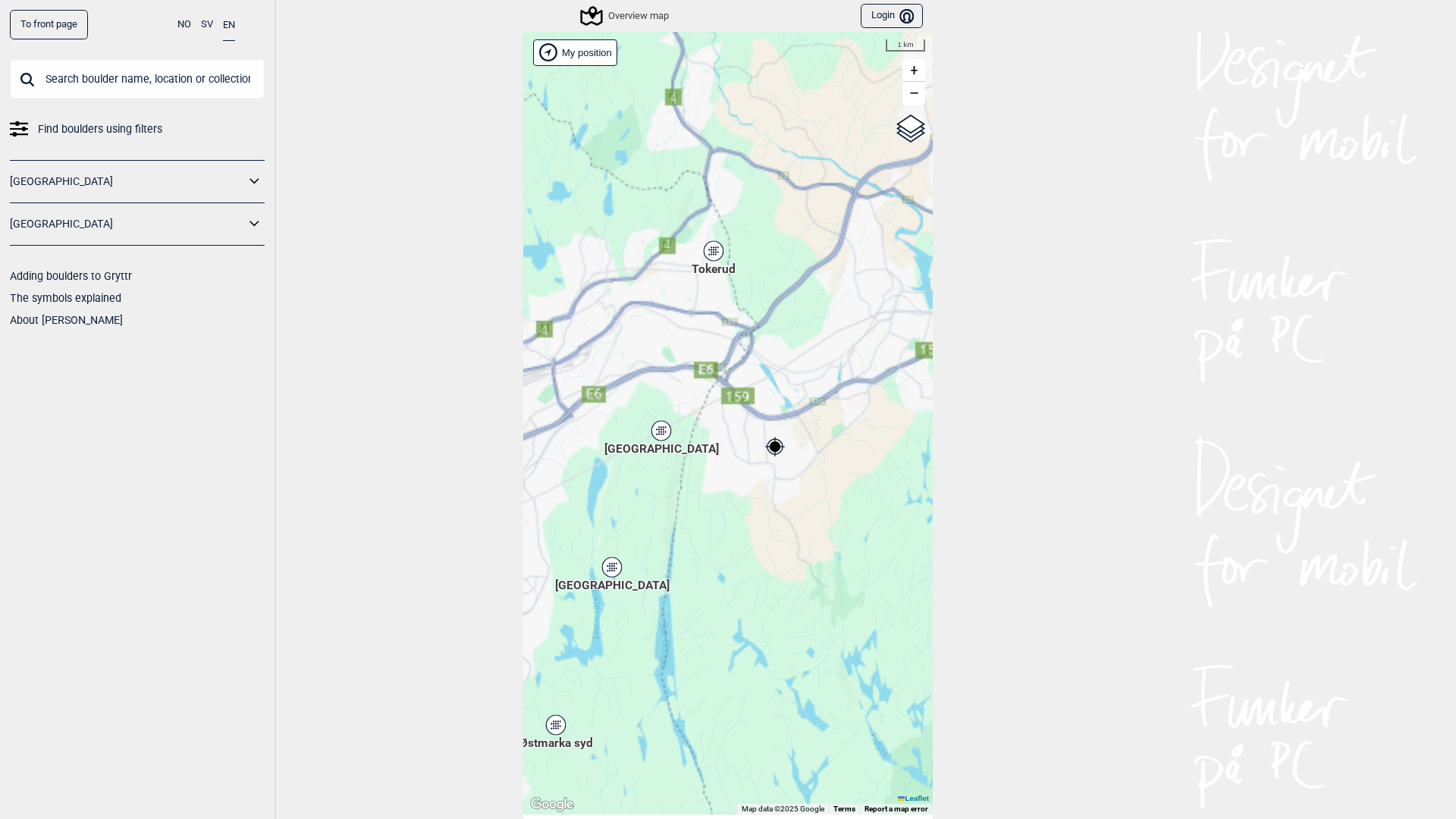 drag, startPoint x: 695, startPoint y: 430, endPoint x: 774, endPoint y: 278, distance: 171.30382 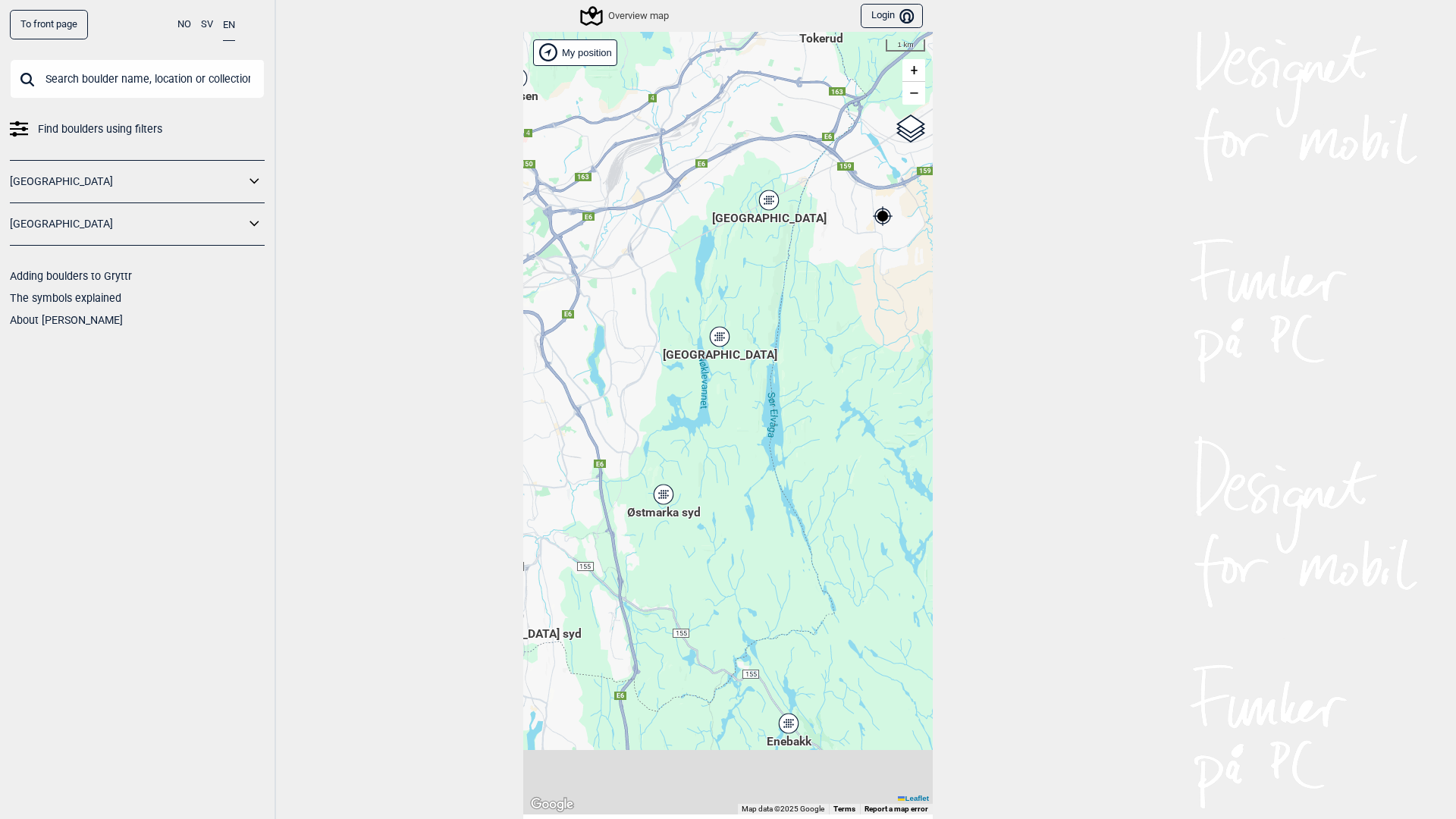drag, startPoint x: 663, startPoint y: 548, endPoint x: 720, endPoint y: 393, distance: 165.14842 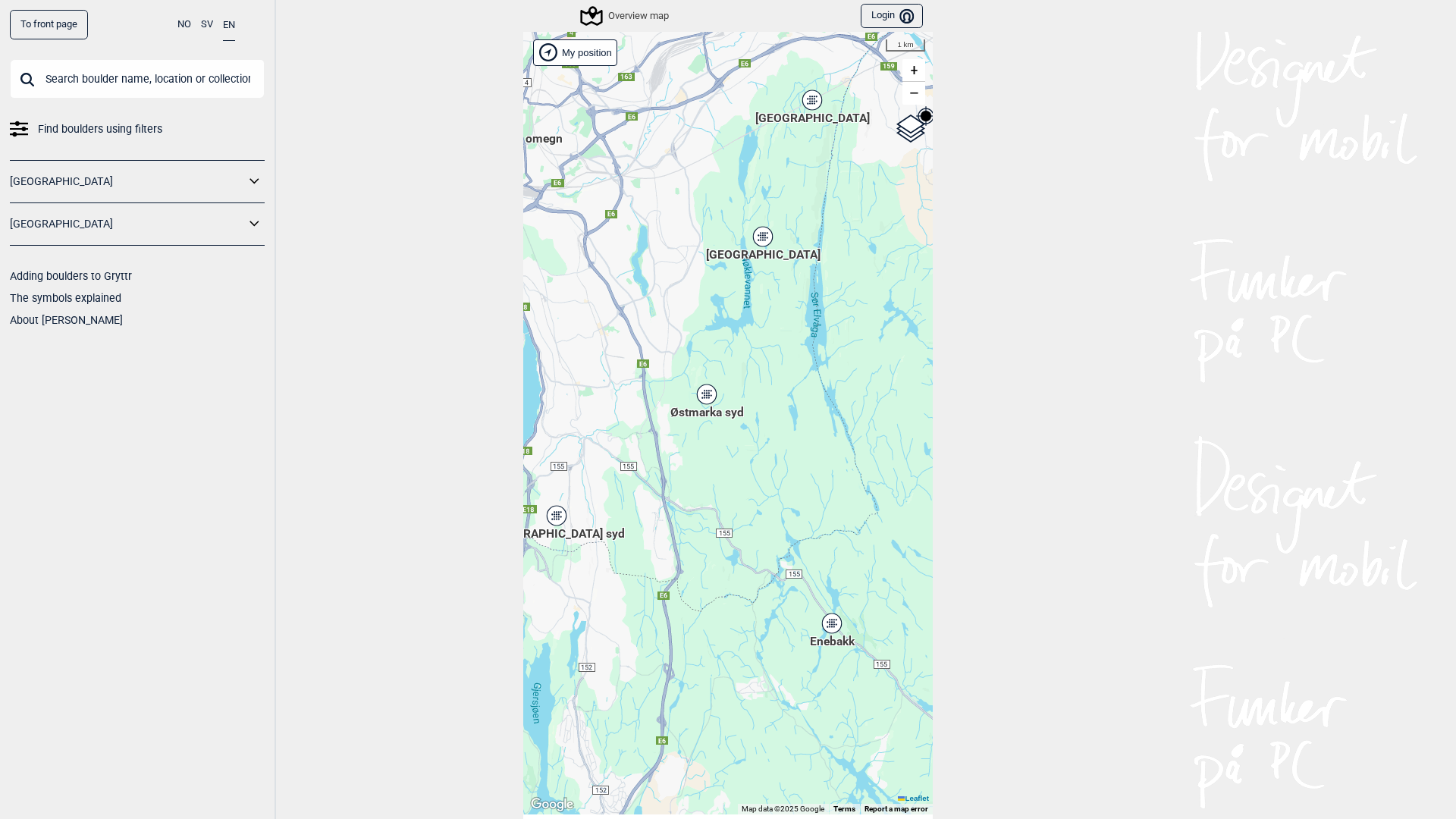 drag, startPoint x: 776, startPoint y: 551, endPoint x: 673, endPoint y: 353, distance: 223.1883 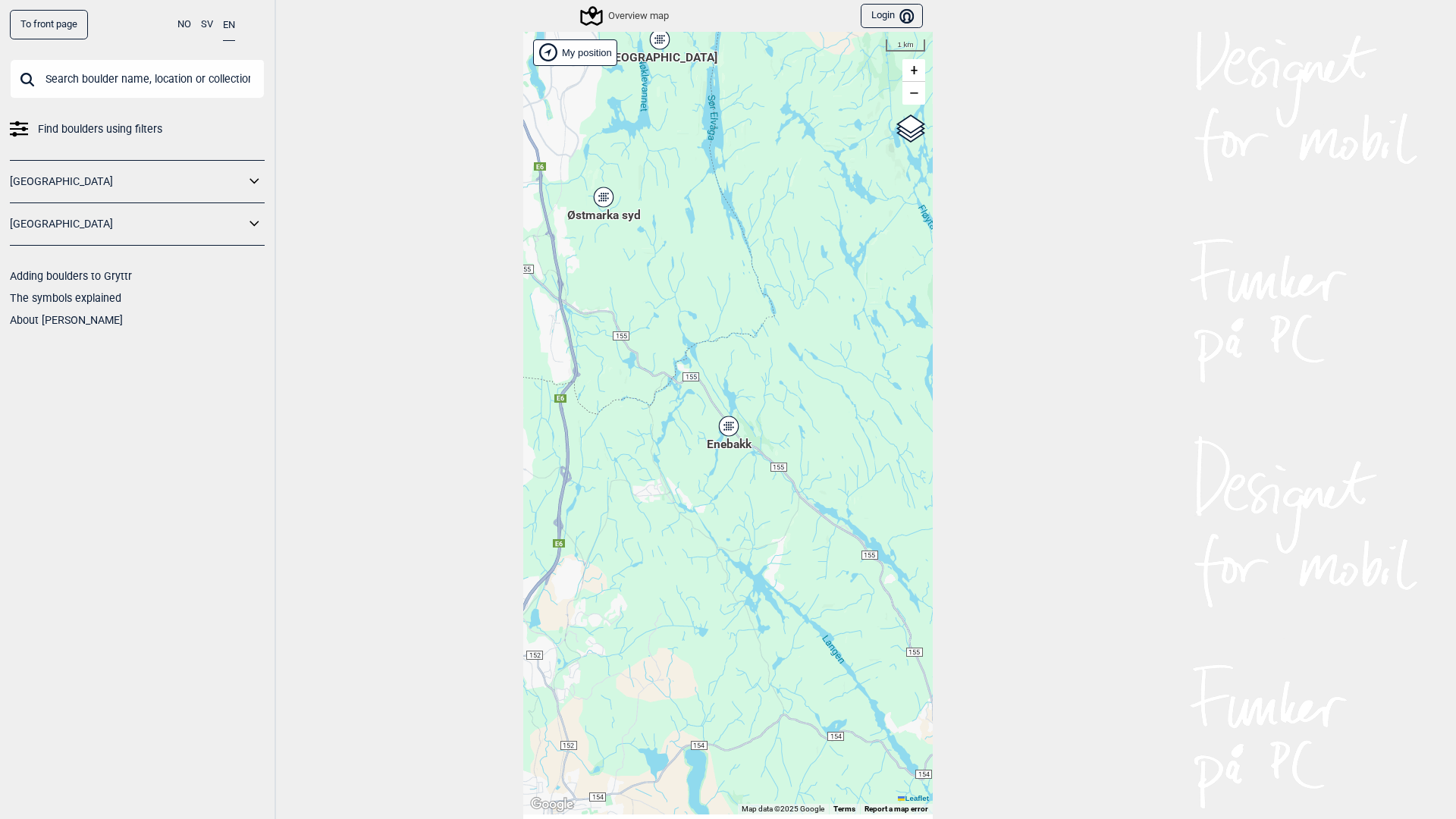 click 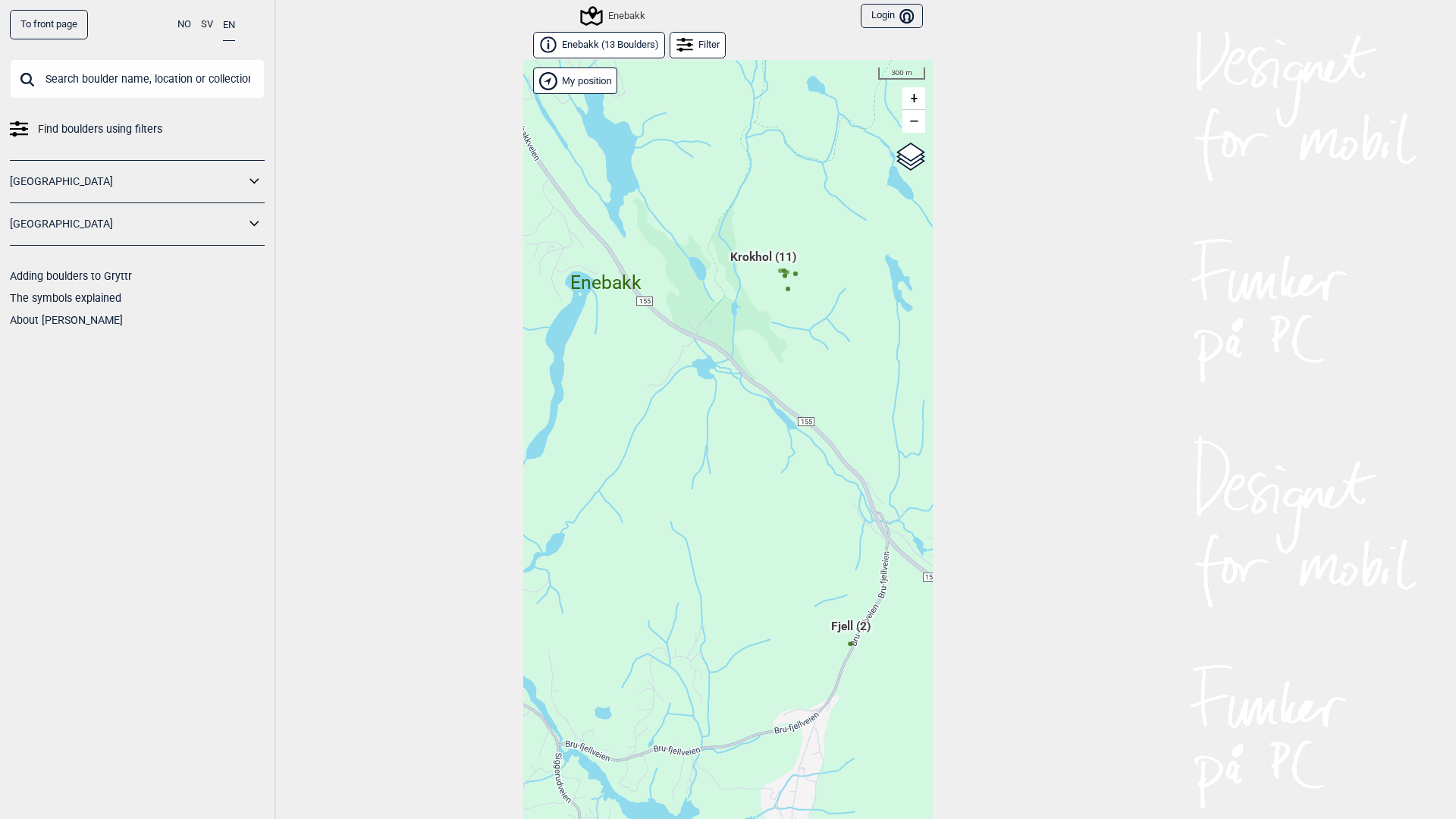 scroll, scrollTop: 23, scrollLeft: 0, axis: vertical 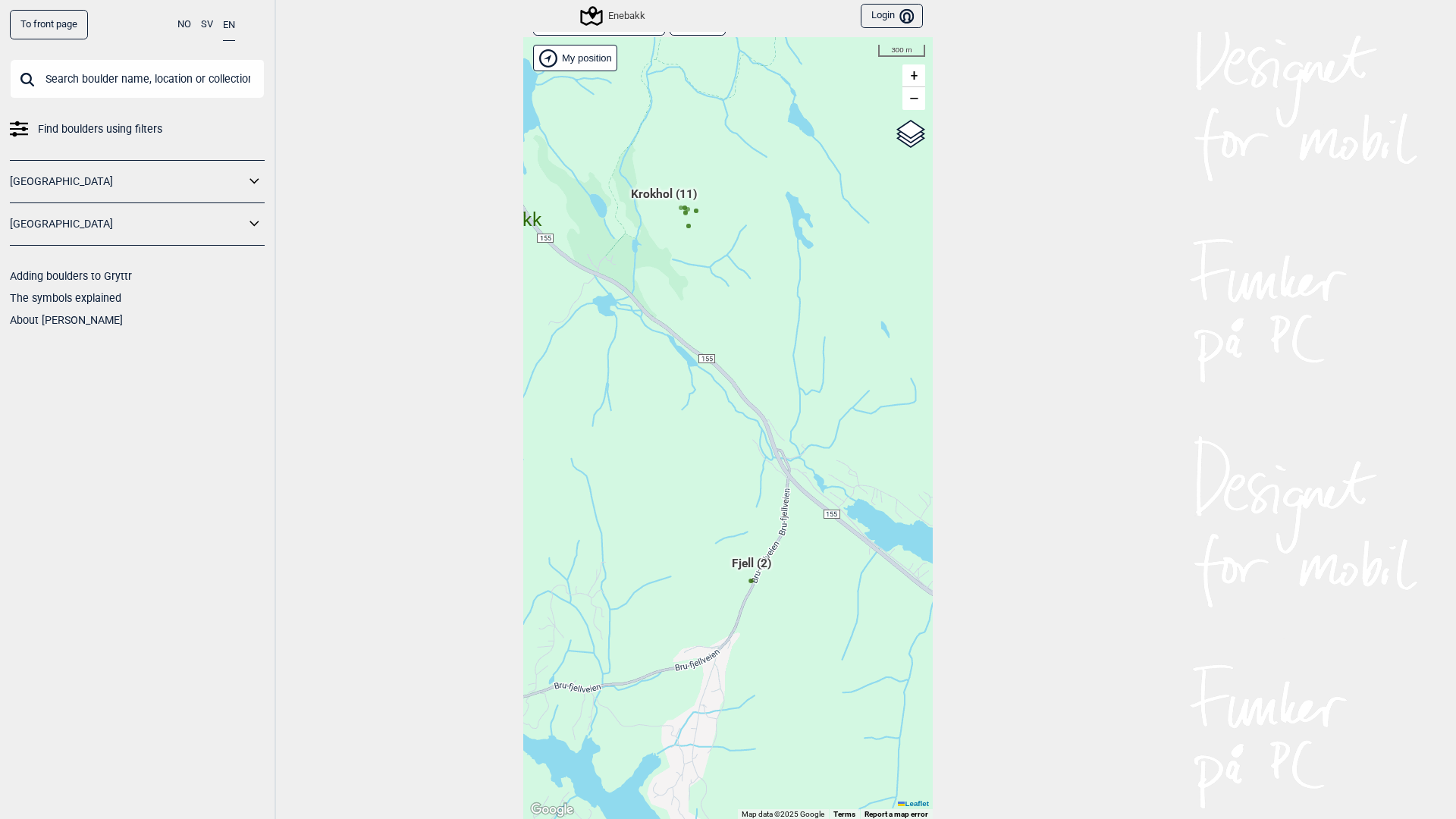 drag, startPoint x: 711, startPoint y: 474, endPoint x: 755, endPoint y: 620, distance: 152.4861 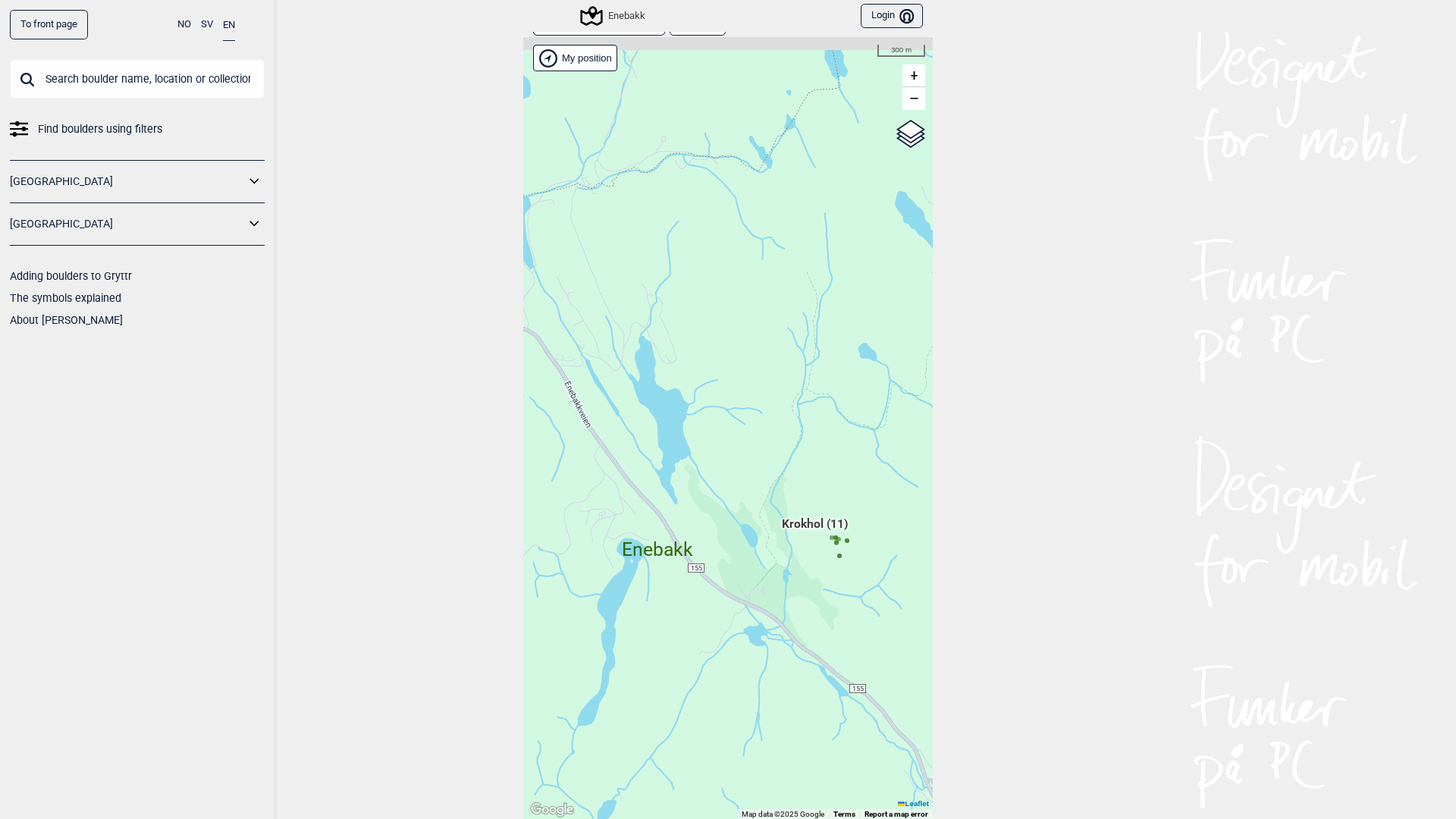 drag, startPoint x: 778, startPoint y: 447, endPoint x: 864, endPoint y: 678, distance: 246.4894 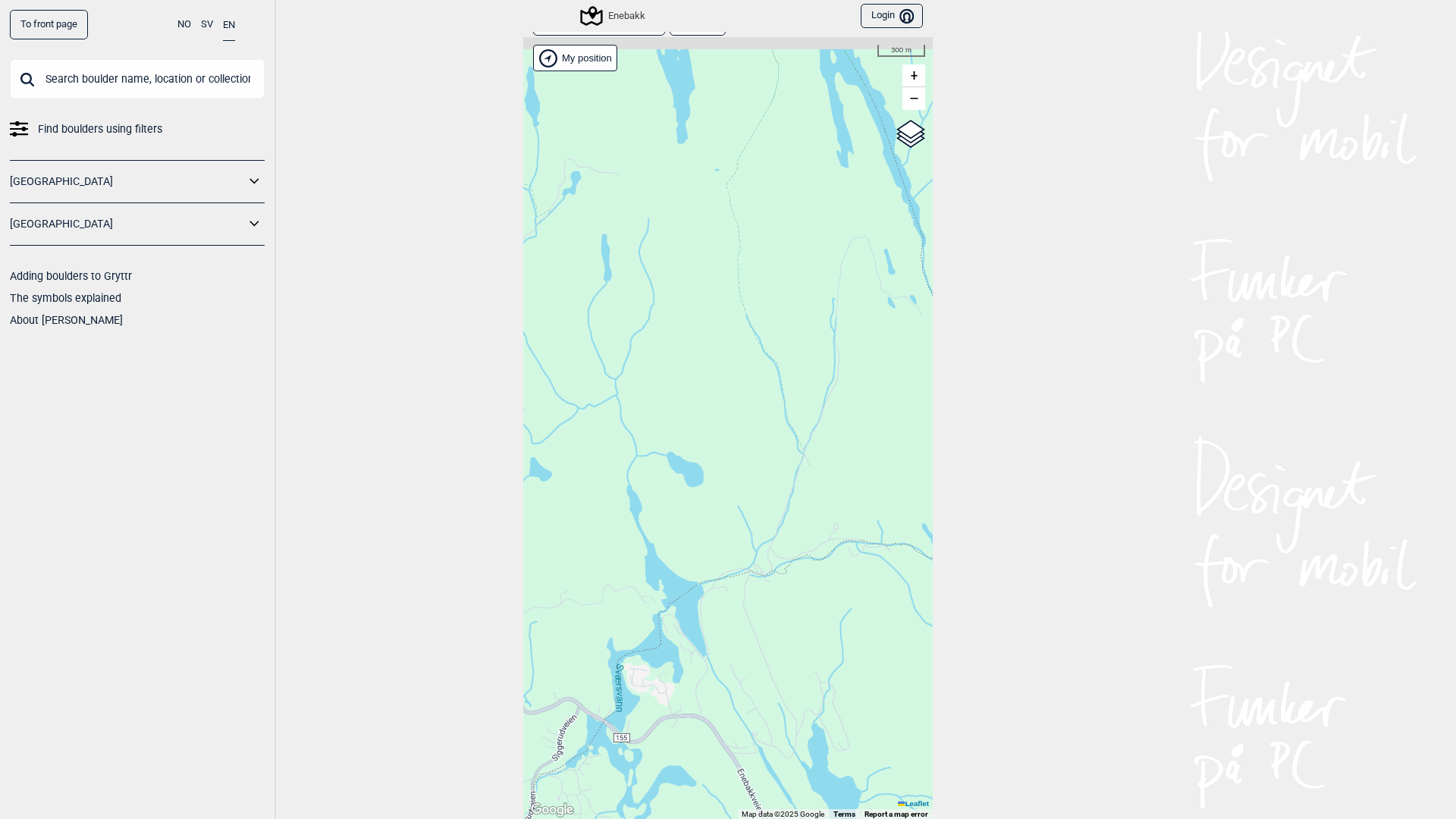 drag, startPoint x: 708, startPoint y: 384, endPoint x: 849, endPoint y: 580, distance: 241.44772 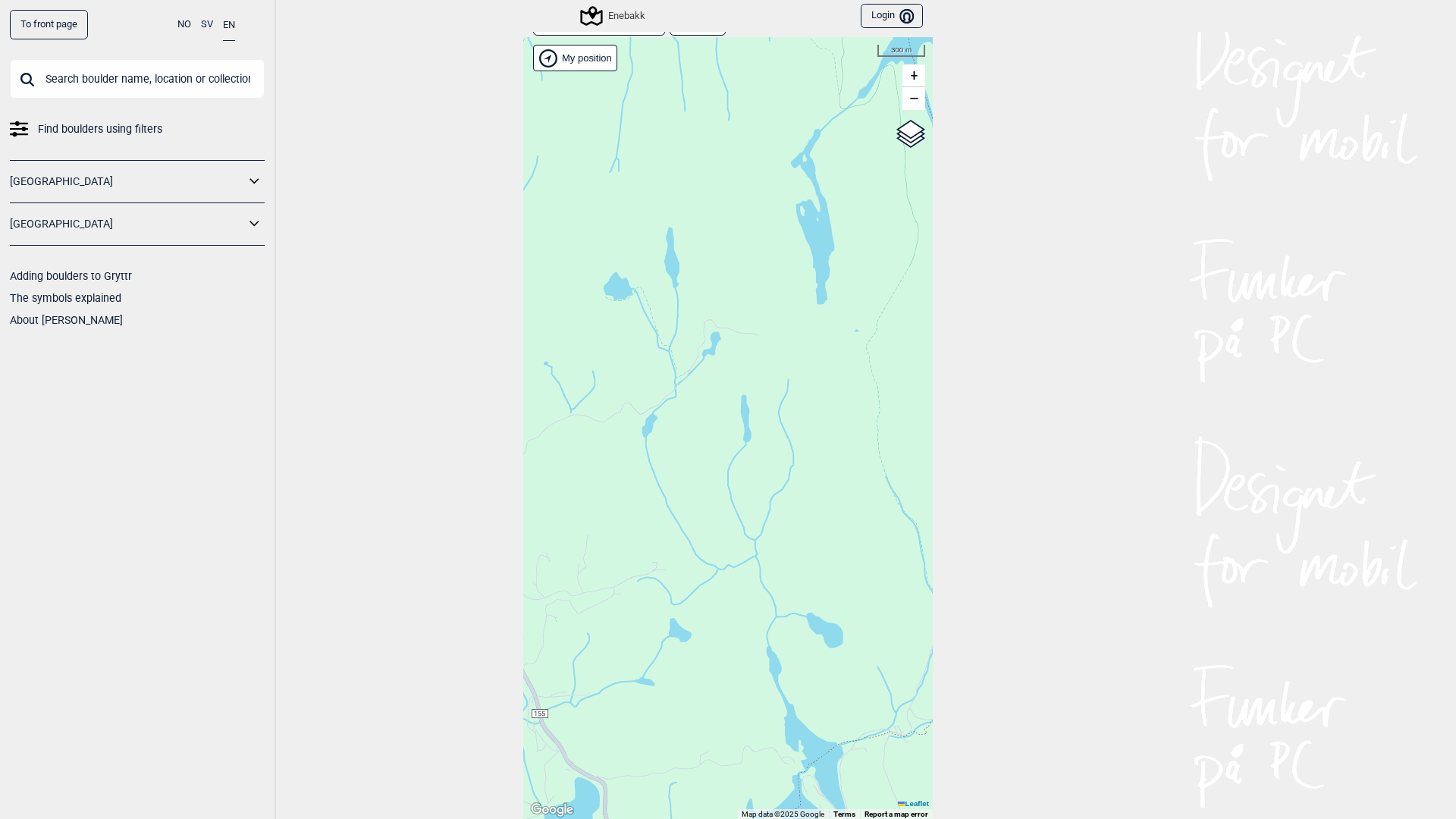 drag, startPoint x: 640, startPoint y: 96, endPoint x: 626, endPoint y: 94, distance: 14.142136 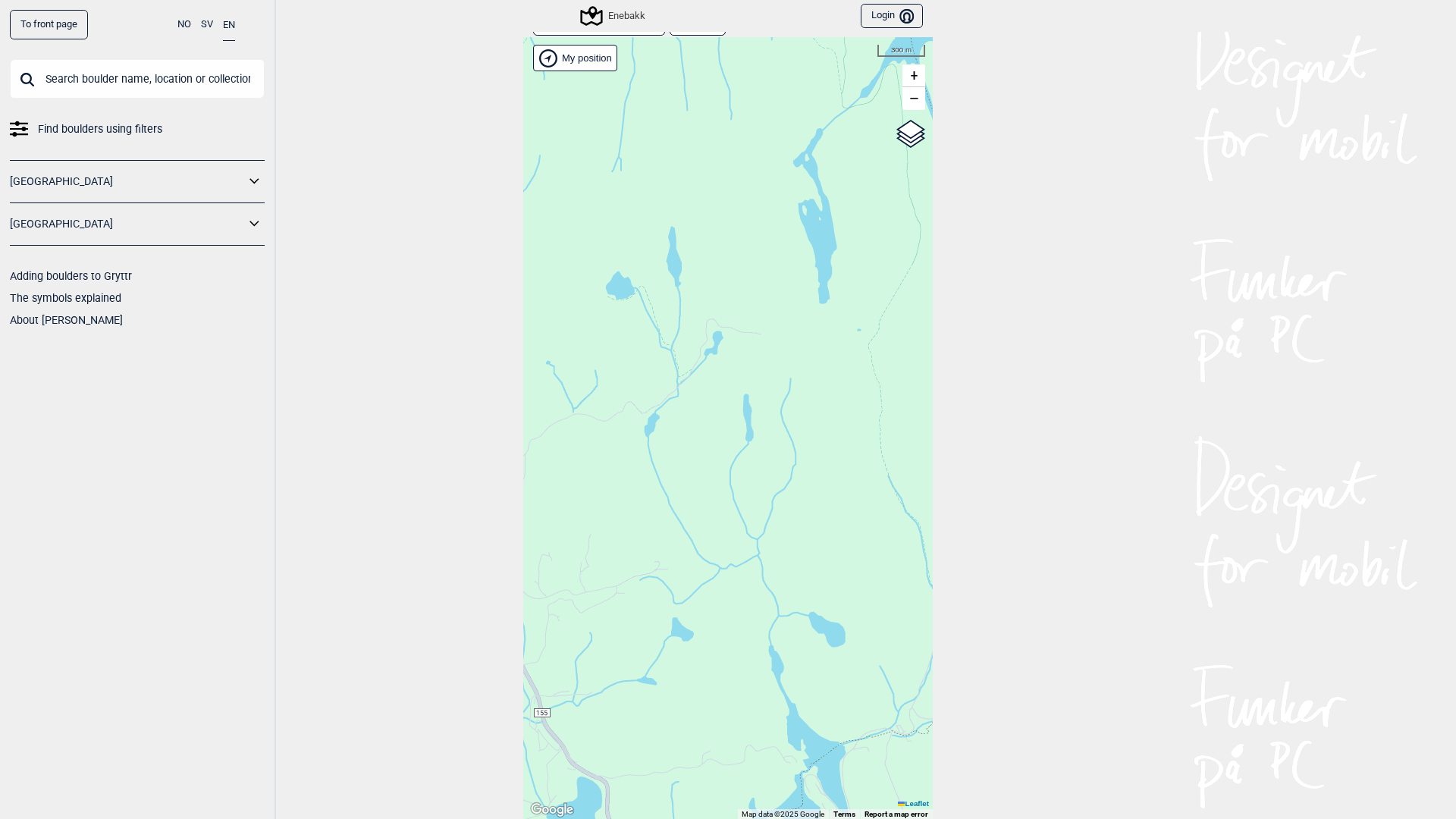 click on "Enebakk" at bounding box center [613, 16] 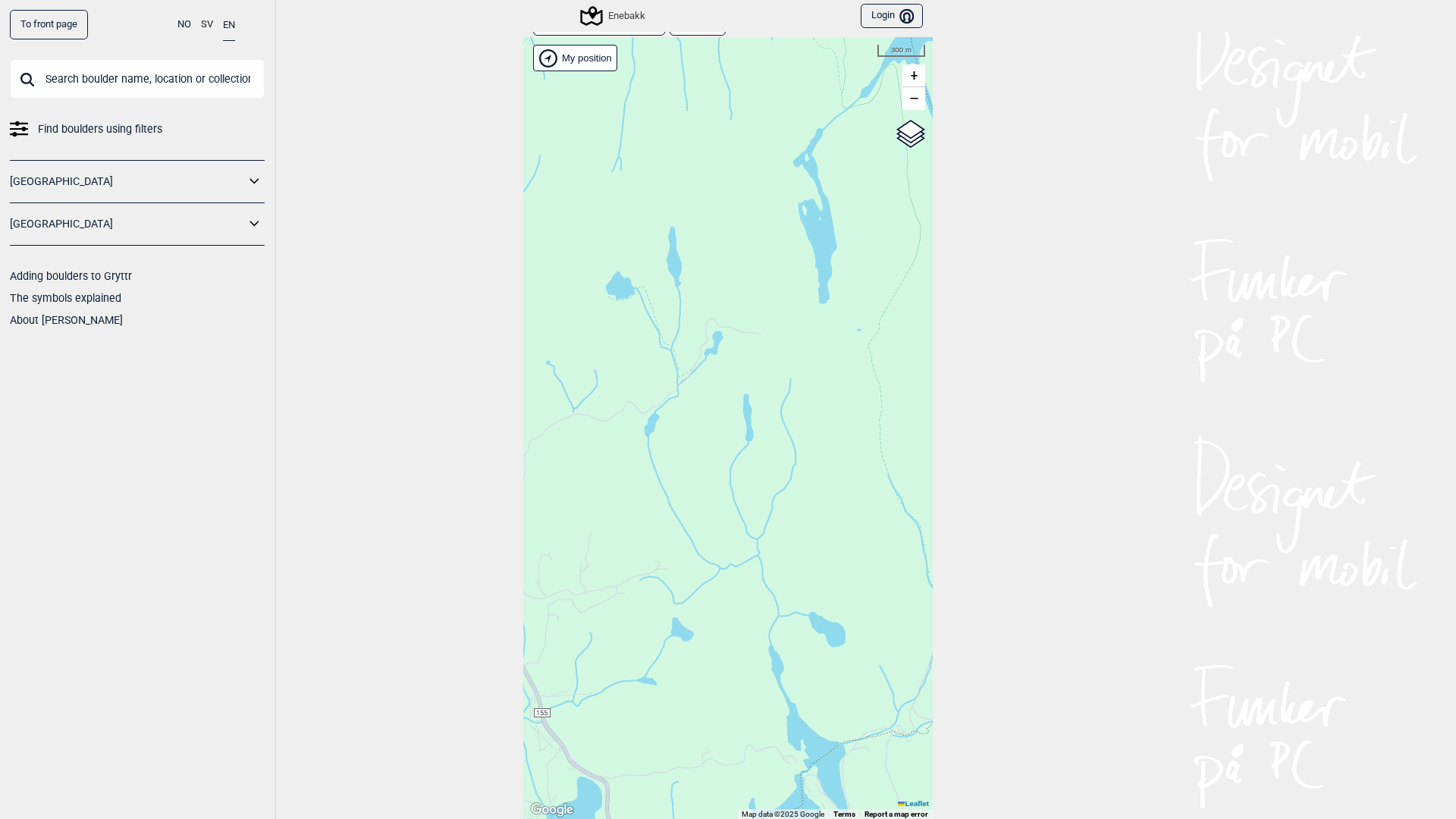 click 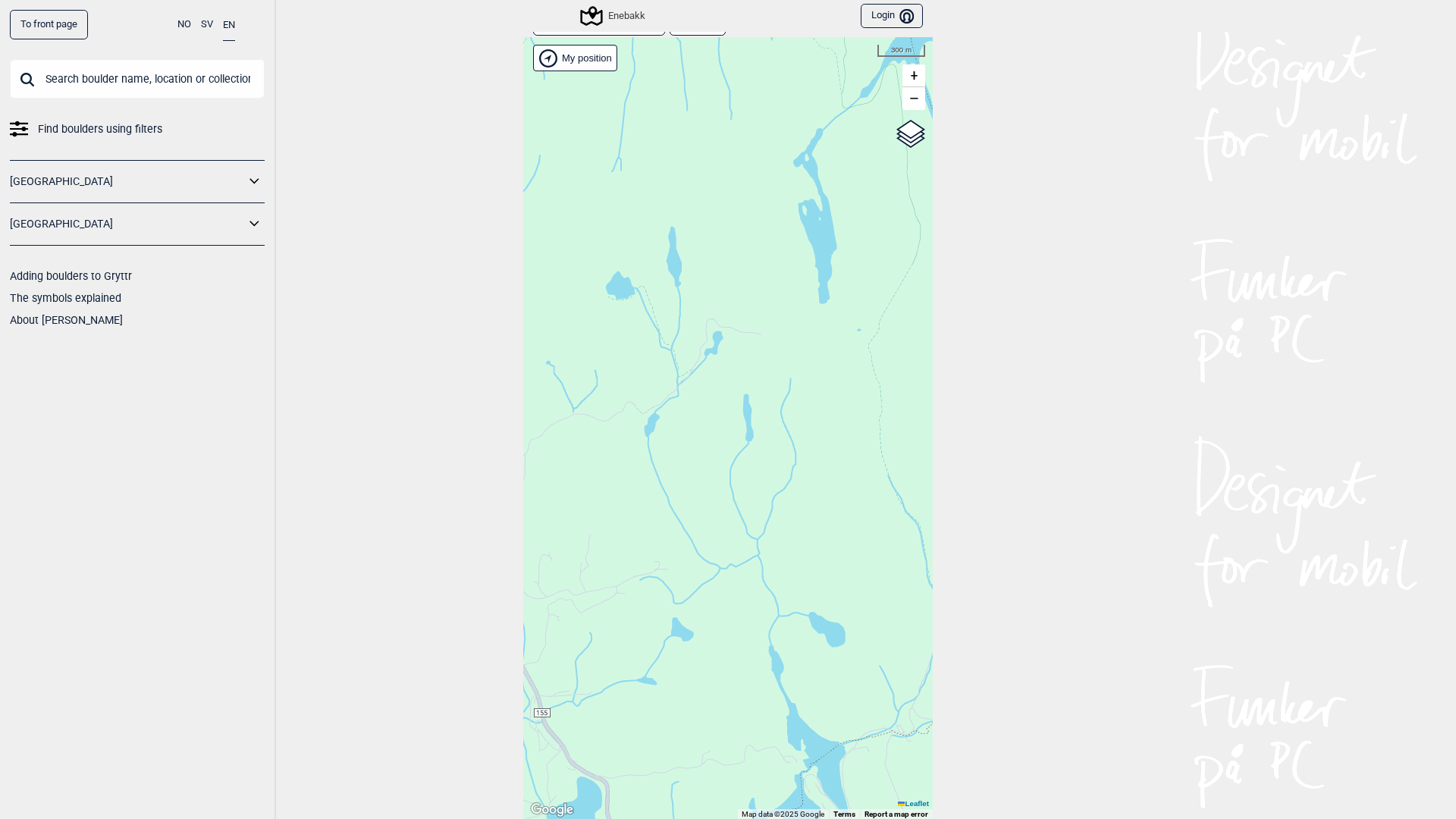 click 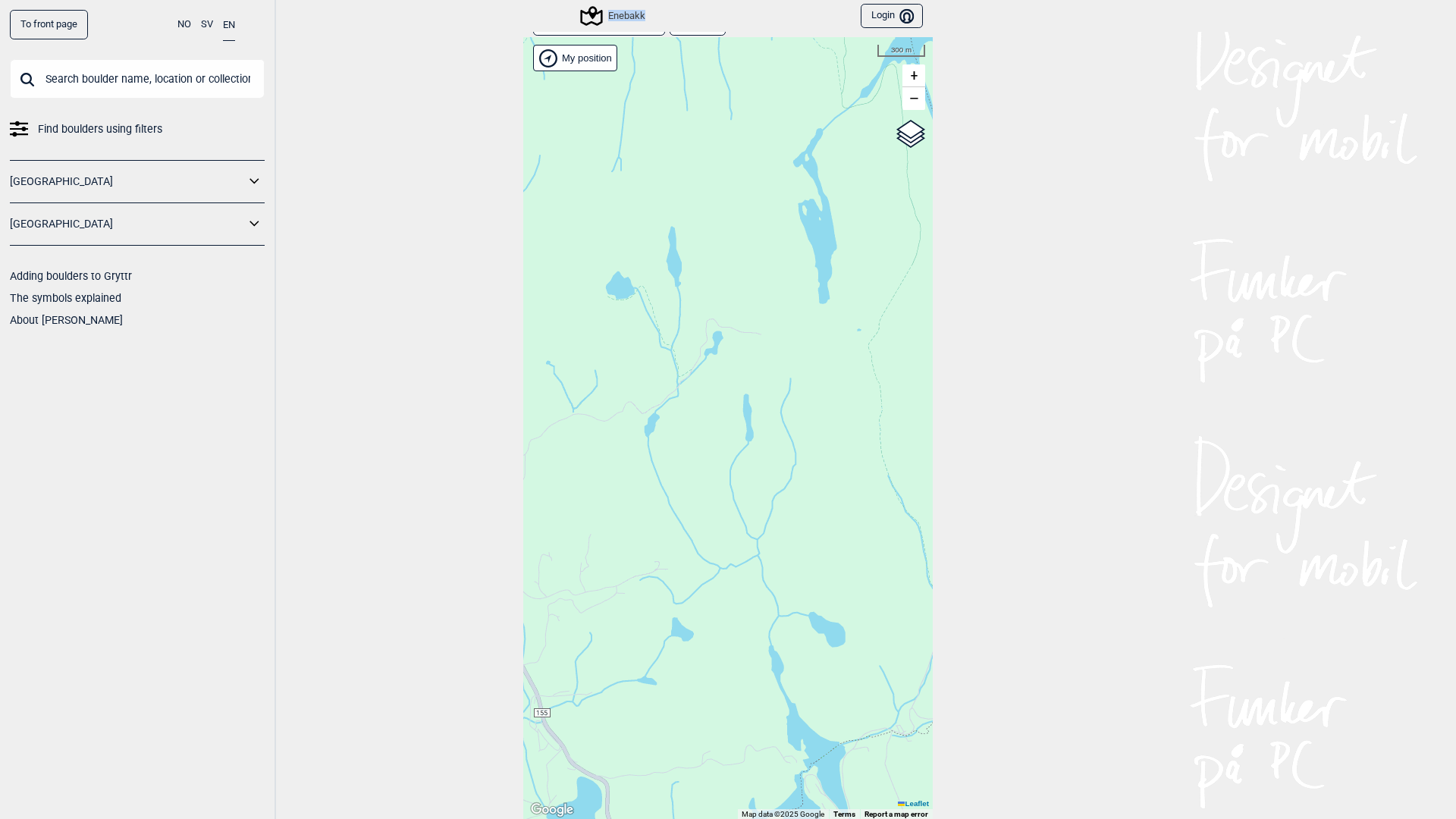 click 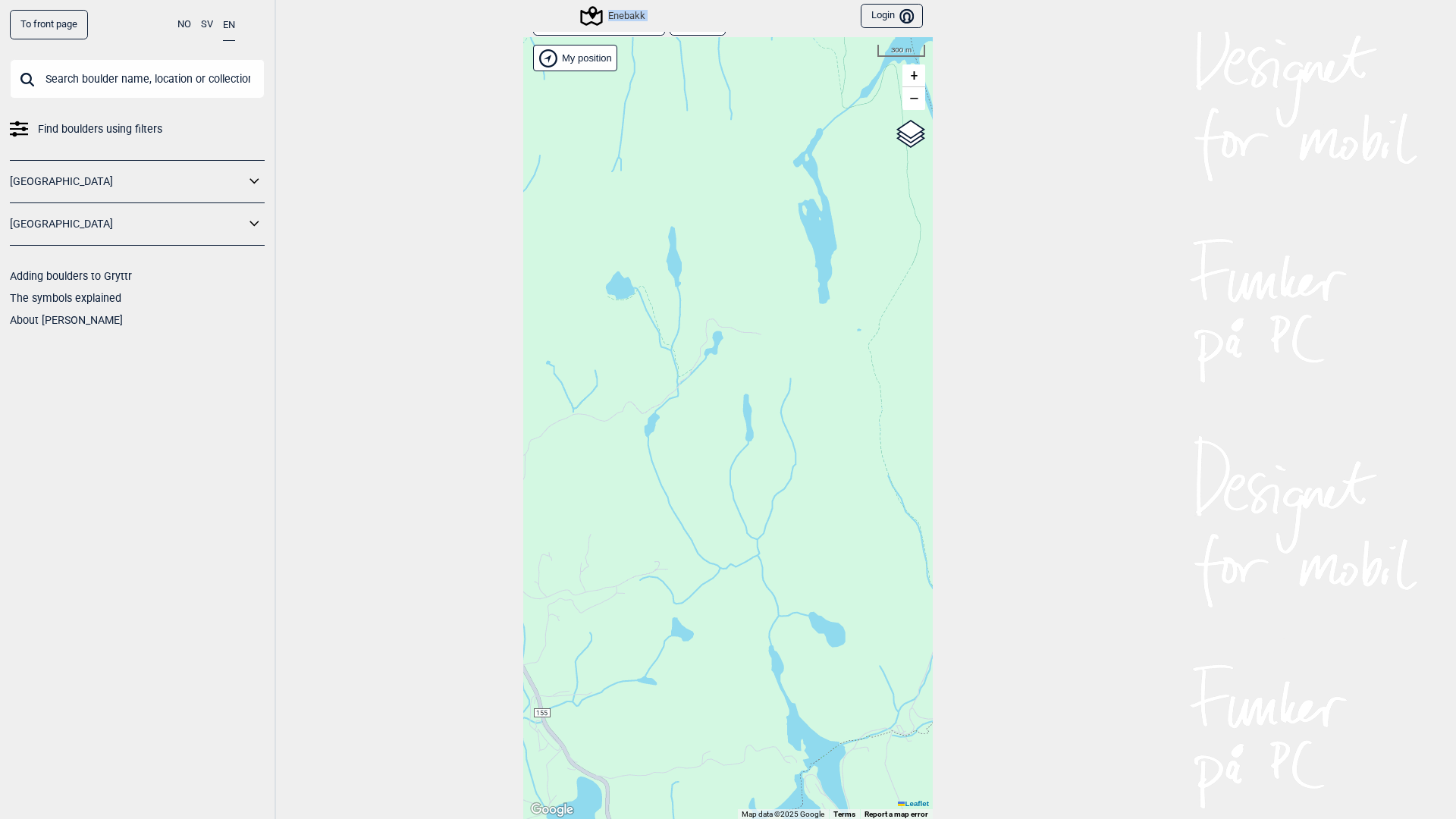 click 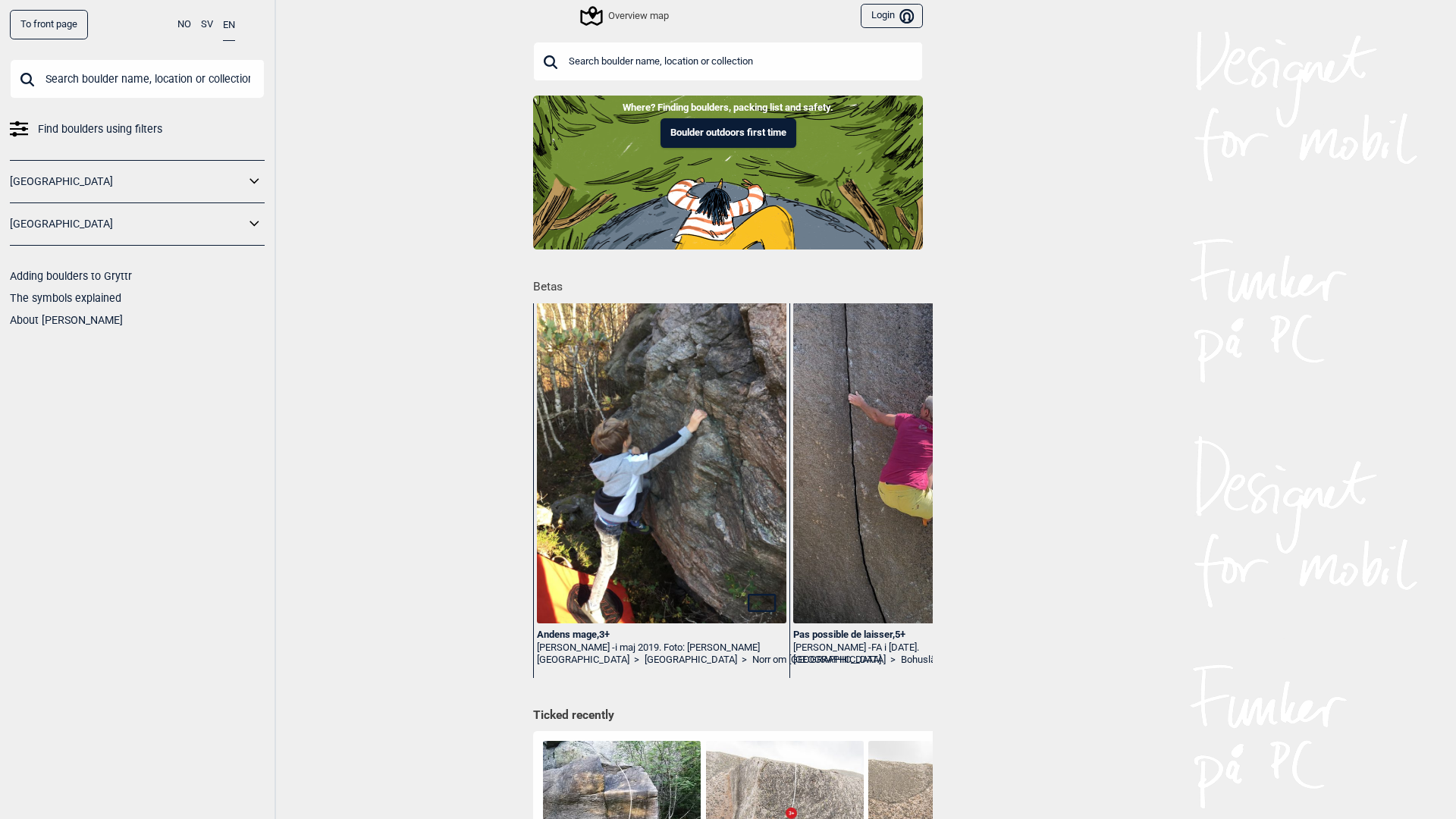 click 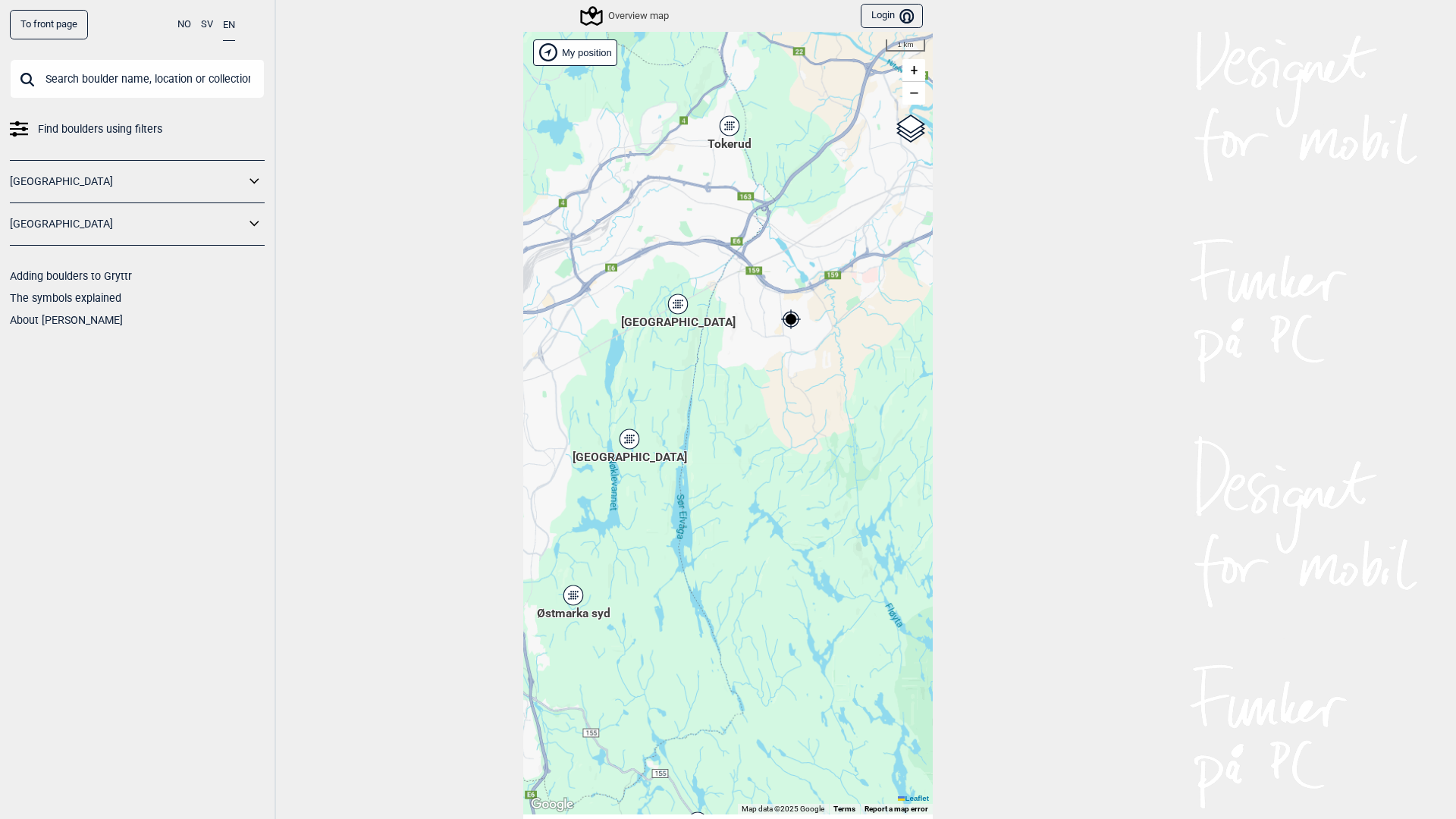 drag, startPoint x: 705, startPoint y: 759, endPoint x: 784, endPoint y: 494, distance: 276.52486 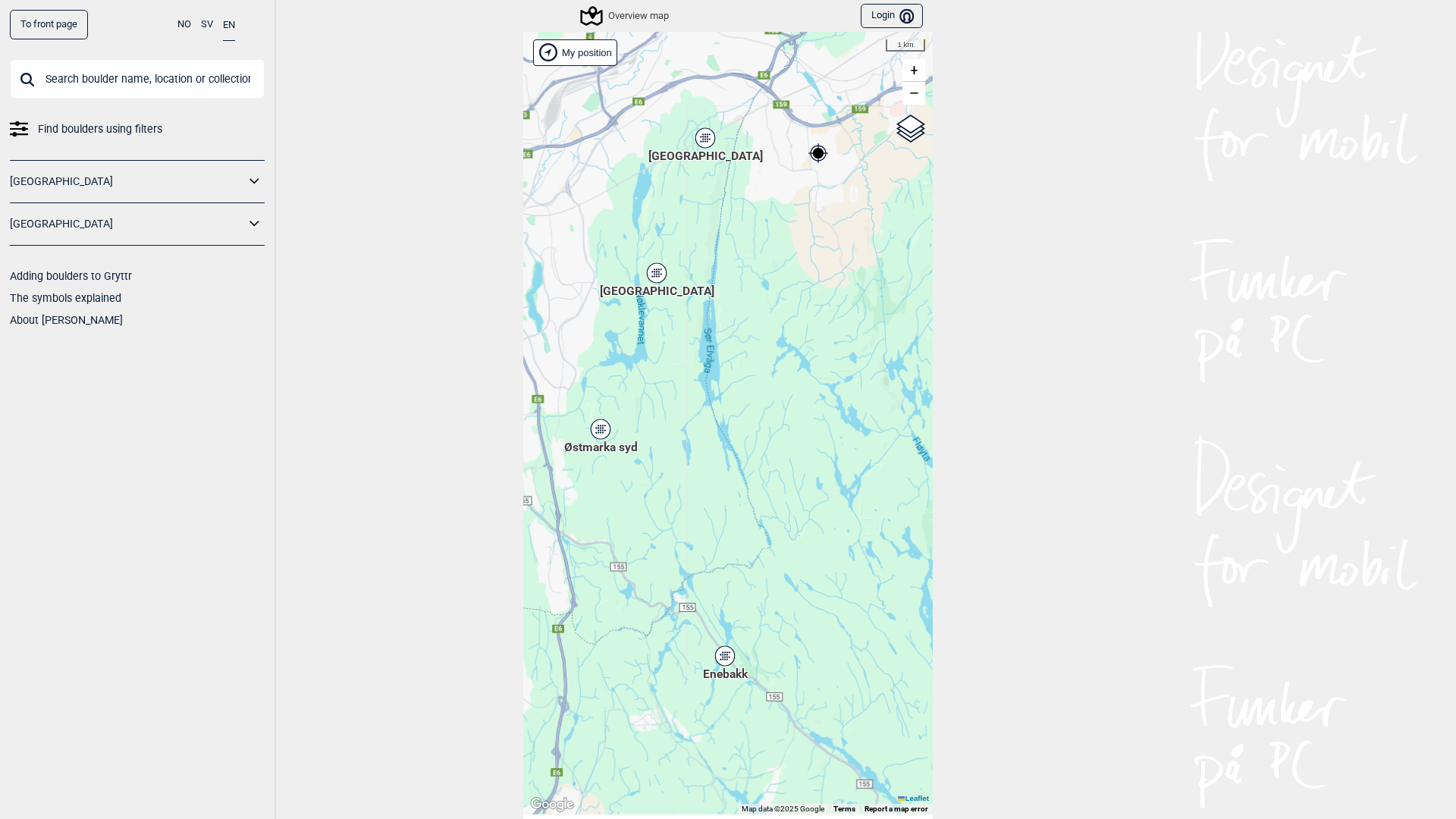 click 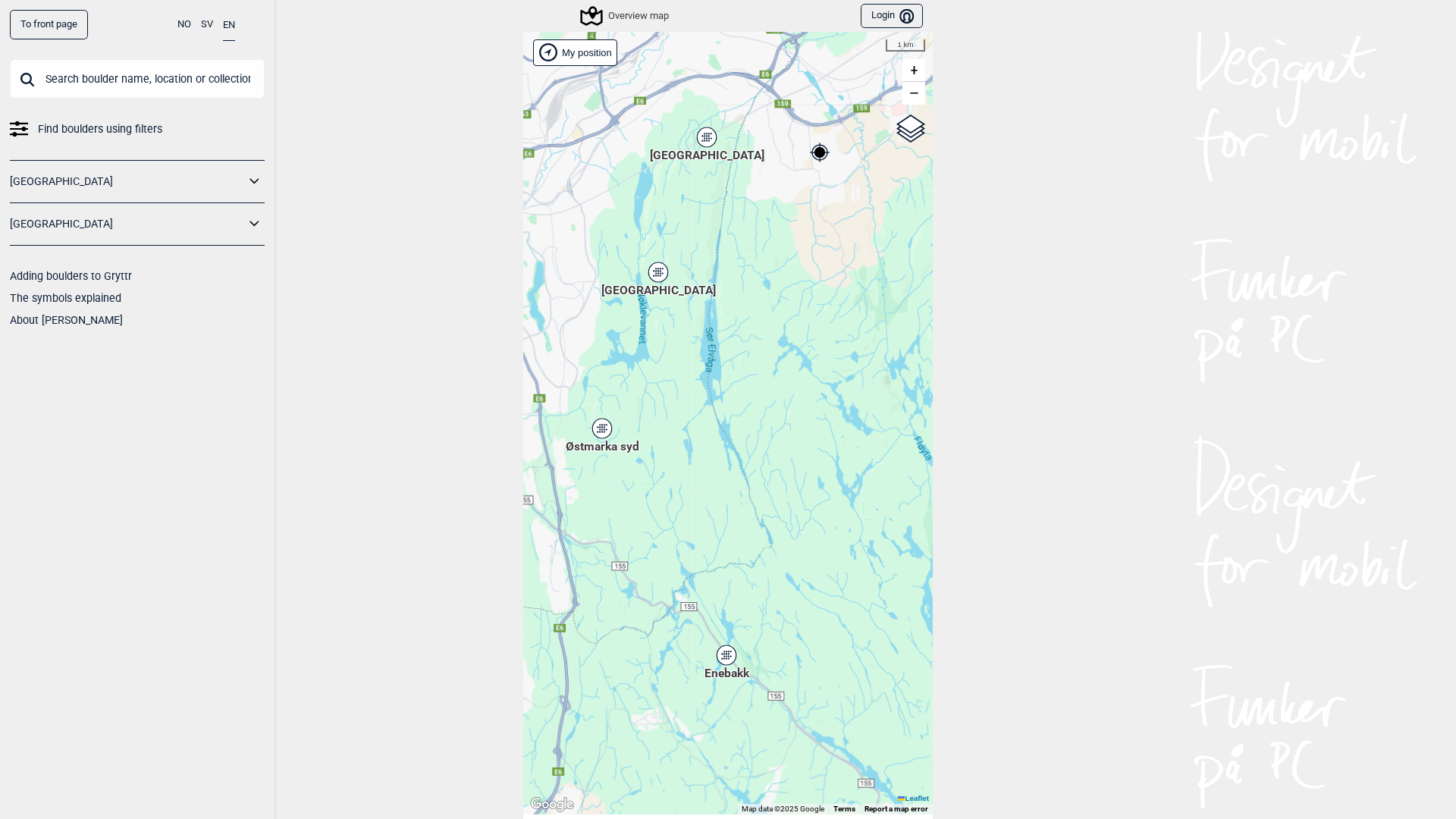 click 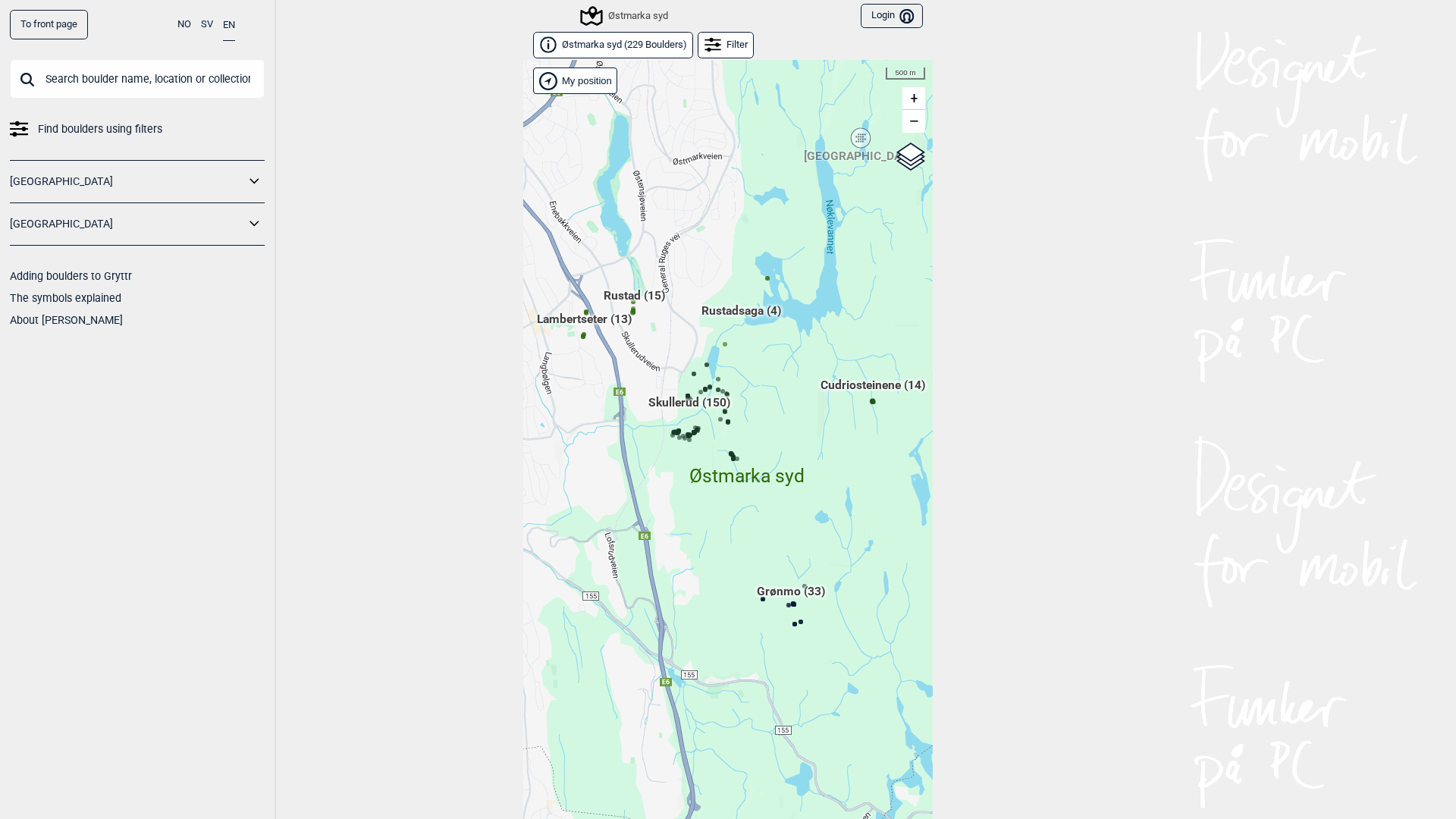 scroll, scrollTop: 23, scrollLeft: 0, axis: vertical 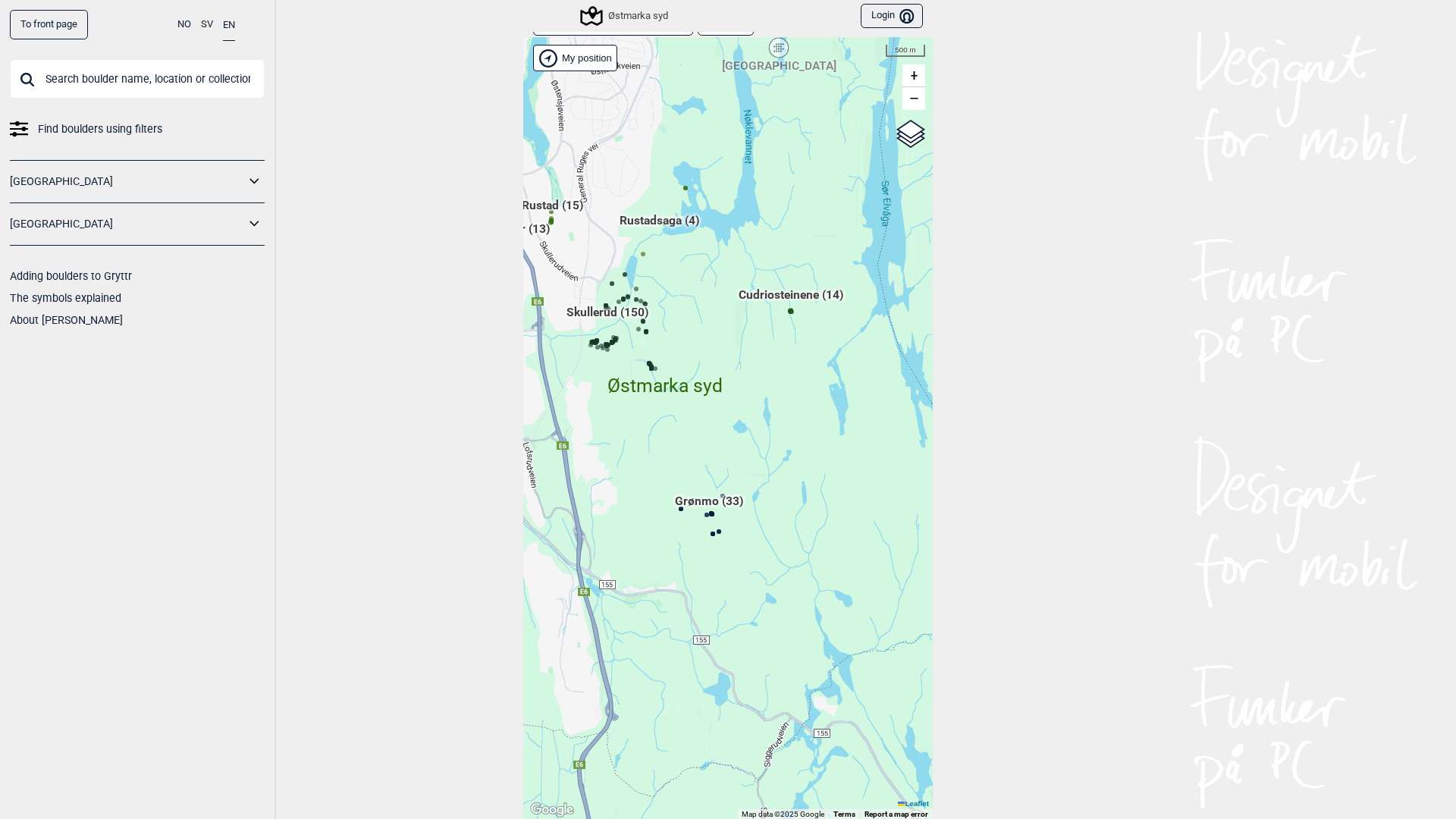drag, startPoint x: 697, startPoint y: 644, endPoint x: 604, endPoint y: 582, distance: 111.77209 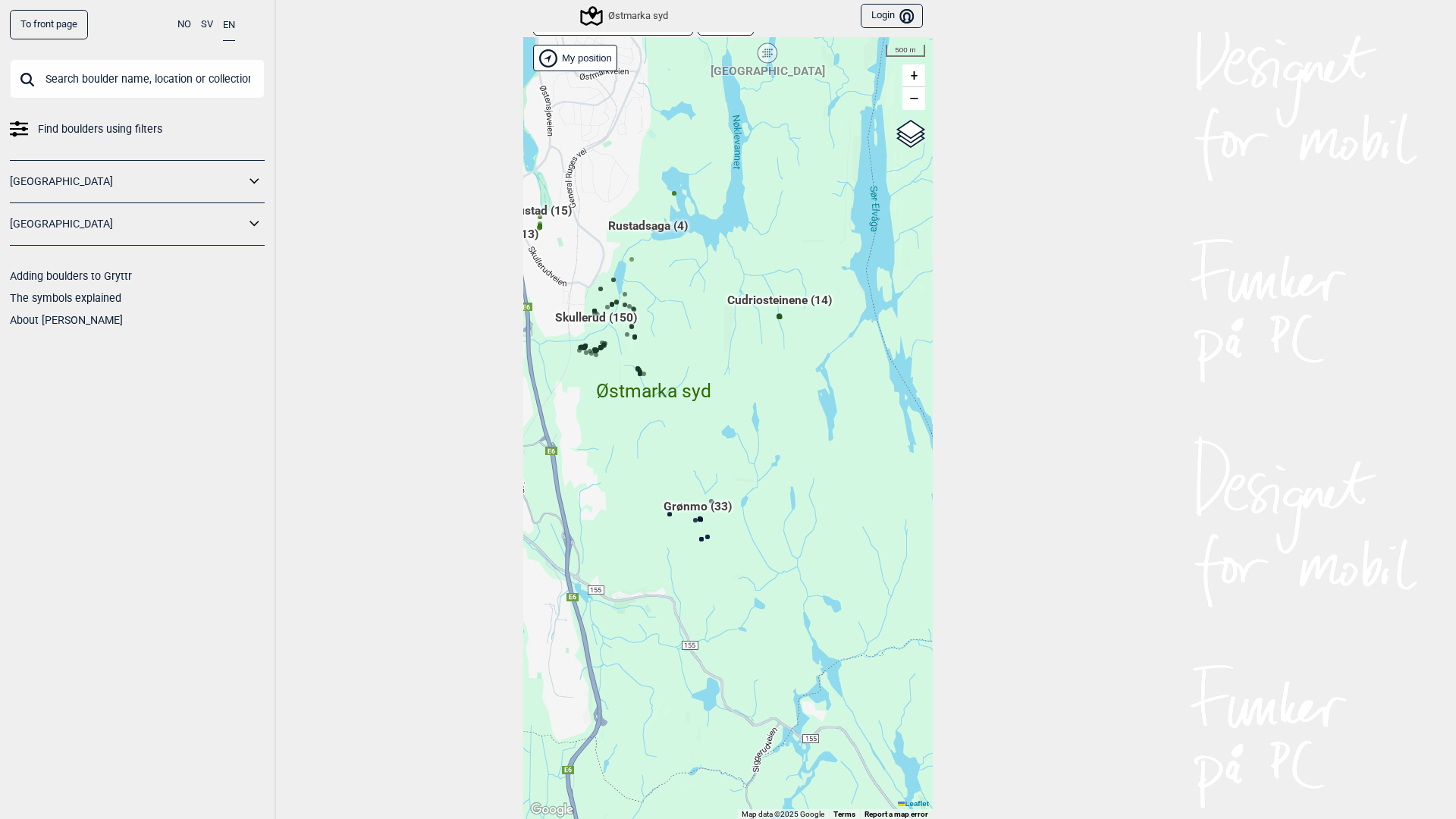 click 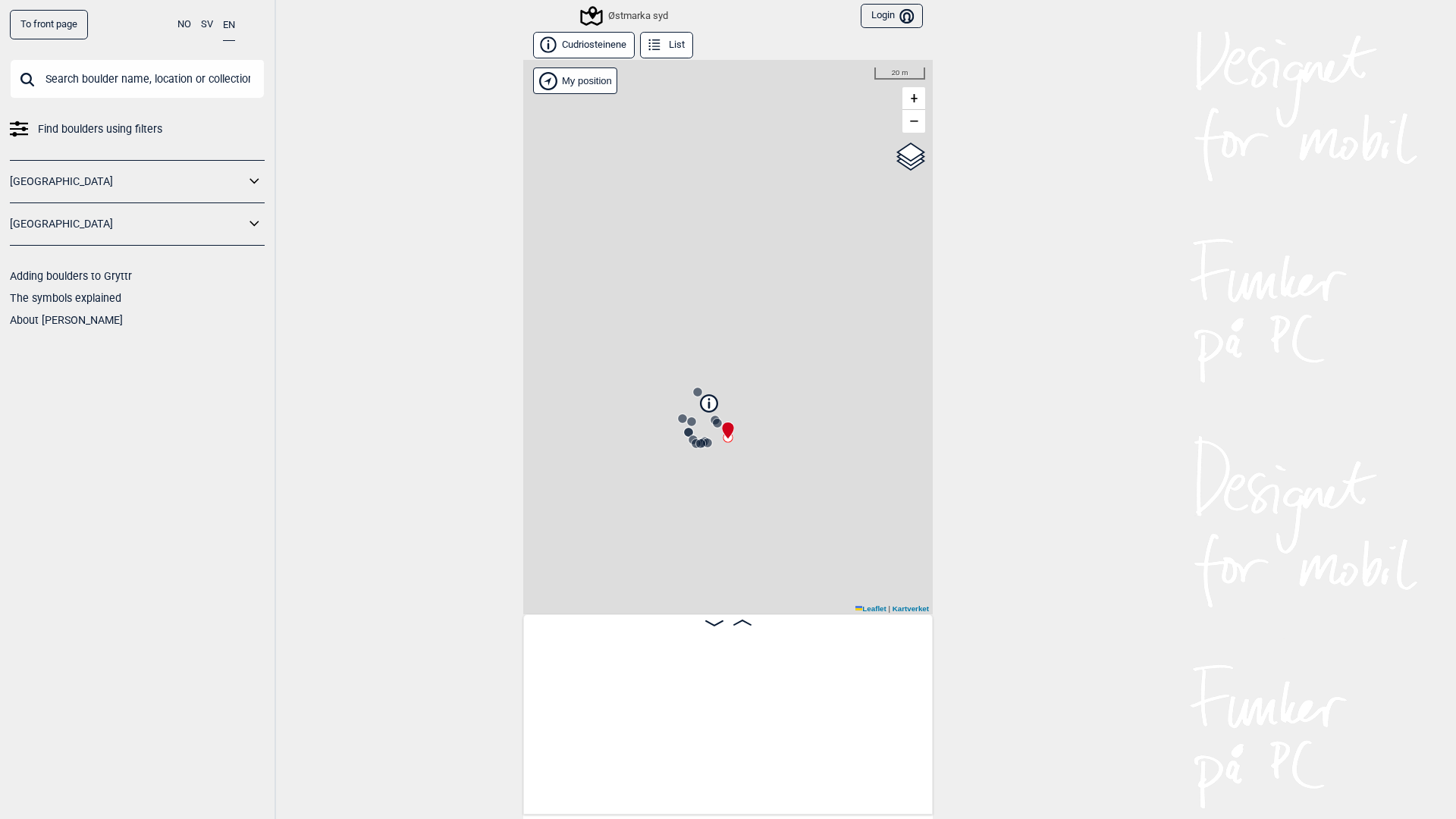 scroll, scrollTop: 0, scrollLeft: 1538, axis: horizontal 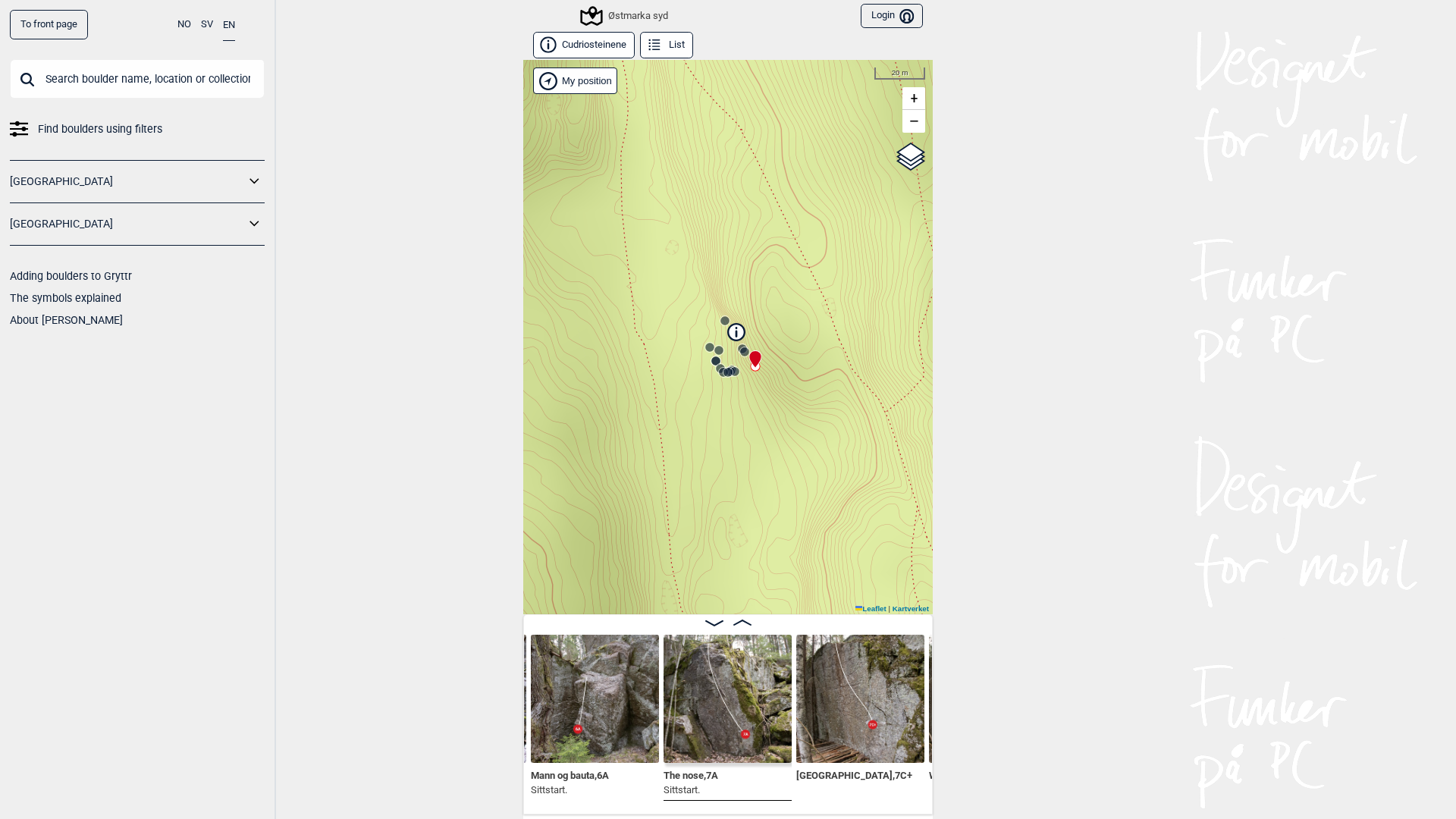 drag, startPoint x: 658, startPoint y: 515, endPoint x: 686, endPoint y: 441, distance: 79.12016 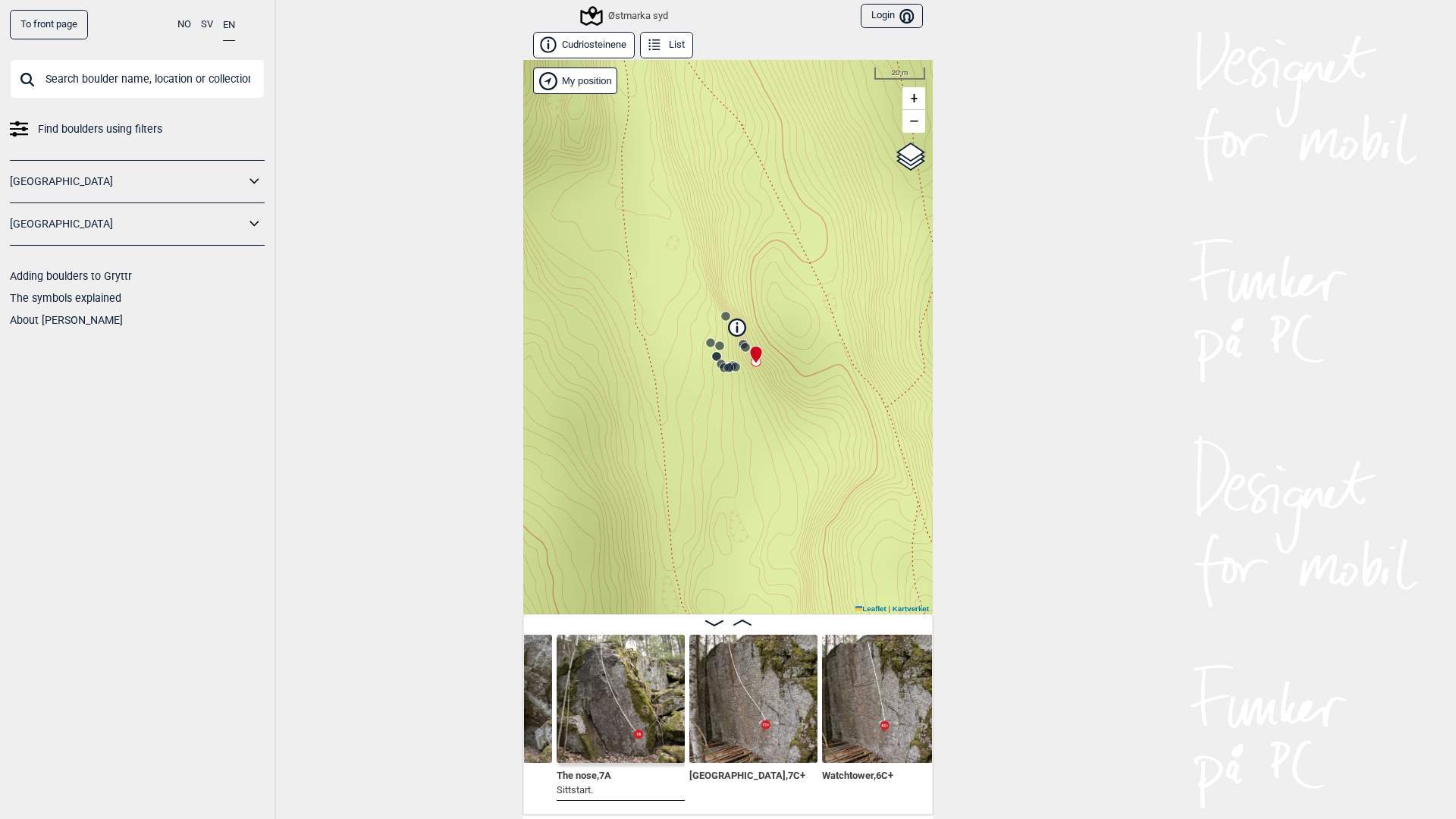 scroll, scrollTop: 0, scrollLeft: 1922, axis: horizontal 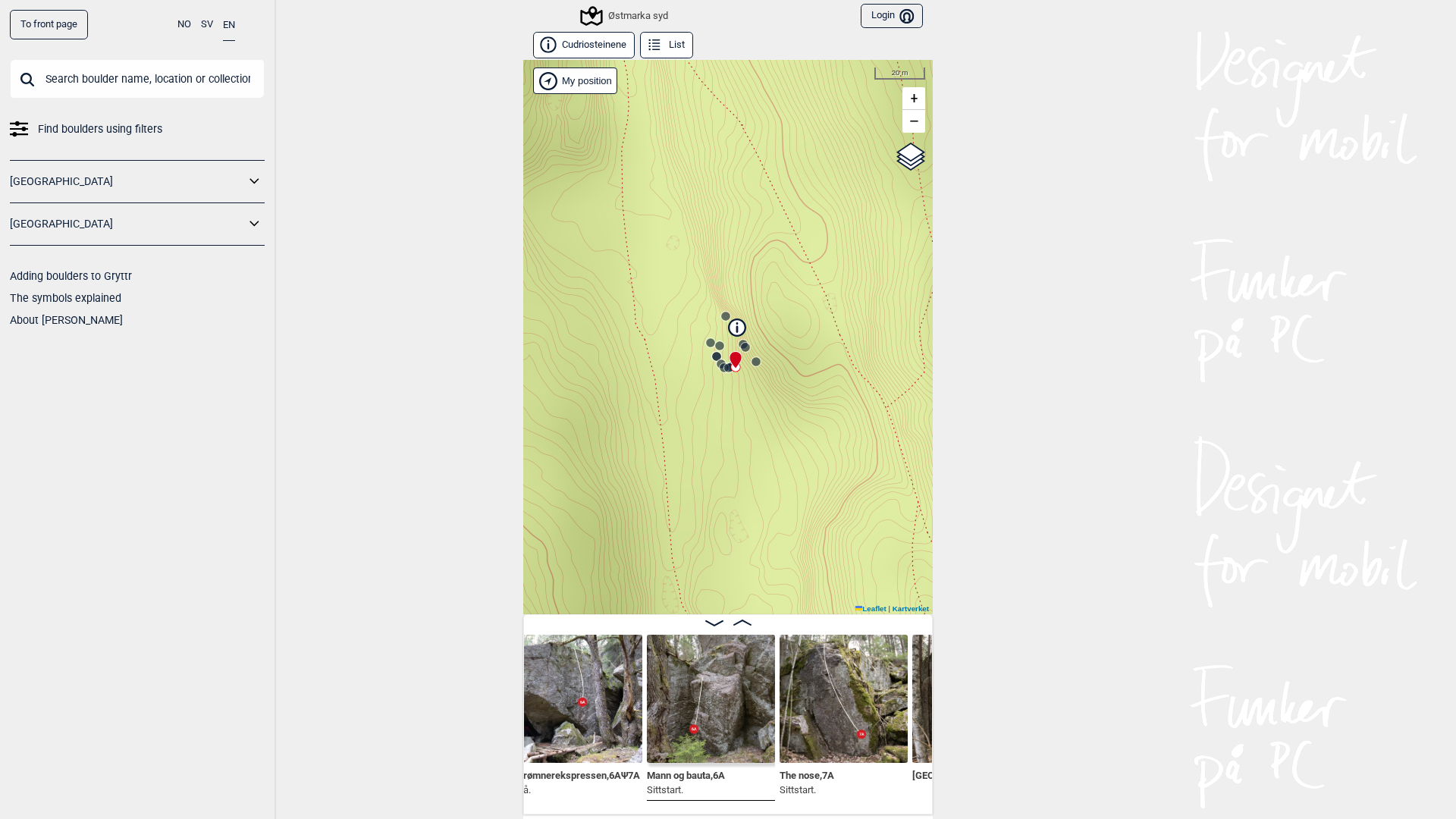 click 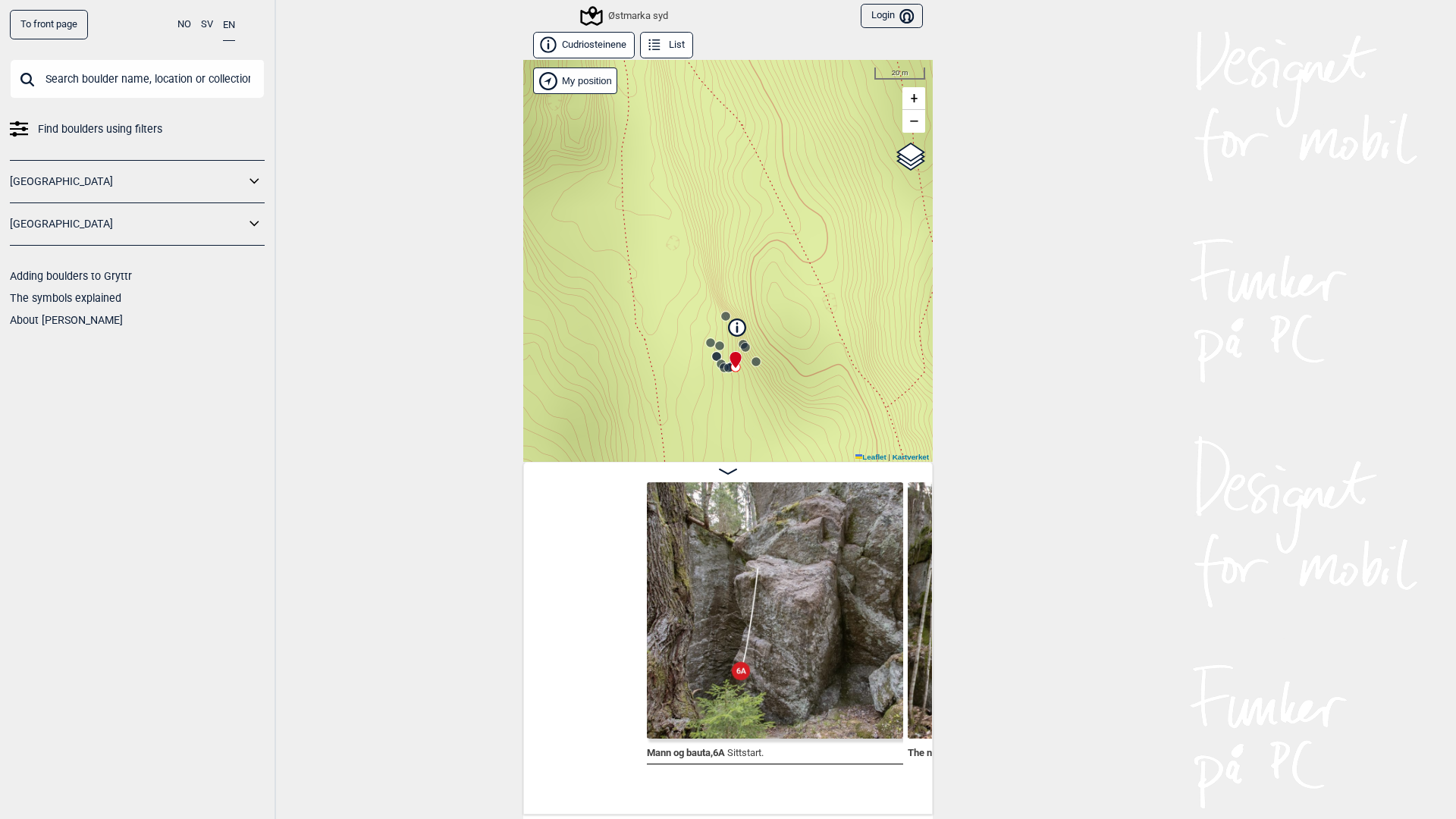 scroll, scrollTop: 0, scrollLeft: 1552, axis: horizontal 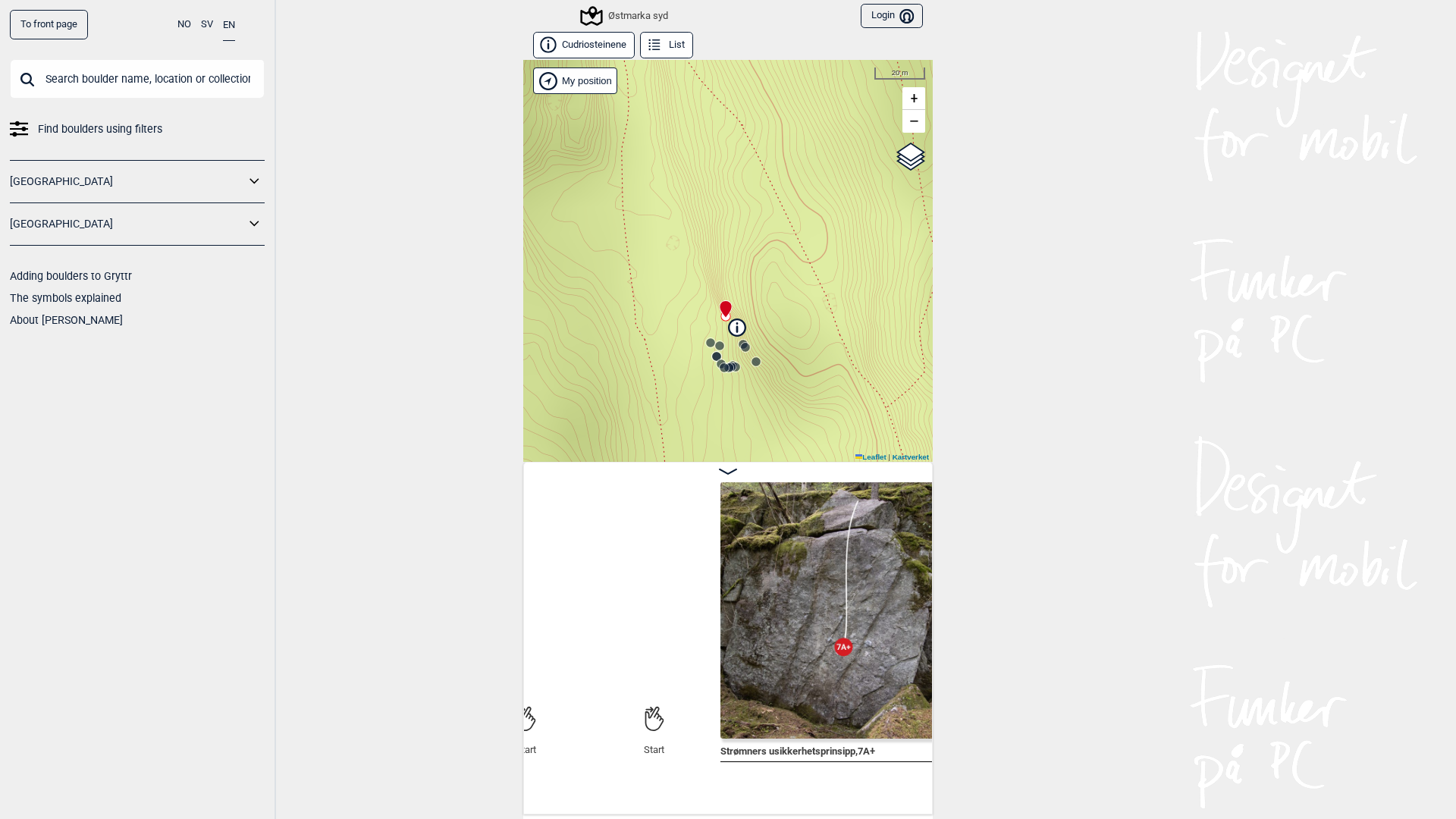 click 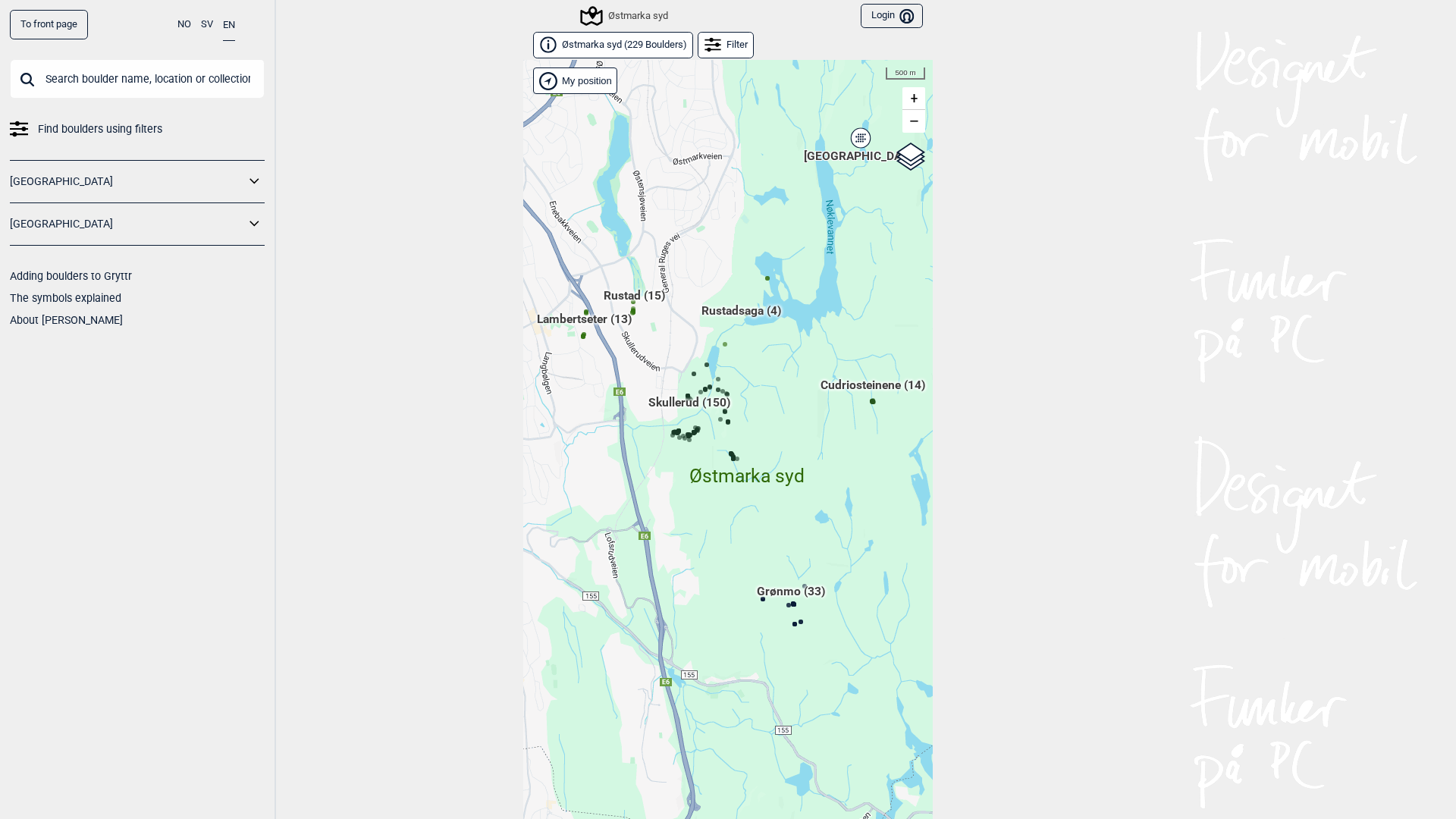 scroll, scrollTop: 23, scrollLeft: 0, axis: vertical 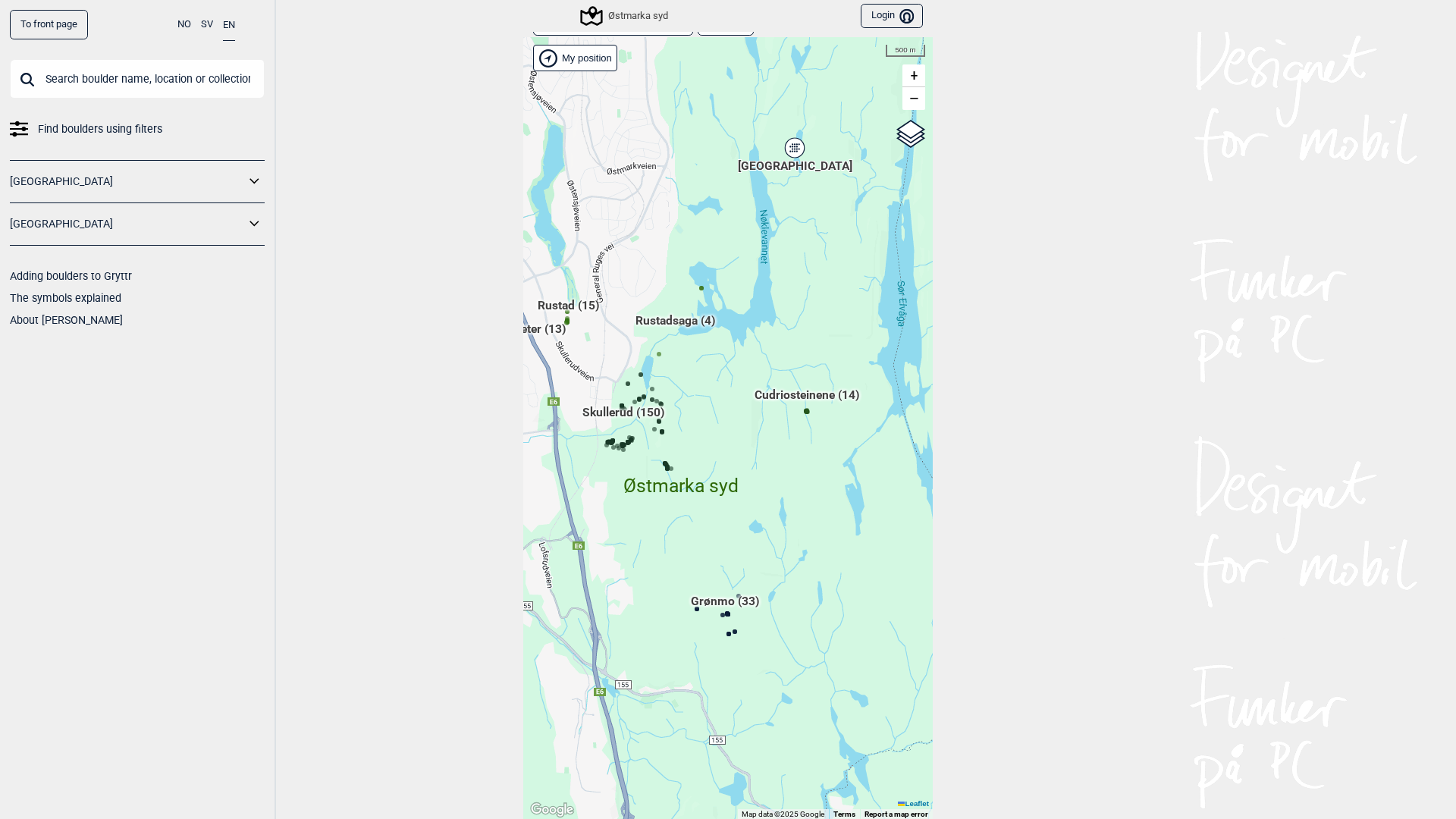 drag, startPoint x: 802, startPoint y: 491, endPoint x: 736, endPoint y: 523, distance: 73.34848 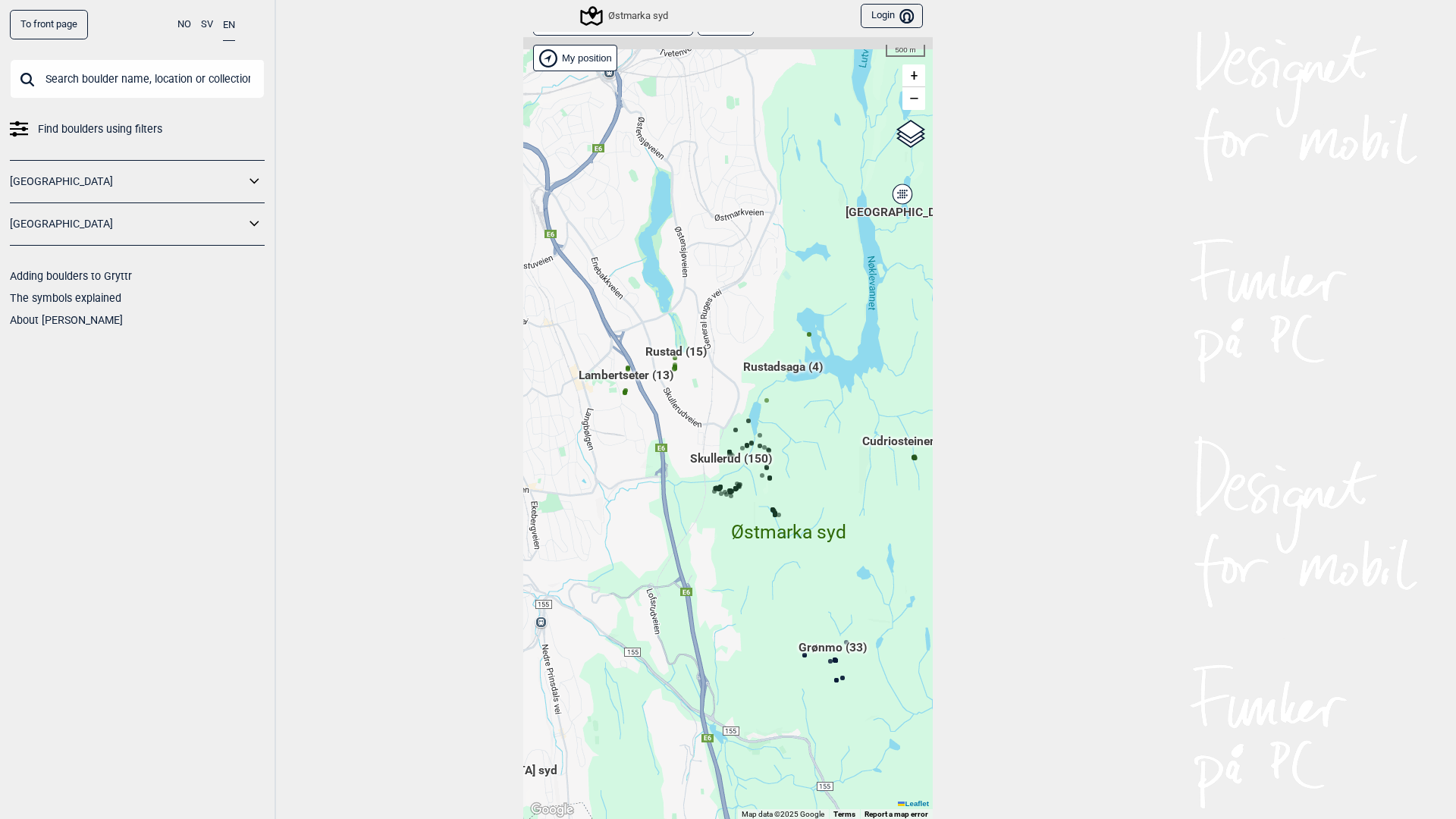drag, startPoint x: 690, startPoint y: 452, endPoint x: 798, endPoint y: 498, distance: 117.38824 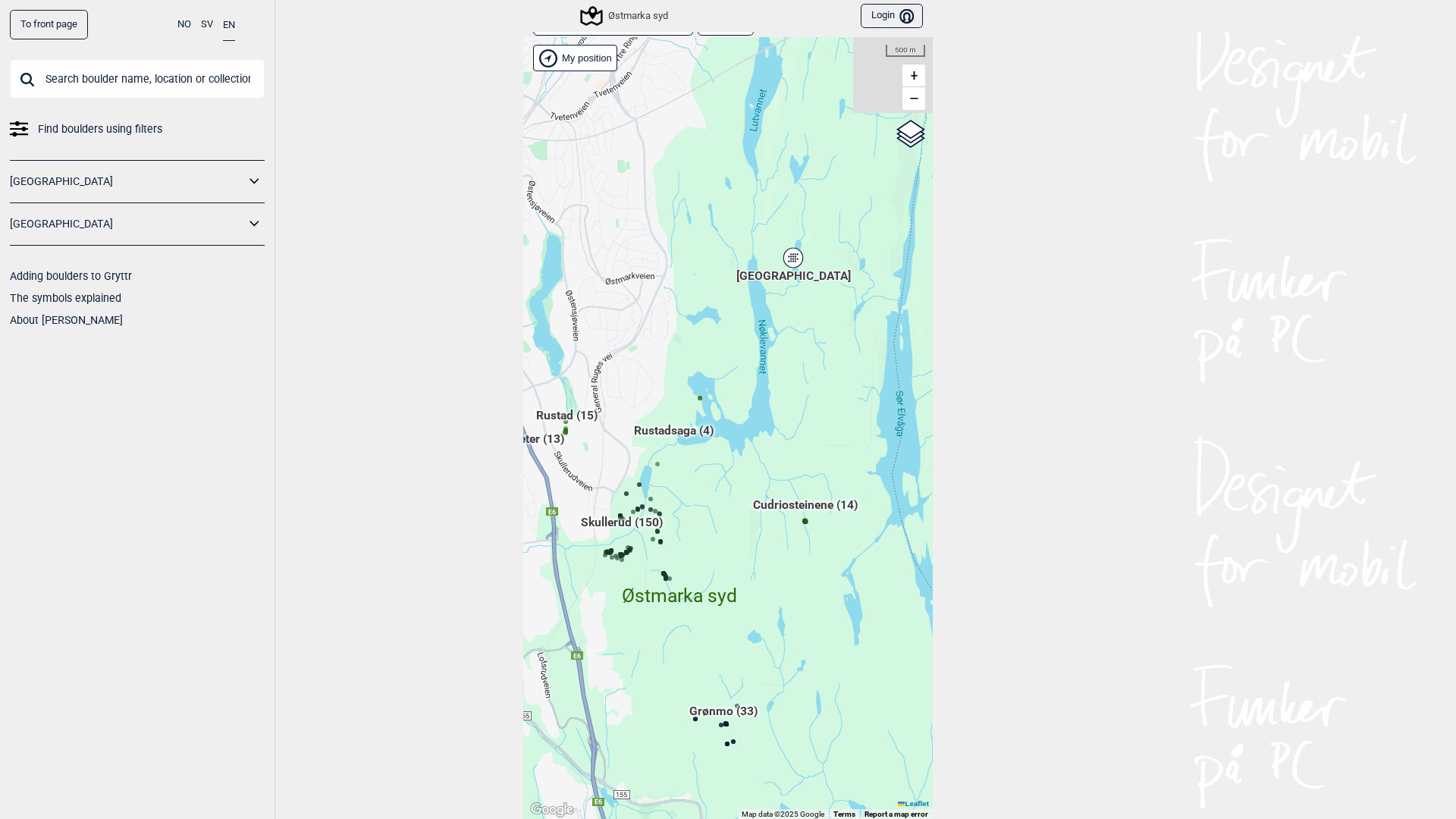 drag, startPoint x: 720, startPoint y: 344, endPoint x: 602, endPoint y: 406, distance: 133.29666 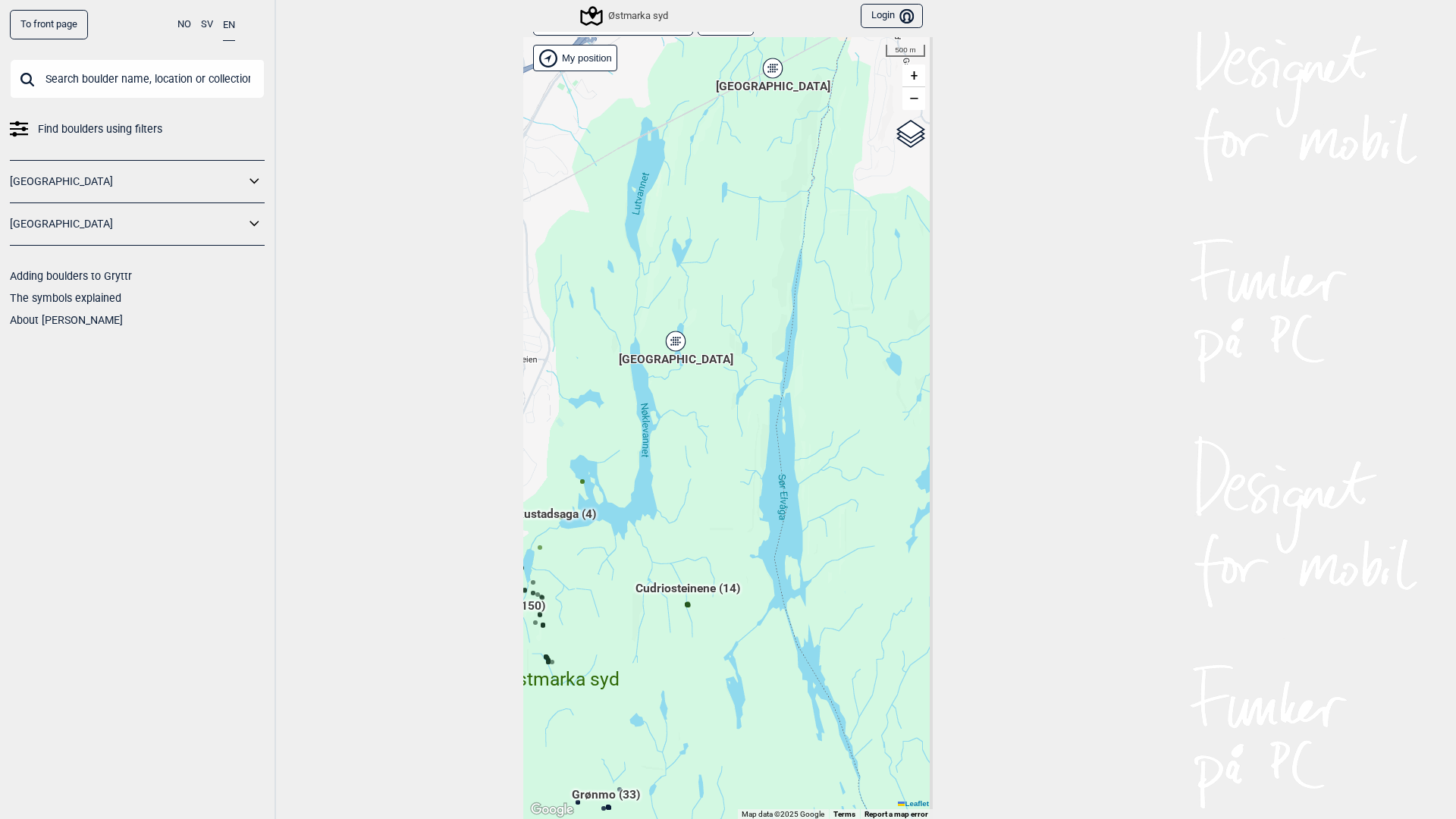 drag, startPoint x: 654, startPoint y: 522, endPoint x: 558, endPoint y: 598, distance: 122.44182 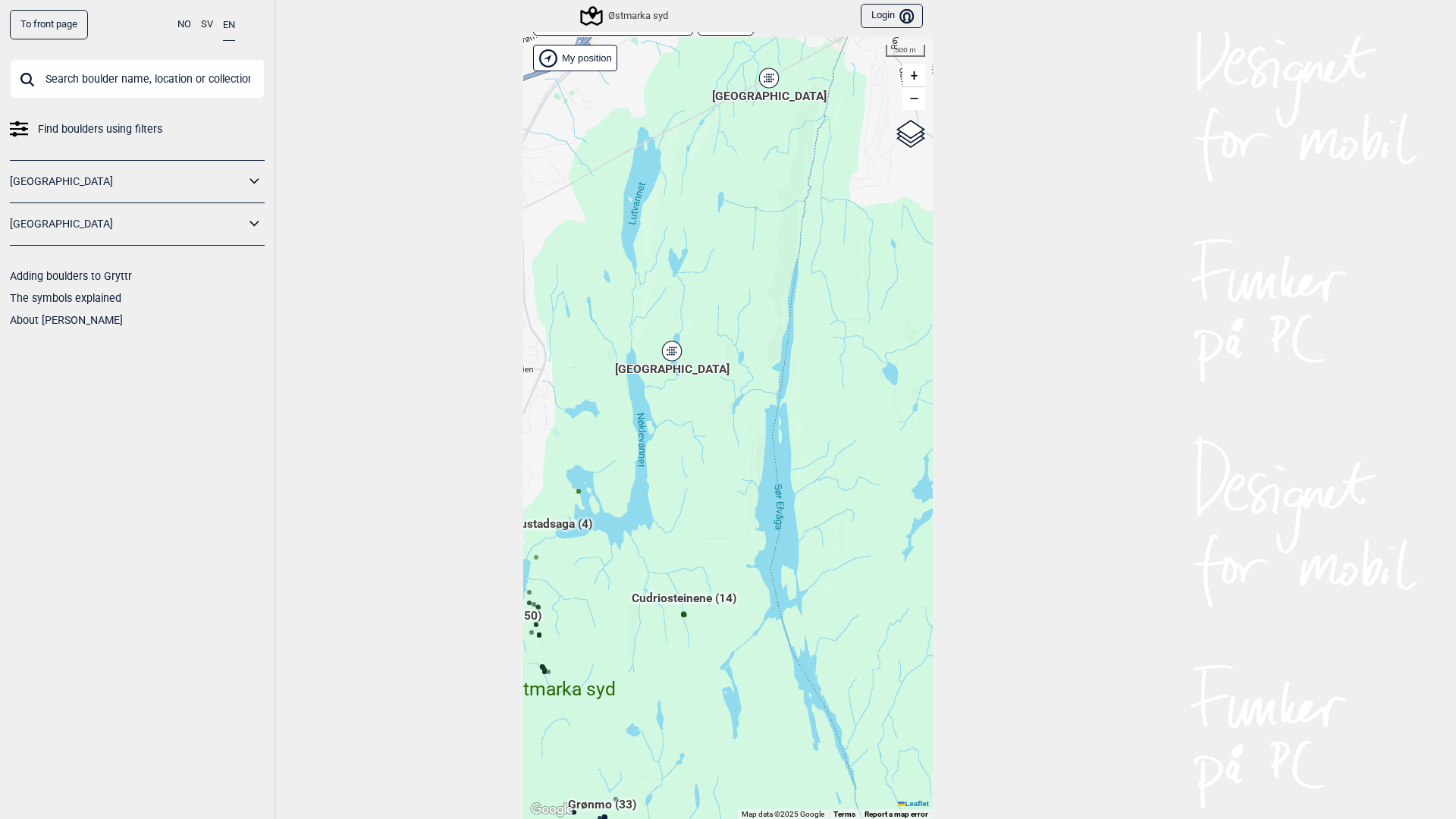 click 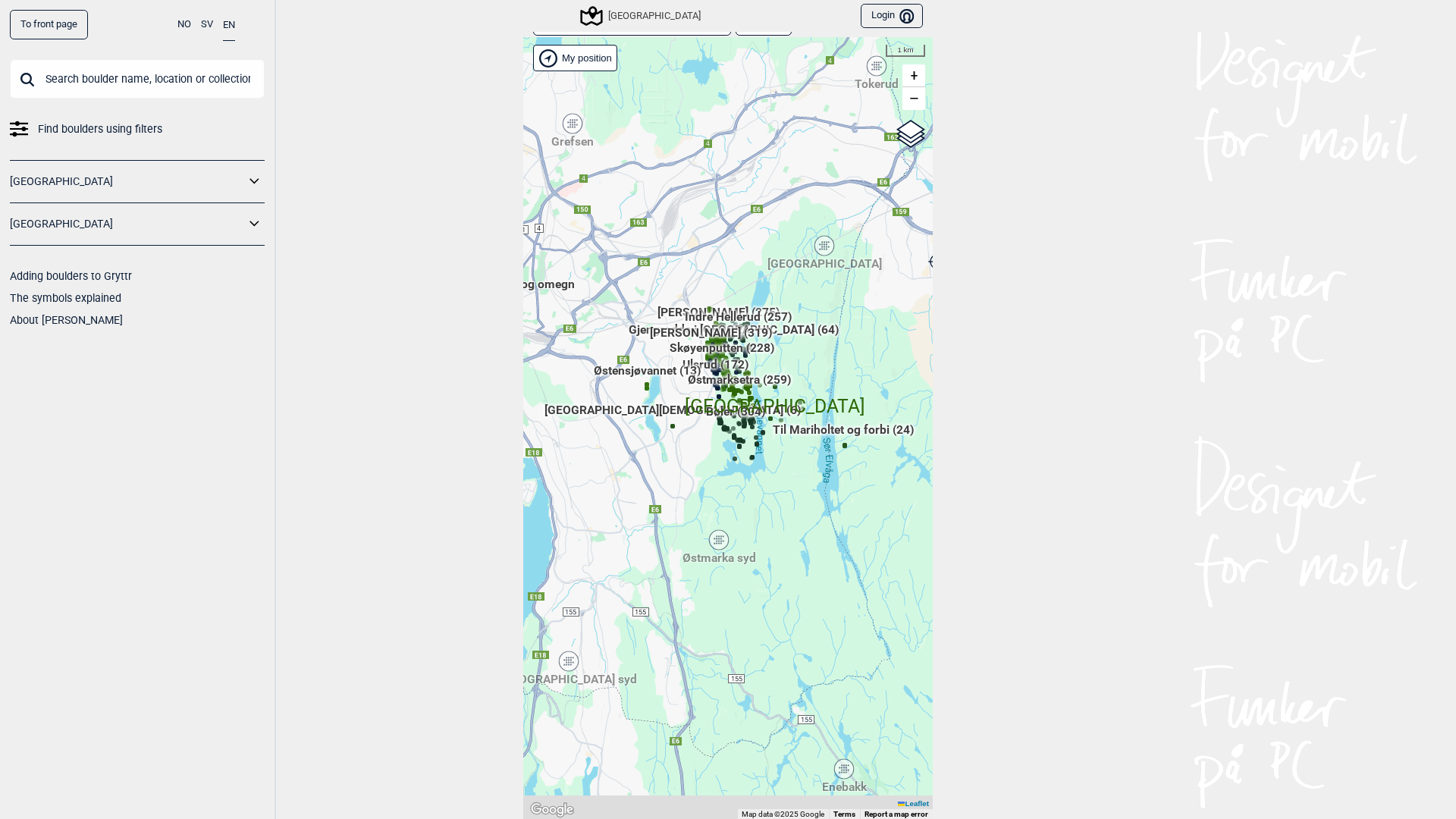 drag, startPoint x: 809, startPoint y: 309, endPoint x: 824, endPoint y: 254, distance: 57.00877 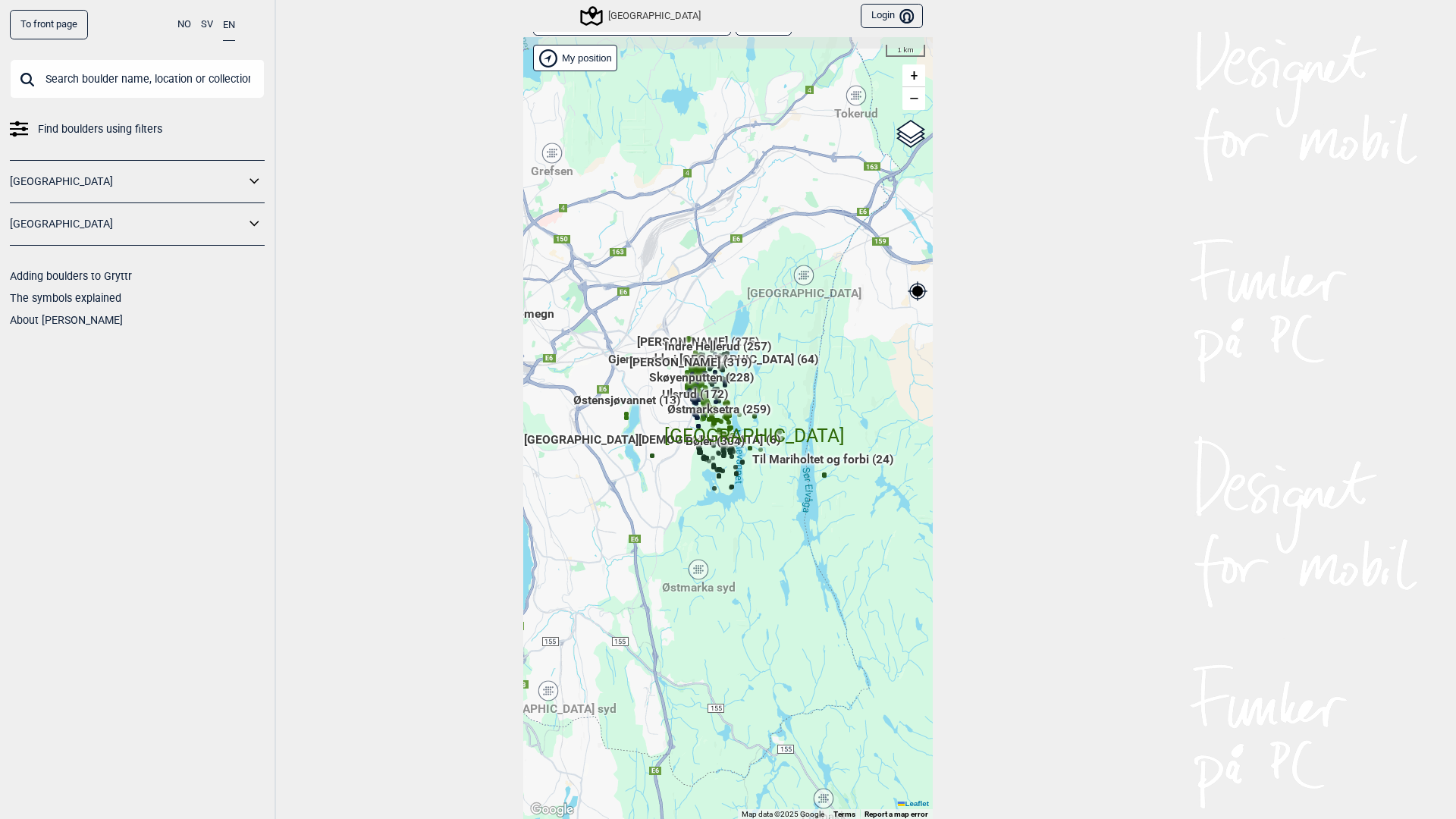 drag, startPoint x: 819, startPoint y: 404, endPoint x: 766, endPoint y: 423, distance: 56.302753 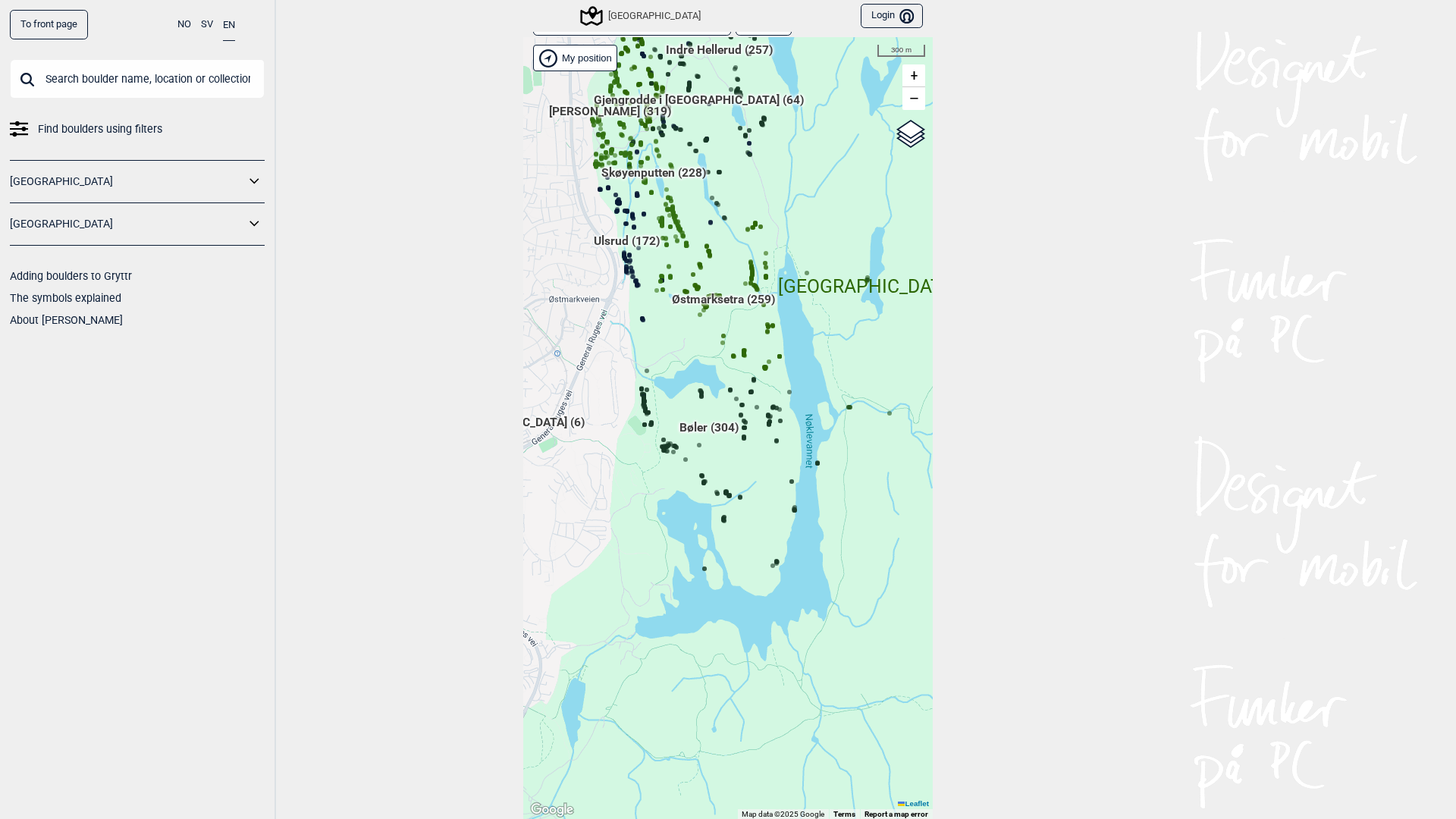 drag, startPoint x: 739, startPoint y: 439, endPoint x: 874, endPoint y: 464, distance: 137.2953 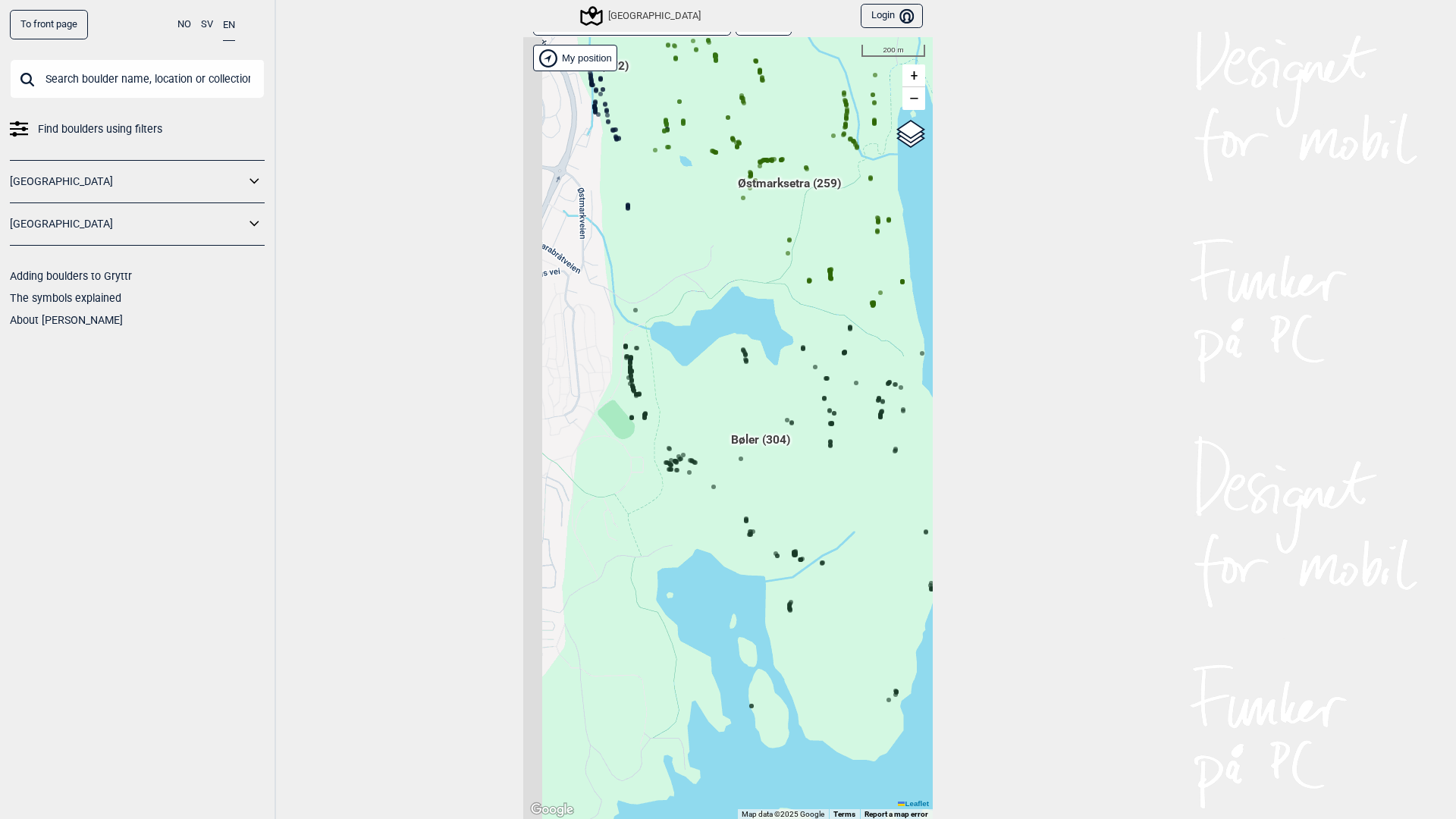 drag, startPoint x: 589, startPoint y: 447, endPoint x: 633, endPoint y: 492, distance: 62.93648 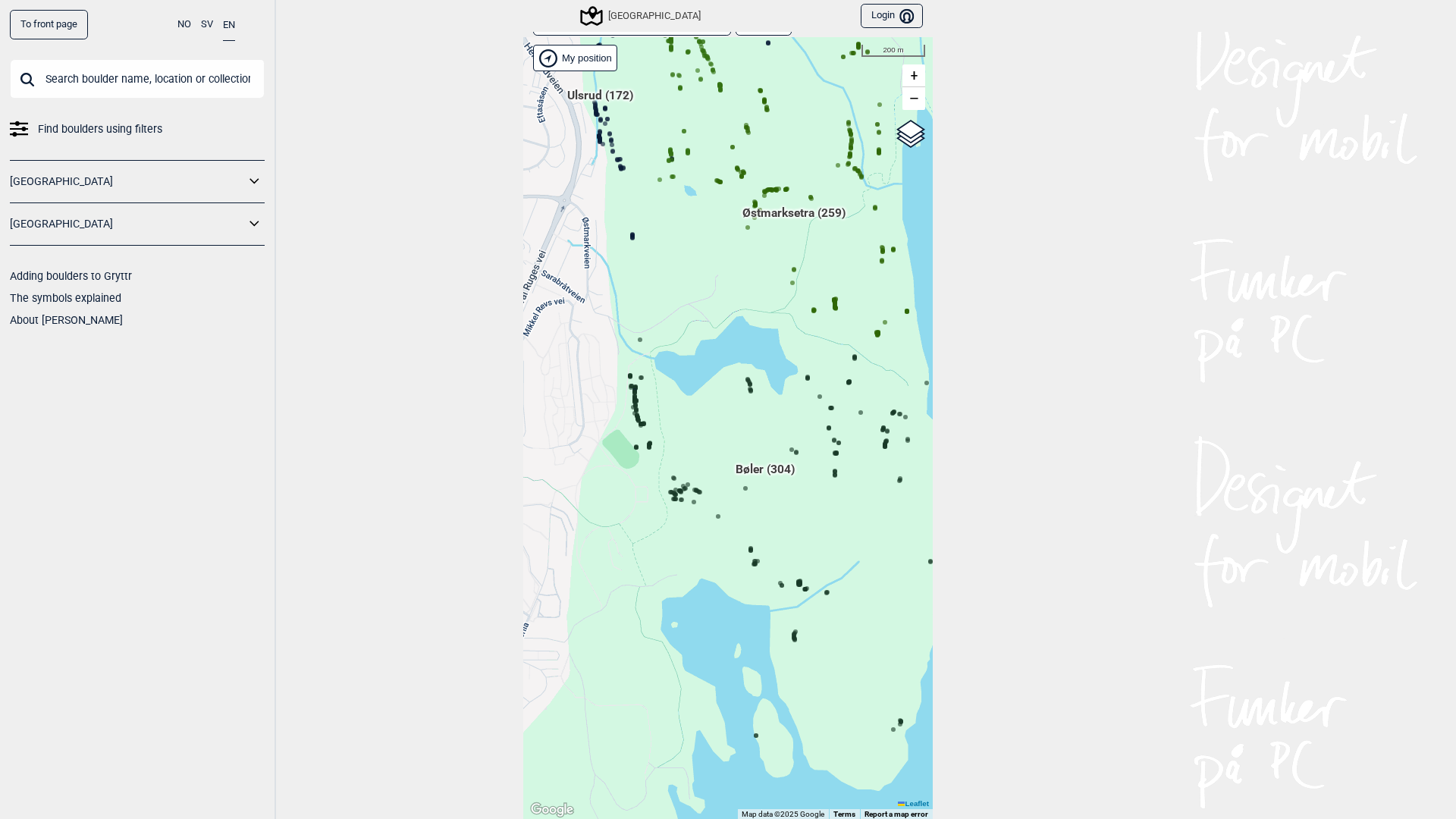 drag, startPoint x: 724, startPoint y: 401, endPoint x: 699, endPoint y: 481, distance: 83.81527 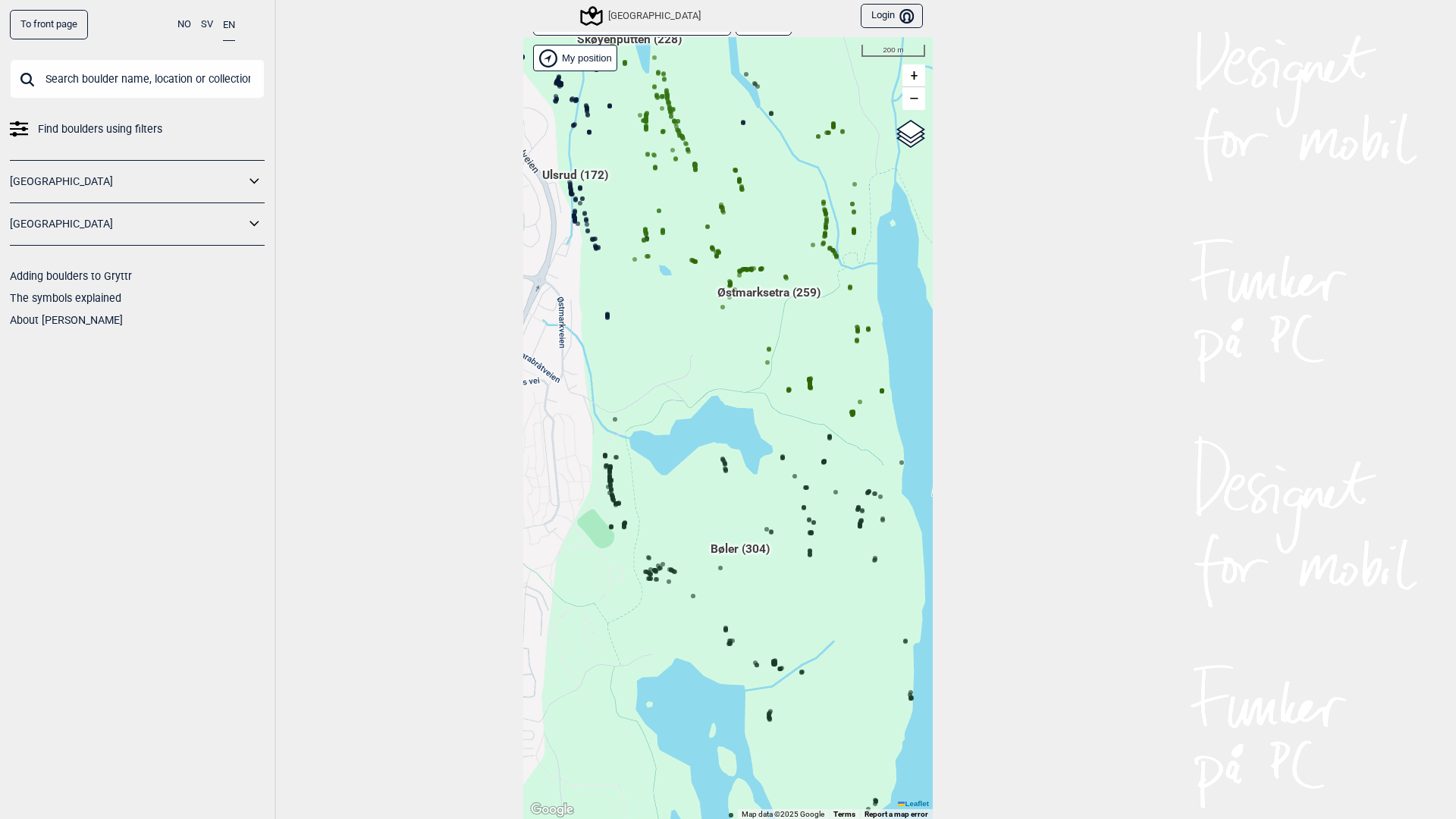 click on "Østmarksetra (259)" at bounding box center [769, 299] 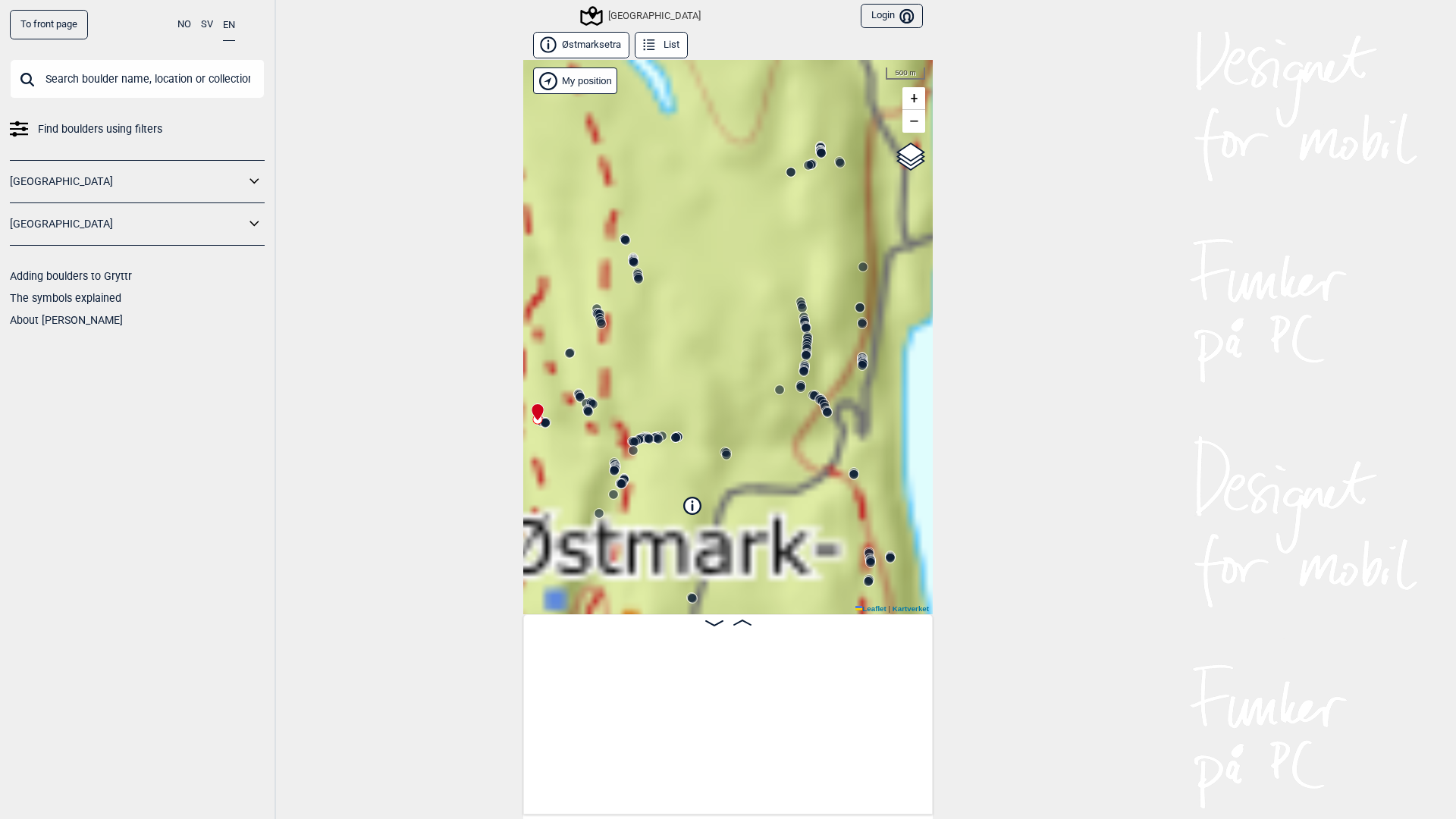 scroll, scrollTop: 0, scrollLeft: 119, axis: horizontal 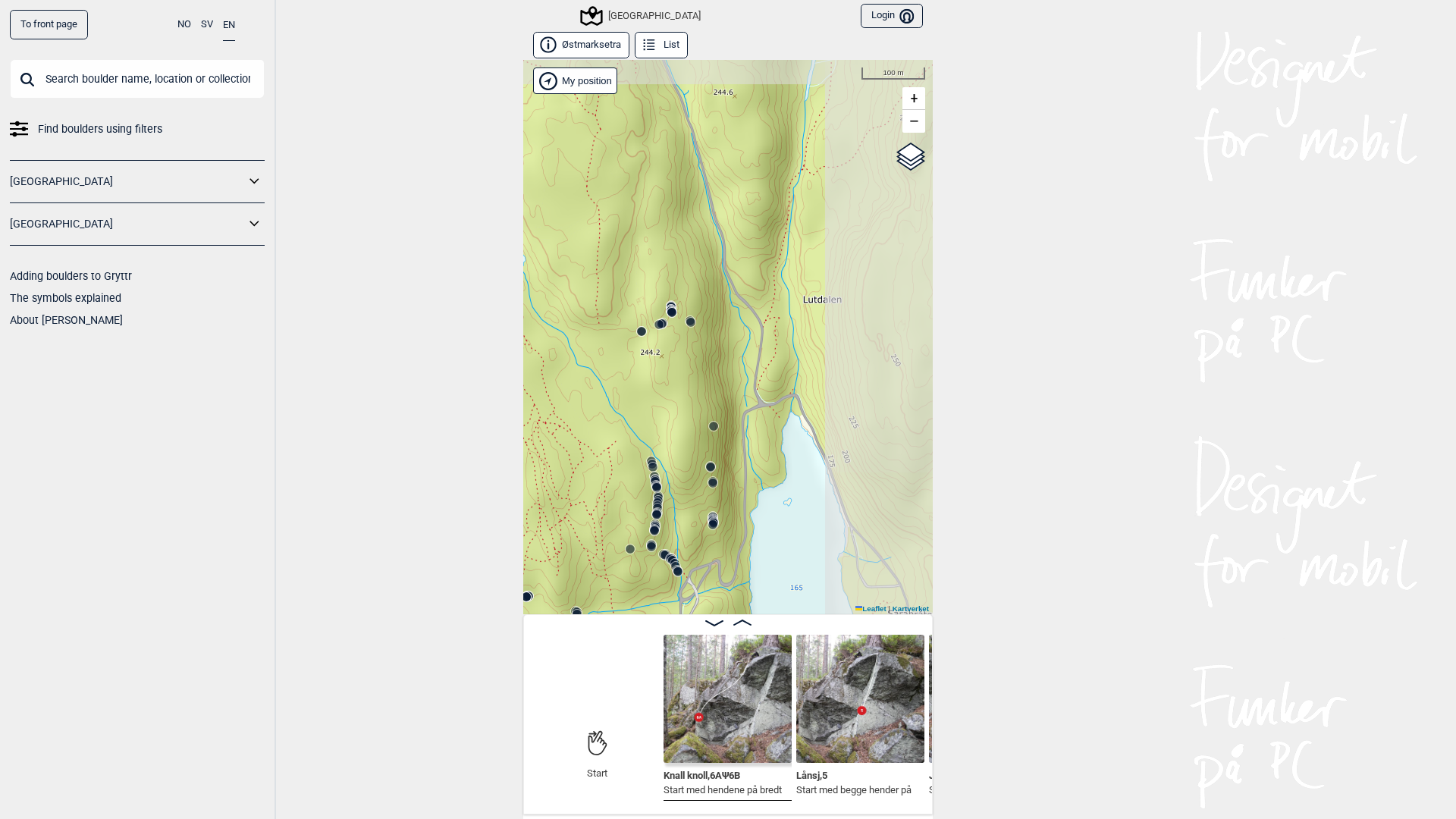 drag, startPoint x: 738, startPoint y: 362, endPoint x: 629, endPoint y: 475, distance: 157.00318 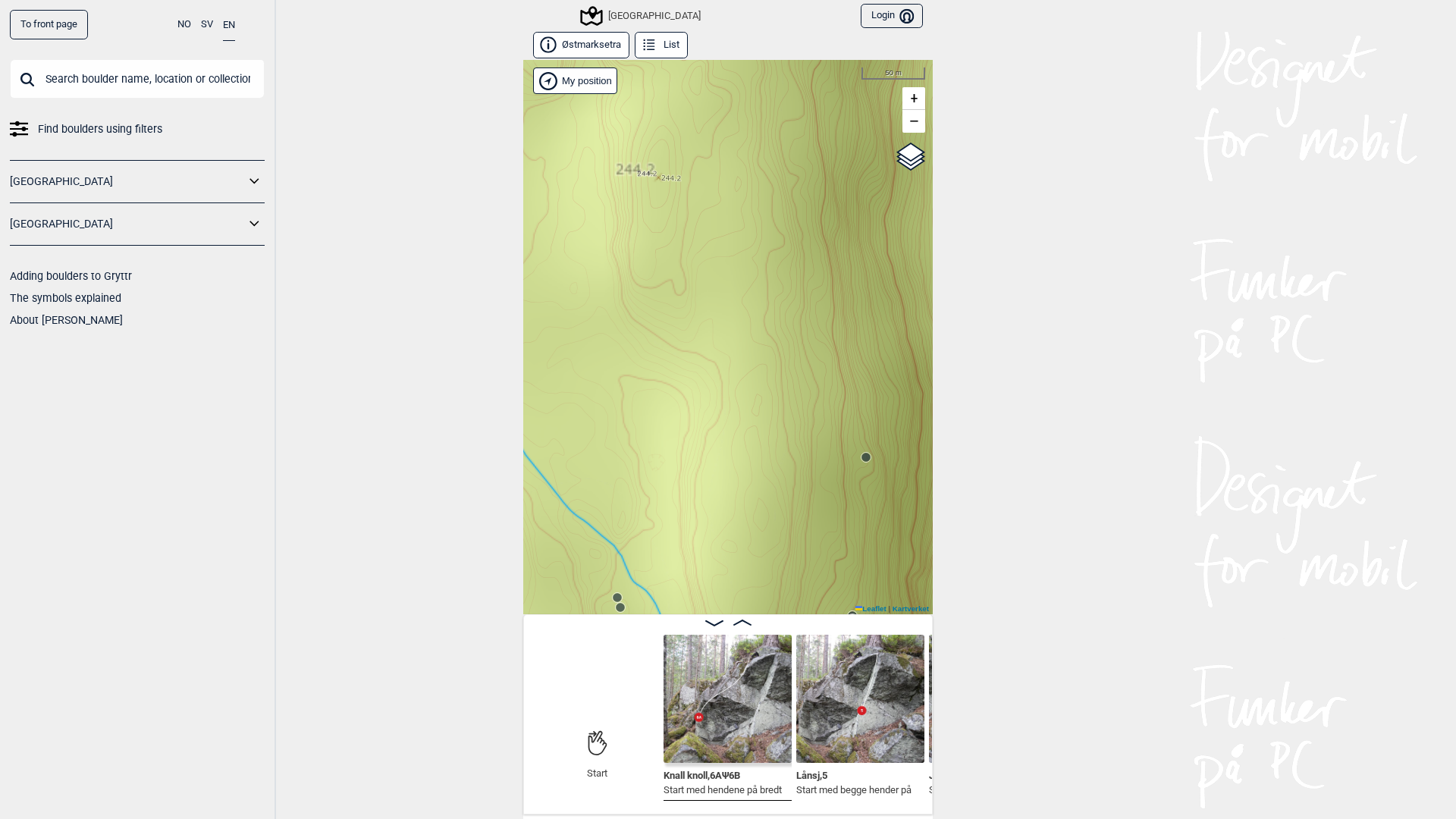 drag, startPoint x: 687, startPoint y: 511, endPoint x: 688, endPoint y: 606, distance: 95.005 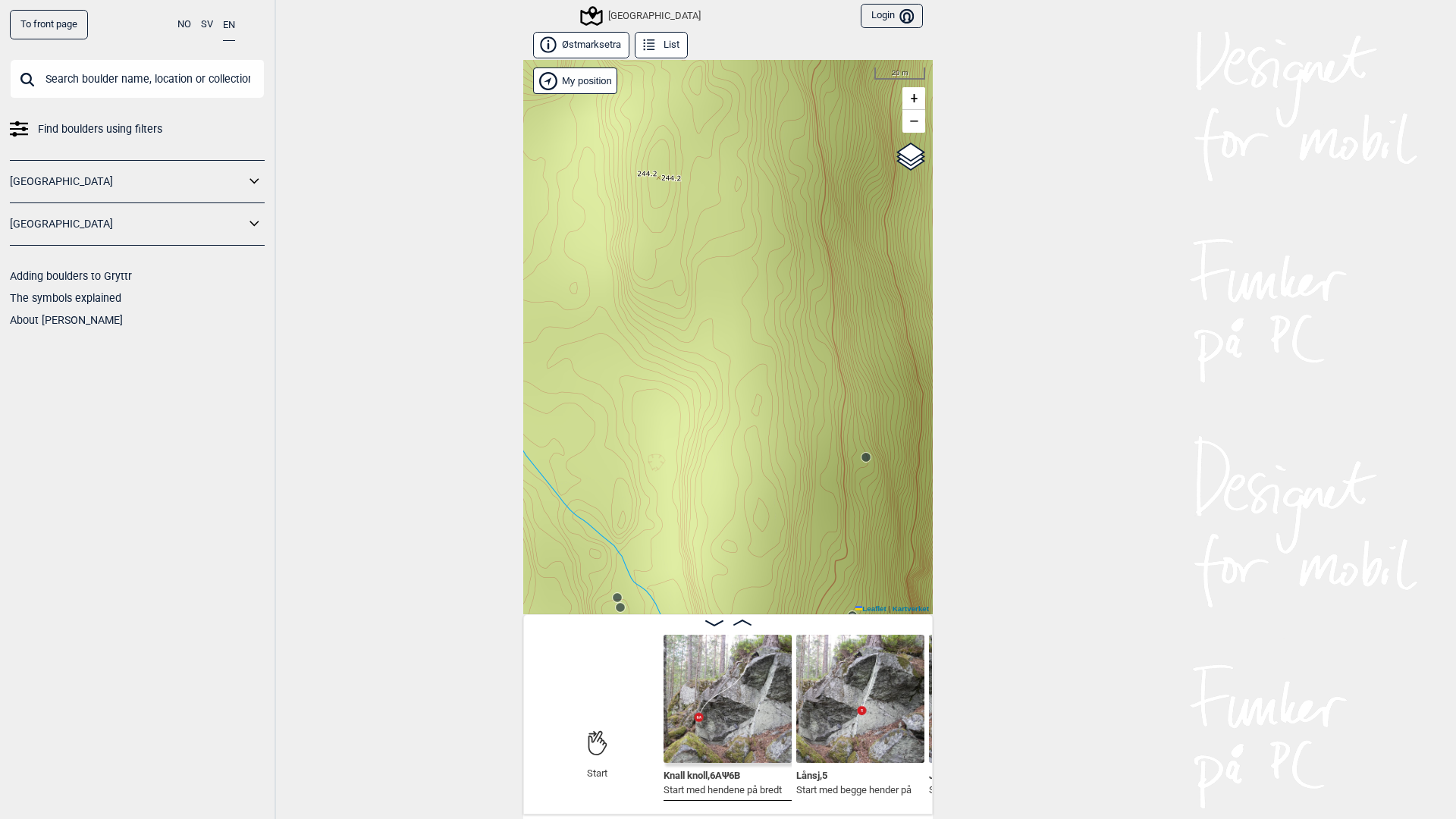 drag, startPoint x: 696, startPoint y: 283, endPoint x: 685, endPoint y: 610, distance: 327.18496 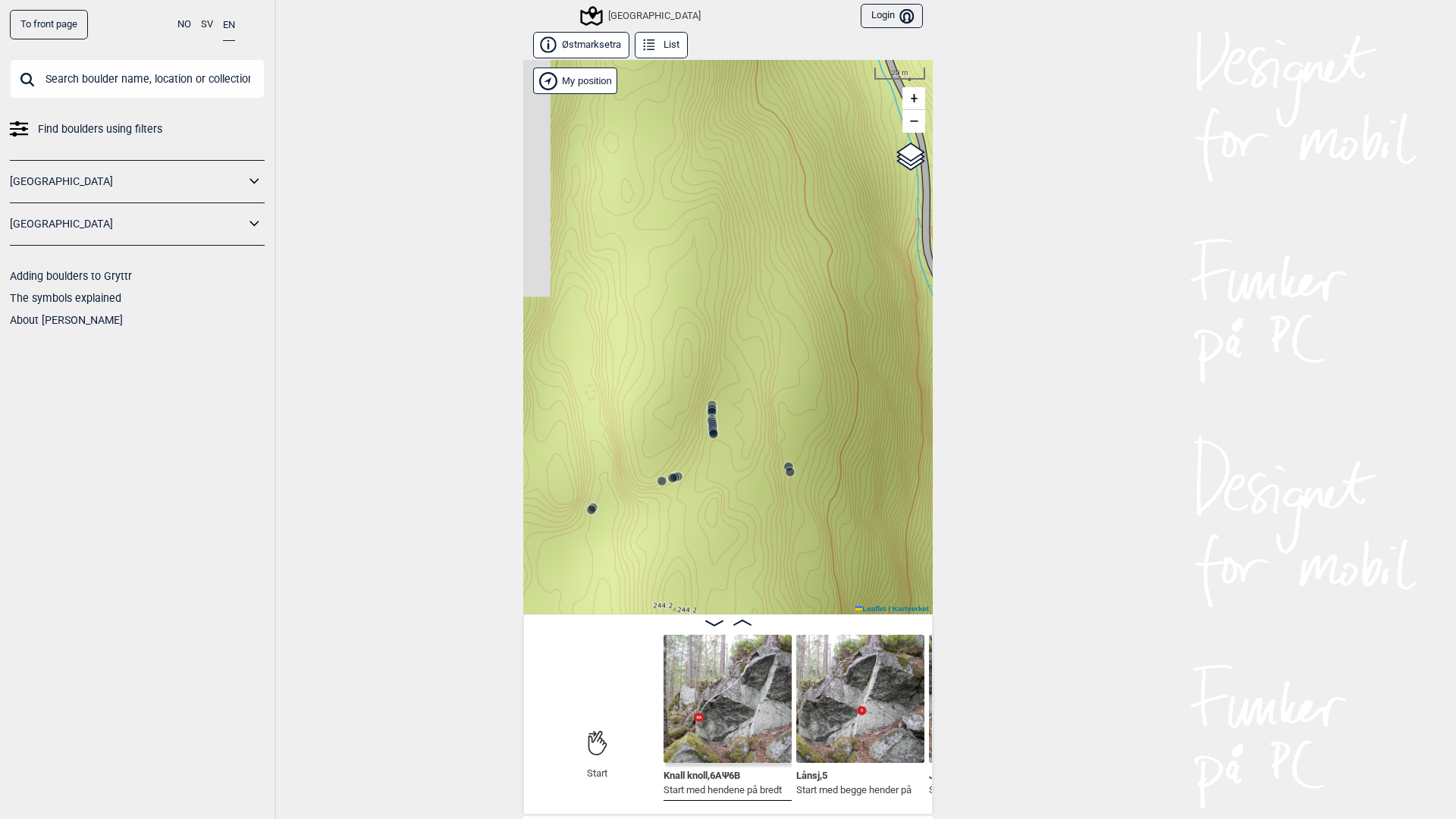 drag, startPoint x: 661, startPoint y: 472, endPoint x: 712, endPoint y: 262, distance: 216.1041 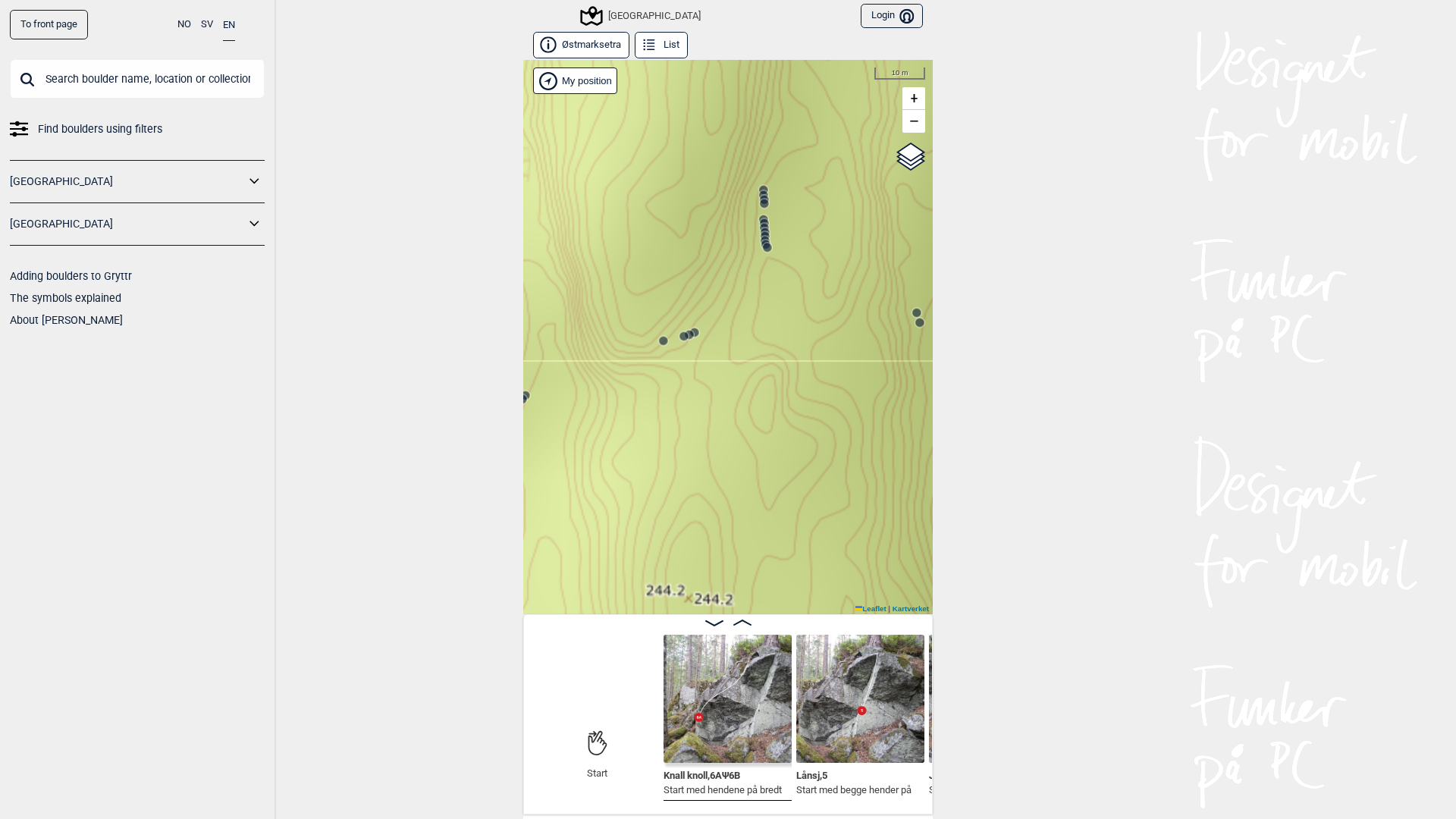 drag, startPoint x: 738, startPoint y: 327, endPoint x: 722, endPoint y: 478, distance: 151.84532 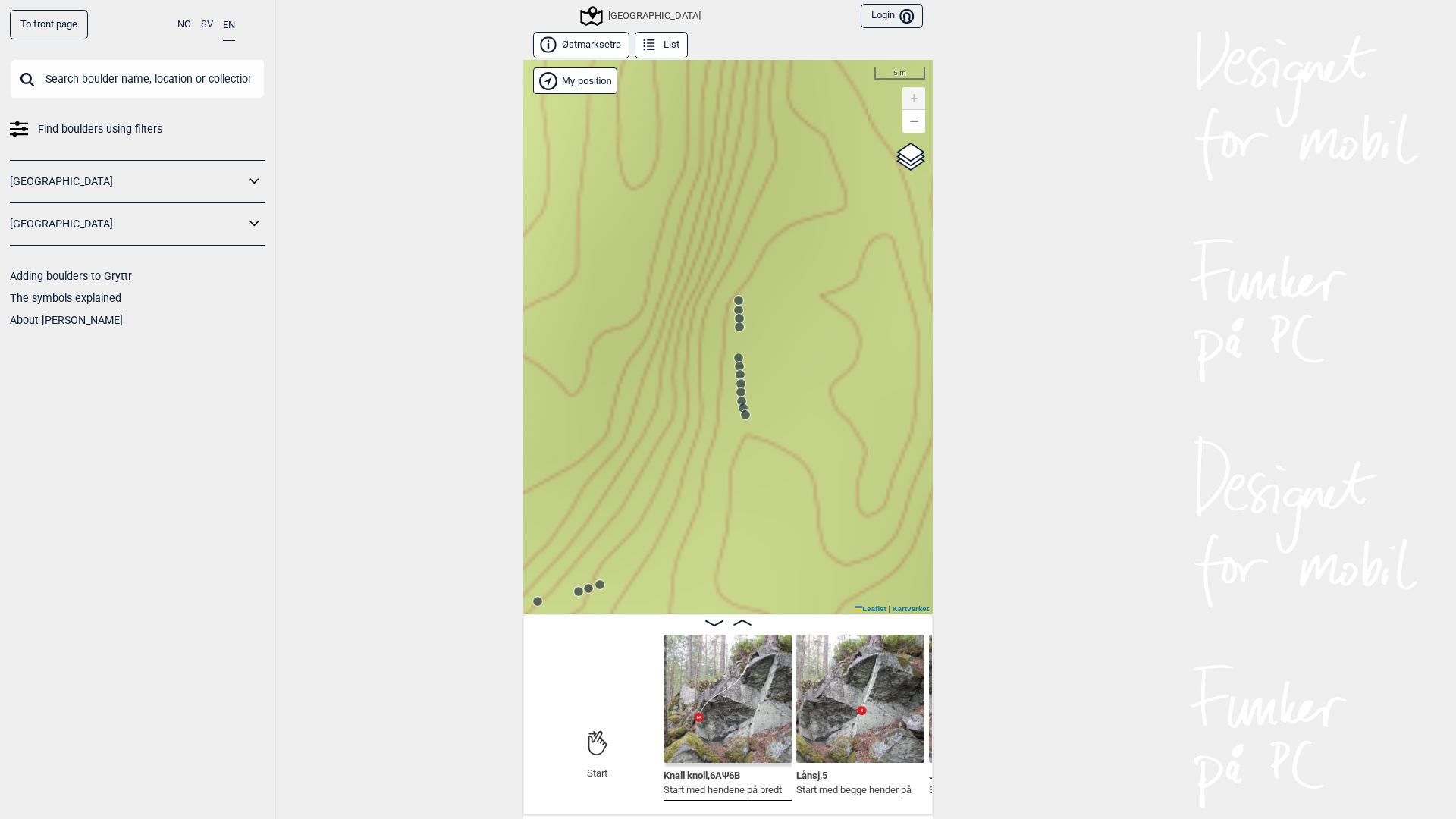 drag, startPoint x: 767, startPoint y: 214, endPoint x: 736, endPoint y: 315, distance: 105.65037 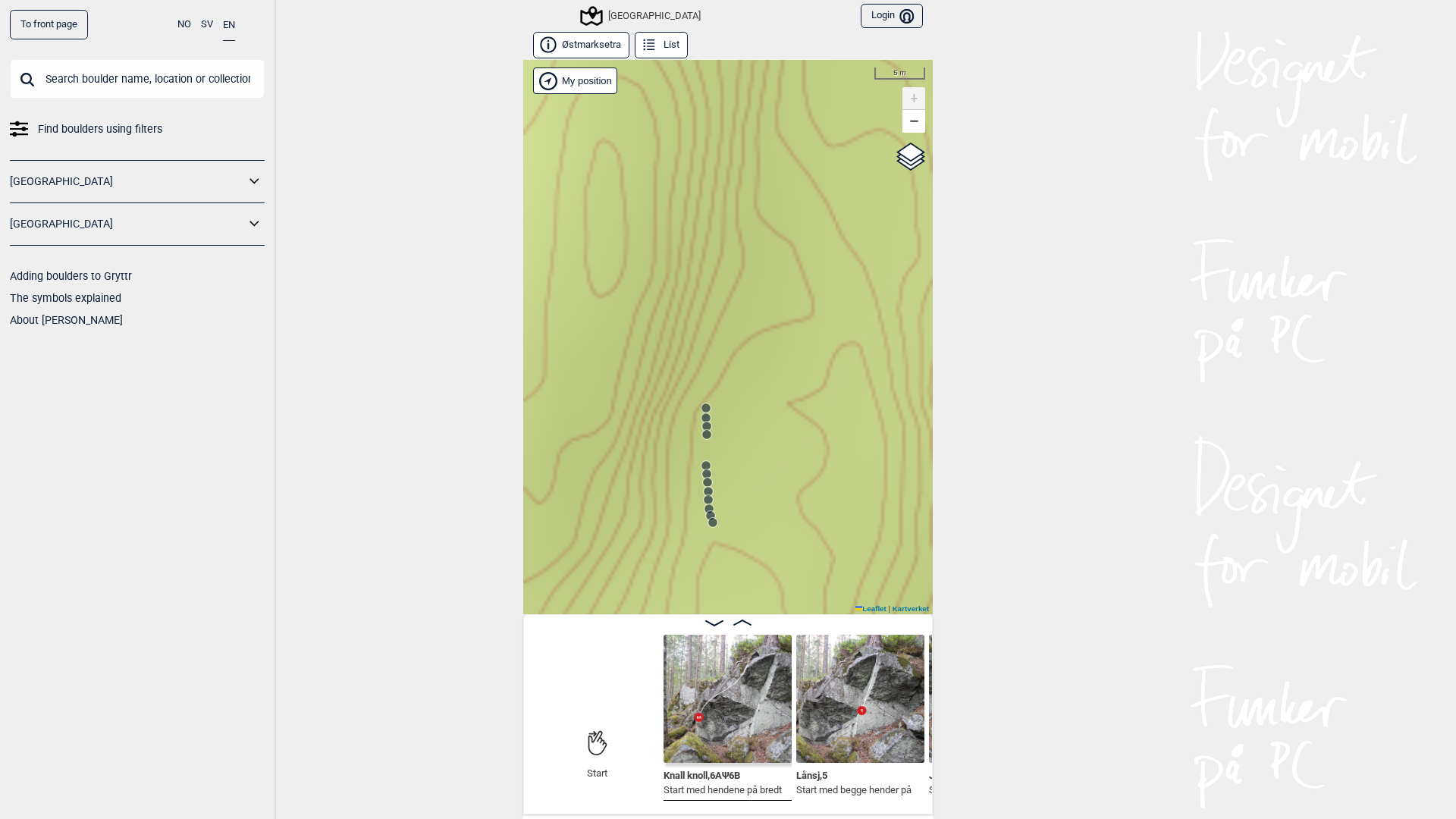 click 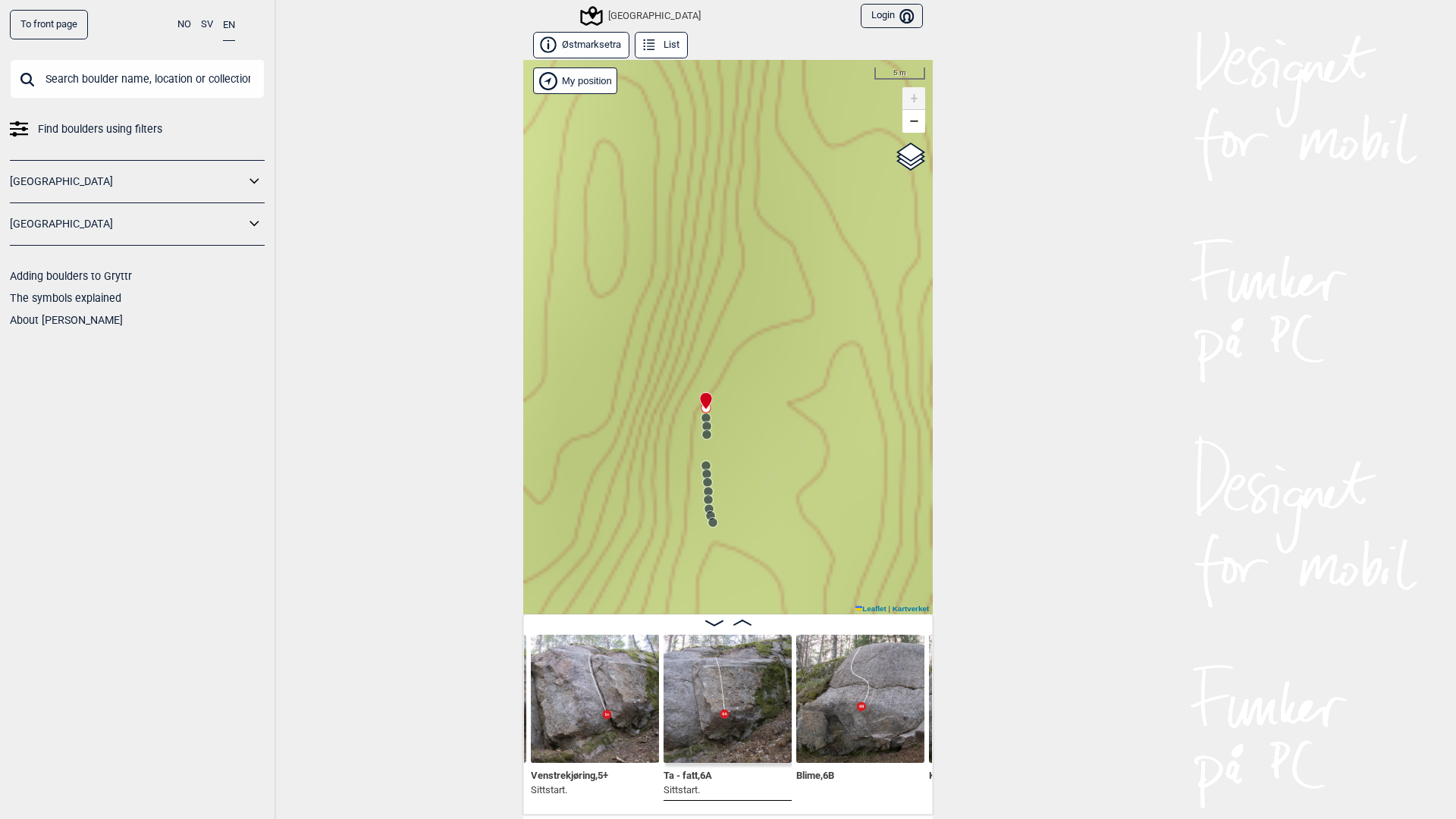 click 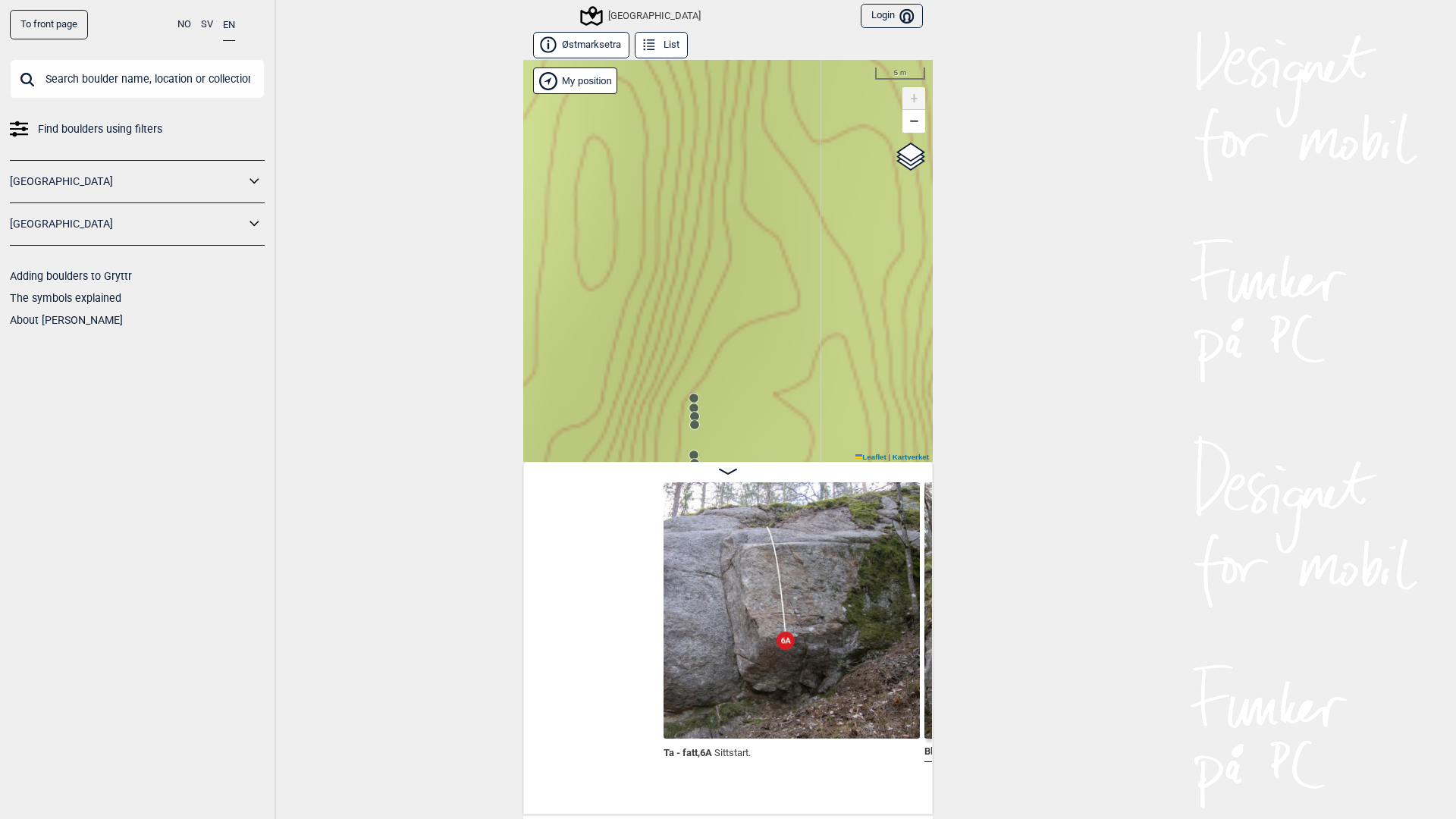 scroll, scrollTop: 0, scrollLeft: 23604, axis: horizontal 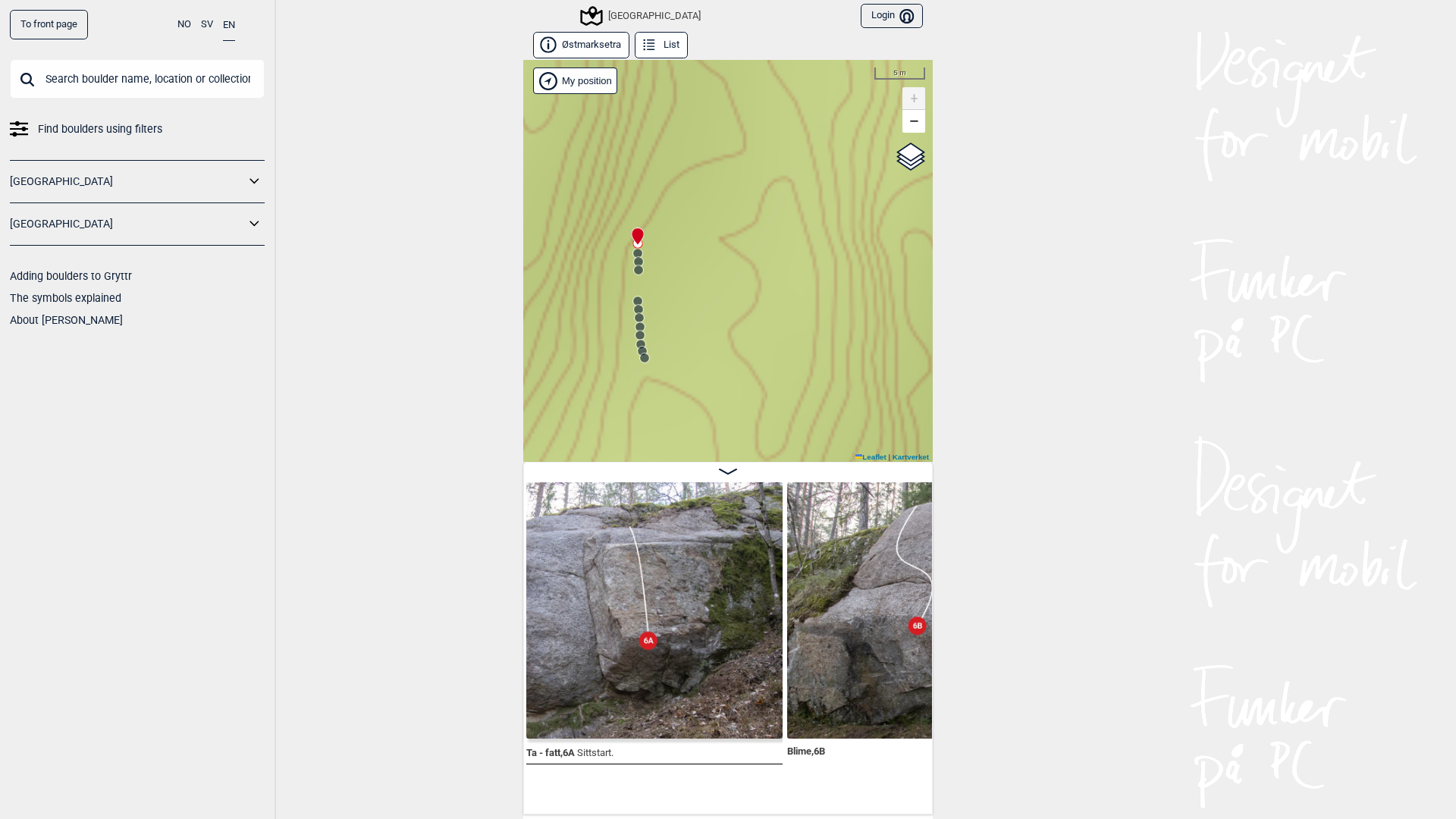 drag, startPoint x: 720, startPoint y: 334, endPoint x: 918, endPoint y: 398, distance: 208.08652 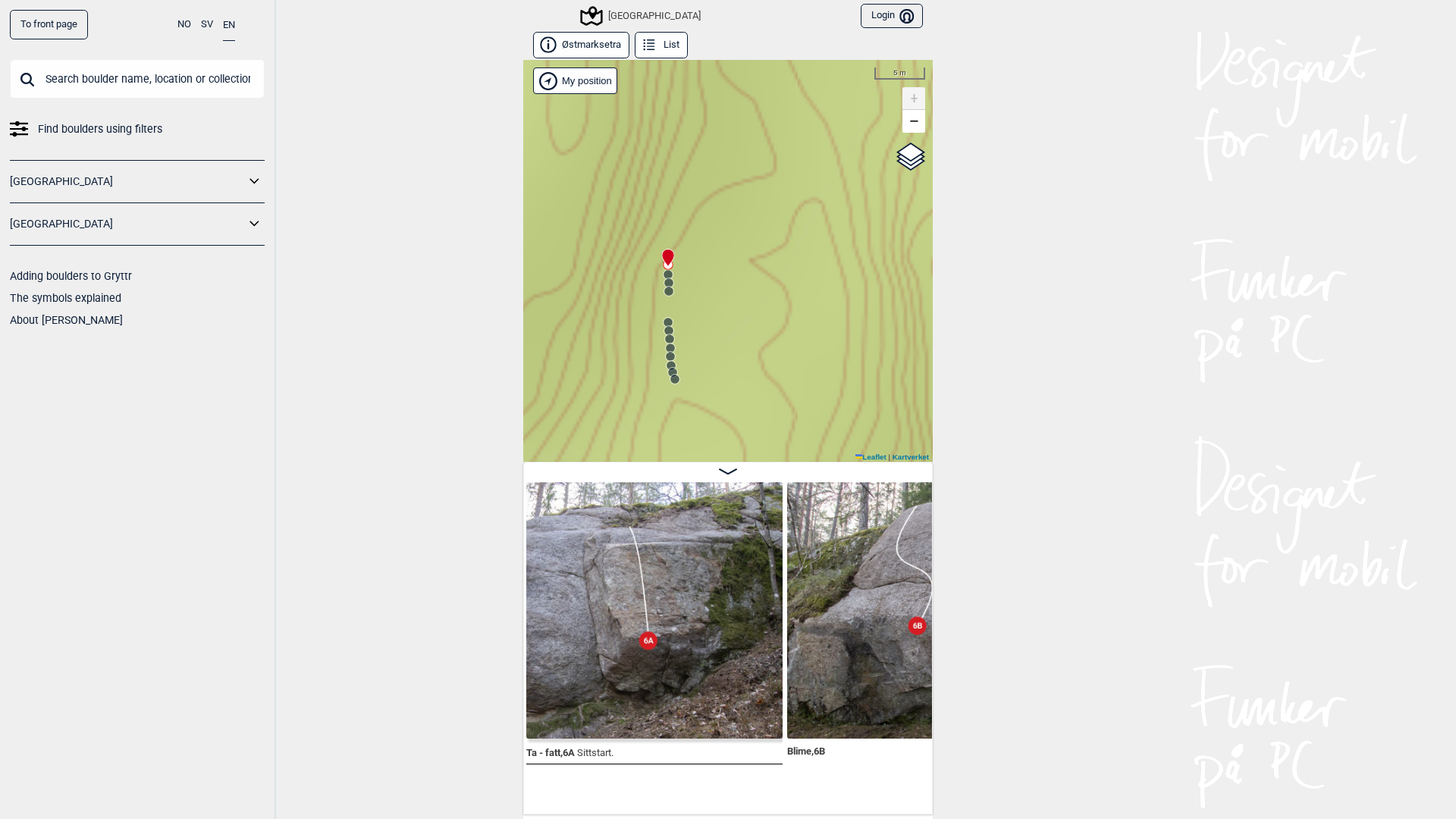 drag, startPoint x: 703, startPoint y: 295, endPoint x: 779, endPoint y: 315, distance: 78.58753 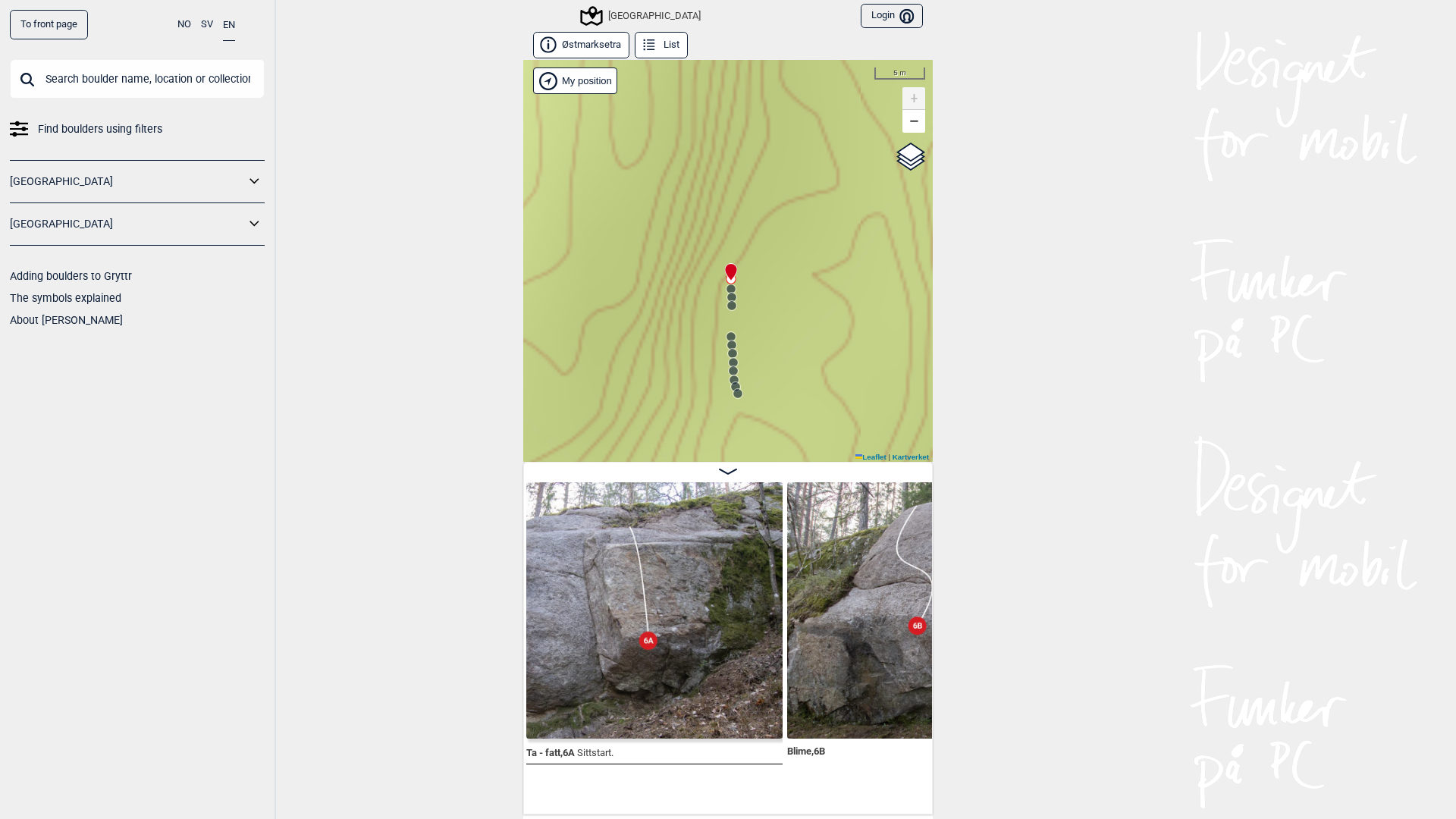click 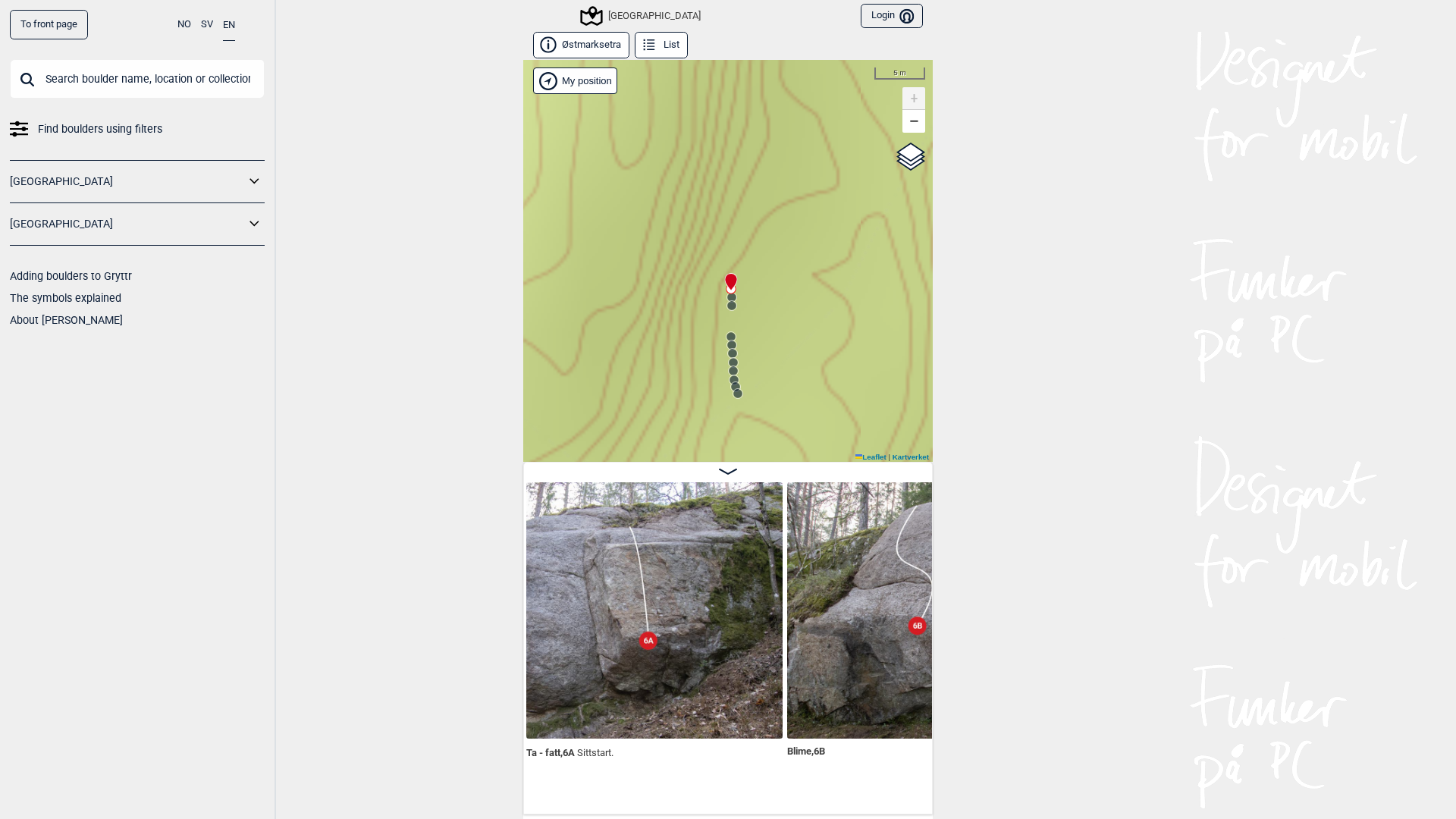 scroll, scrollTop: 0, scrollLeft: 23658, axis: horizontal 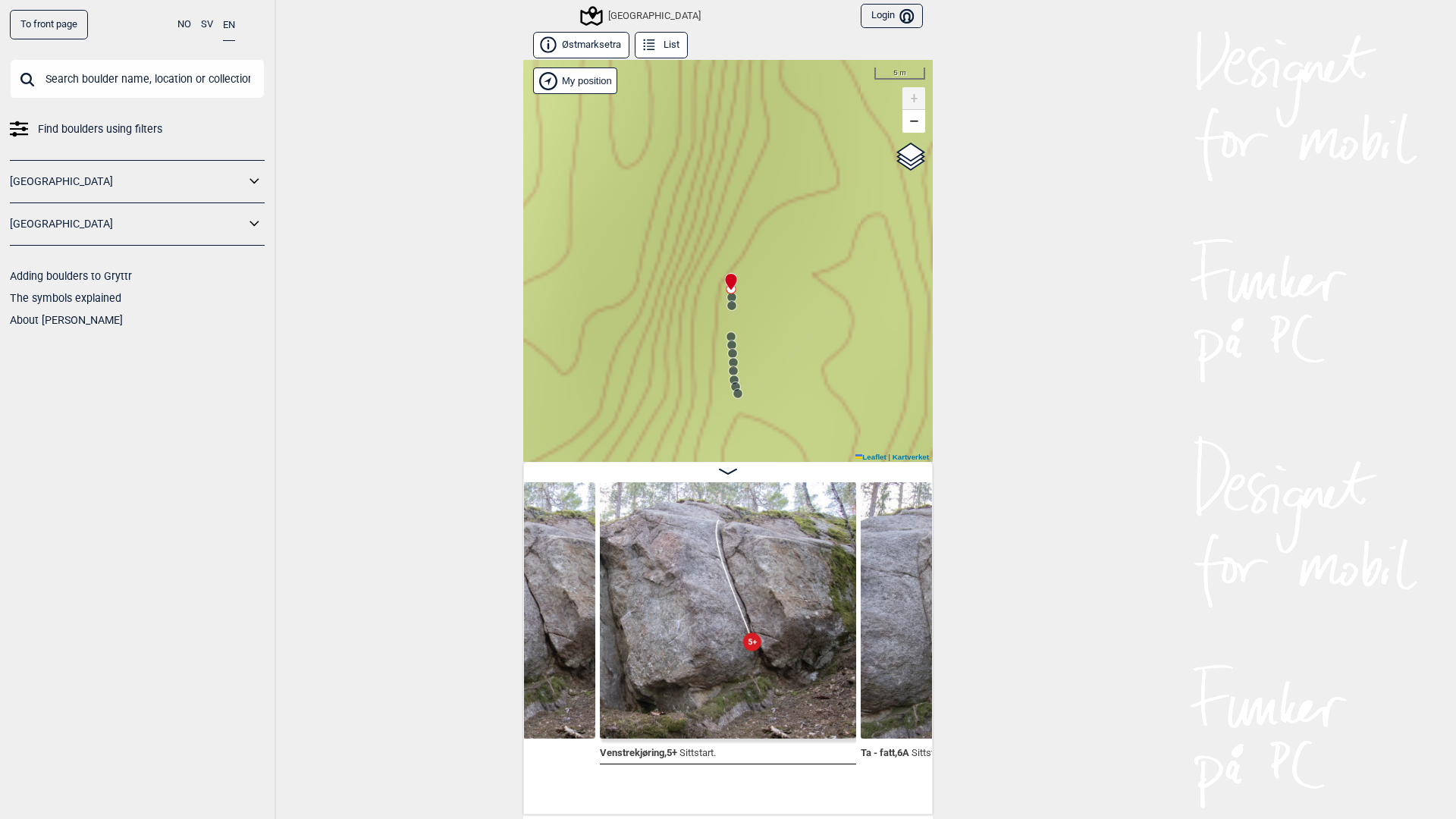 click at bounding box center (728, 275) 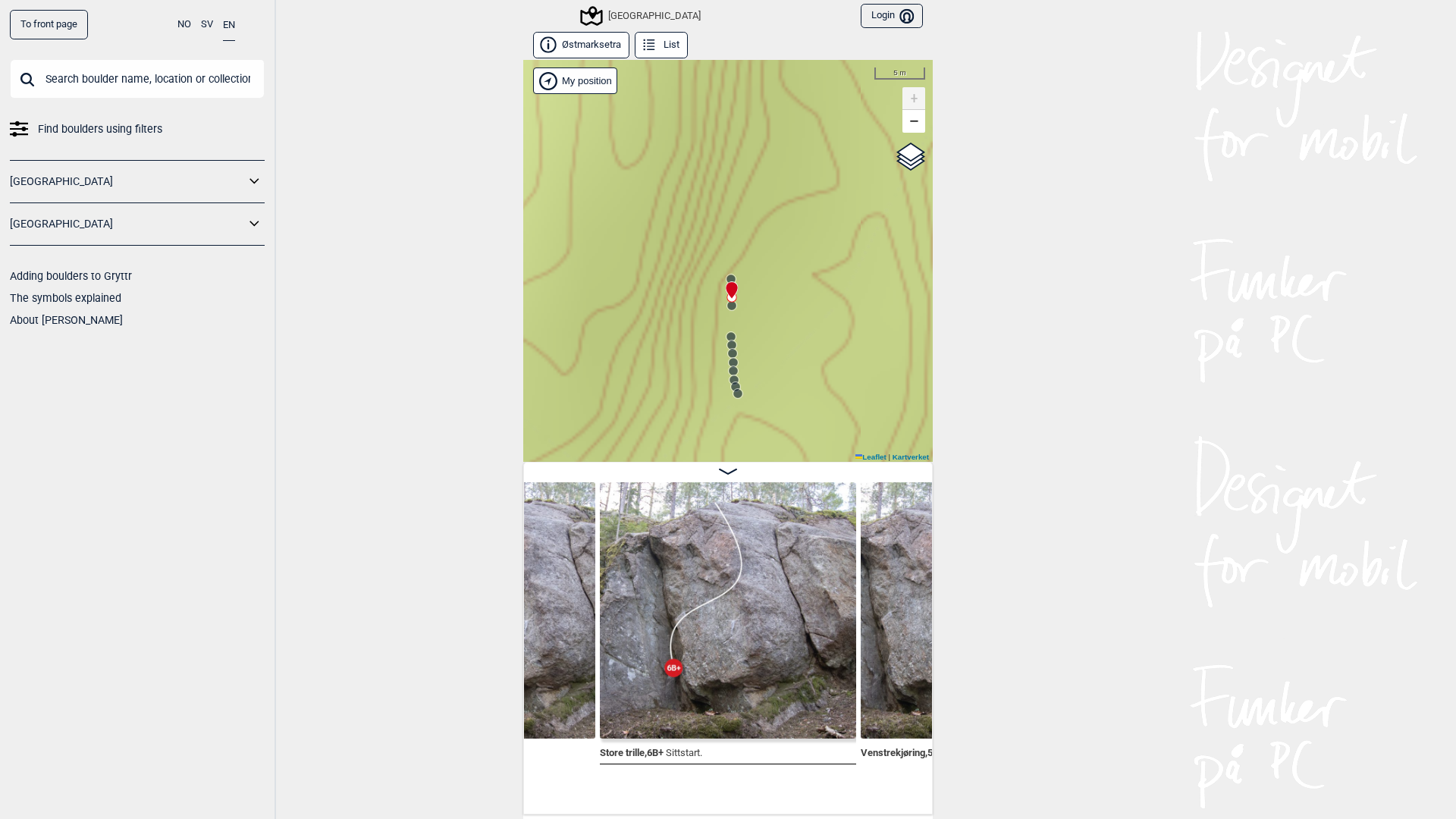 click 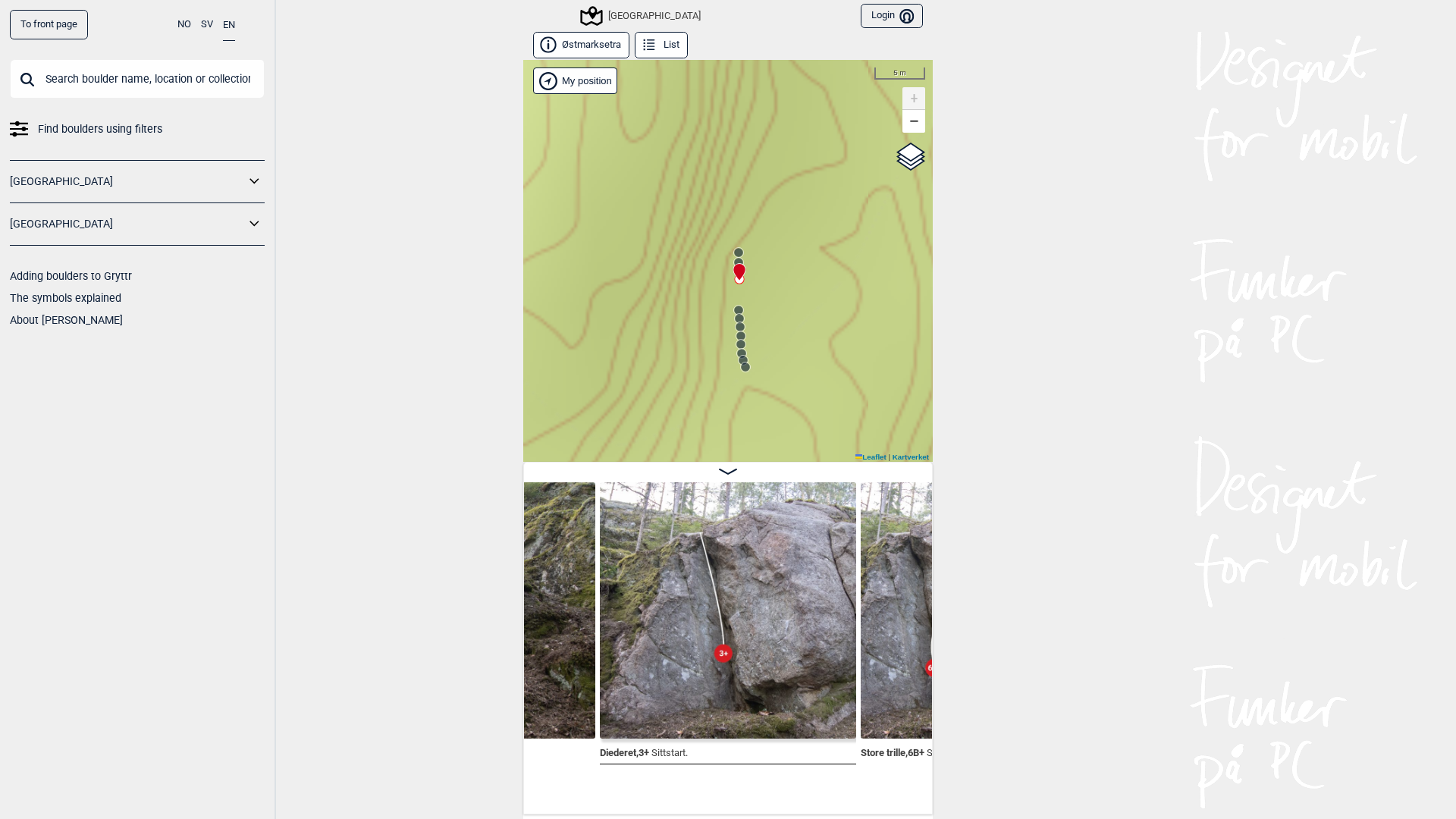 drag, startPoint x: 742, startPoint y: 323, endPoint x: 744, endPoint y: 313, distance: 10.198039 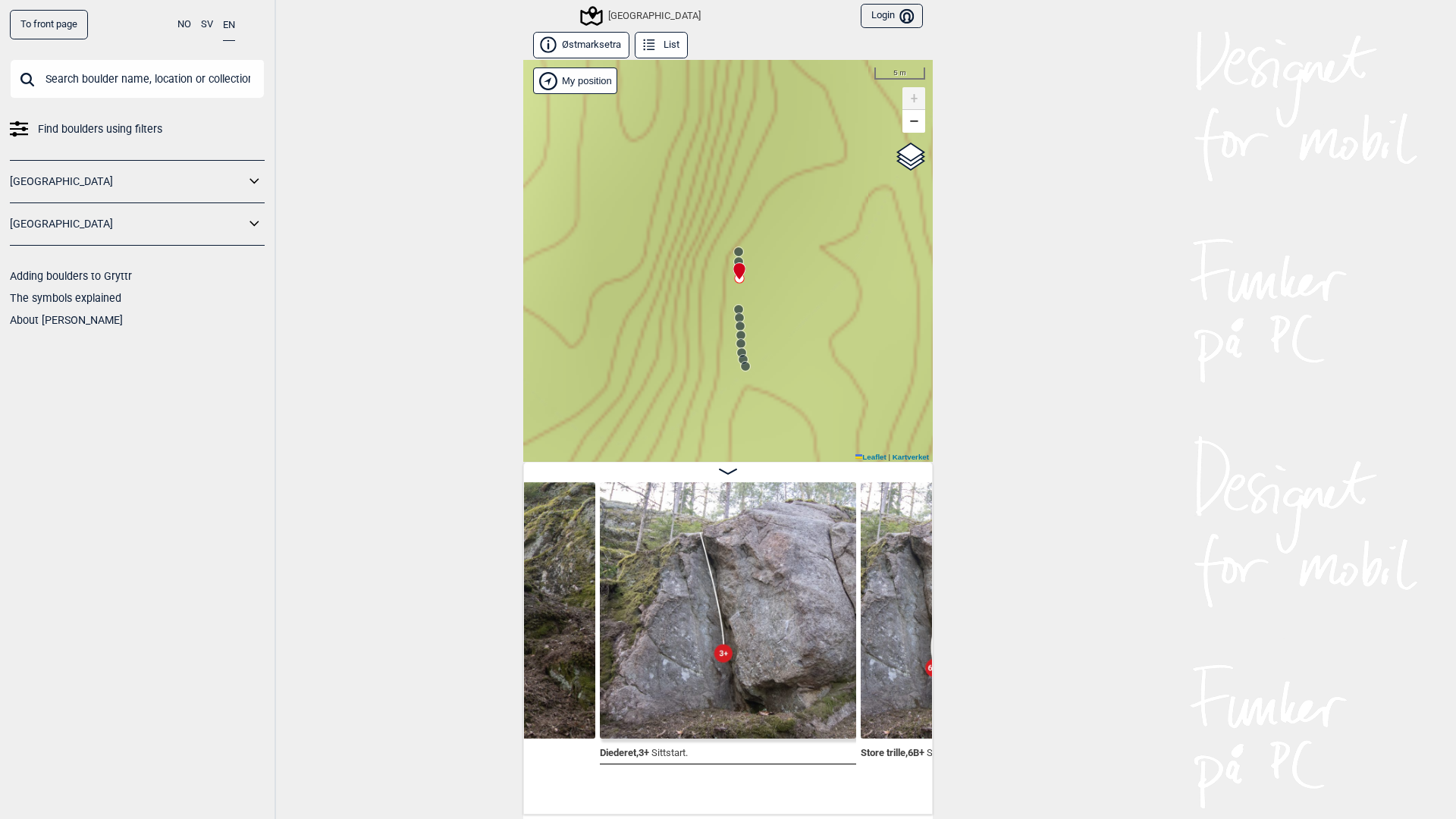 click 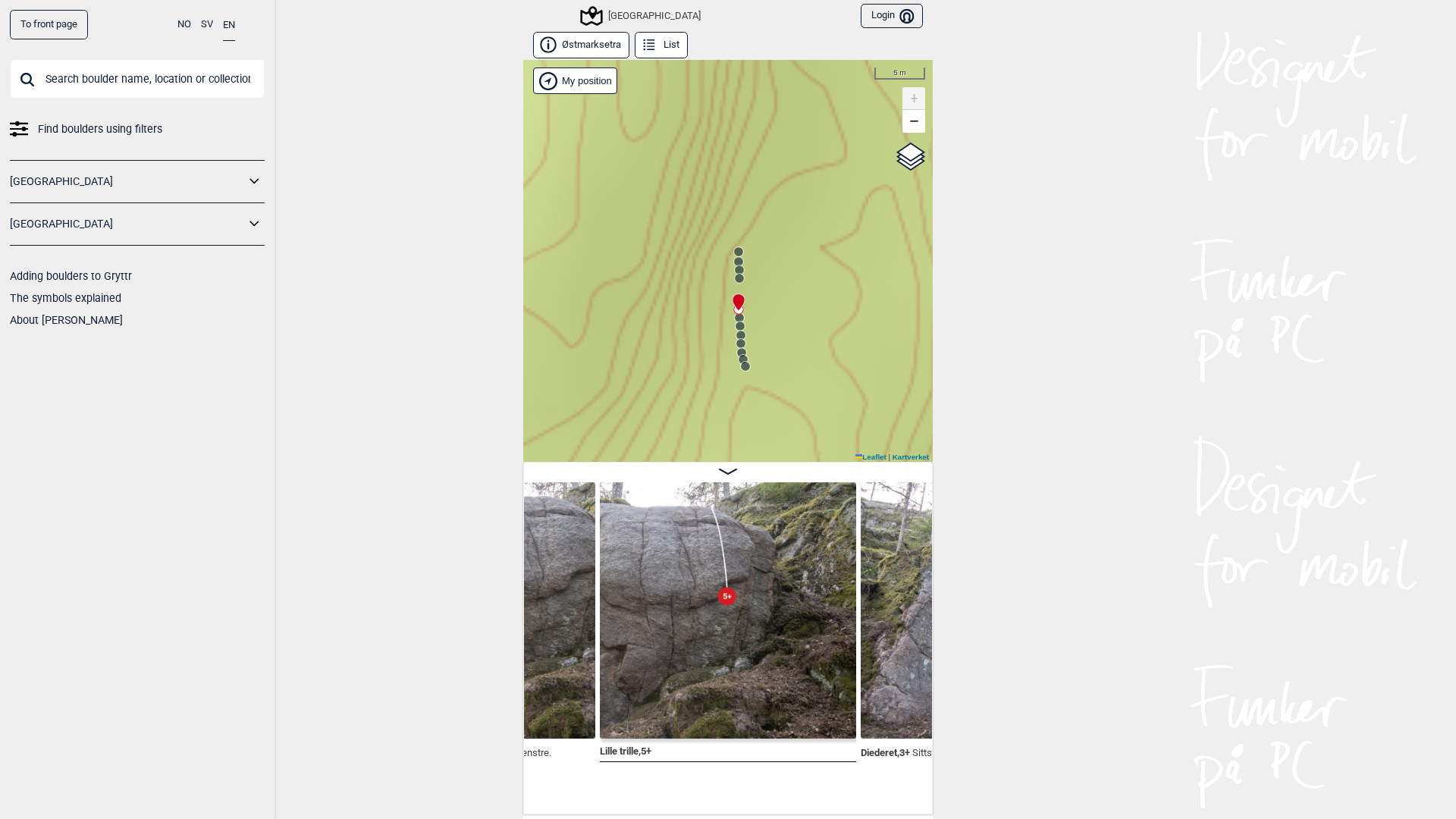 click at bounding box center (736, 296) 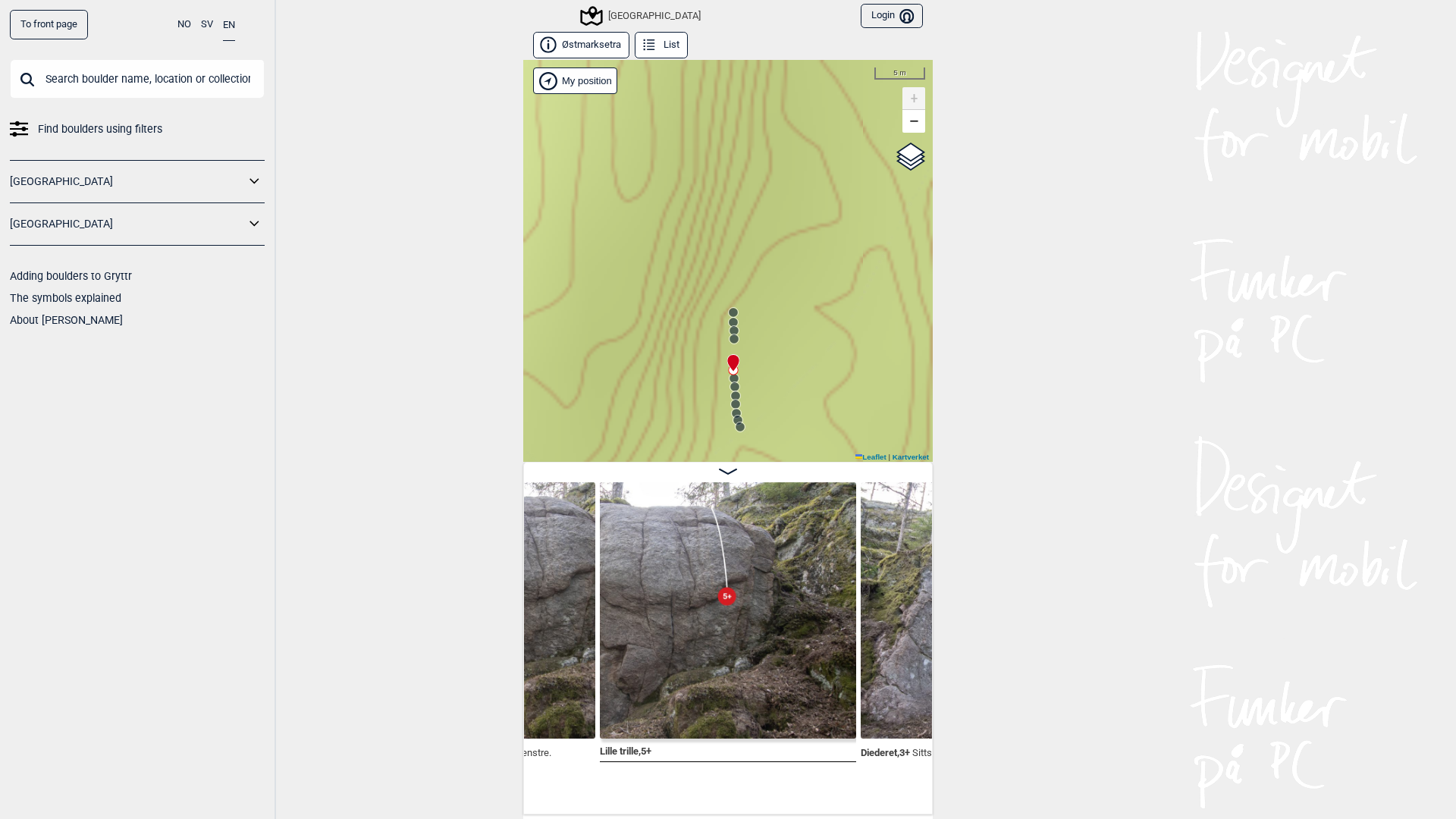 click at bounding box center [730, 356] 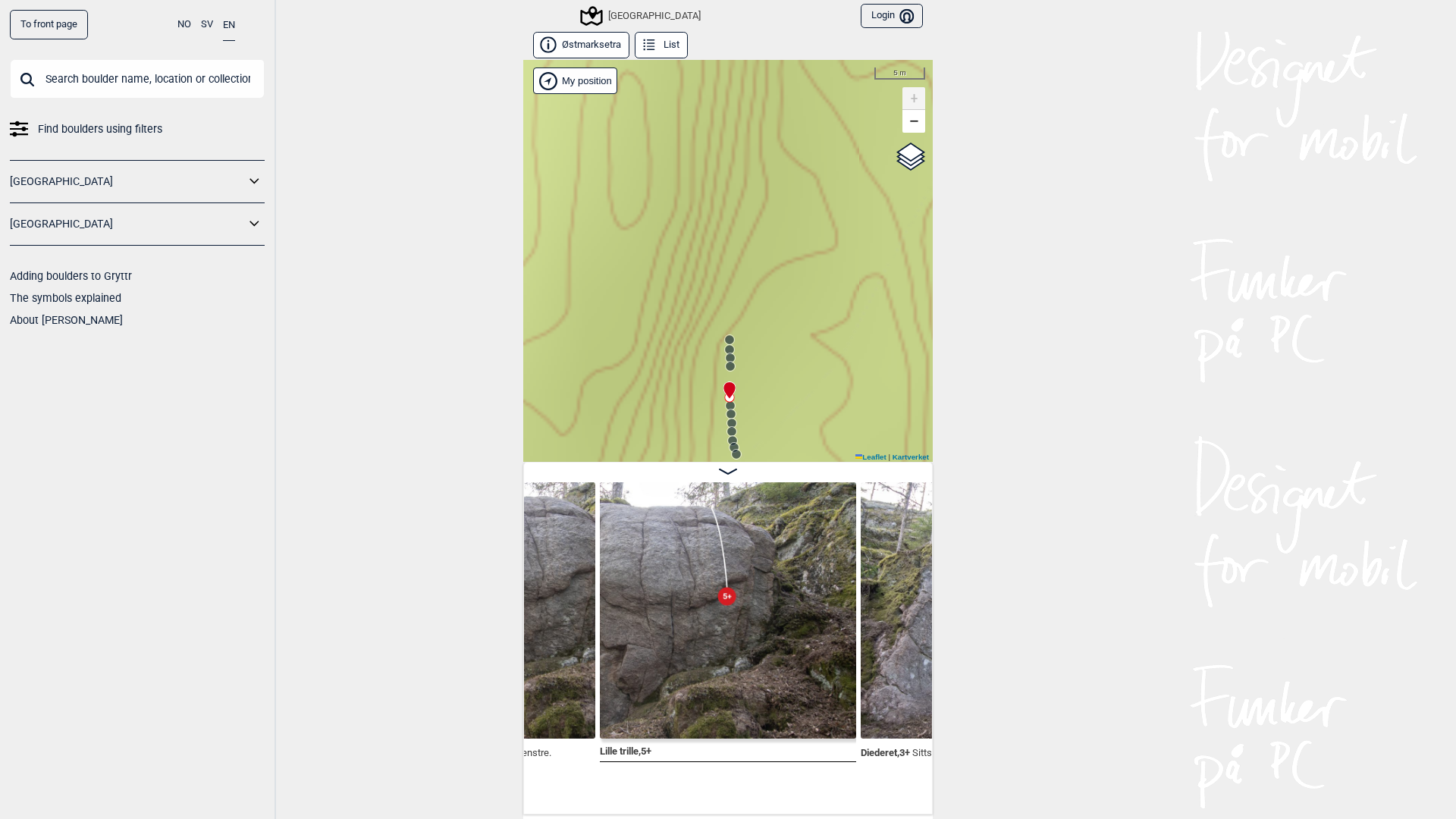 drag, startPoint x: 728, startPoint y: 393, endPoint x: 725, endPoint y: 273, distance: 120.03749 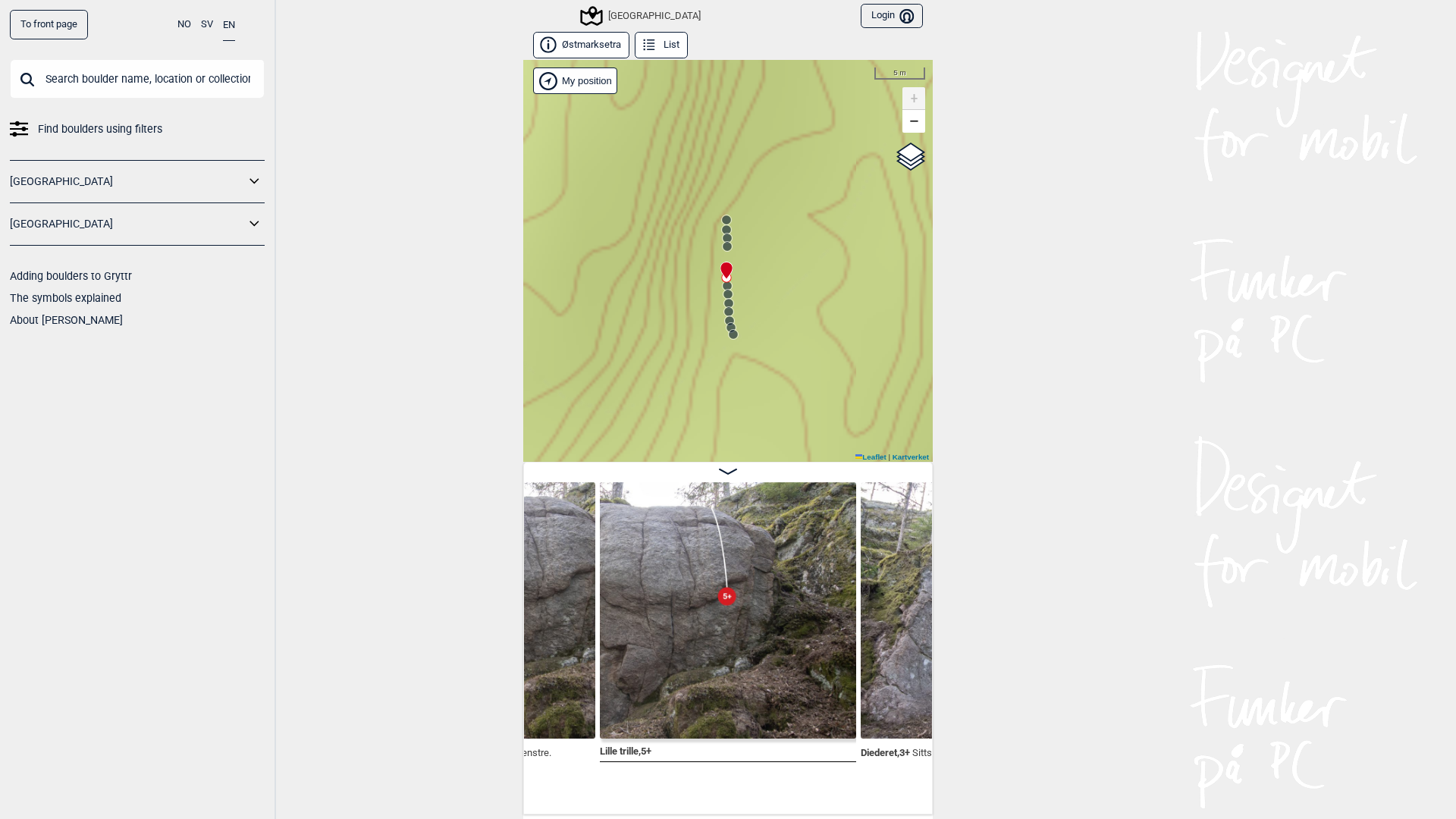 click 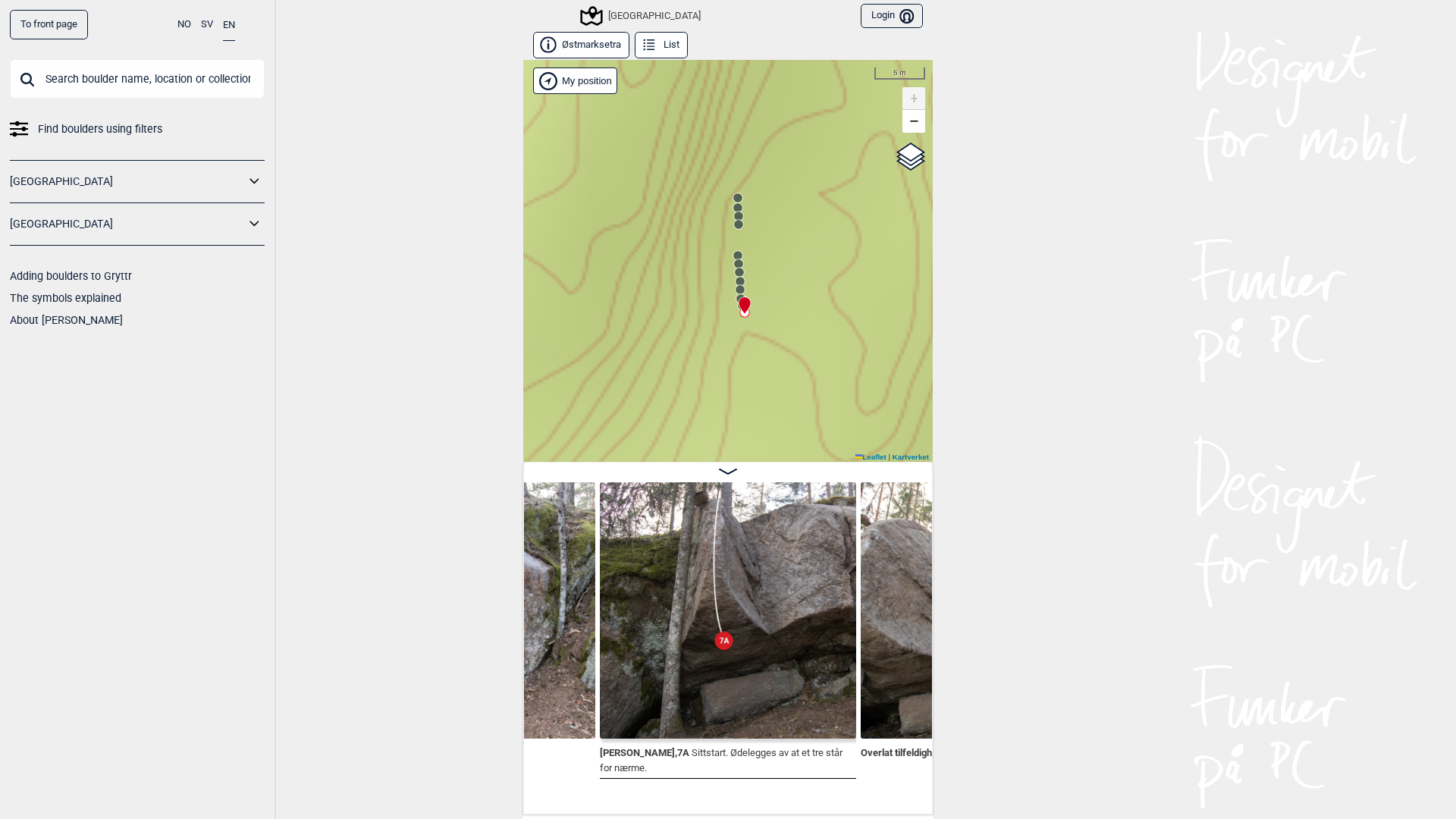 drag, startPoint x: 714, startPoint y: 360, endPoint x: 725, endPoint y: 338, distance: 24.596748 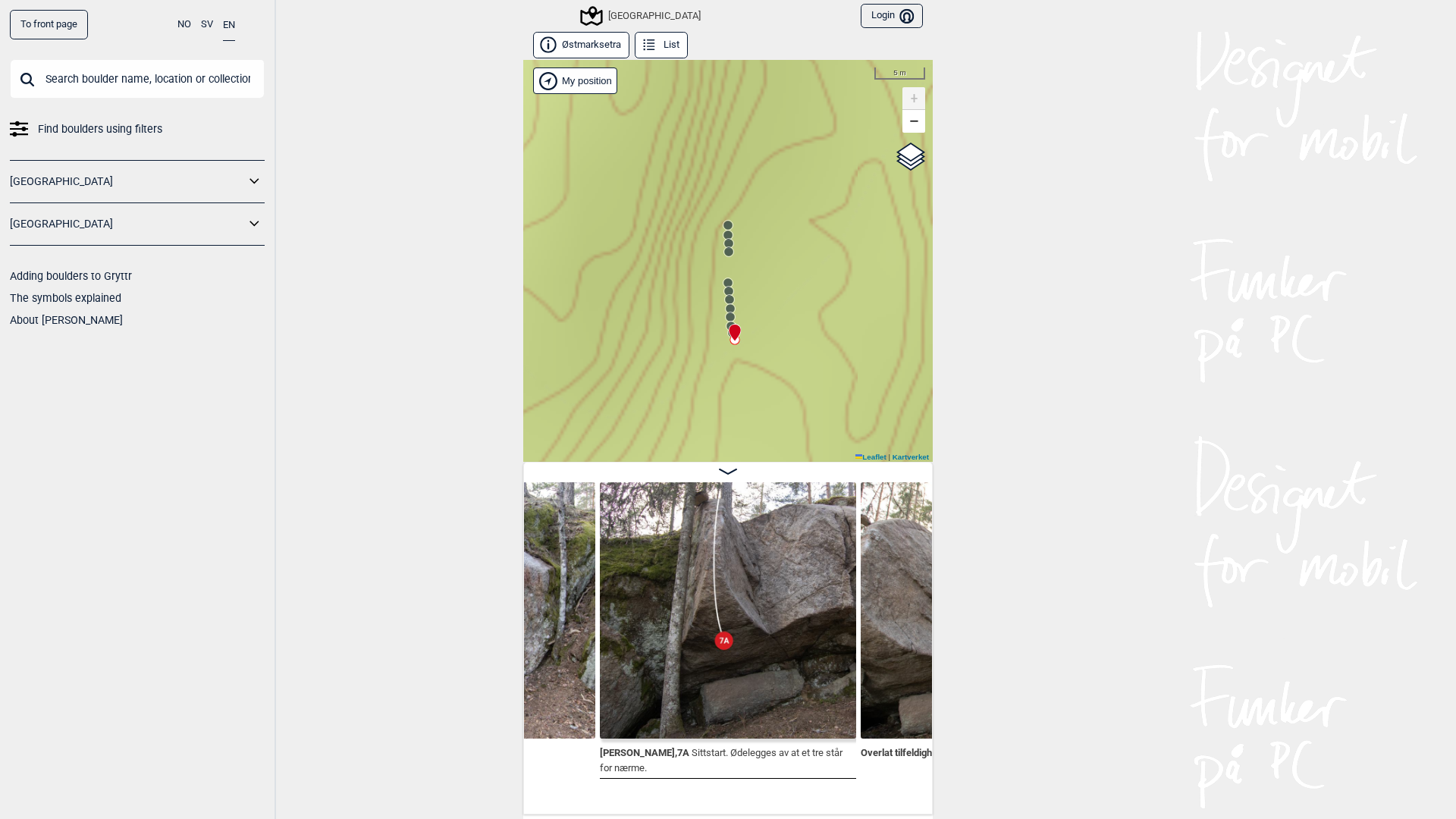 click 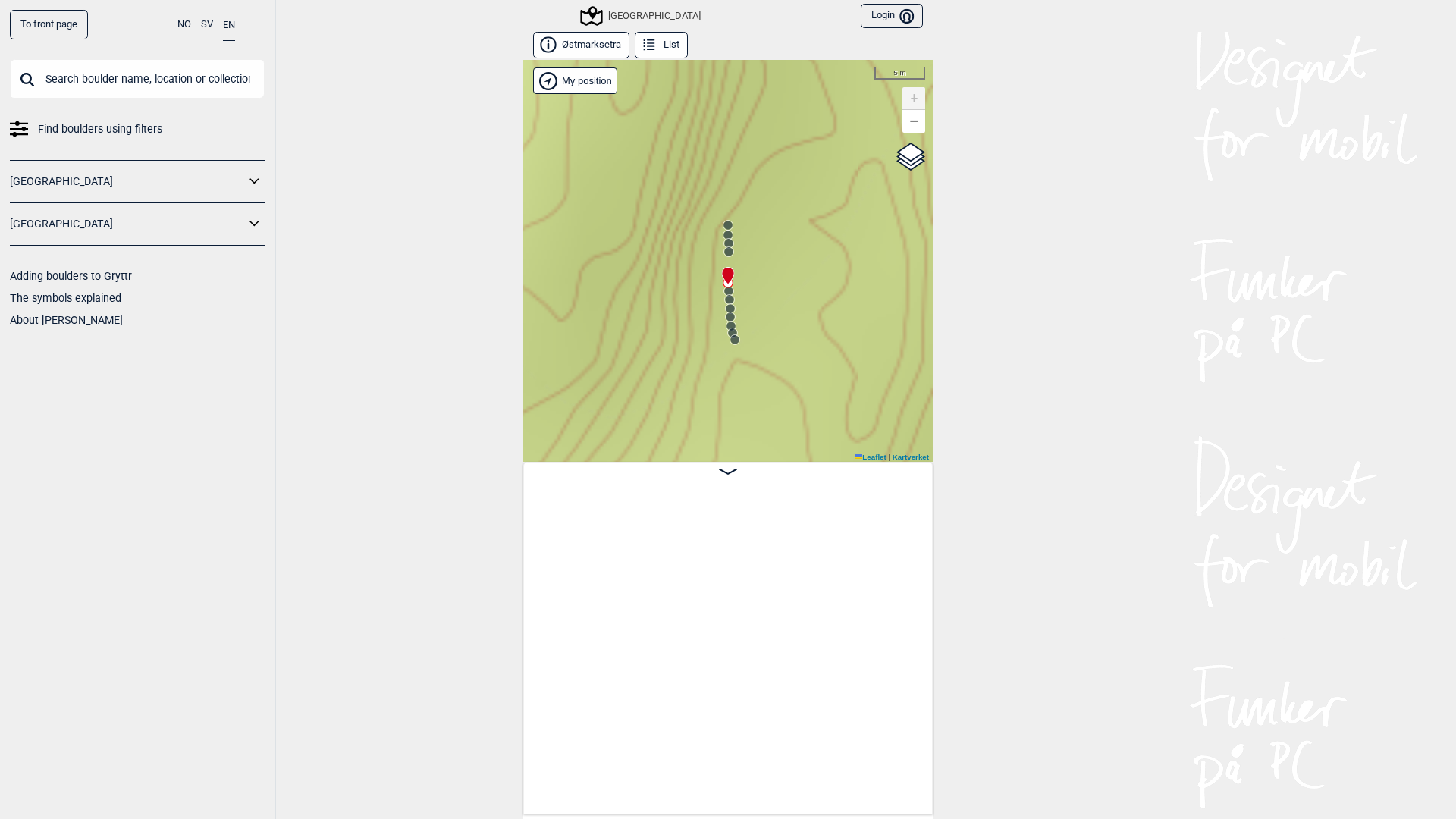 scroll, scrollTop: 0, scrollLeft: 23805, axis: horizontal 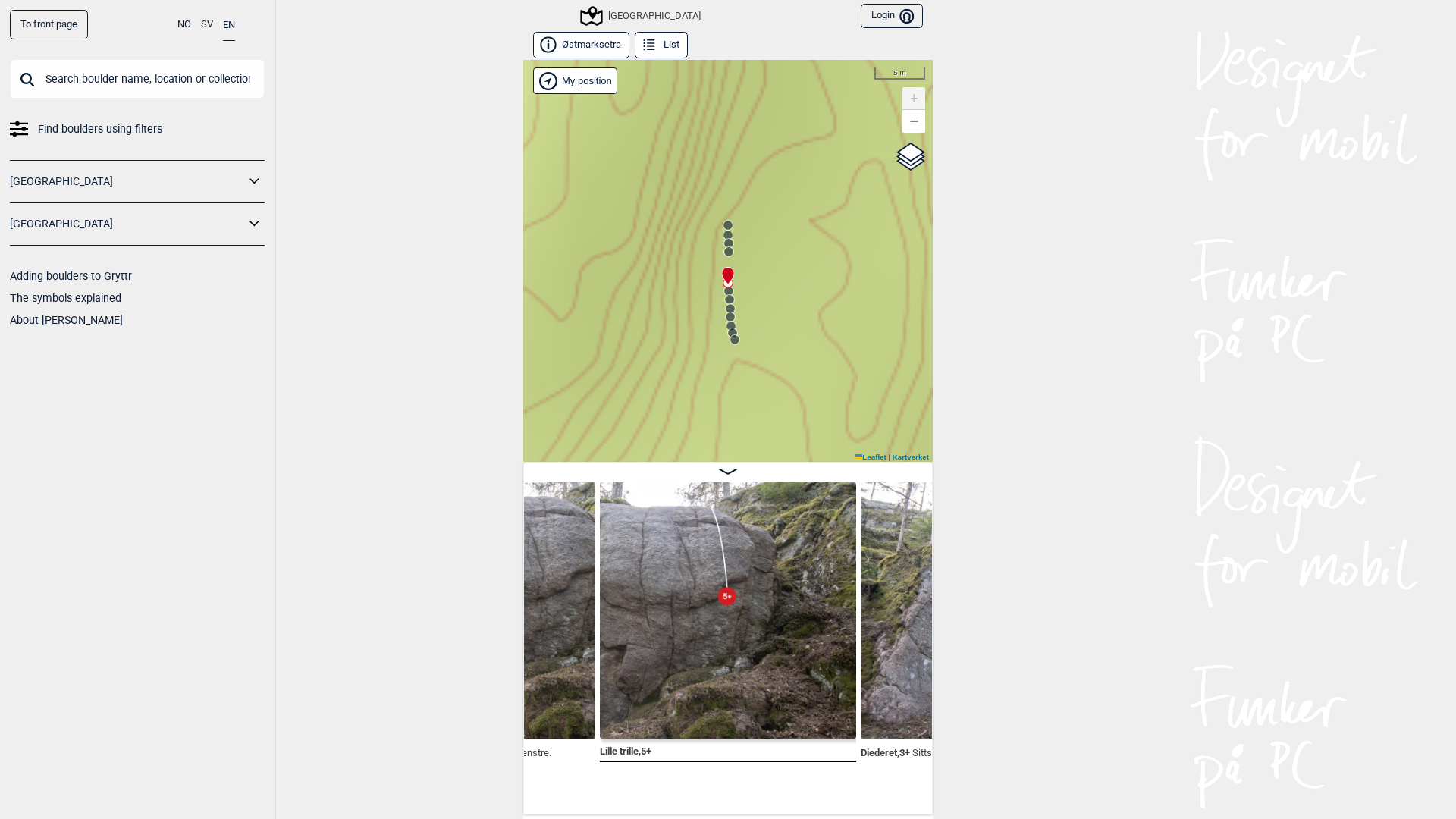 click 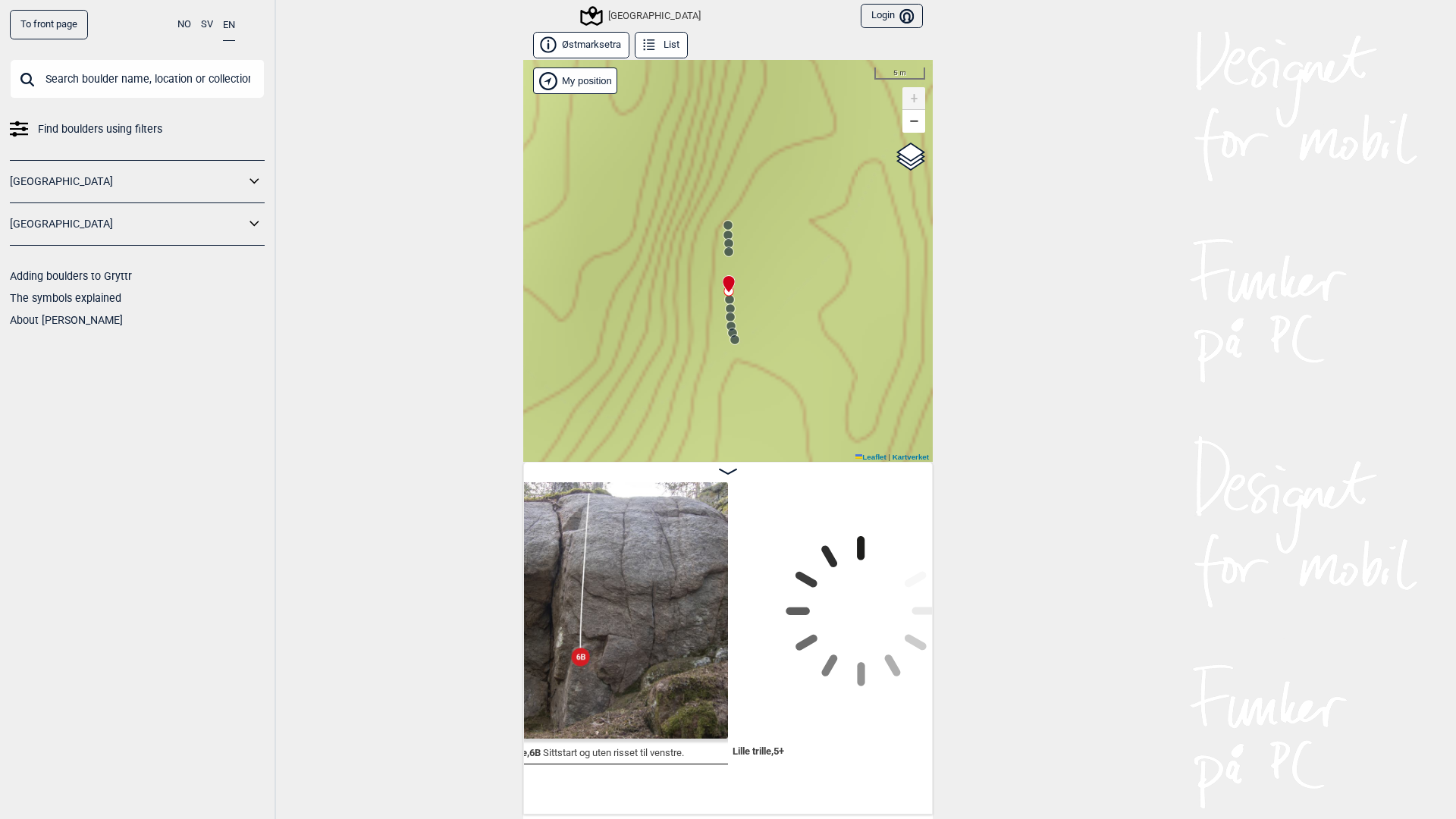 scroll, scrollTop: 0, scrollLeft: 23677, axis: horizontal 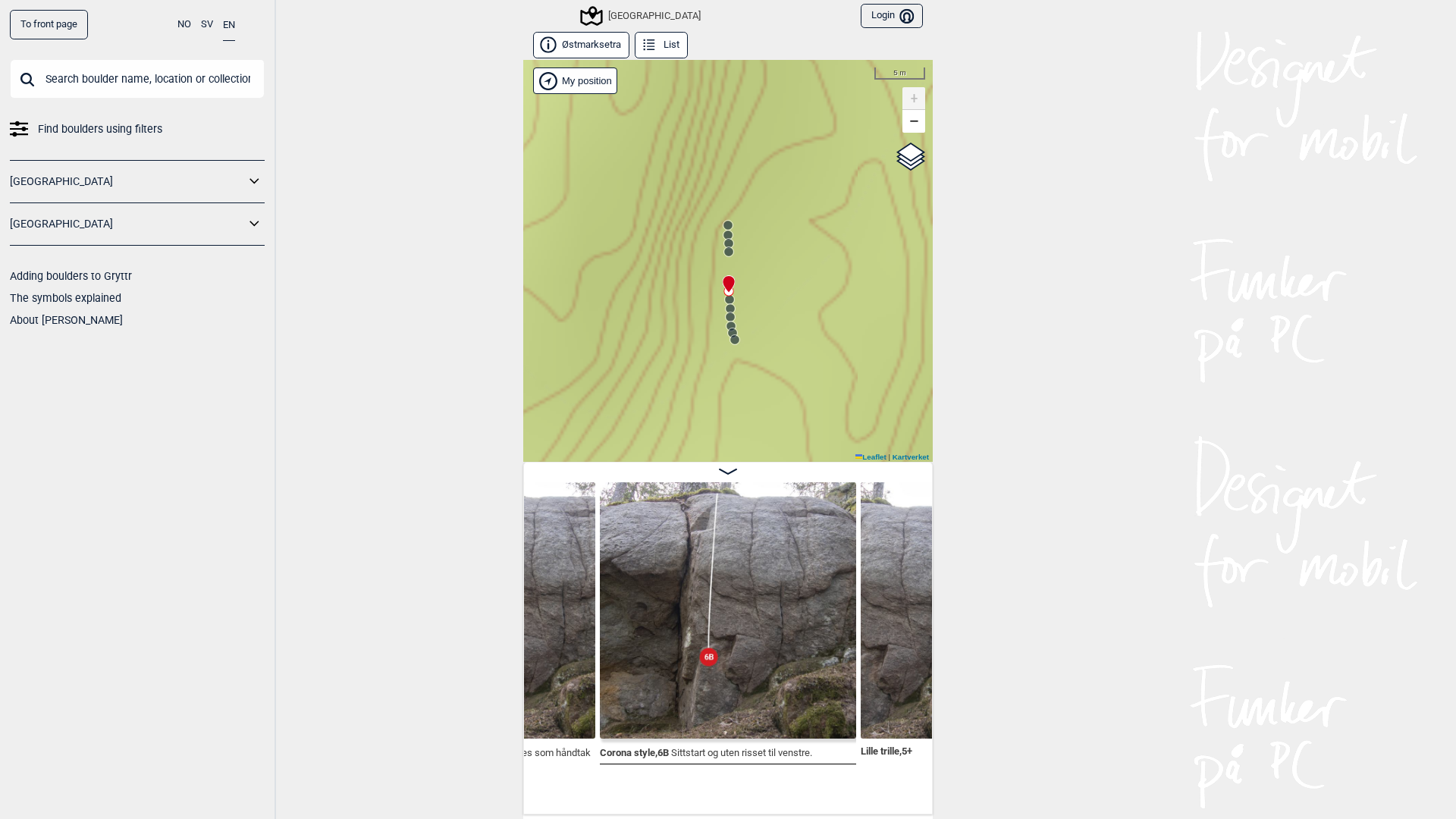 click at bounding box center [726, 278] 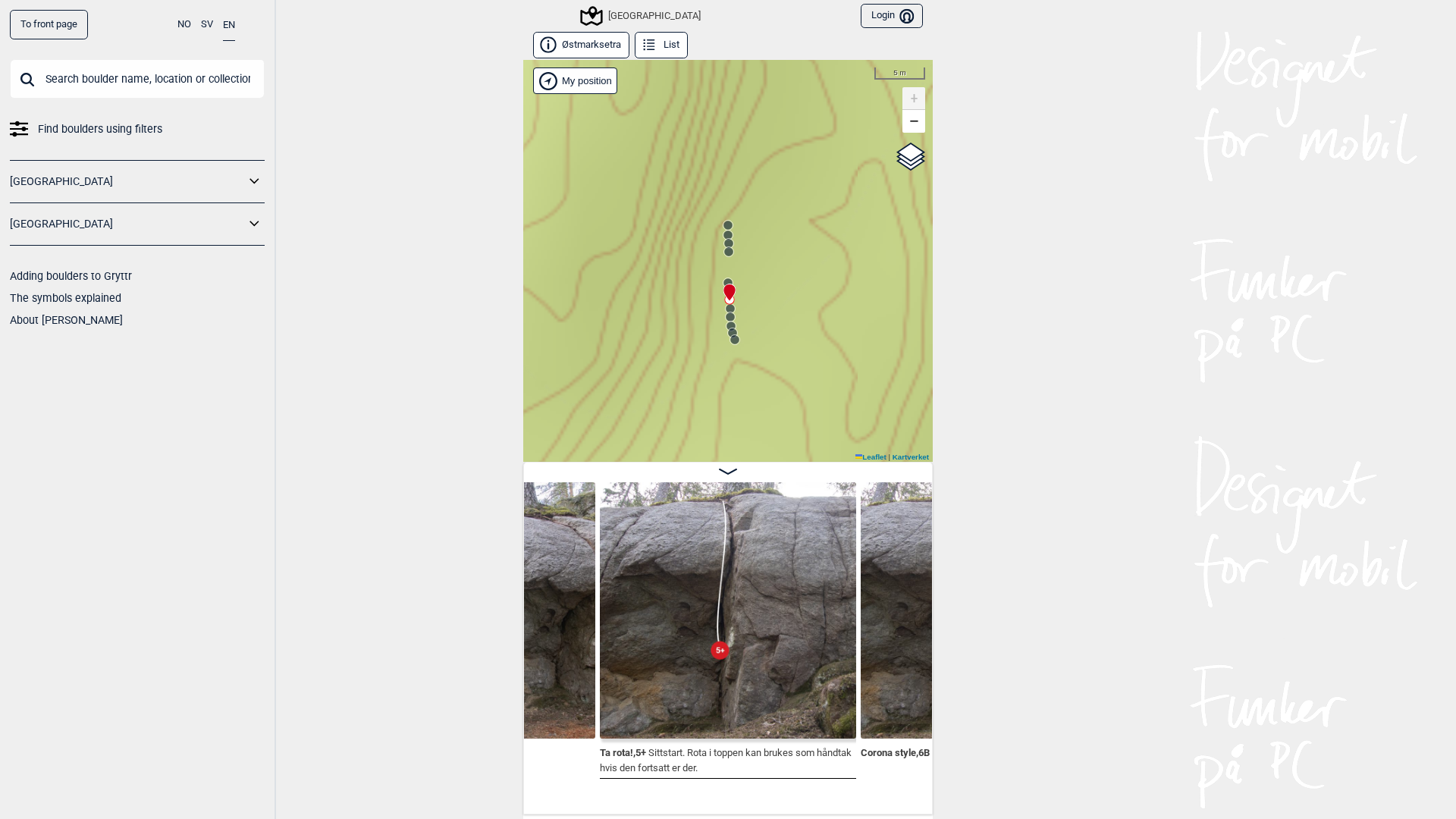click 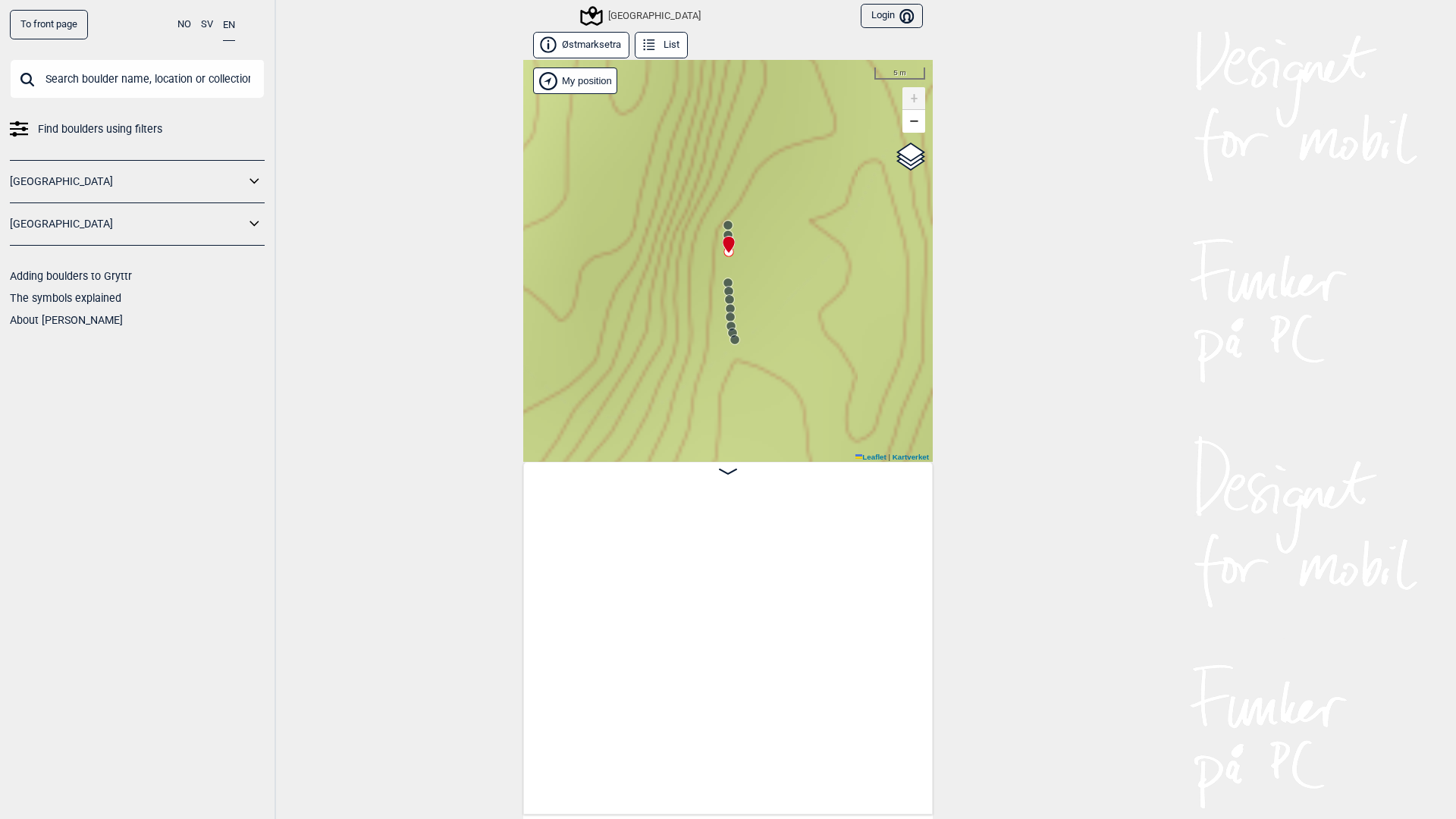 scroll, scrollTop: 0, scrollLeft: 24331, axis: horizontal 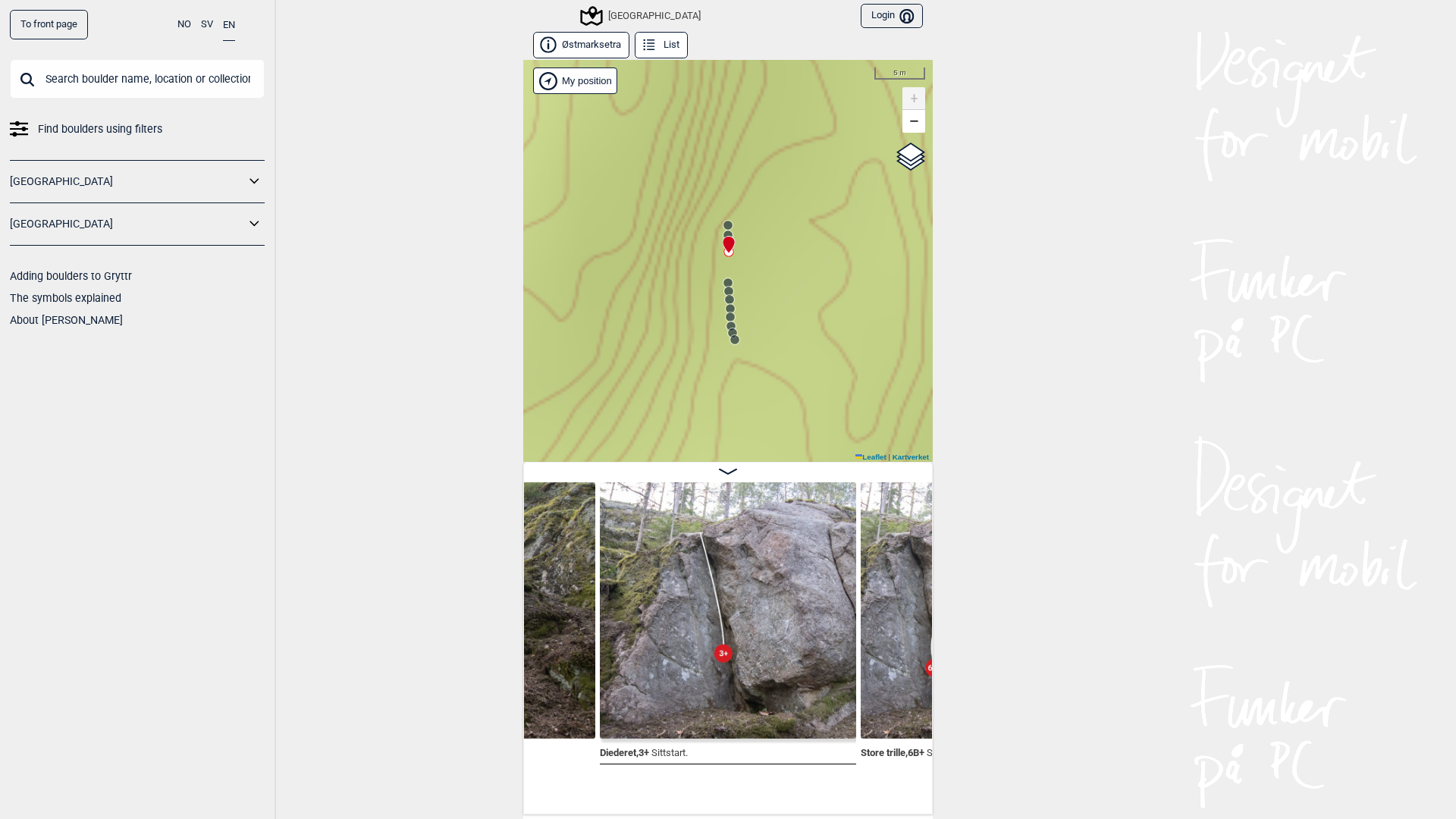 click 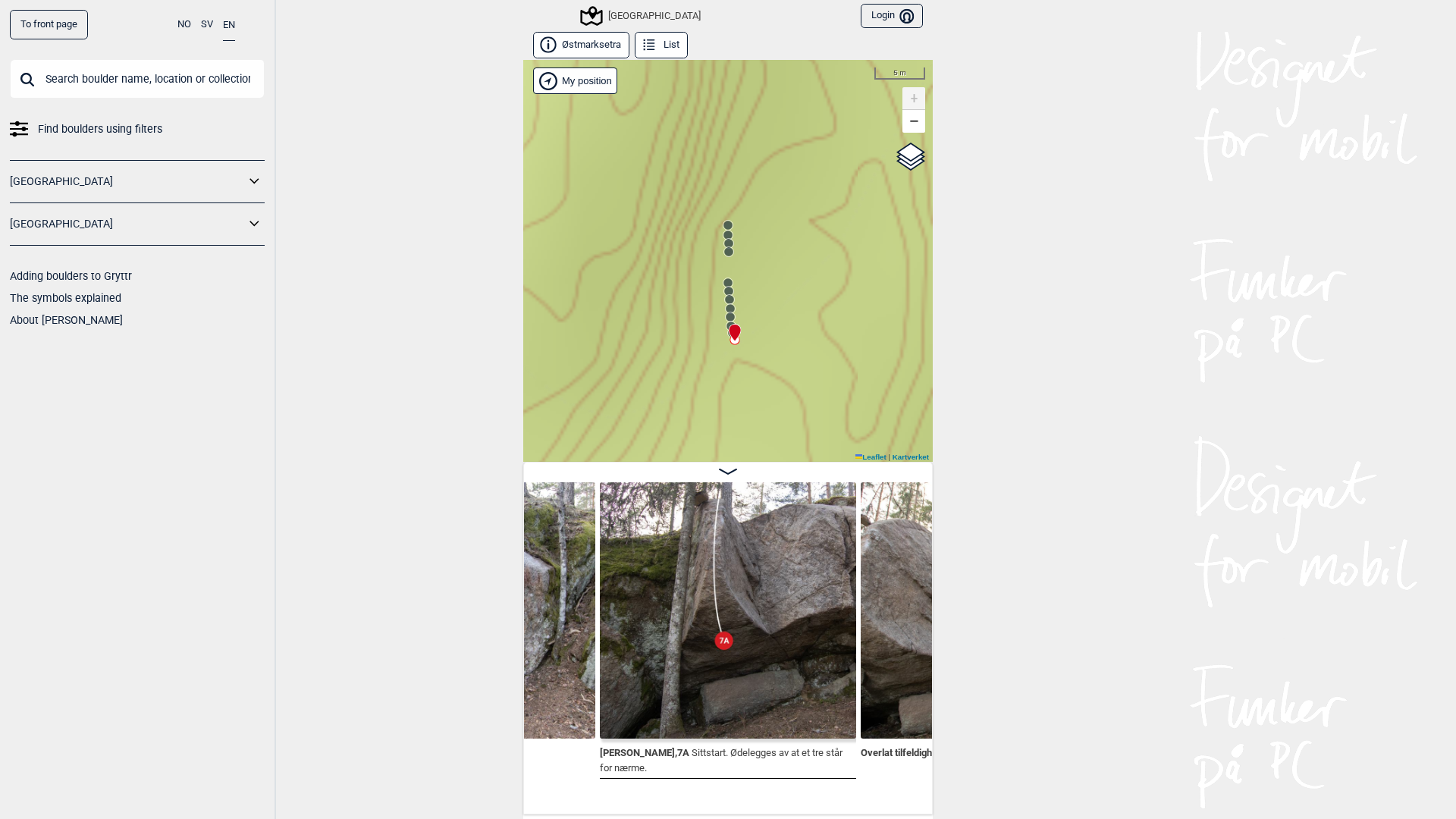 click 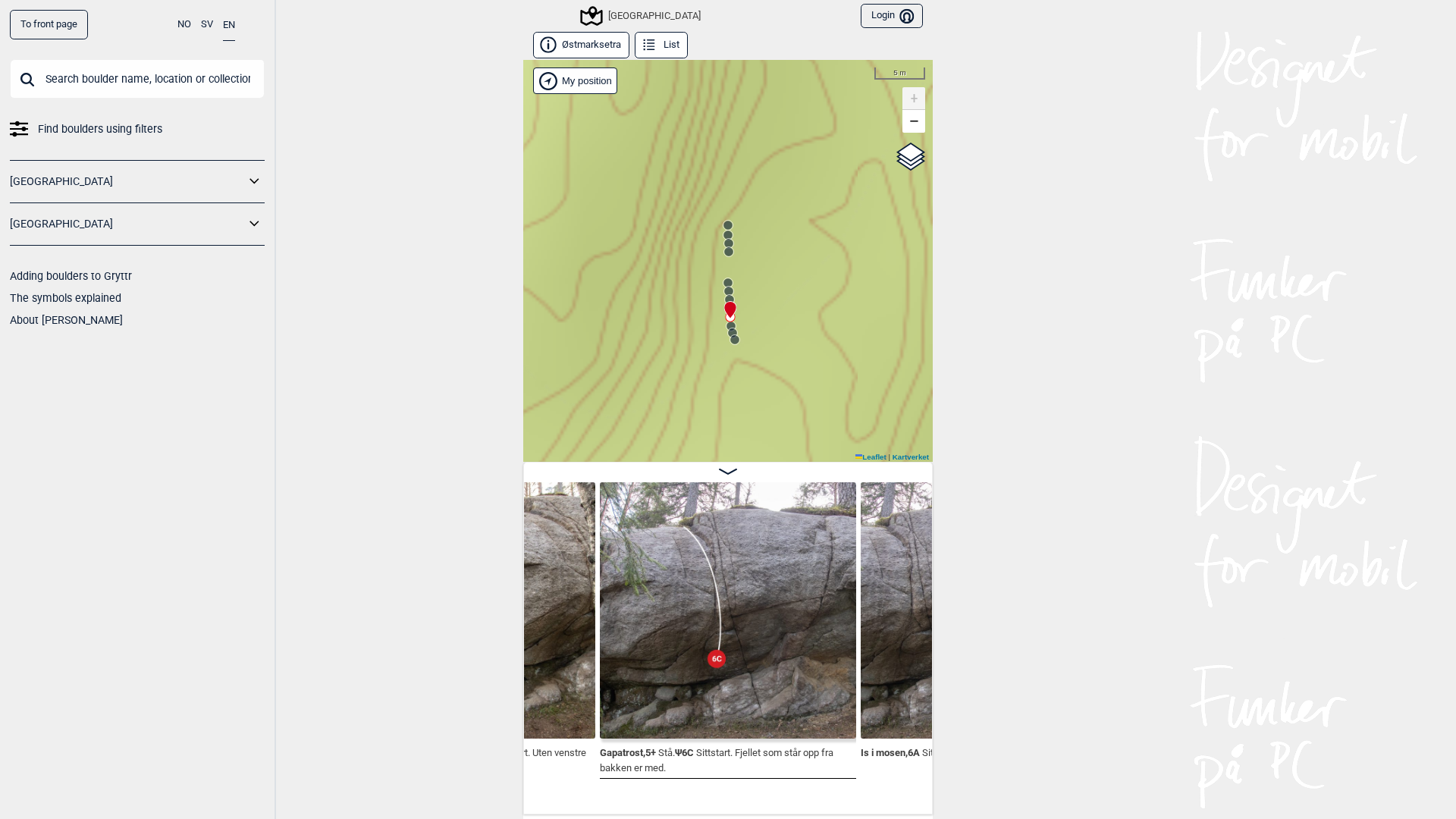 click 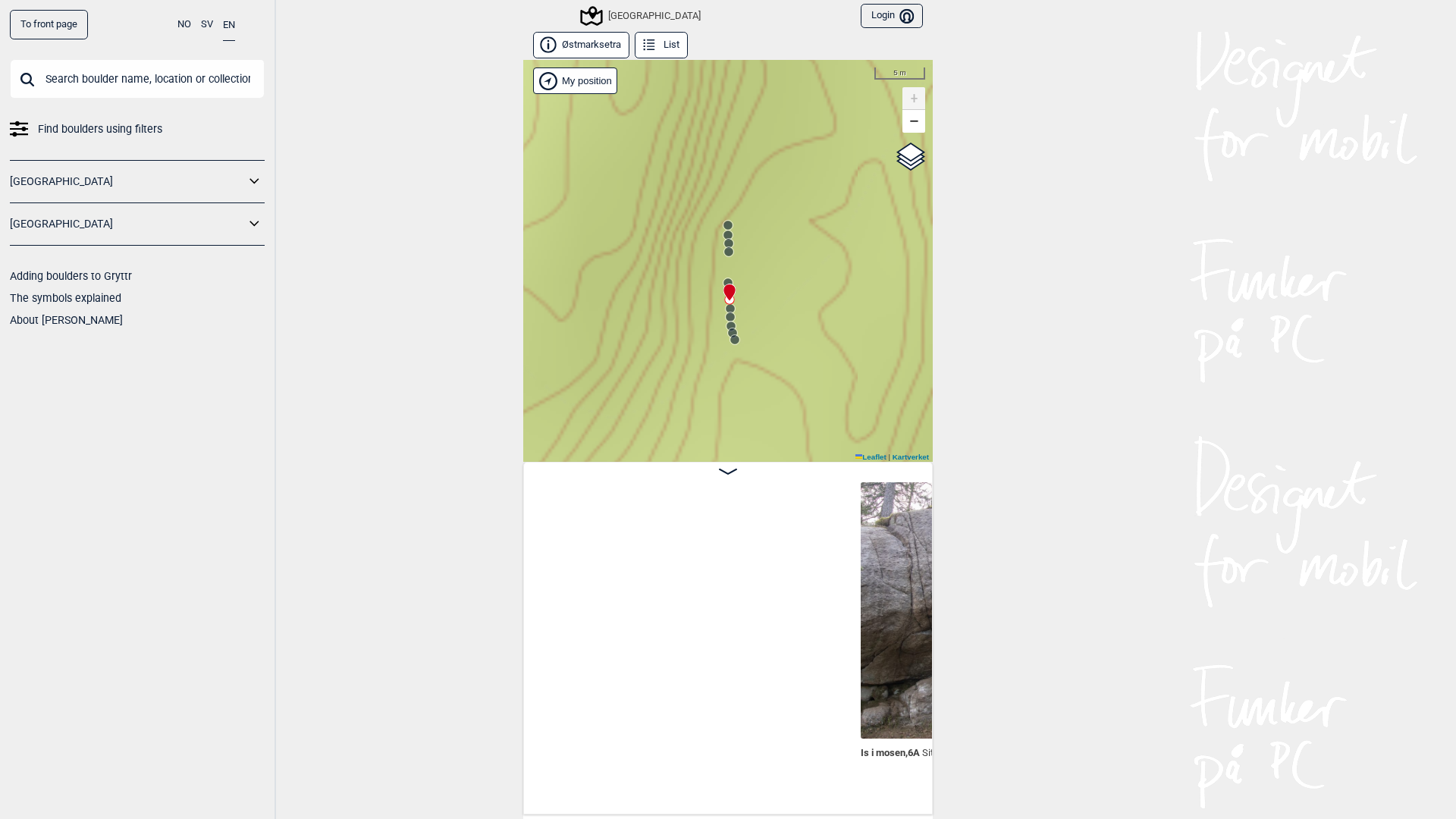 scroll, scrollTop: 0, scrollLeft: 23681, axis: horizontal 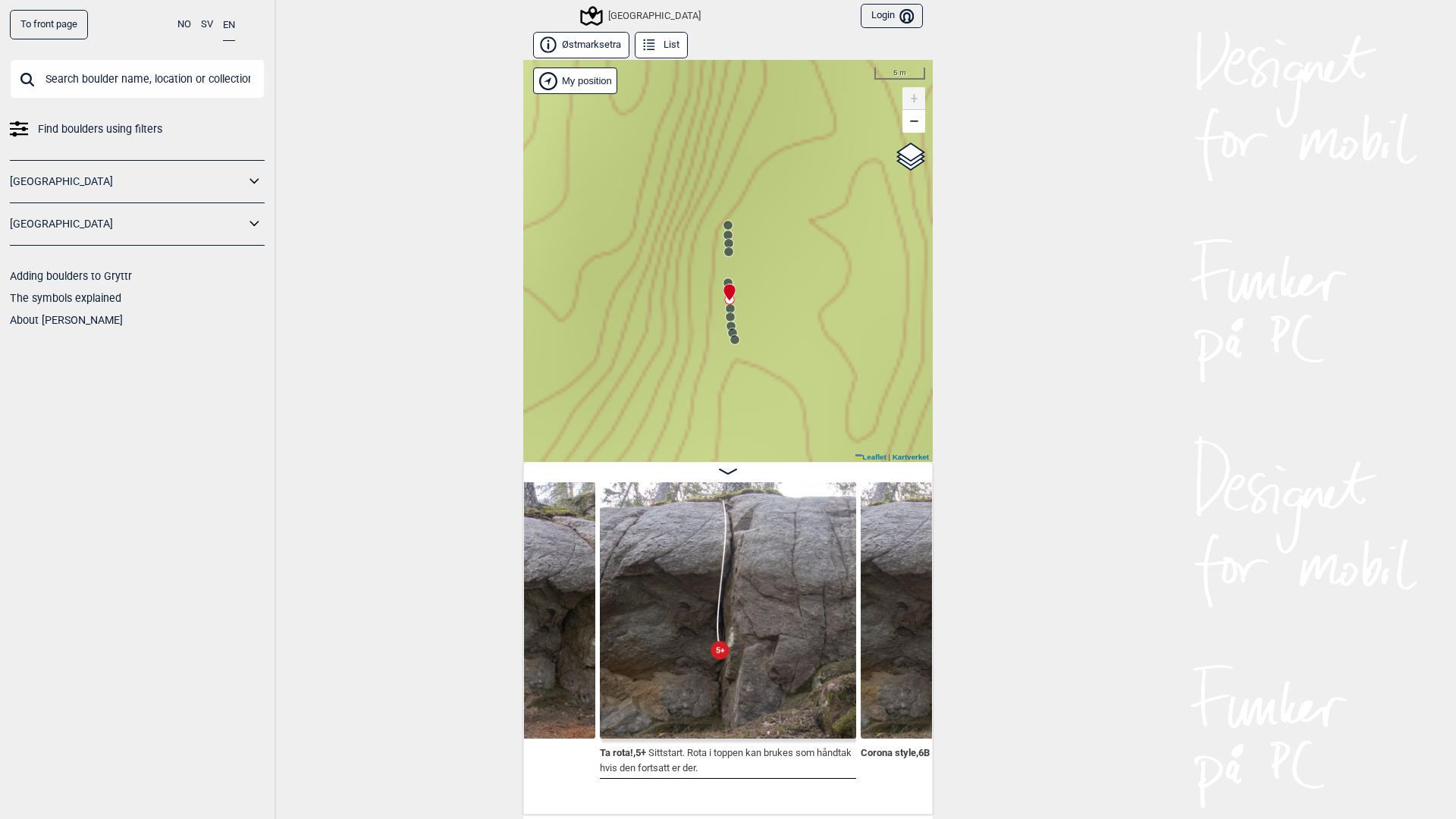 click 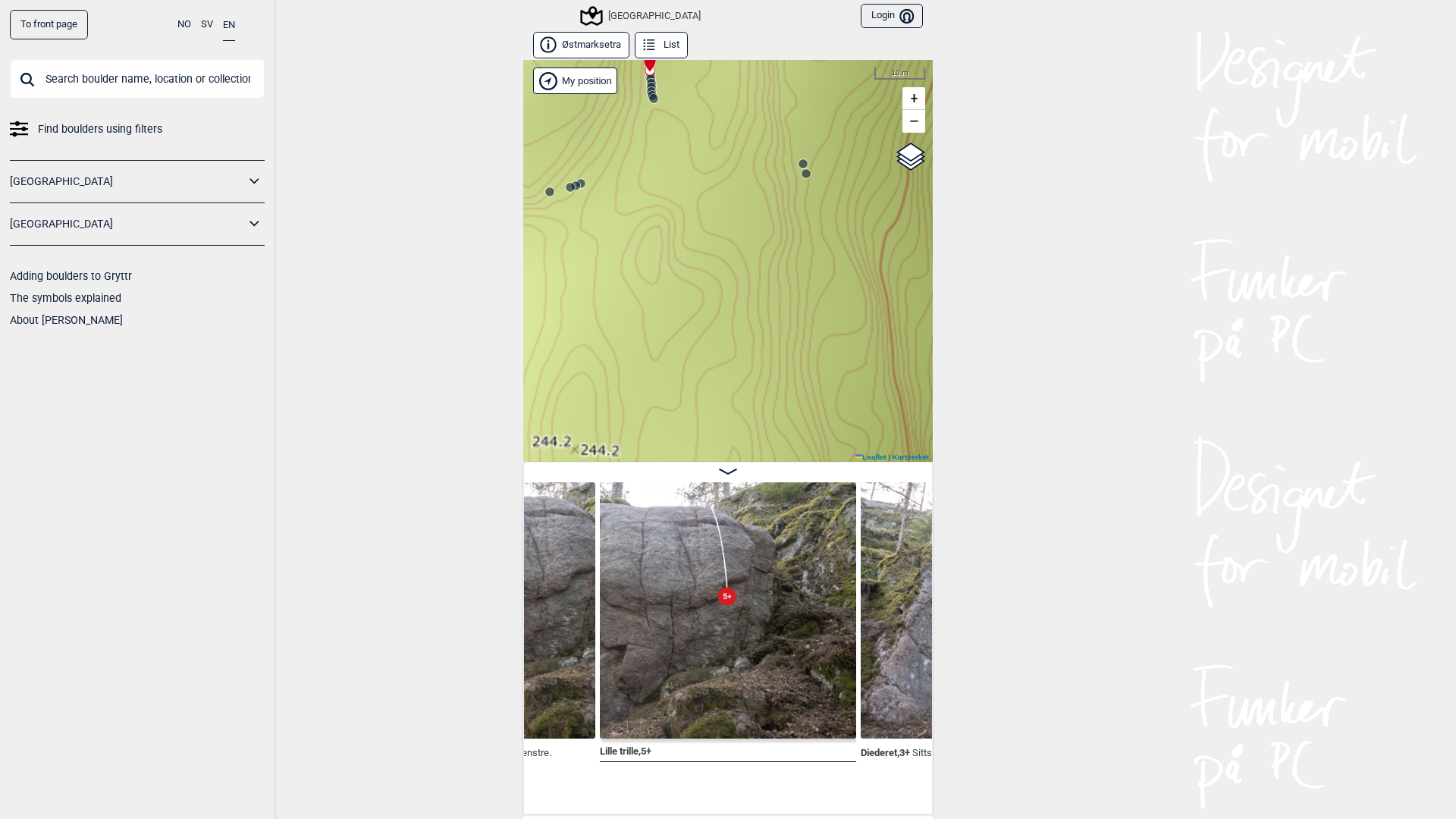 drag, startPoint x: 739, startPoint y: 218, endPoint x: 714, endPoint y: 249, distance: 39.82462 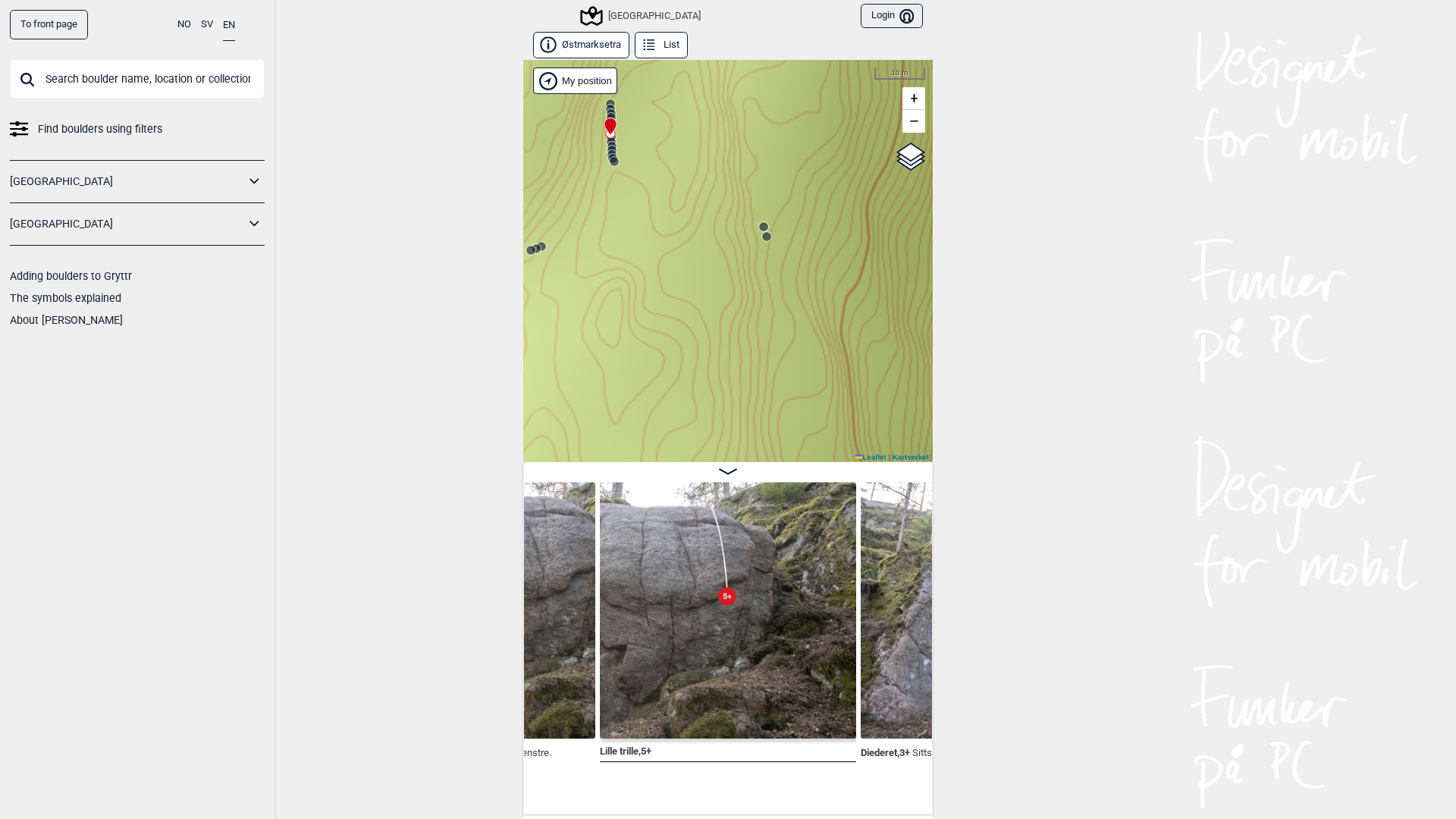 click 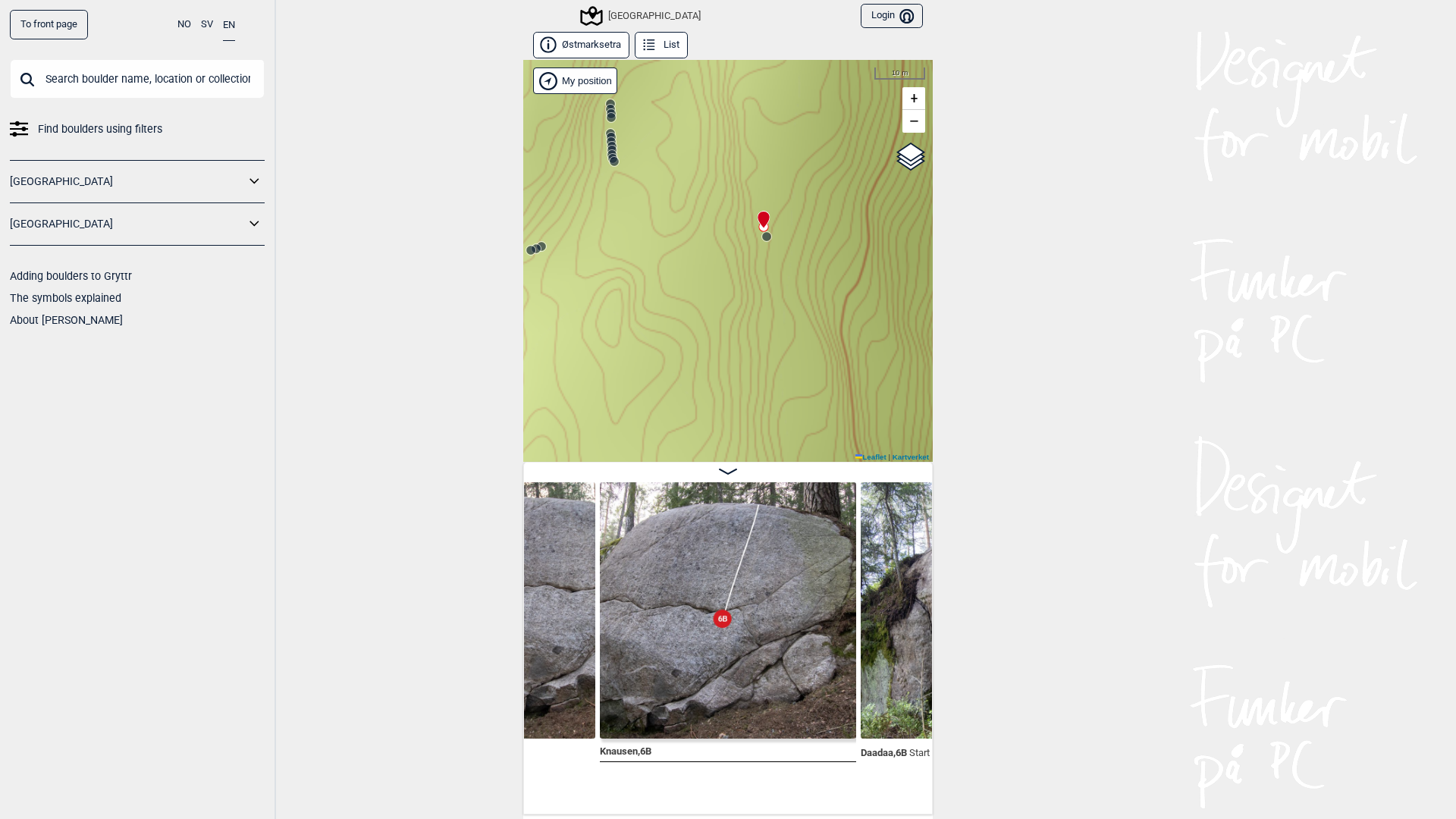 click 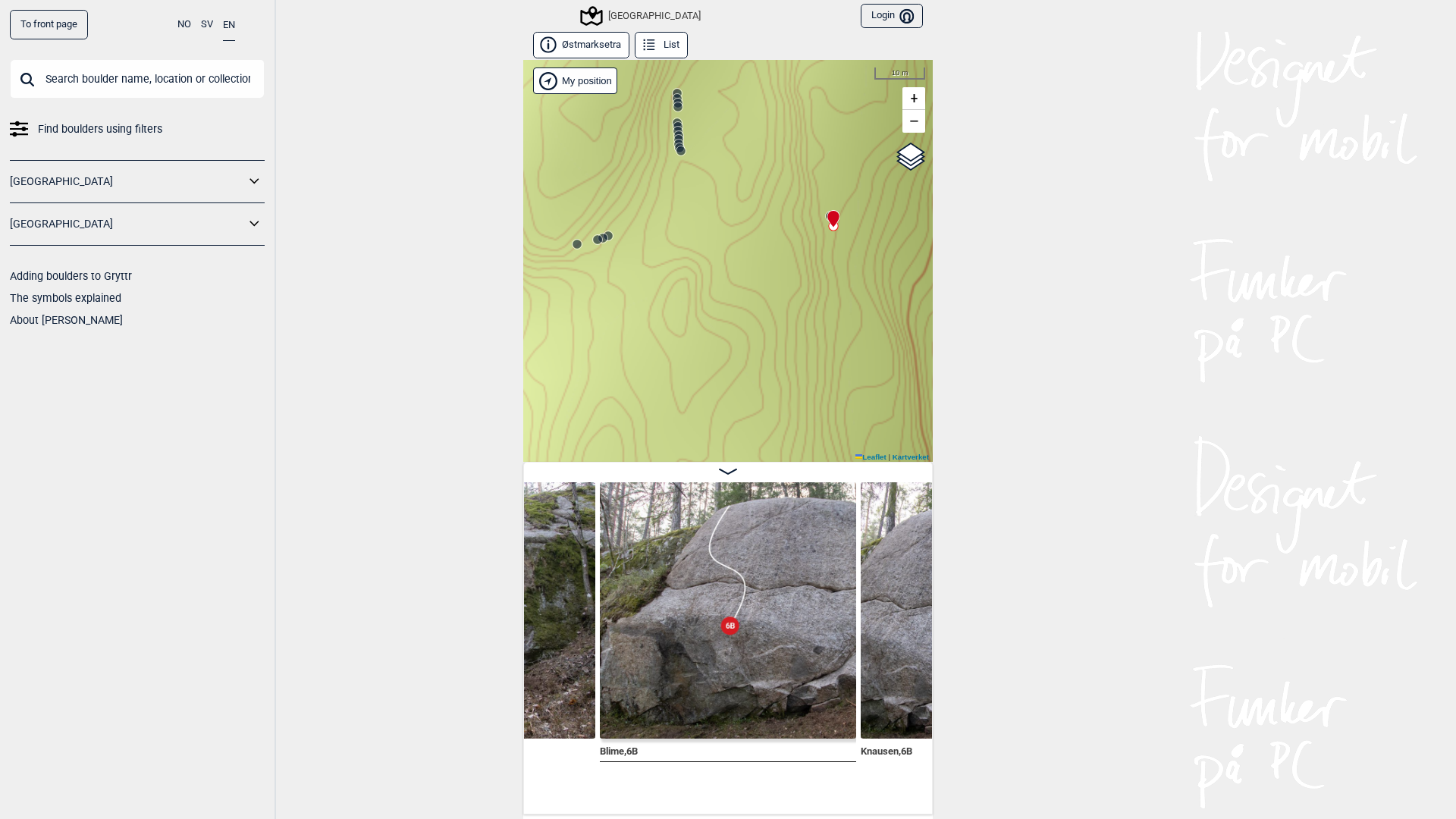 drag, startPoint x: 666, startPoint y: 293, endPoint x: 802, endPoint y: 289, distance: 136.05881 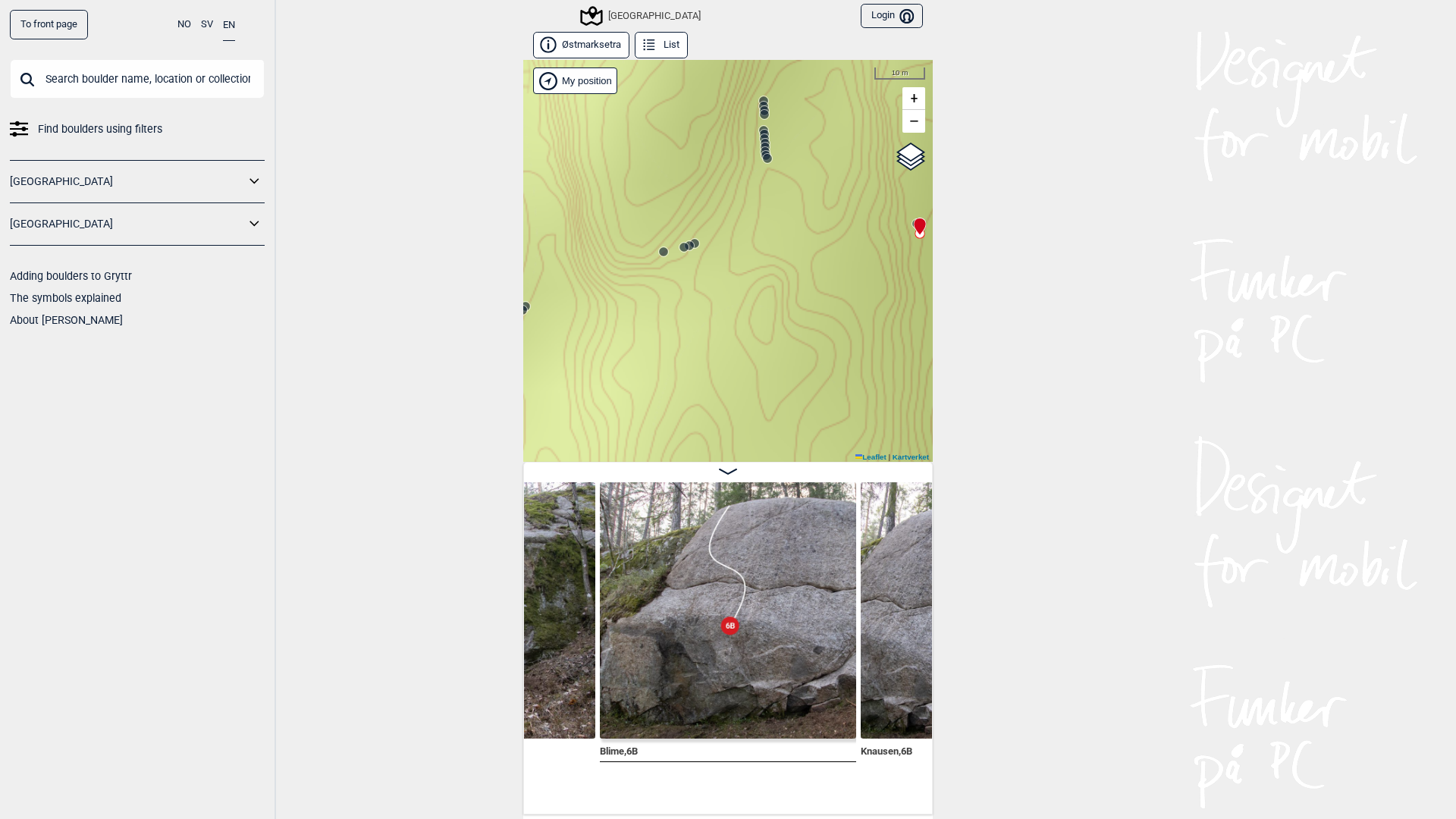 click 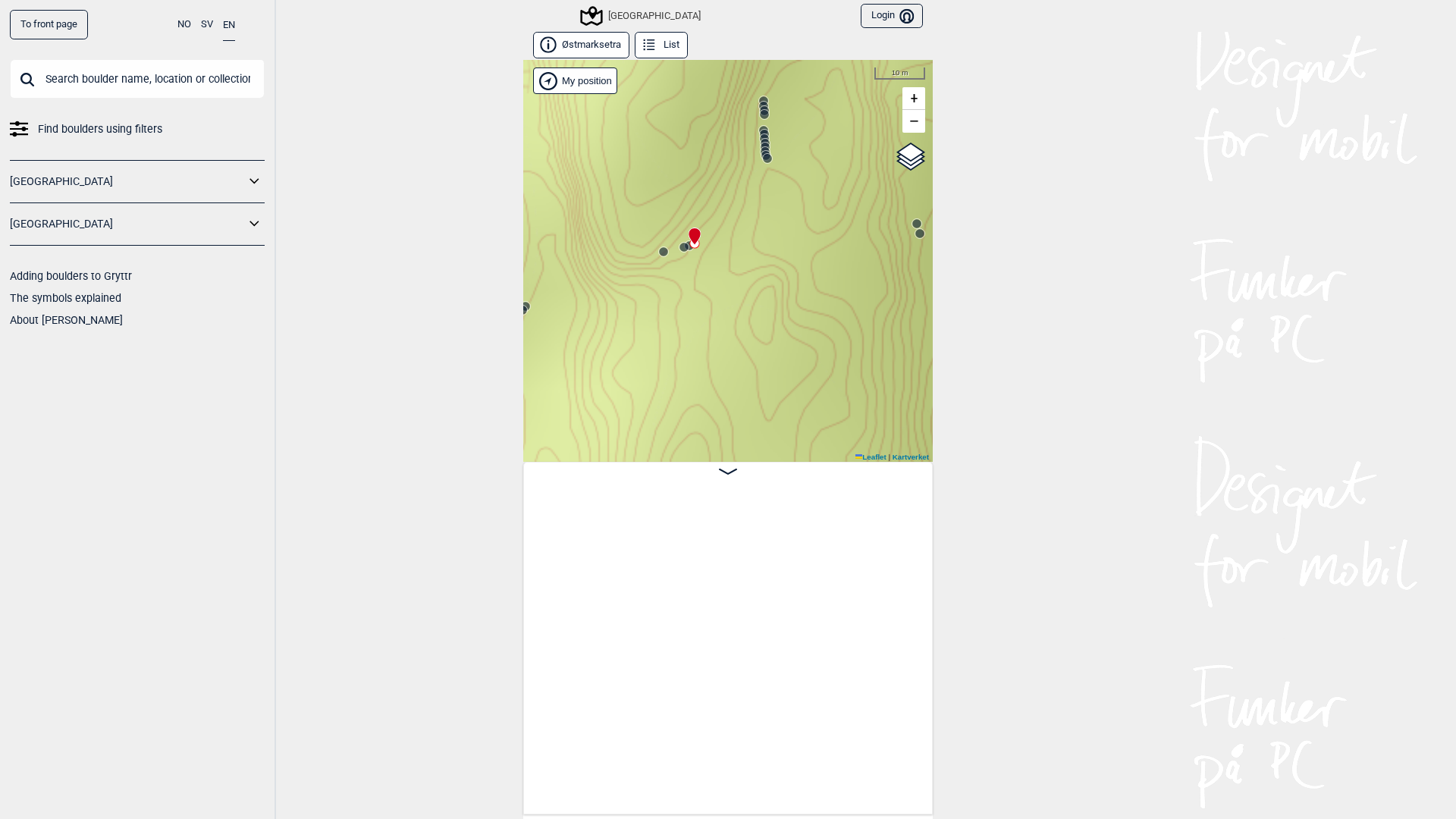 scroll, scrollTop: 0, scrollLeft: 22116, axis: horizontal 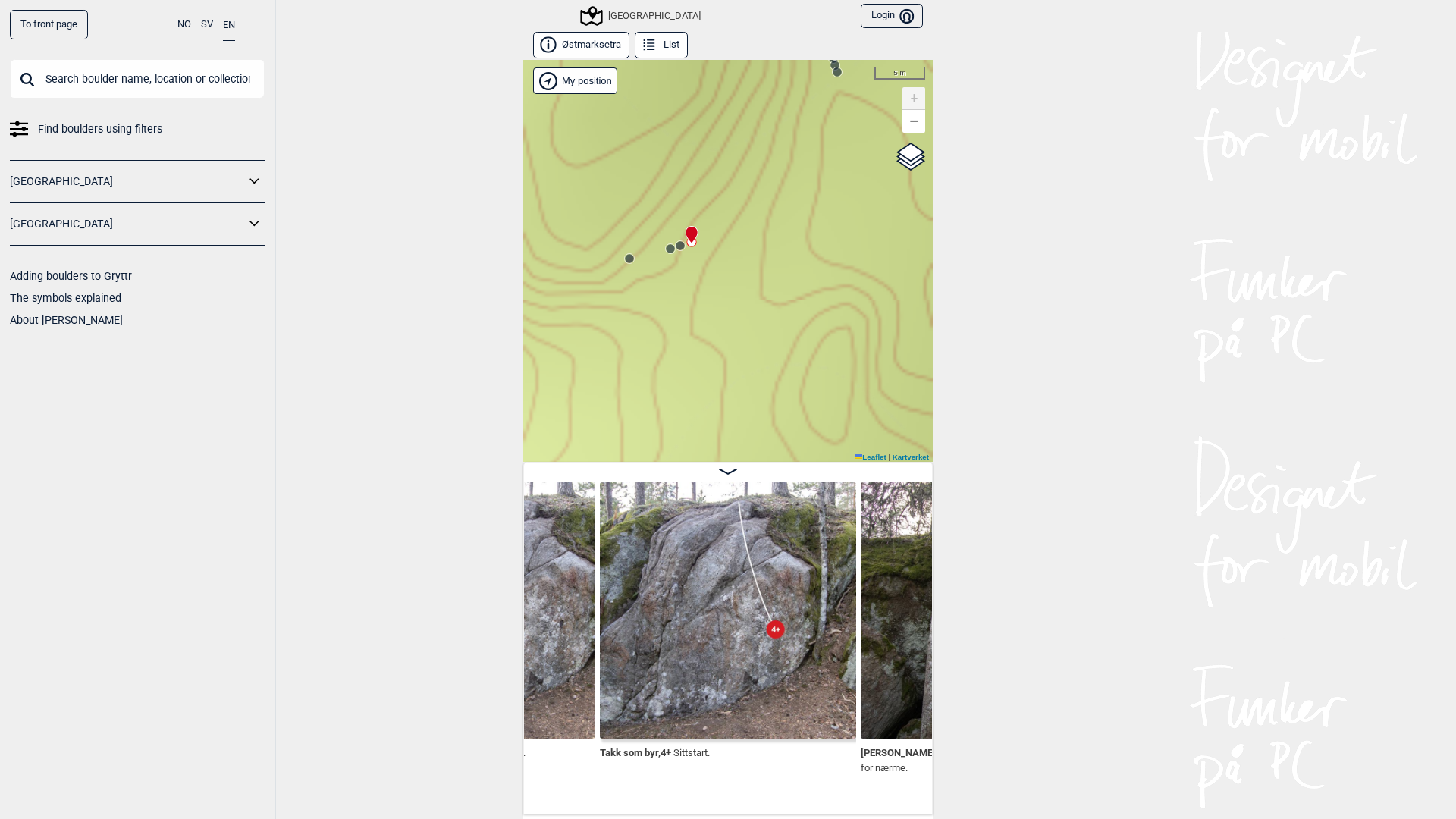 click 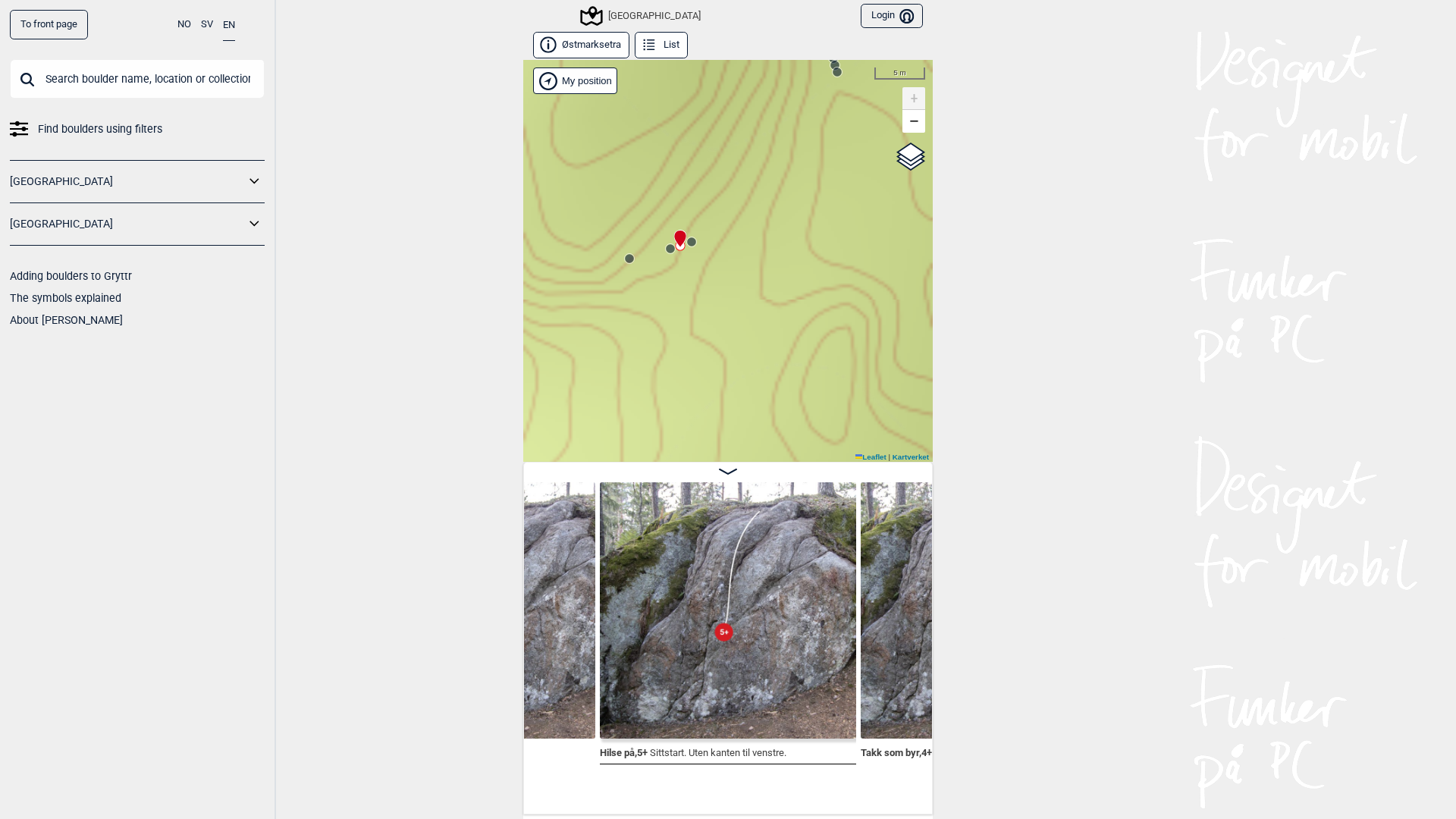 click 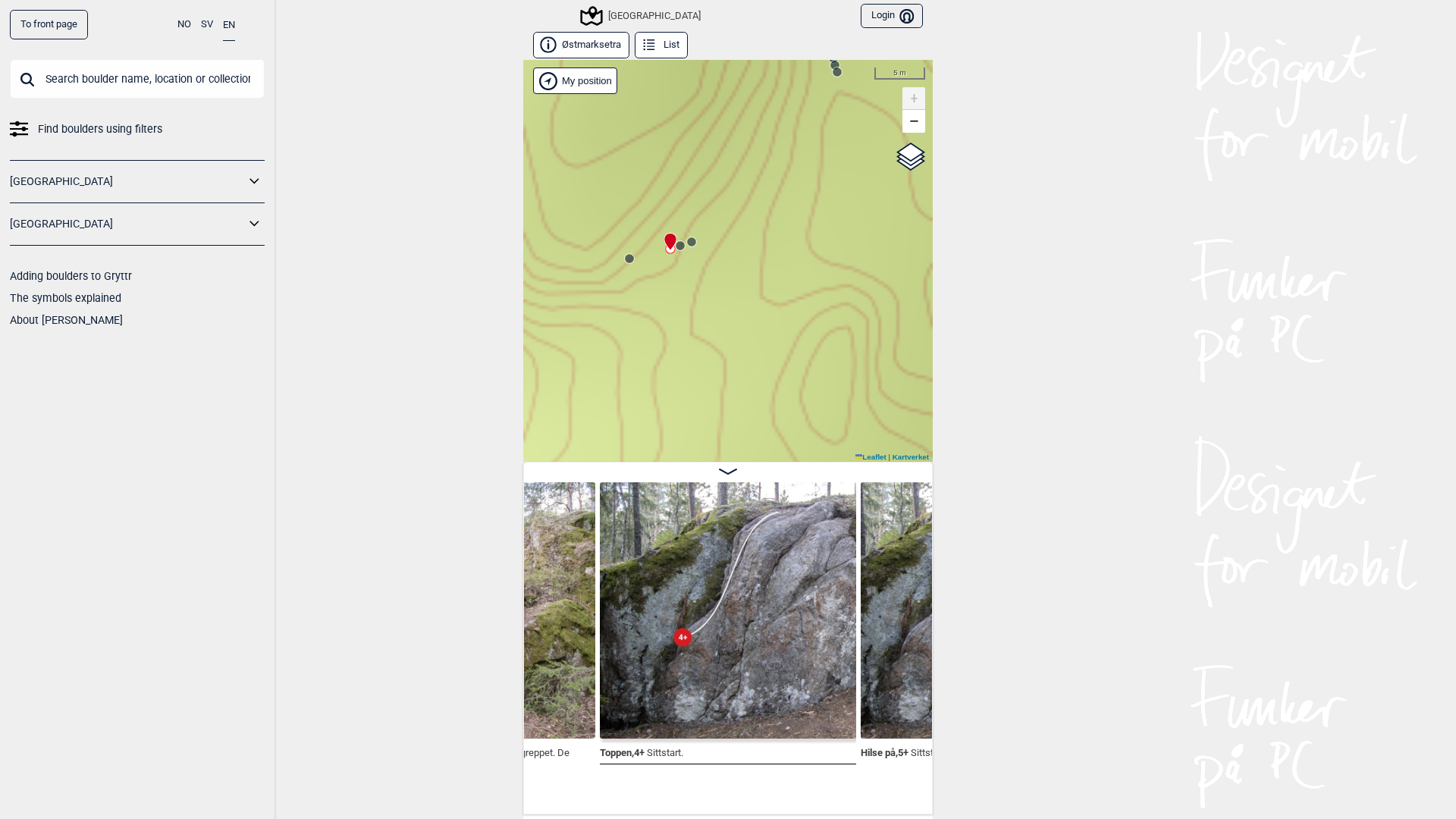 click 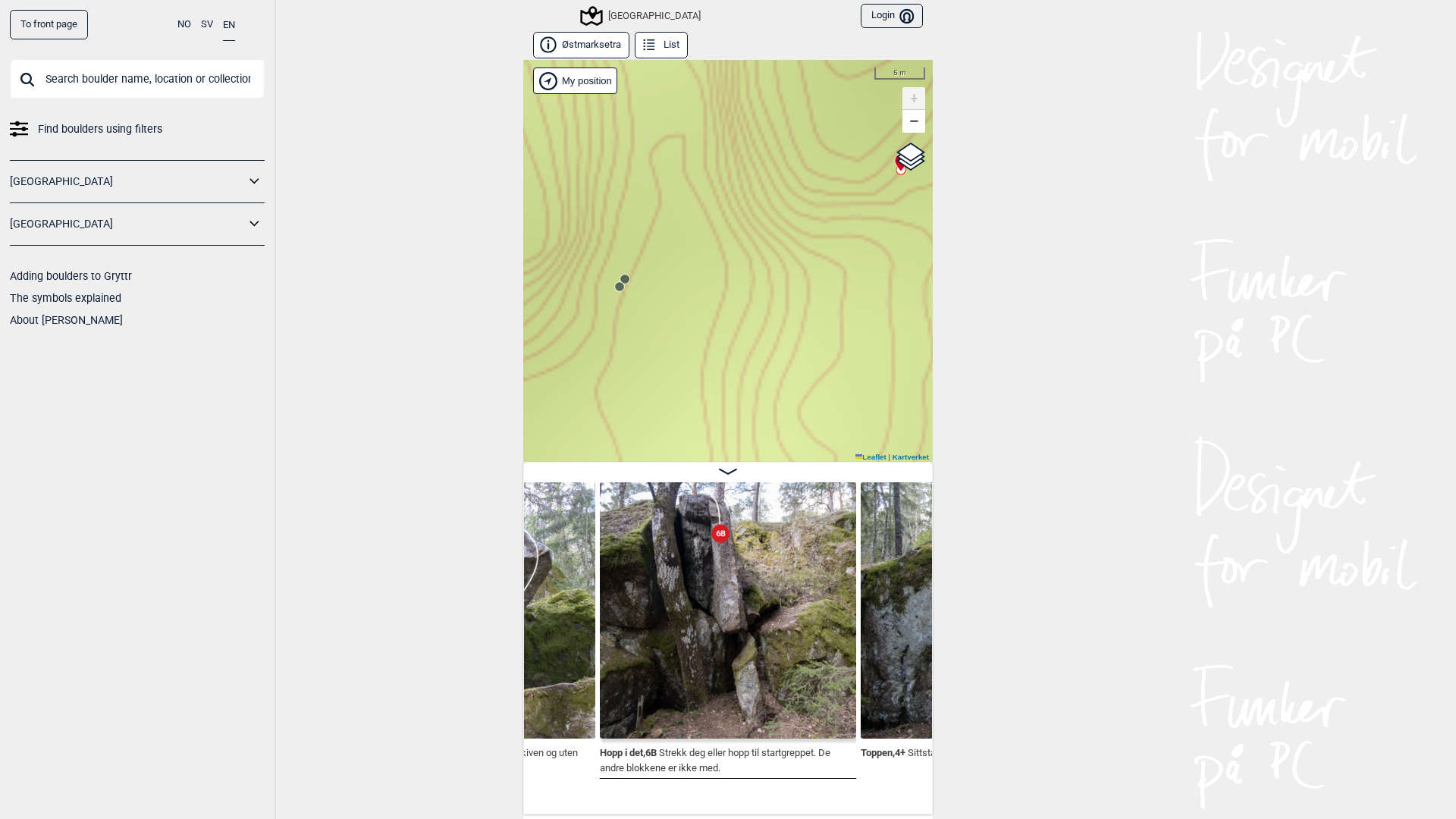drag, startPoint x: 796, startPoint y: 253, endPoint x: 598, endPoint y: 324, distance: 210.34495 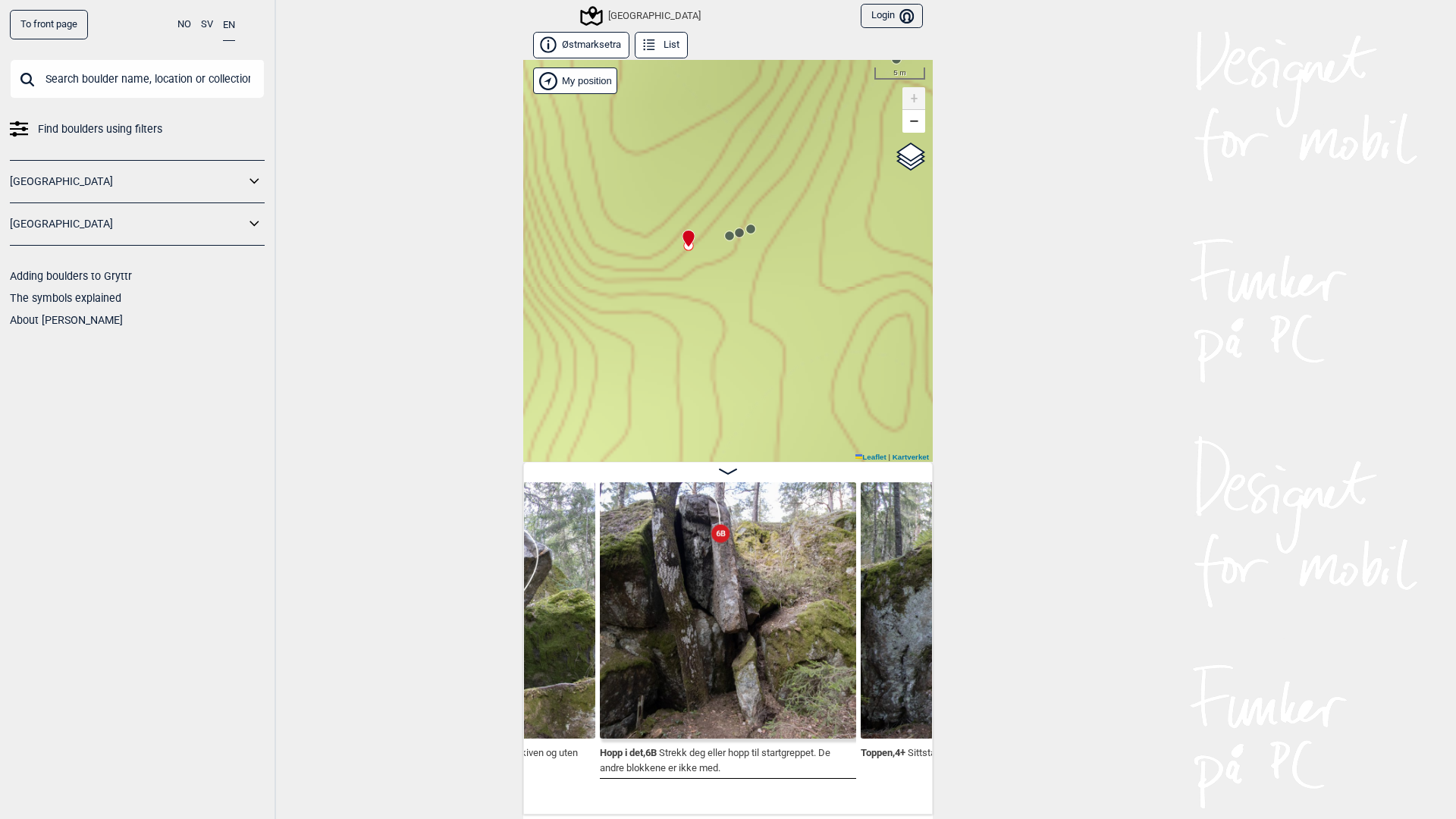 click 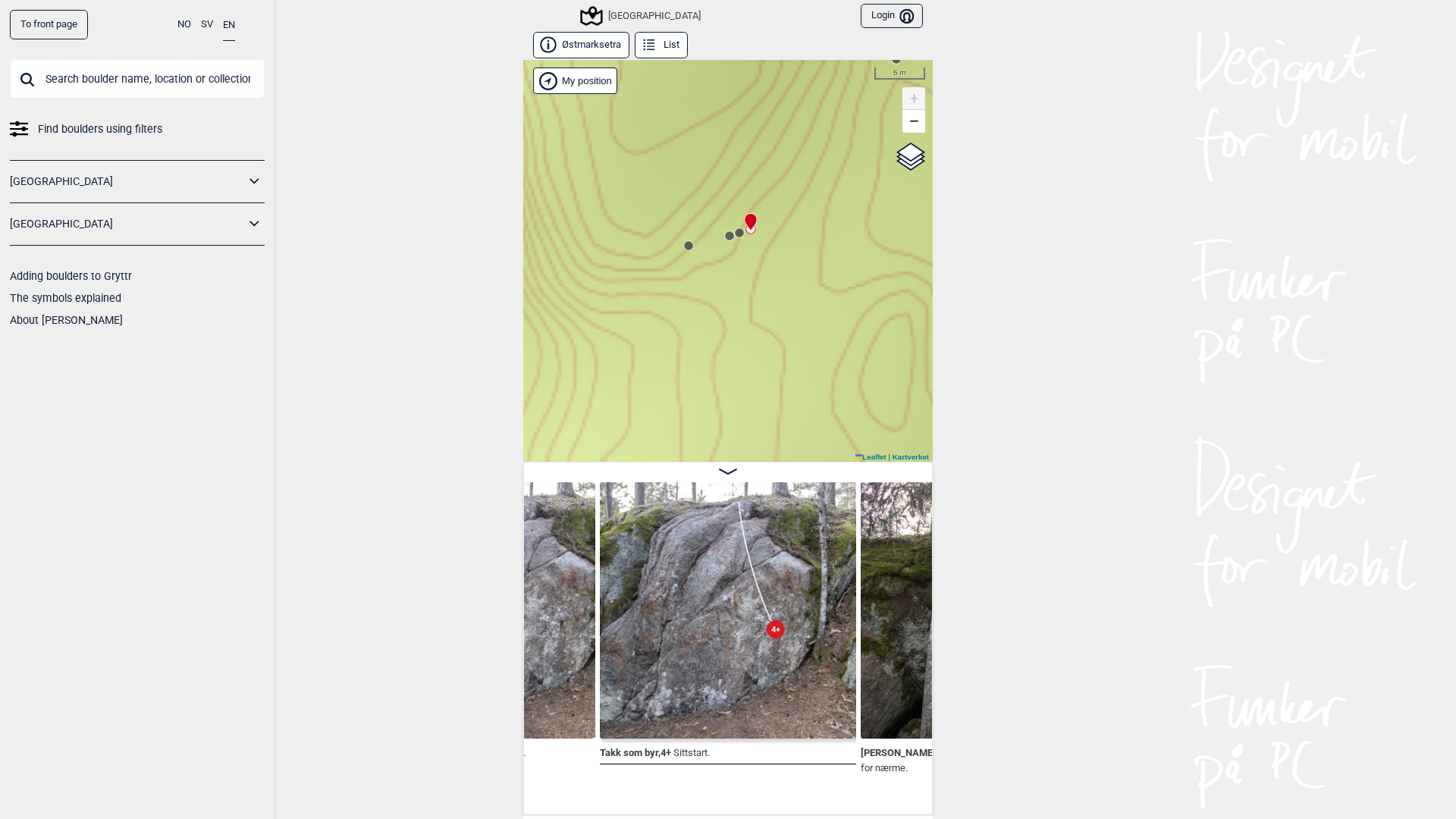 click 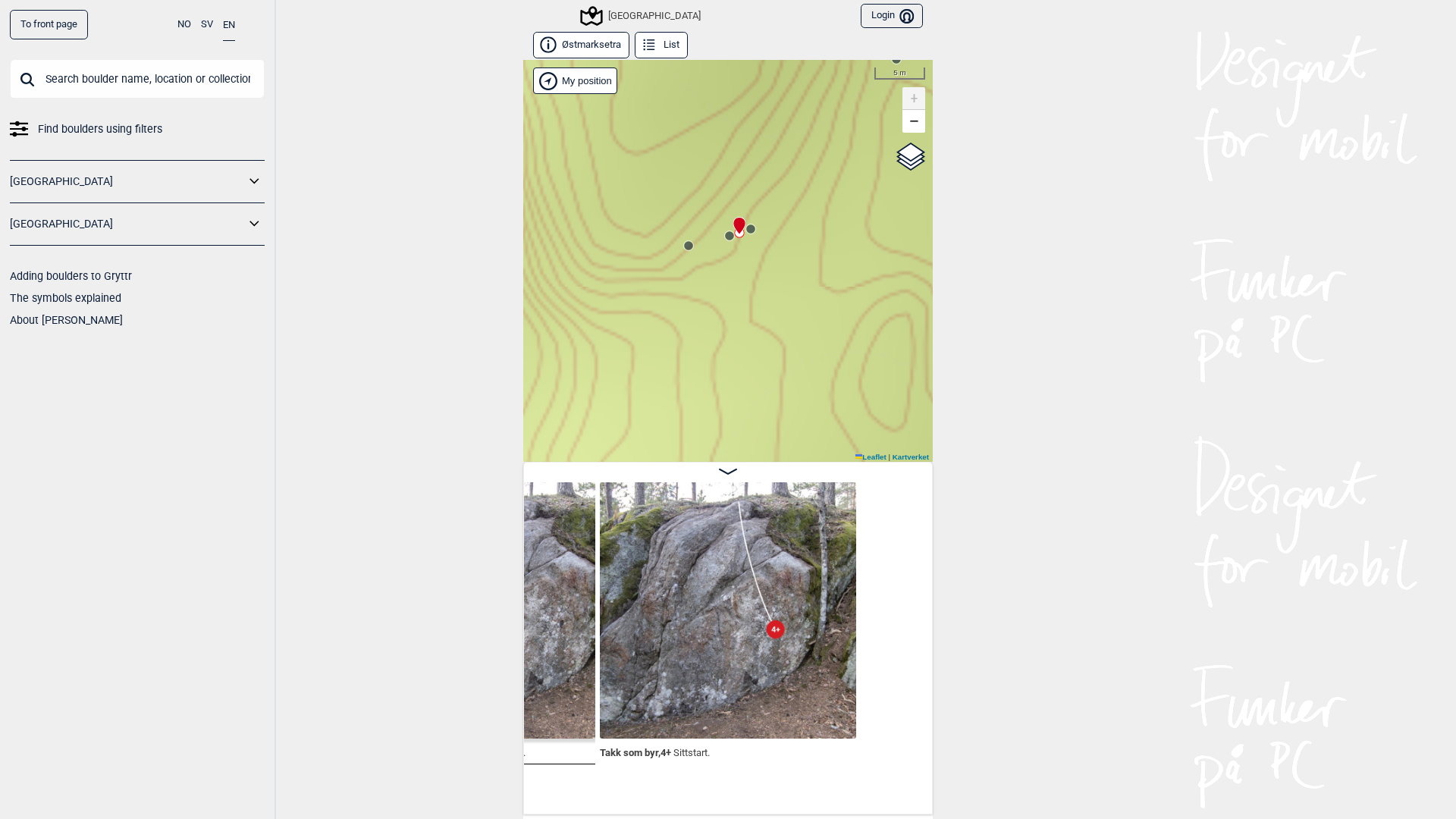 scroll, scrollTop: 0, scrollLeft: 22253, axis: horizontal 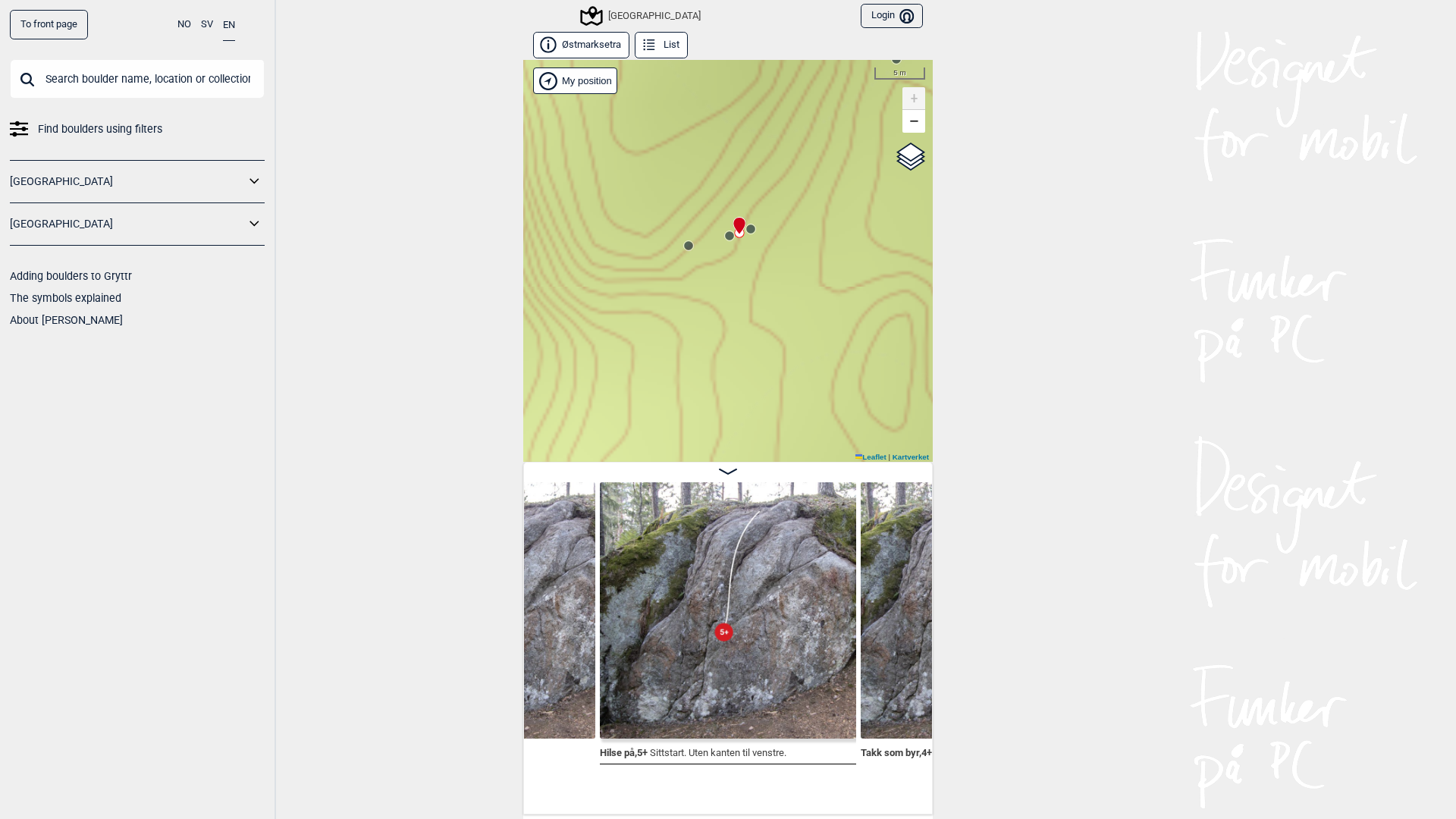 click at bounding box center [736, 219] 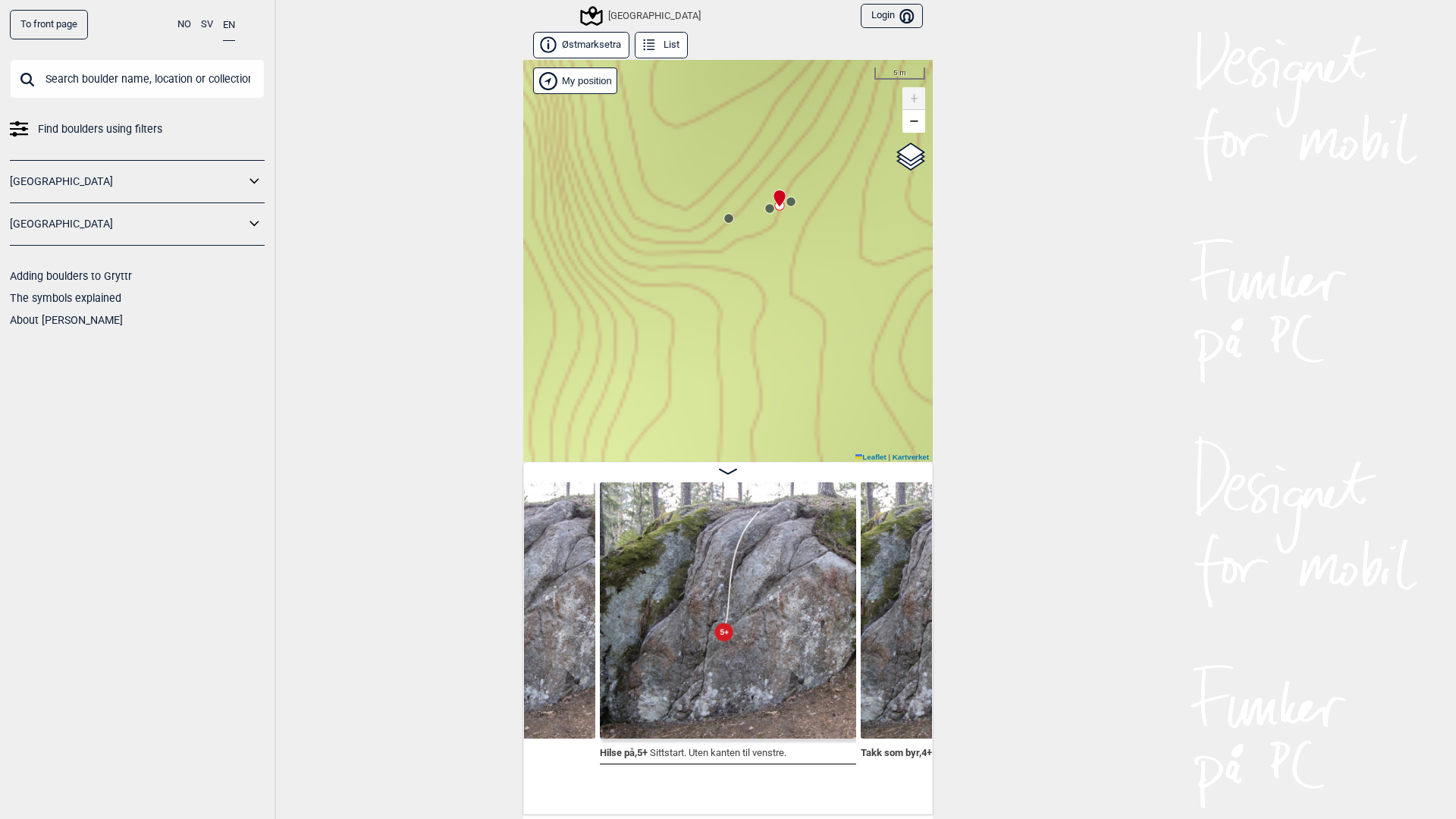 drag, startPoint x: 765, startPoint y: 215, endPoint x: 849, endPoint y: 130, distance: 119.5031 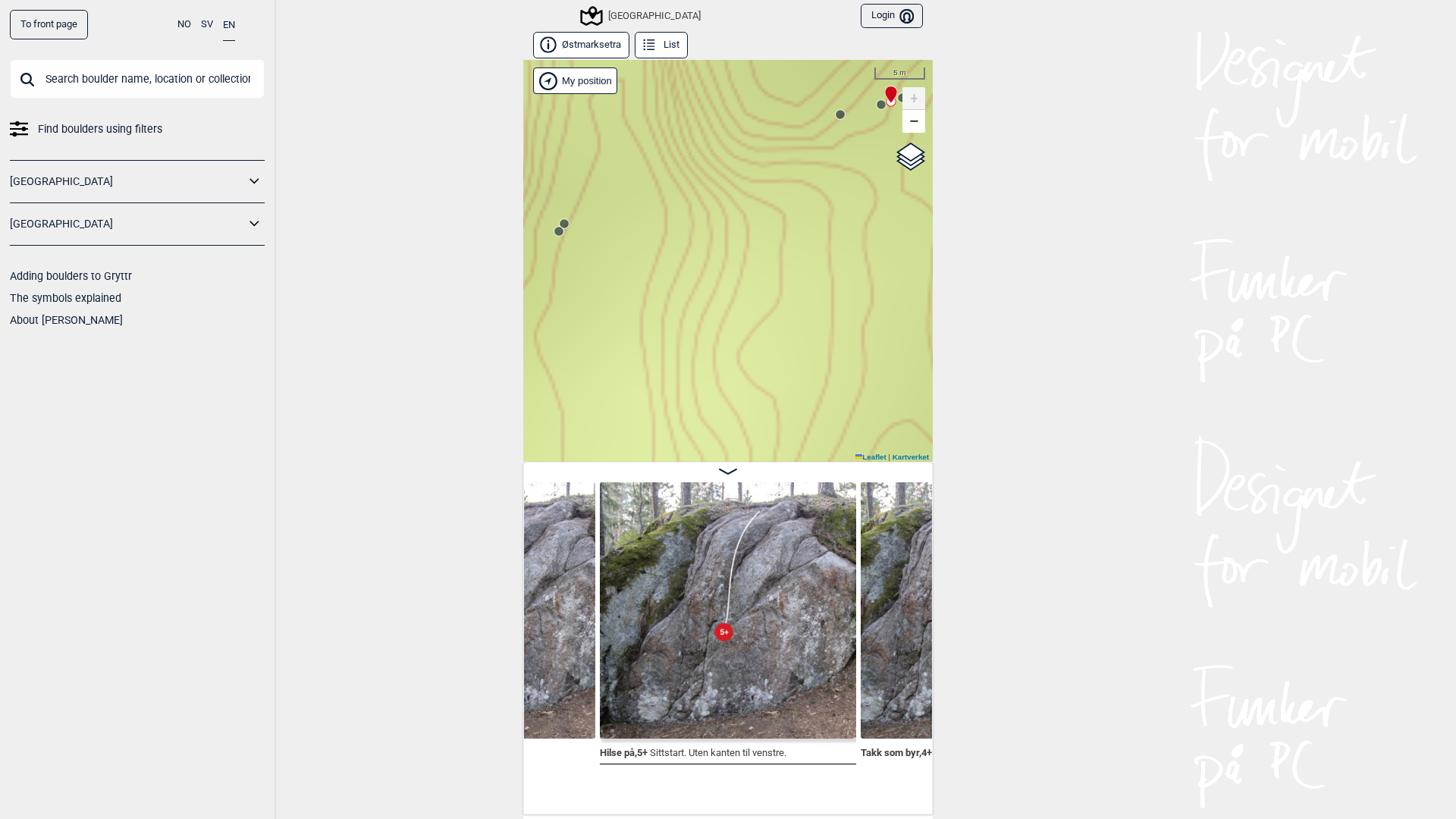 drag, startPoint x: 603, startPoint y: 314, endPoint x: 686, endPoint y: 276, distance: 91.28527 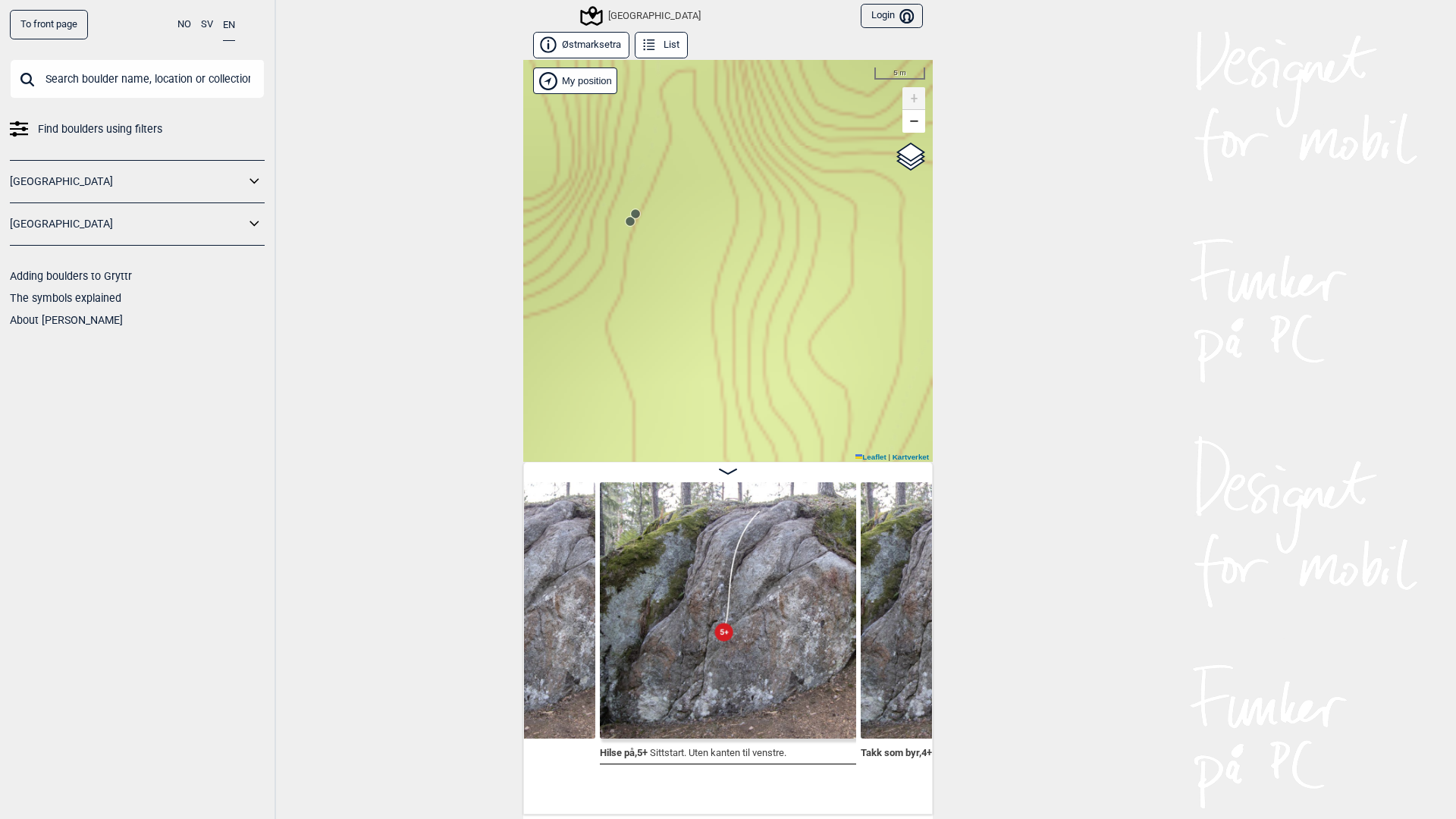 click 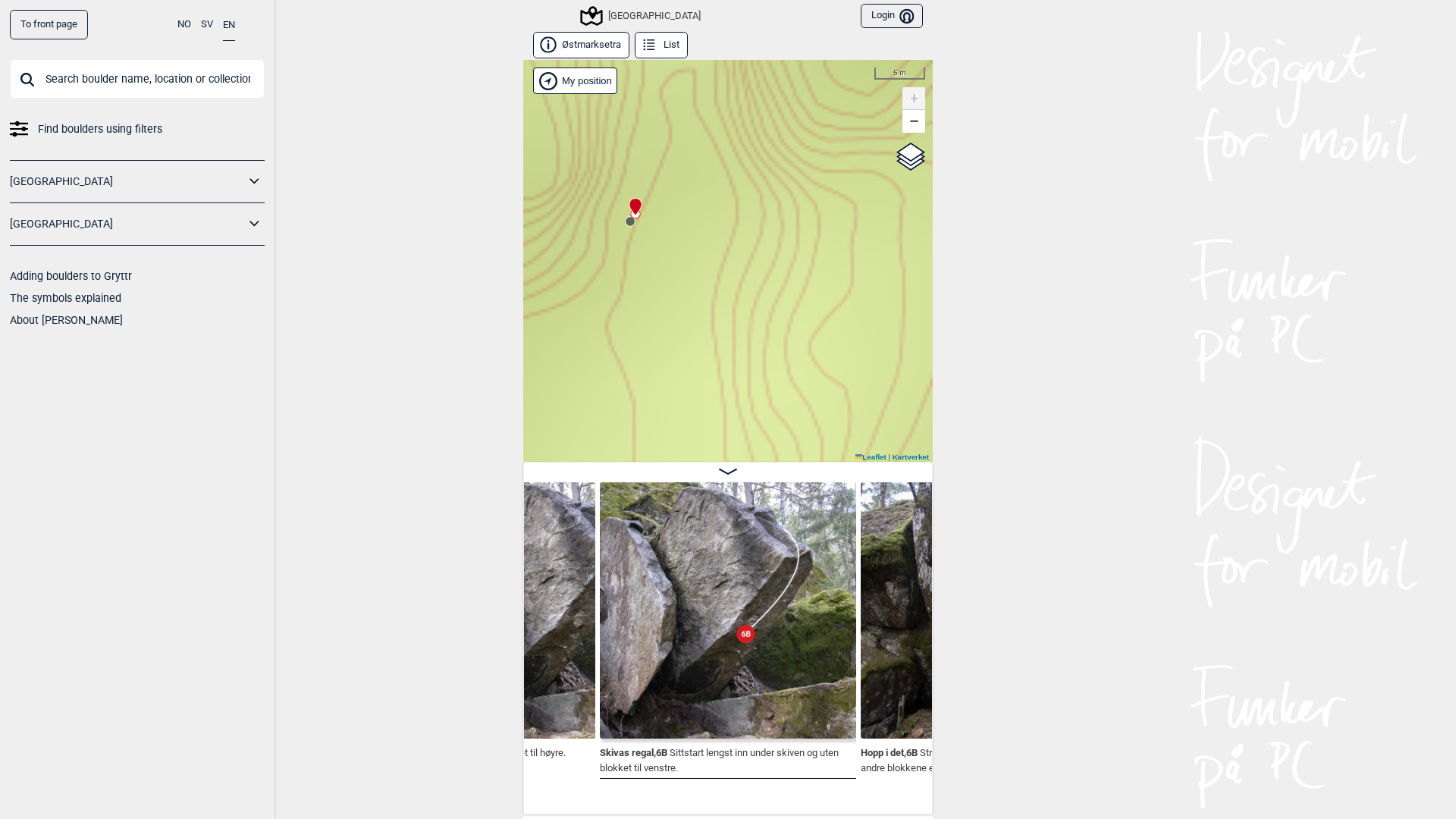 click 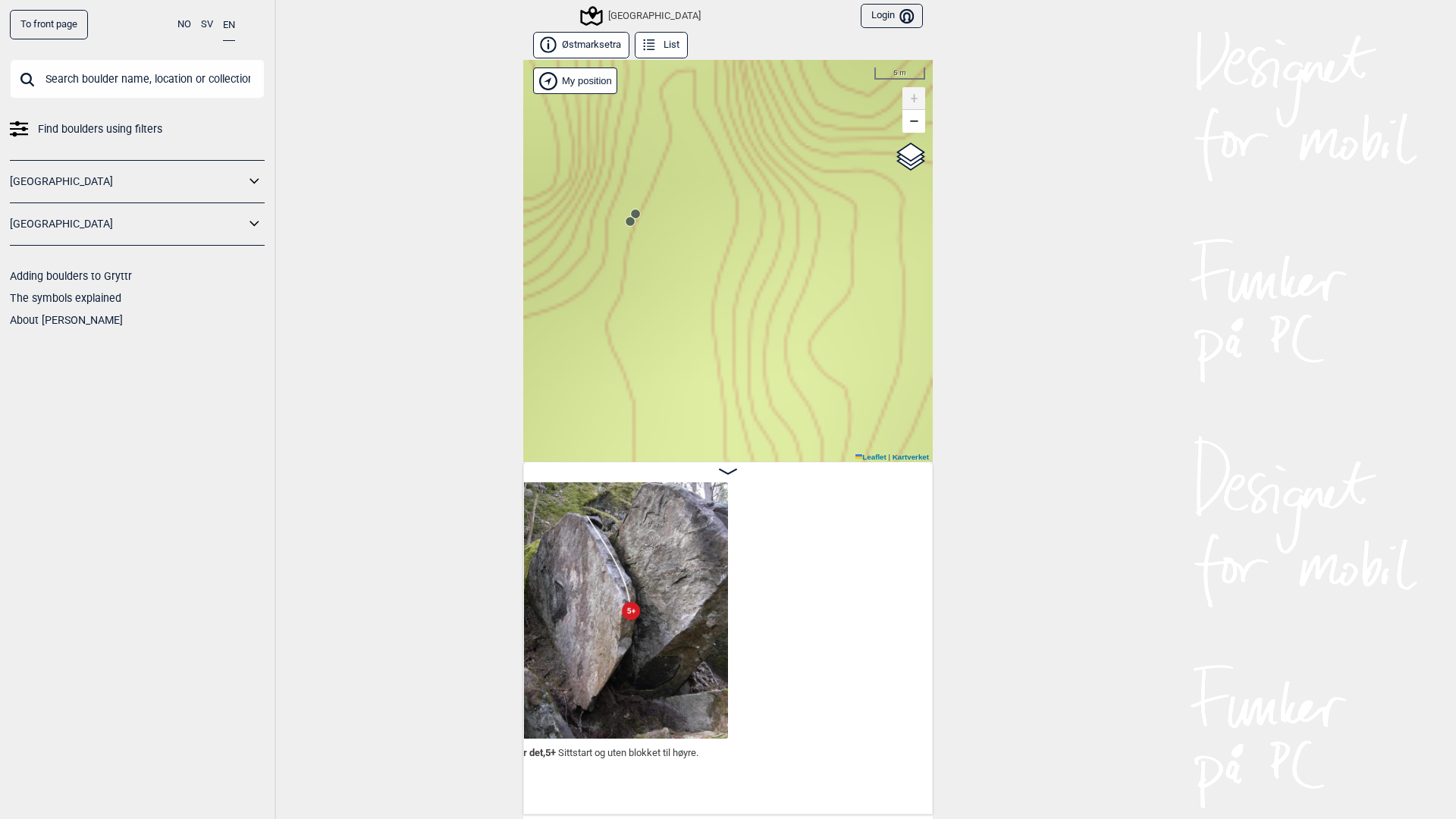 scroll, scrollTop: 0, scrollLeft: 21475, axis: horizontal 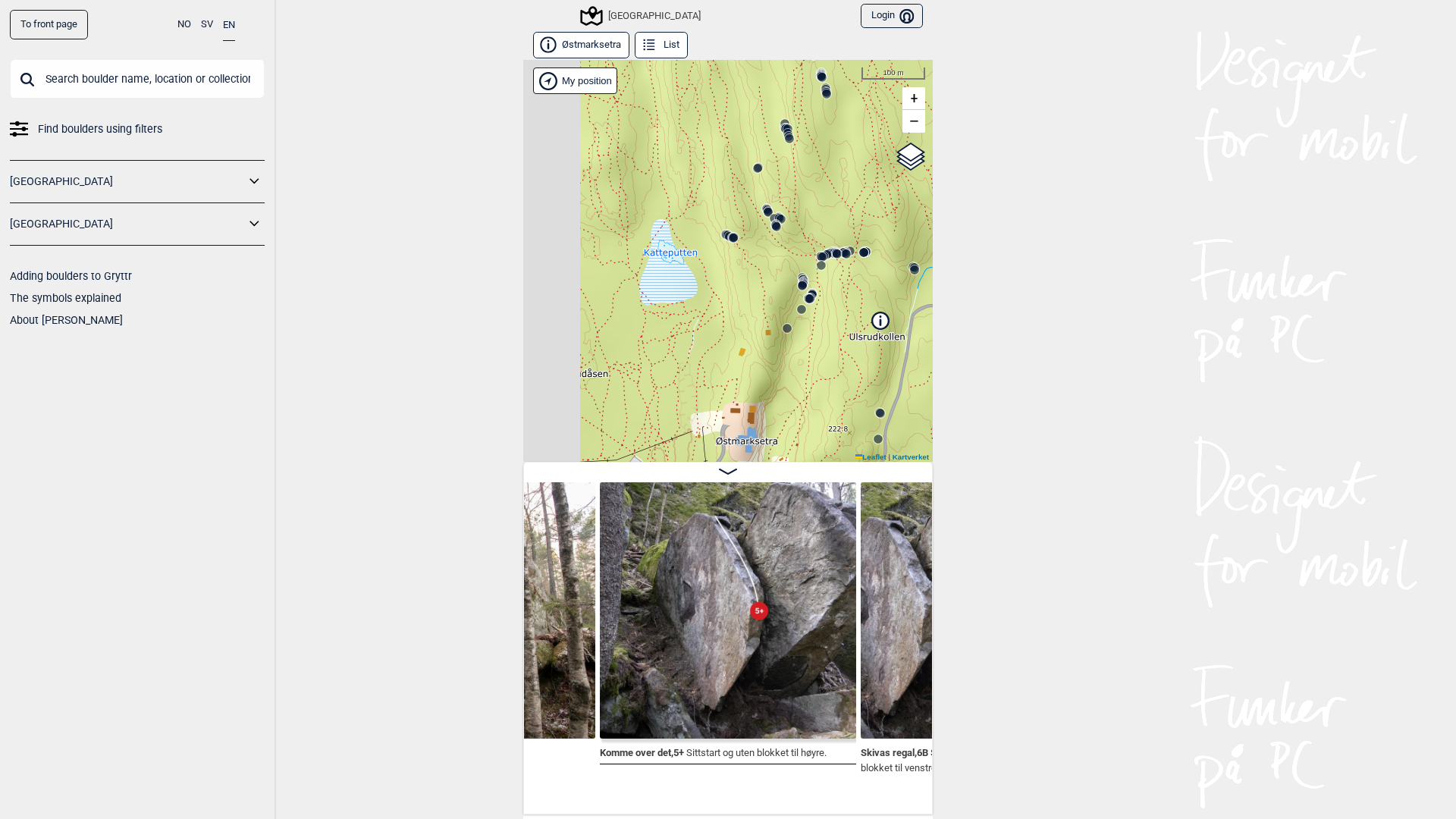 drag, startPoint x: 717, startPoint y: 228, endPoint x: 853, endPoint y: 71, distance: 207.71375 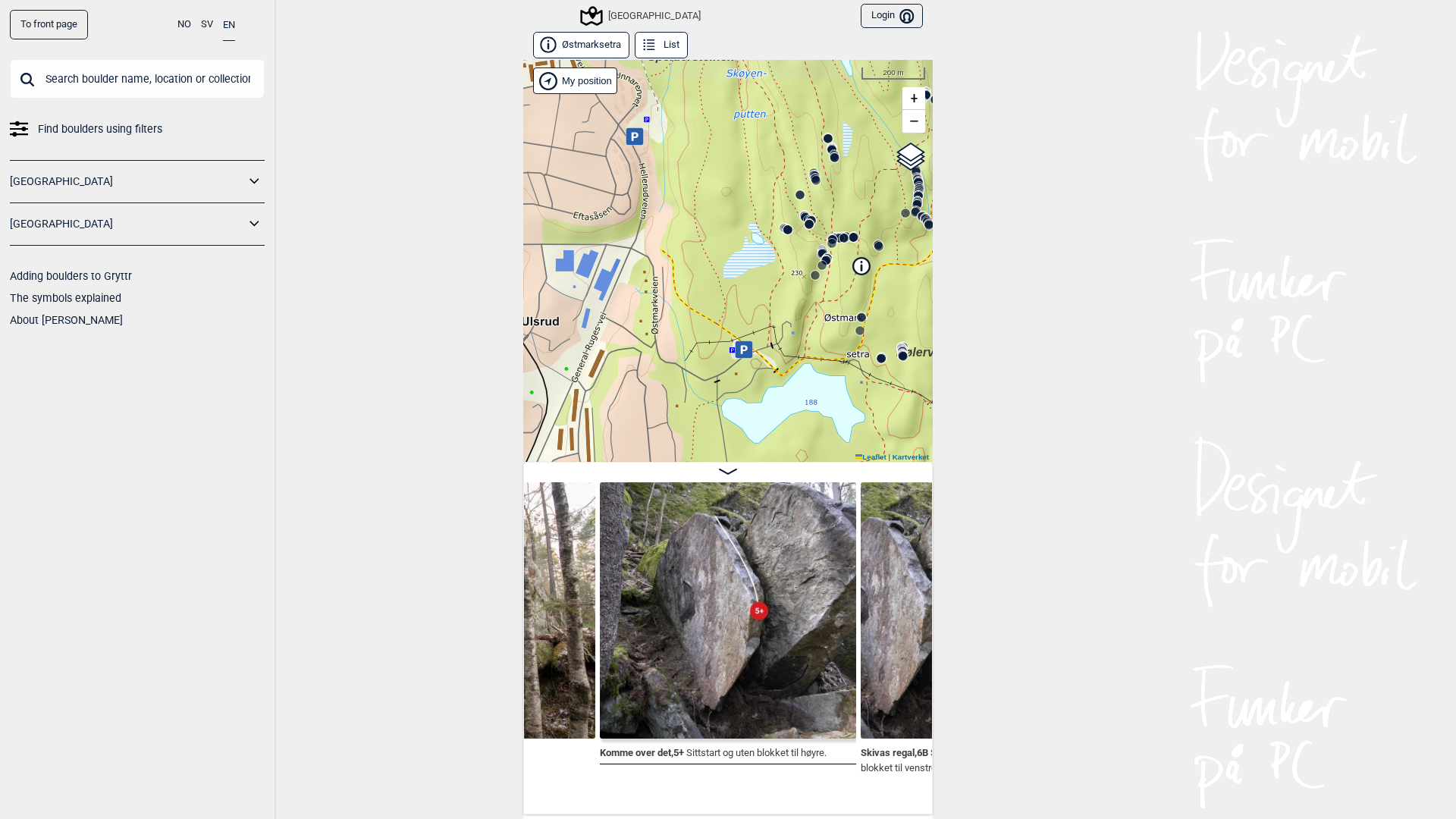 drag, startPoint x: 819, startPoint y: 228, endPoint x: 581, endPoint y: 252, distance: 239.20702 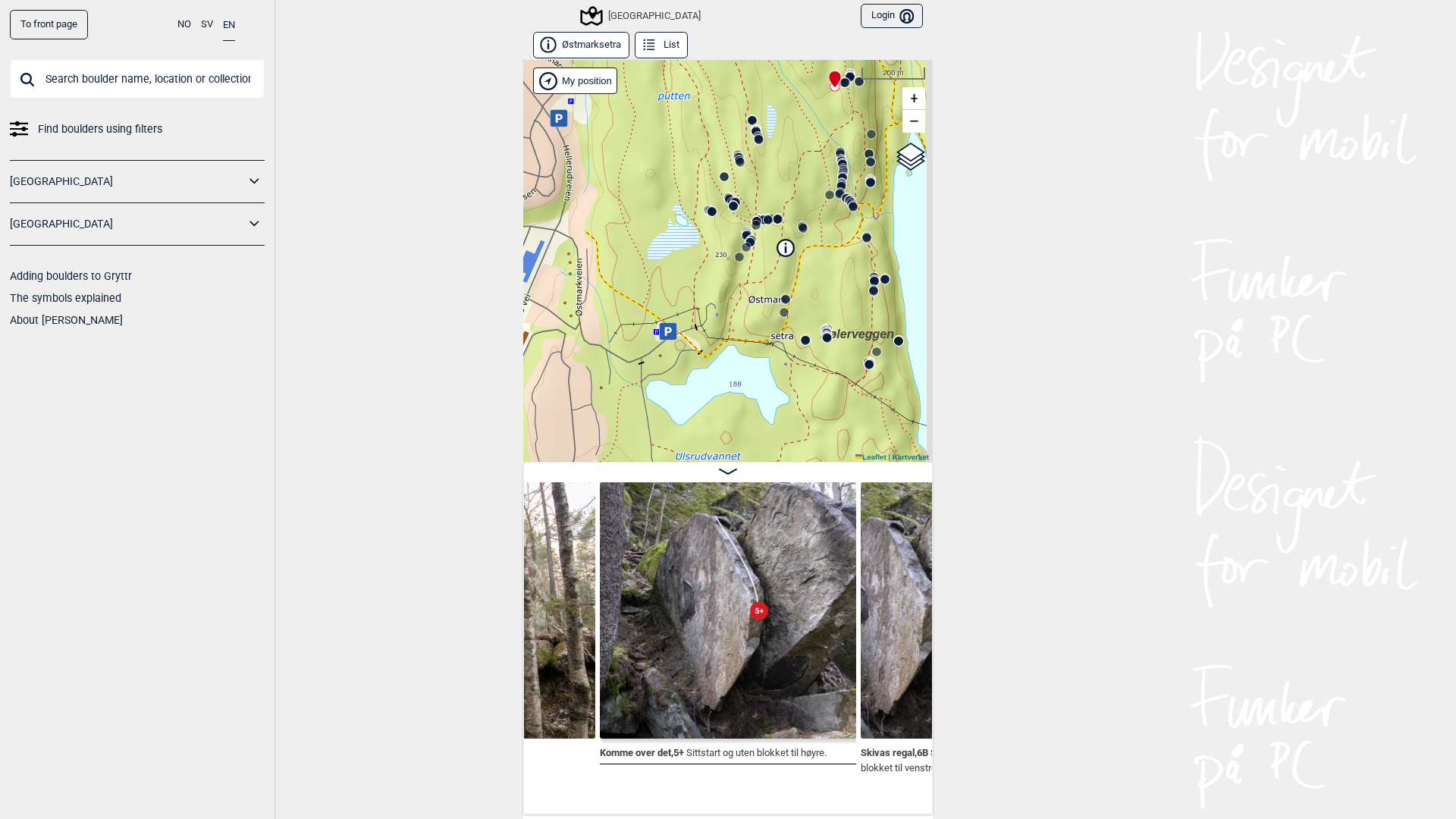 drag, startPoint x: 683, startPoint y: 254, endPoint x: 537, endPoint y: 155, distance: 176.40011 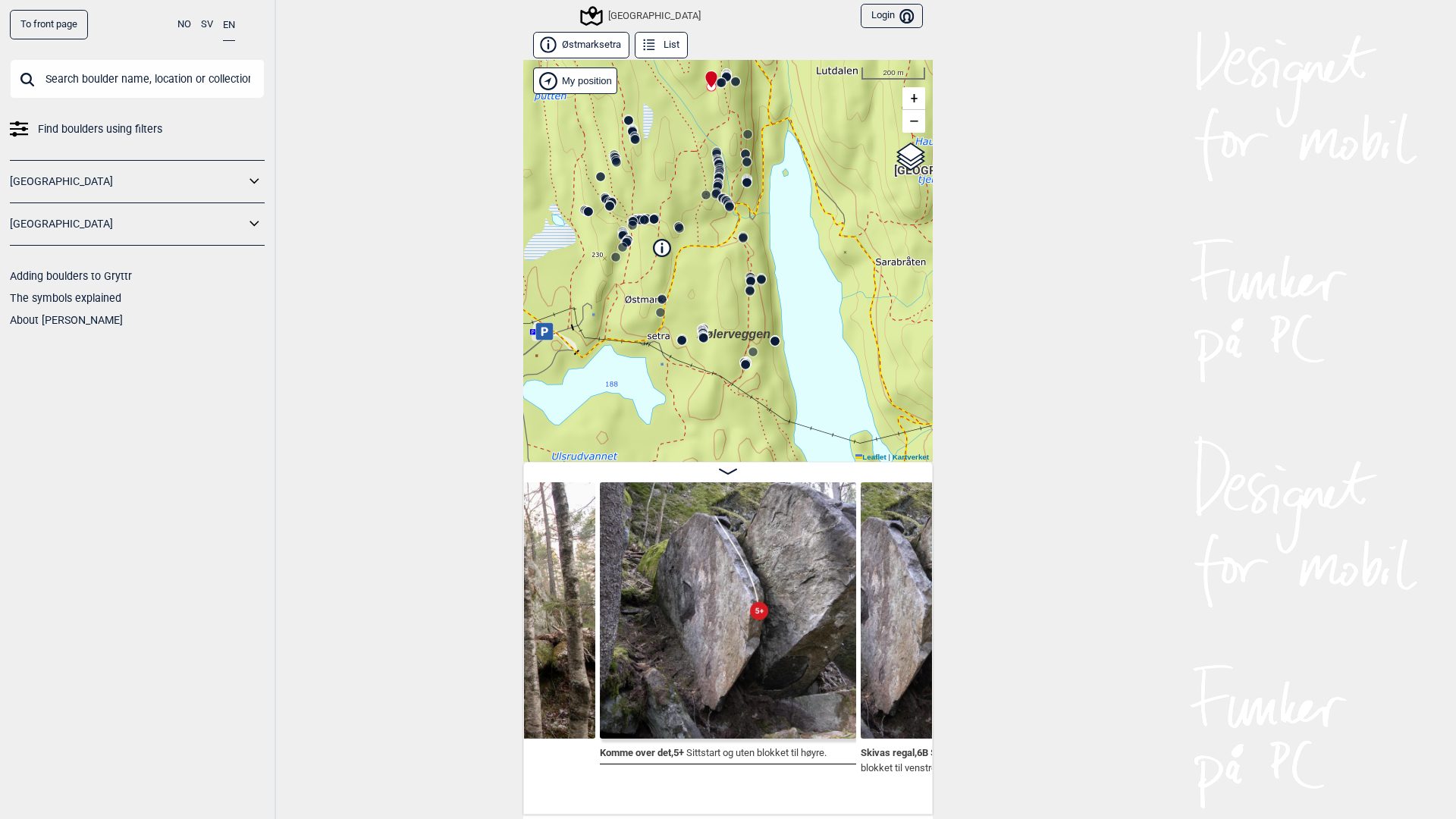 drag, startPoint x: 638, startPoint y: 143, endPoint x: 751, endPoint y: 276, distance: 174.5222 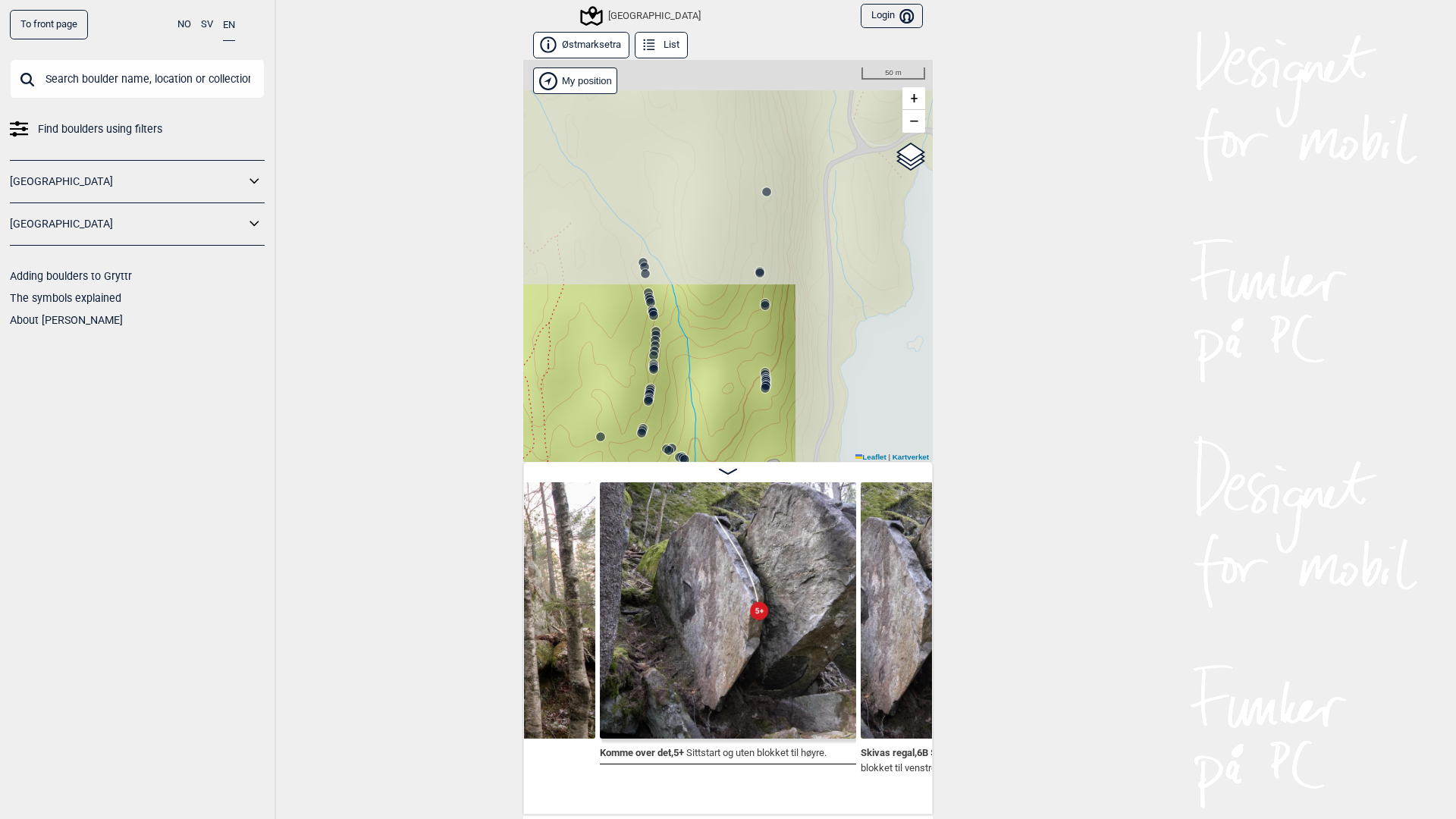 drag, startPoint x: 702, startPoint y: 116, endPoint x: 532, endPoint y: 393, distance: 325.00615 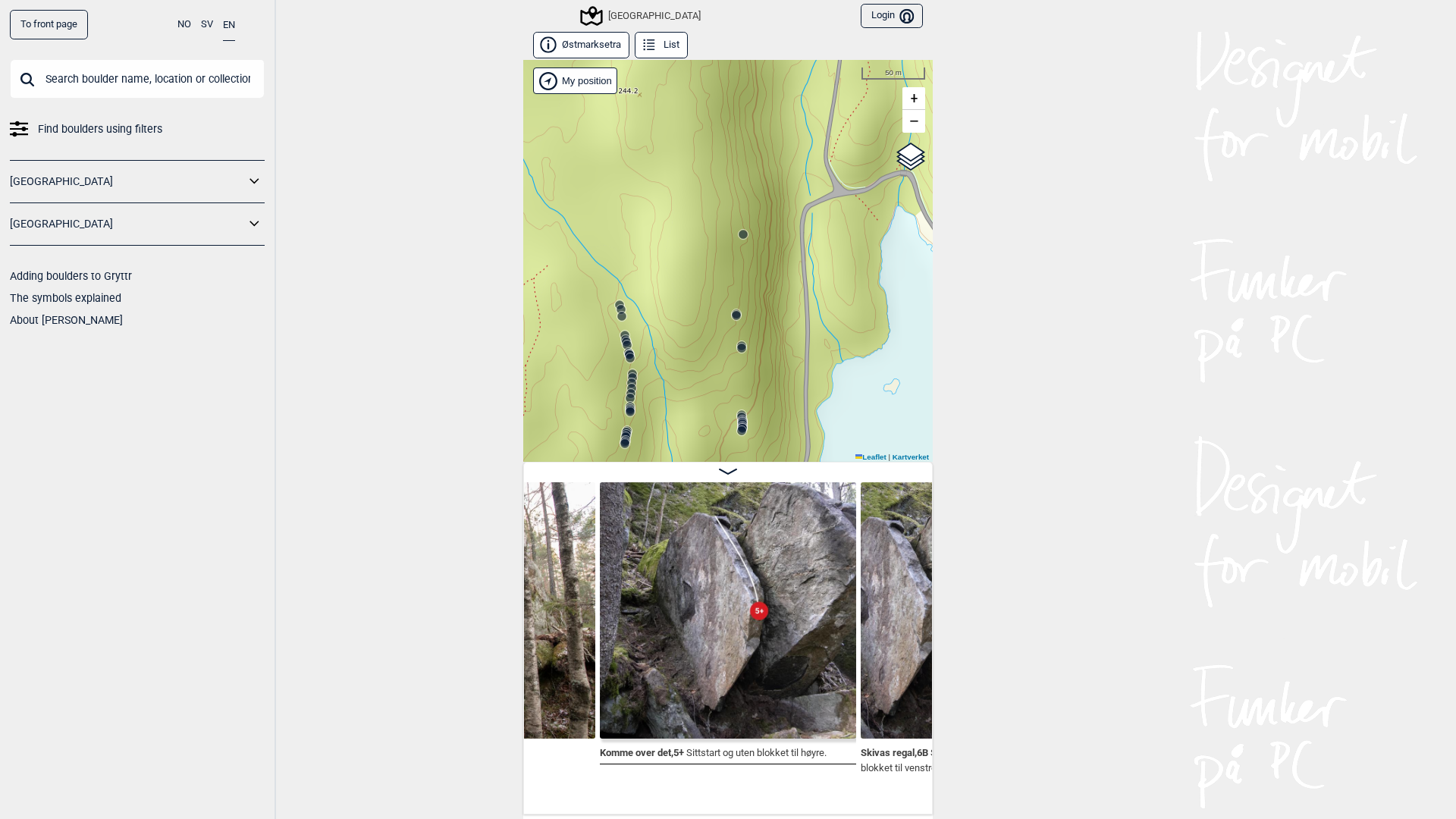 drag, startPoint x: 683, startPoint y: 280, endPoint x: 768, endPoint y: 162, distance: 145.42696 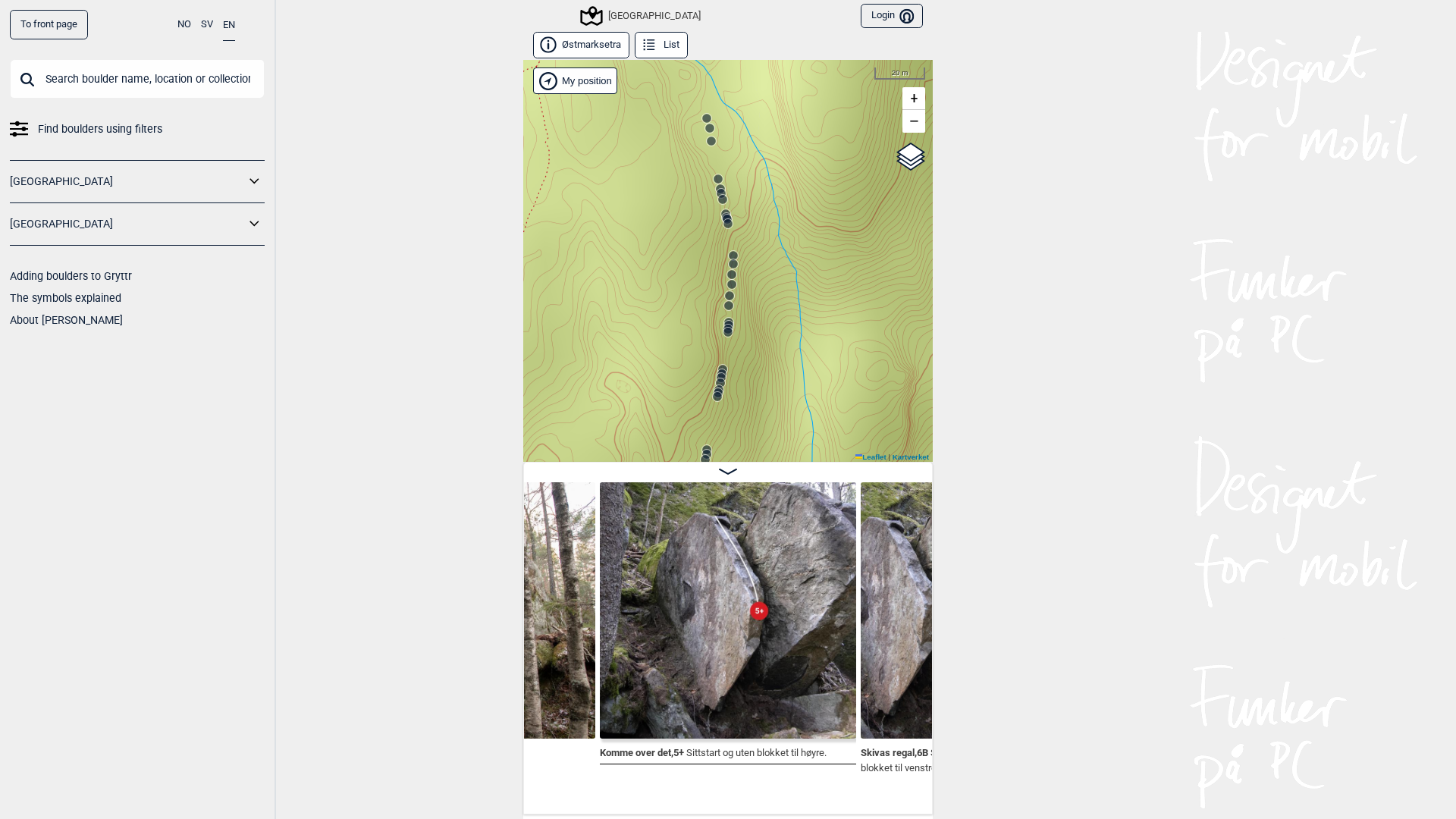 click 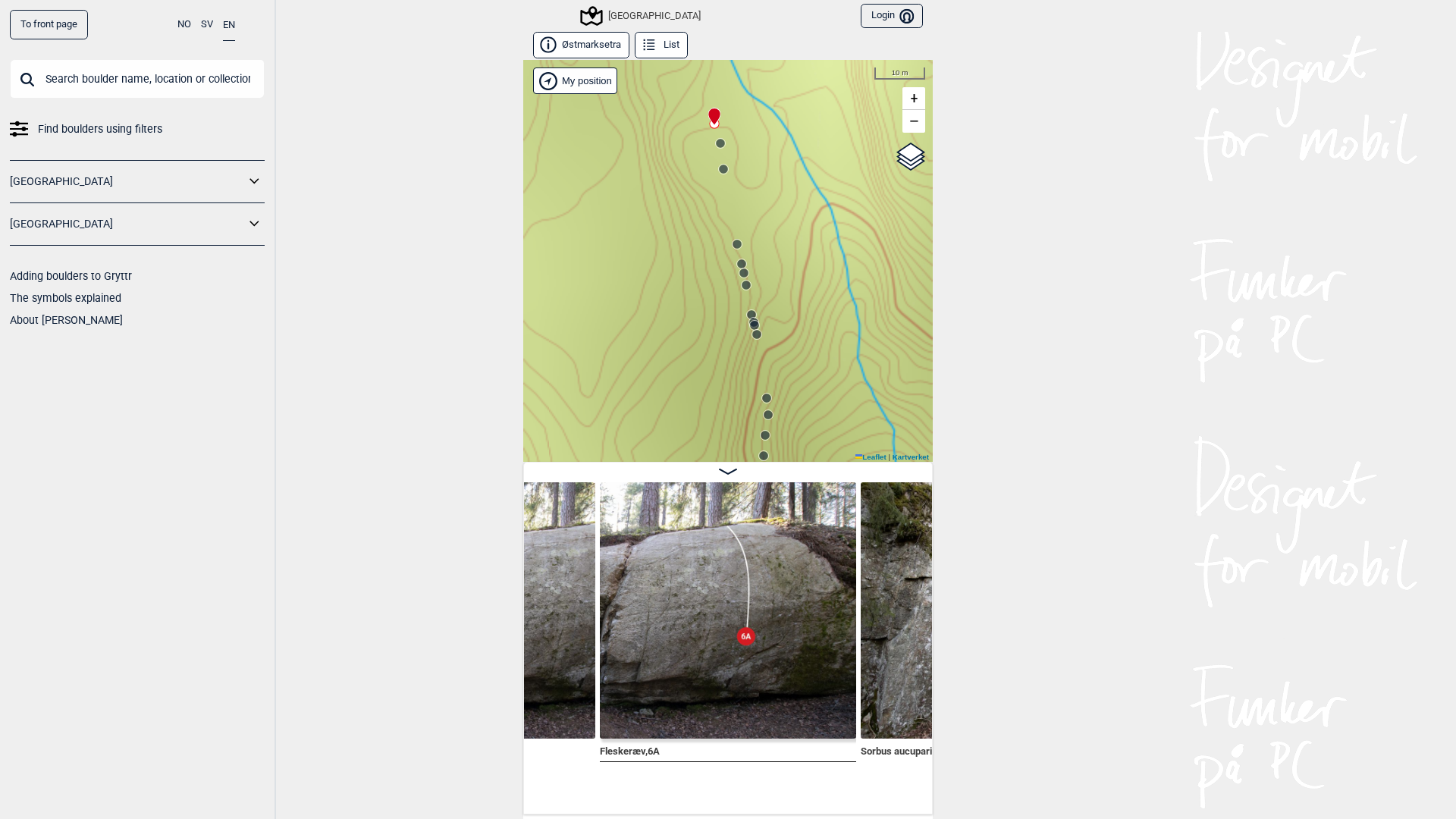 click 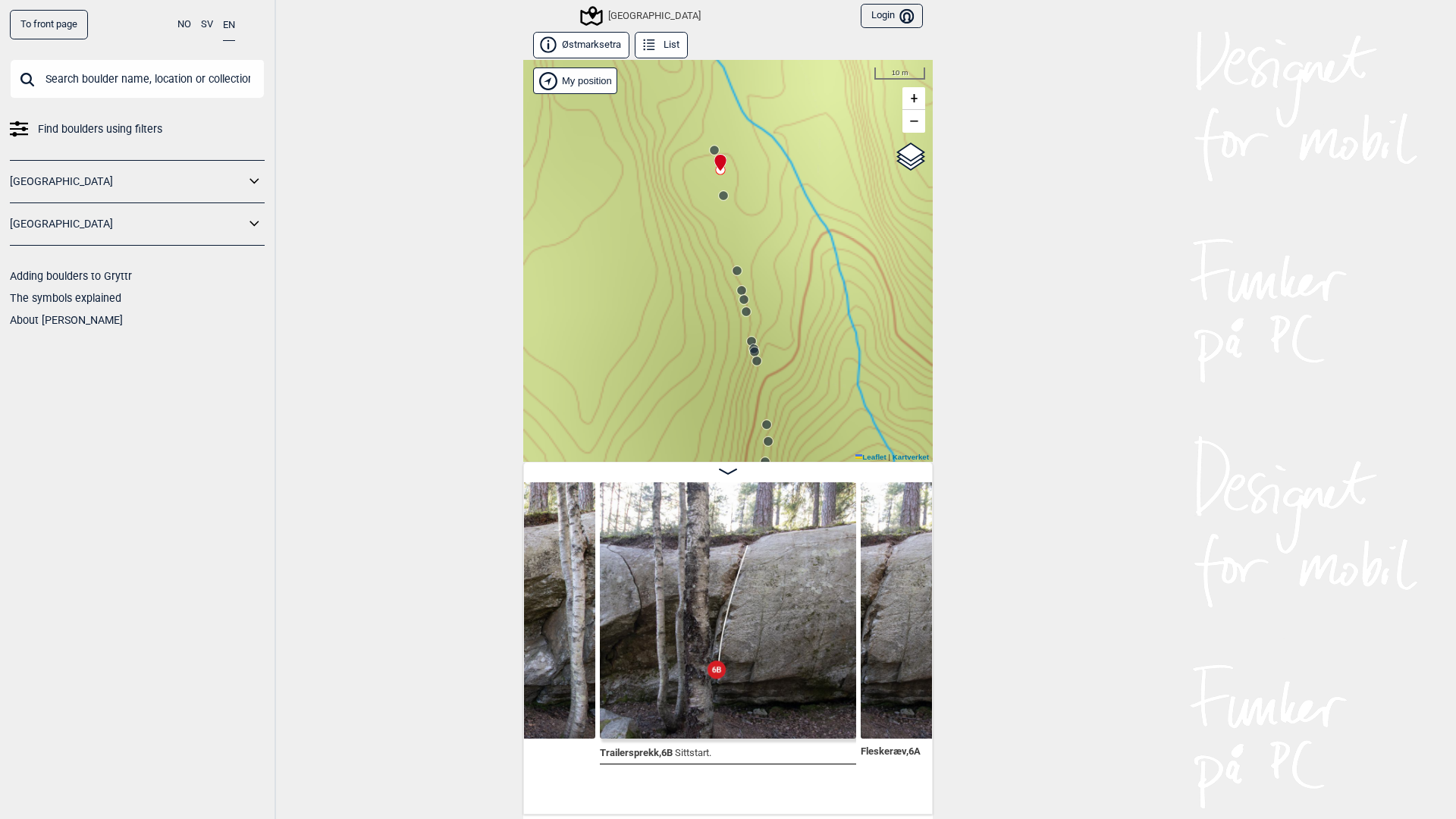 click 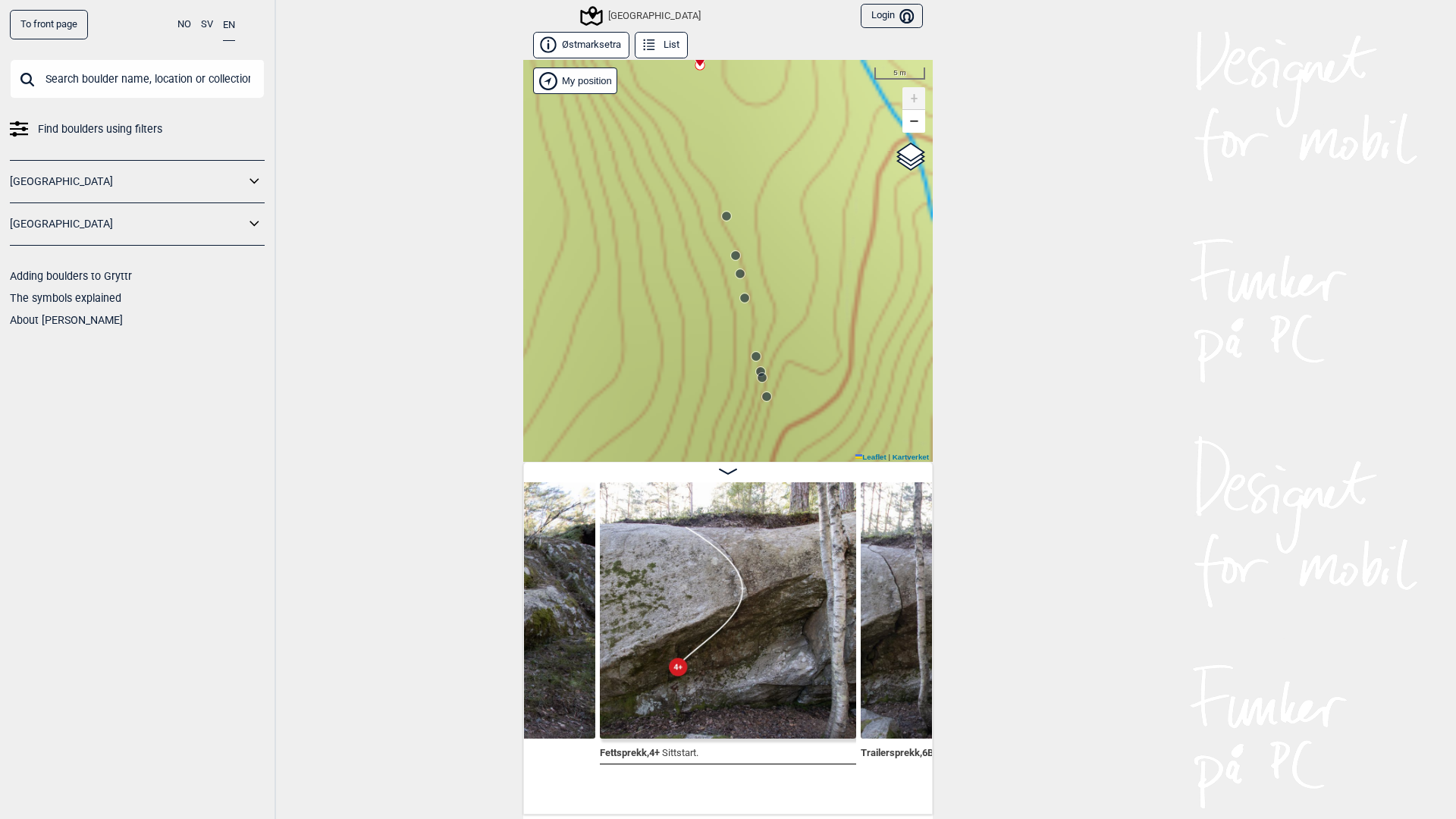 drag, startPoint x: 686, startPoint y: 306, endPoint x: 663, endPoint y: 228, distance: 81.320354 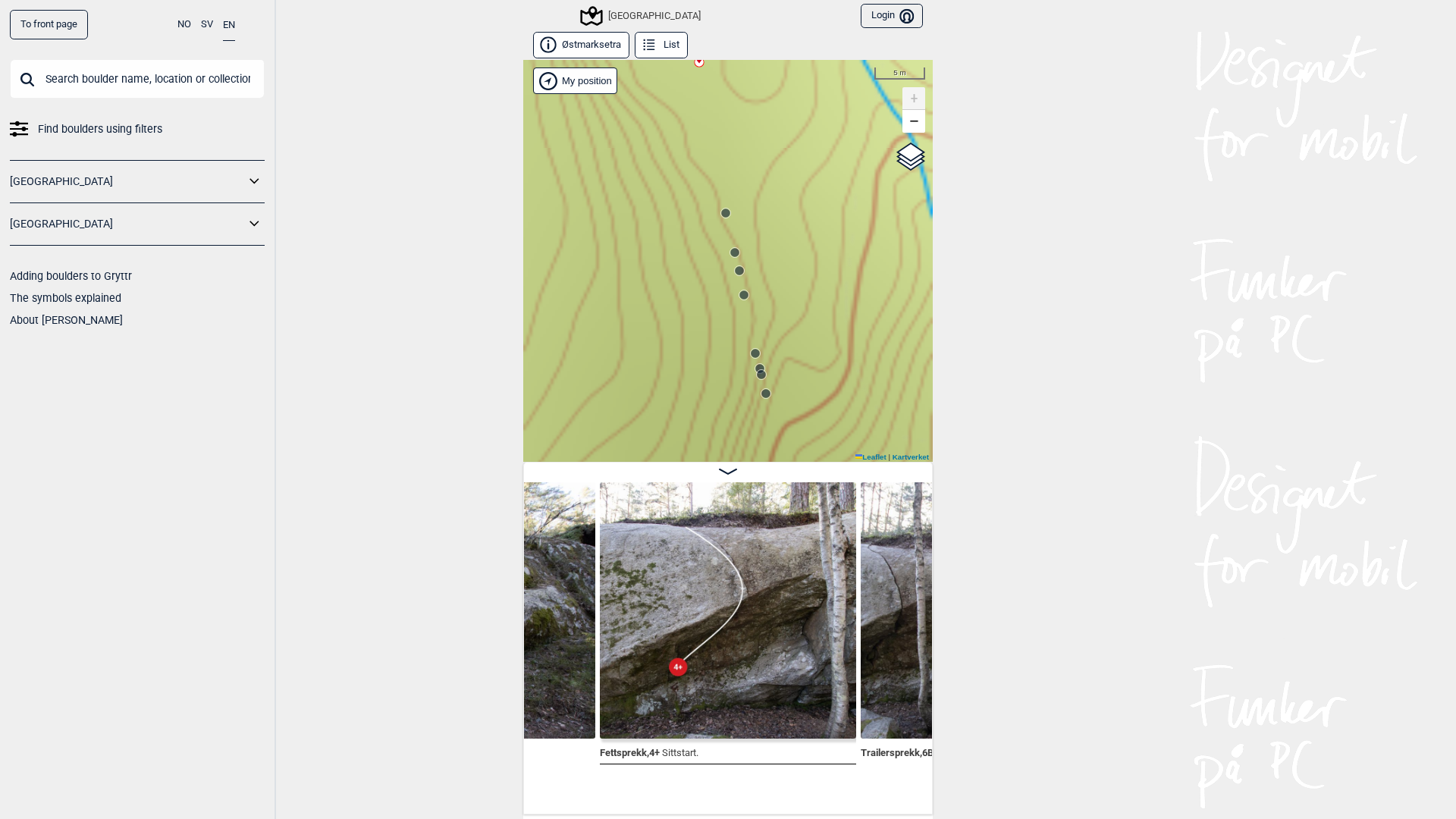 click 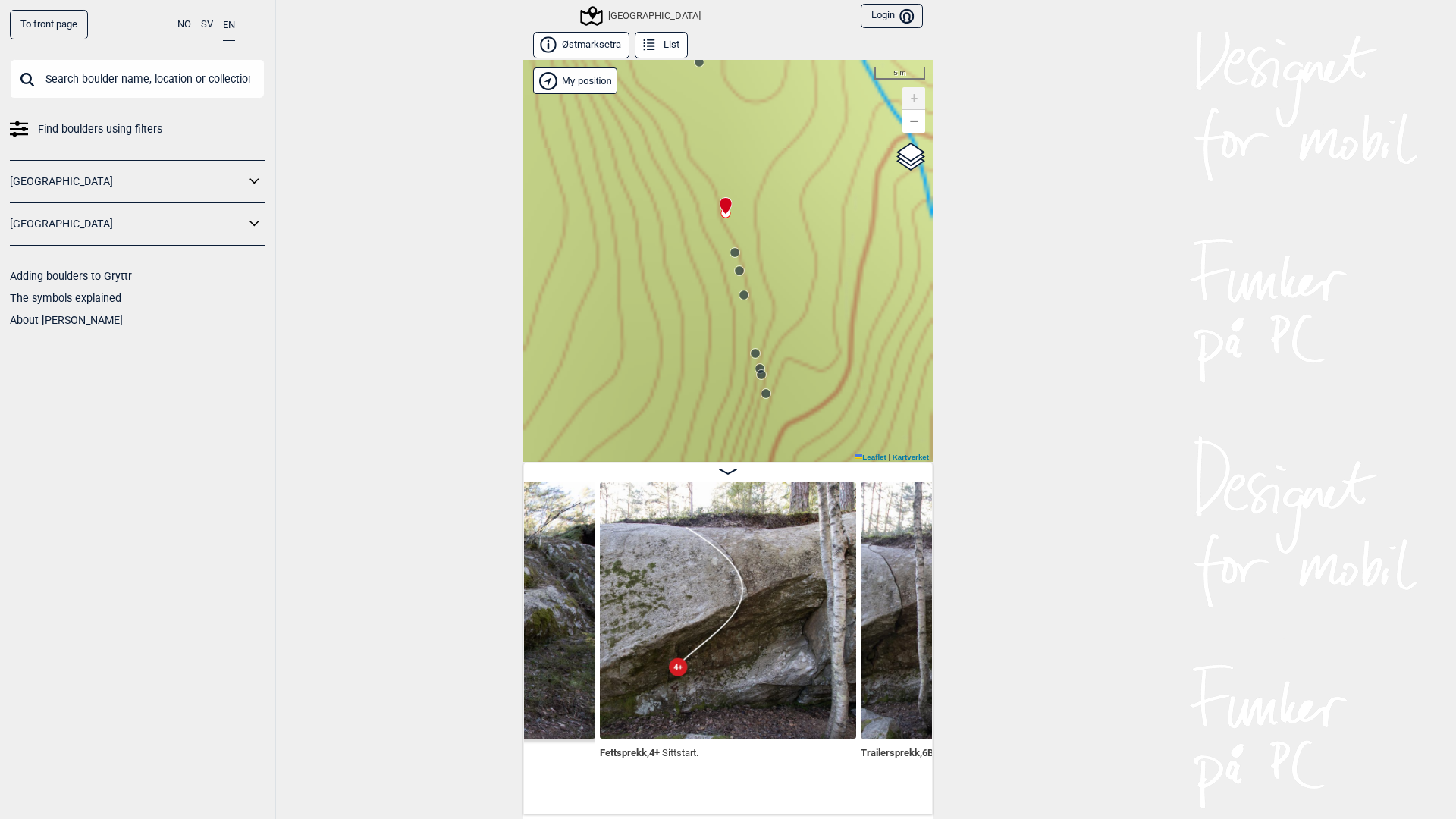 scroll, scrollTop: 0, scrollLeft: 15708, axis: horizontal 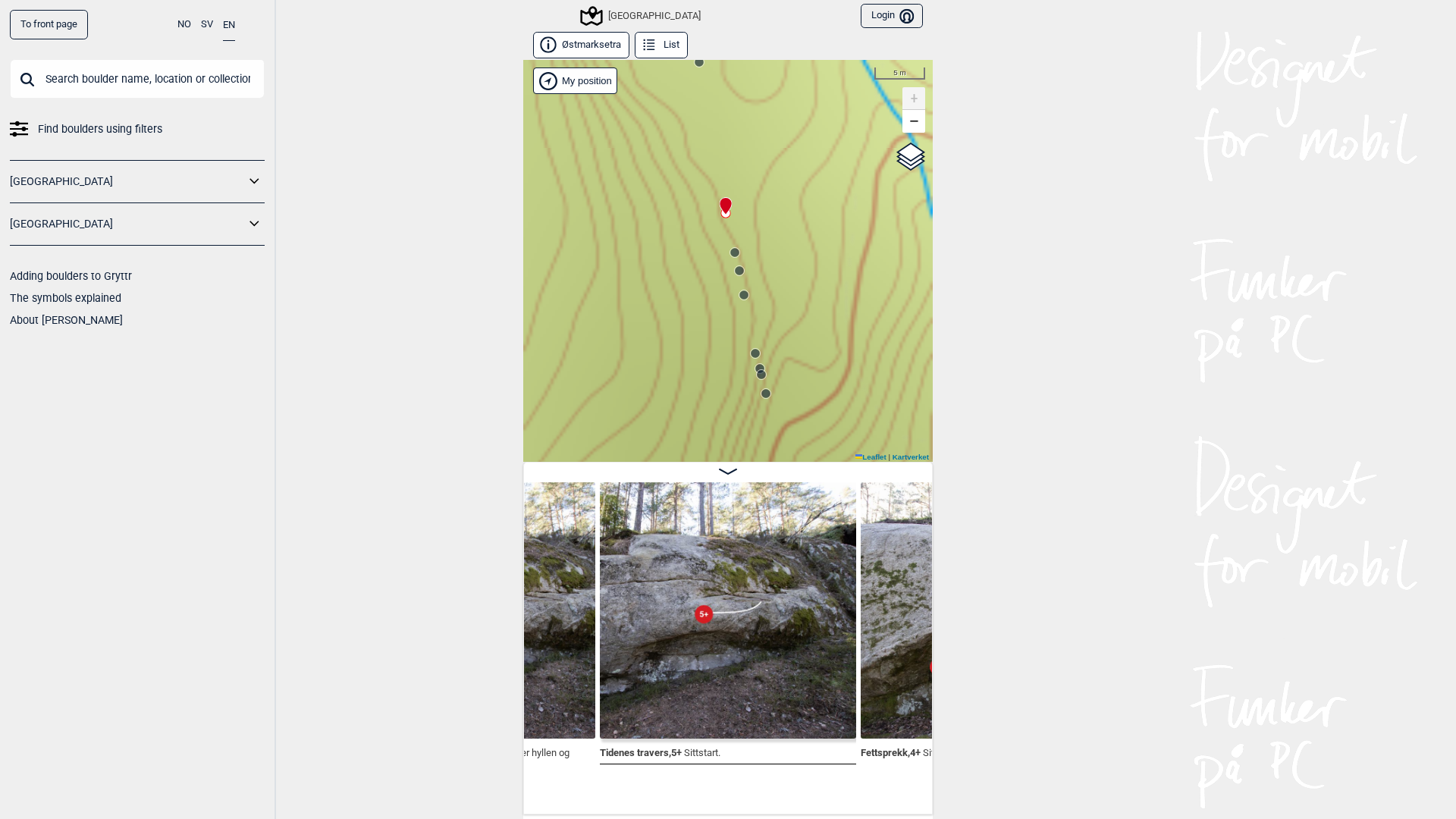 click 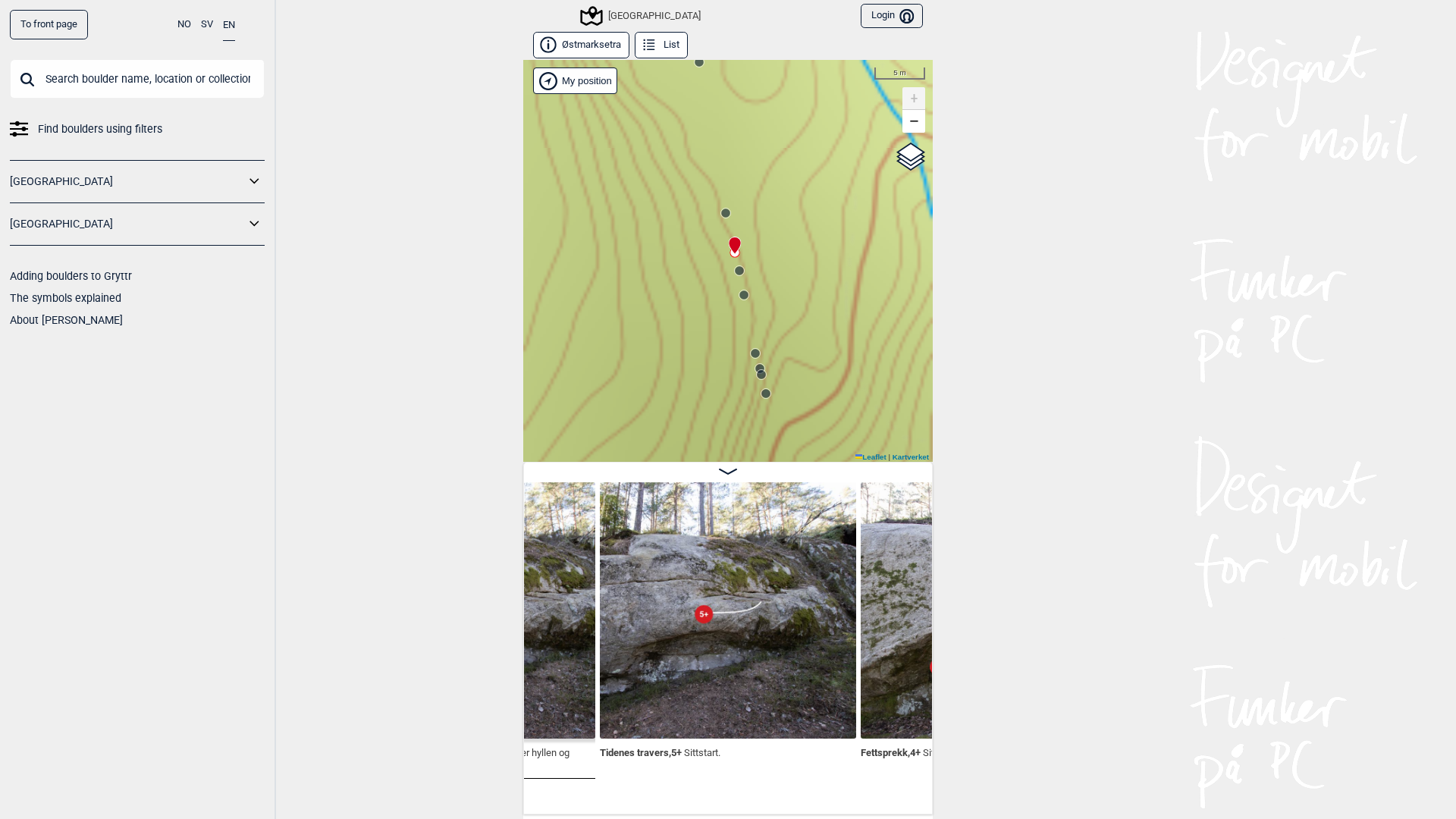 scroll, scrollTop: 0, scrollLeft: 15580, axis: horizontal 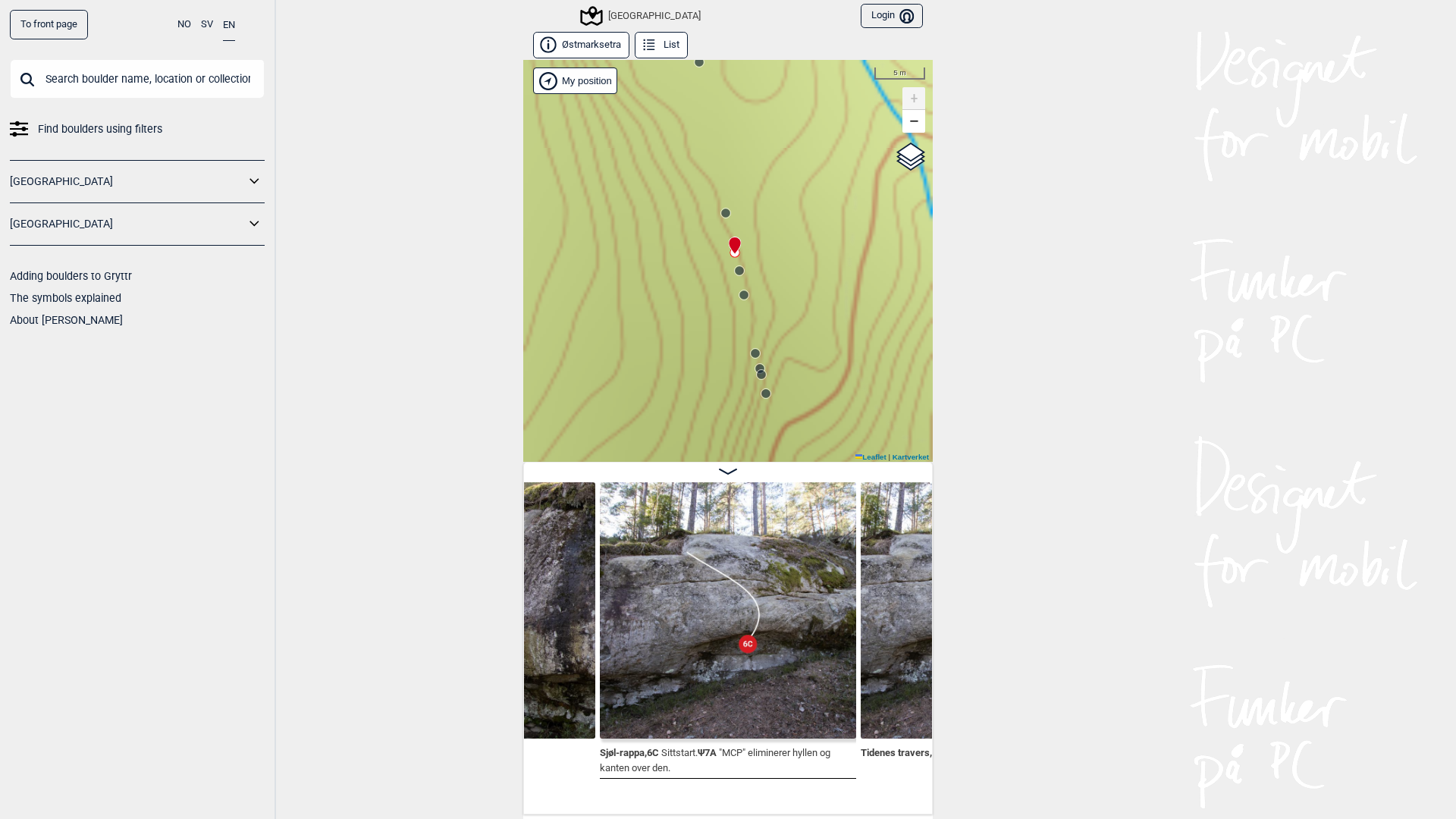 click 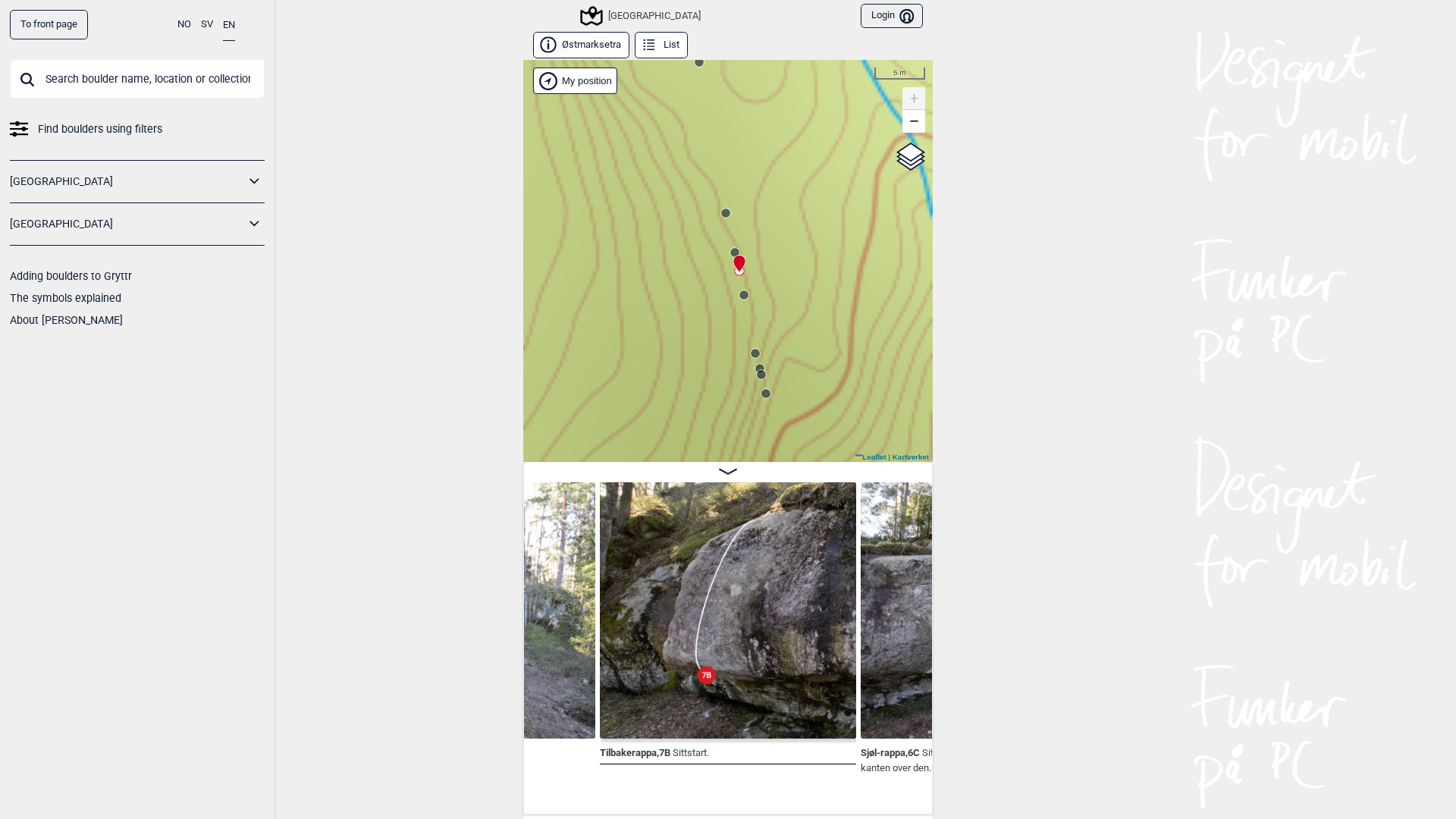 click 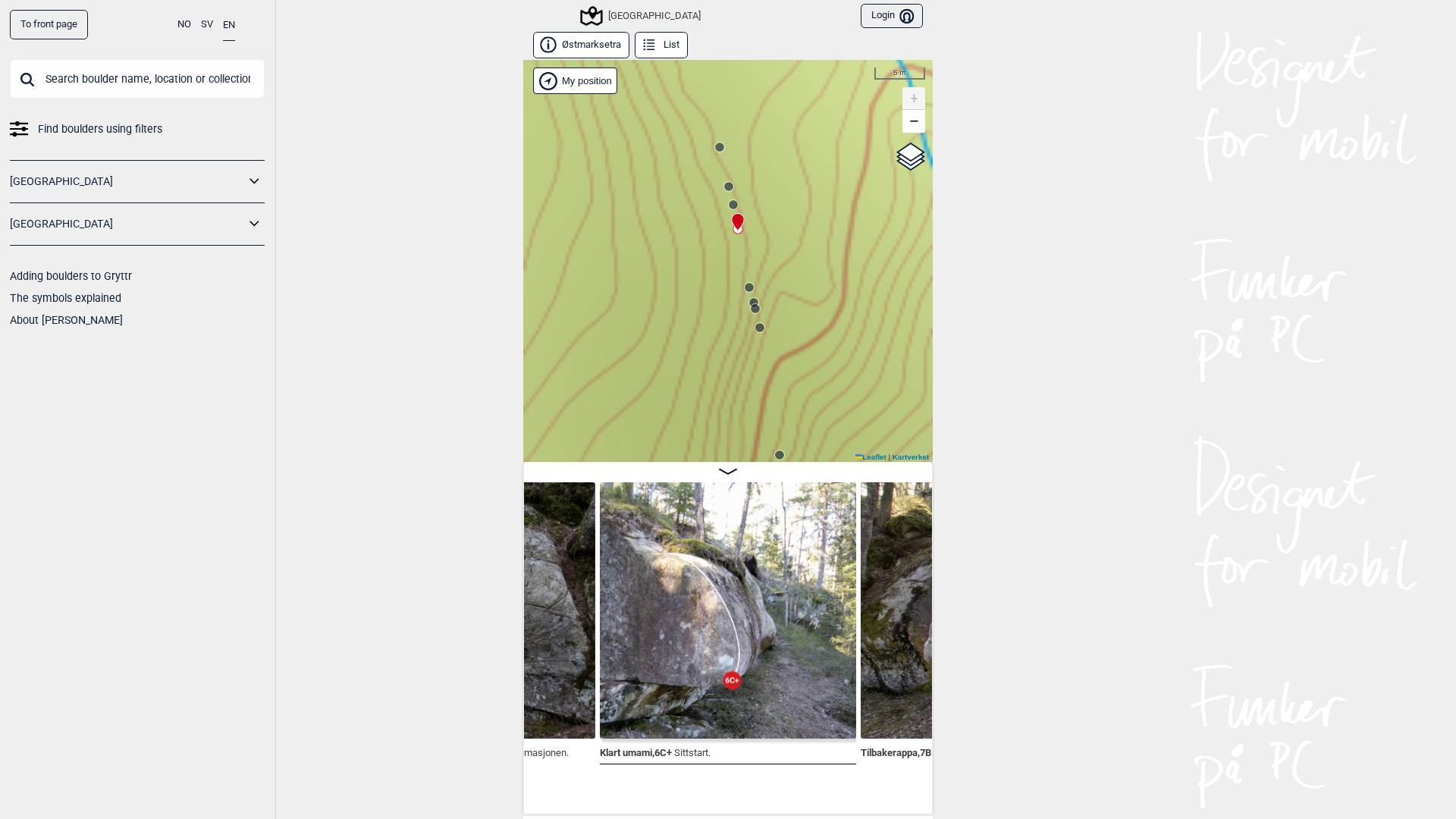 drag, startPoint x: 692, startPoint y: 324, endPoint x: 689, endPoint y: 253, distance: 71.06335 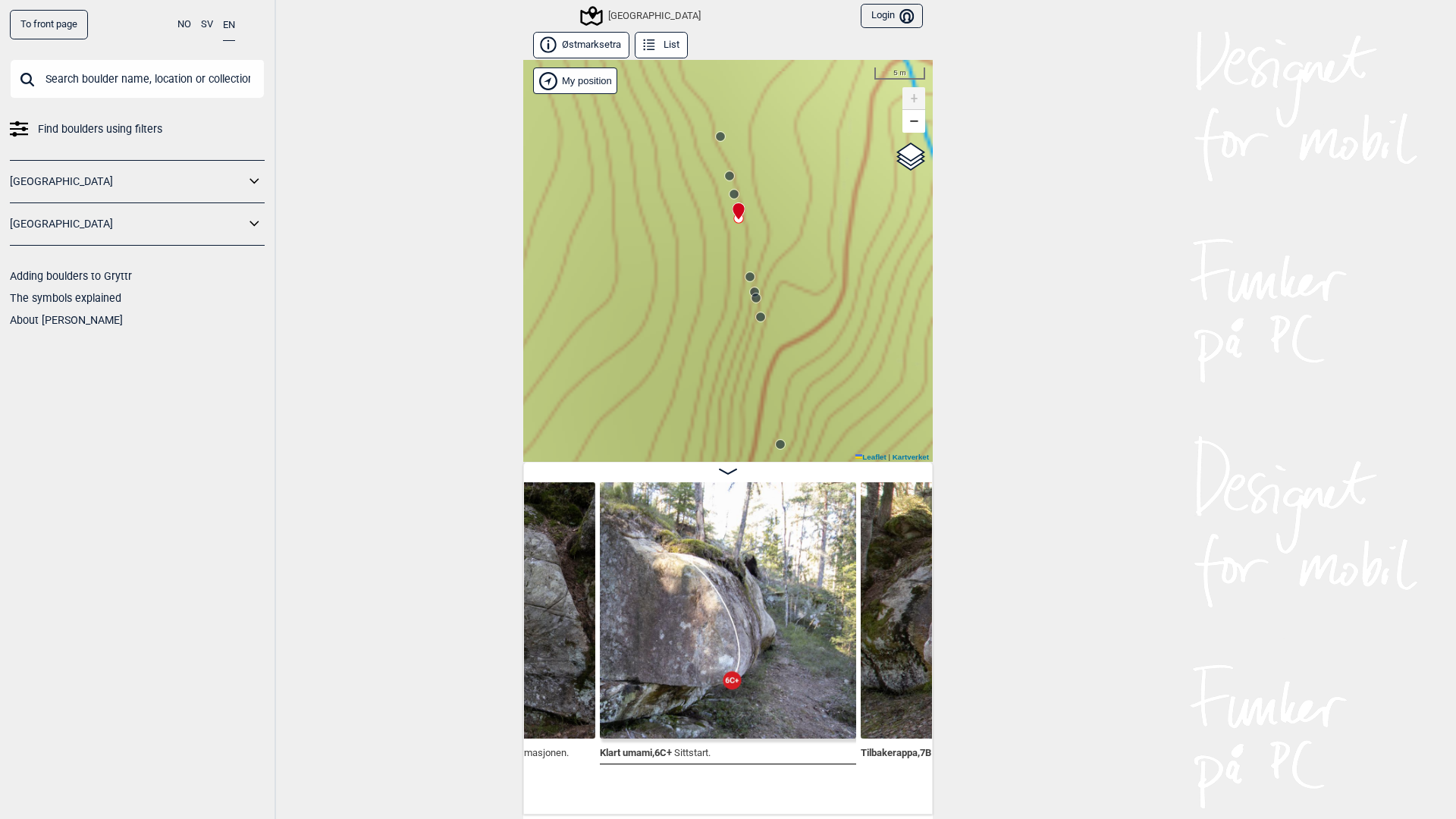 click 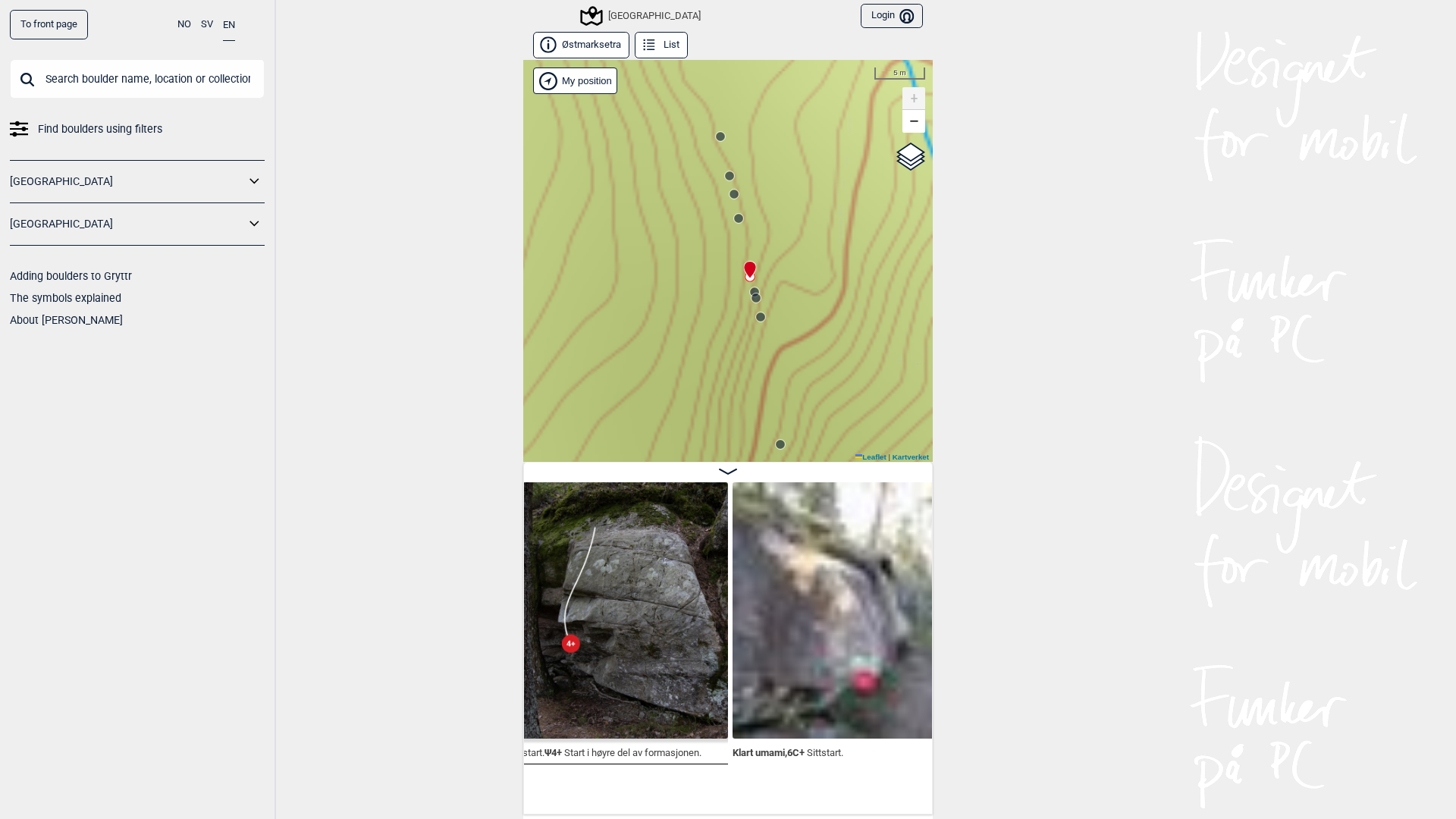 scroll, scrollTop: 0, scrollLeft: 15195, axis: horizontal 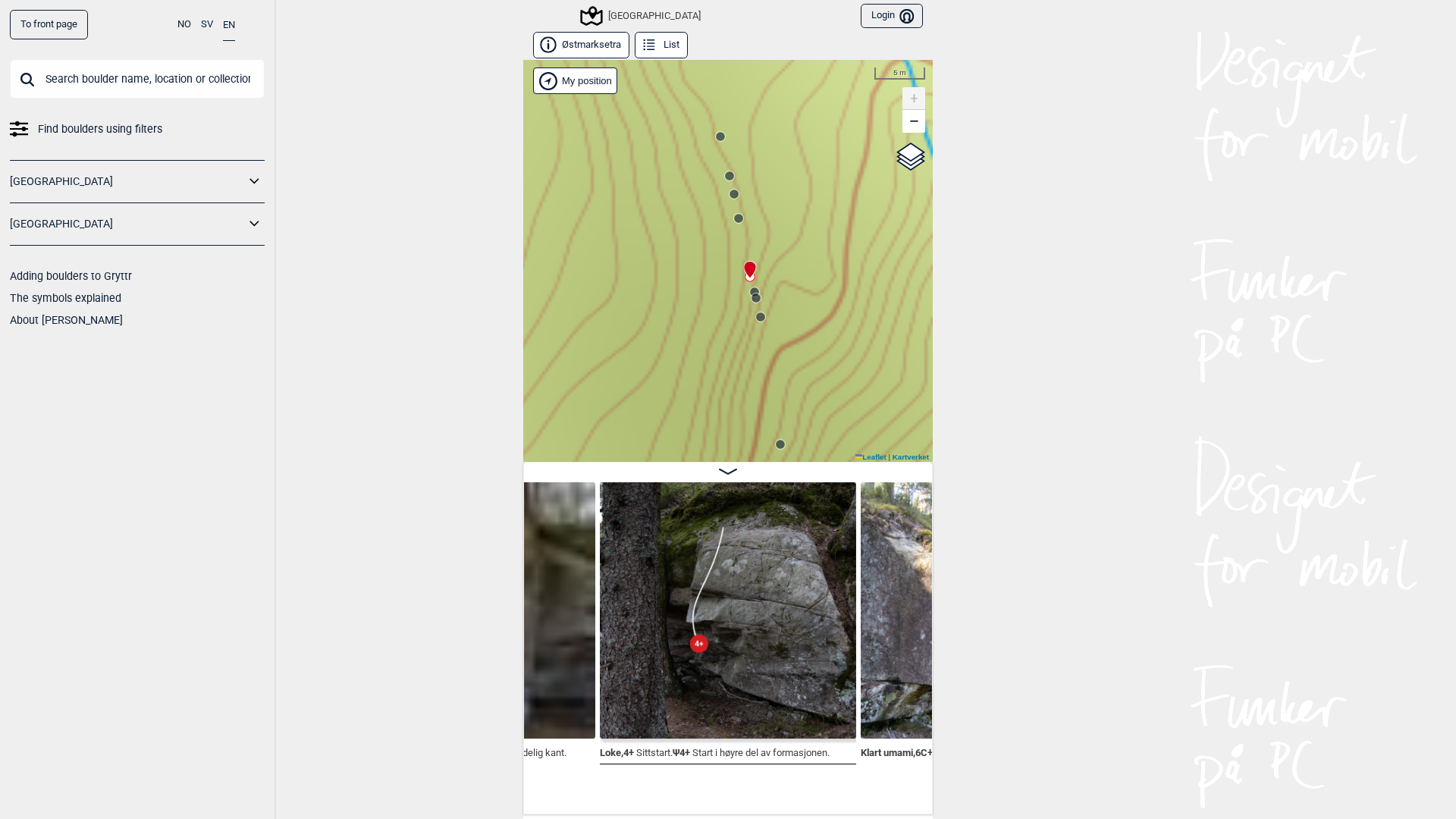 drag, startPoint x: 684, startPoint y: 314, endPoint x: 682, endPoint y: 292, distance: 22.09072 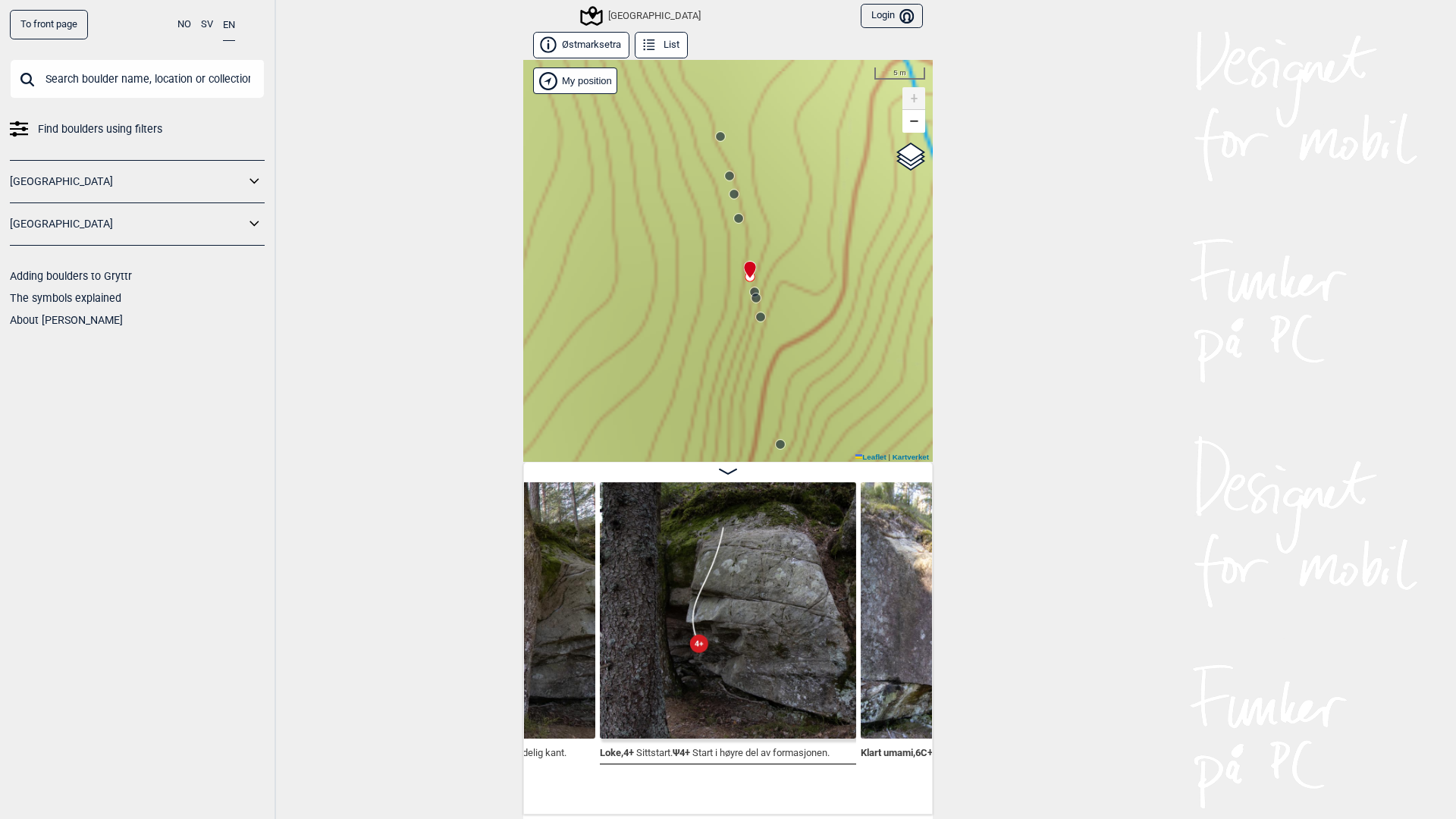 click on "Speidersteinen Barnehageveggen Cowboyveggen Bølerveggen [GEOGRAPHIC_DATA]" at bounding box center (728, 261) 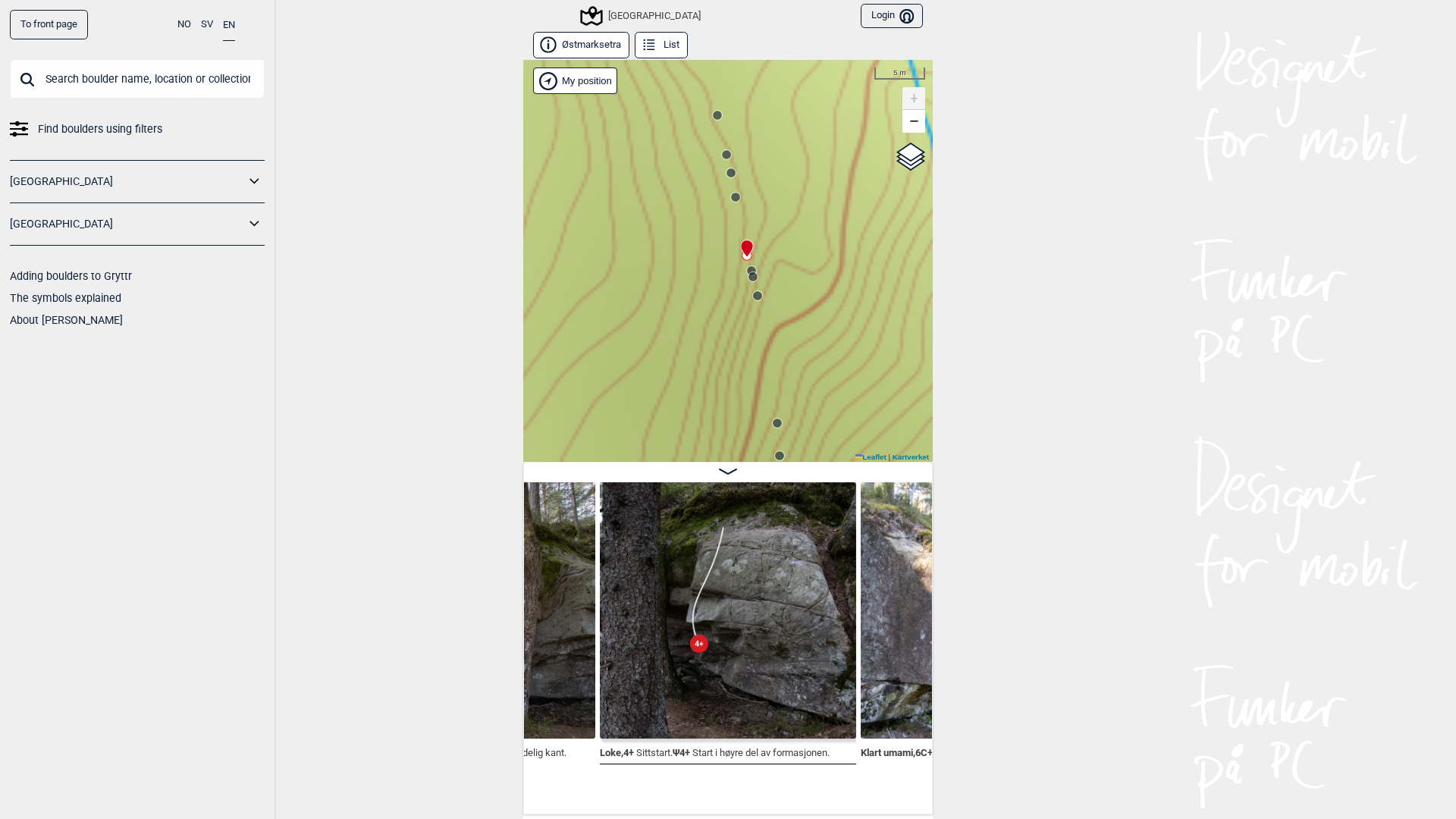 click 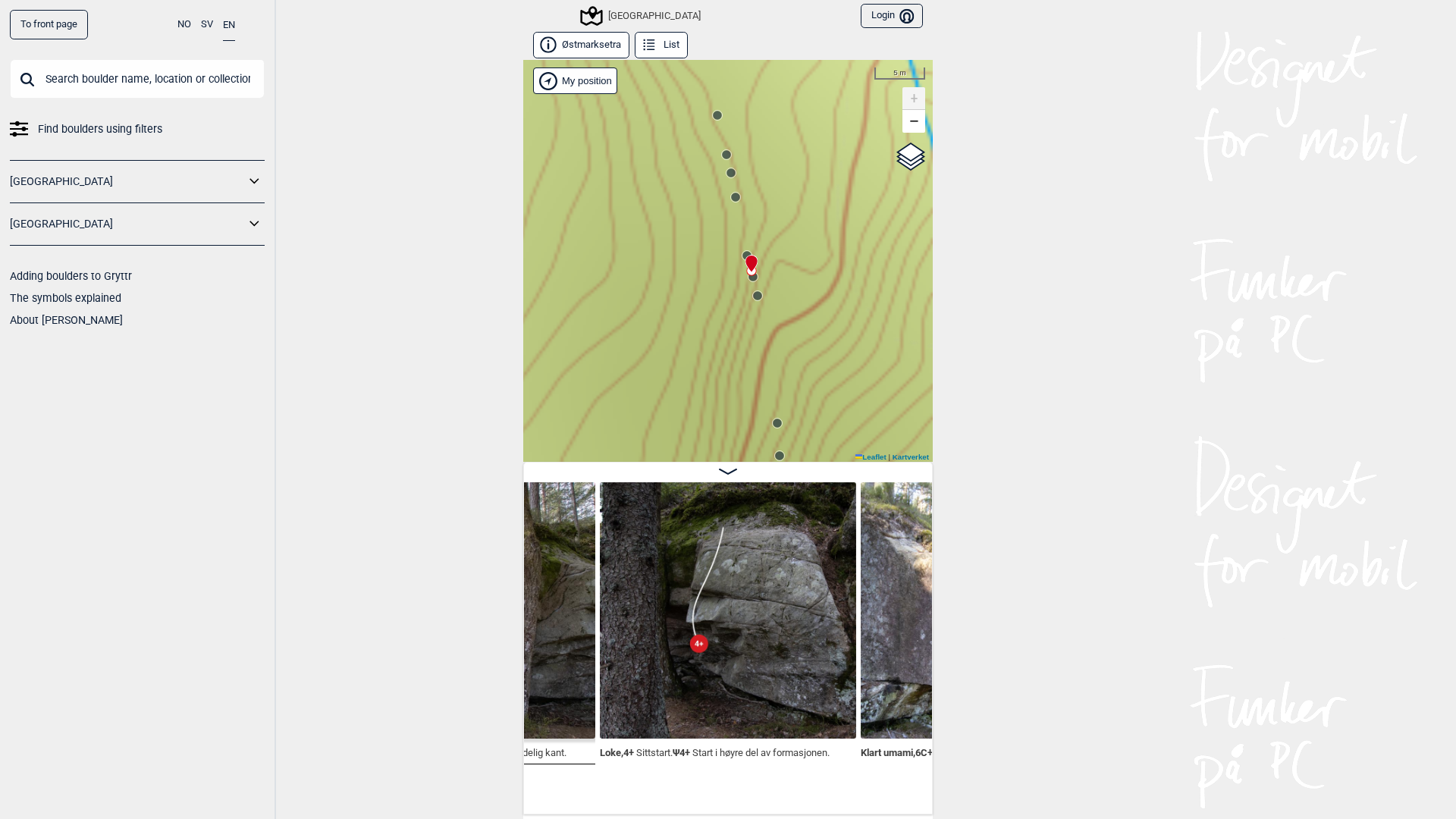 scroll, scrollTop: 0, scrollLeft: 15067, axis: horizontal 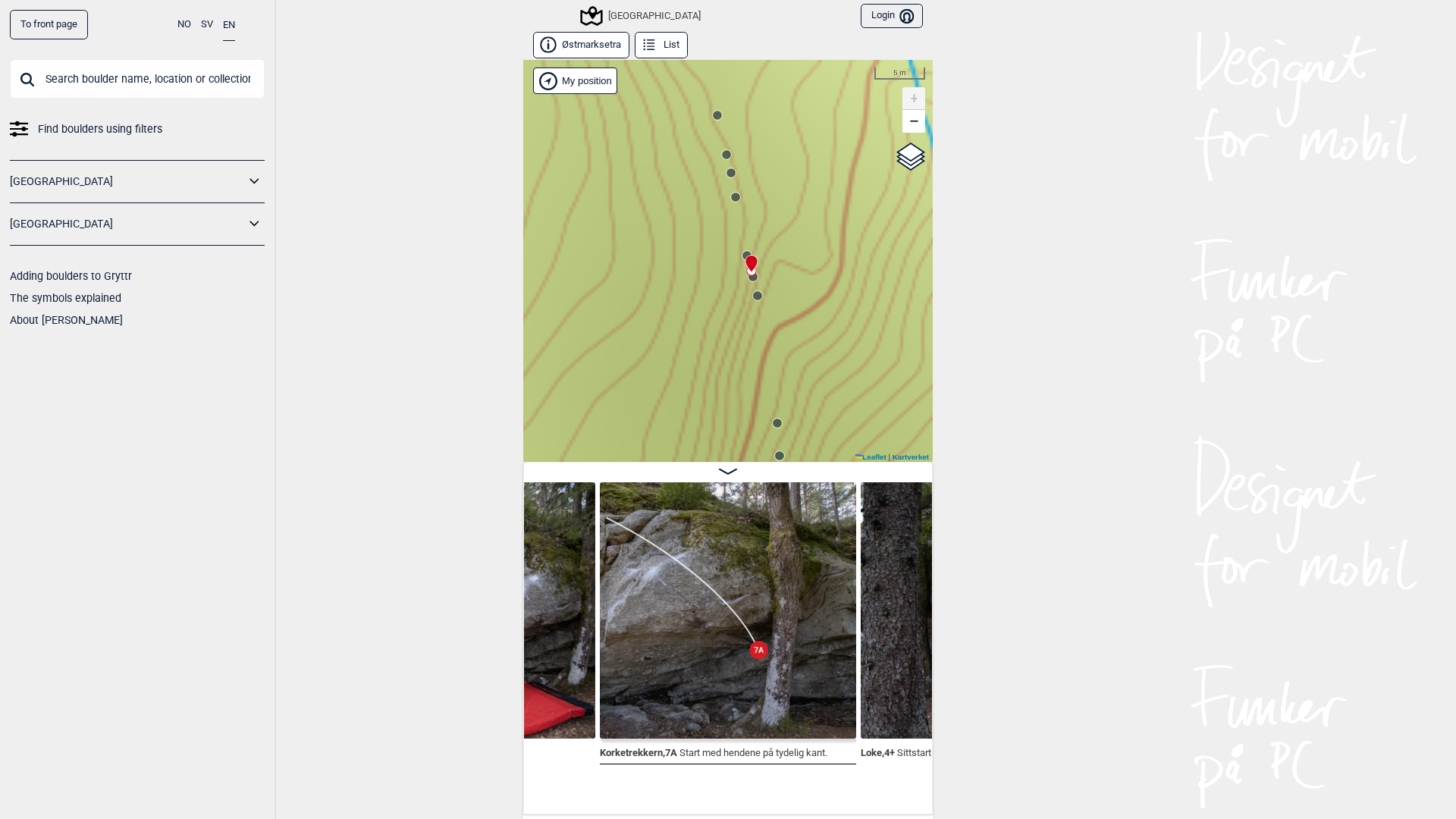 click at bounding box center (748, 257) 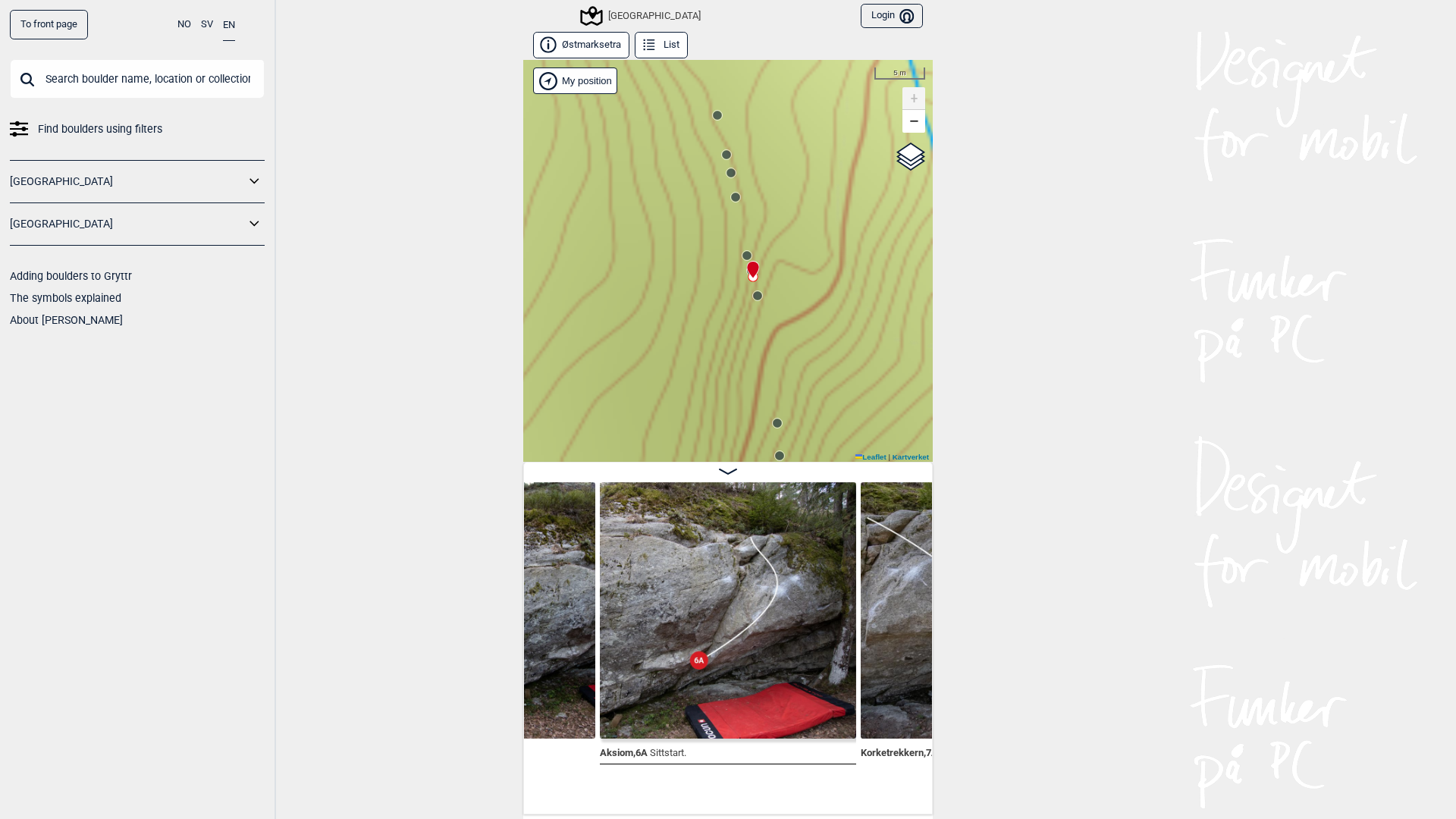 click 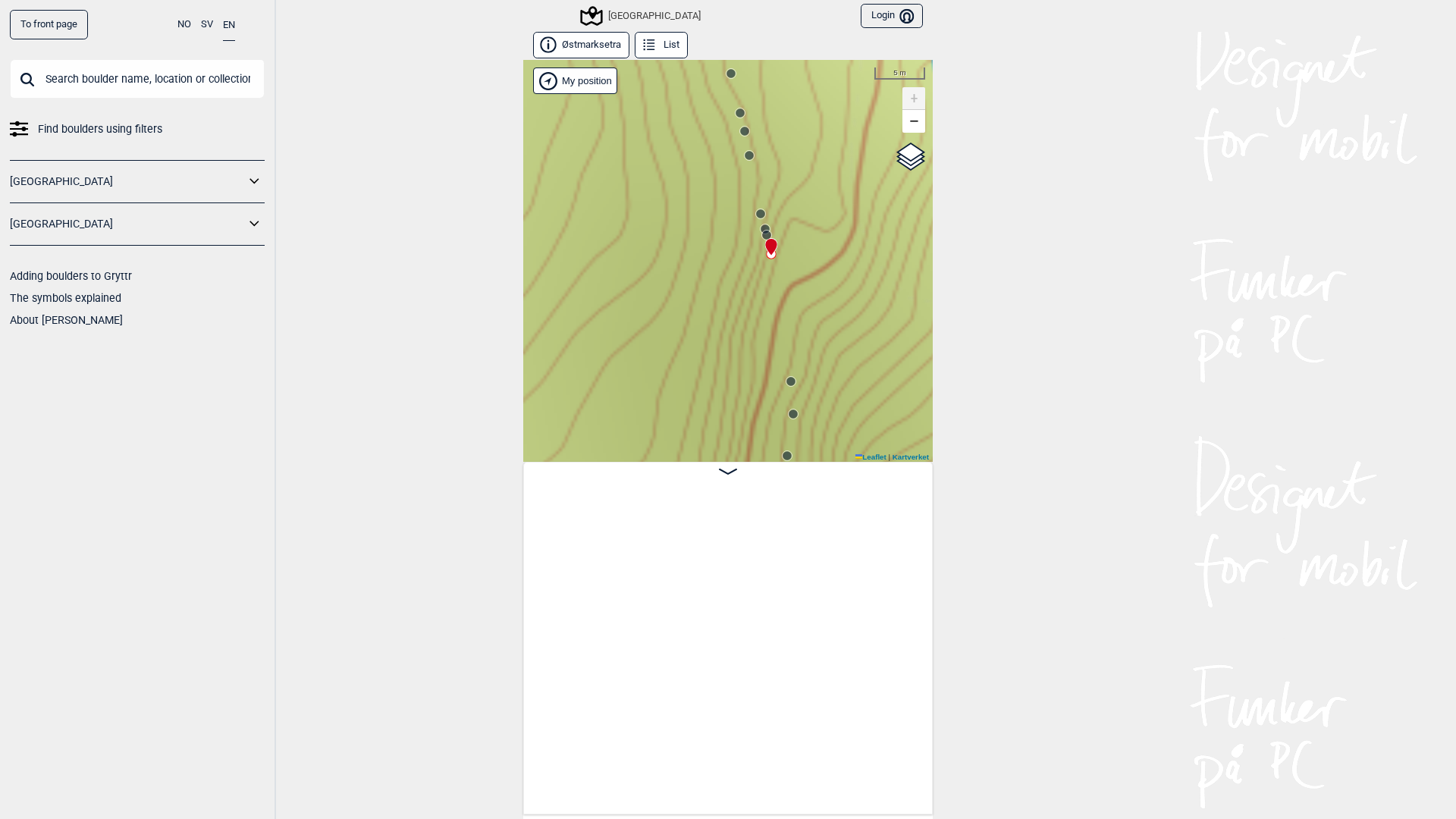 scroll, scrollTop: 0, scrollLeft: 0, axis: both 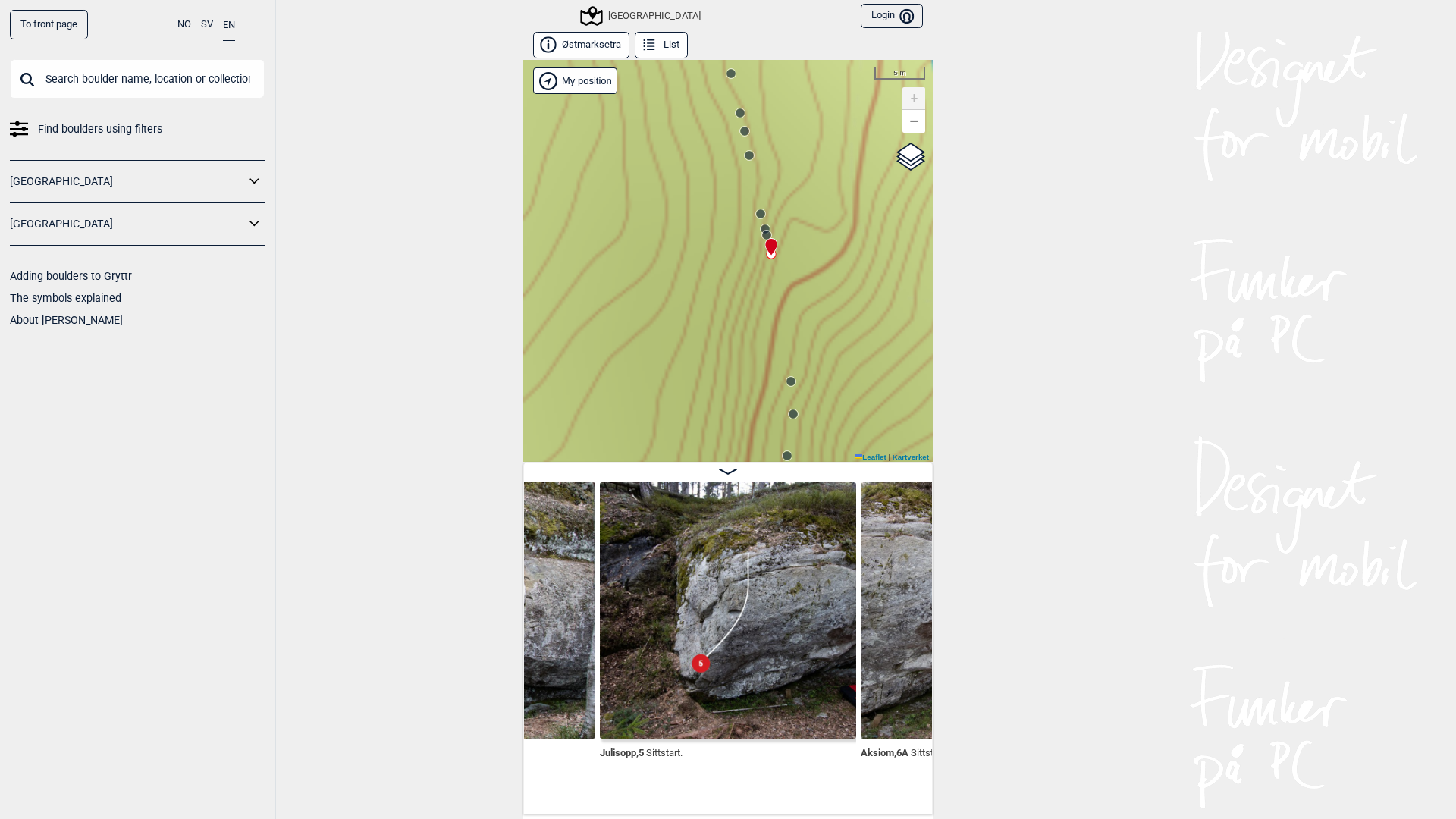 click on "Speidersteinen Barnehageveggen Cowboyveggen Bølerveggen [GEOGRAPHIC_DATA]" at bounding box center [728, 261] 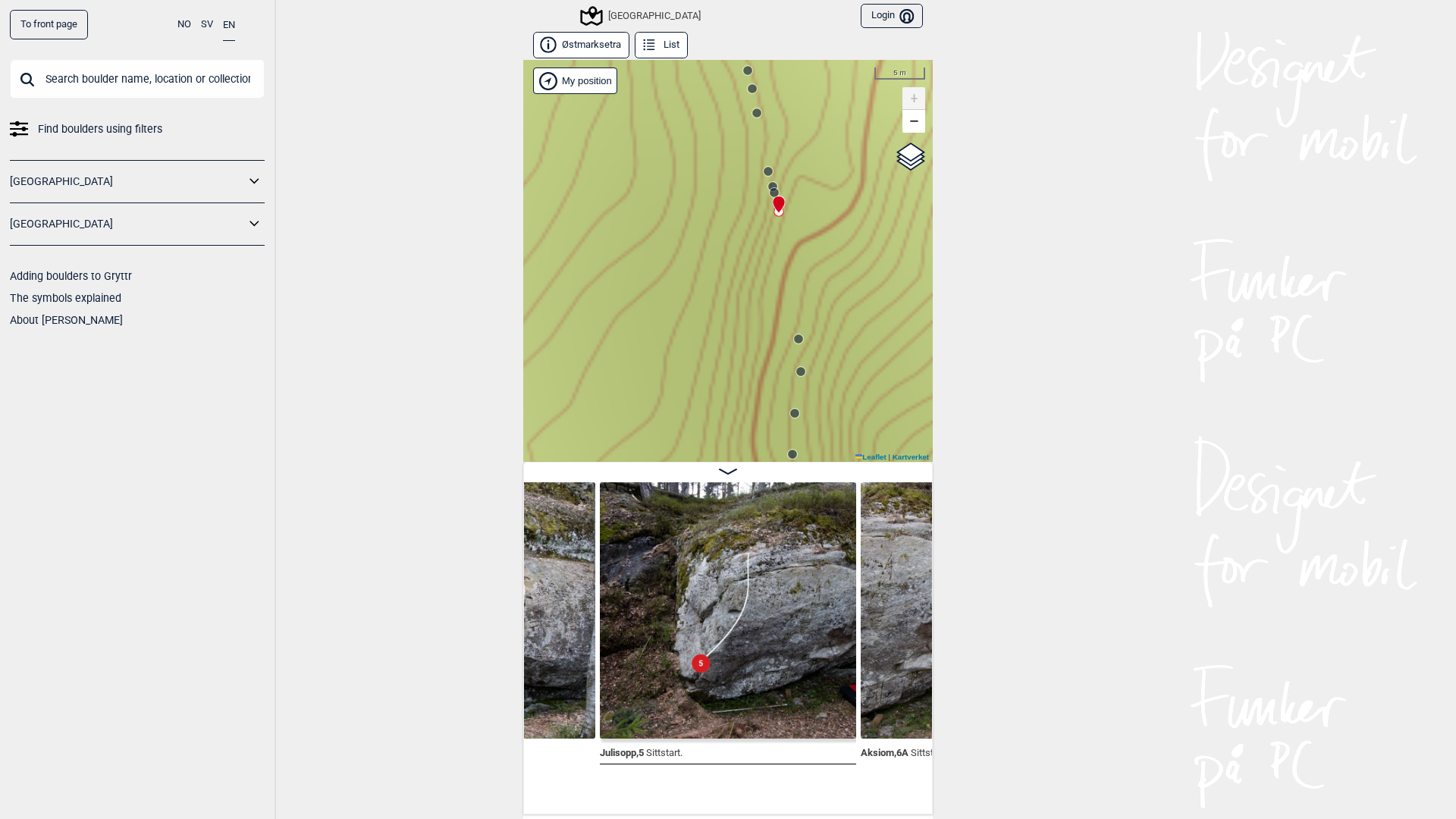 click 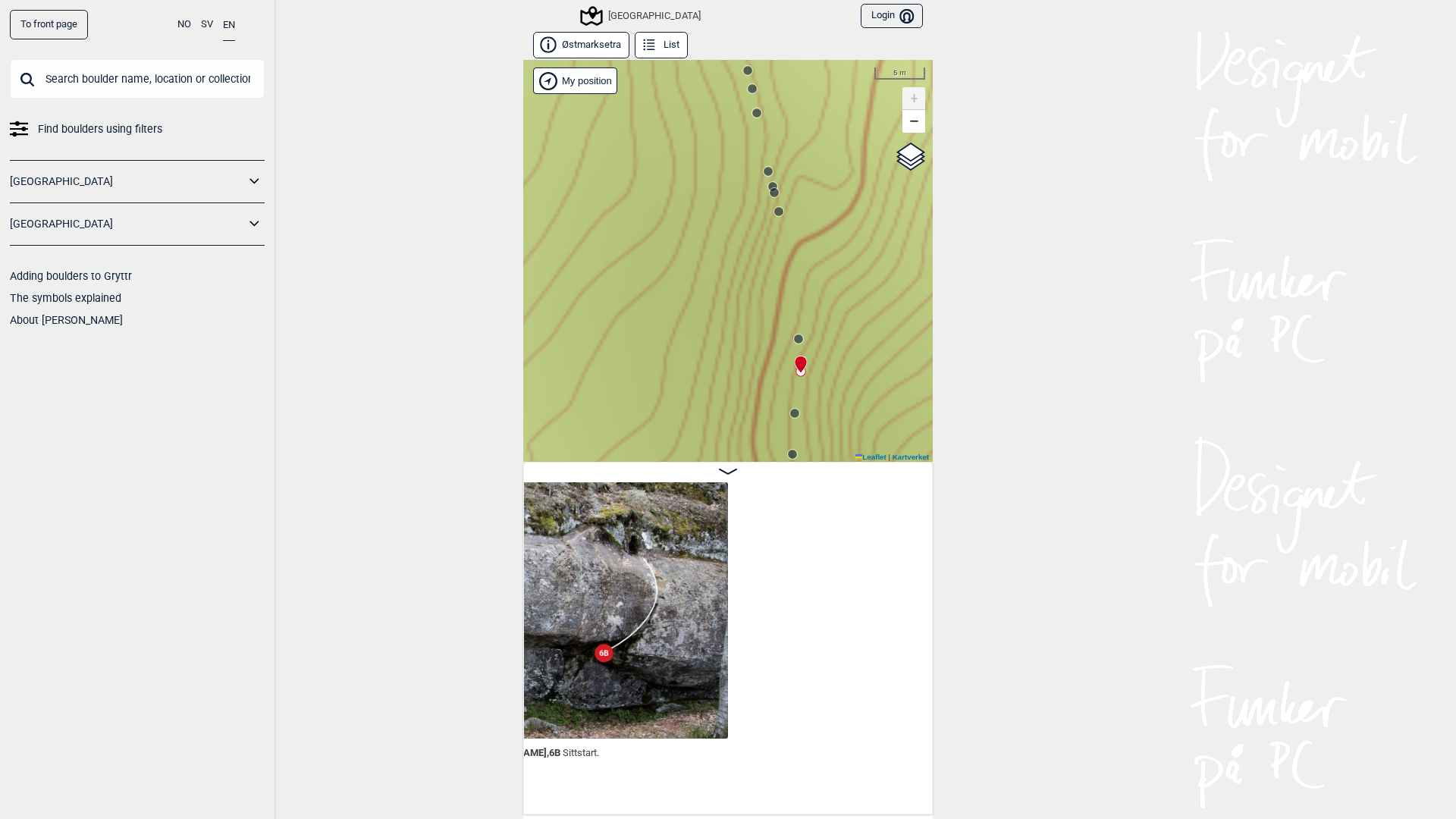 scroll, scrollTop: 0, scrollLeft: 14683, axis: horizontal 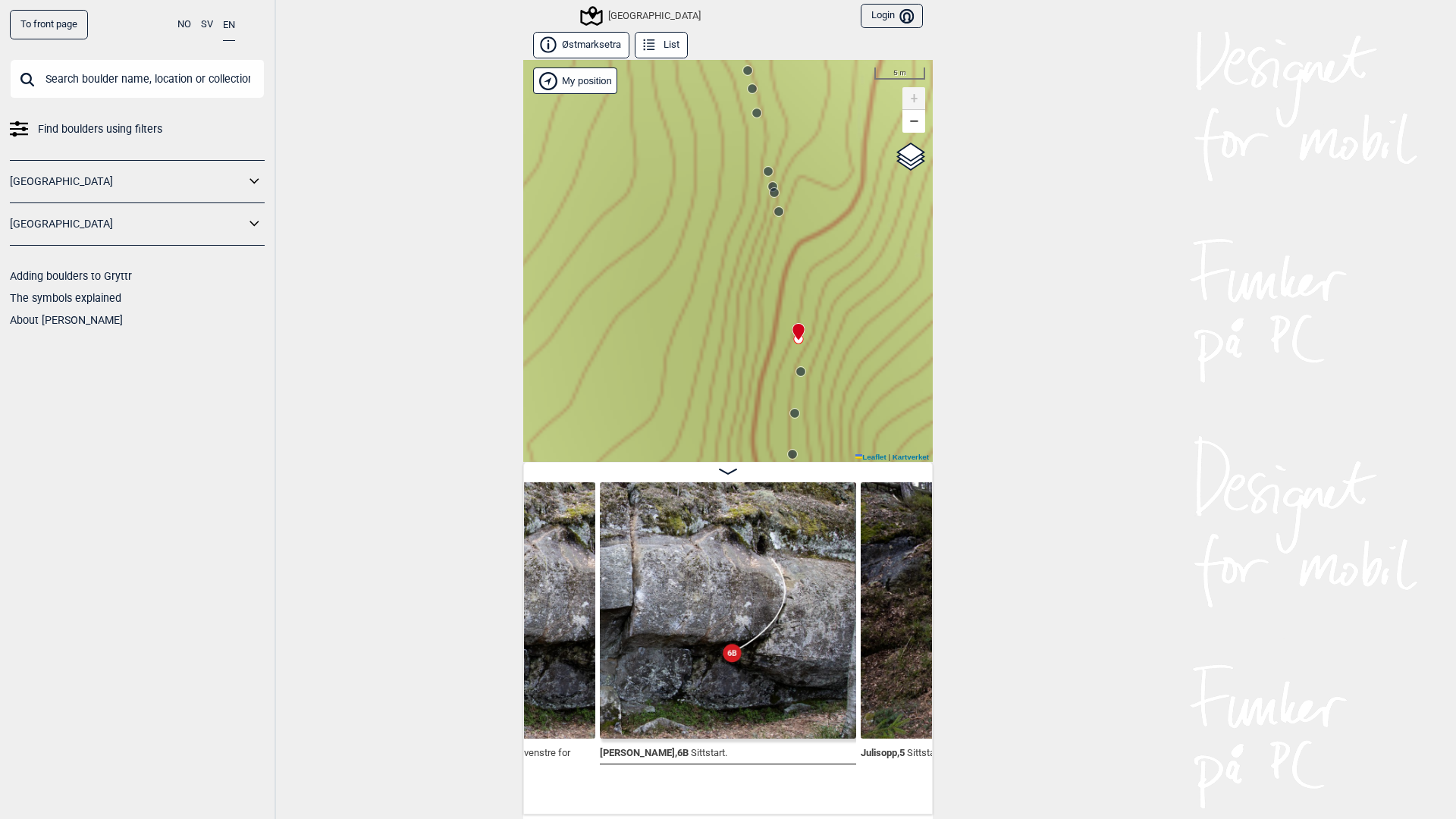 click 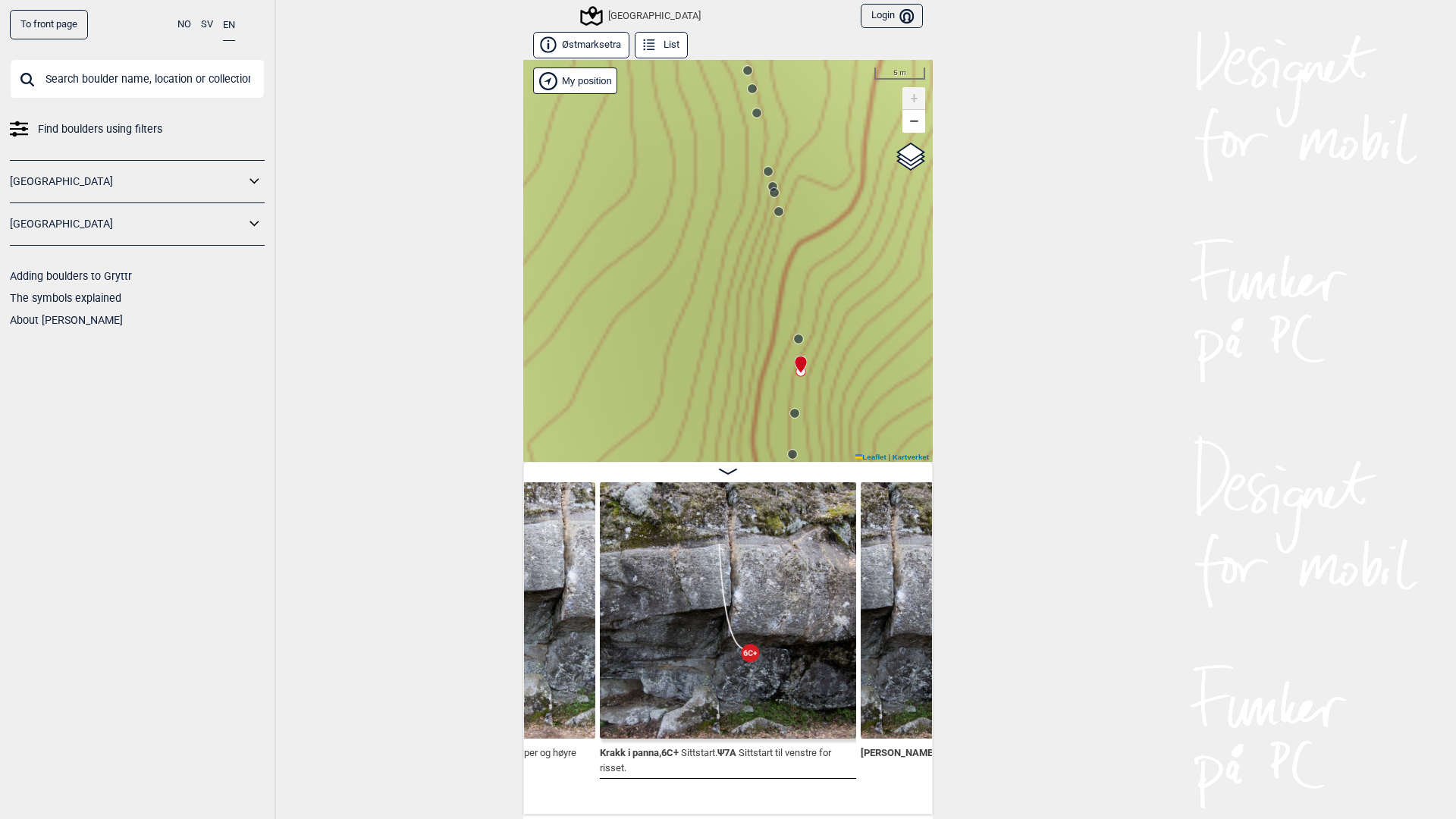 click 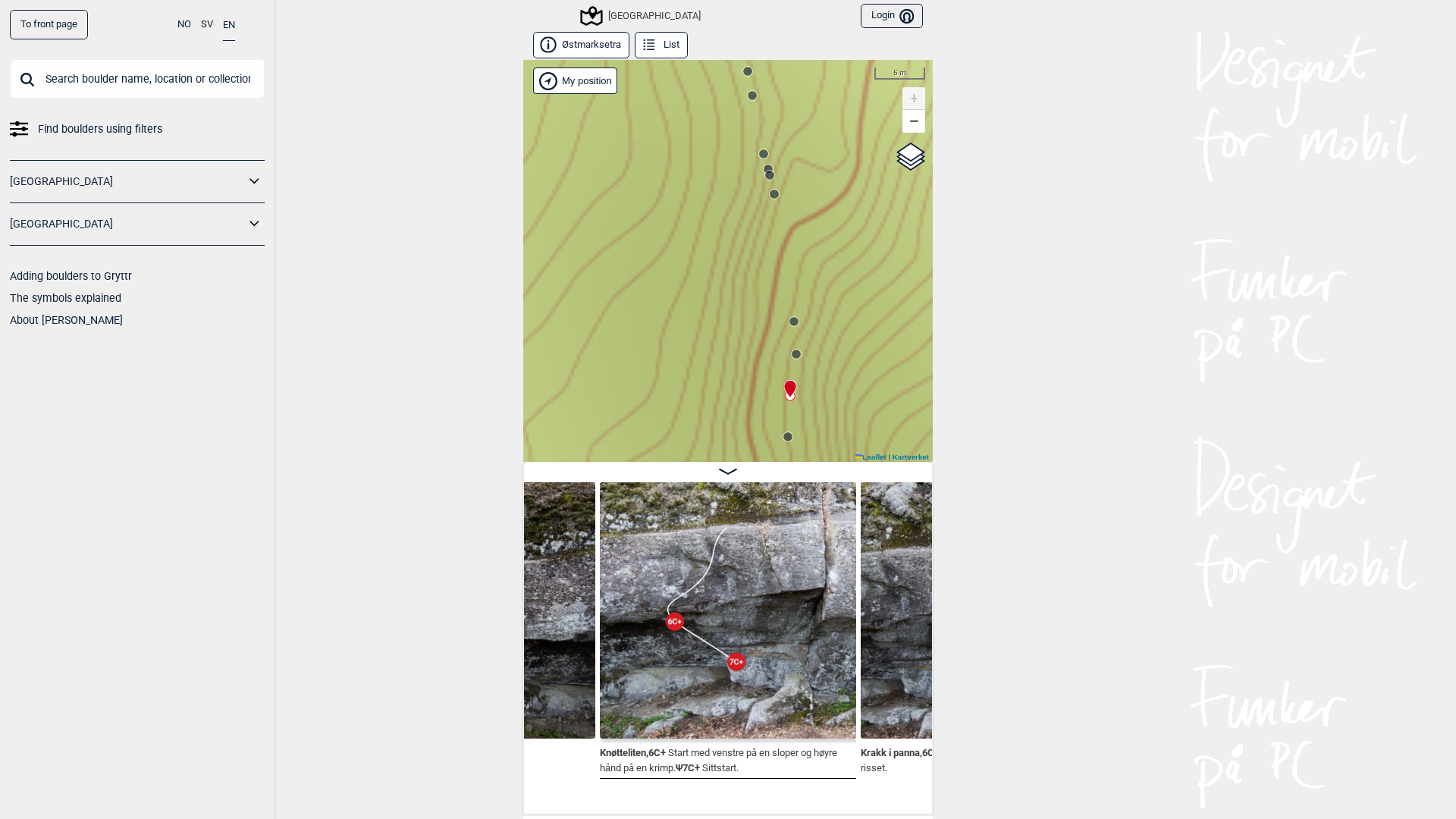 drag, startPoint x: 721, startPoint y: 410, endPoint x: 707, endPoint y: 378, distance: 34.9285 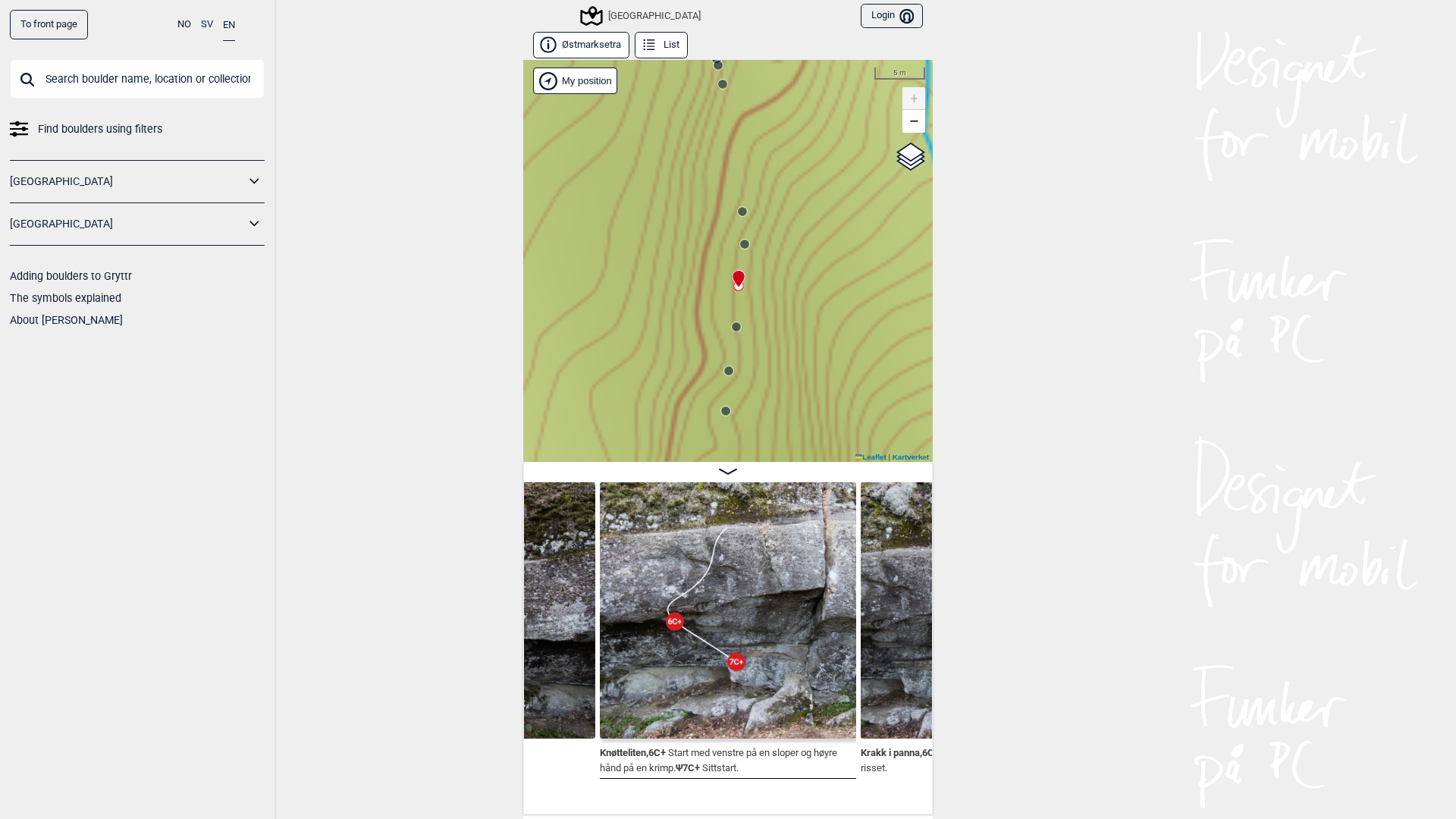 click 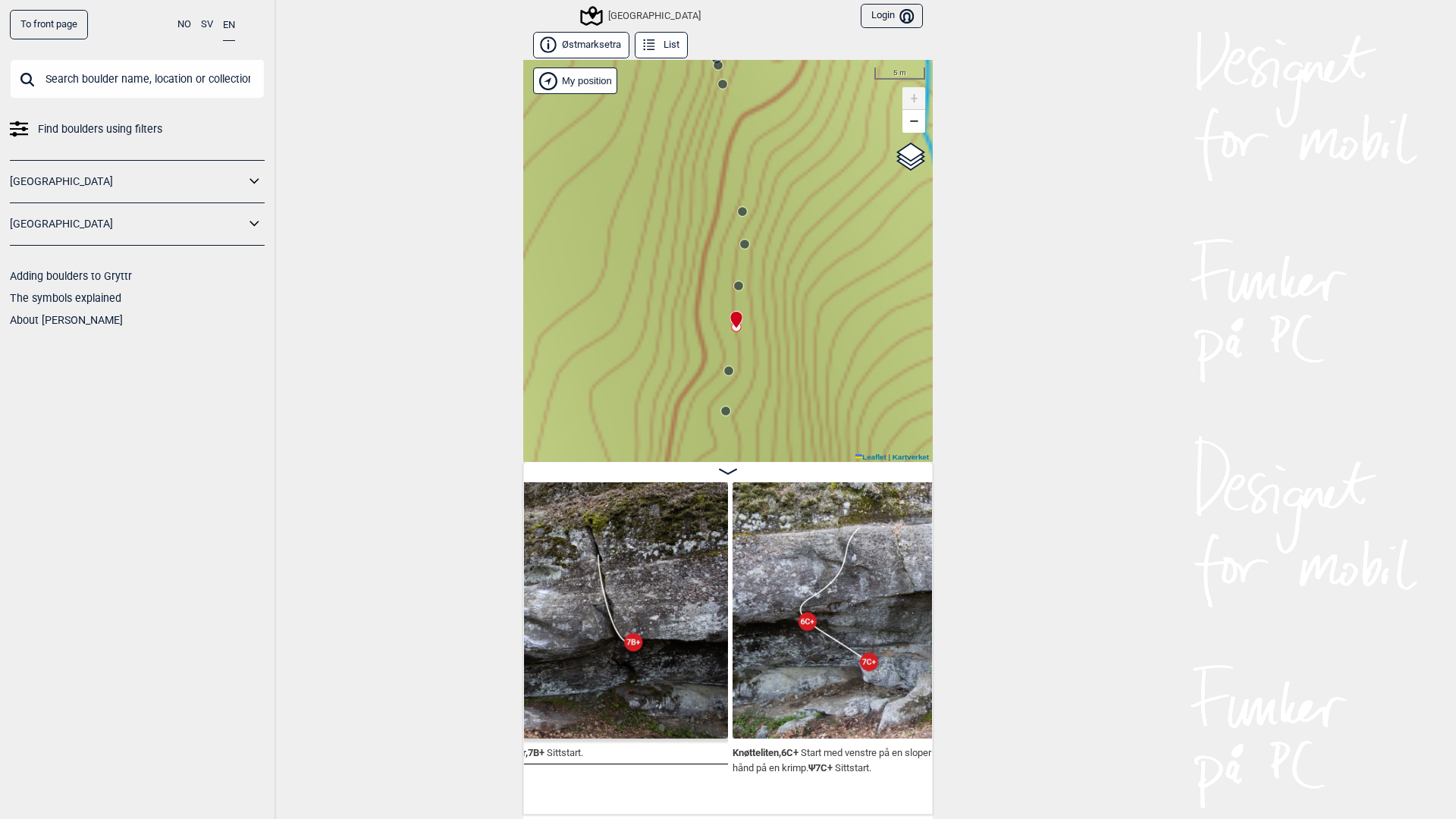 scroll, scrollTop: 0, scrollLeft: 14298, axis: horizontal 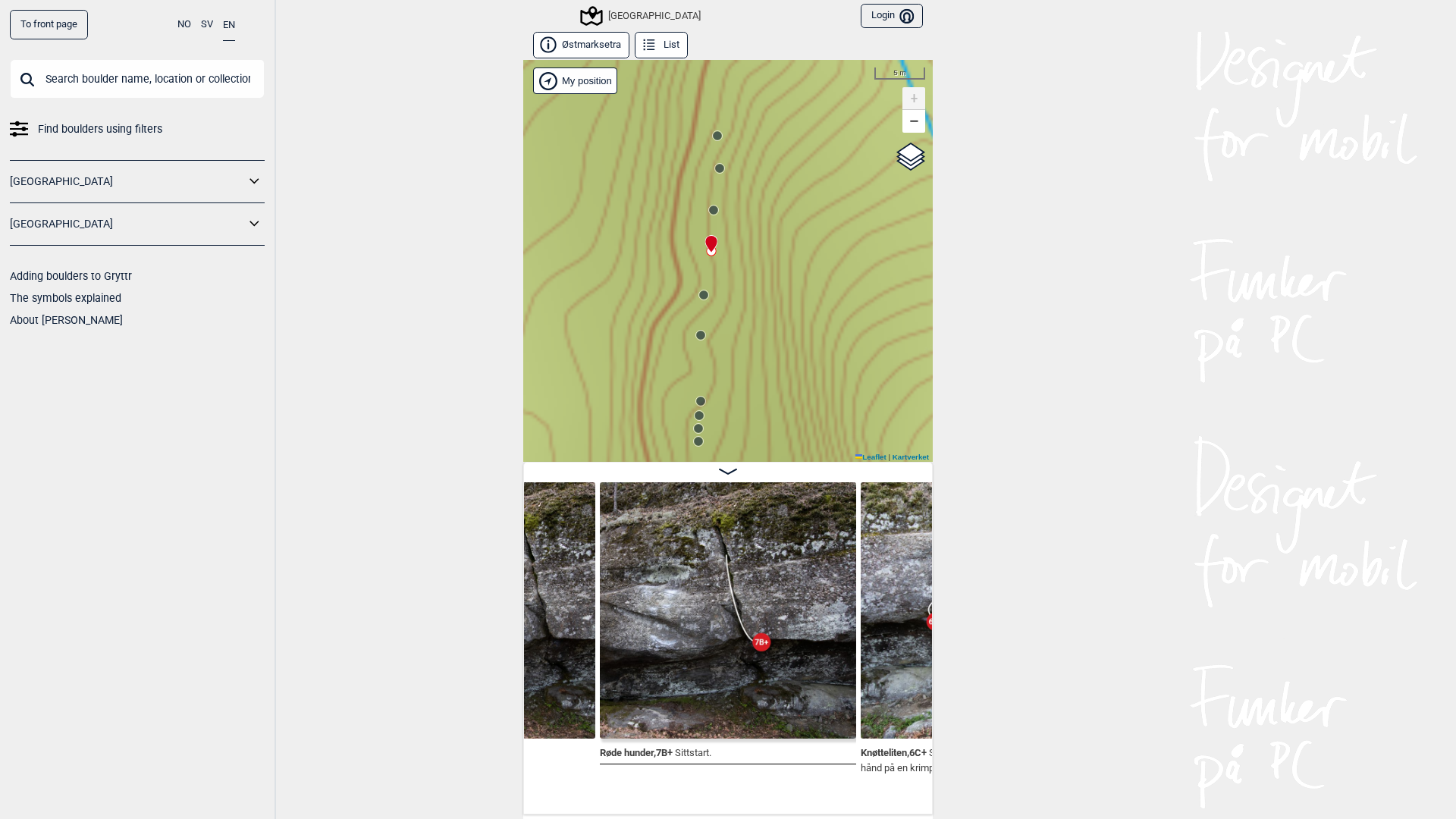 drag, startPoint x: 689, startPoint y: 388, endPoint x: 642, endPoint y: 276, distance: 121.46193 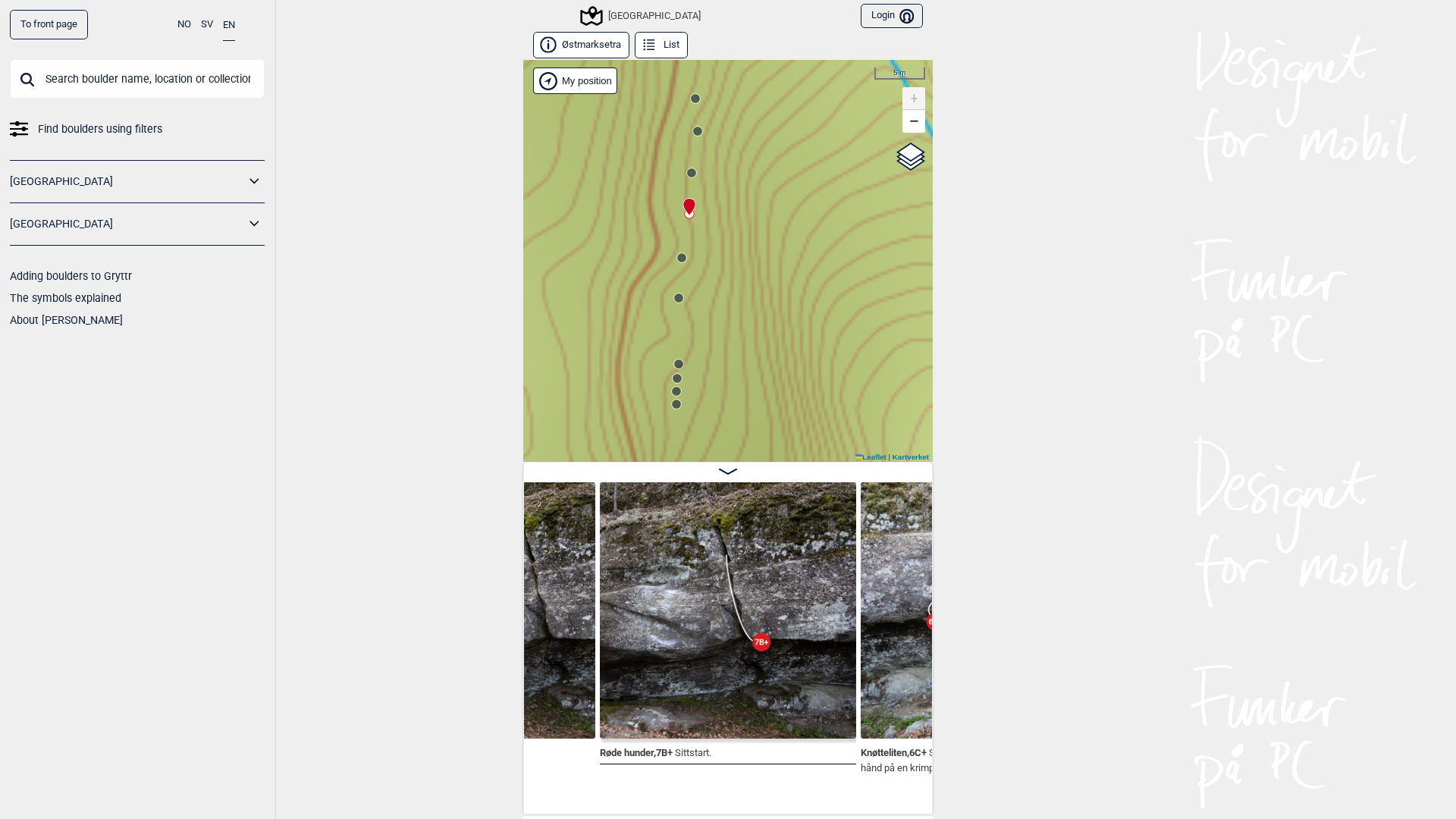 click 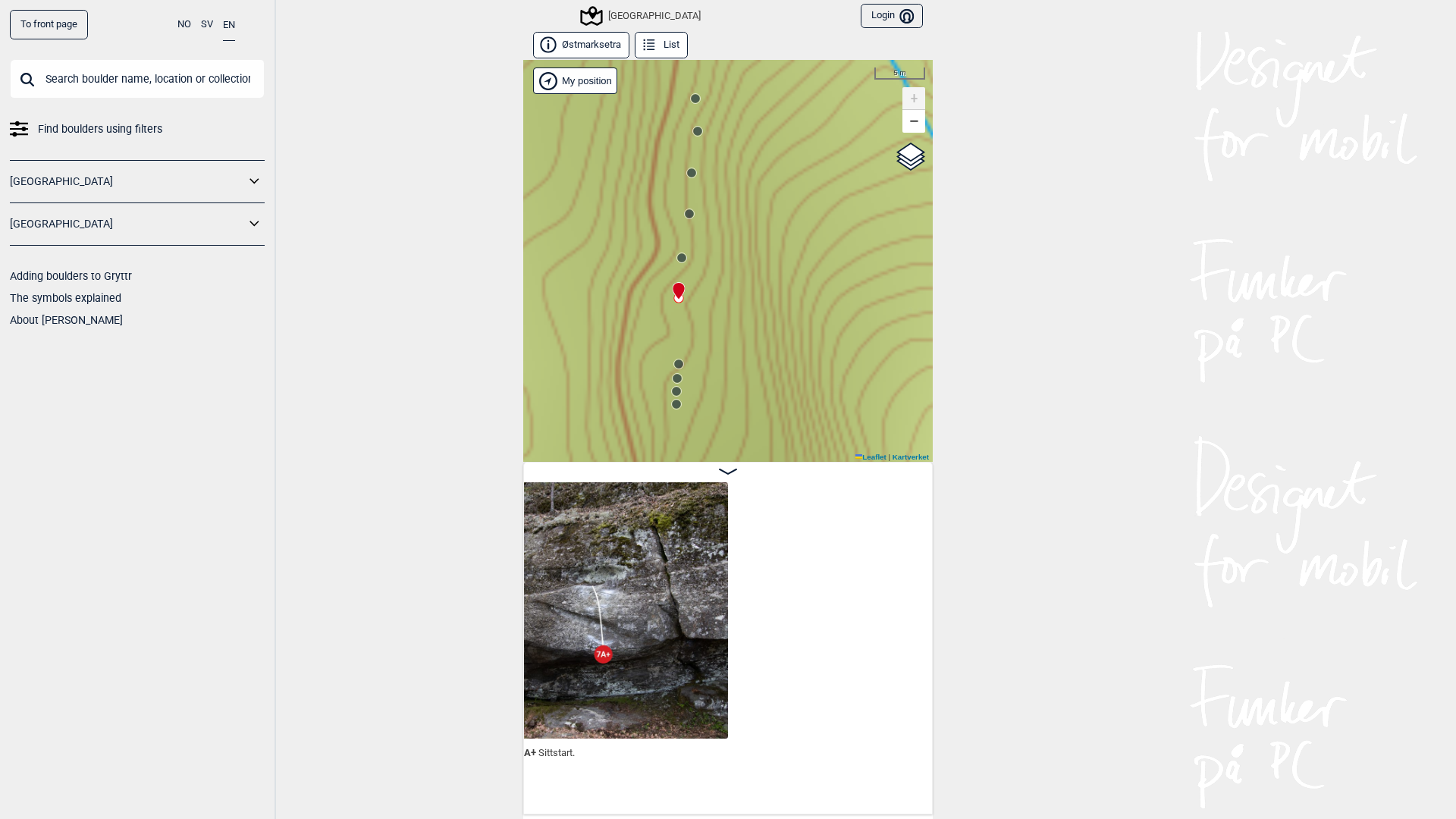 scroll, scrollTop: 0, scrollLeft: 14170, axis: horizontal 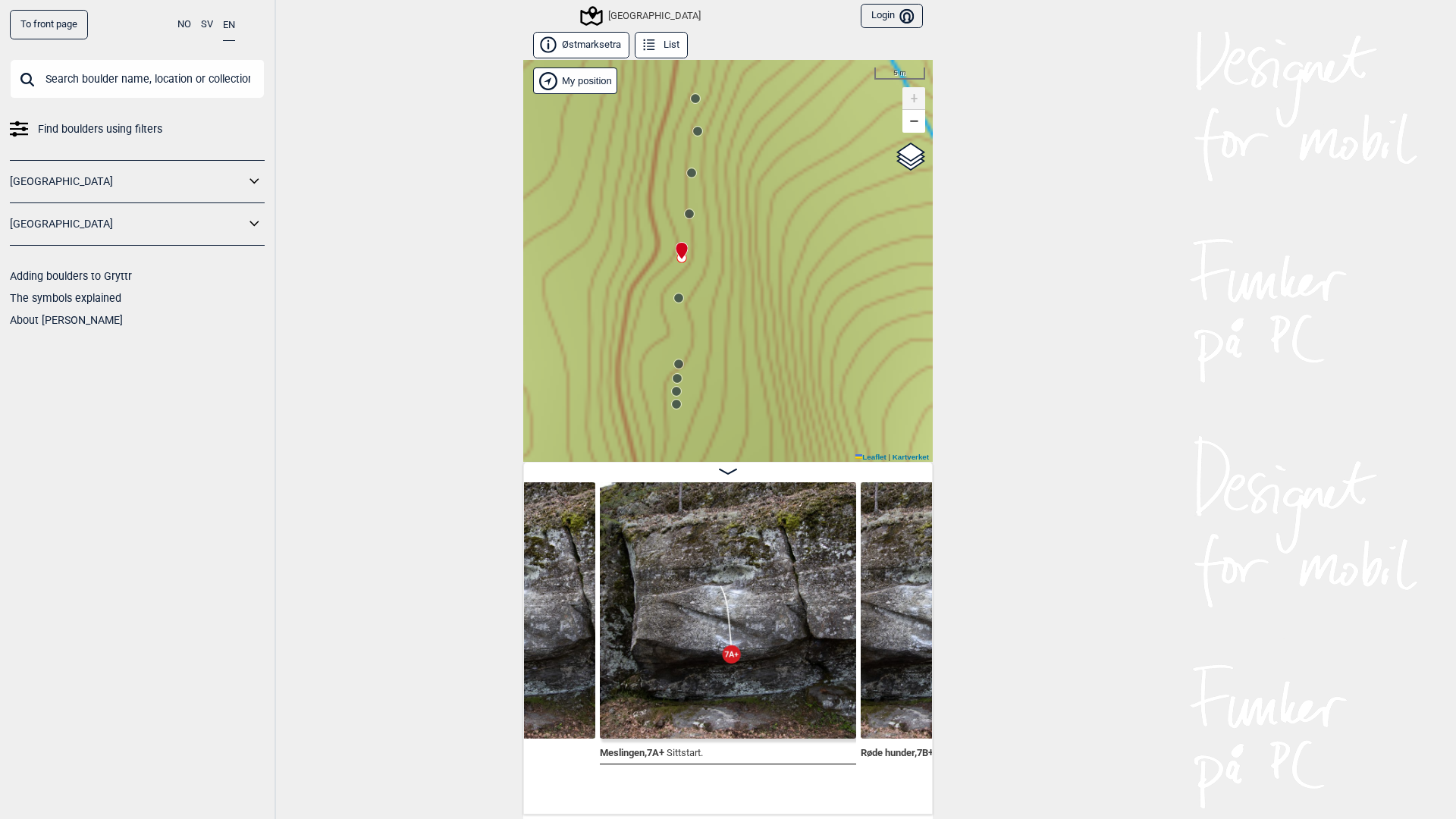 click 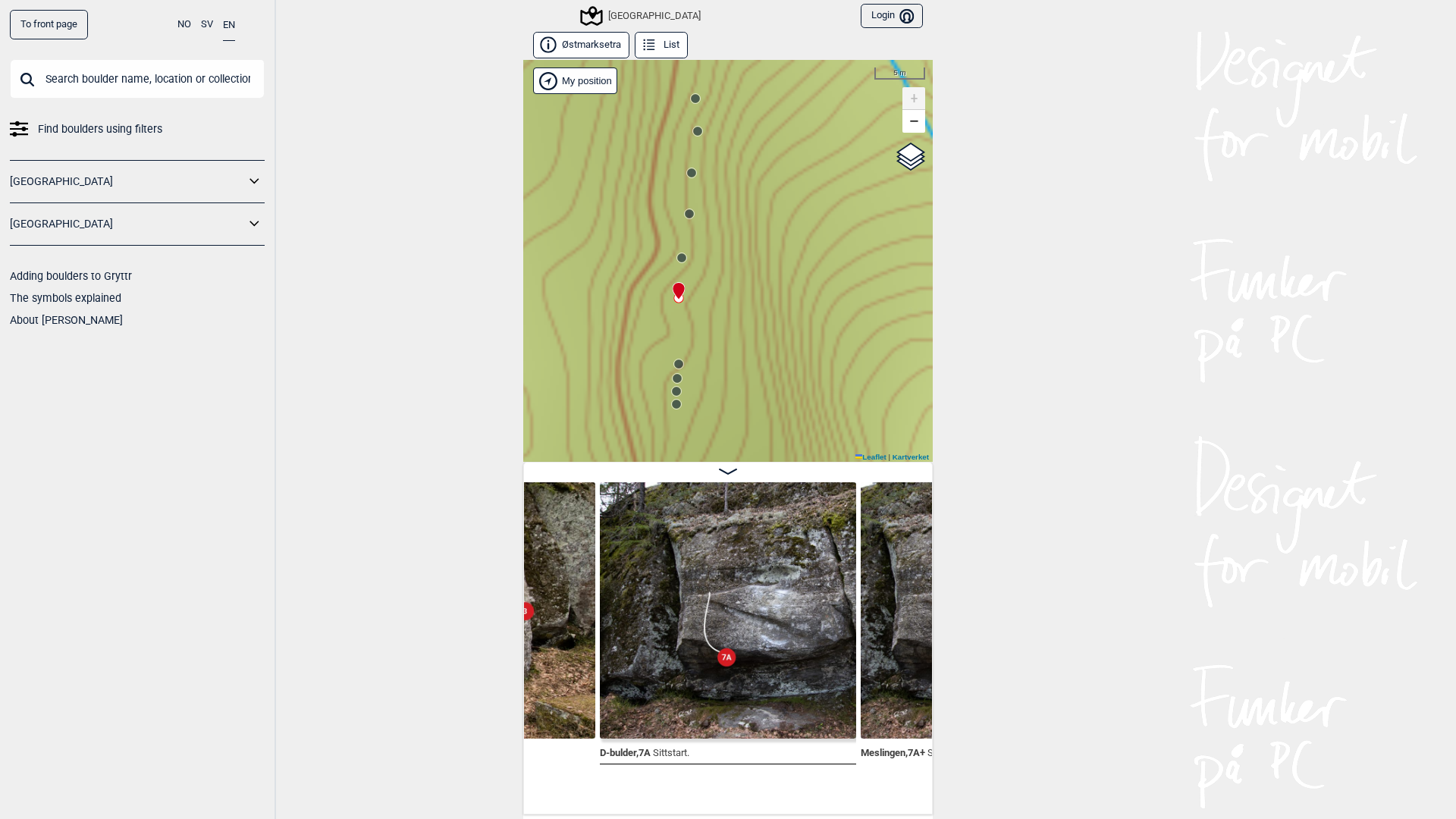 click 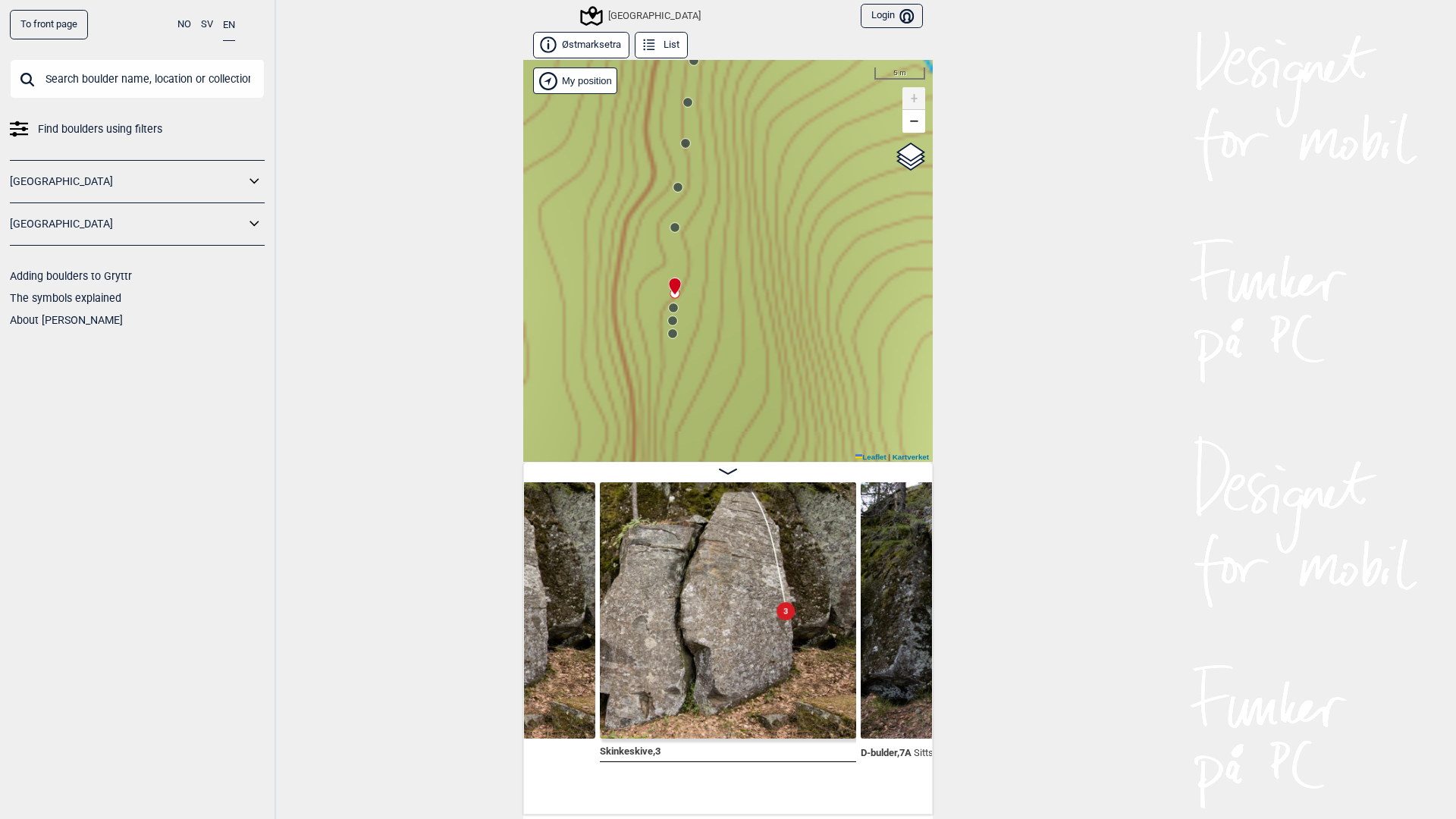 drag, startPoint x: 629, startPoint y: 334, endPoint x: 628, endPoint y: 293, distance: 41.012193 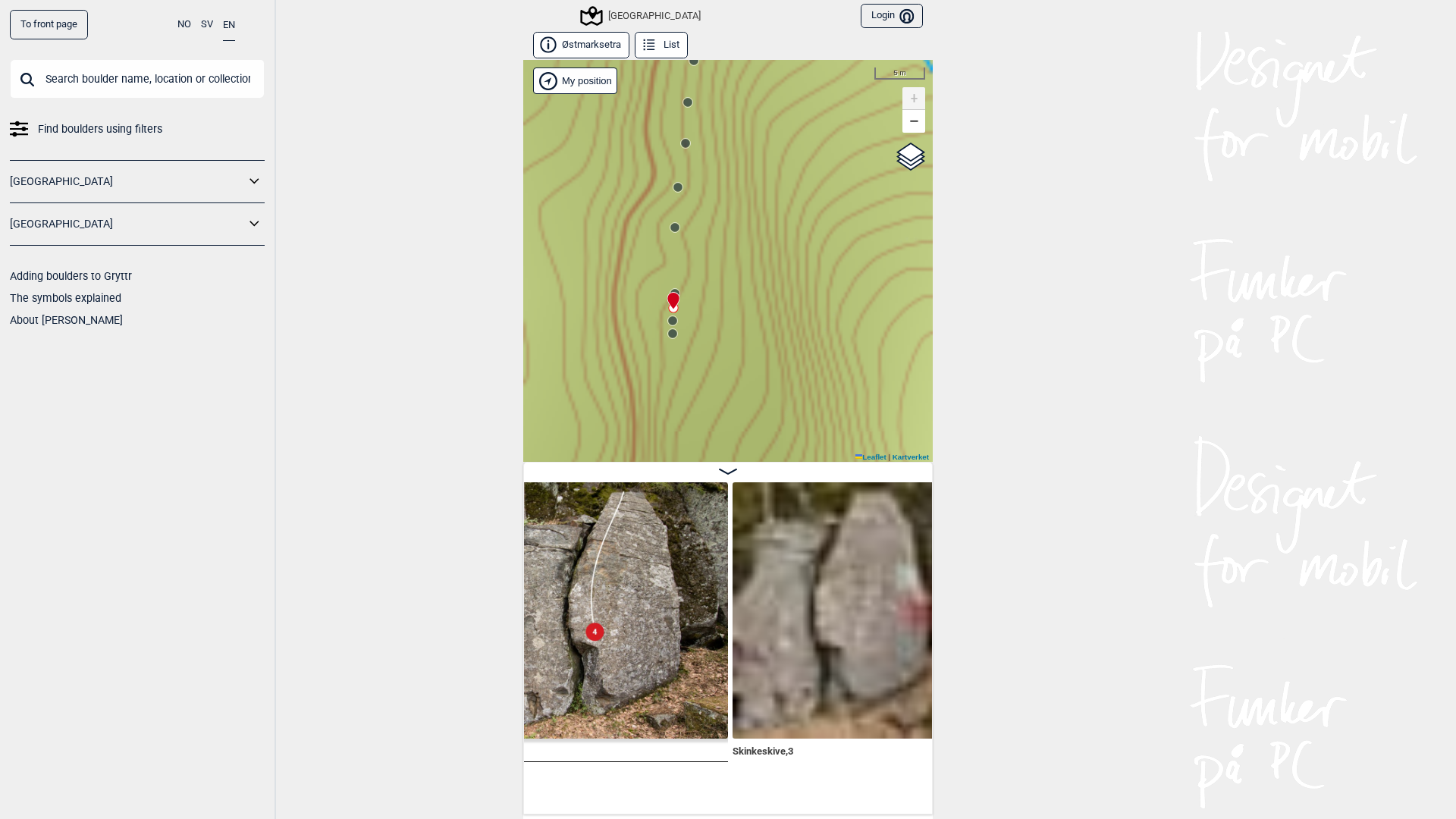 scroll, scrollTop: 0, scrollLeft: 13786, axis: horizontal 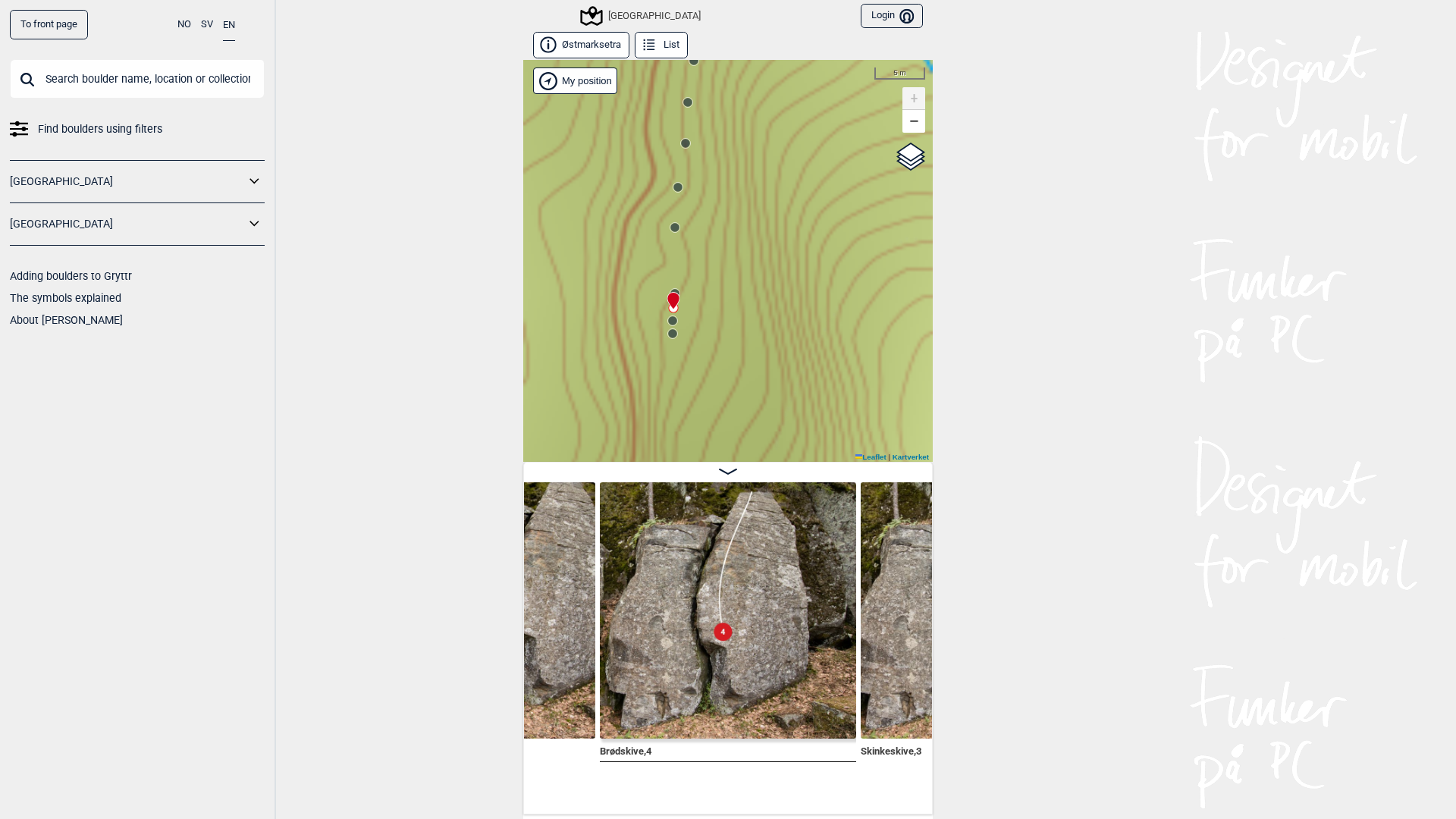 click 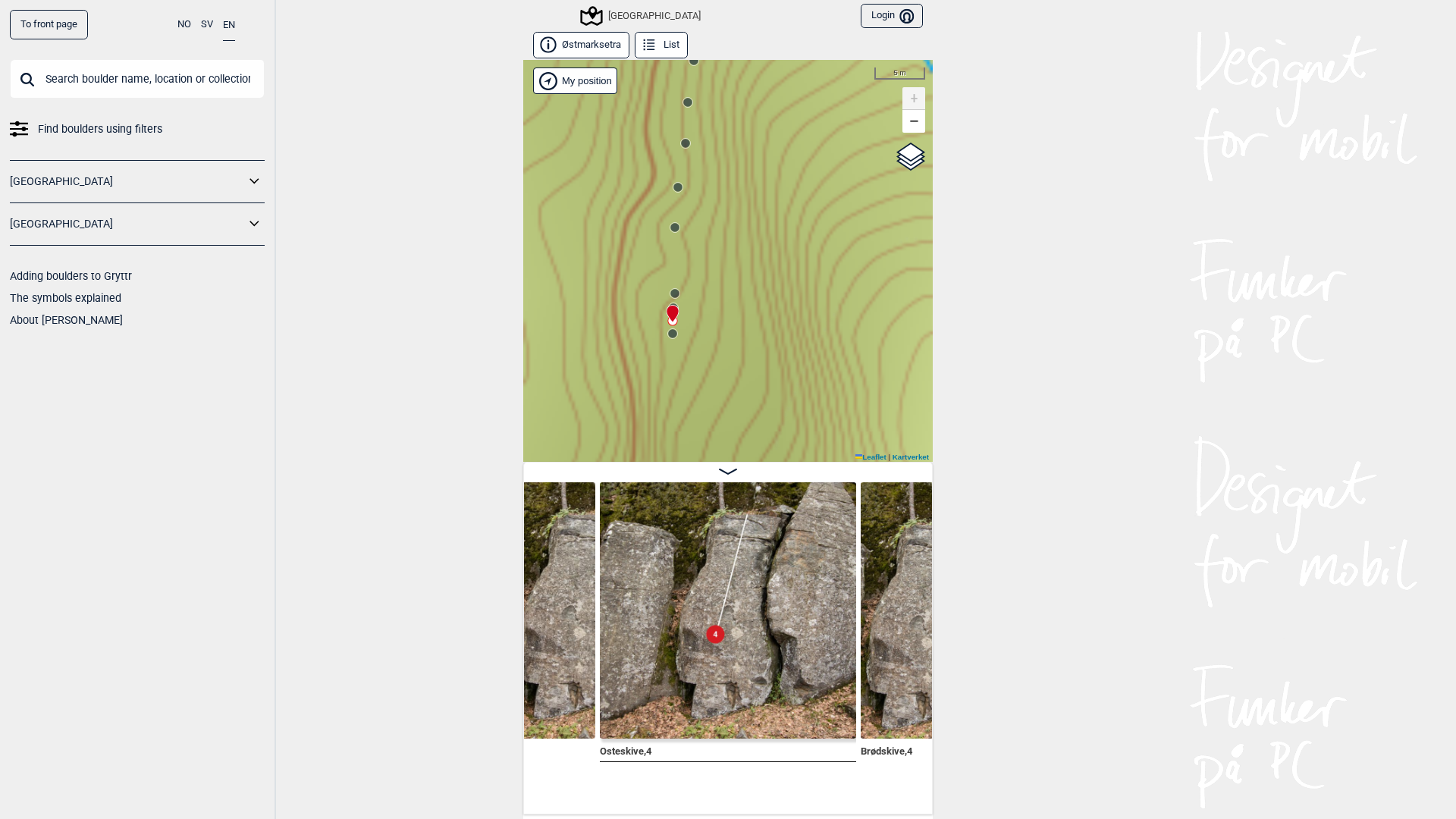 click 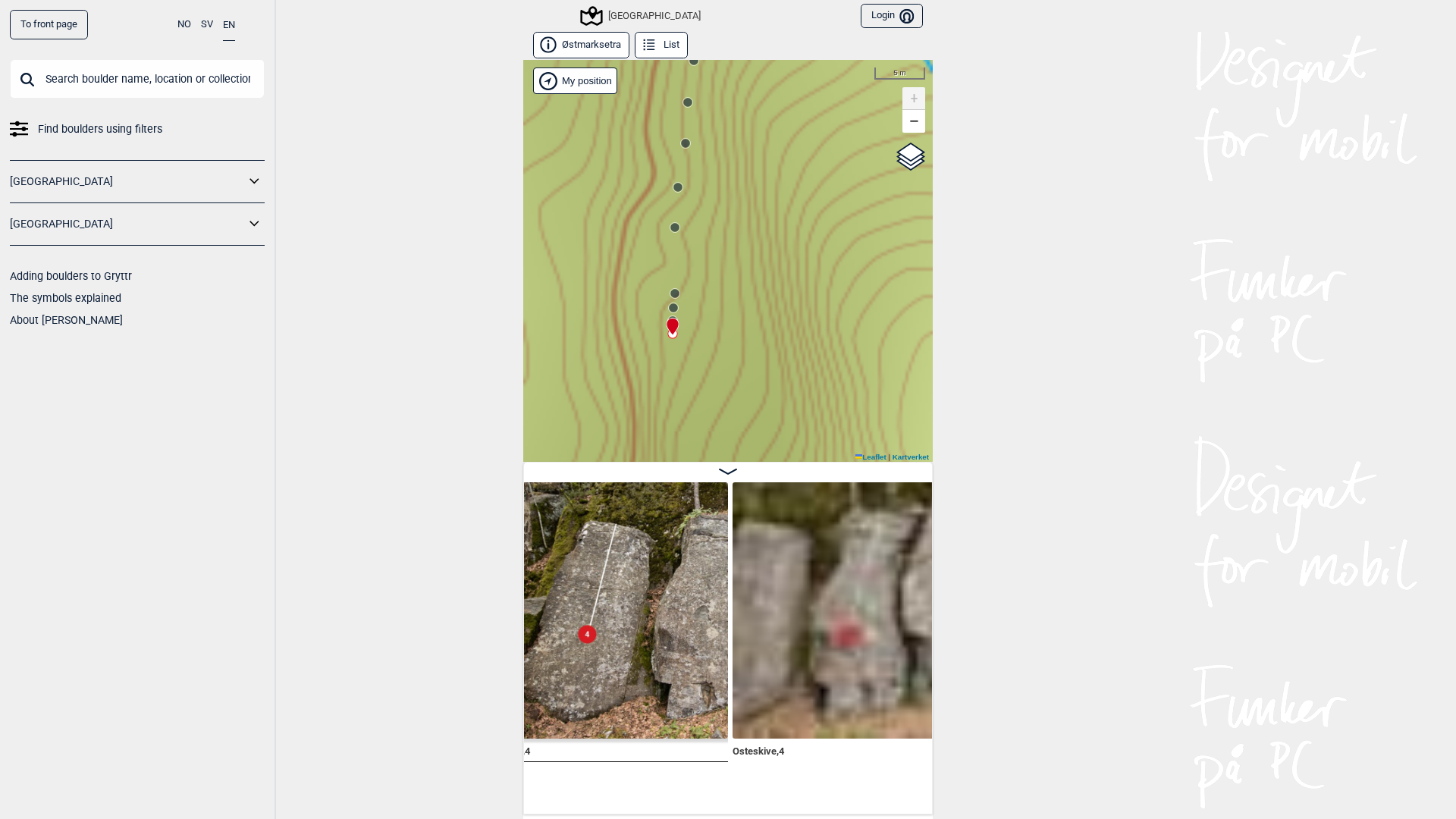 scroll, scrollTop: 0, scrollLeft: 13529, axis: horizontal 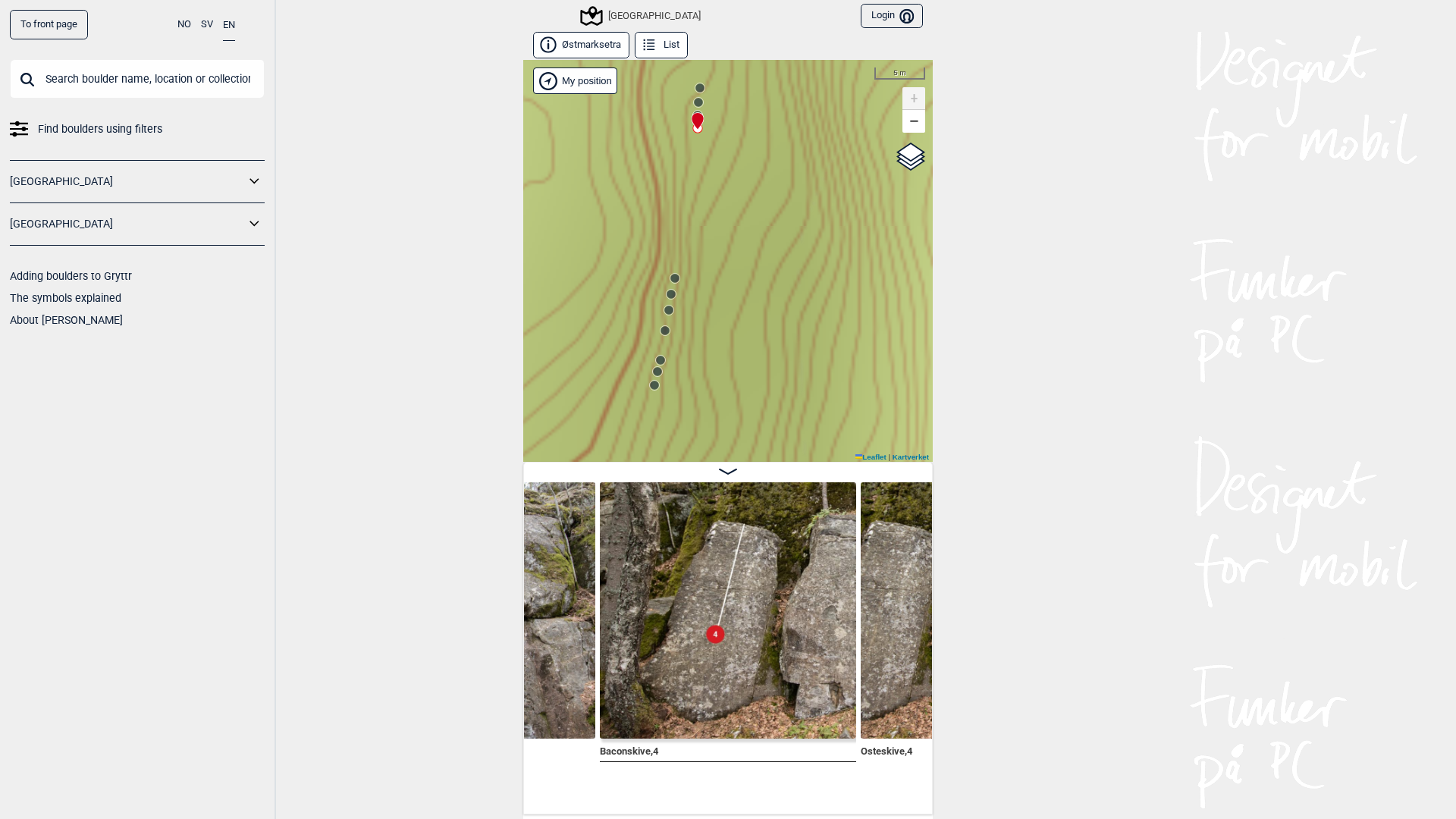 drag, startPoint x: 671, startPoint y: 372, endPoint x: 676, endPoint y: 275, distance: 97.12878 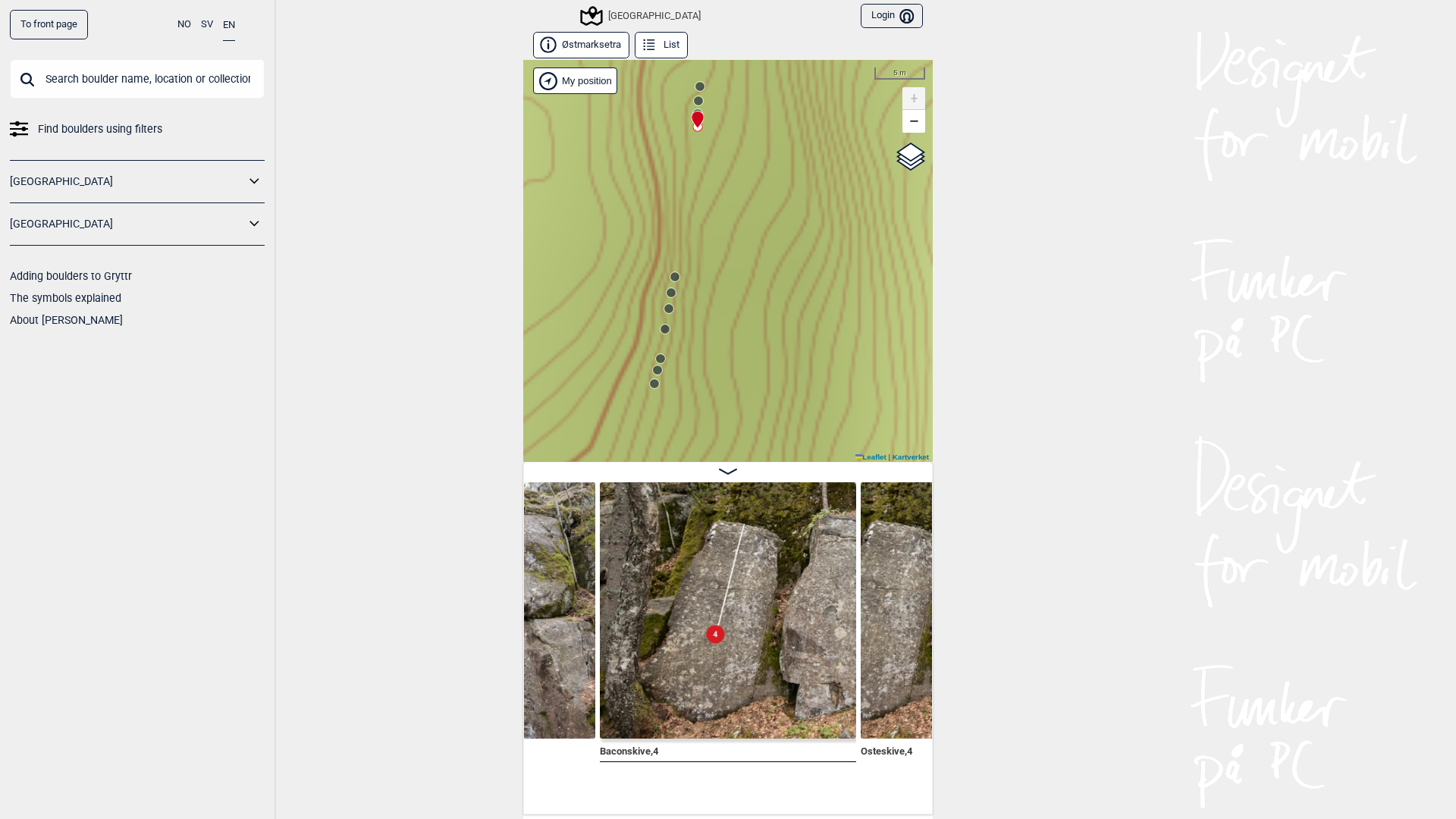 click 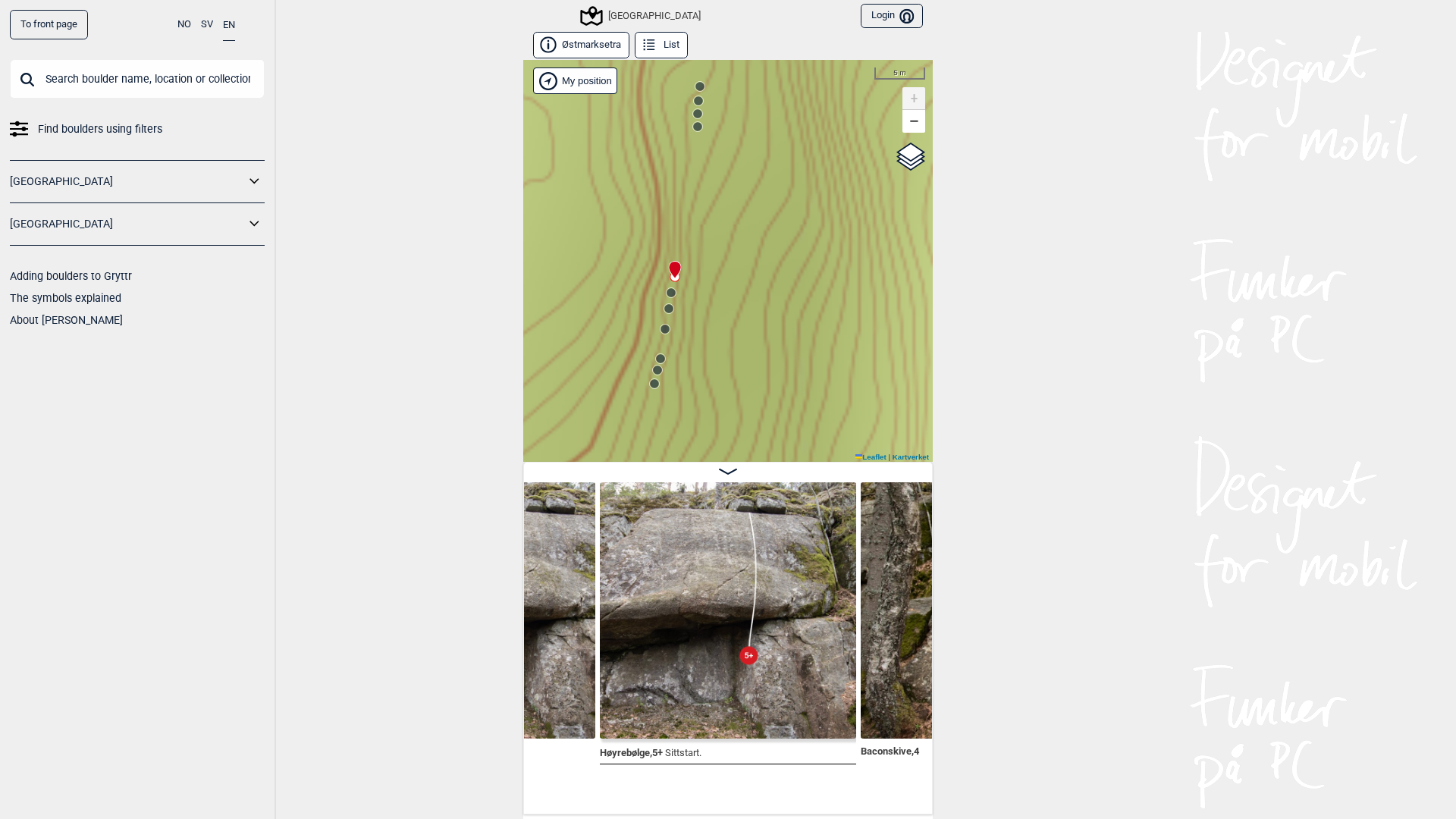 click at bounding box center (671, 293) 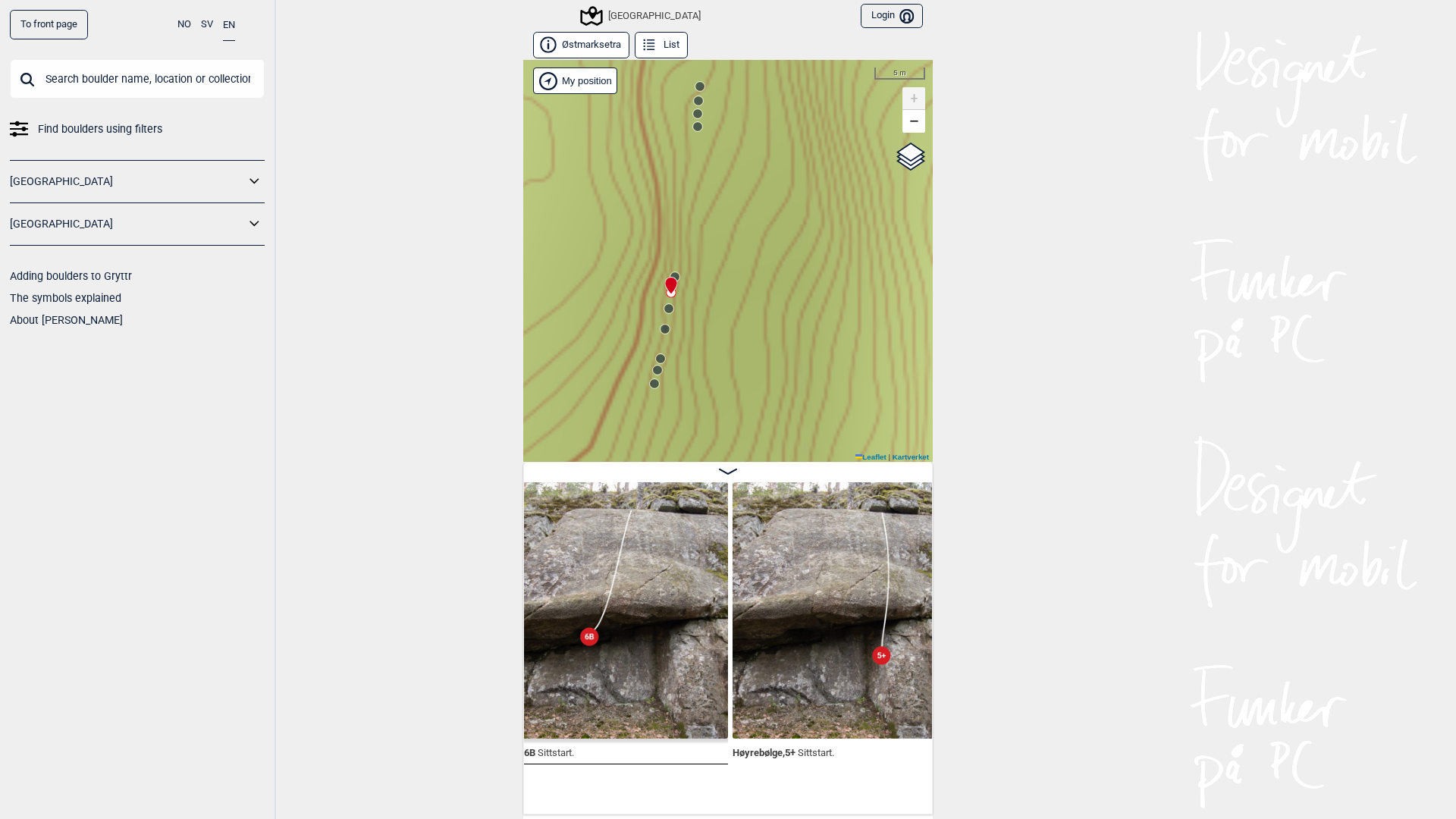 scroll, scrollTop: 0, scrollLeft: 13273, axis: horizontal 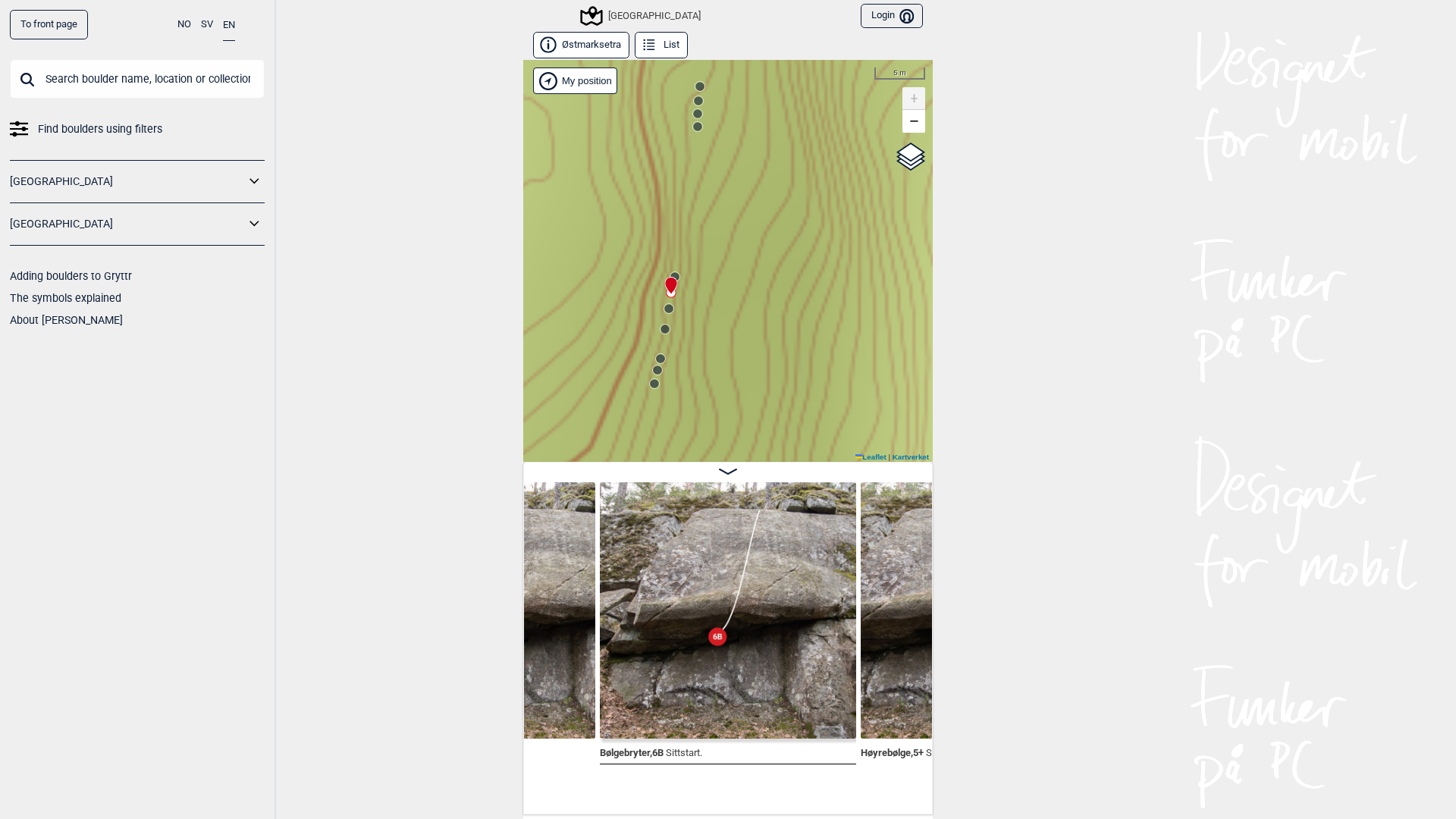 click 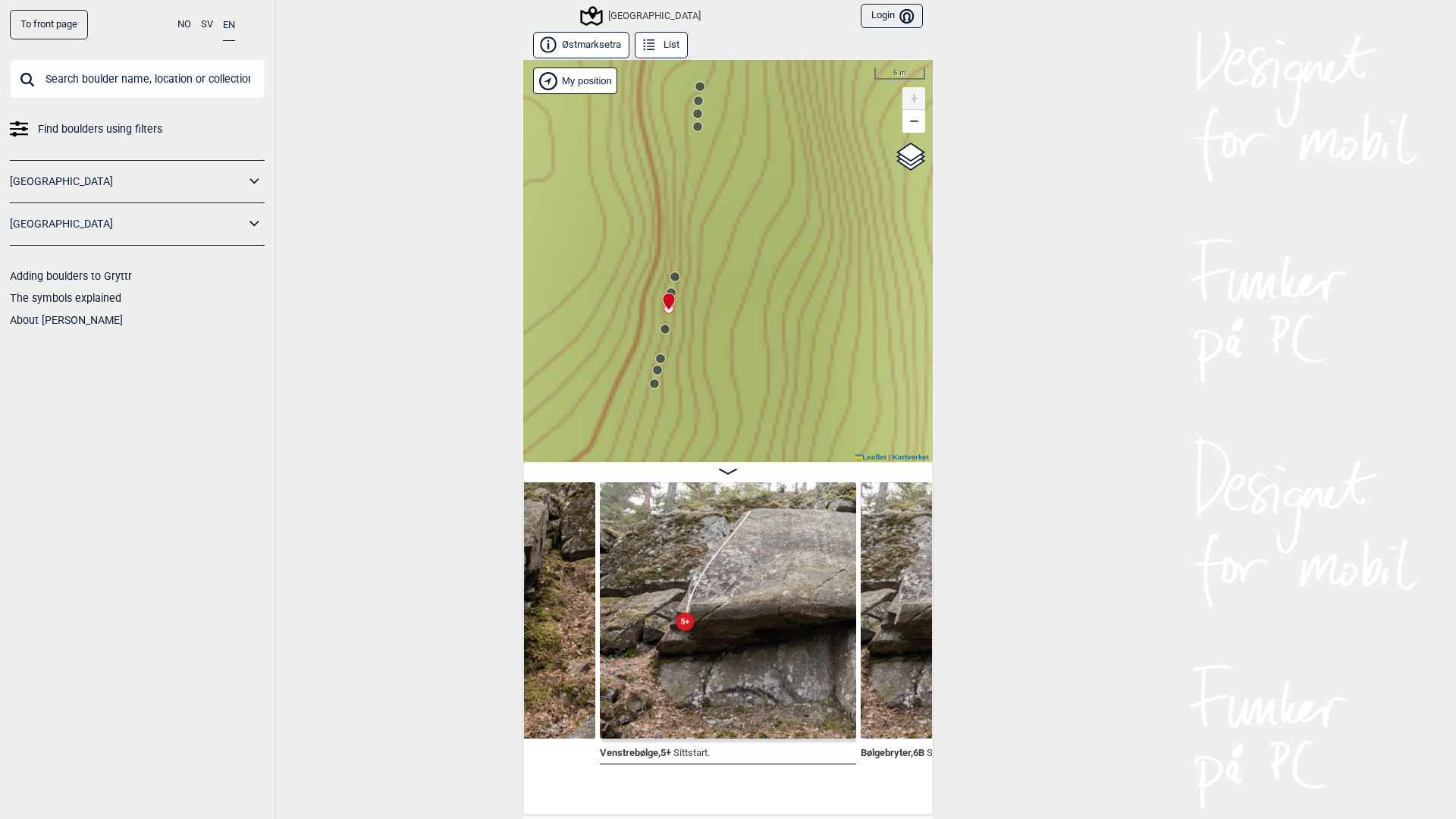 click 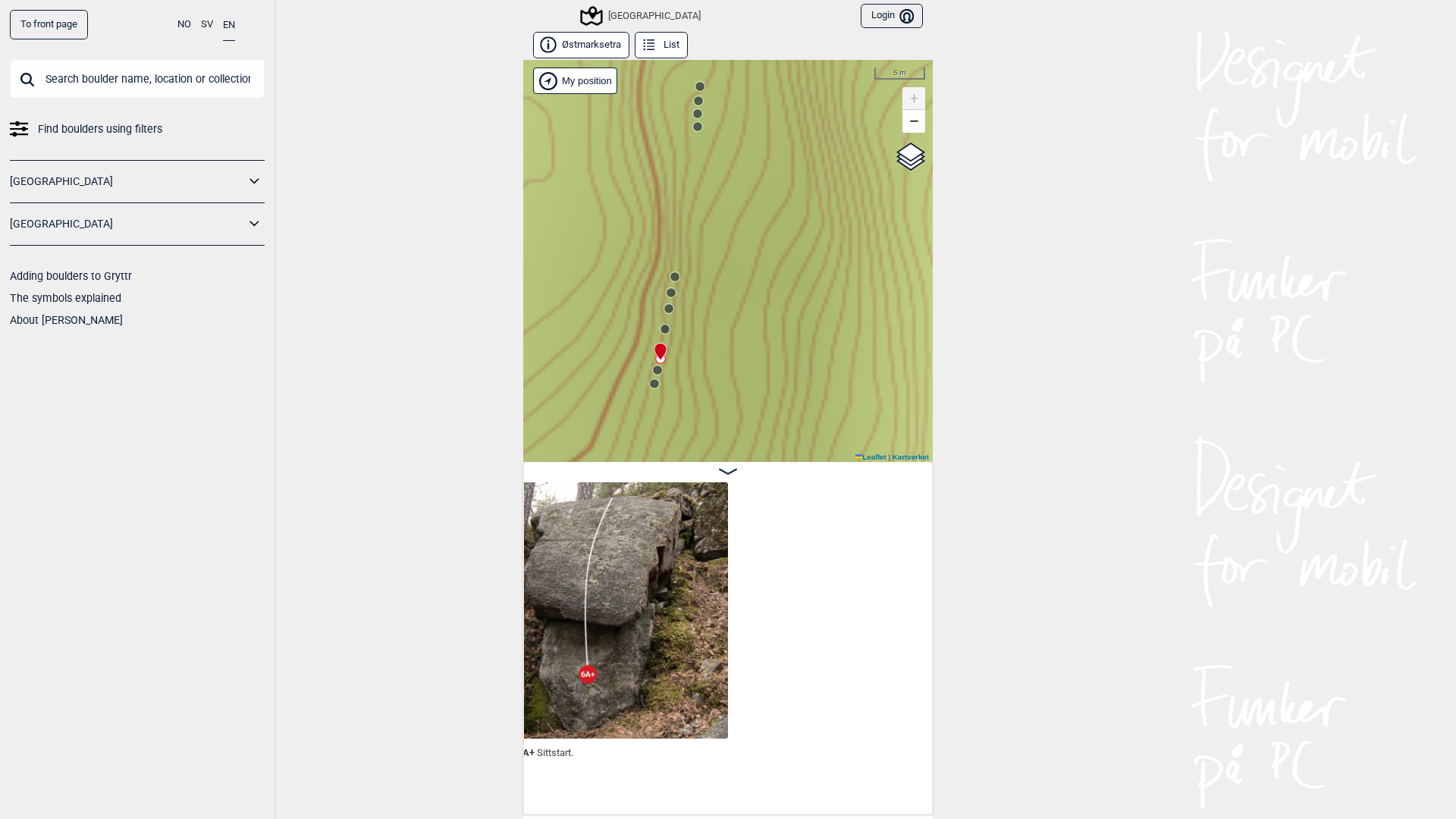 scroll, scrollTop: 0, scrollLeft: 13017, axis: horizontal 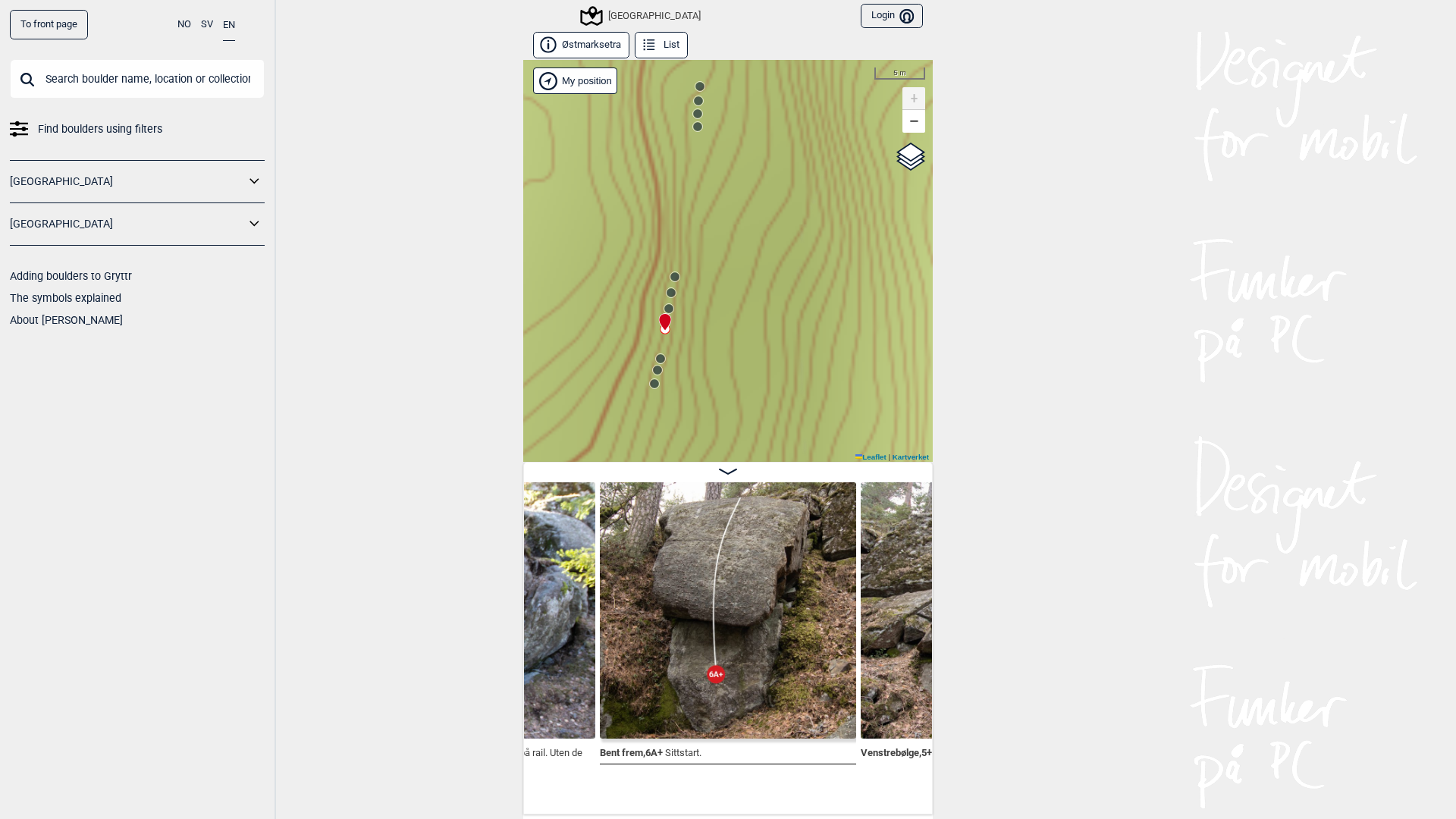 click 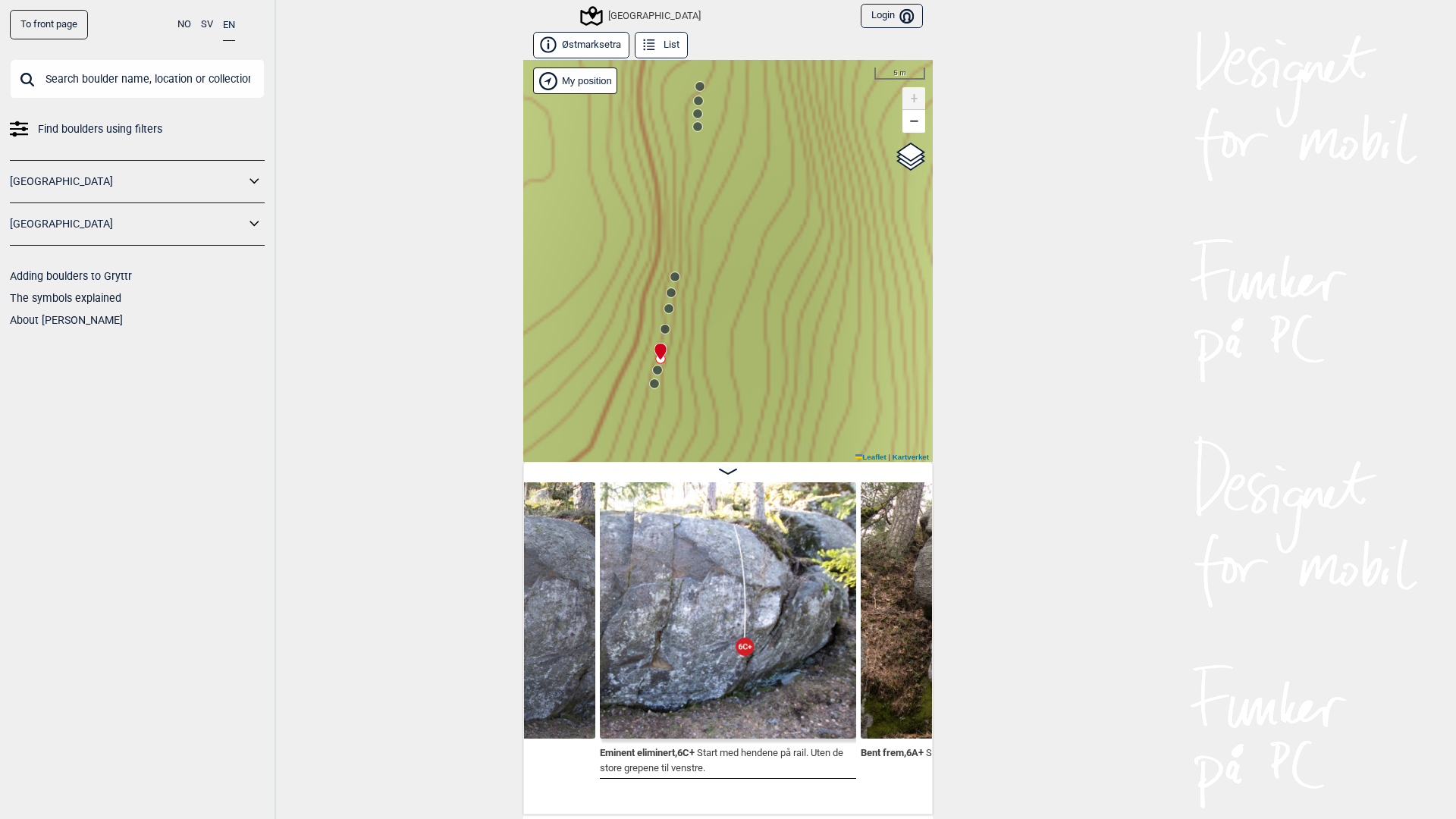 click 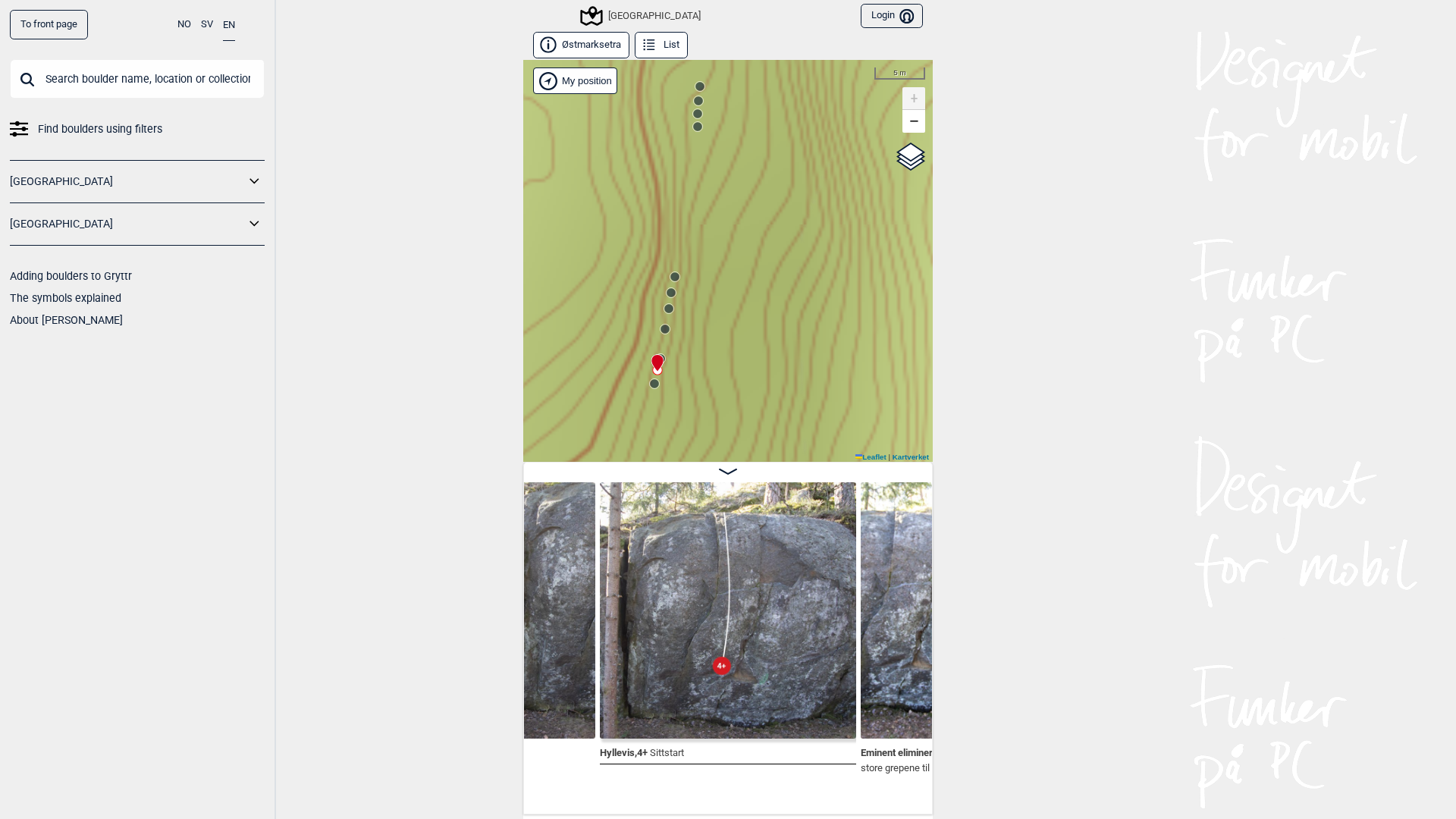 click 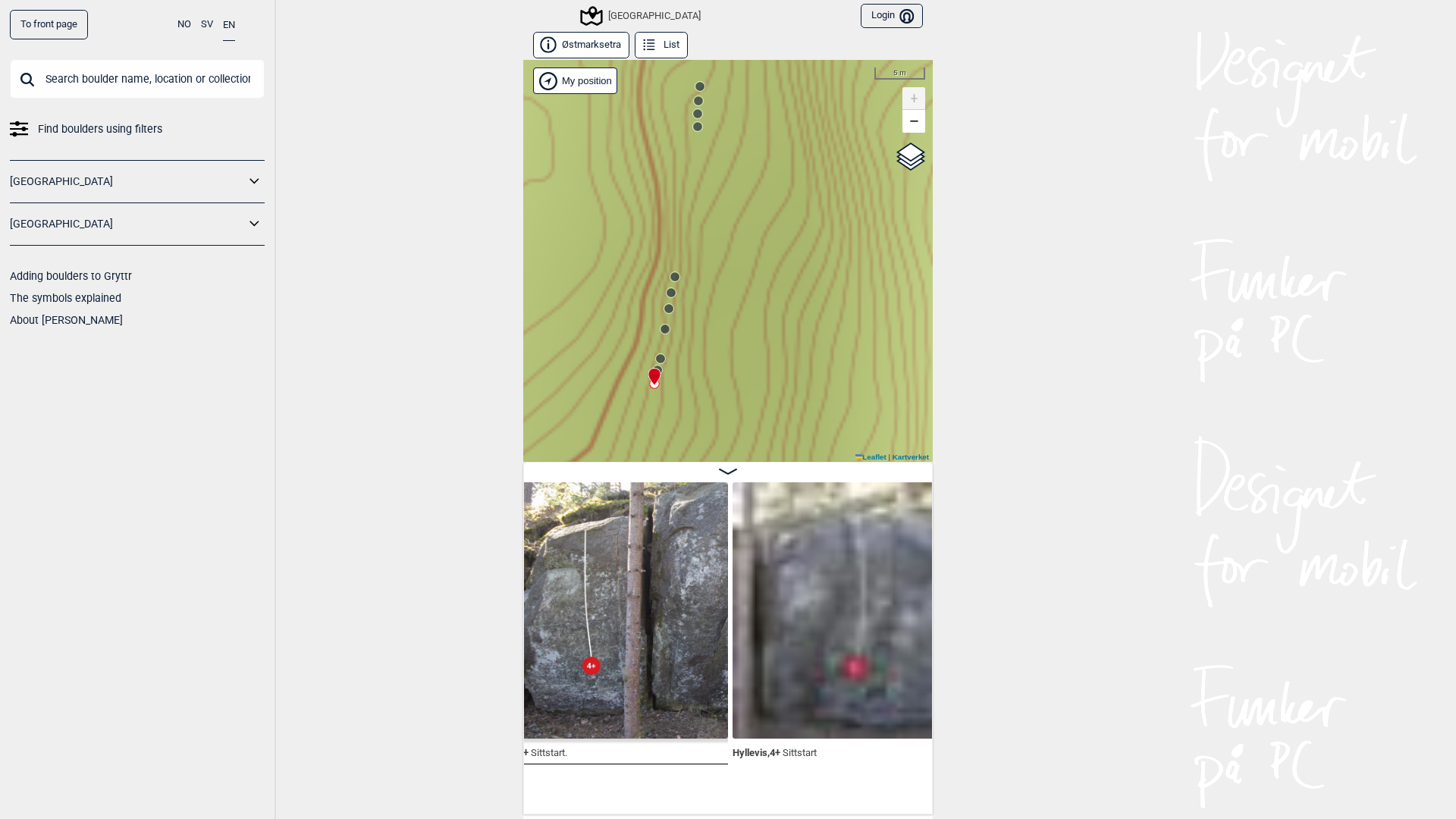 scroll, scrollTop: 0, scrollLeft: 12632, axis: horizontal 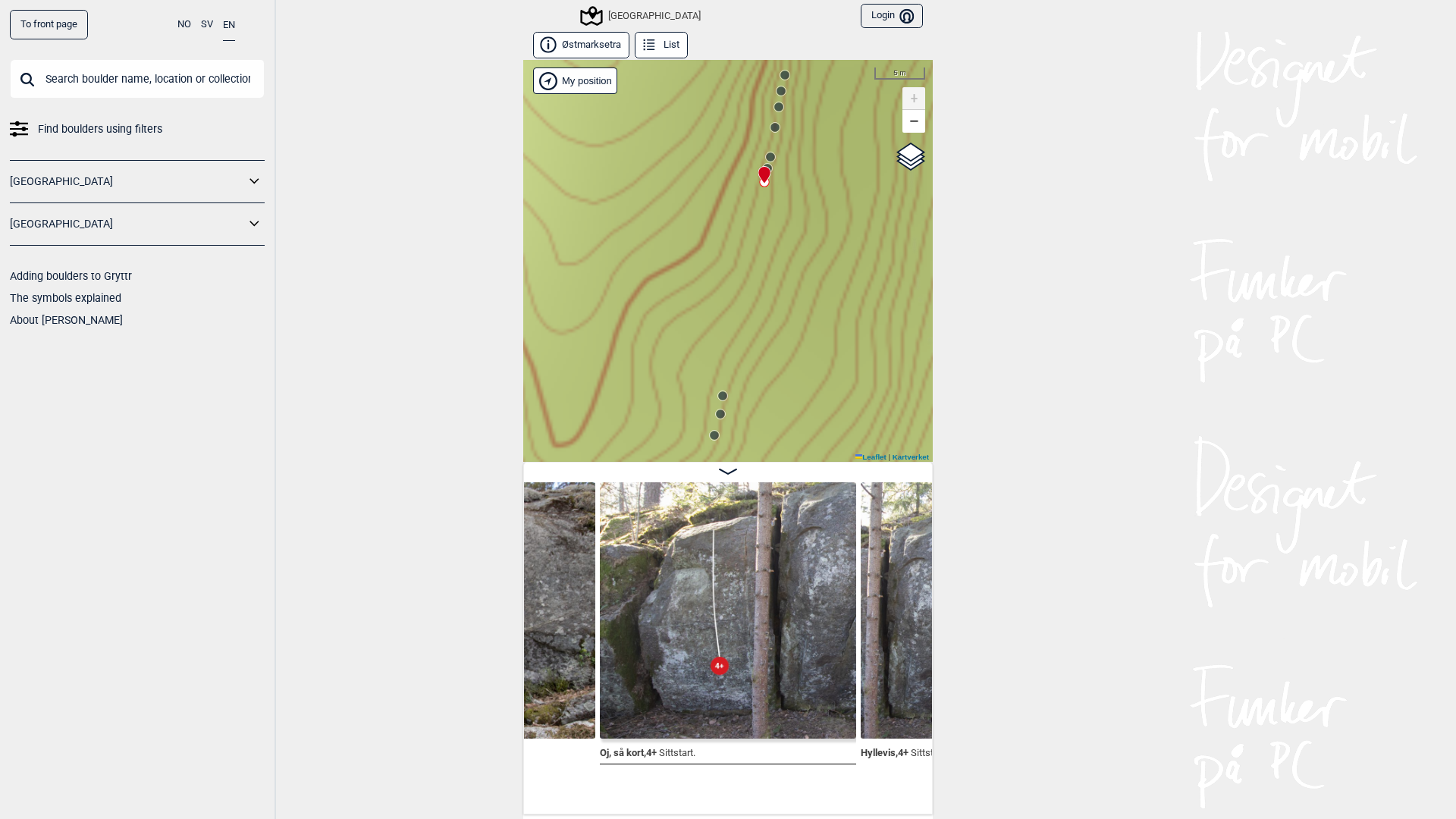 drag, startPoint x: 660, startPoint y: 350, endPoint x: 708, endPoint y: 271, distance: 92.43917 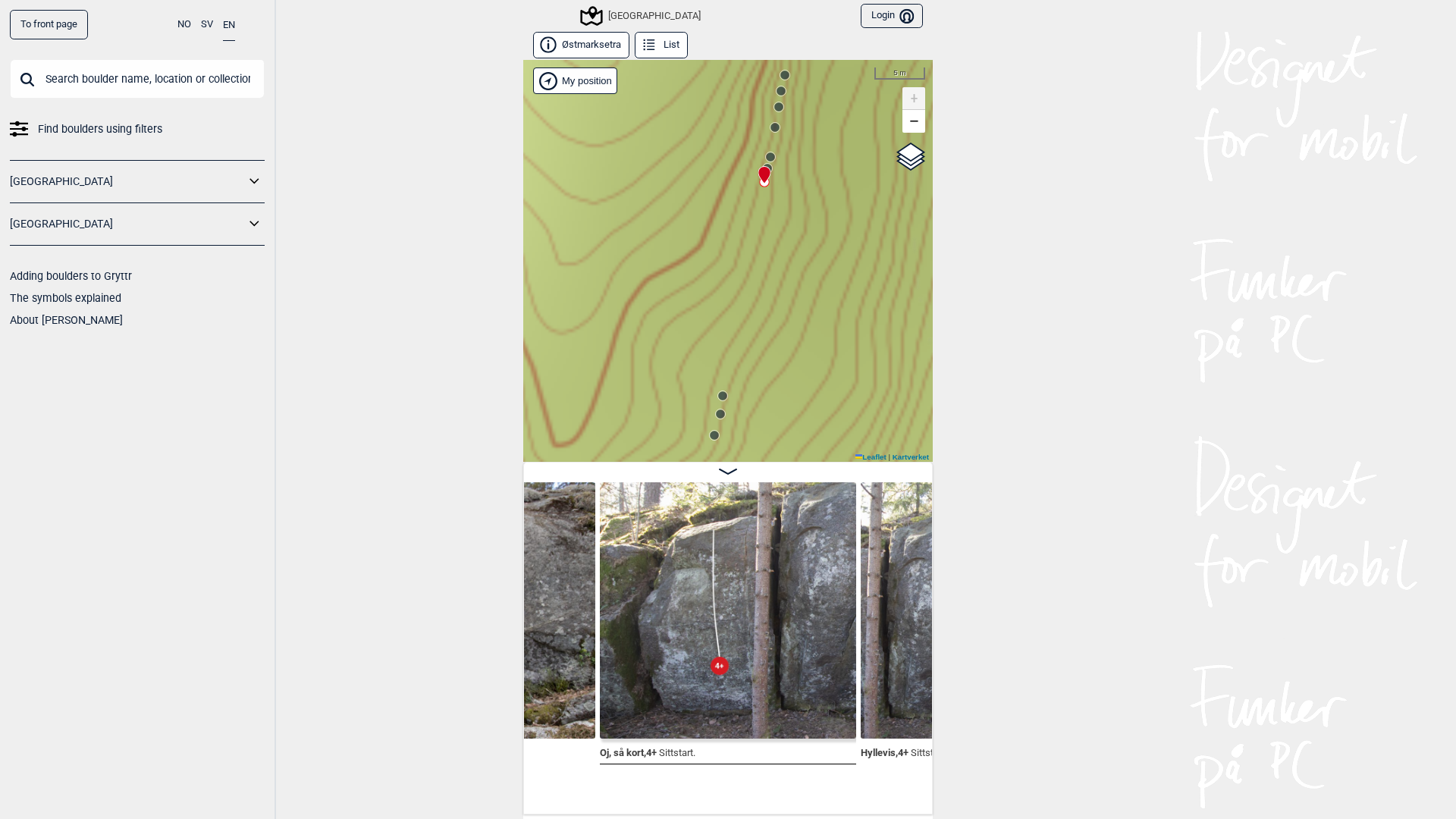 click 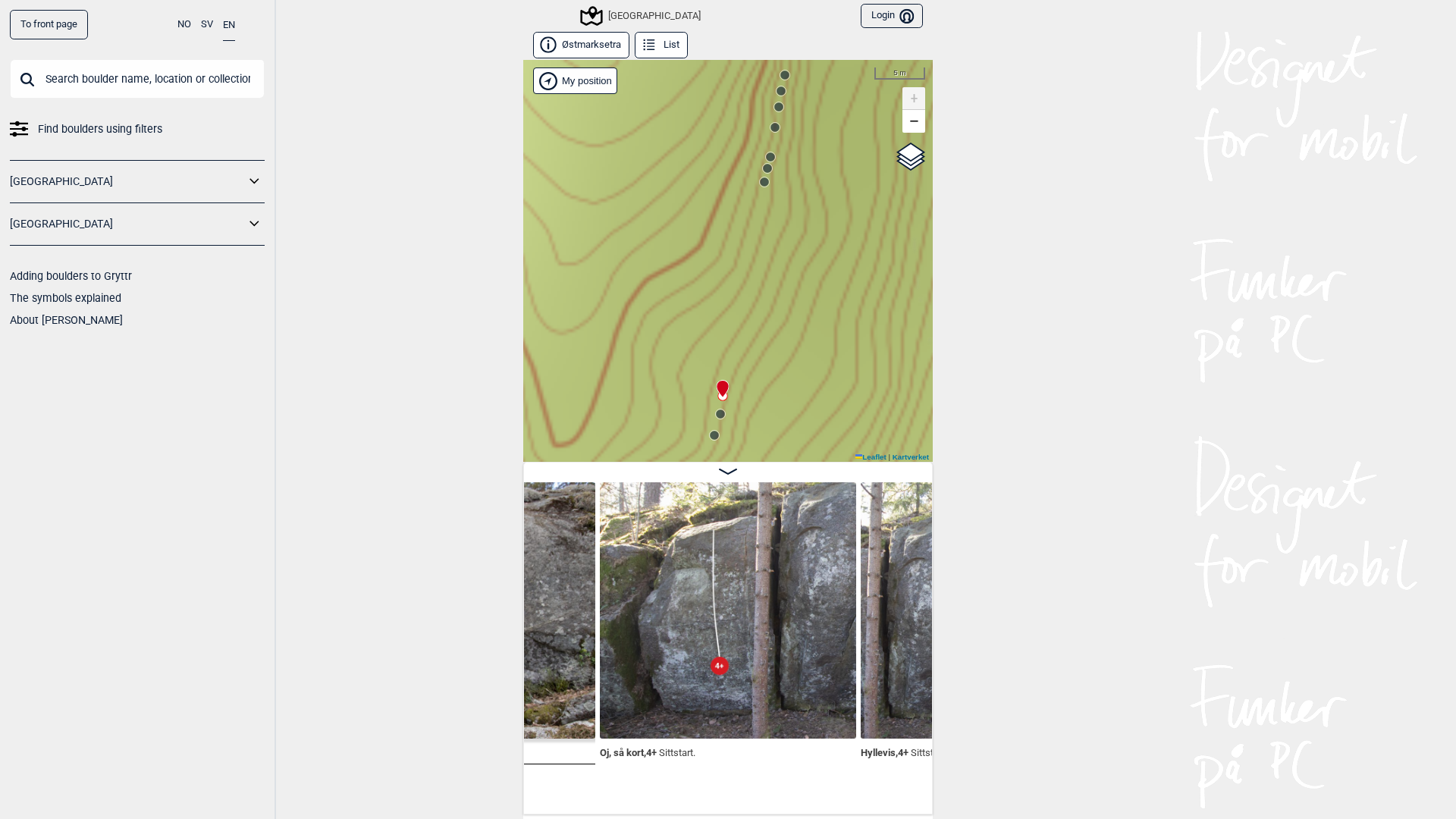 scroll, scrollTop: 0, scrollLeft: 12504, axis: horizontal 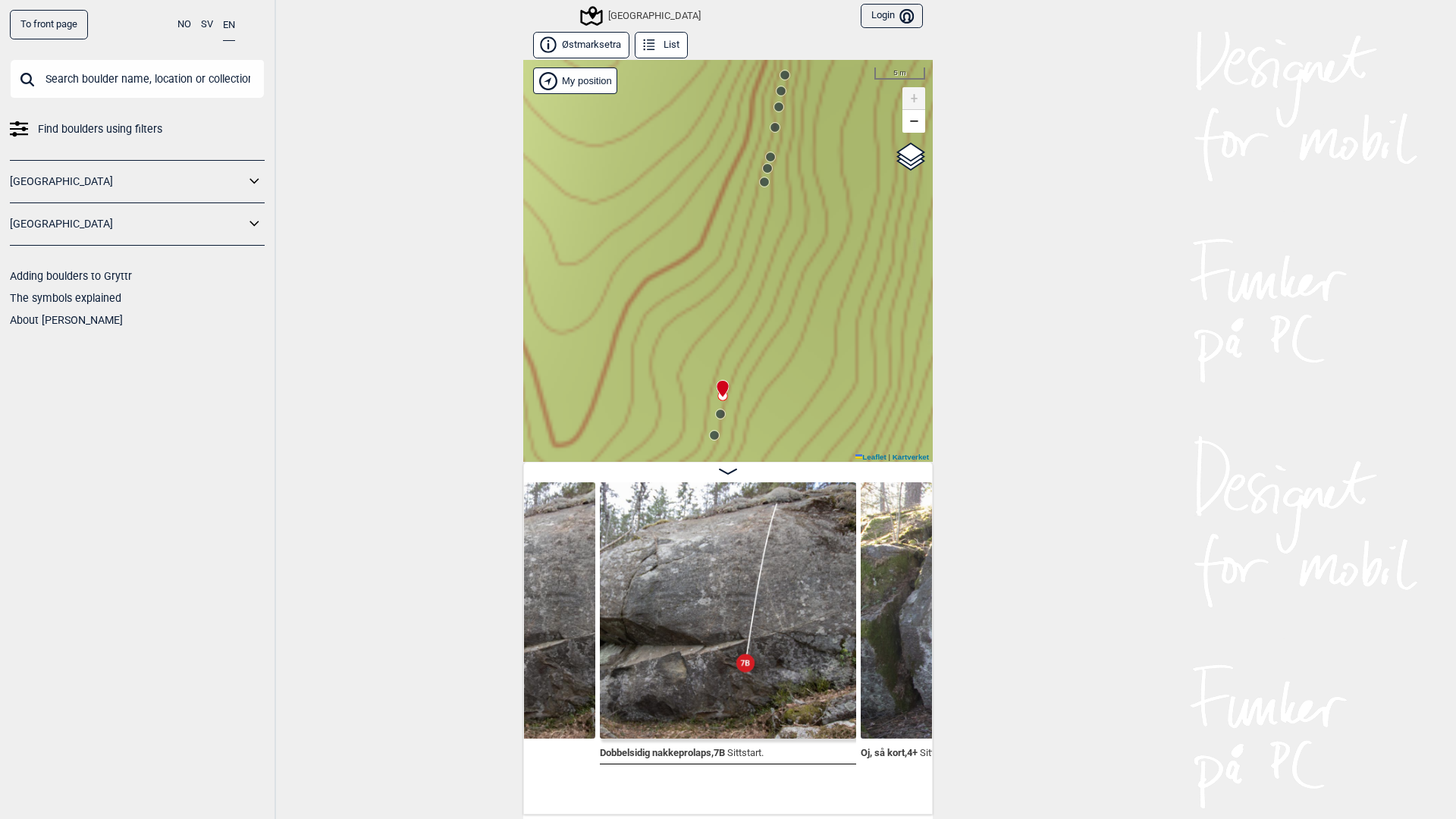 click 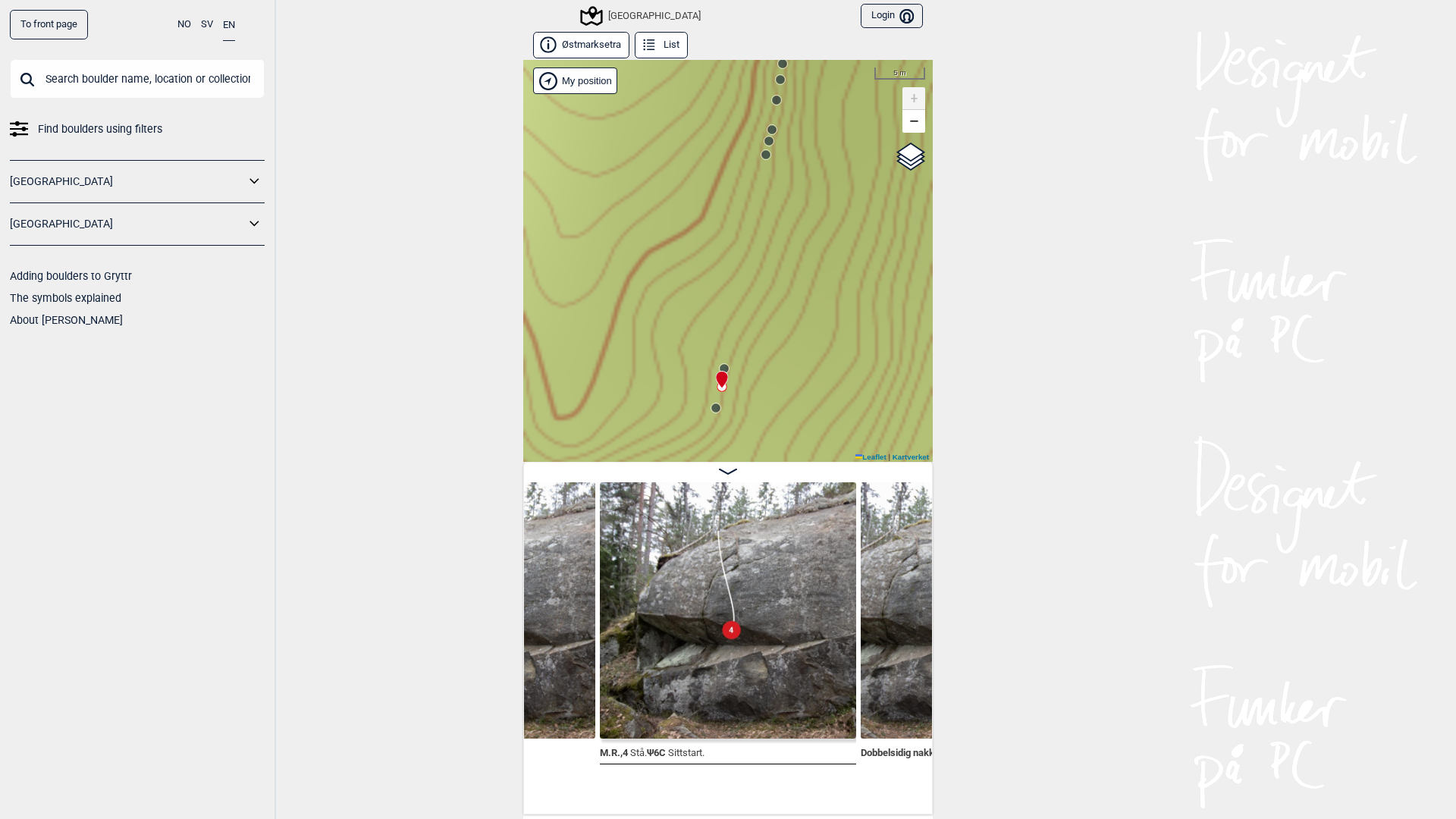 drag, startPoint x: 717, startPoint y: 429, endPoint x: 722, endPoint y: 381, distance: 48.25971 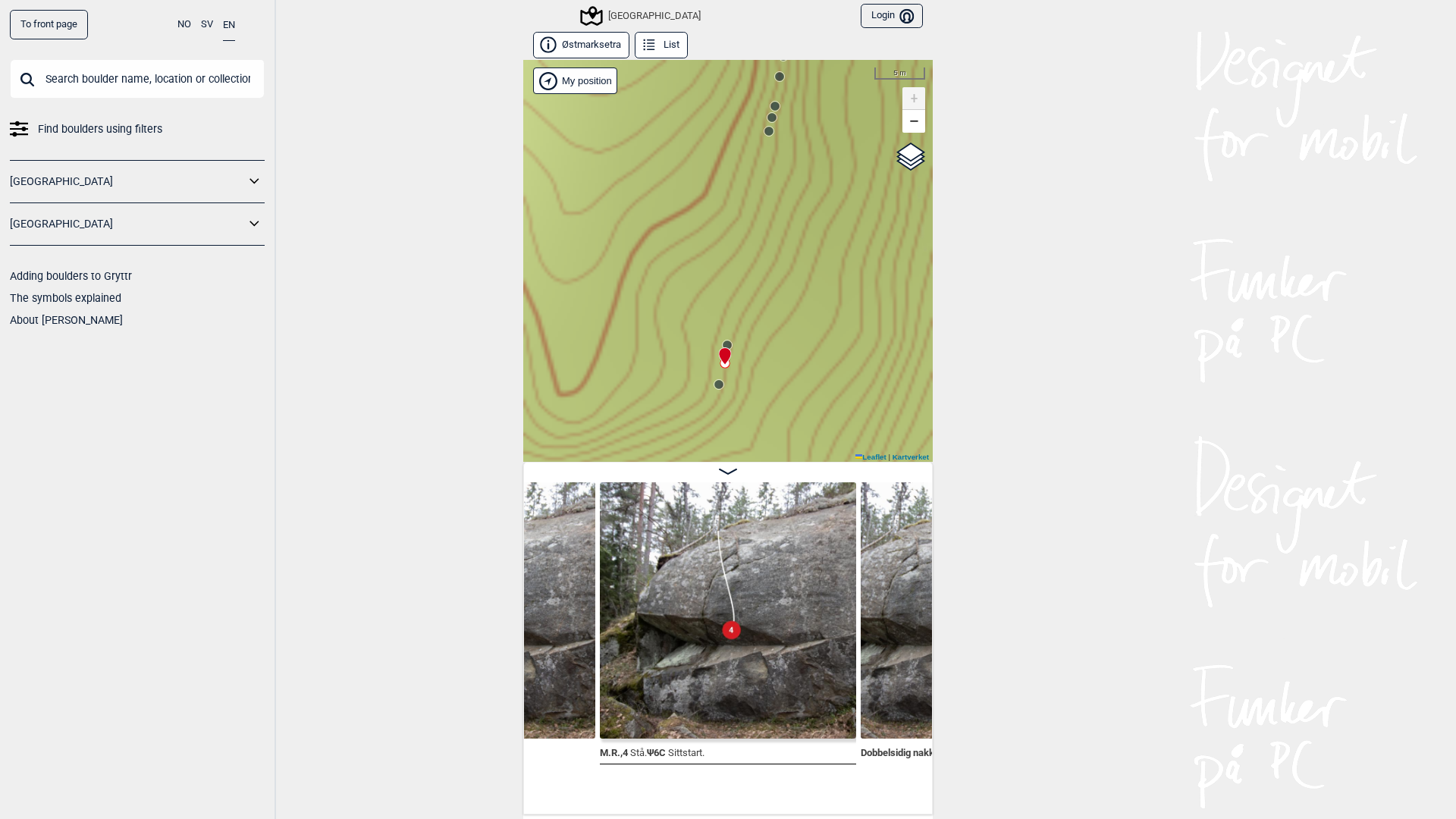 click 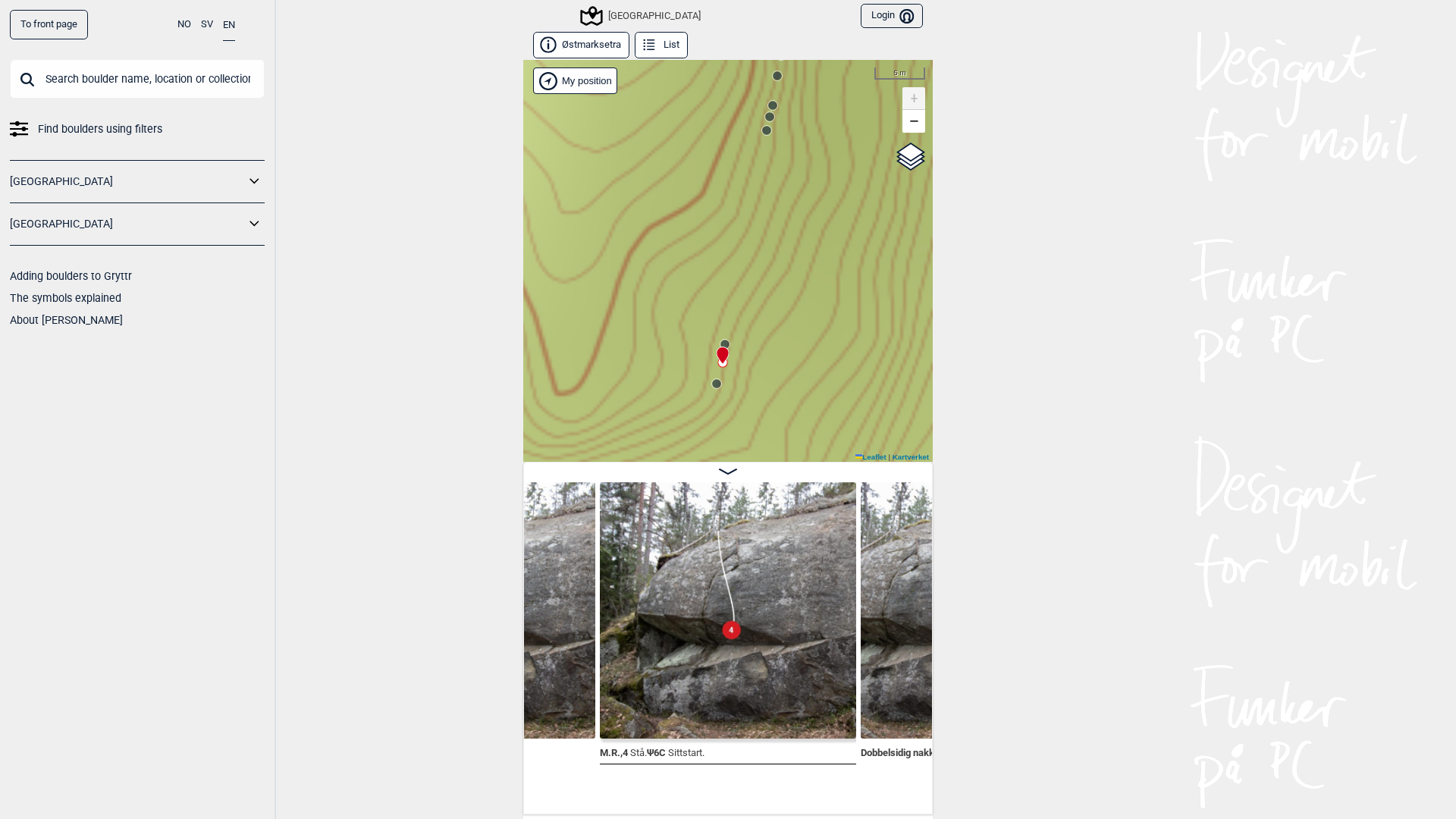 click 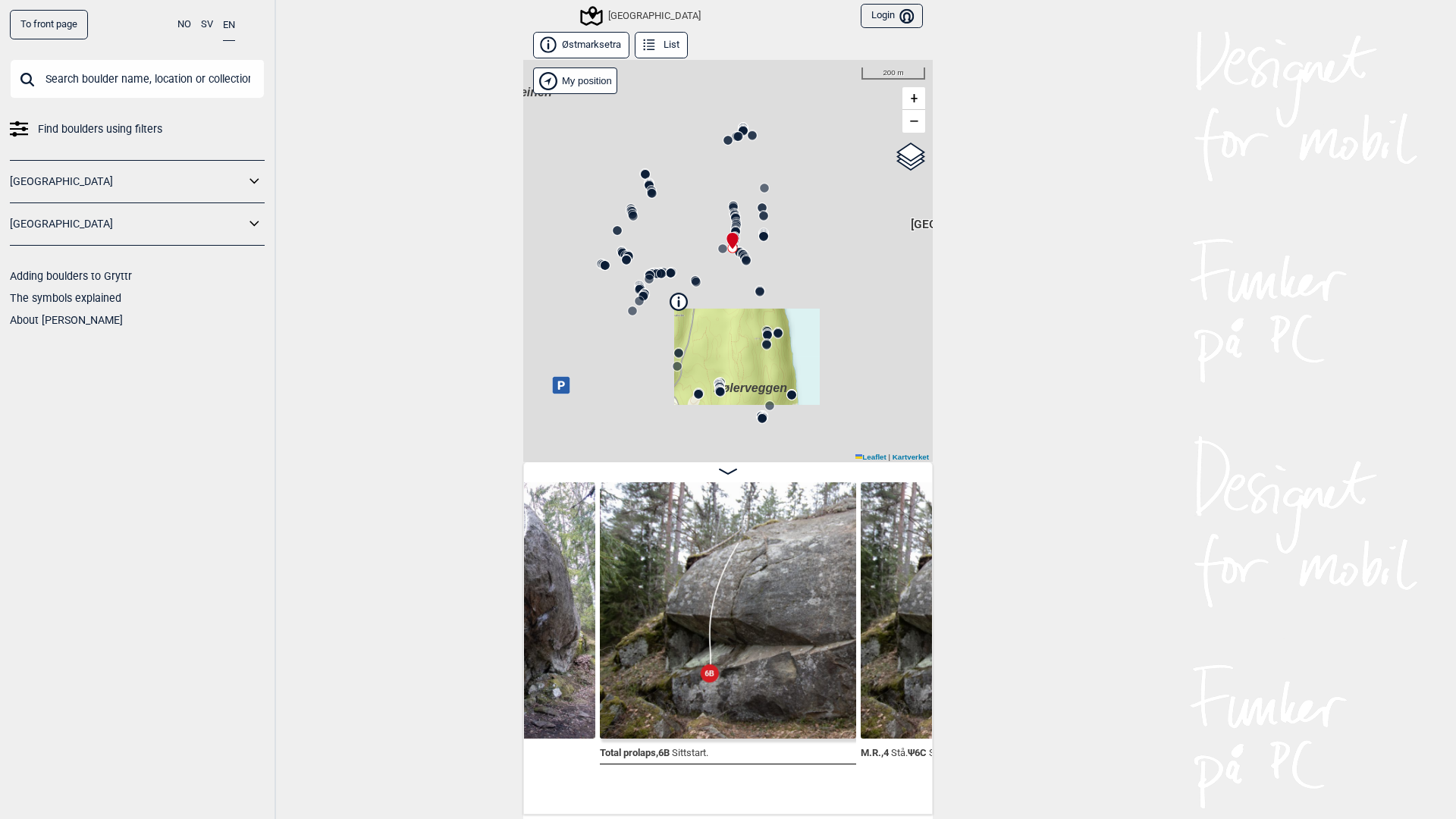 drag, startPoint x: 728, startPoint y: 247, endPoint x: 680, endPoint y: 333, distance: 98.48858 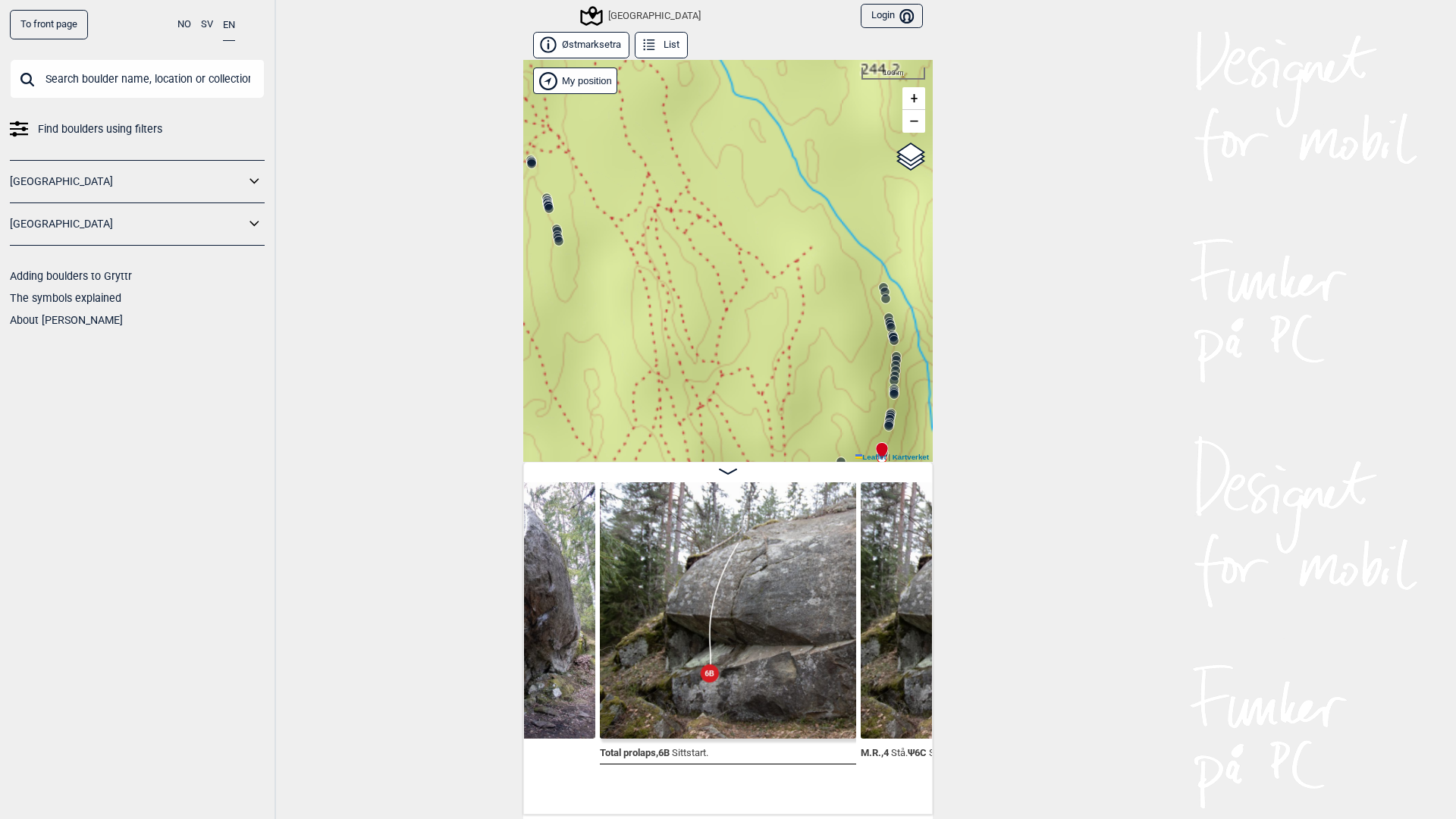 click on "Speidersteinen Barnehageveggen Cowboyveggen Bølerveggen [GEOGRAPHIC_DATA]" at bounding box center [728, 261] 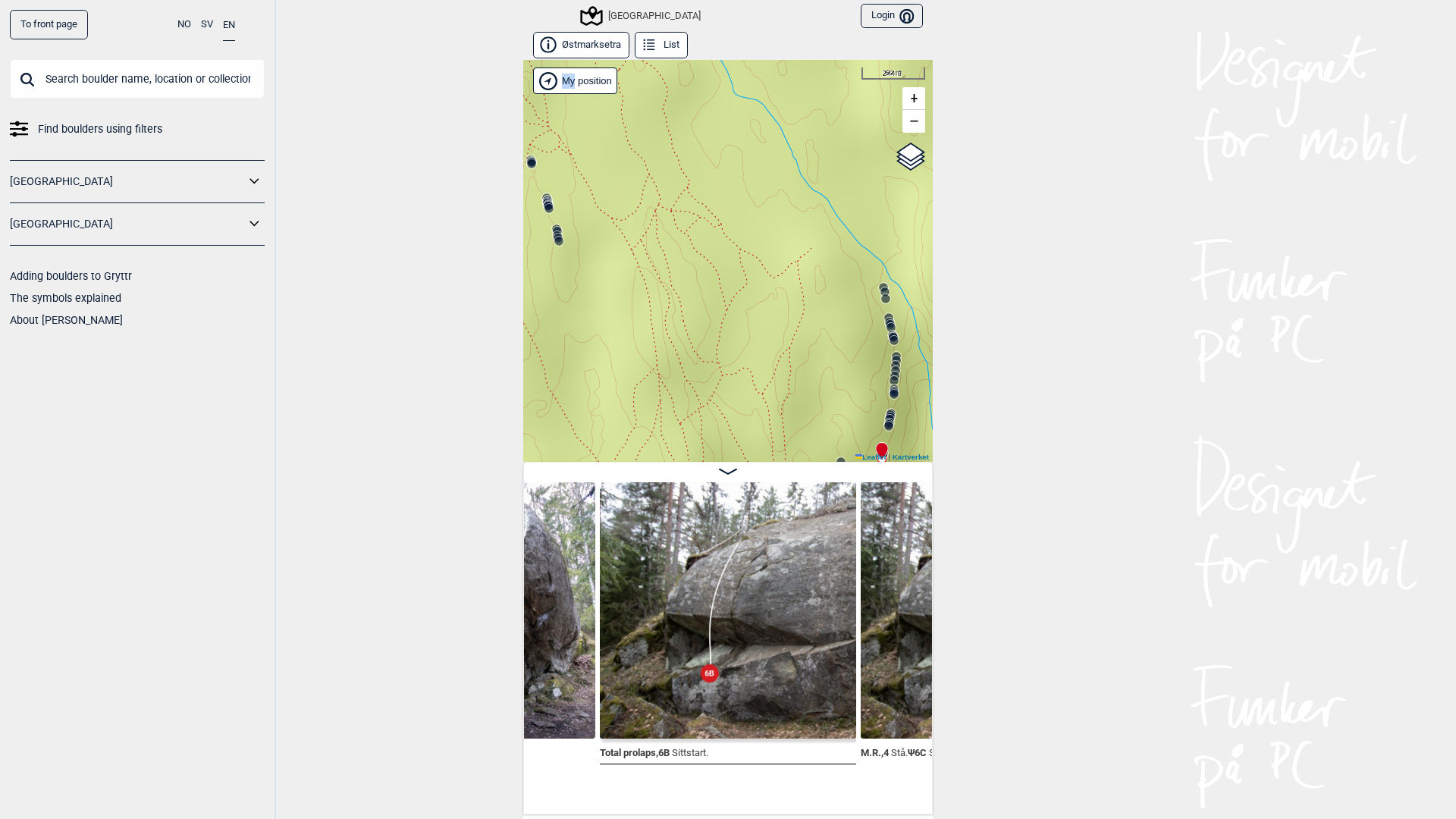 drag, startPoint x: 708, startPoint y: 177, endPoint x: 463, endPoint y: 253, distance: 256.51706 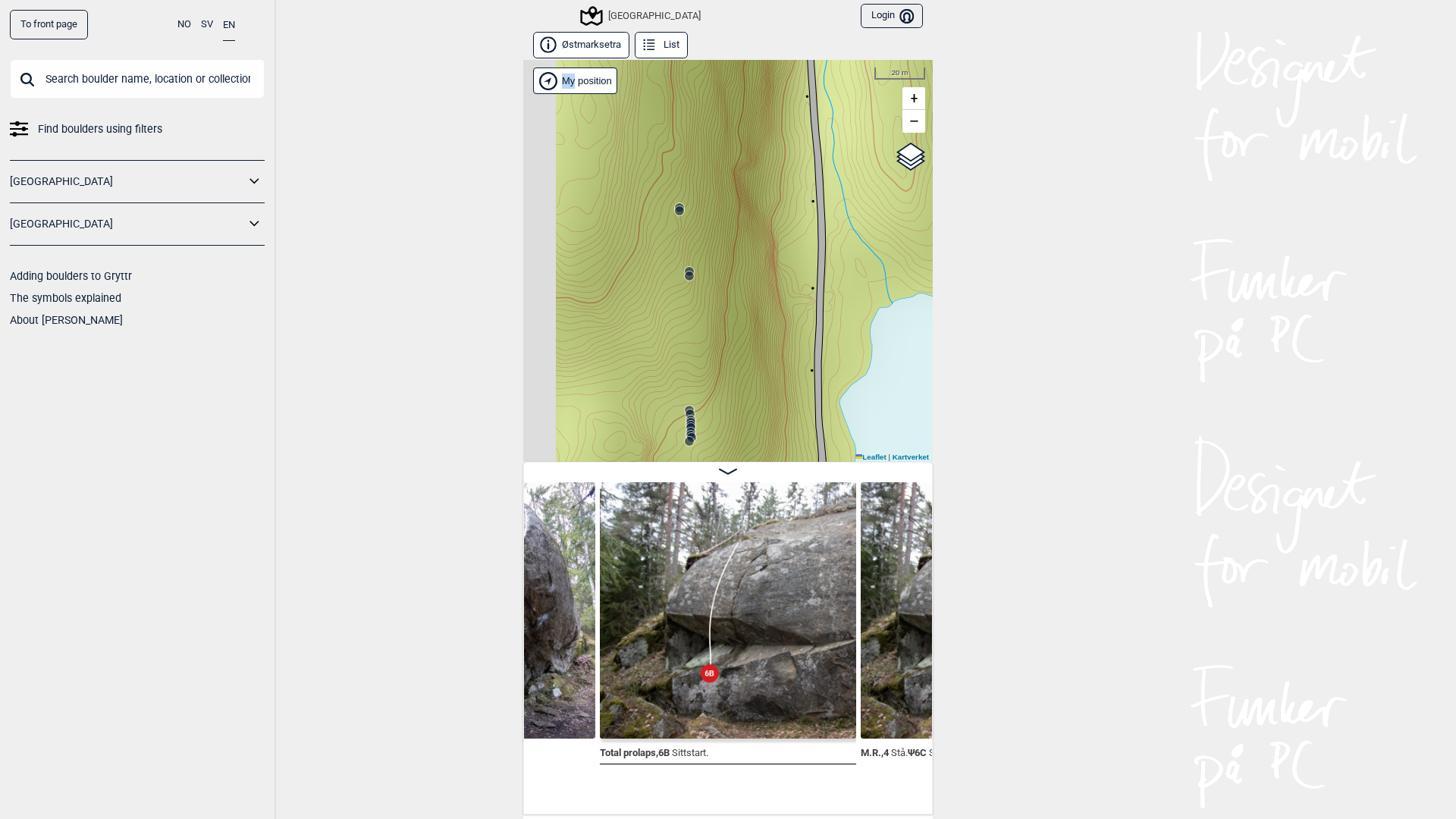 drag, startPoint x: 651, startPoint y: 210, endPoint x: 719, endPoint y: 17, distance: 204.62893 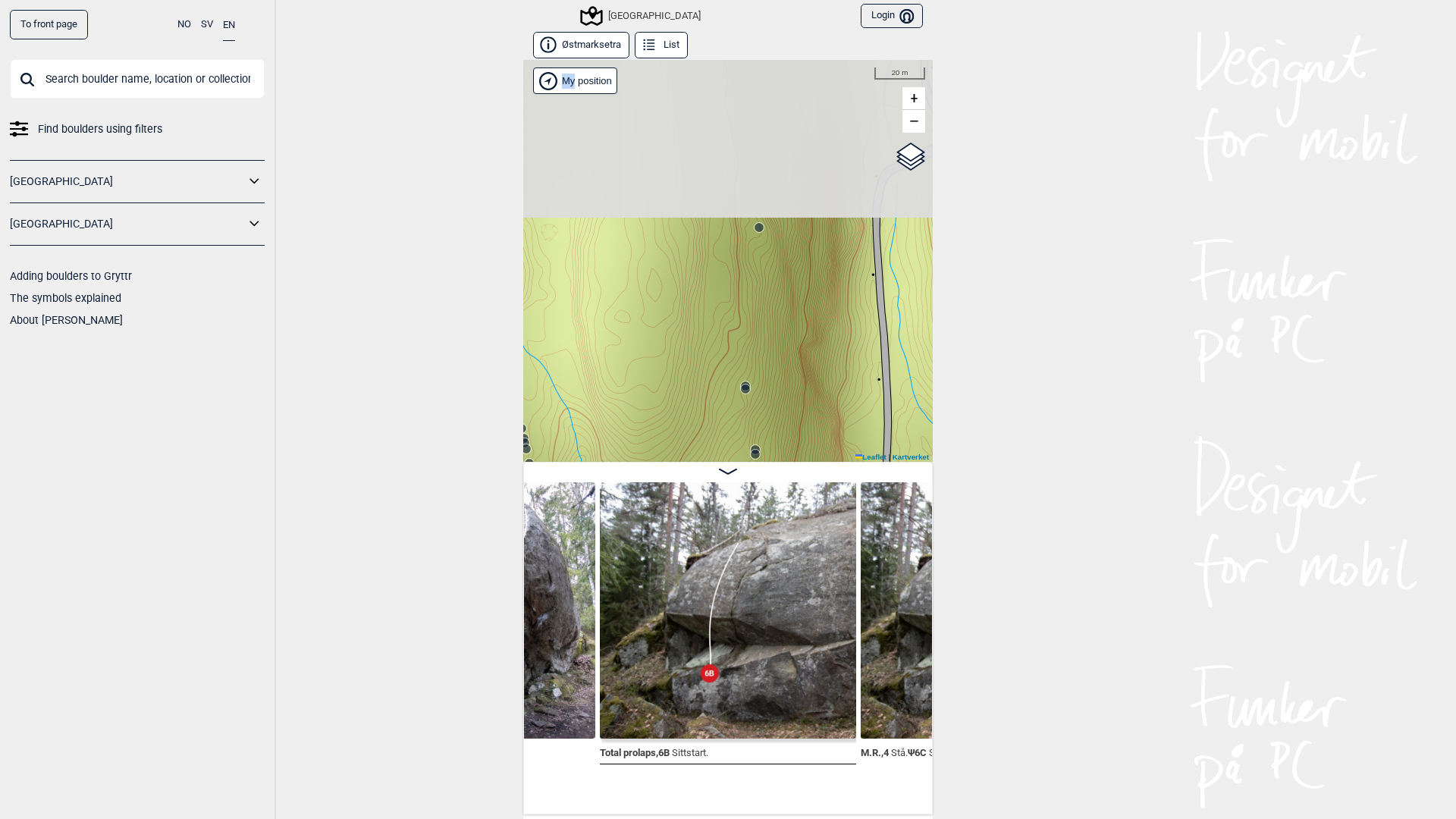 drag, startPoint x: 691, startPoint y: 184, endPoint x: 691, endPoint y: 331, distance: 147 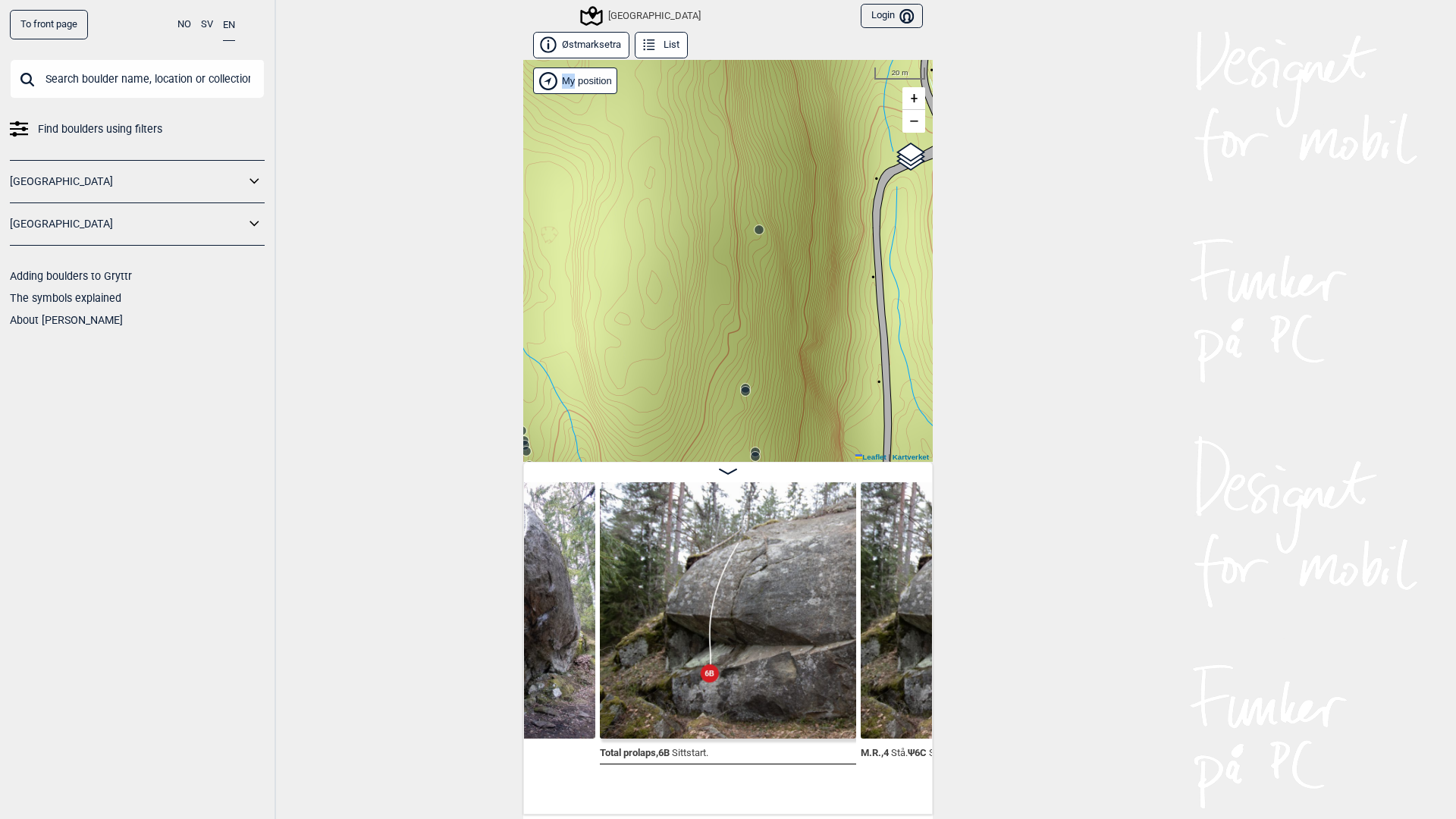 click 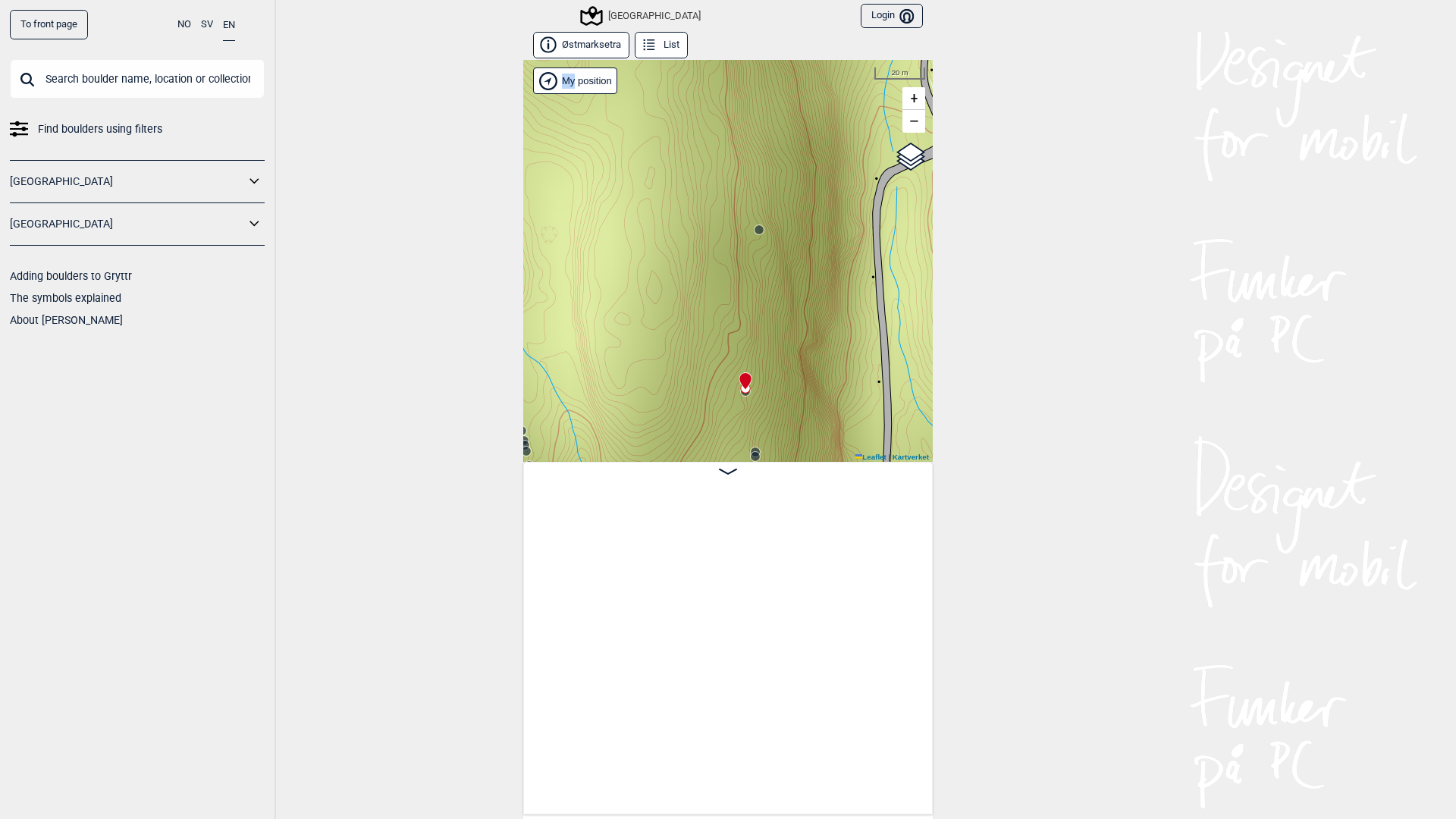scroll, scrollTop: 0, scrollLeft: 22660, axis: horizontal 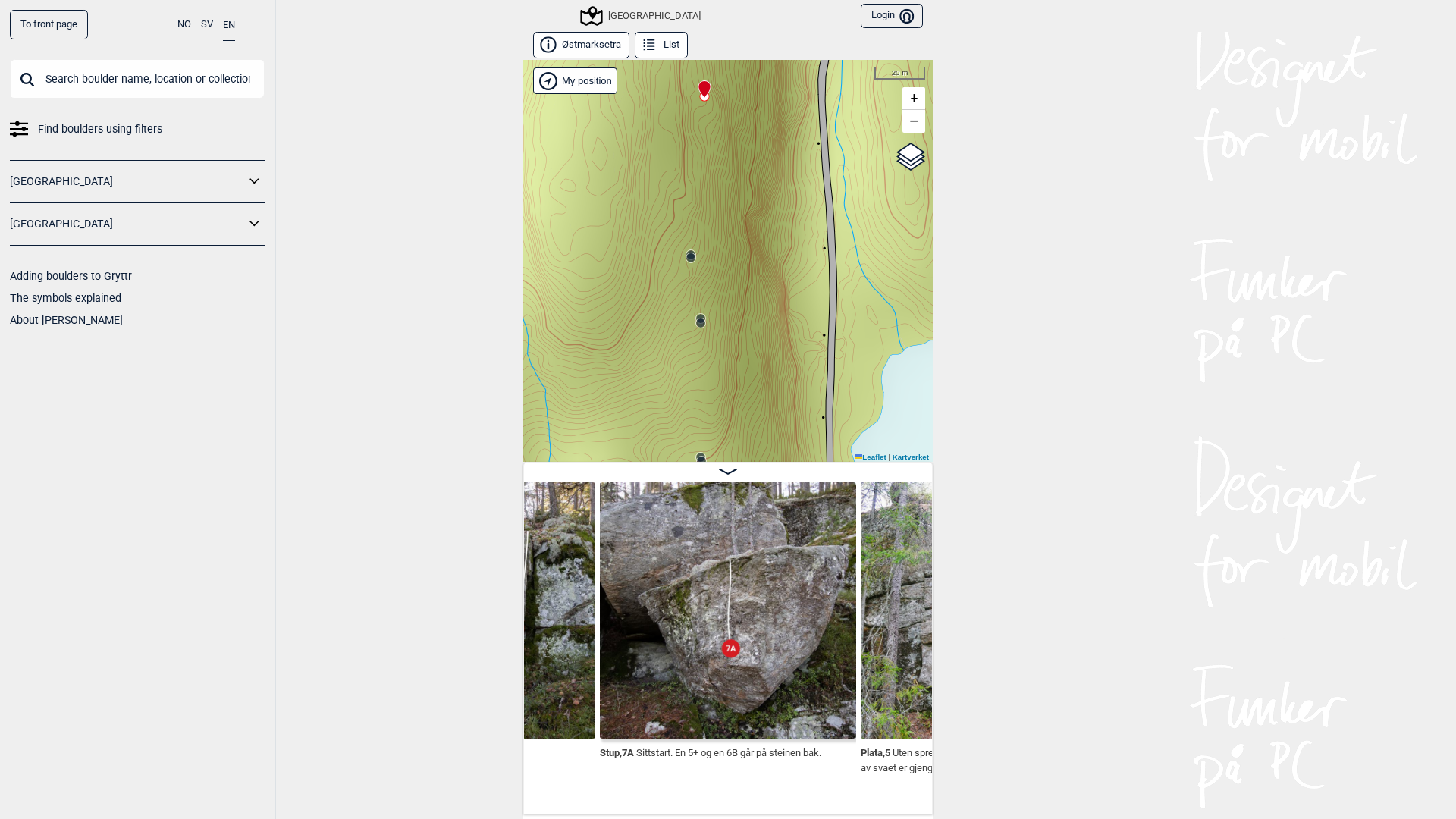 drag, startPoint x: 677, startPoint y: 262, endPoint x: 668, endPoint y: 231, distance: 32.28002 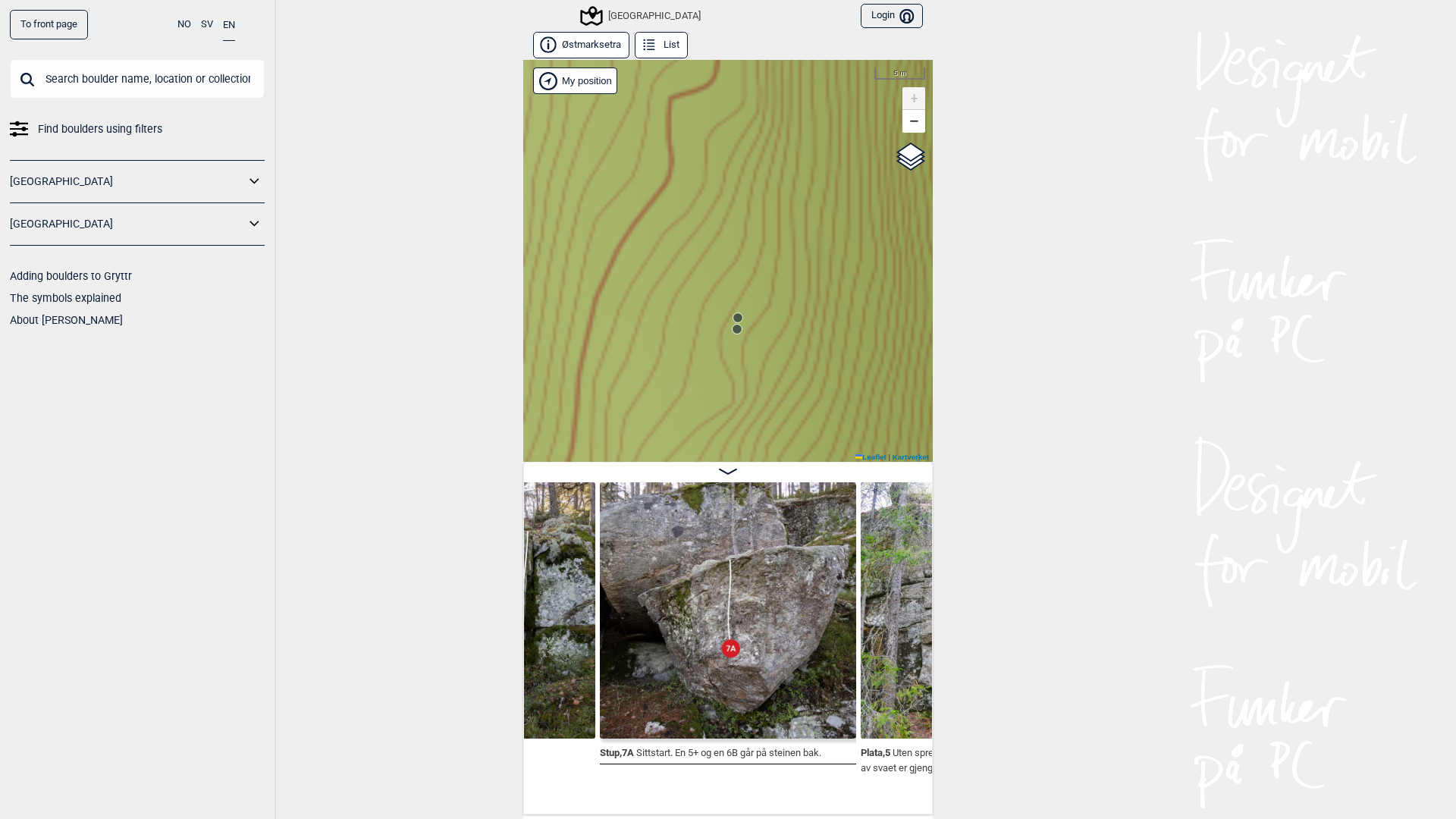 click on "Speidersteinen Barnehageveggen Cowboyveggen Bølerveggen [GEOGRAPHIC_DATA]" at bounding box center (728, 261) 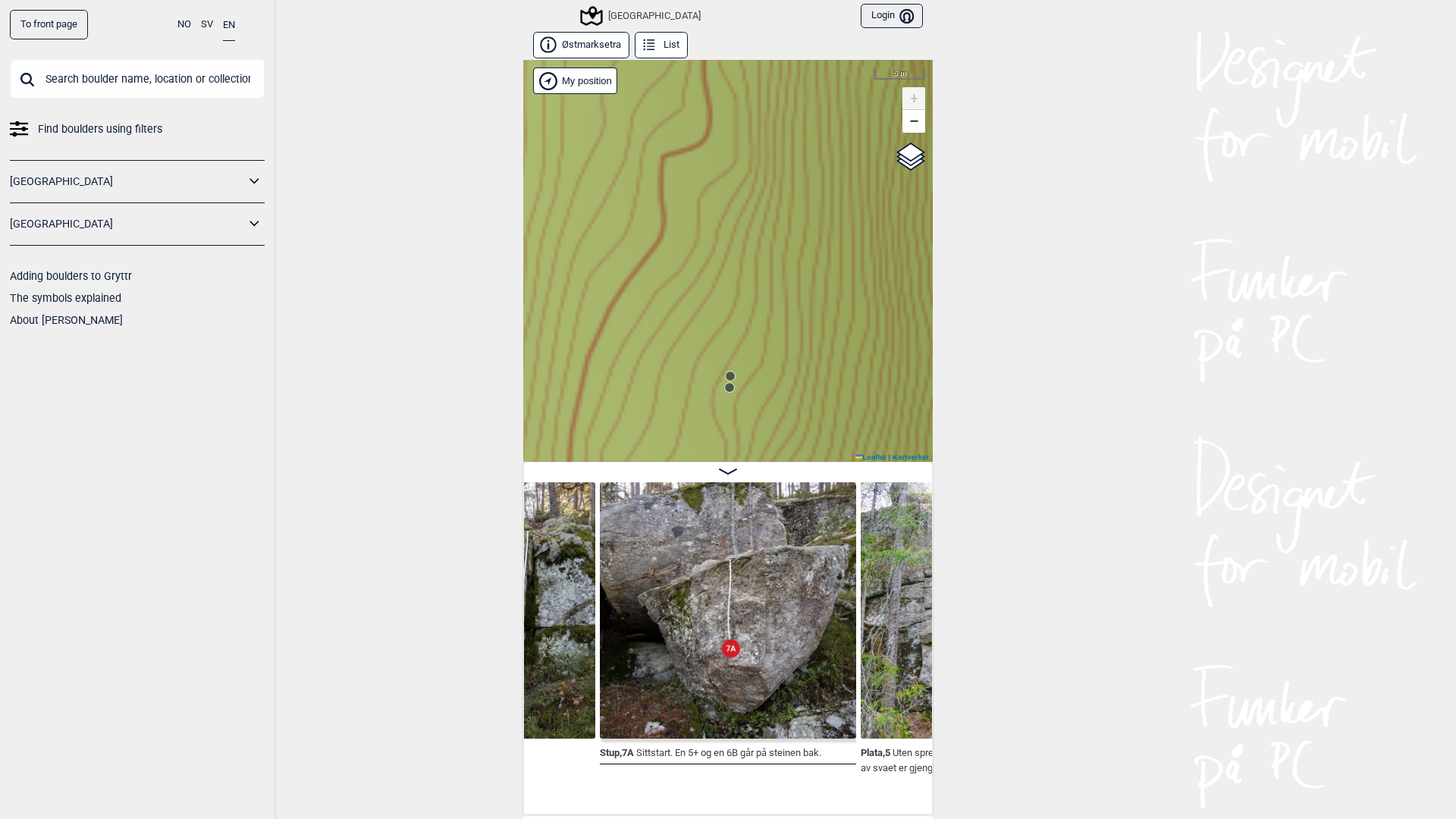 click 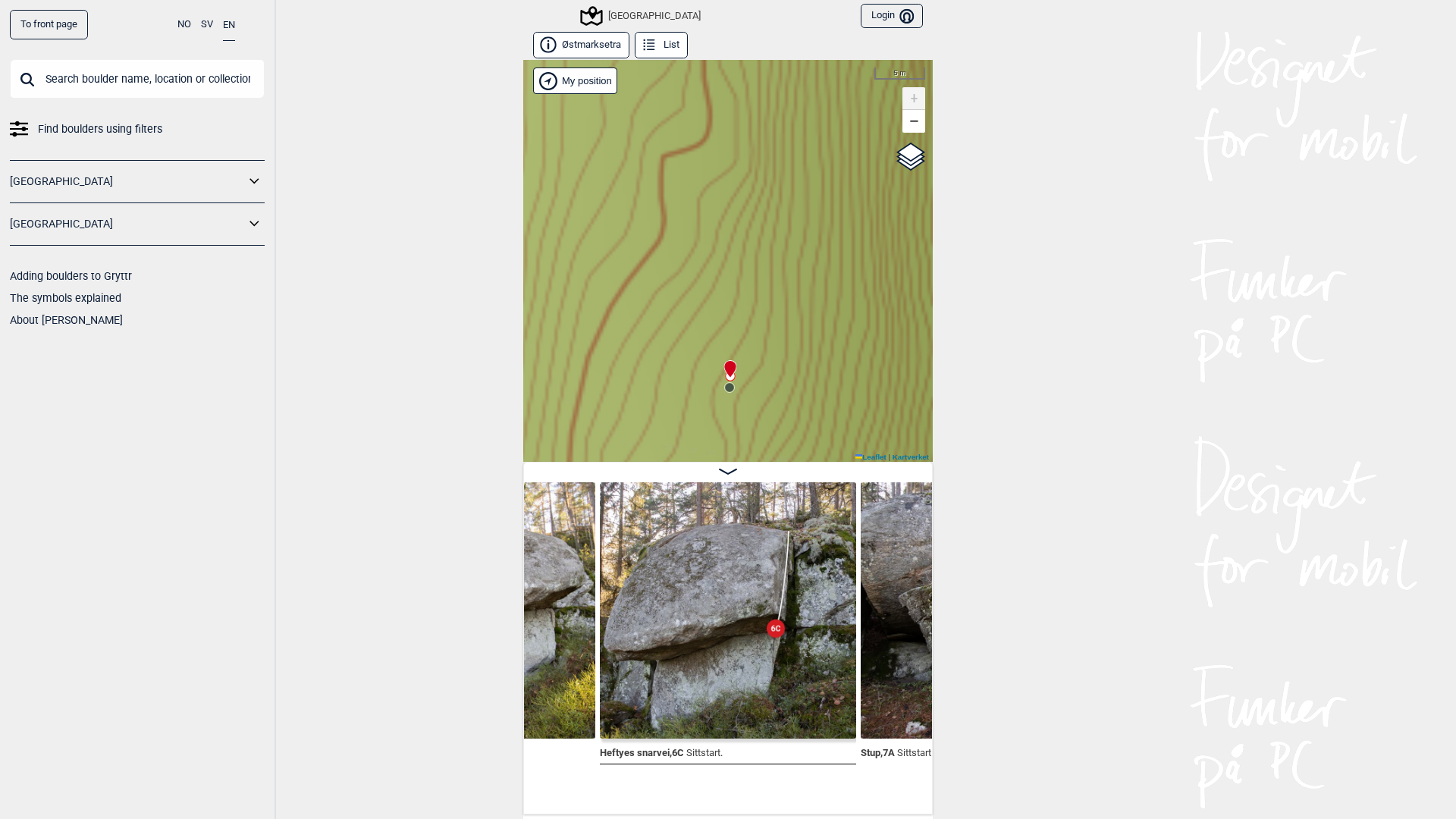 click 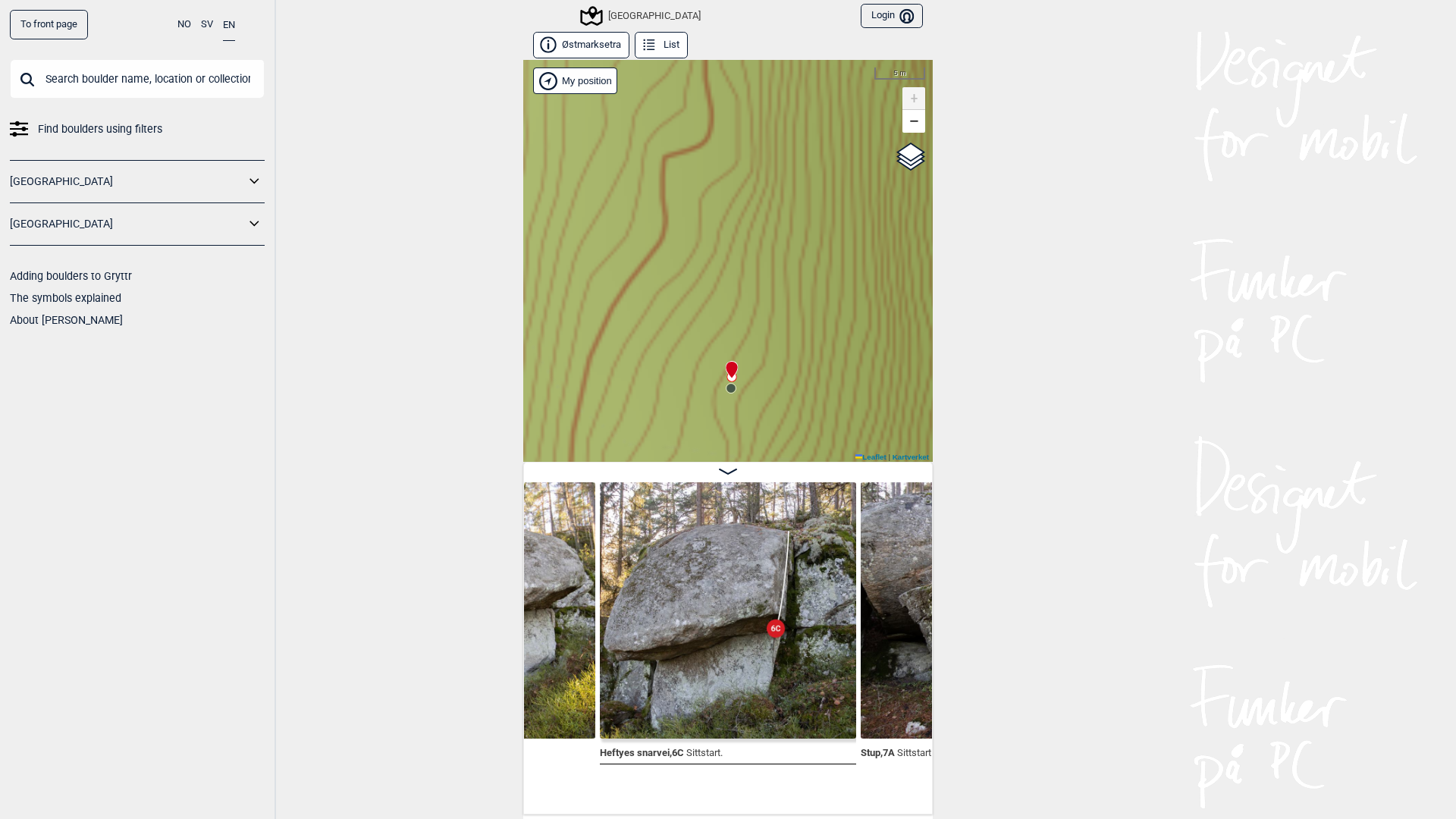 click at bounding box center [729, 363] 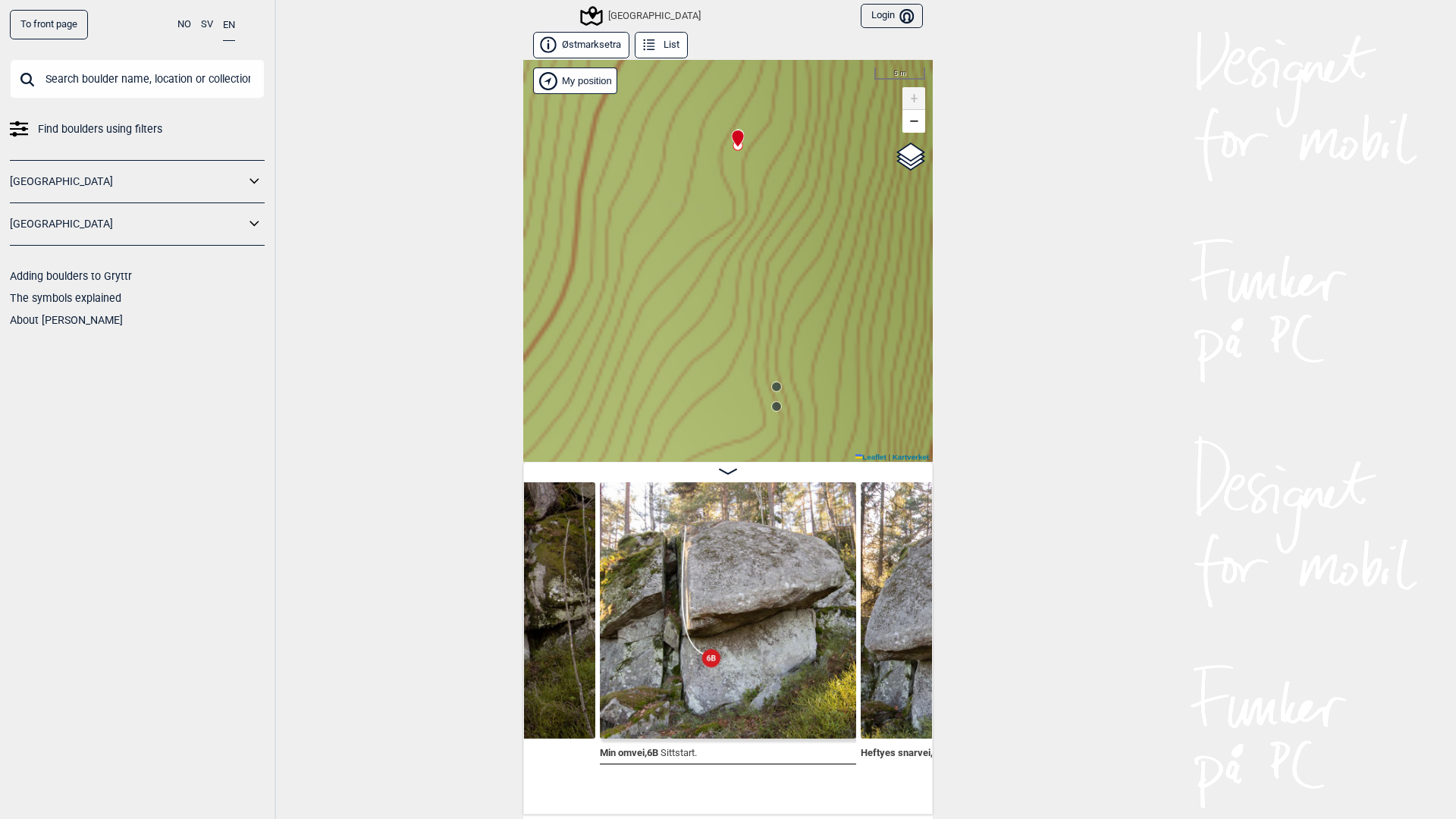 drag, startPoint x: 661, startPoint y: 428, endPoint x: 681, endPoint y: 162, distance: 266.75082 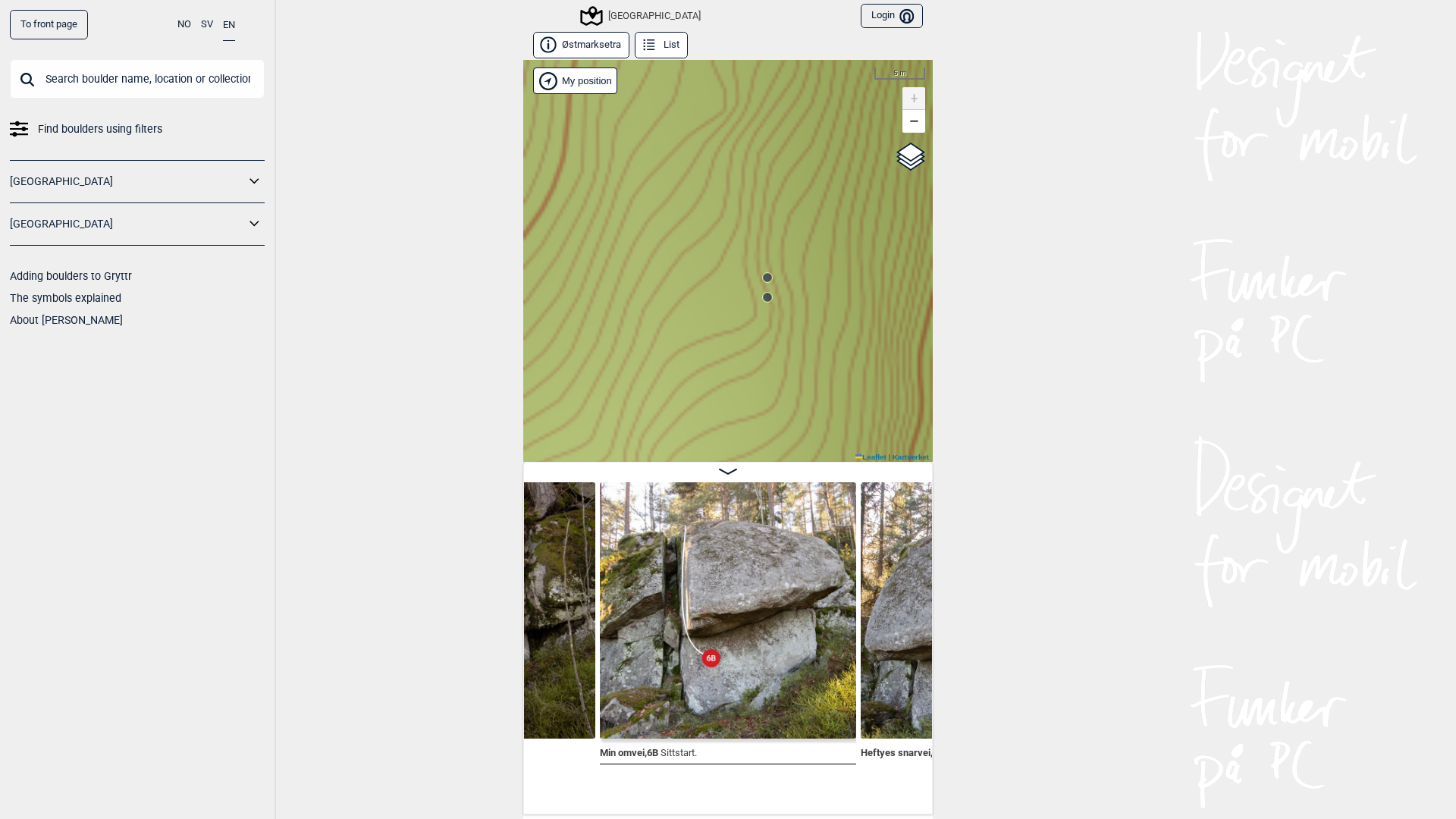 click 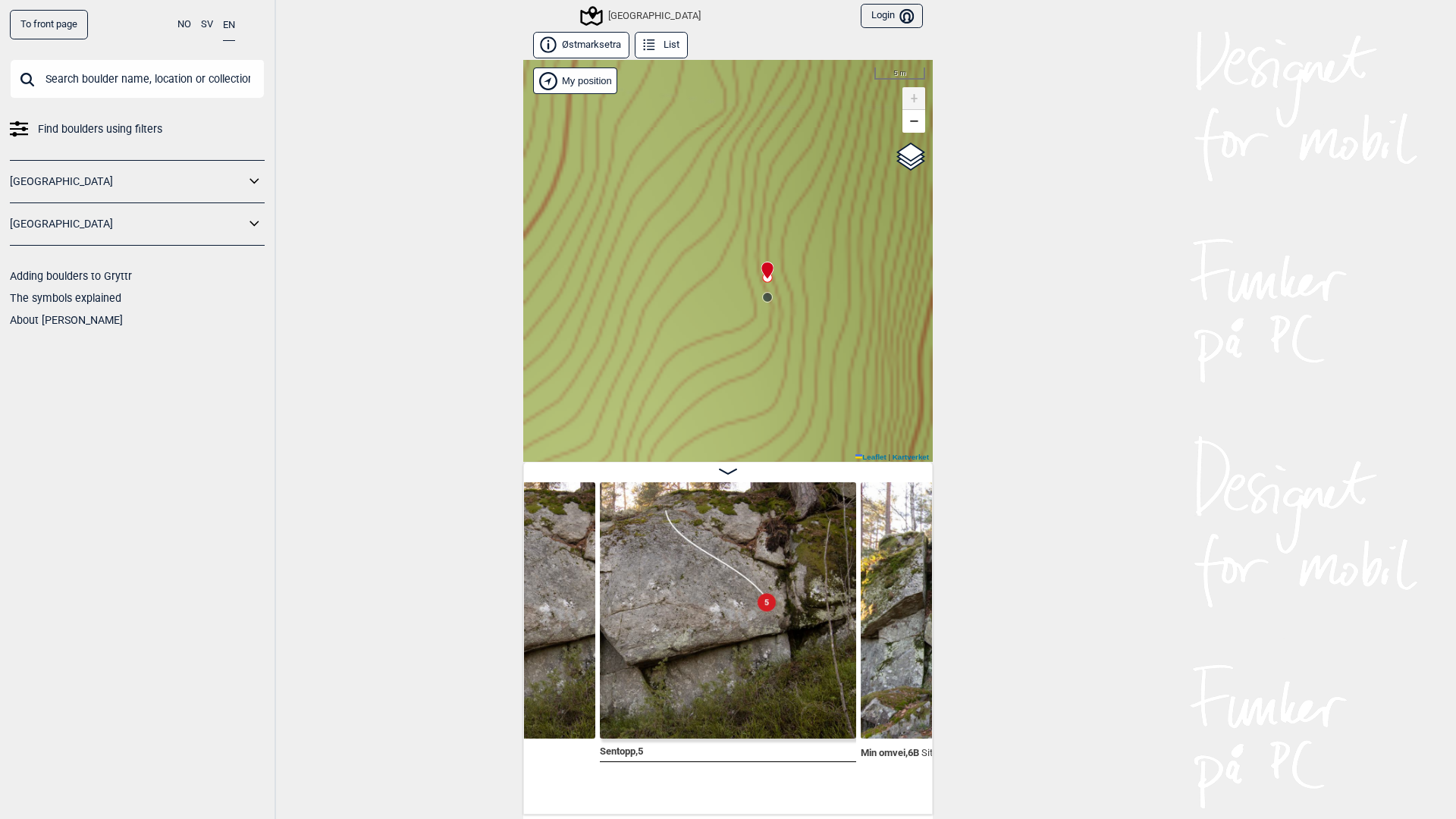 click 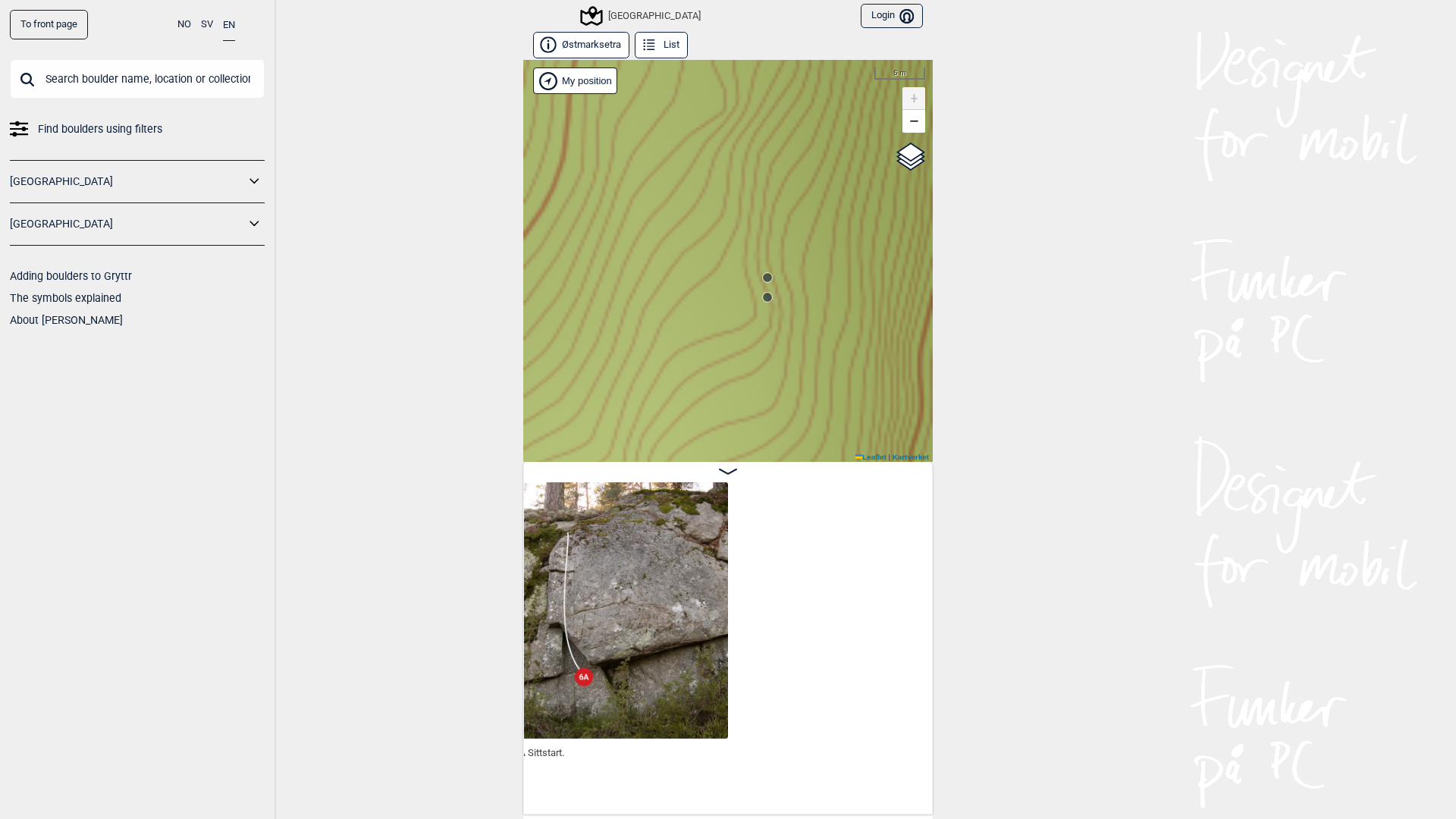scroll, scrollTop: 0, scrollLeft: 22014, axis: horizontal 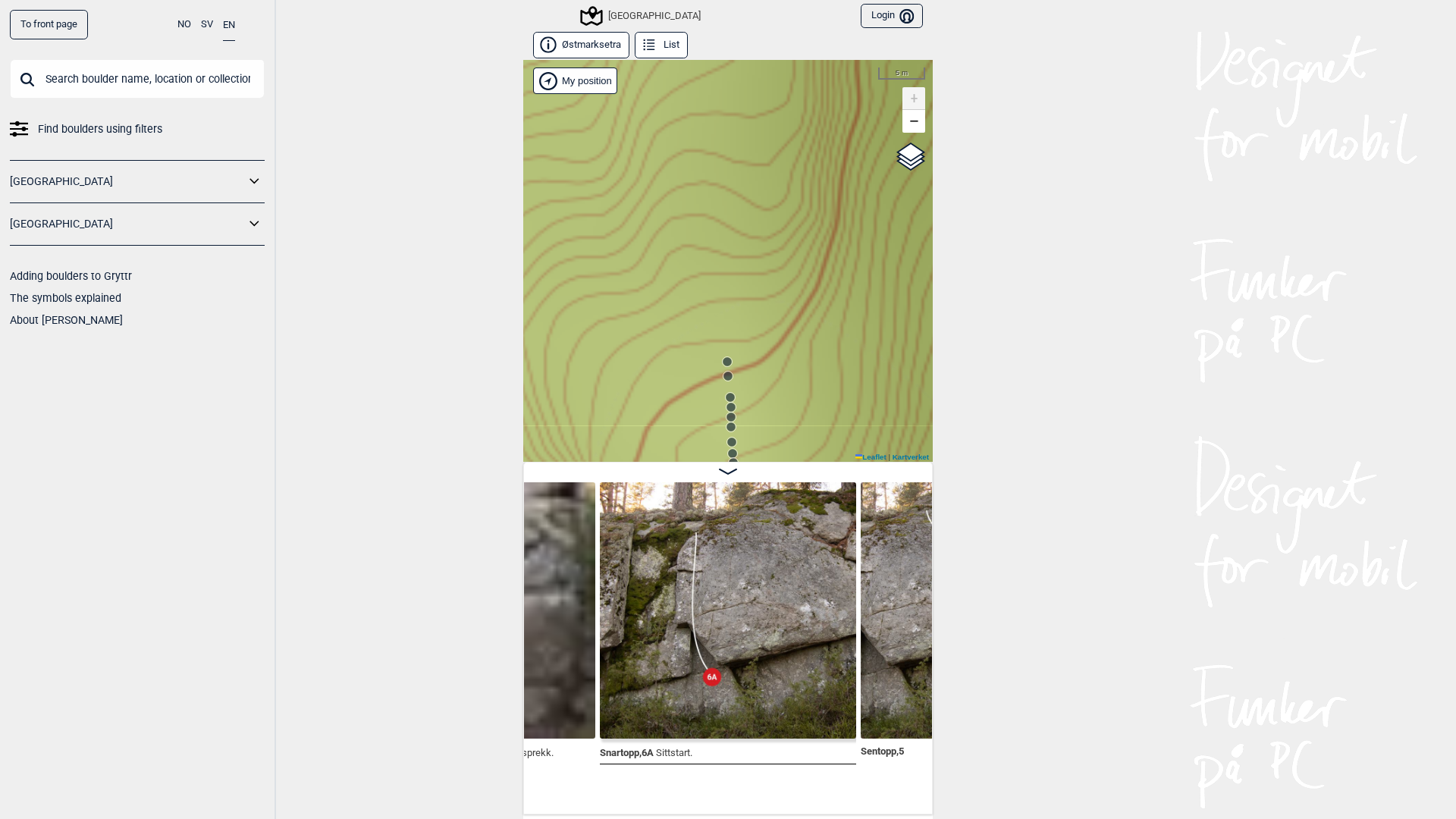 drag, startPoint x: 741, startPoint y: 340, endPoint x: 733, endPoint y: 325, distance: 17 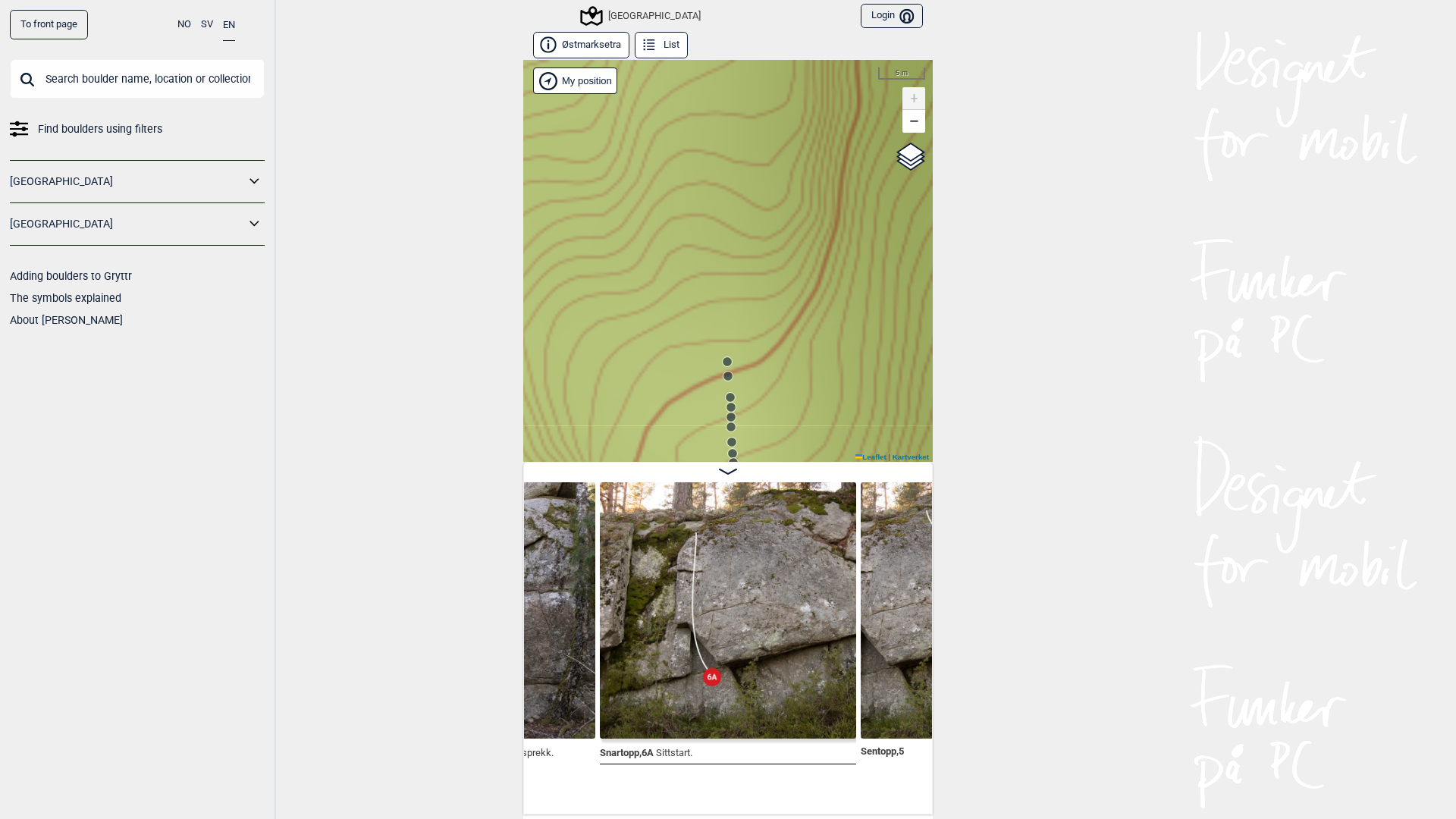 click on "Speidersteinen Barnehageveggen Cowboyveggen Bølerveggen [GEOGRAPHIC_DATA]" at bounding box center [728, 261] 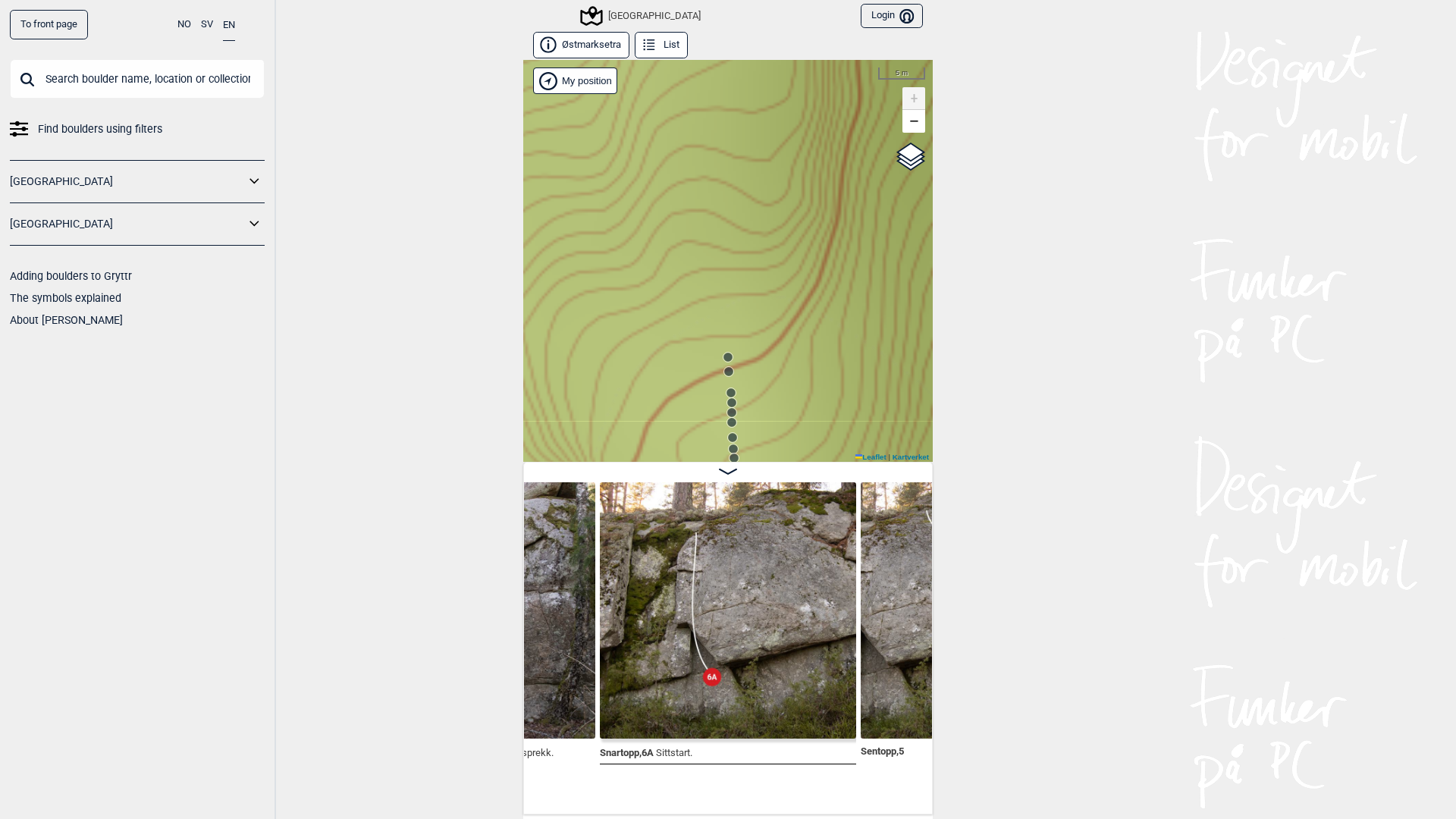 click 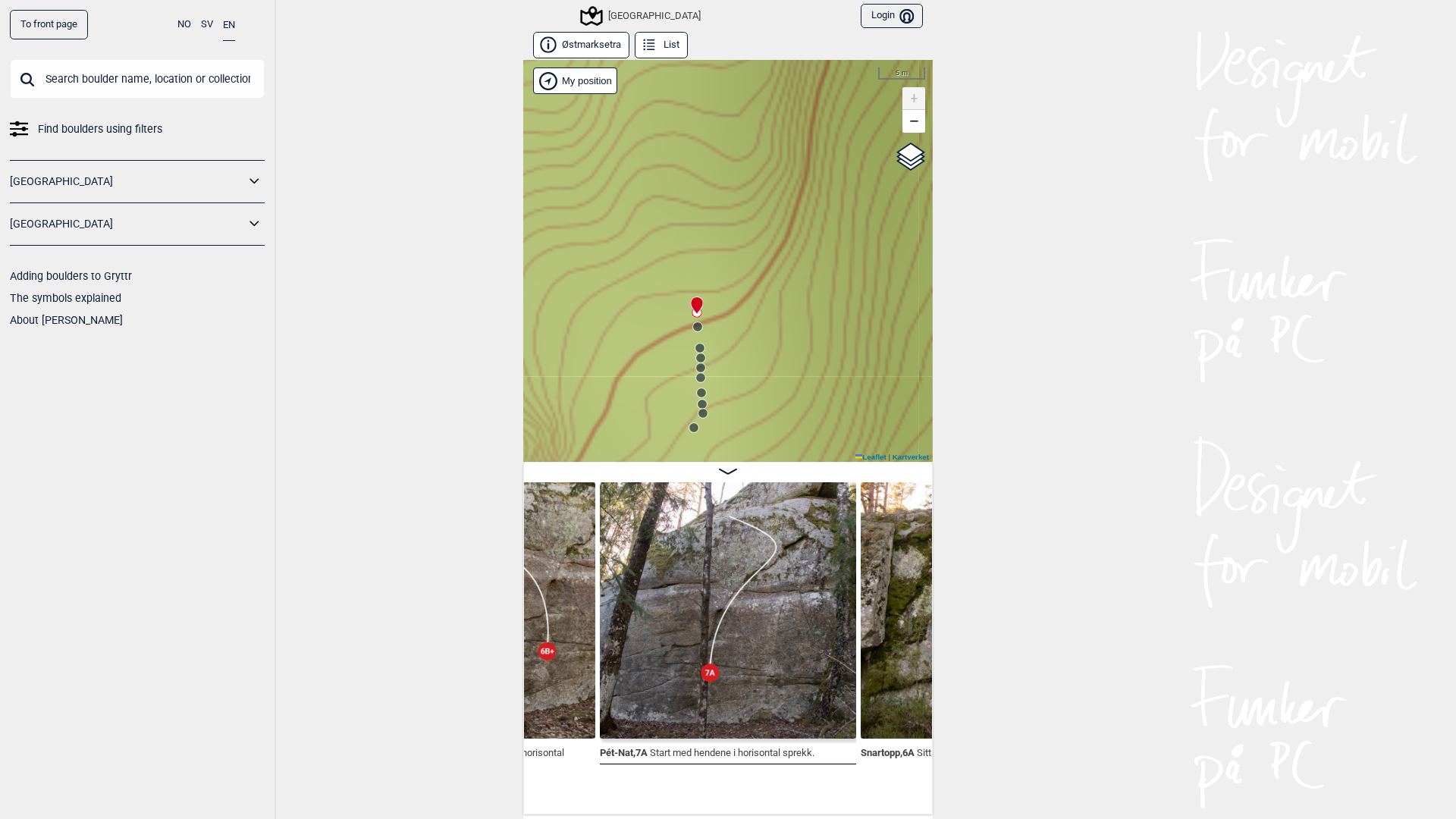 drag, startPoint x: 701, startPoint y: 394, endPoint x: 666, endPoint y: 315, distance: 86.40602 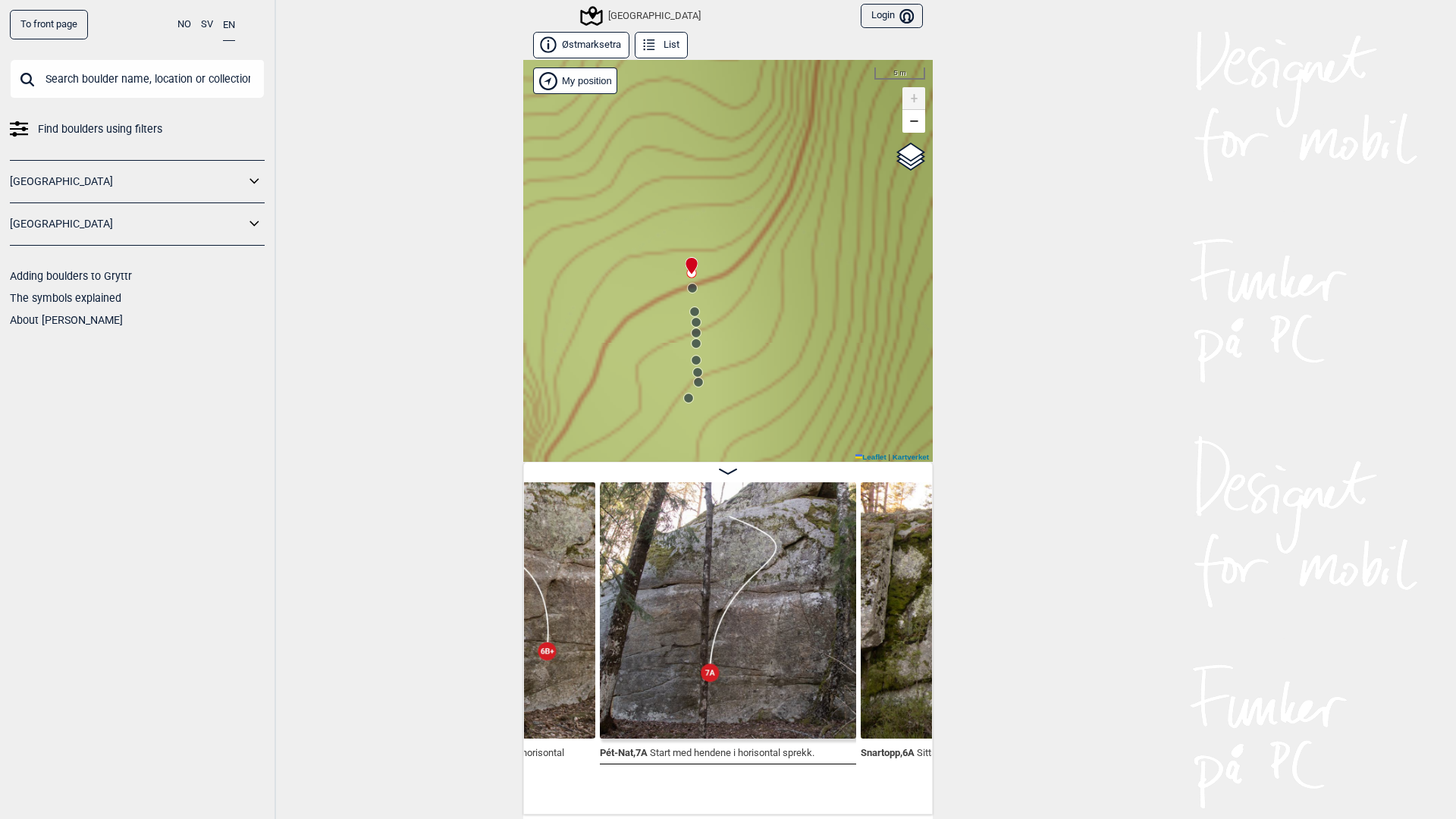 click 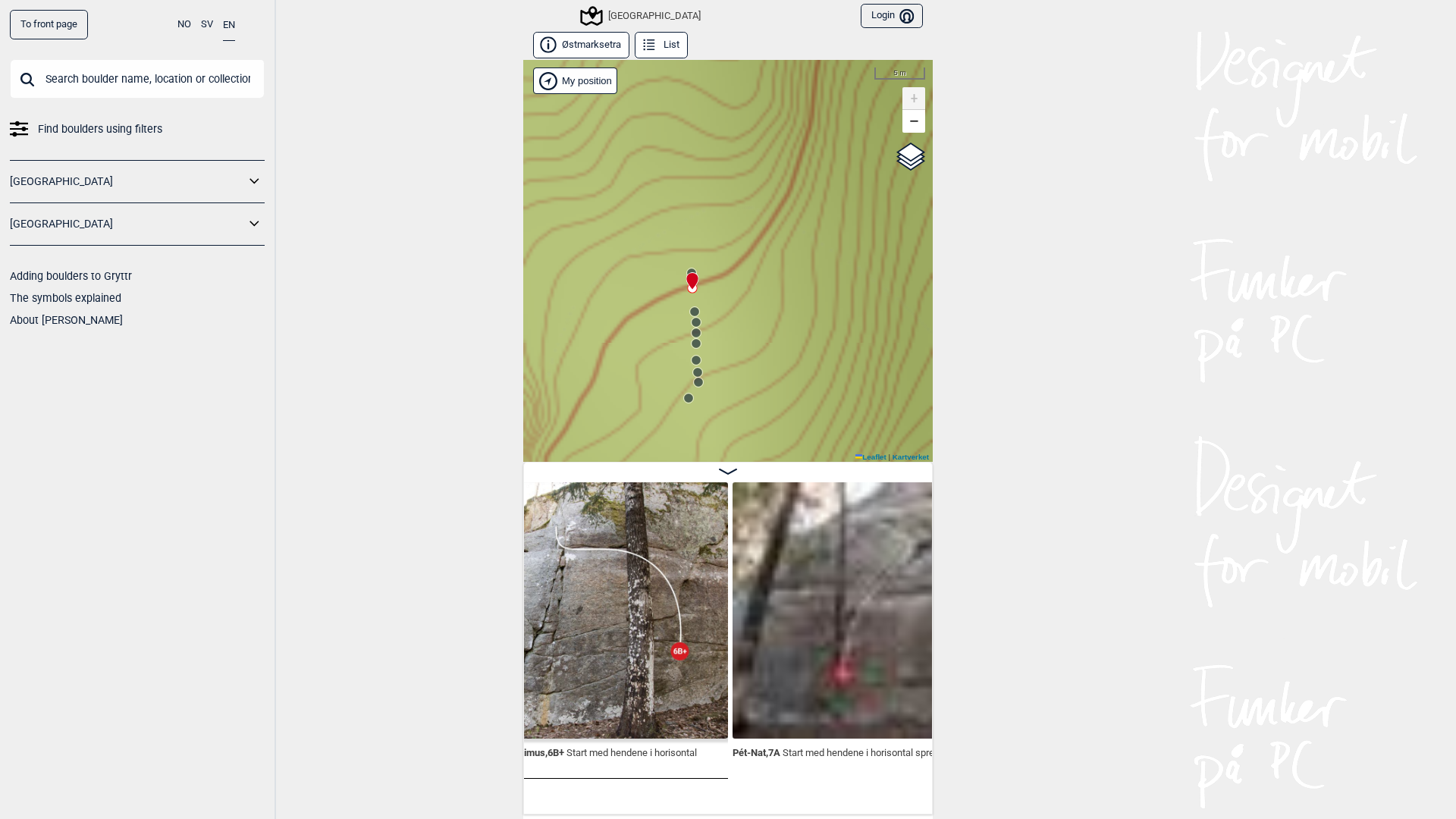 scroll, scrollTop: 0, scrollLeft: 21758, axis: horizontal 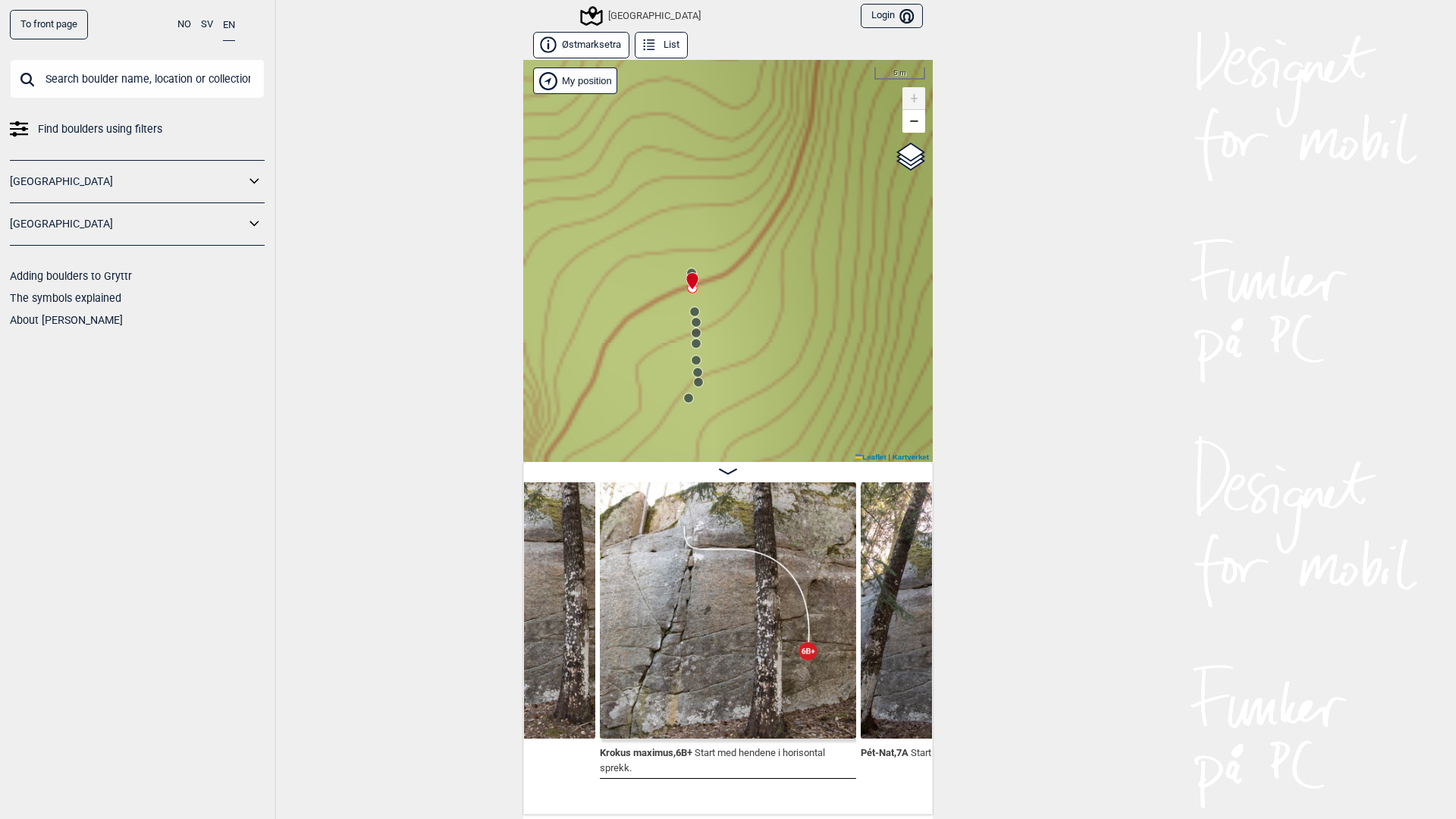 click 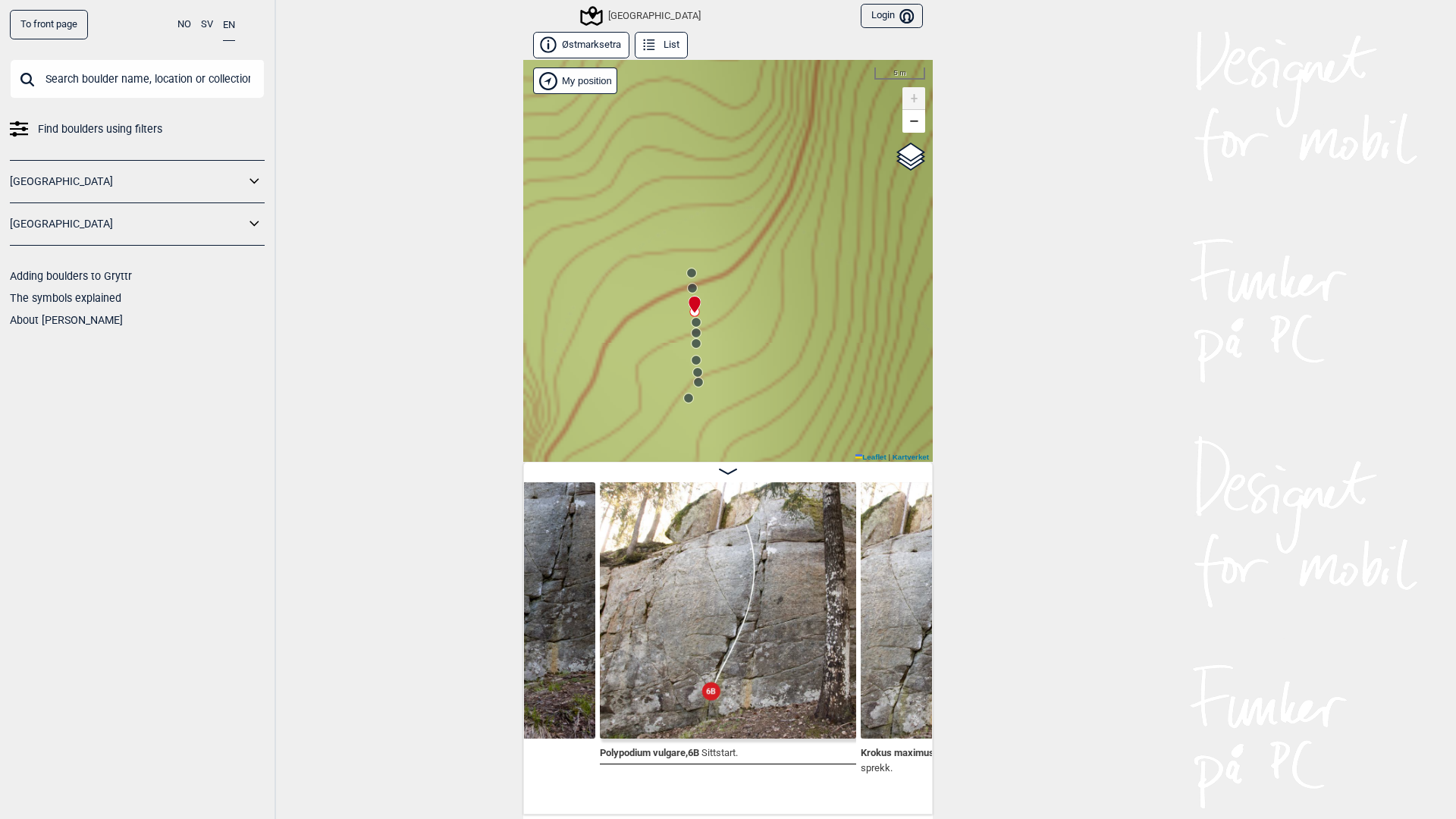 click 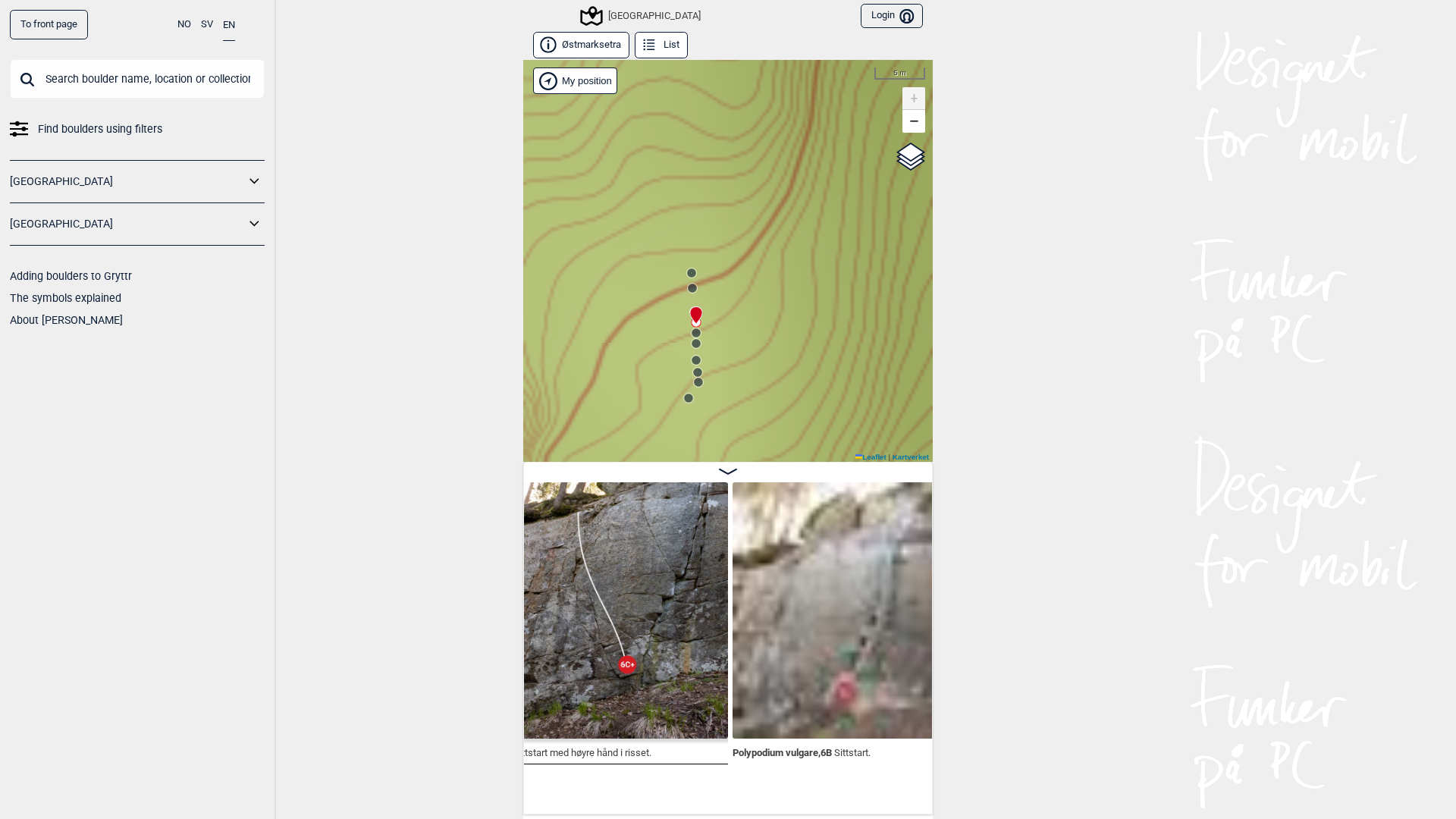 scroll, scrollTop: 0, scrollLeft: 21502, axis: horizontal 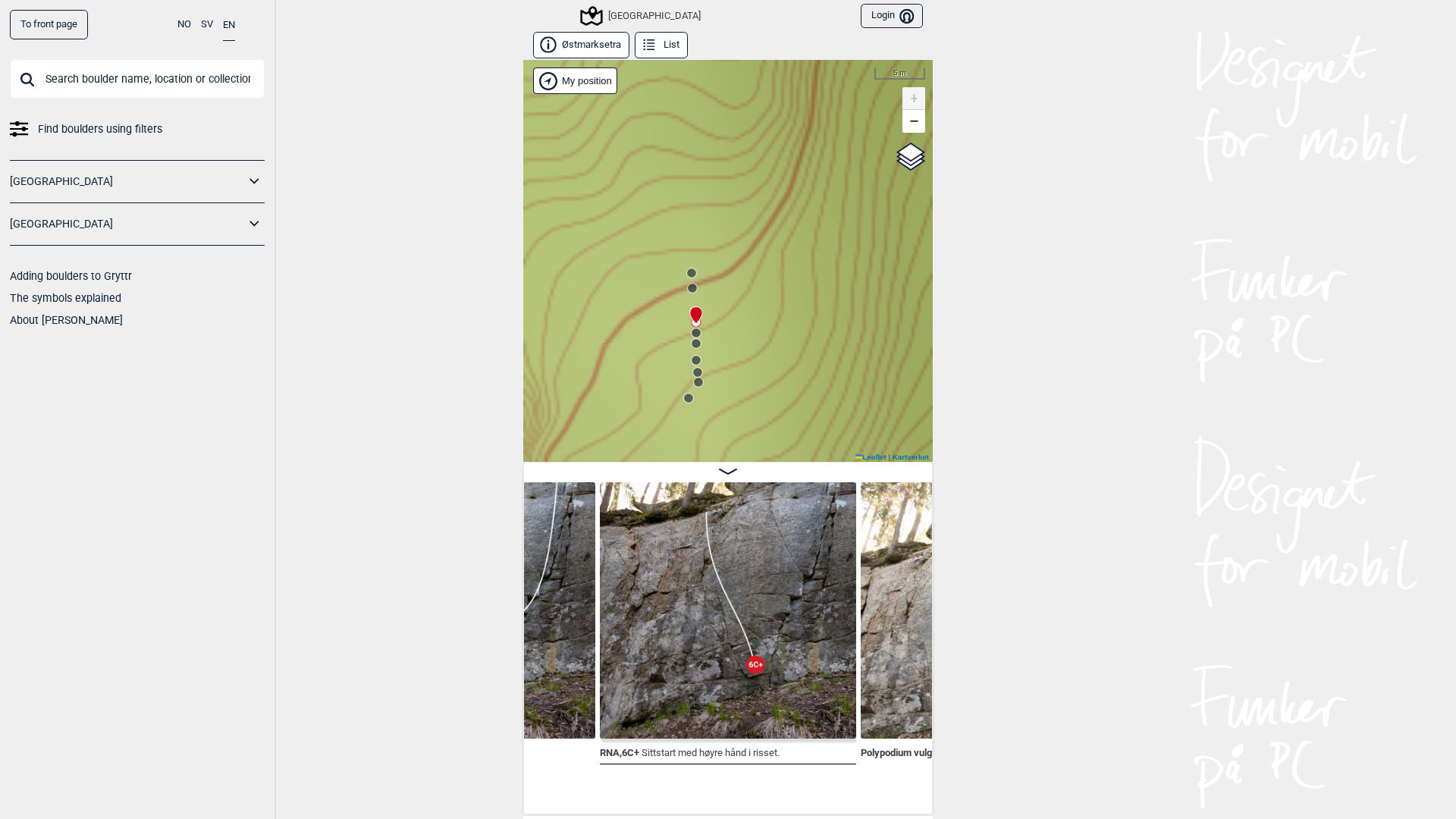 click 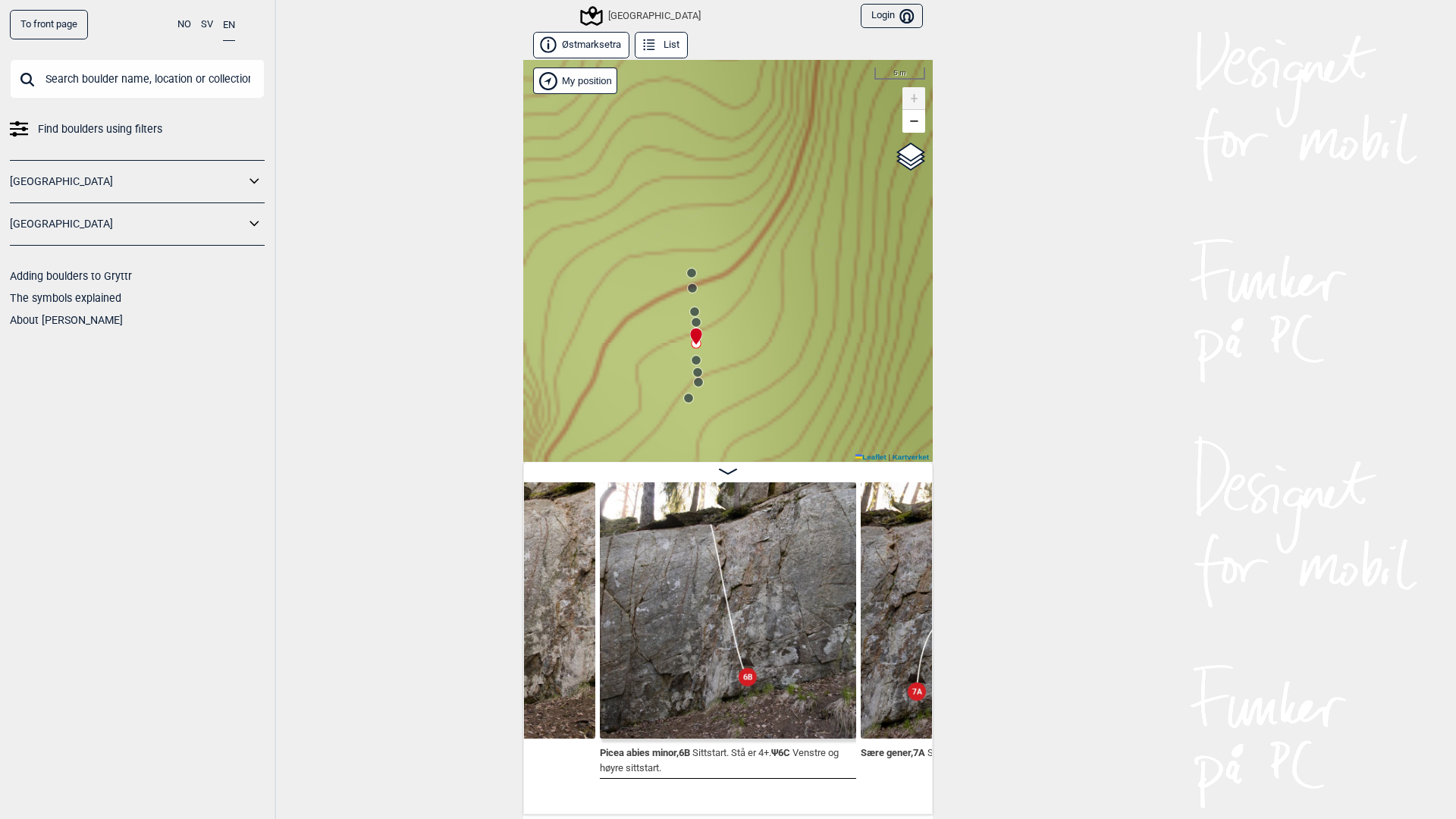 click 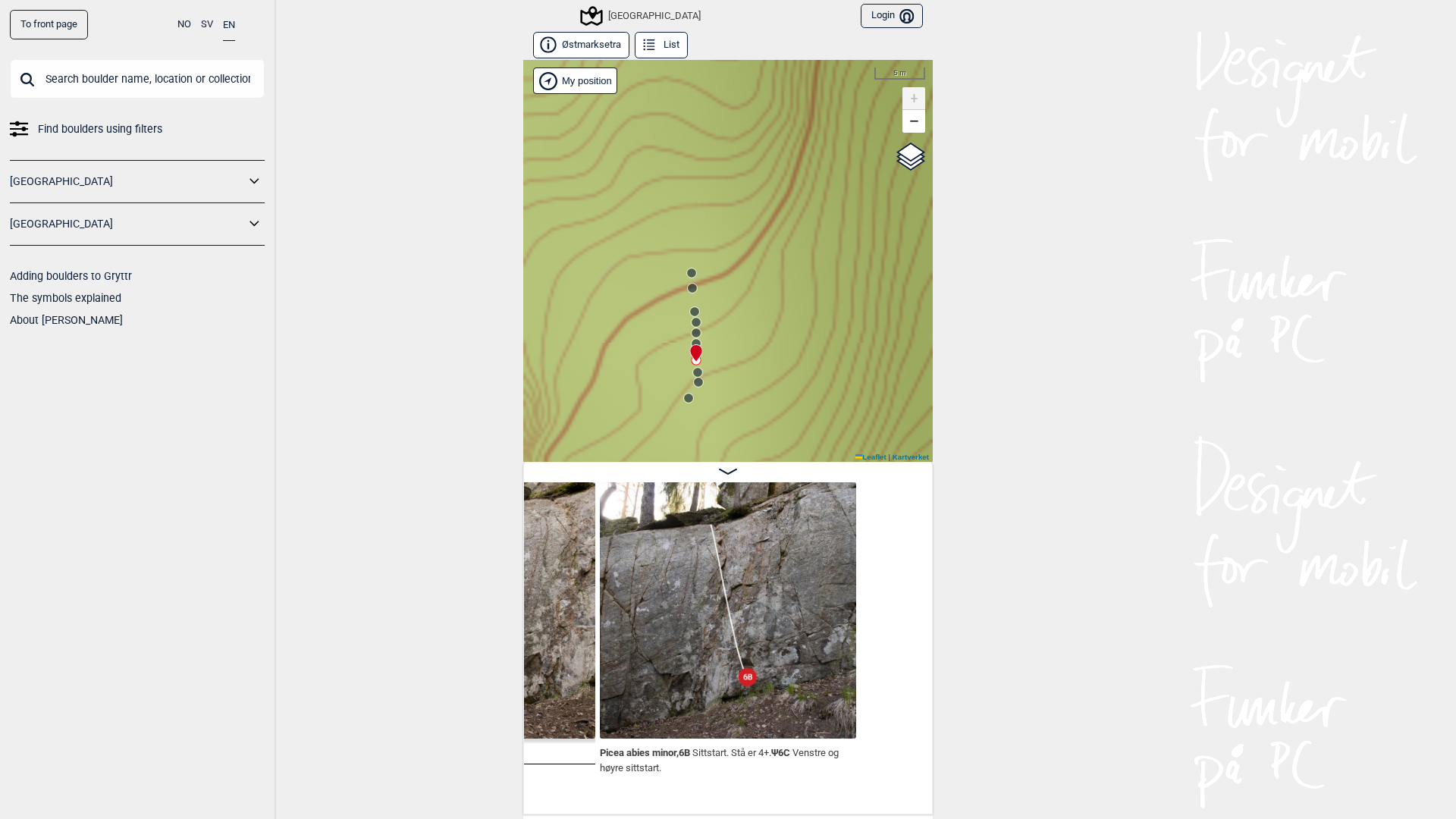 scroll, scrollTop: 0, scrollLeft: 21117, axis: horizontal 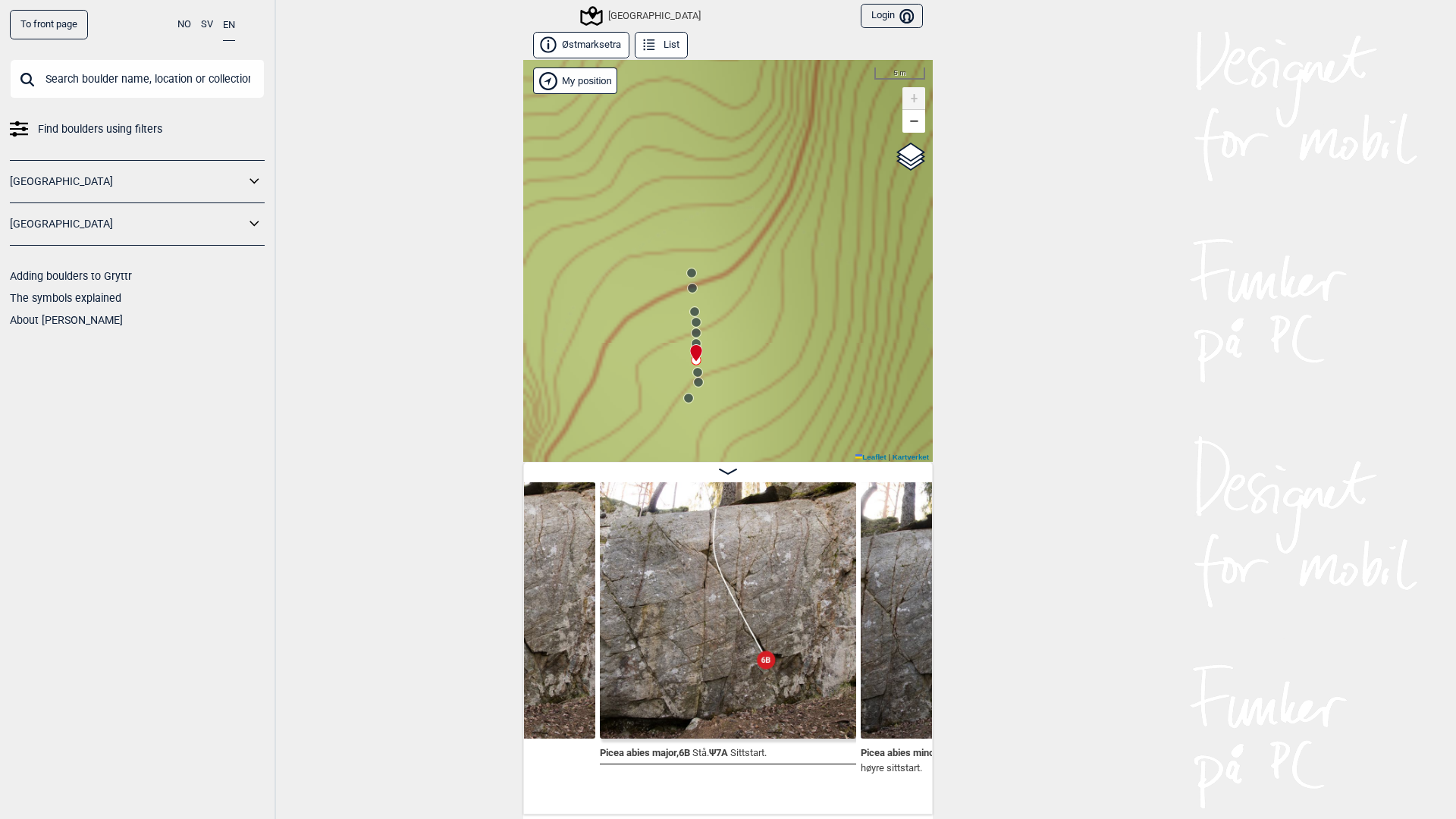 click at bounding box center (693, 347) 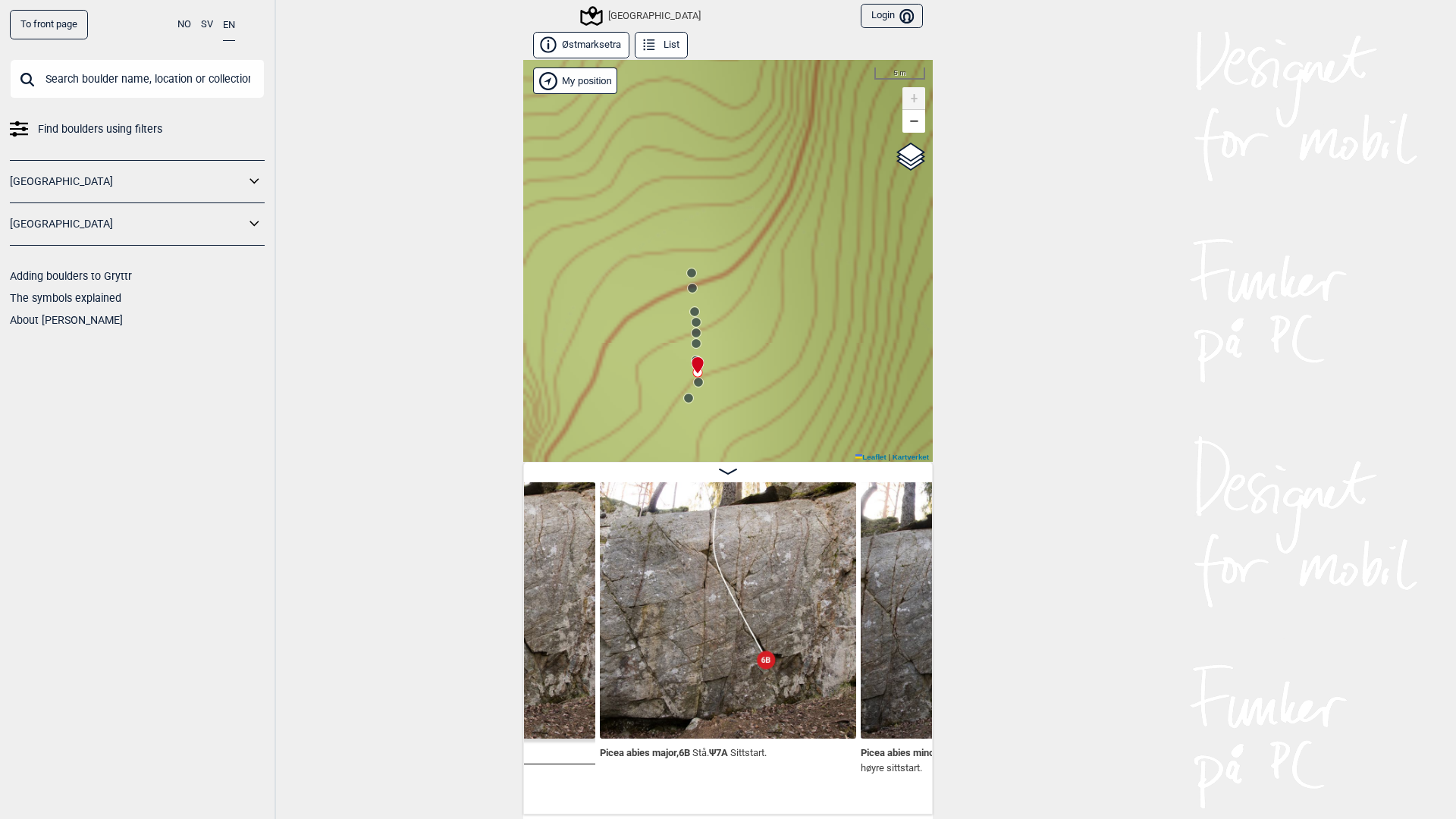 scroll, scrollTop: 0, scrollLeft: 20856, axis: horizontal 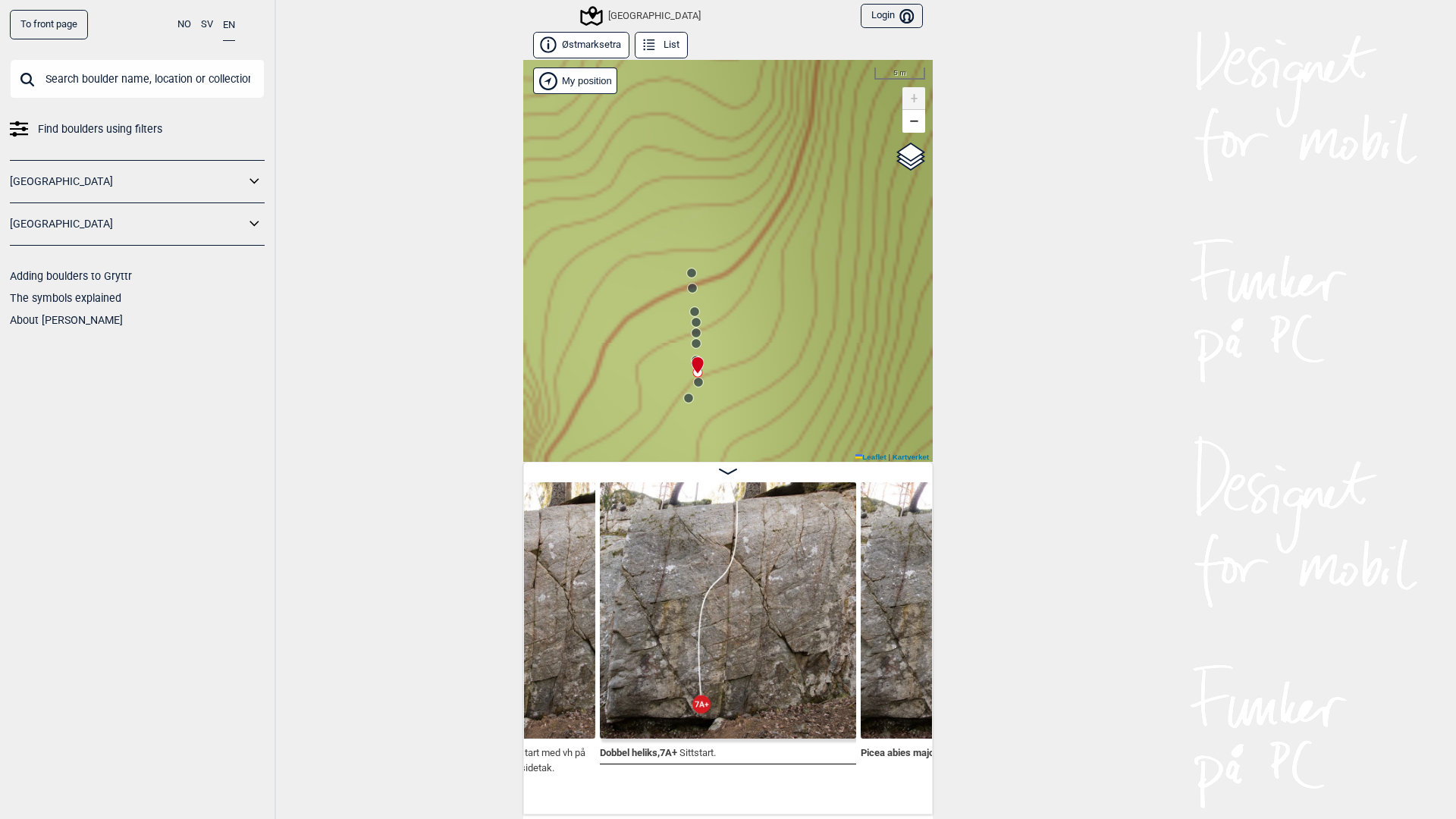 click 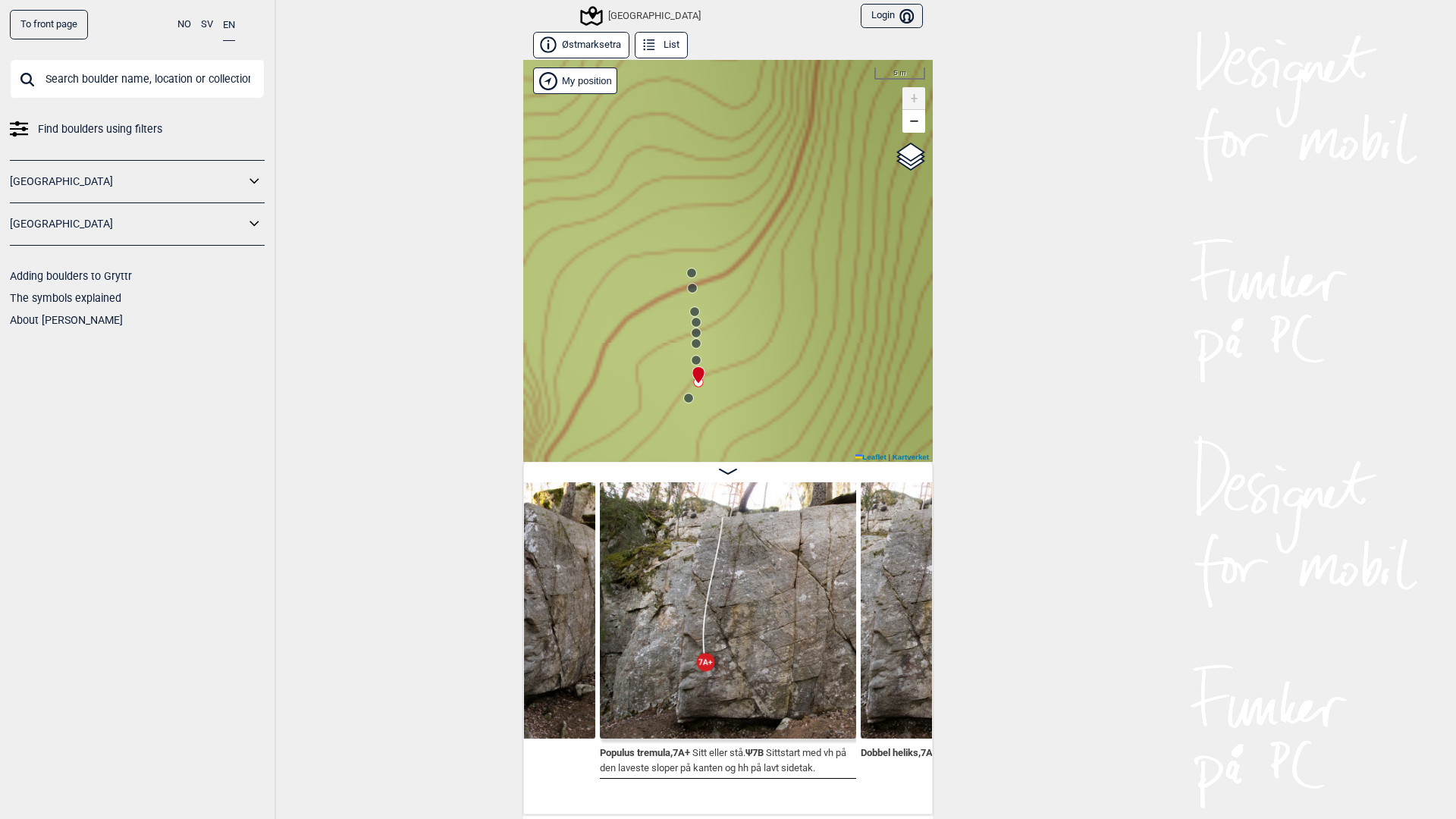 click 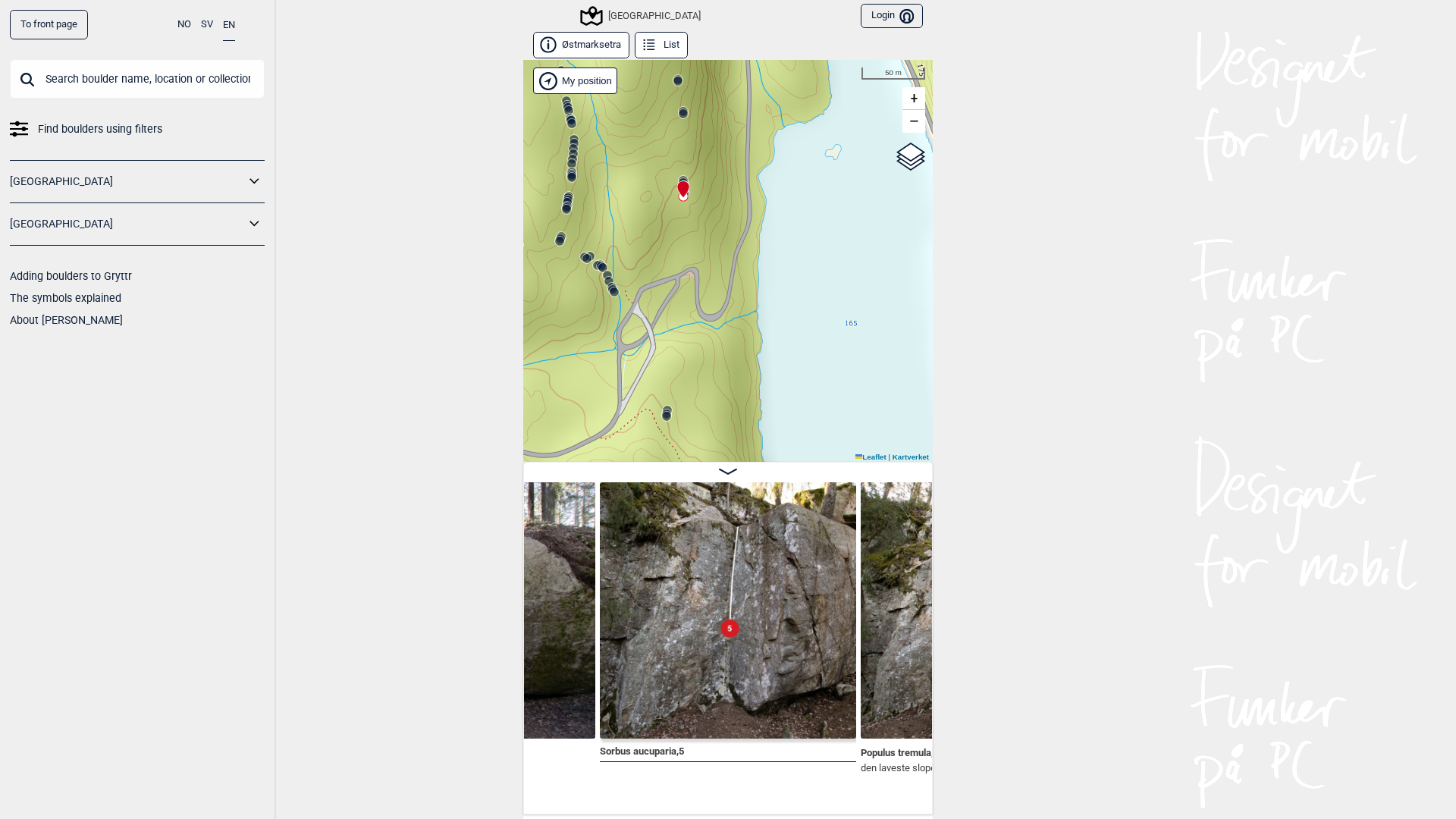 drag, startPoint x: 717, startPoint y: 362, endPoint x: 754, endPoint y: 283, distance: 87.23531 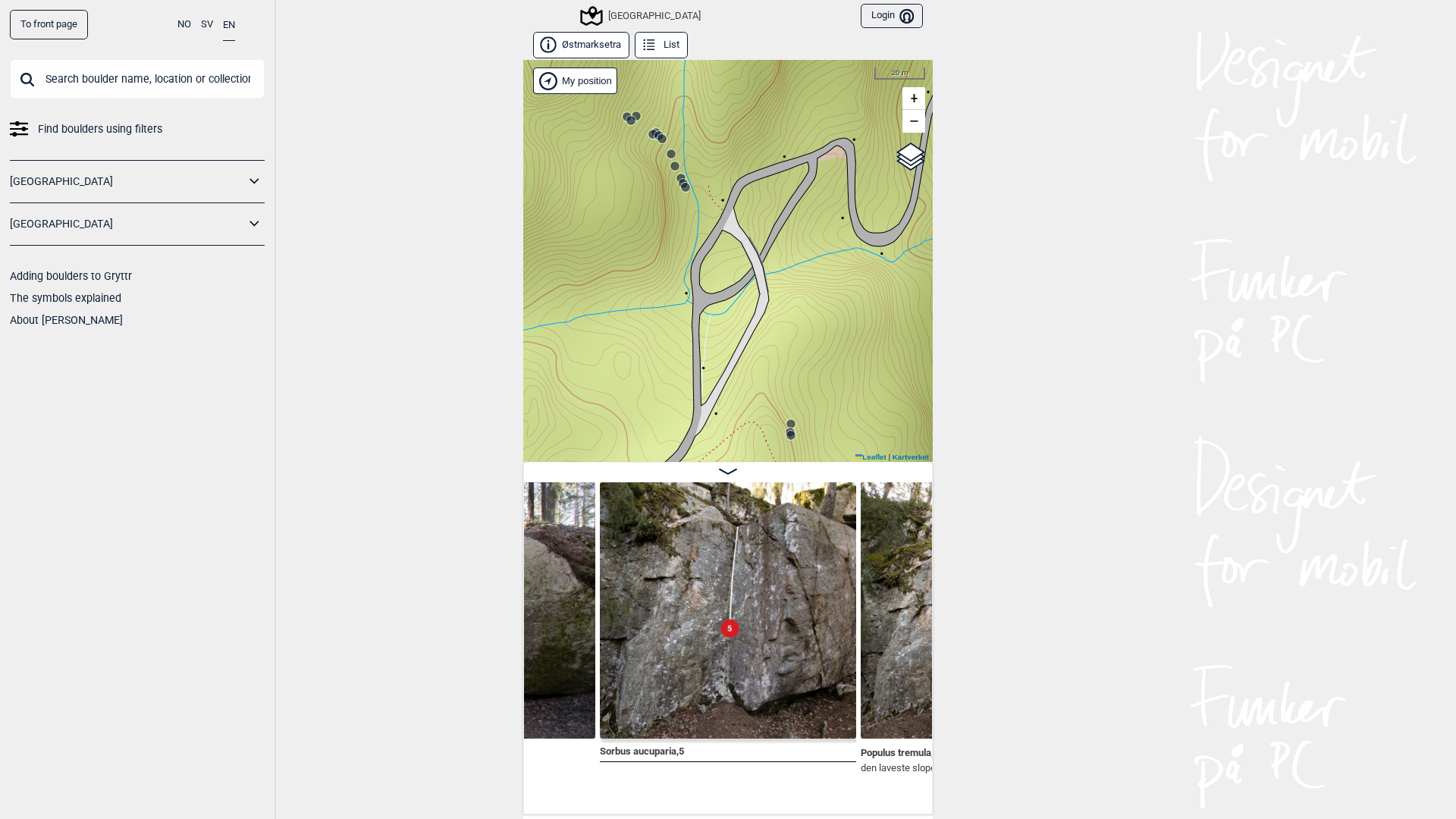 drag, startPoint x: 640, startPoint y: 309, endPoint x: 731, endPoint y: 202, distance: 140.46352 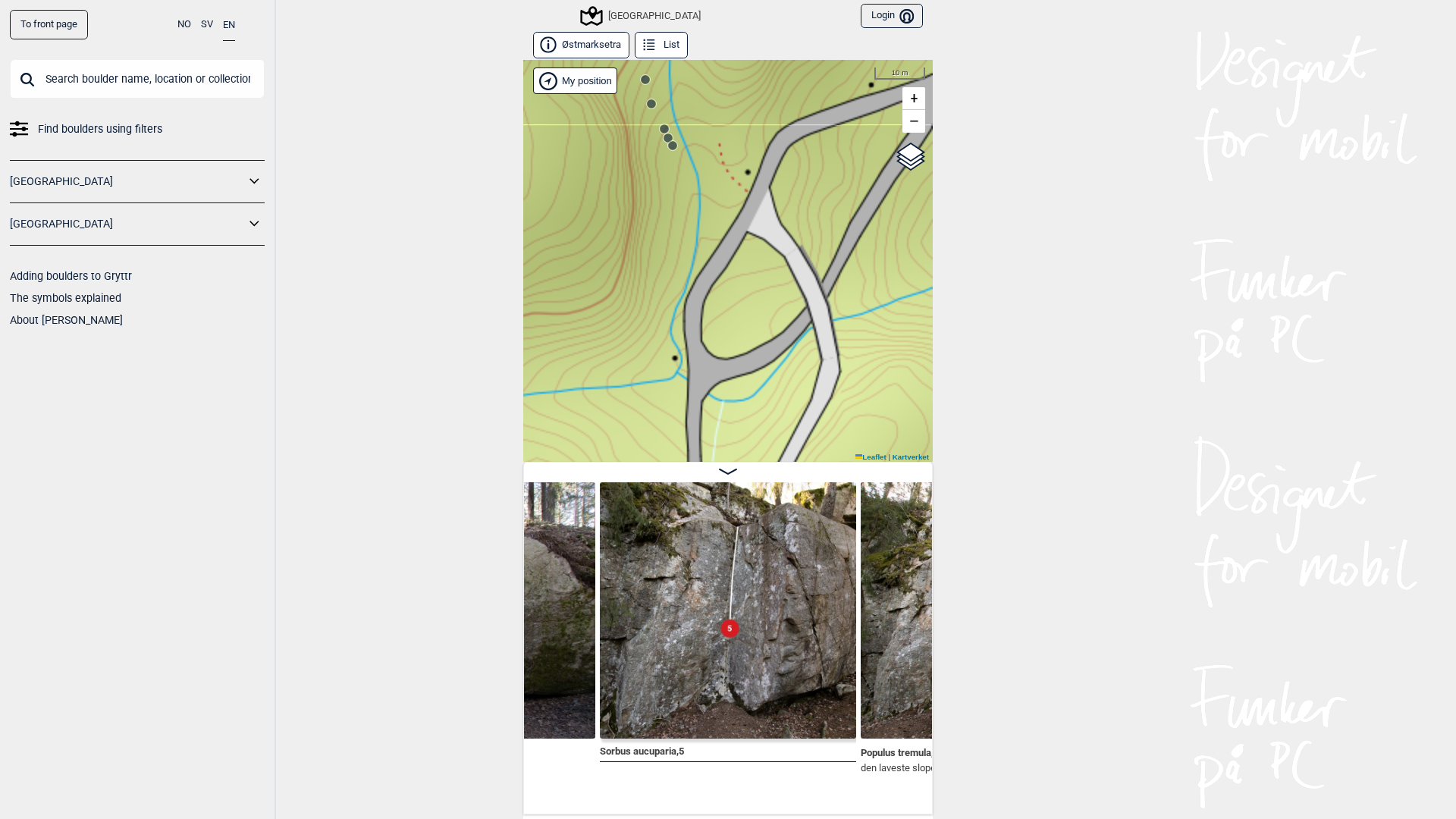 drag, startPoint x: 689, startPoint y: 215, endPoint x: 736, endPoint y: 370, distance: 161.96913 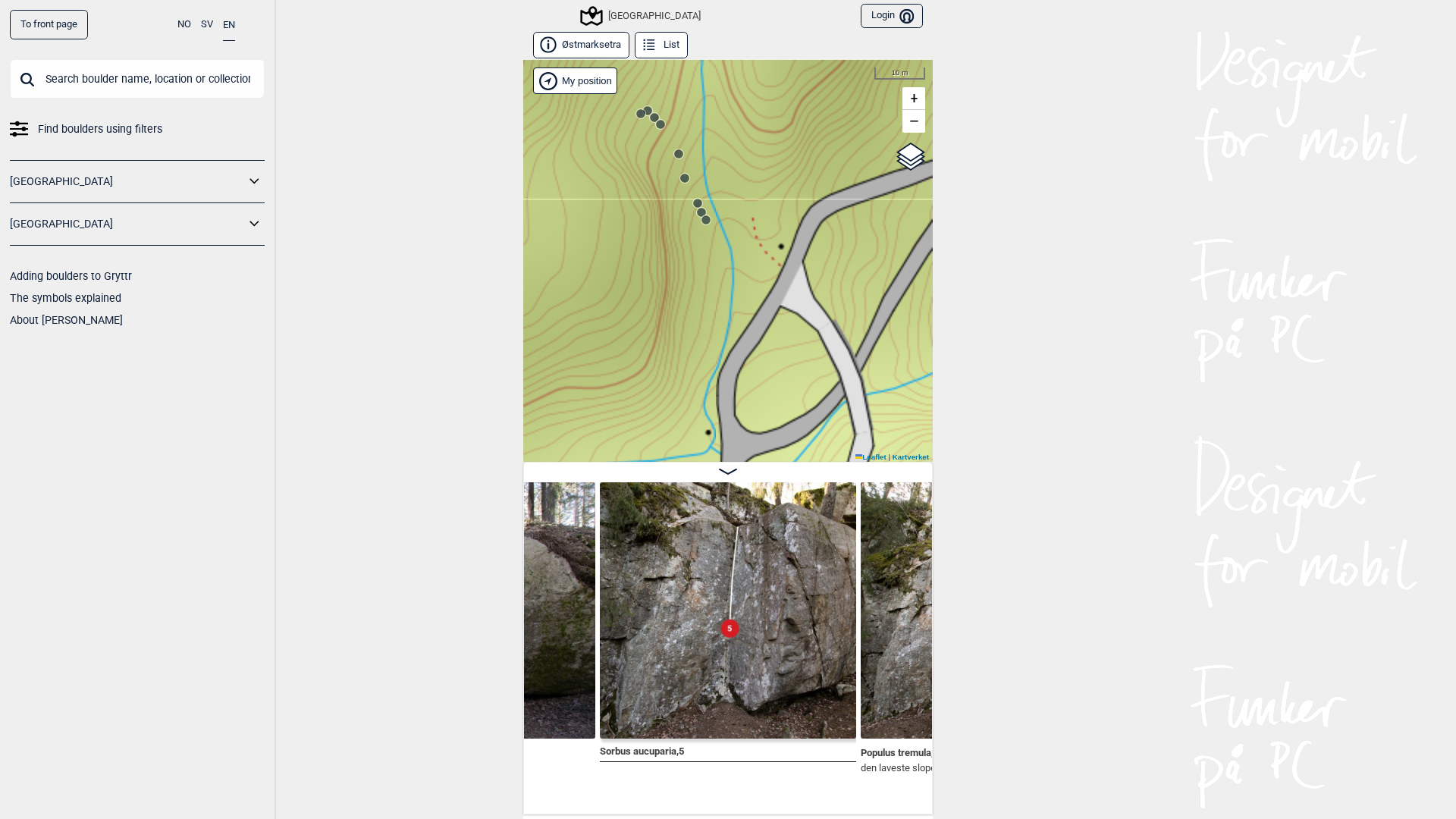 drag, startPoint x: 713, startPoint y: 246, endPoint x: 717, endPoint y: 237, distance: 9.848858 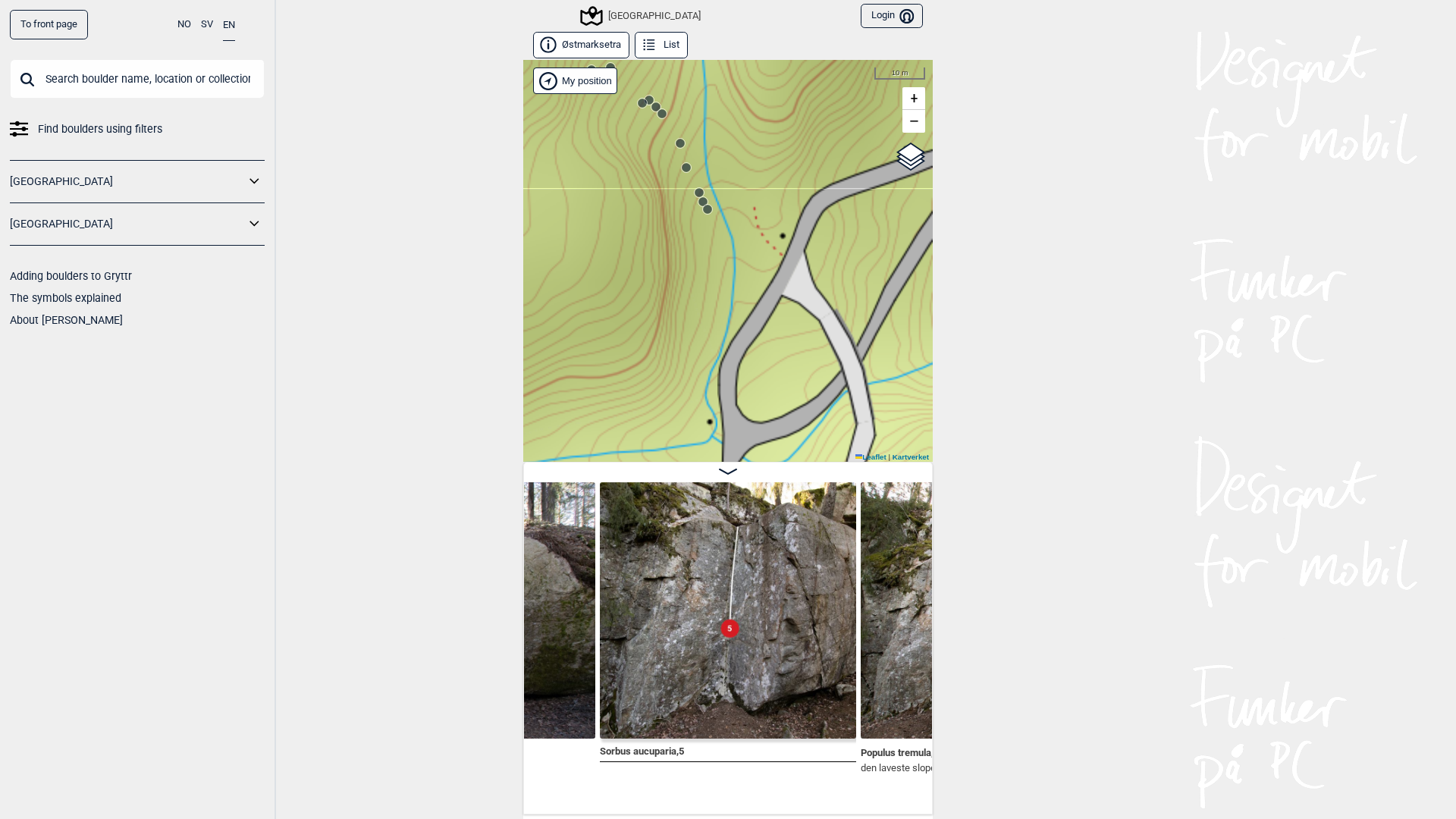 click 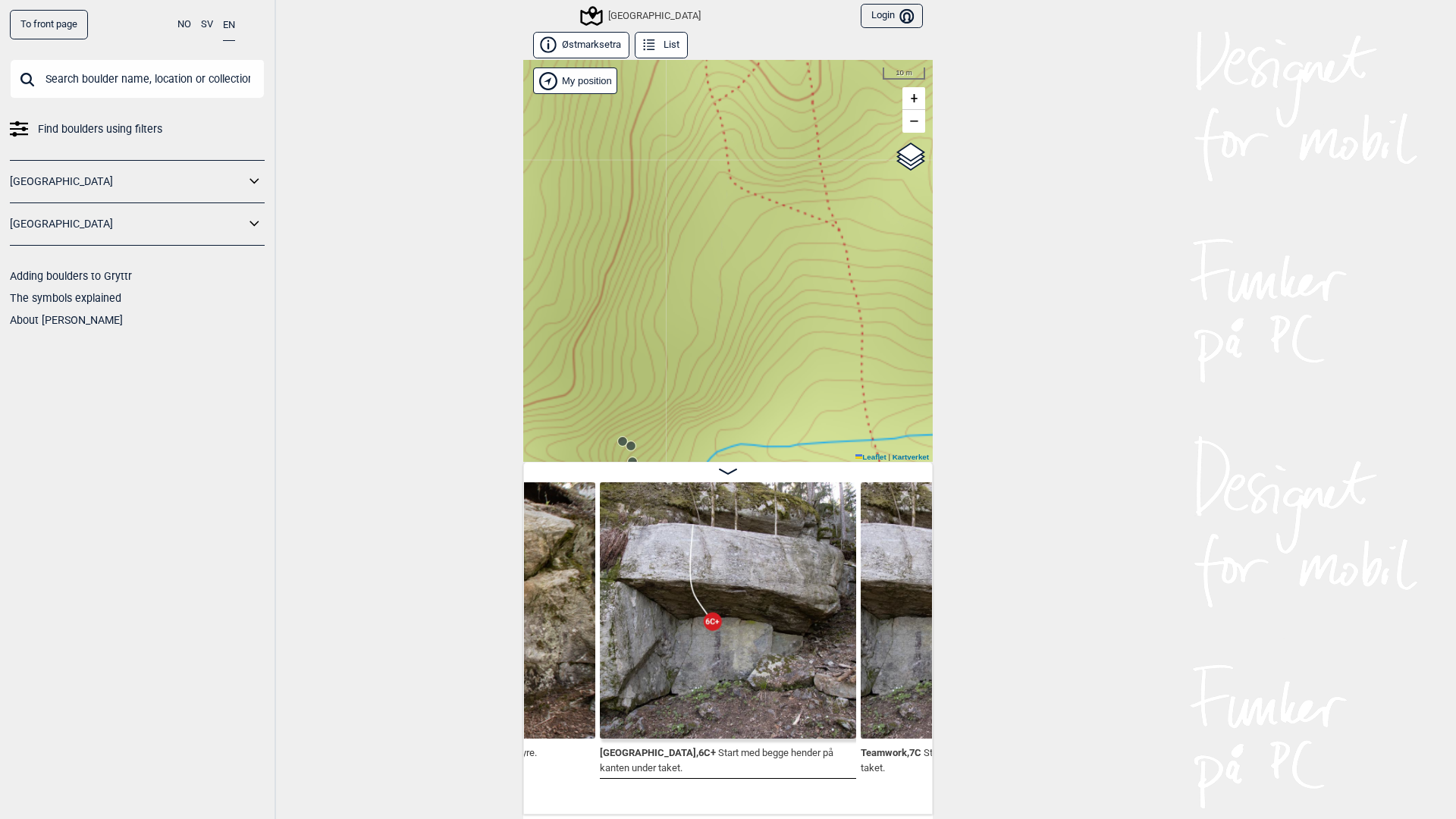 drag, startPoint x: 790, startPoint y: 268, endPoint x: 360, endPoint y: 228, distance: 431.8565 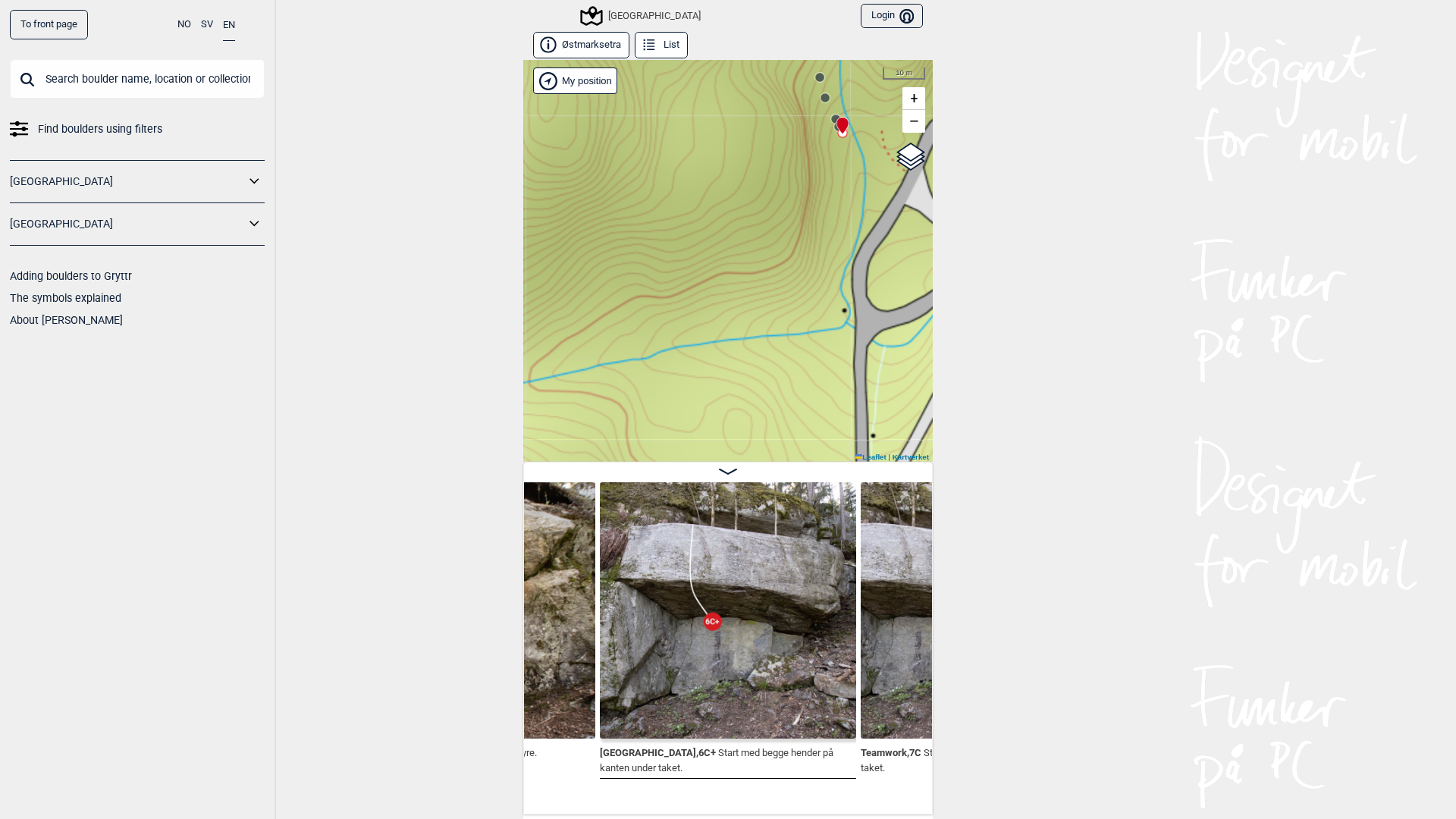 drag, startPoint x: 718, startPoint y: 248, endPoint x: 657, endPoint y: 315, distance: 90.60905 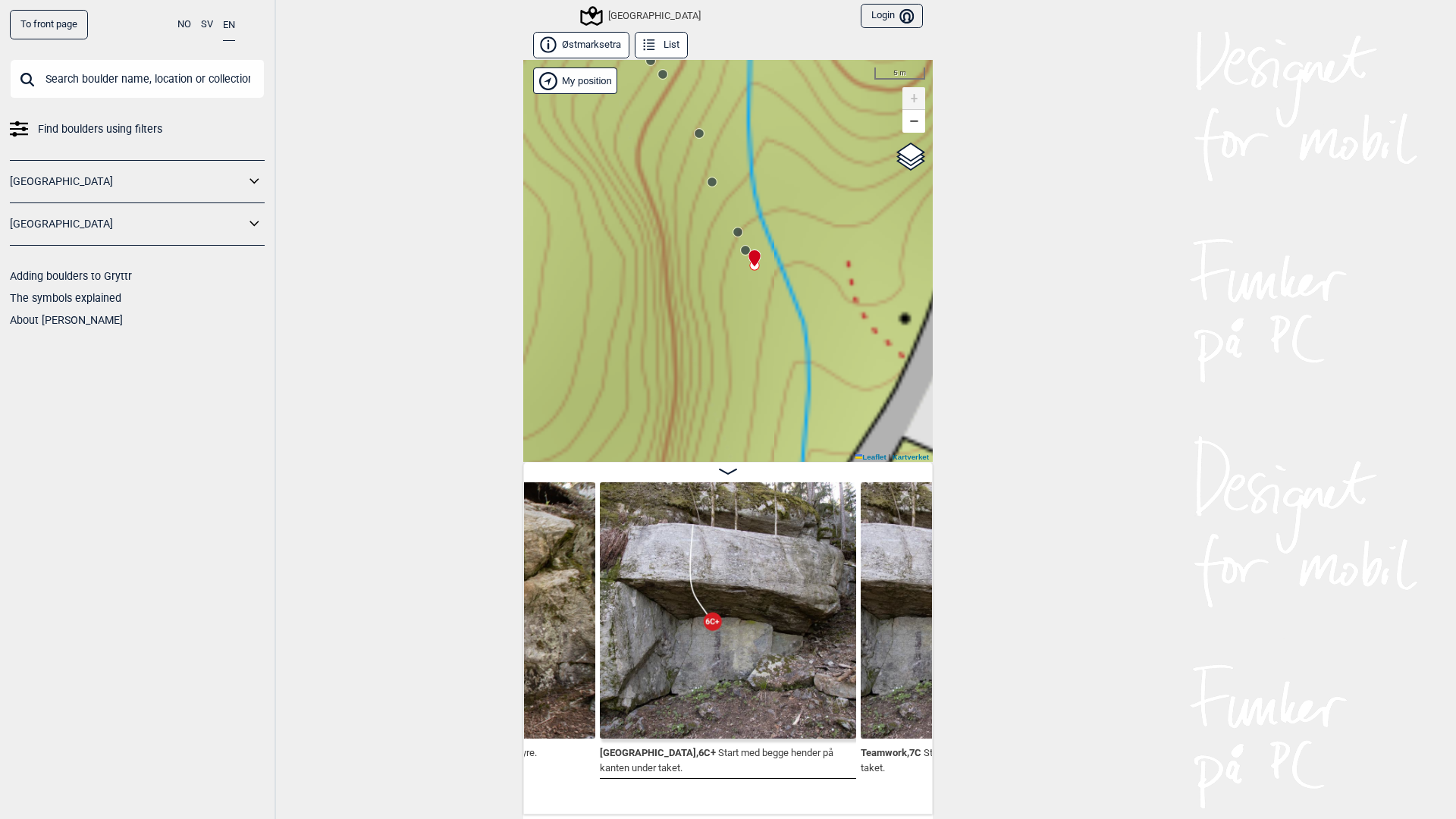 click 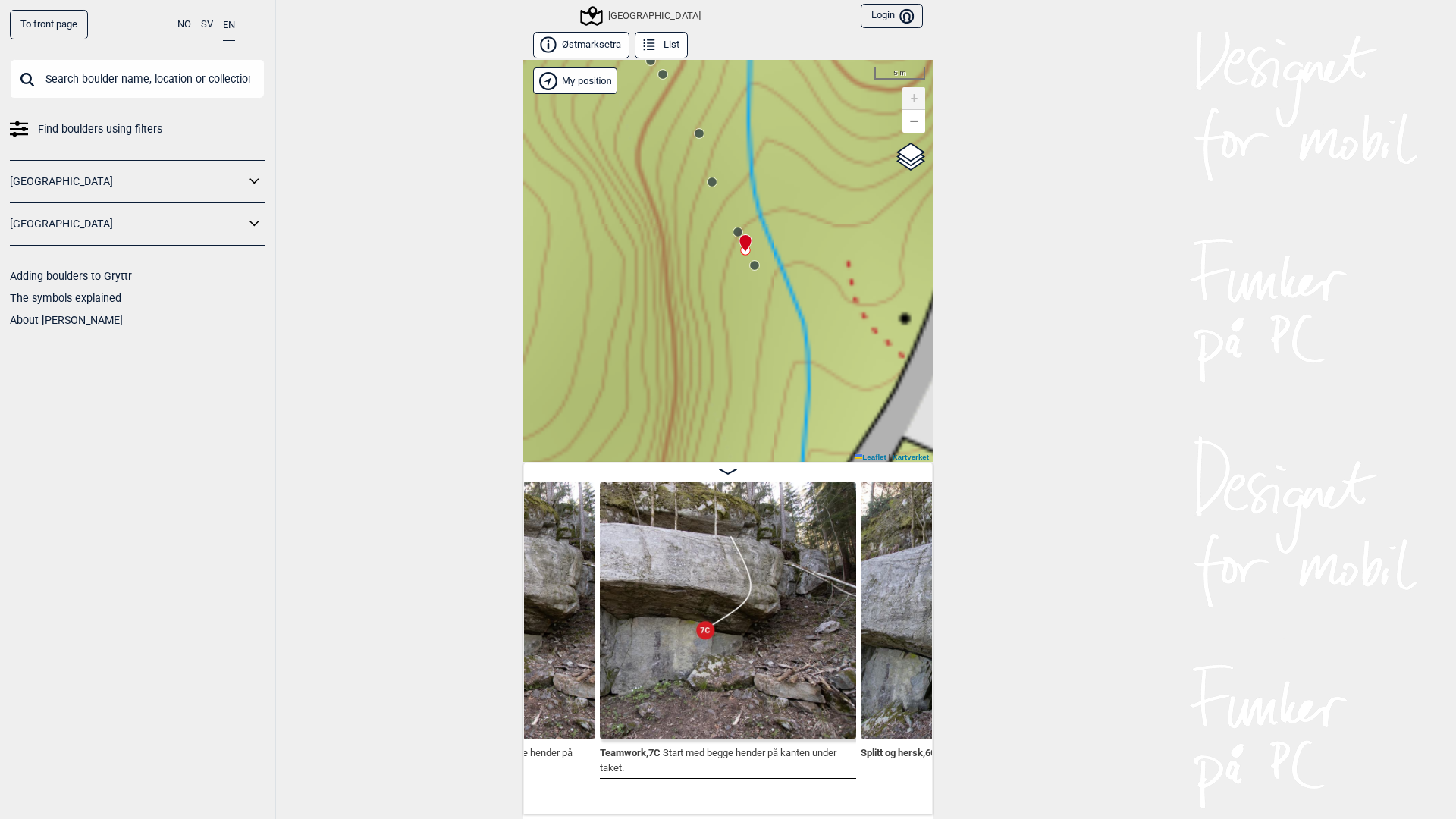 click at bounding box center [742, 237] 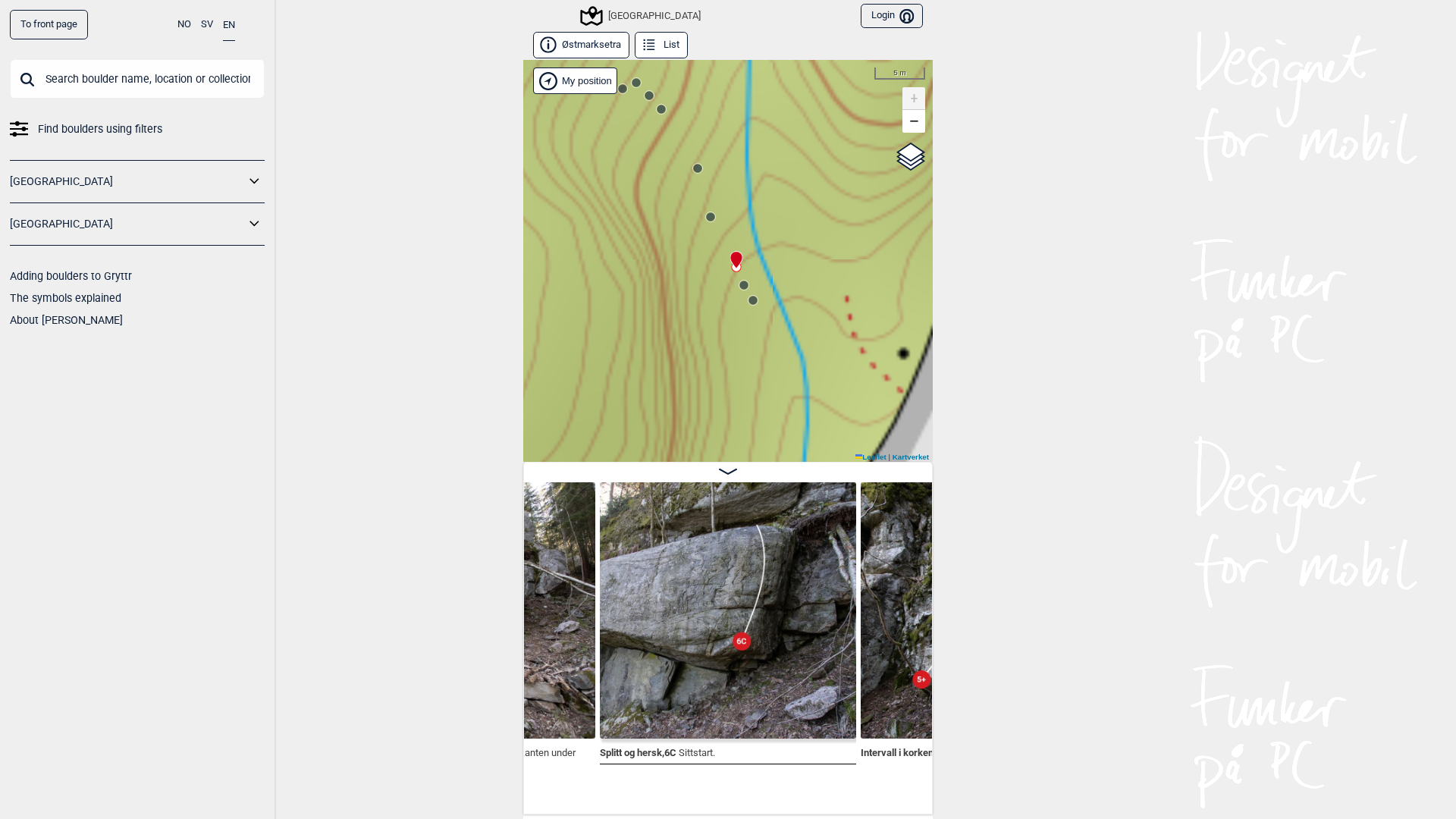 drag, startPoint x: 726, startPoint y: 239, endPoint x: 723, endPoint y: 362, distance: 123.0366 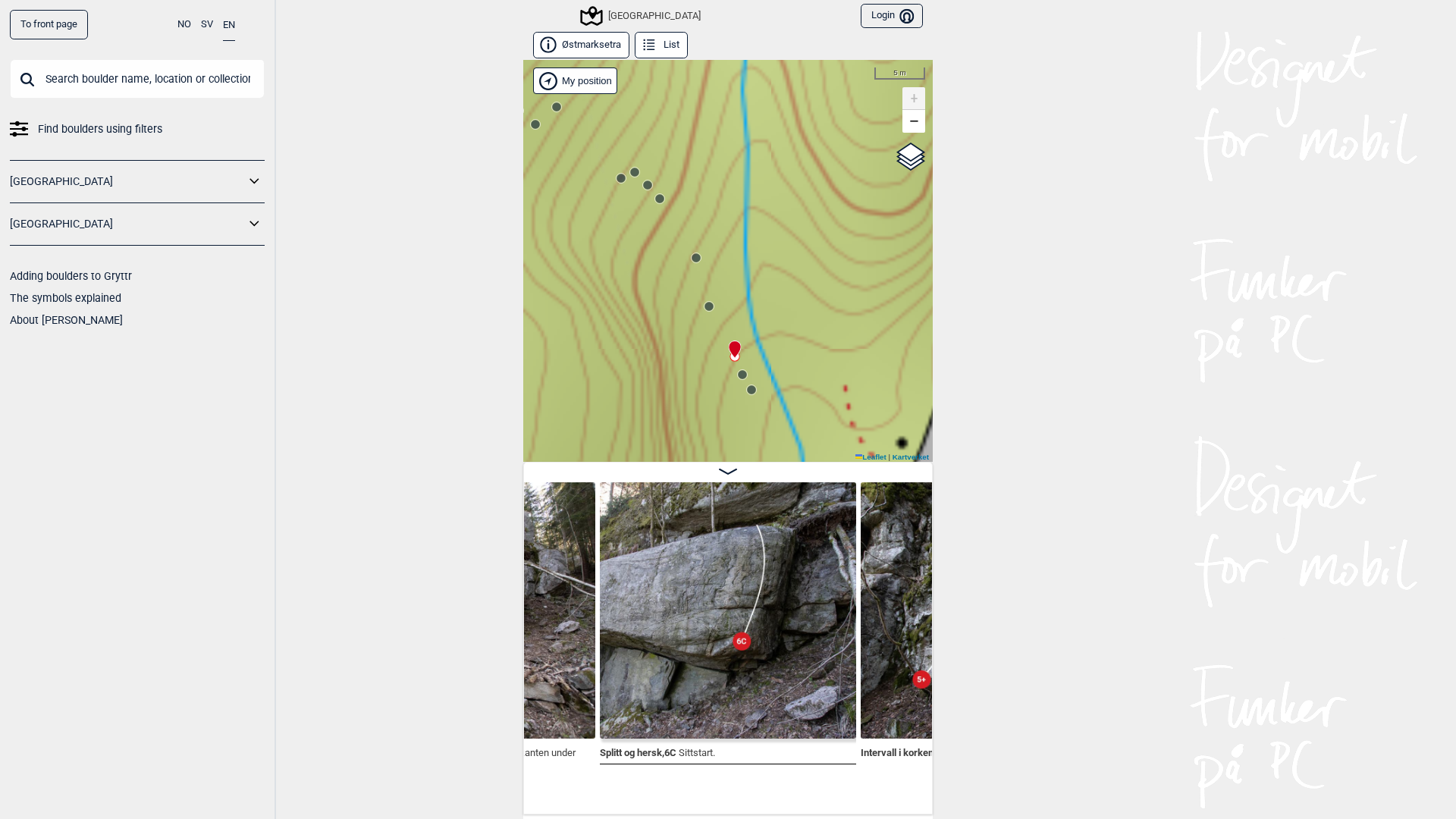click 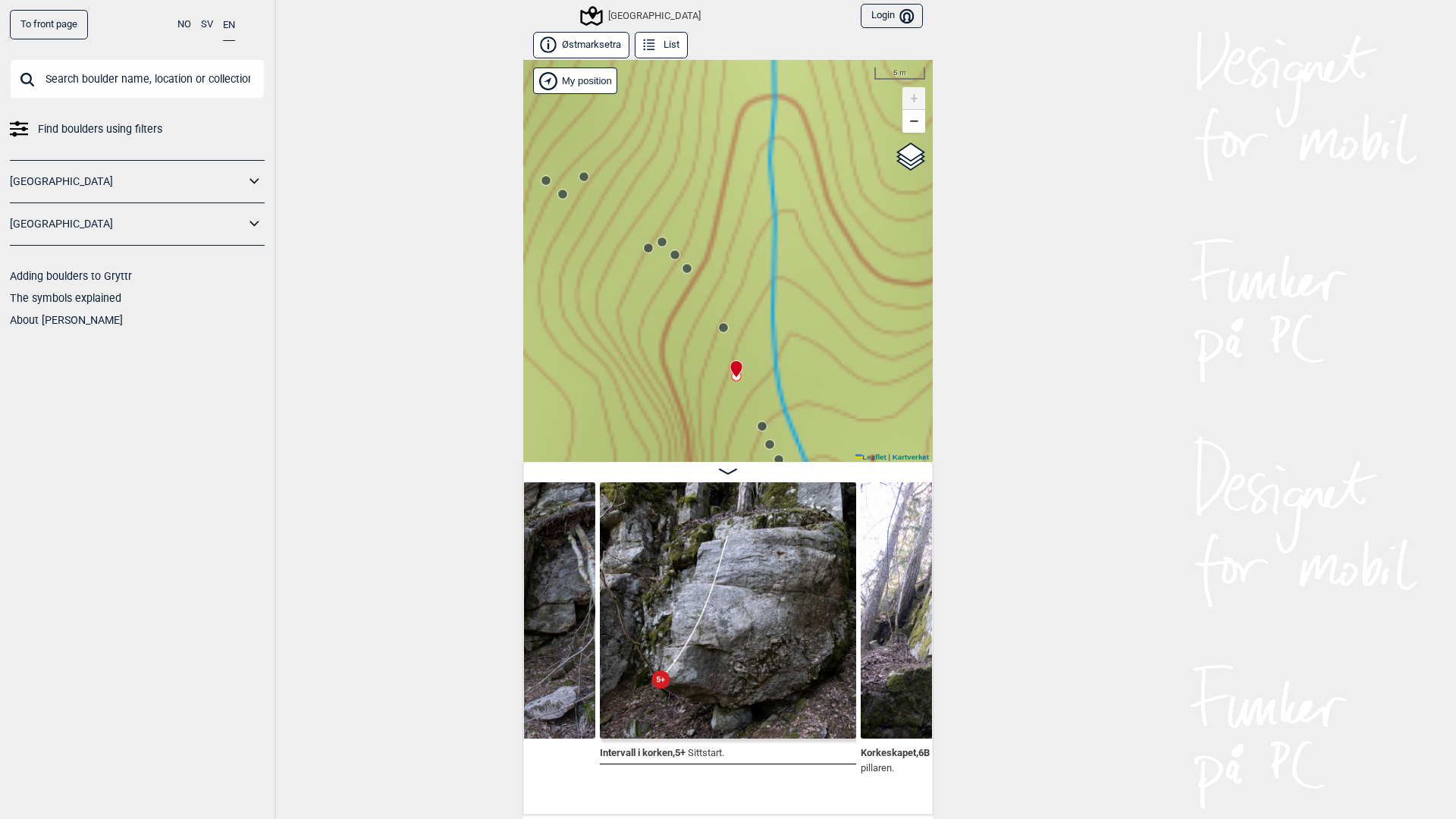 drag, startPoint x: 704, startPoint y: 346, endPoint x: 719, endPoint y: 385, distance: 41.785165 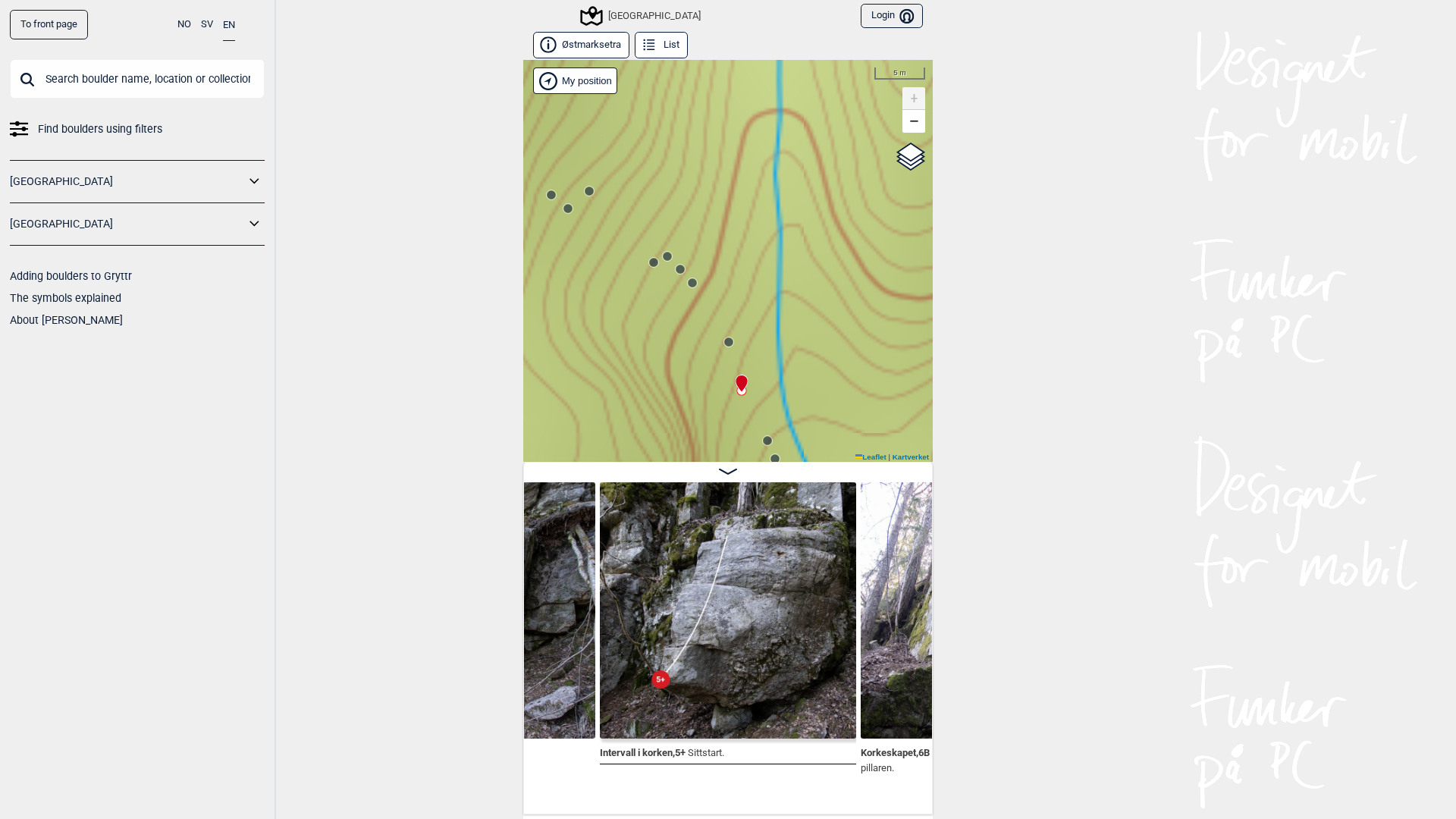 click 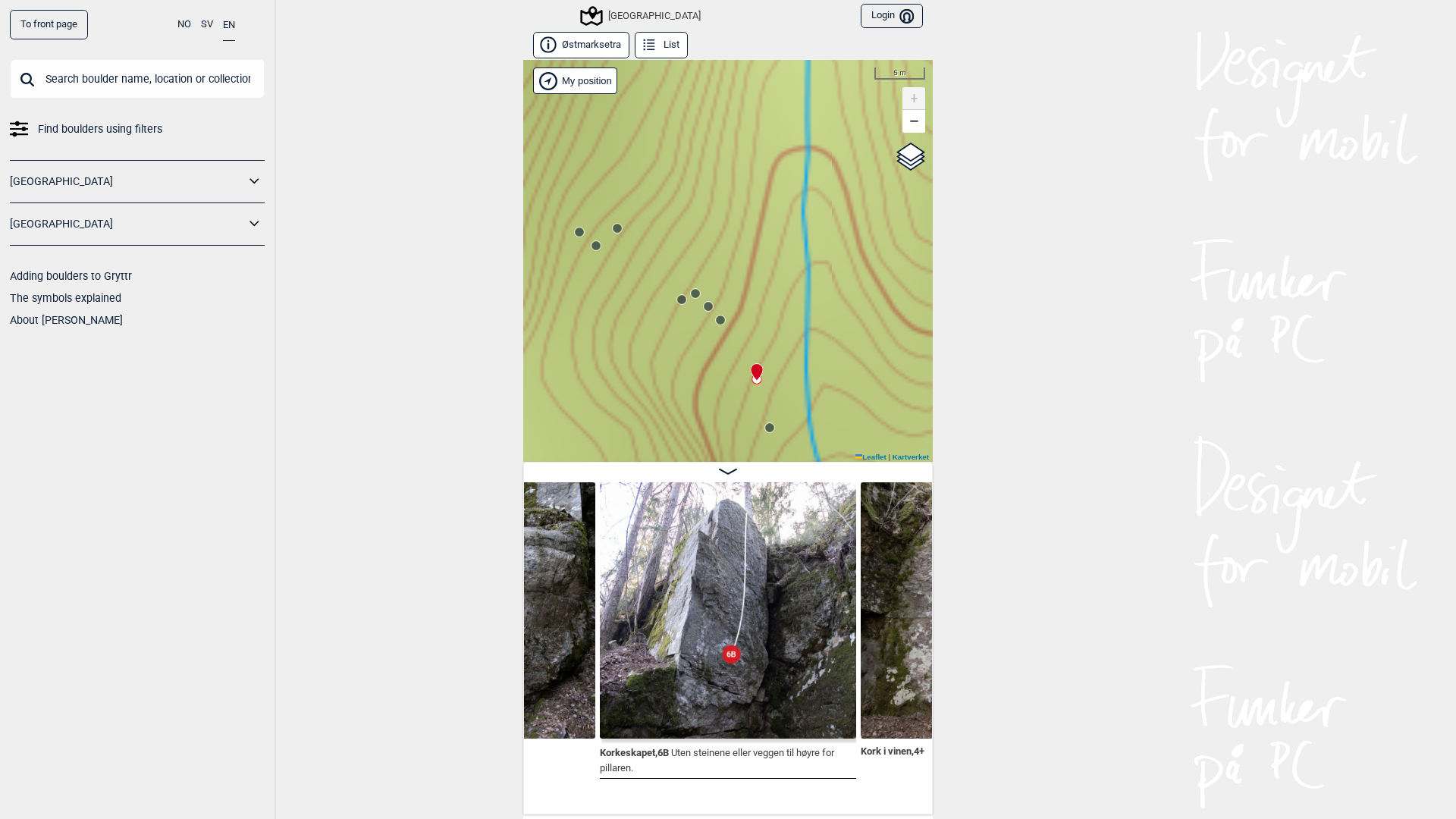 drag, startPoint x: 722, startPoint y: 342, endPoint x: 758, endPoint y: 388, distance: 58.41233 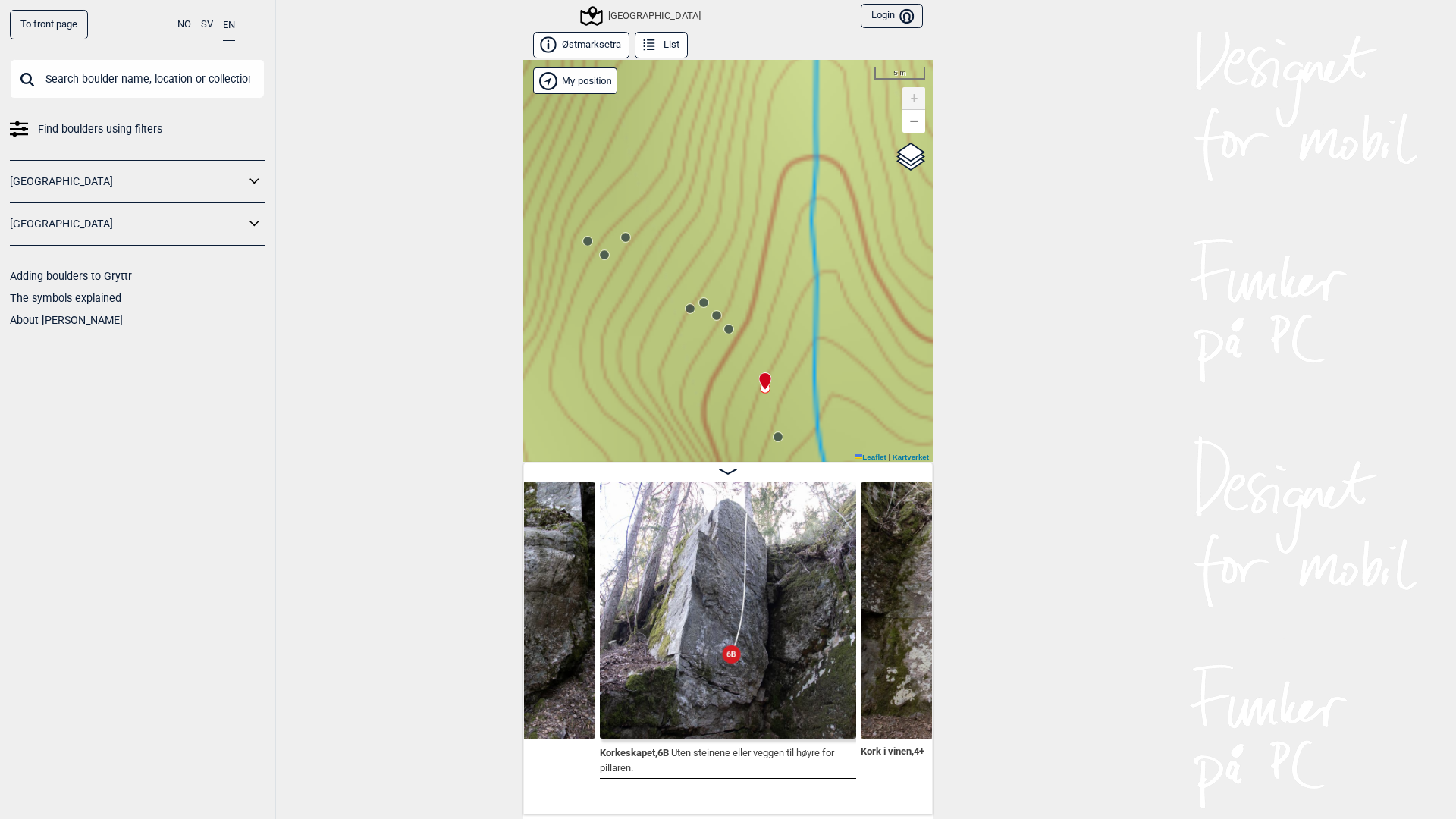 click 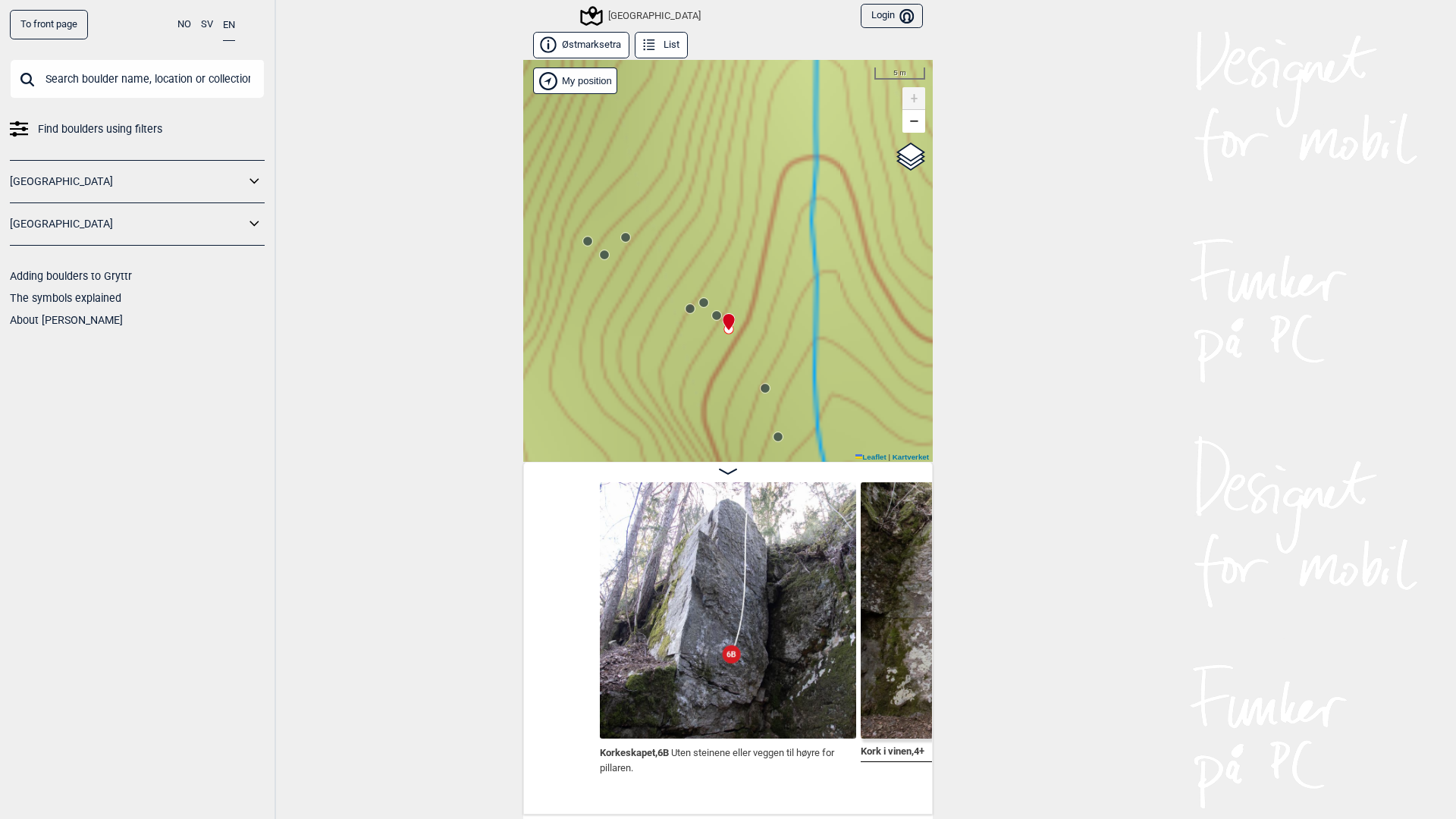 scroll, scrollTop: 0, scrollLeft: 12019, axis: horizontal 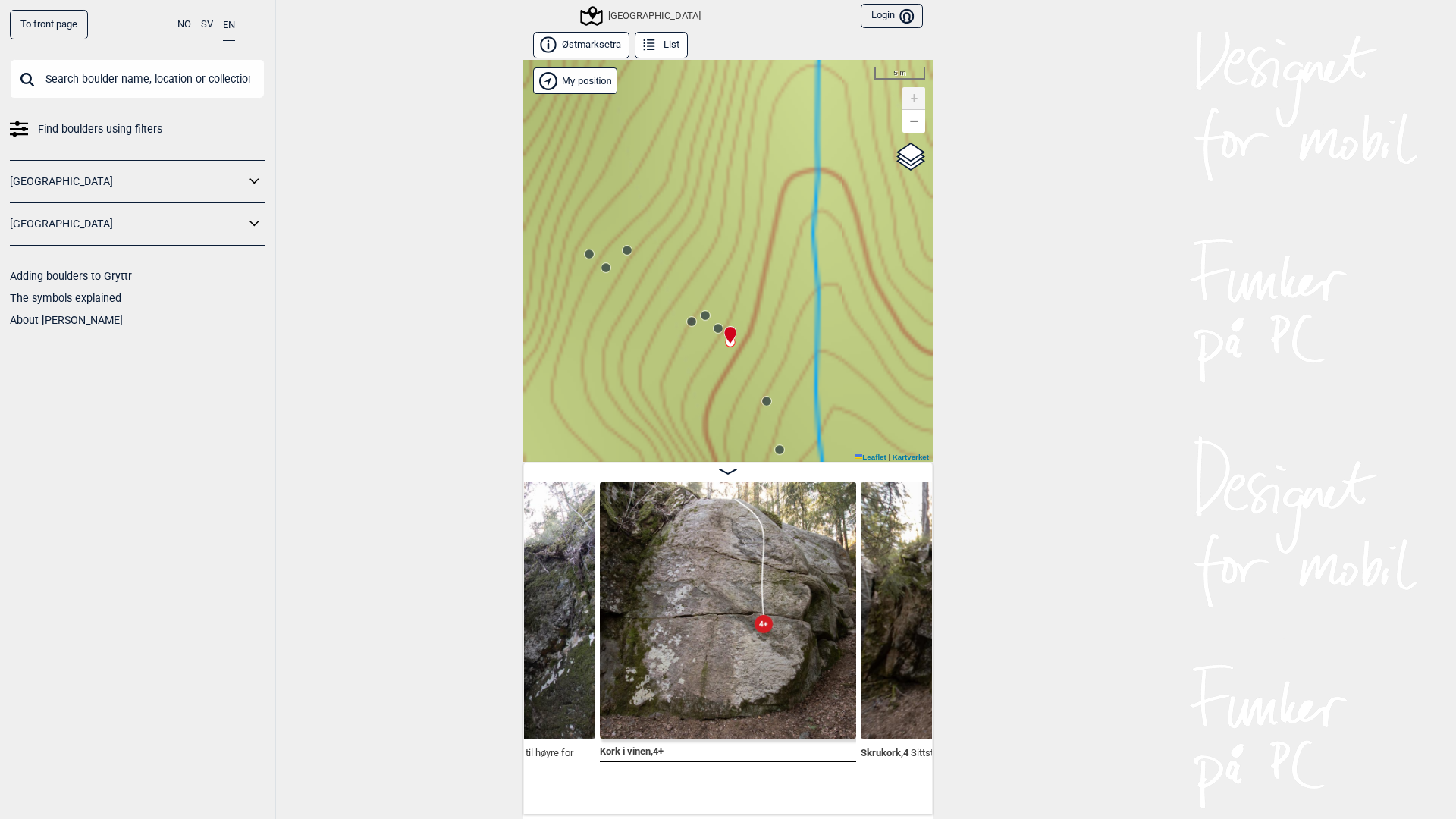 drag, startPoint x: 715, startPoint y: 334, endPoint x: 747, endPoint y: 395, distance: 68.88396 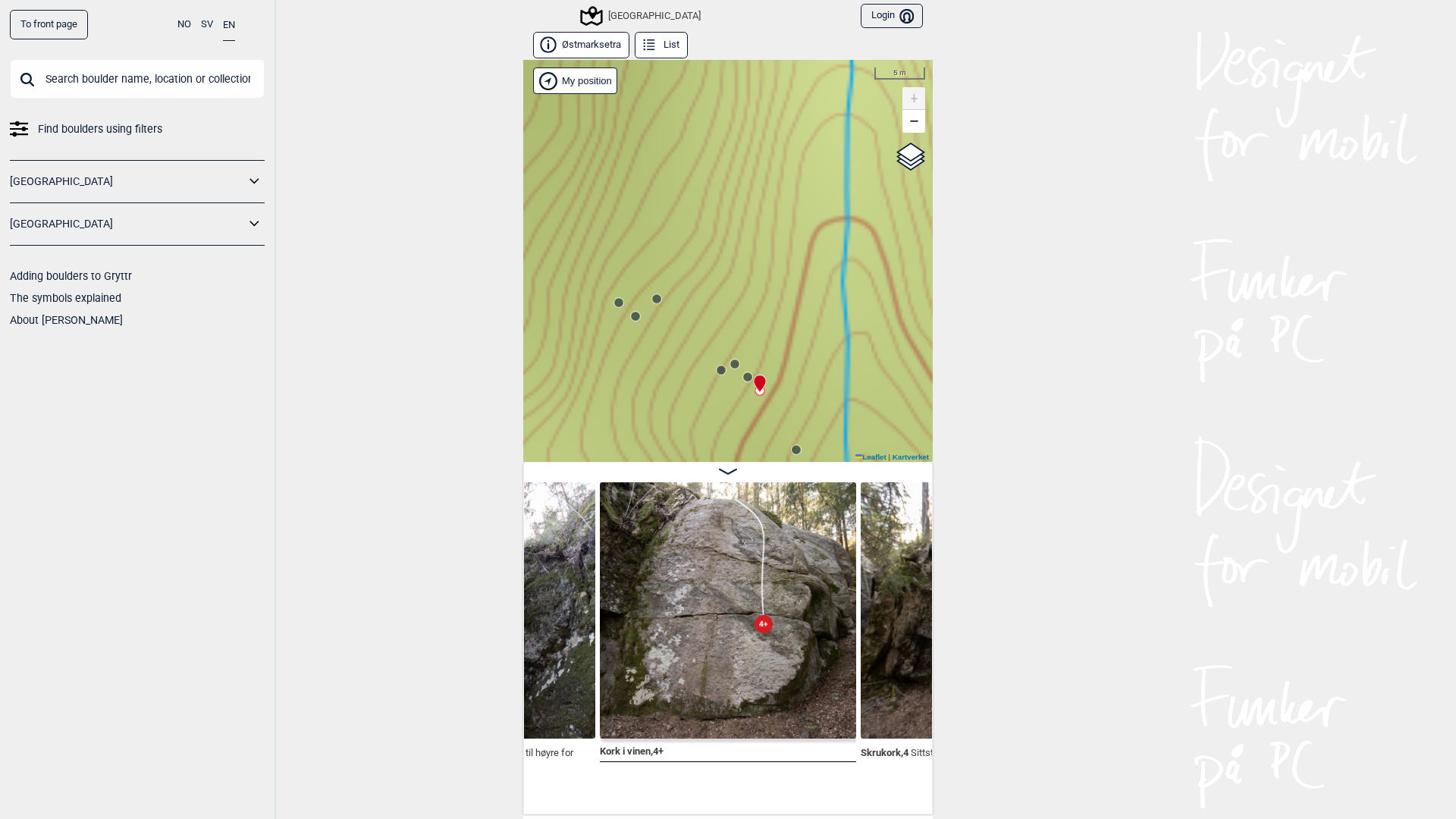 click 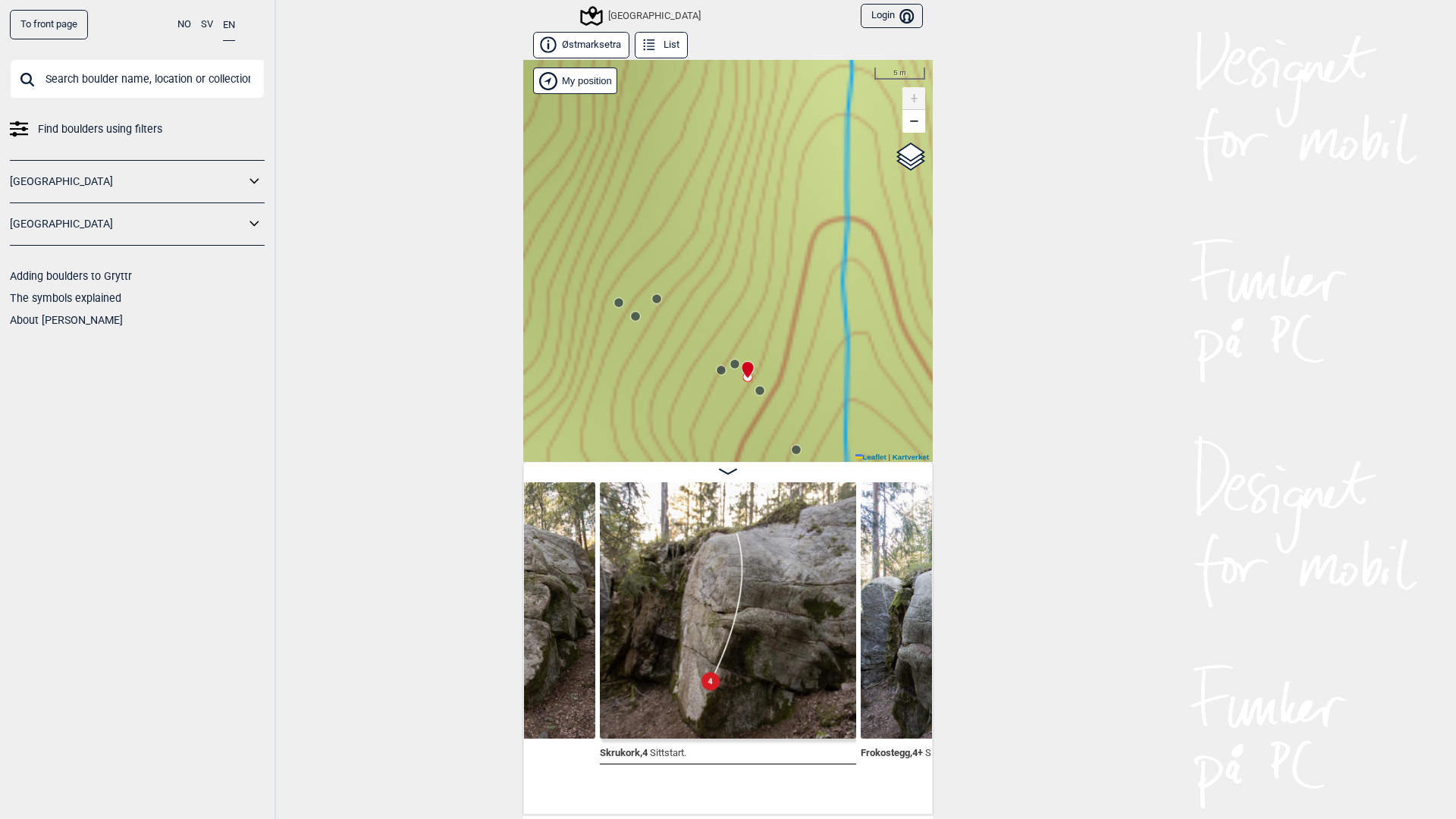 click 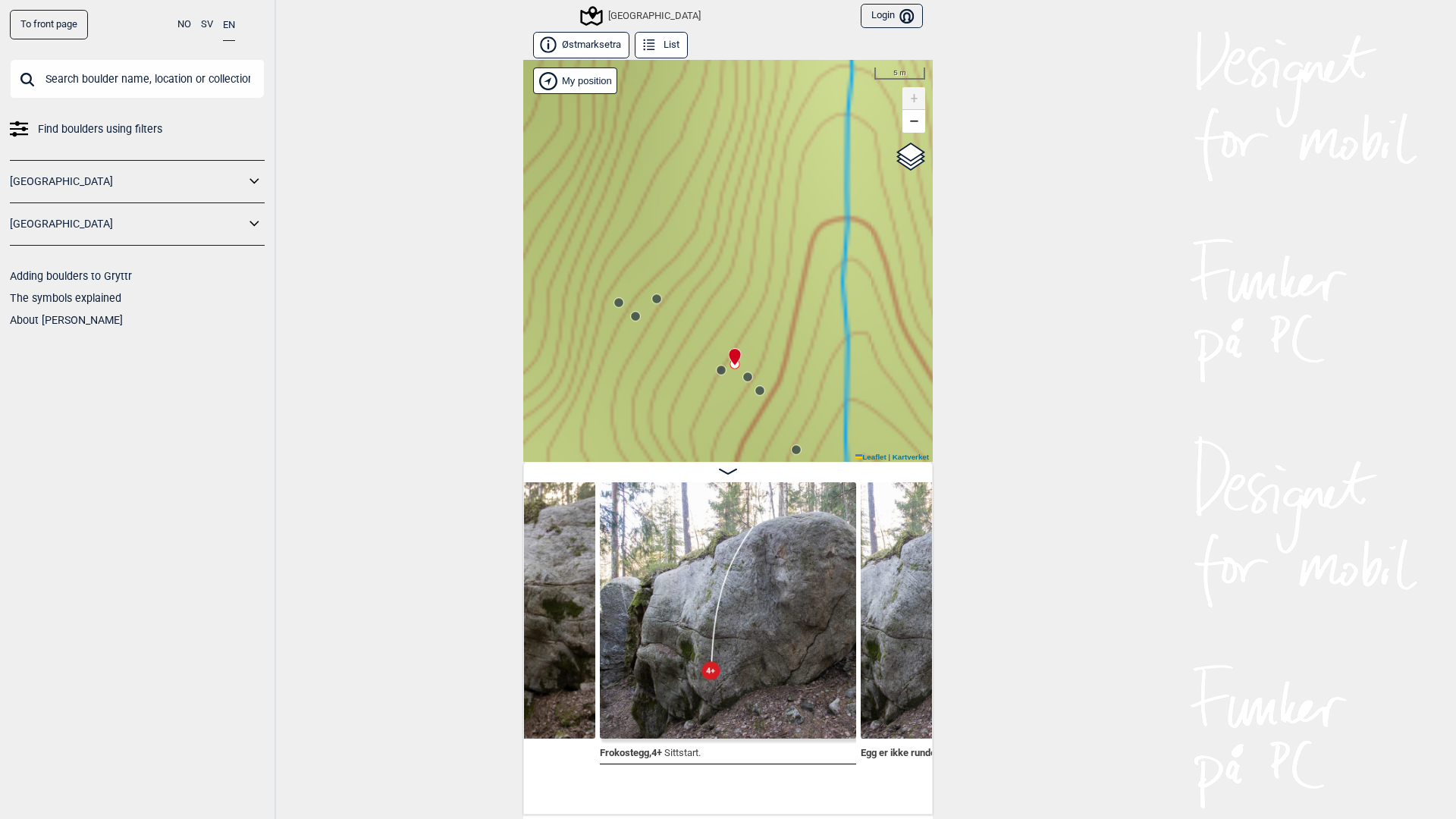 click 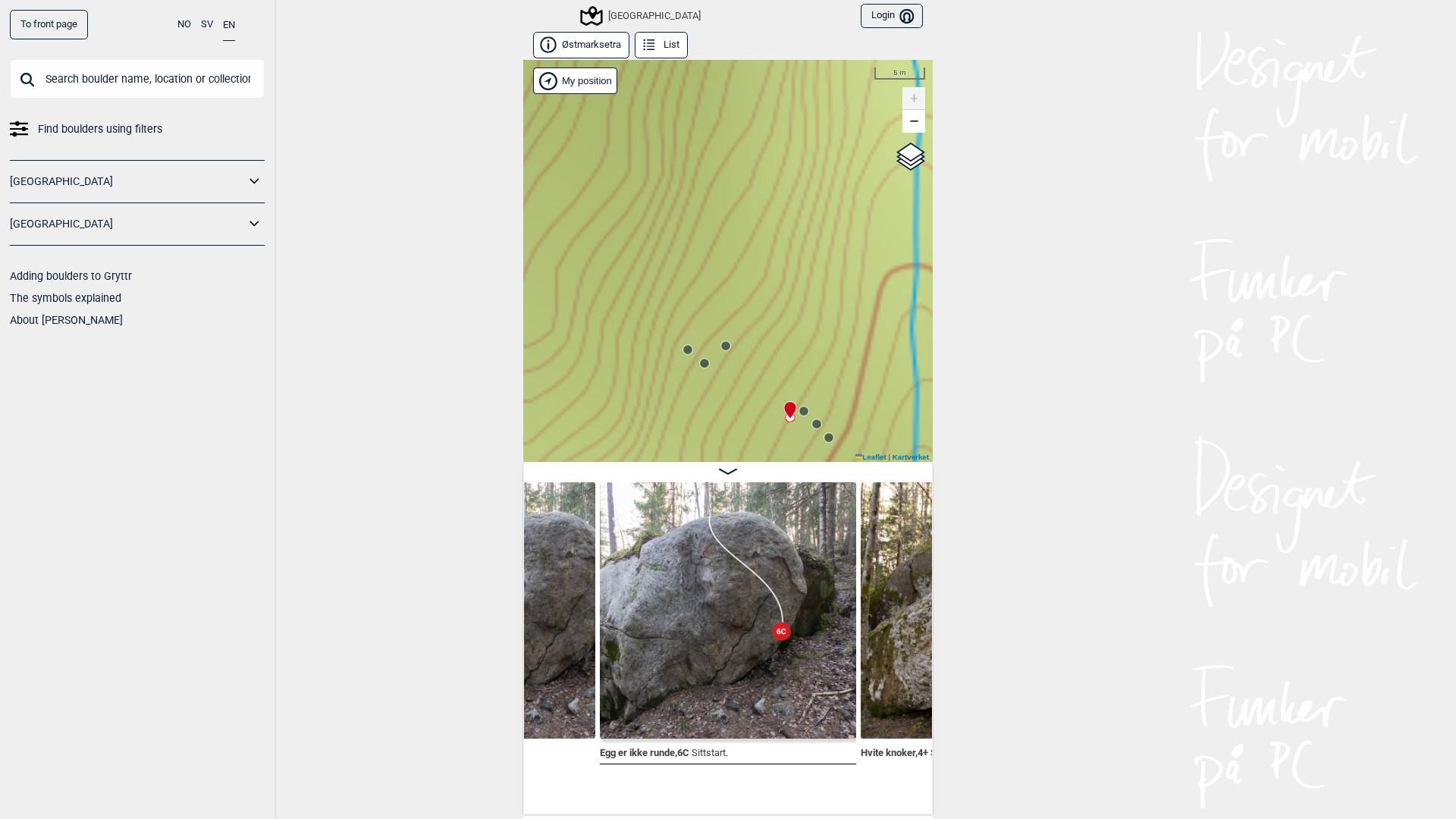 drag, startPoint x: 703, startPoint y: 370, endPoint x: 778, endPoint y: 411, distance: 85.47514 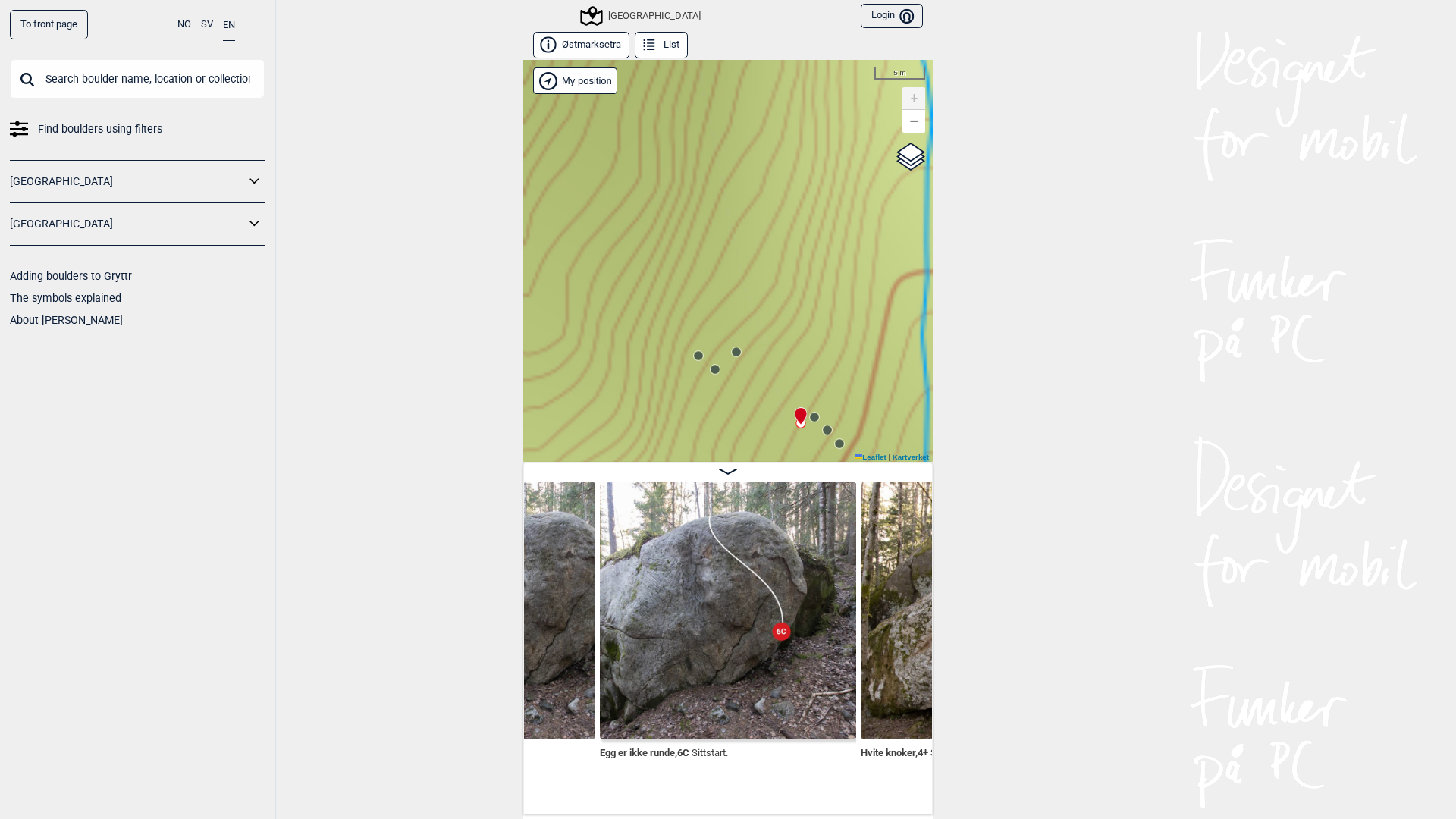 click 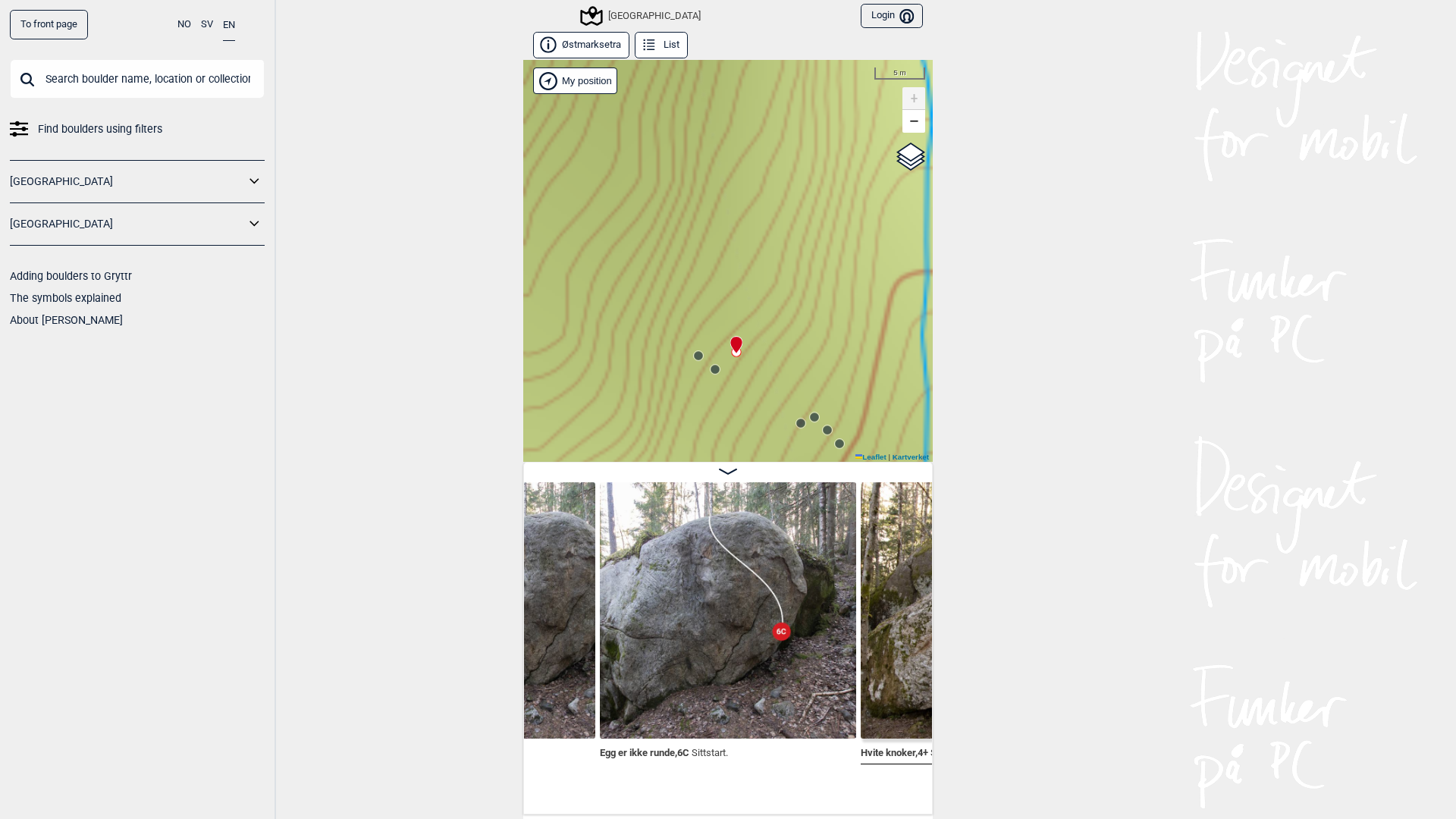 scroll, scrollTop: 0, scrollLeft: 13062, axis: horizontal 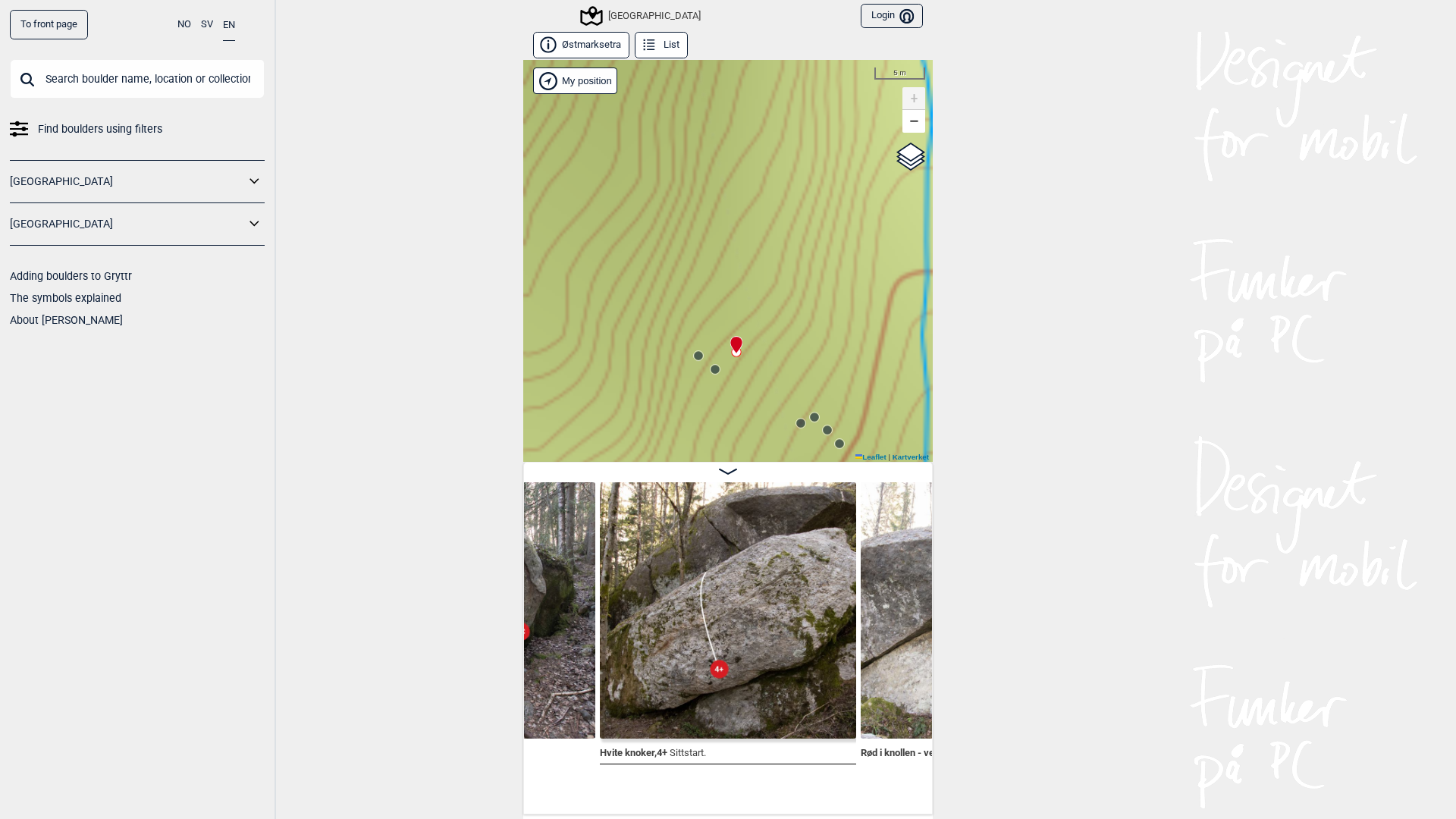 click 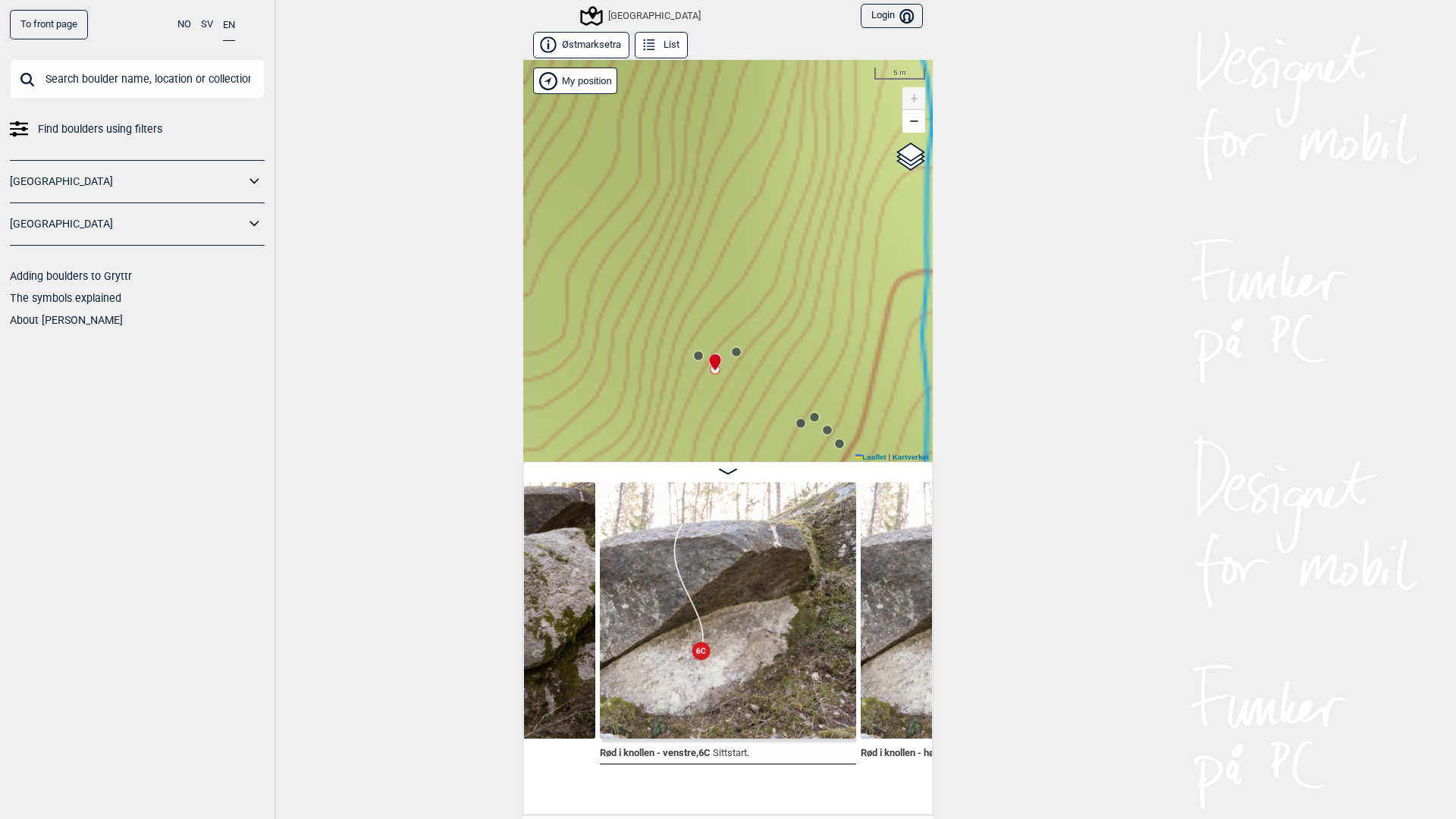 click 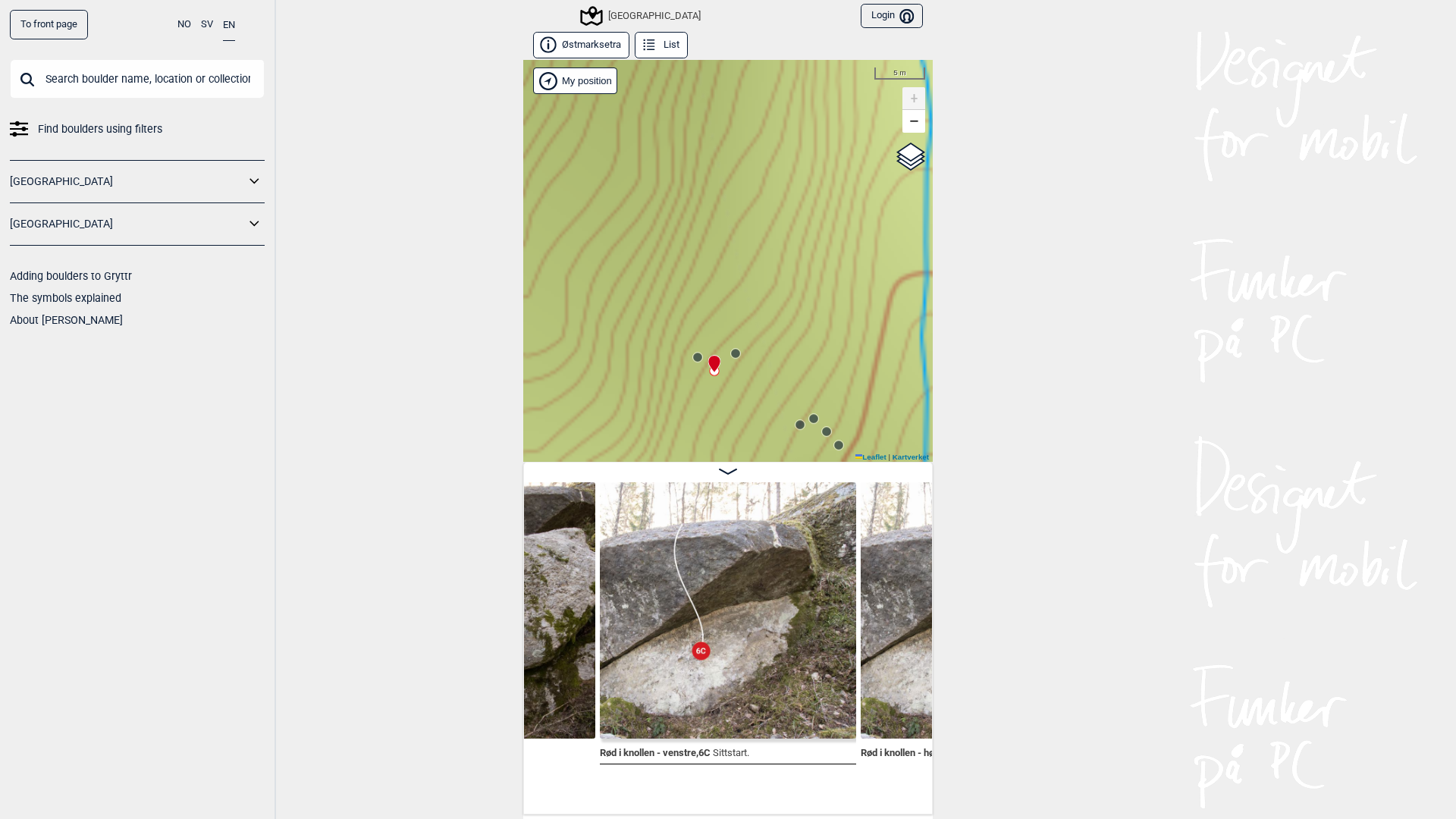 click 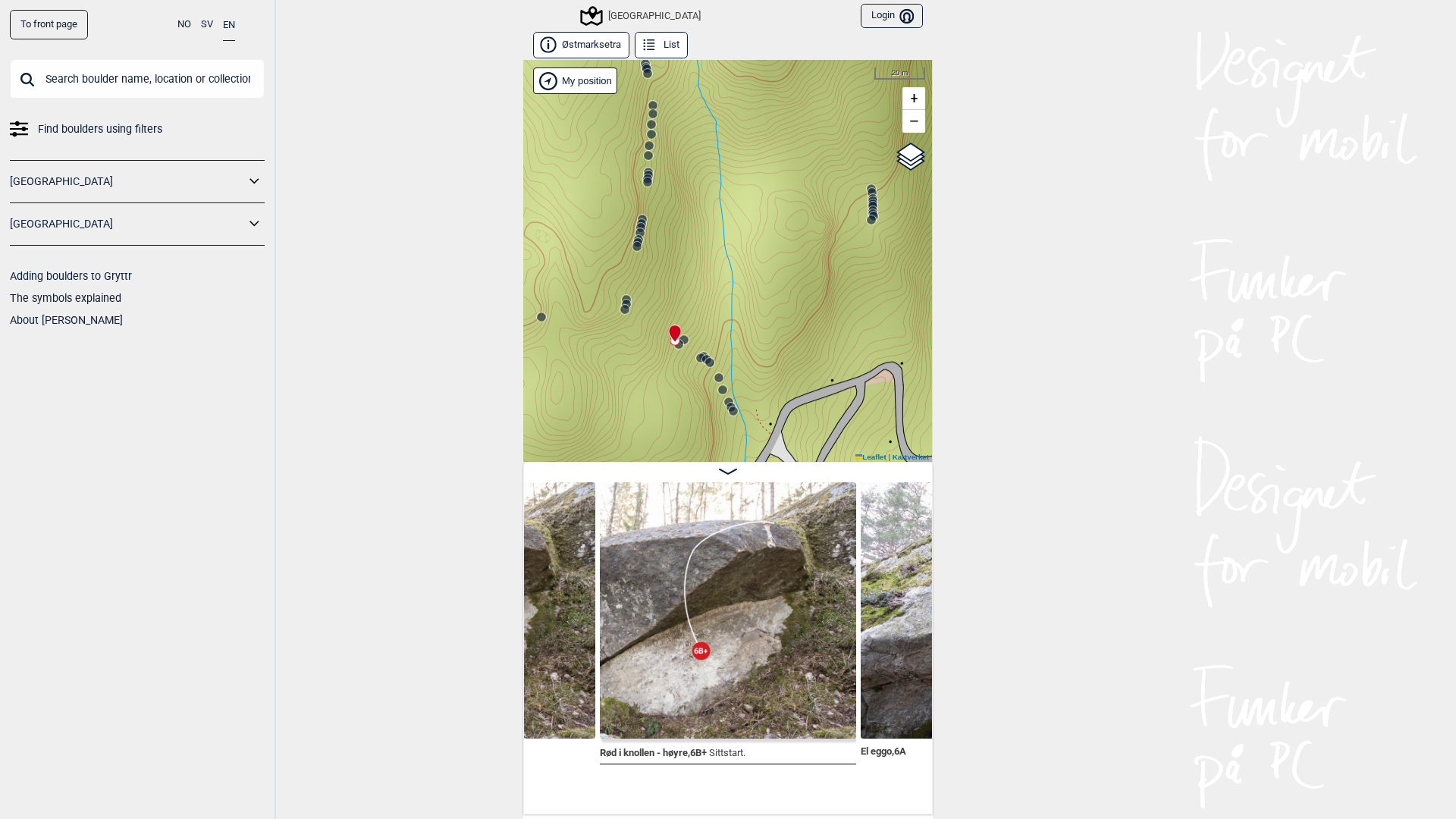 drag, startPoint x: 661, startPoint y: 335, endPoint x: 816, endPoint y: 370, distance: 158.90249 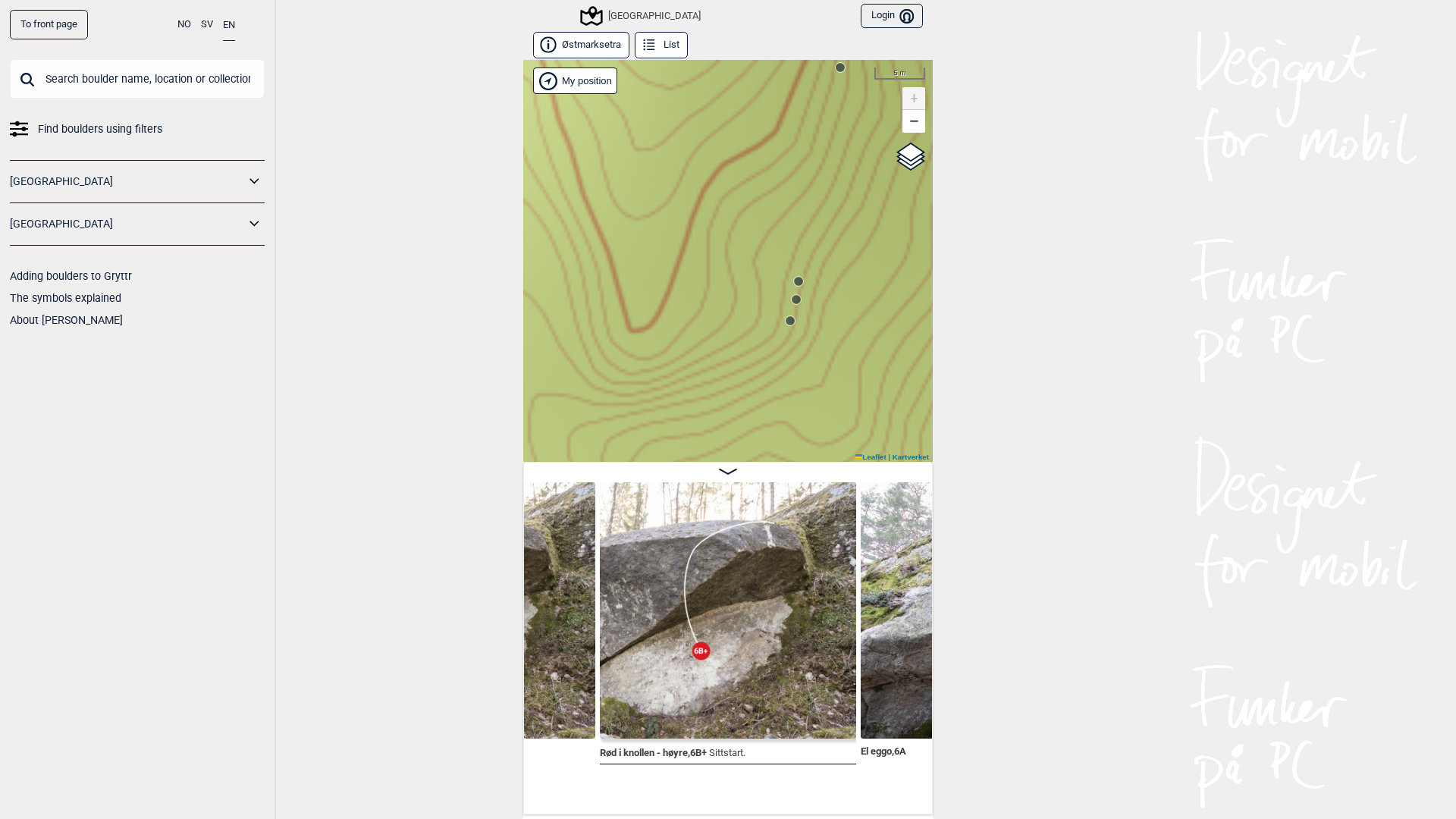 drag, startPoint x: 720, startPoint y: 361, endPoint x: 769, endPoint y: 352, distance: 49.81967 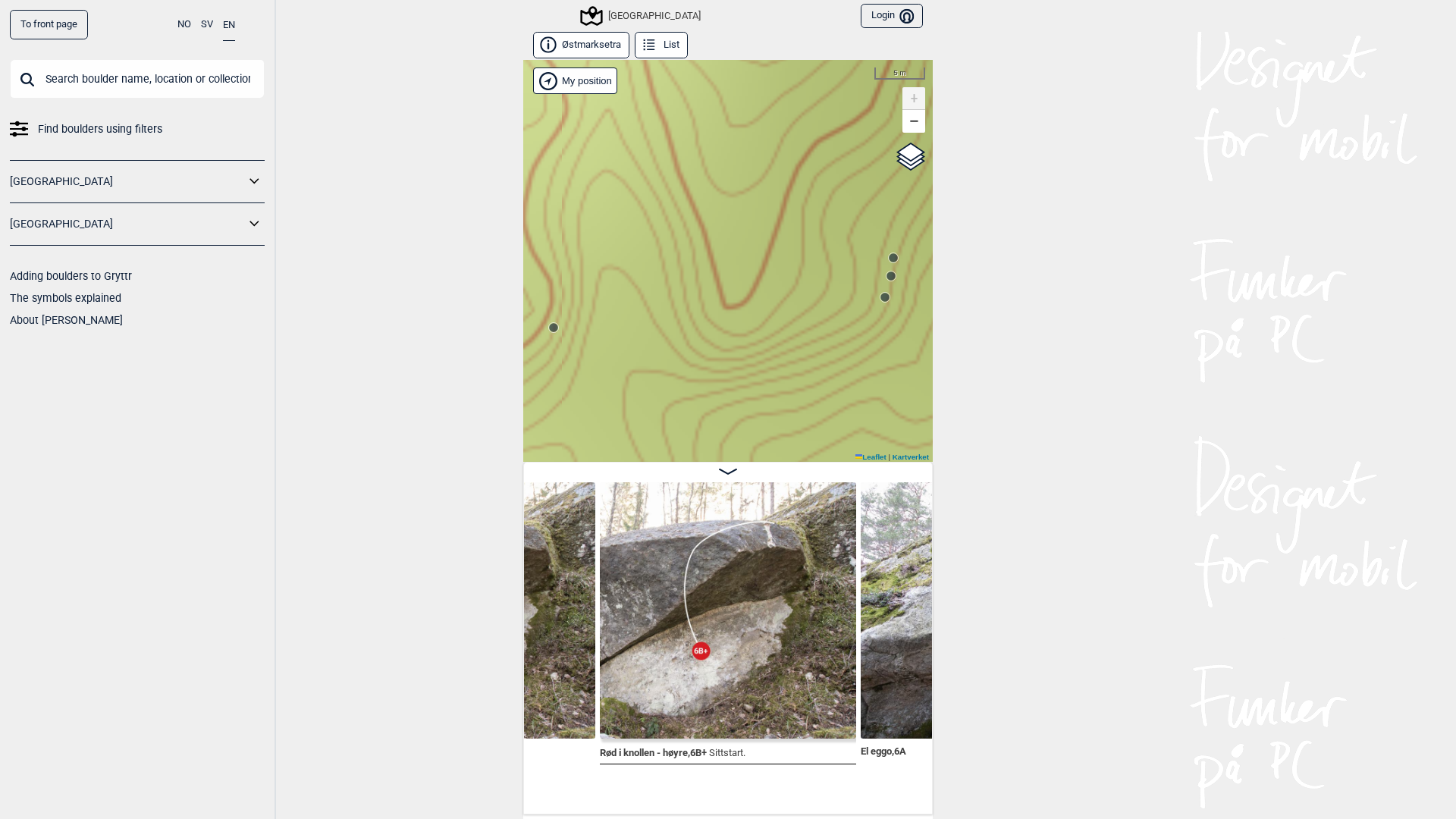 click 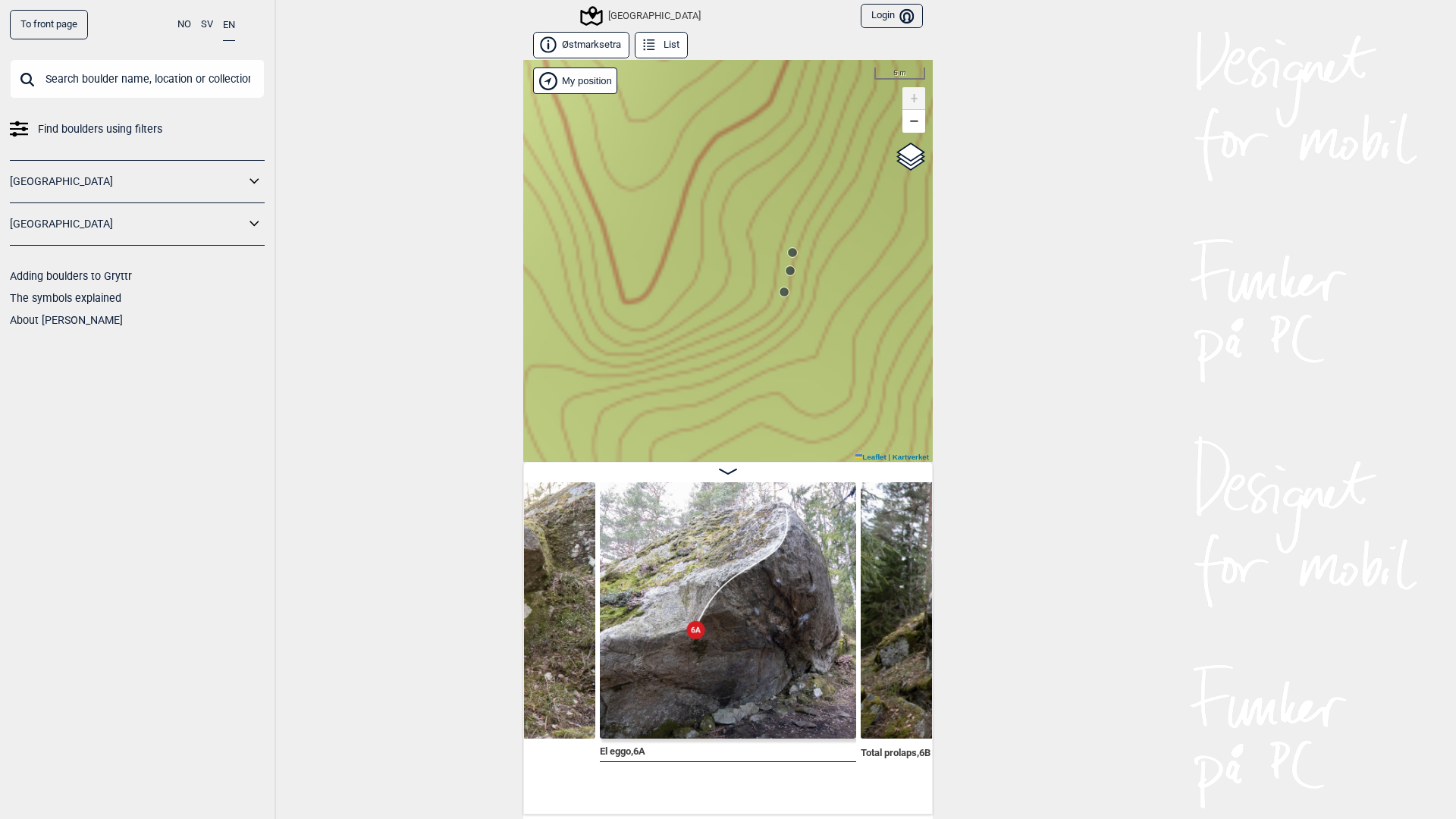 drag, startPoint x: 780, startPoint y: 357, endPoint x: 674, endPoint y: 350, distance: 106.23088 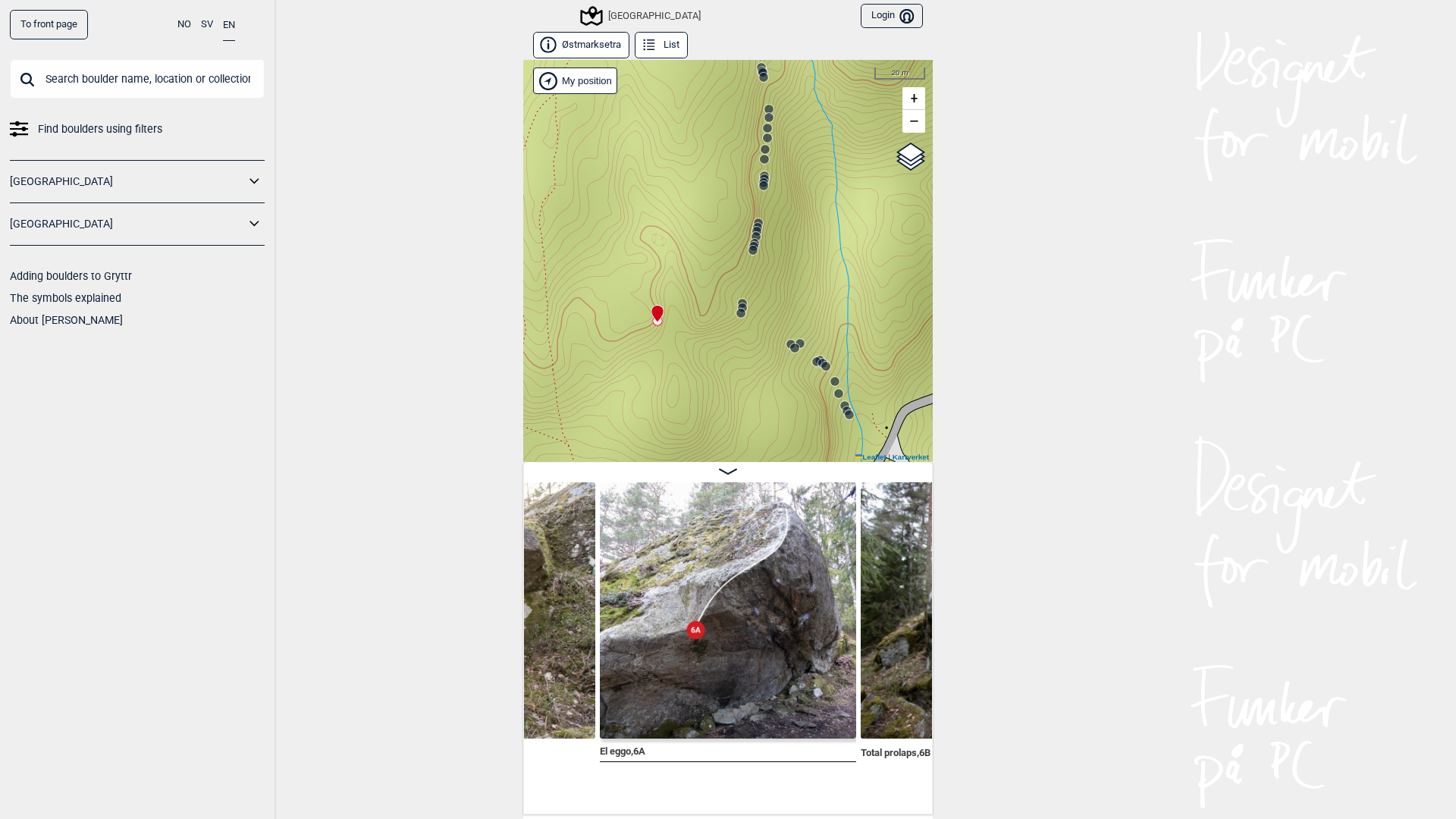click 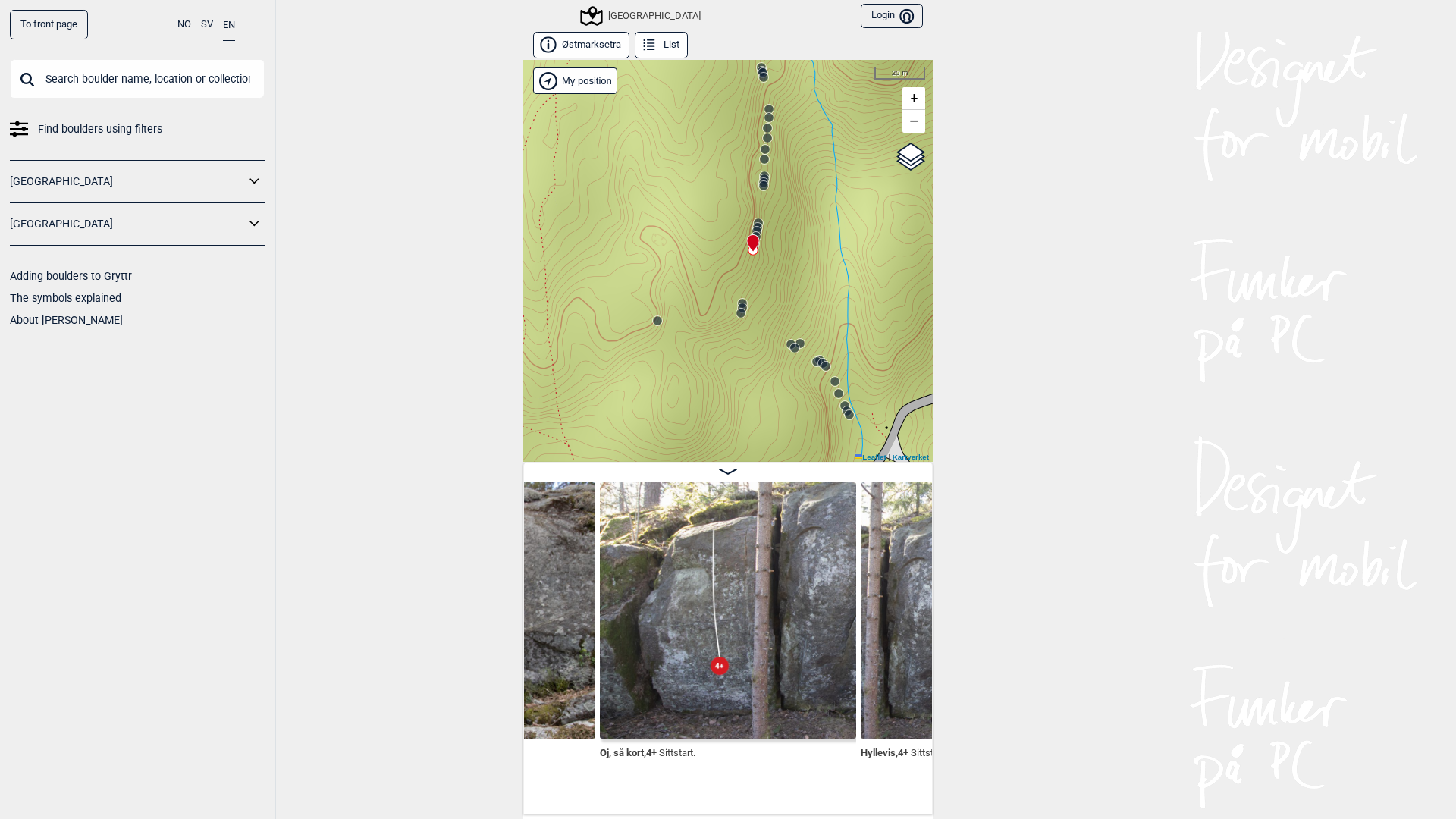 click 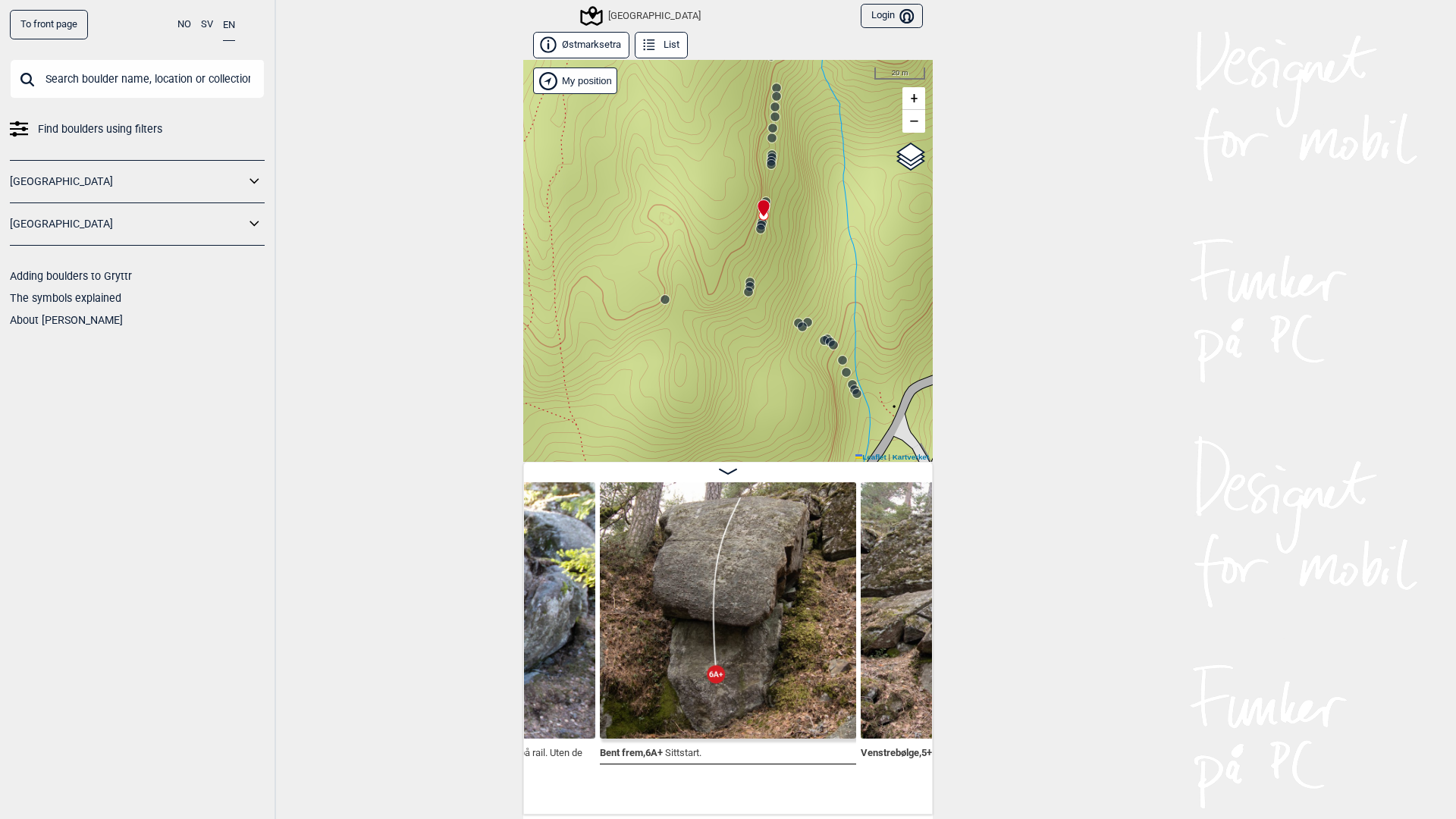 drag, startPoint x: 741, startPoint y: 255, endPoint x: 743, endPoint y: 213, distance: 42.047592 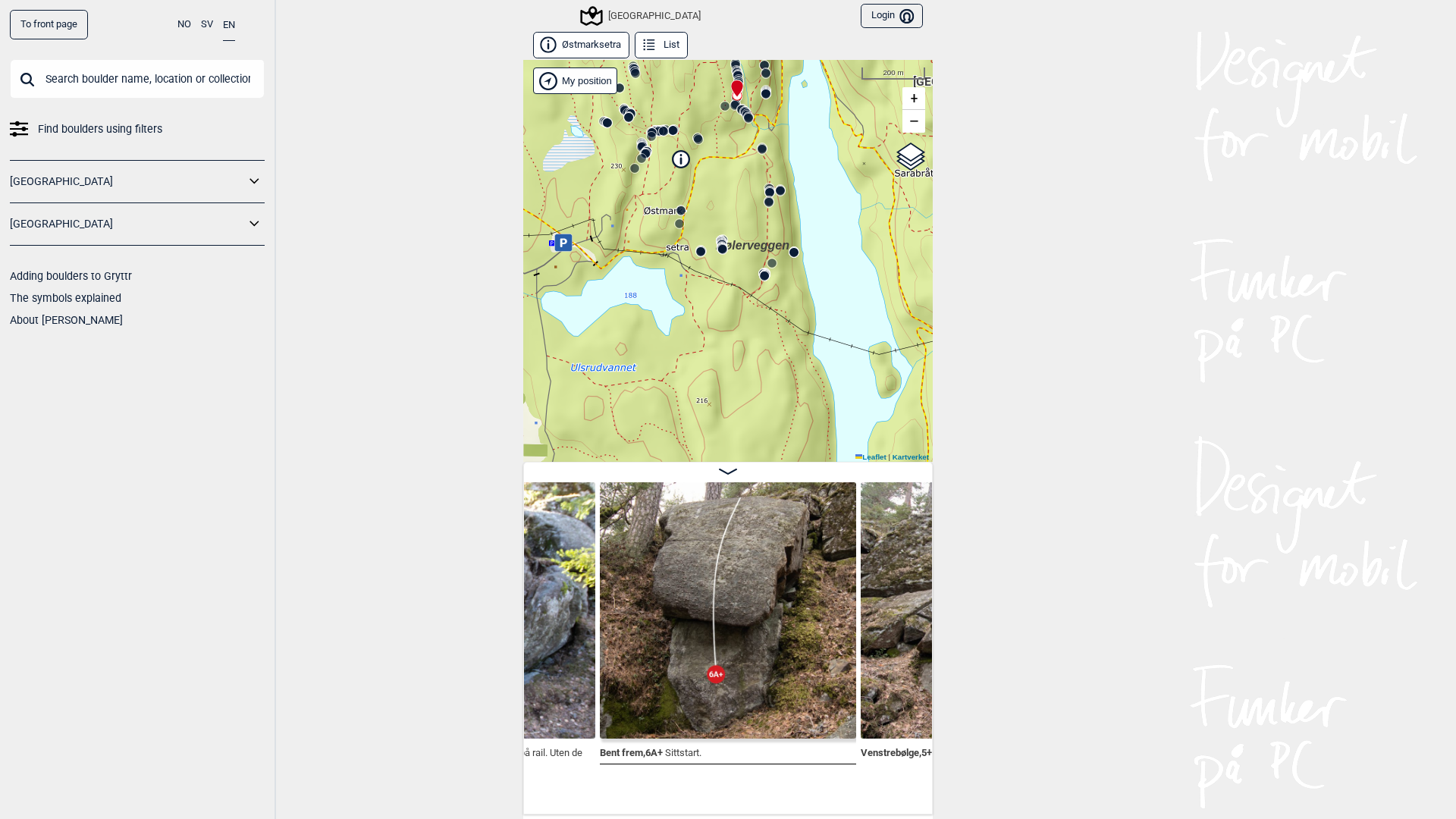 drag, startPoint x: 750, startPoint y: 231, endPoint x: 750, endPoint y: 102, distance: 129 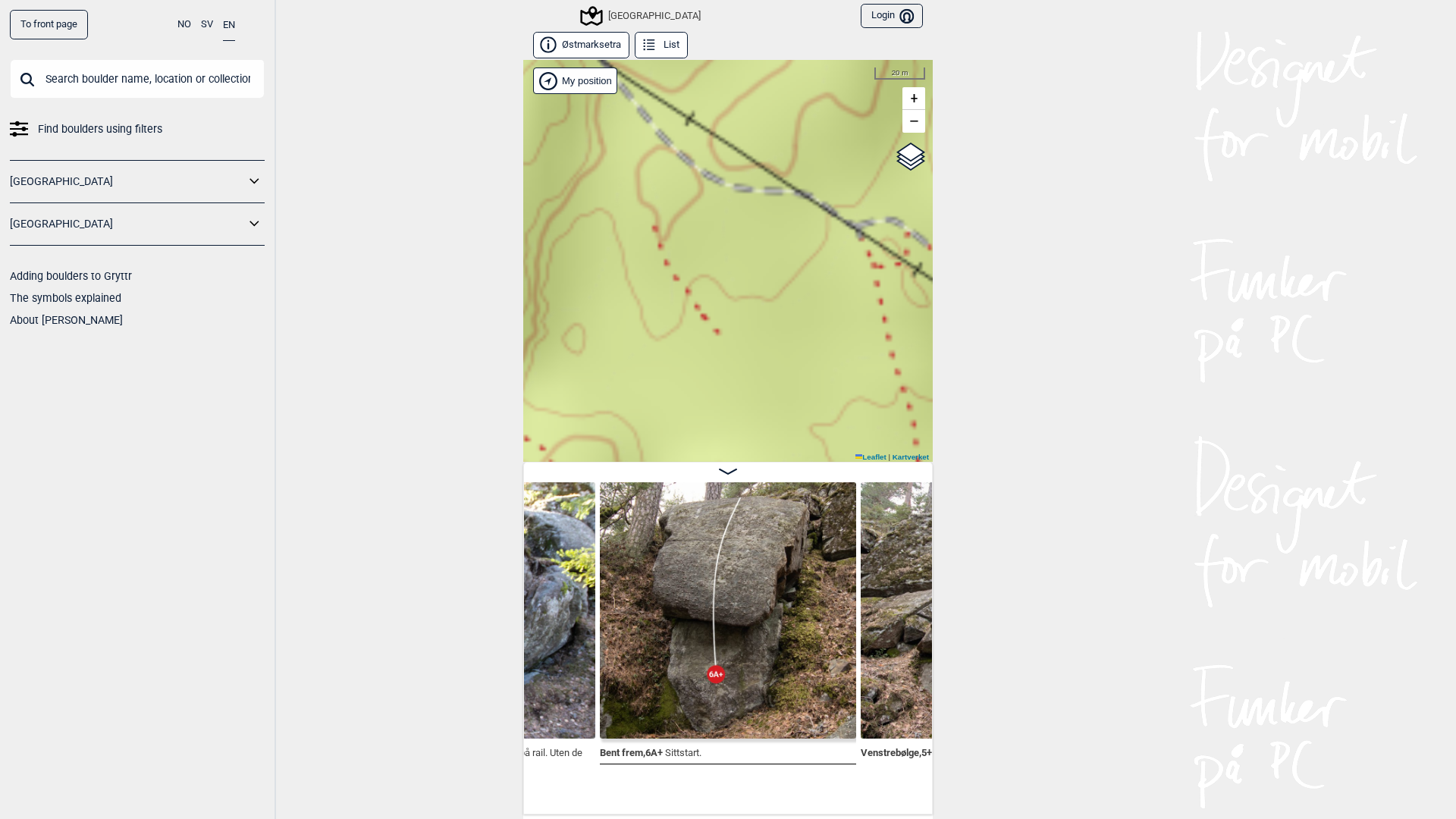 drag, startPoint x: 689, startPoint y: 466, endPoint x: 651, endPoint y: 560, distance: 101.39033 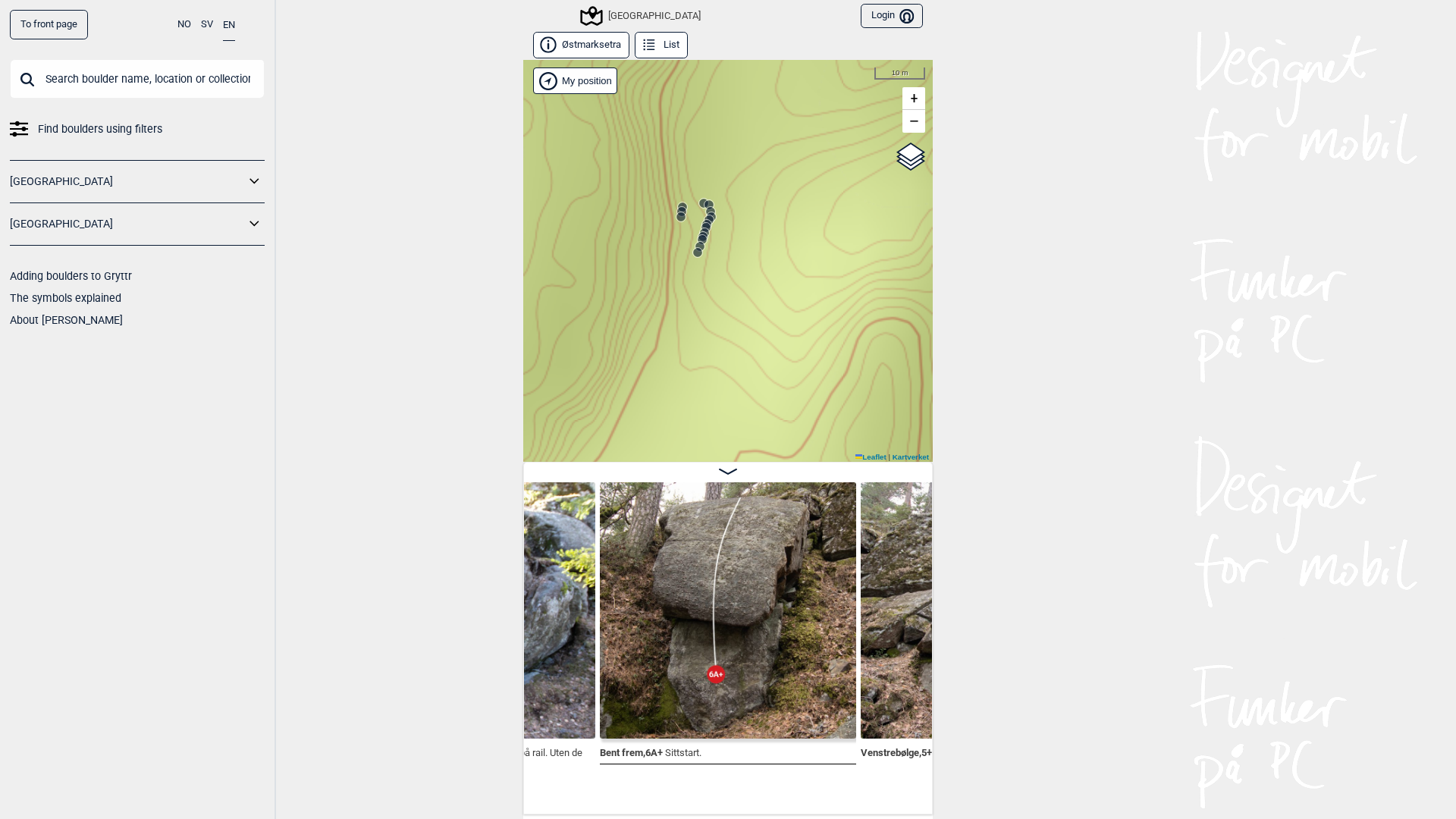 click 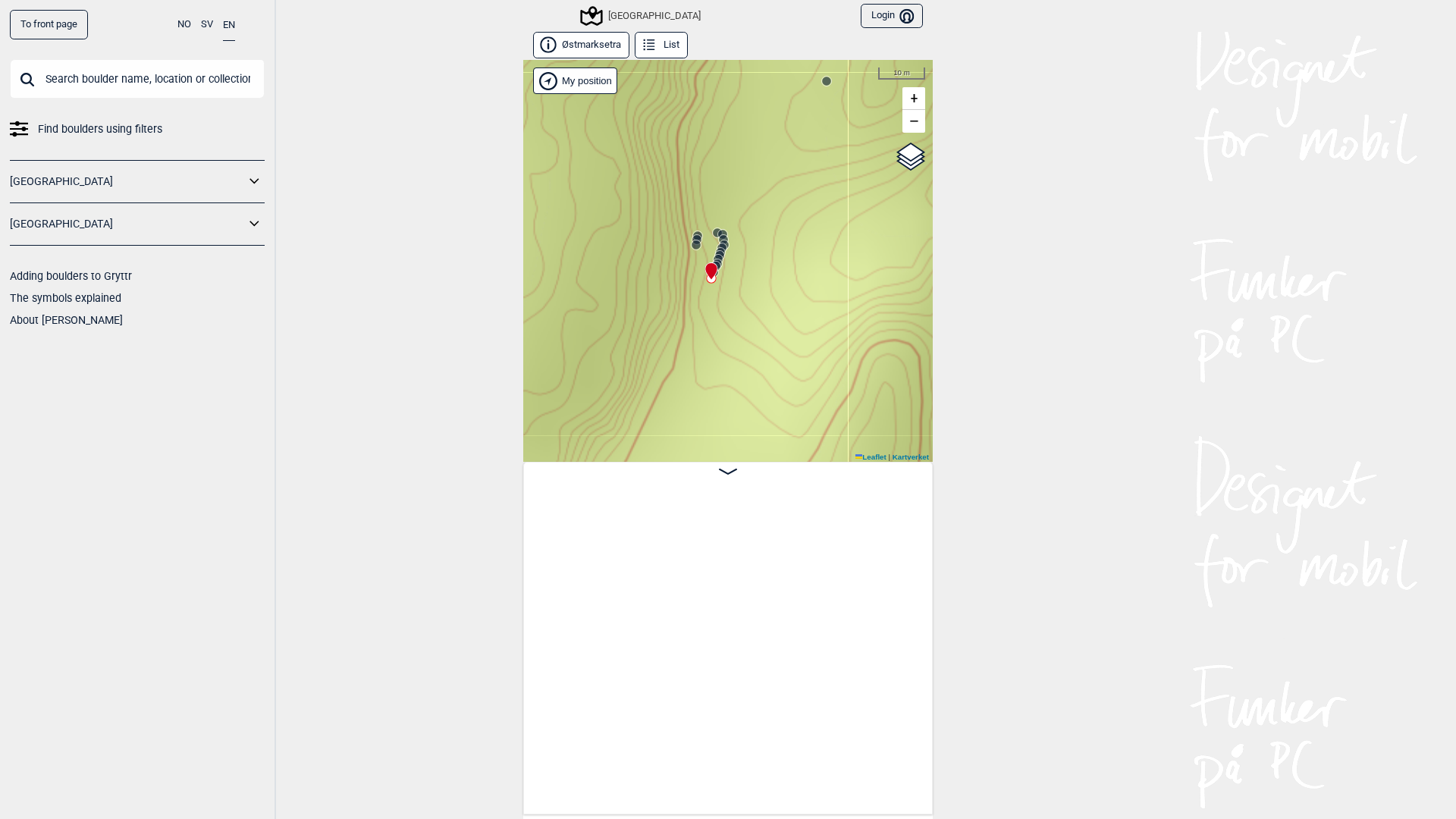 scroll, scrollTop: 0, scrollLeft: 39937, axis: horizontal 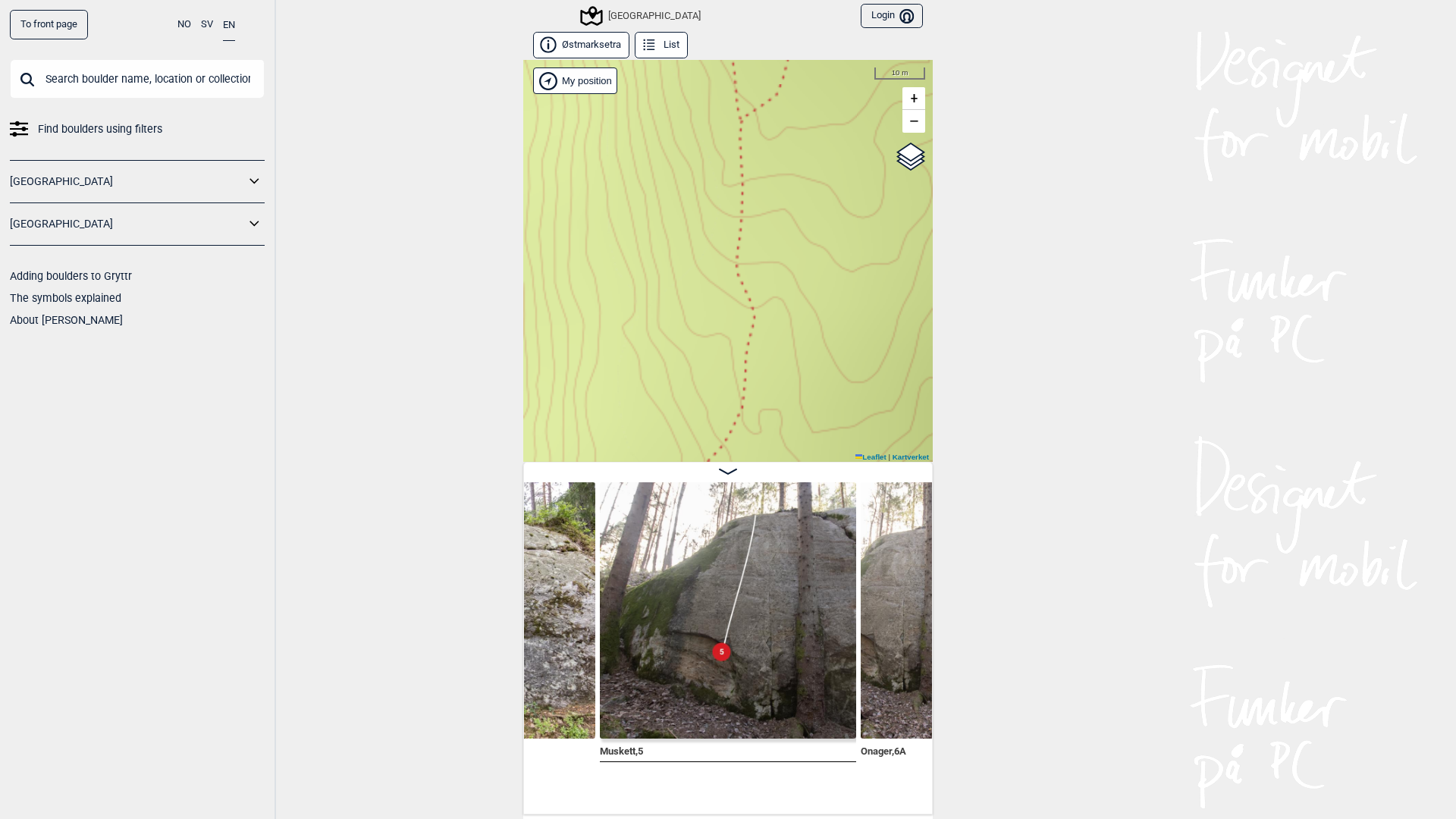 drag, startPoint x: 515, startPoint y: 111, endPoint x: 402, endPoint y: 20, distance: 145.08618 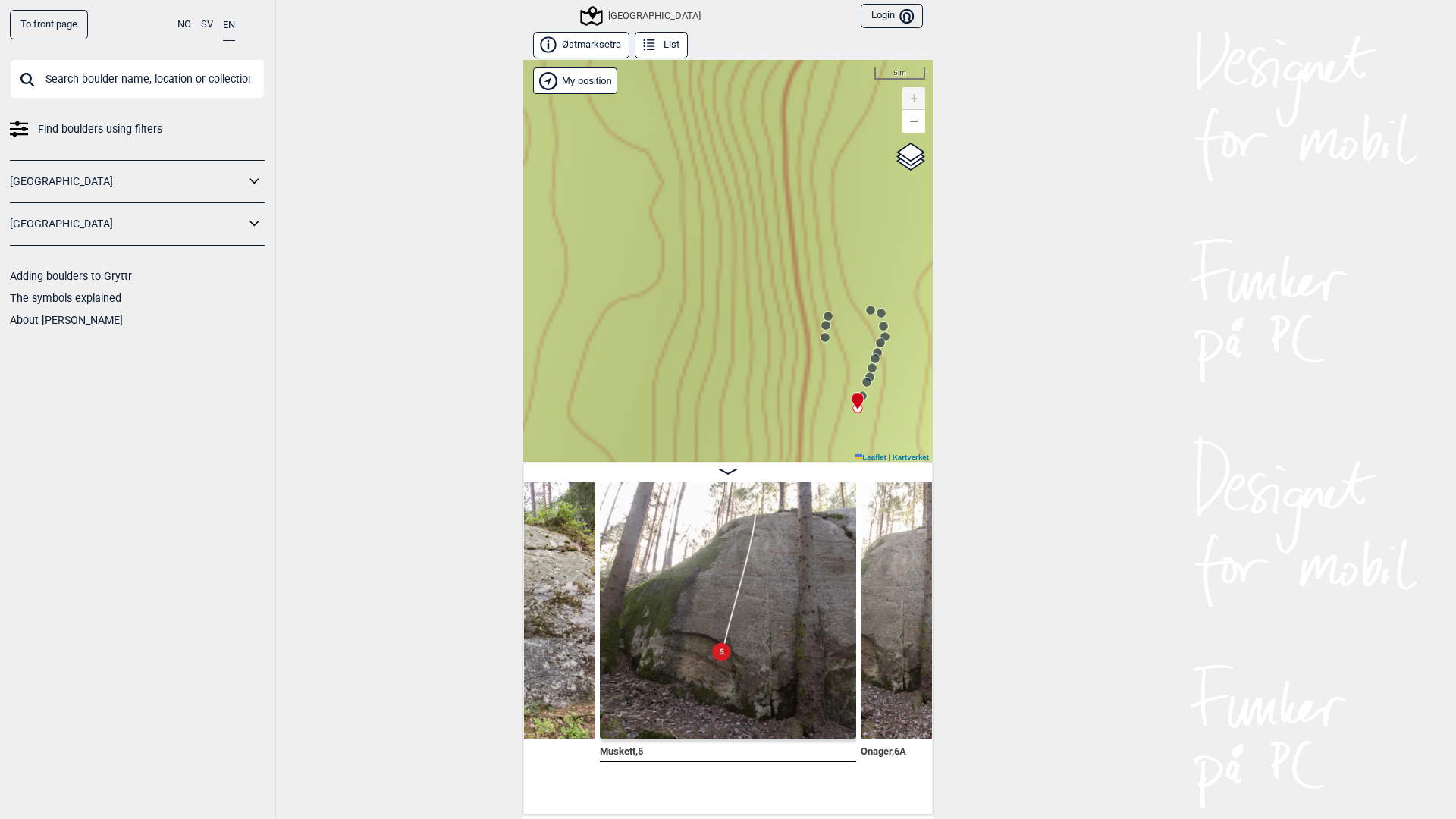 drag, startPoint x: 586, startPoint y: 179, endPoint x: 986, endPoint y: 496, distance: 510.38123 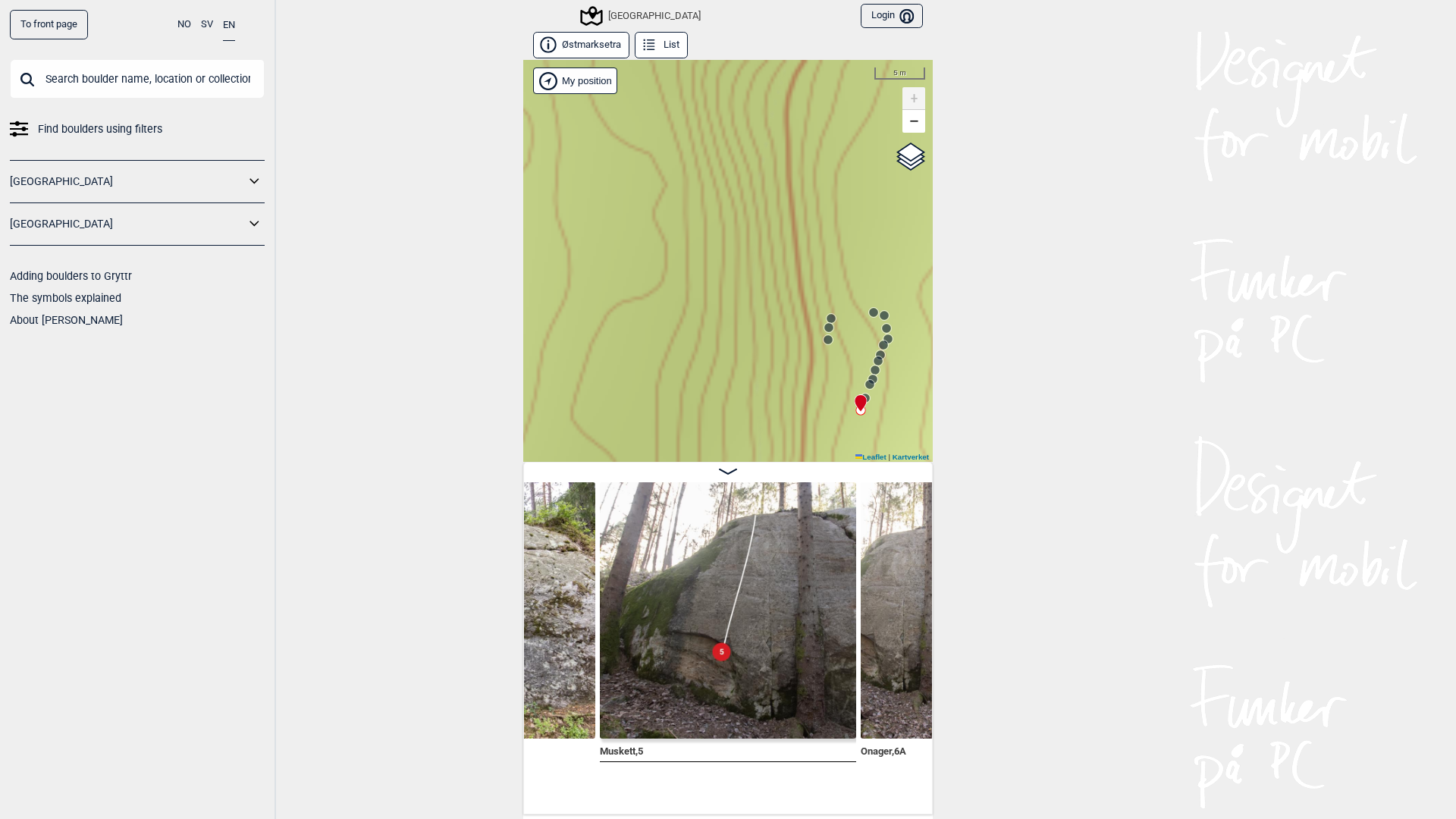 click 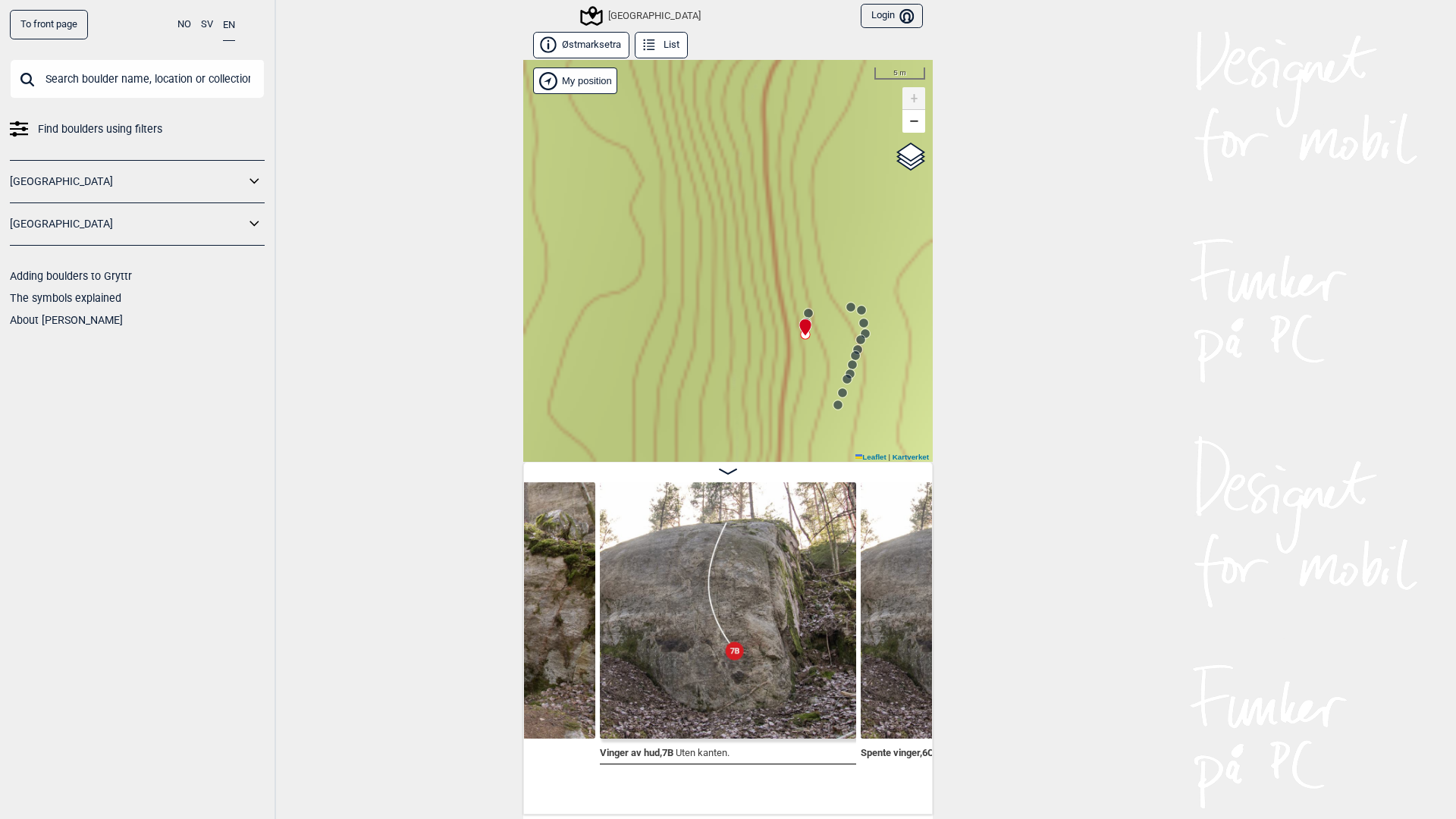 drag, startPoint x: 668, startPoint y: 336, endPoint x: 676, endPoint y: 329, distance: 10.63015 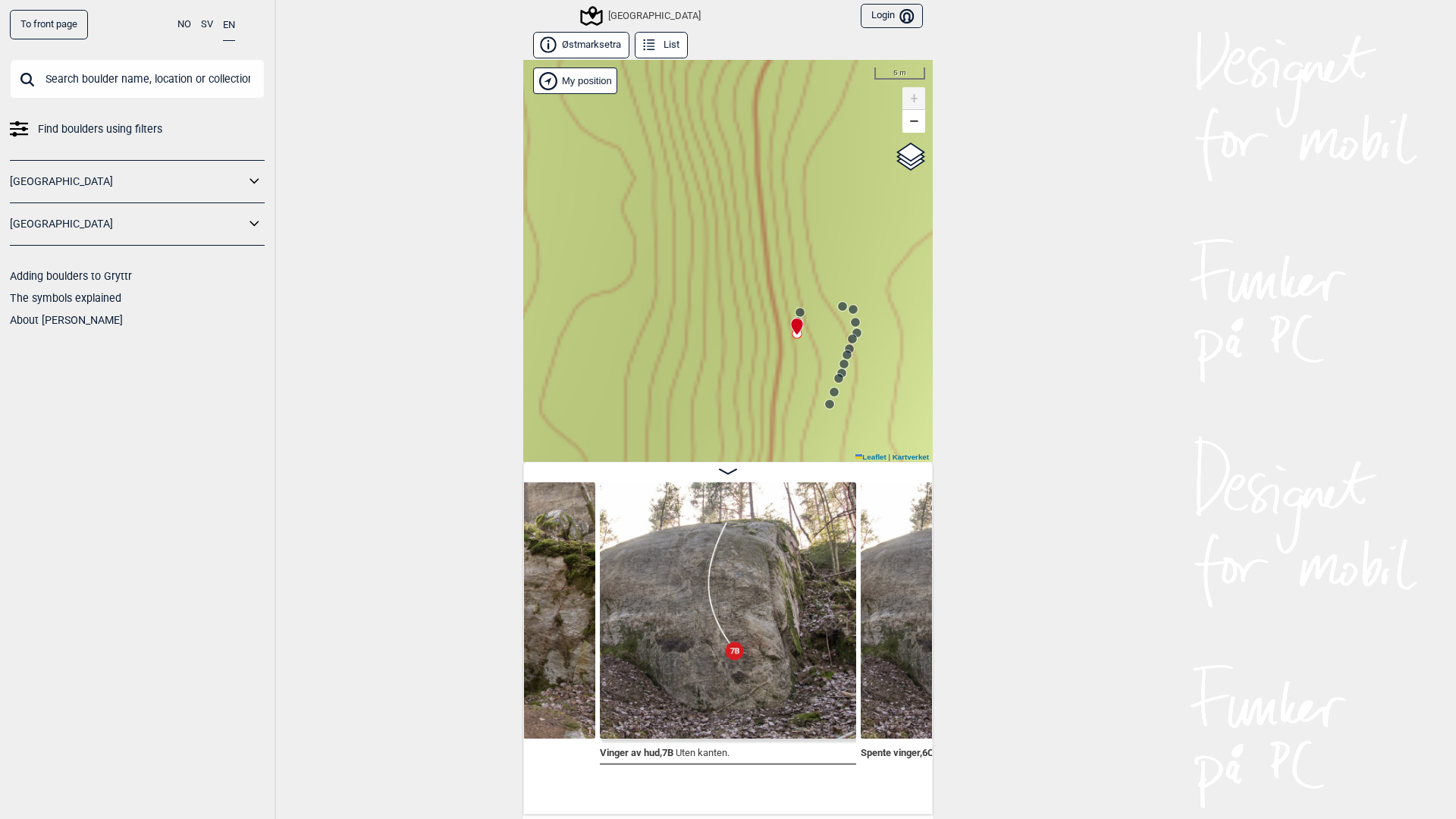 click 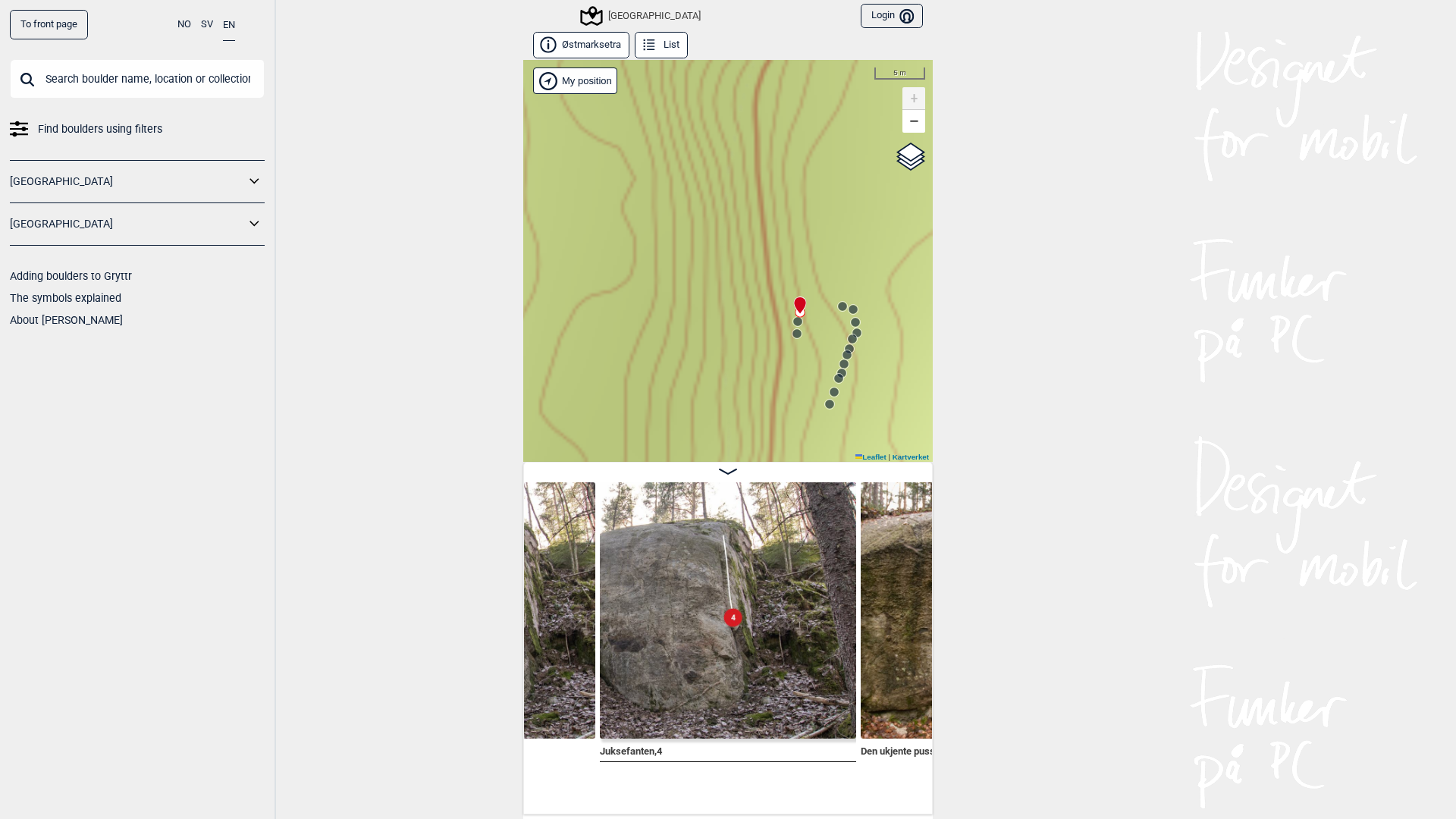 click 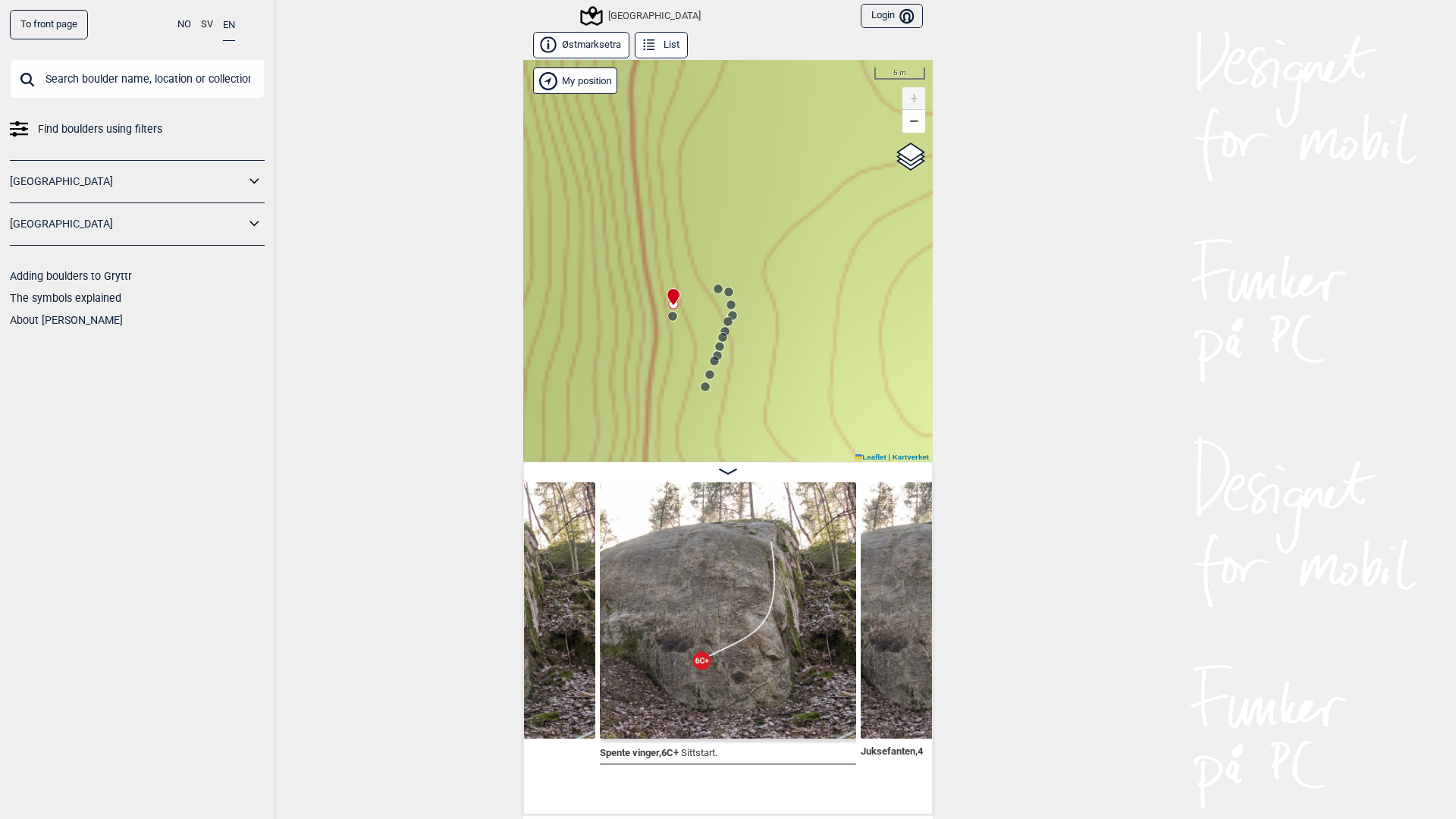 drag, startPoint x: 814, startPoint y: 336, endPoint x: 714, endPoint y: 323, distance: 100.84146 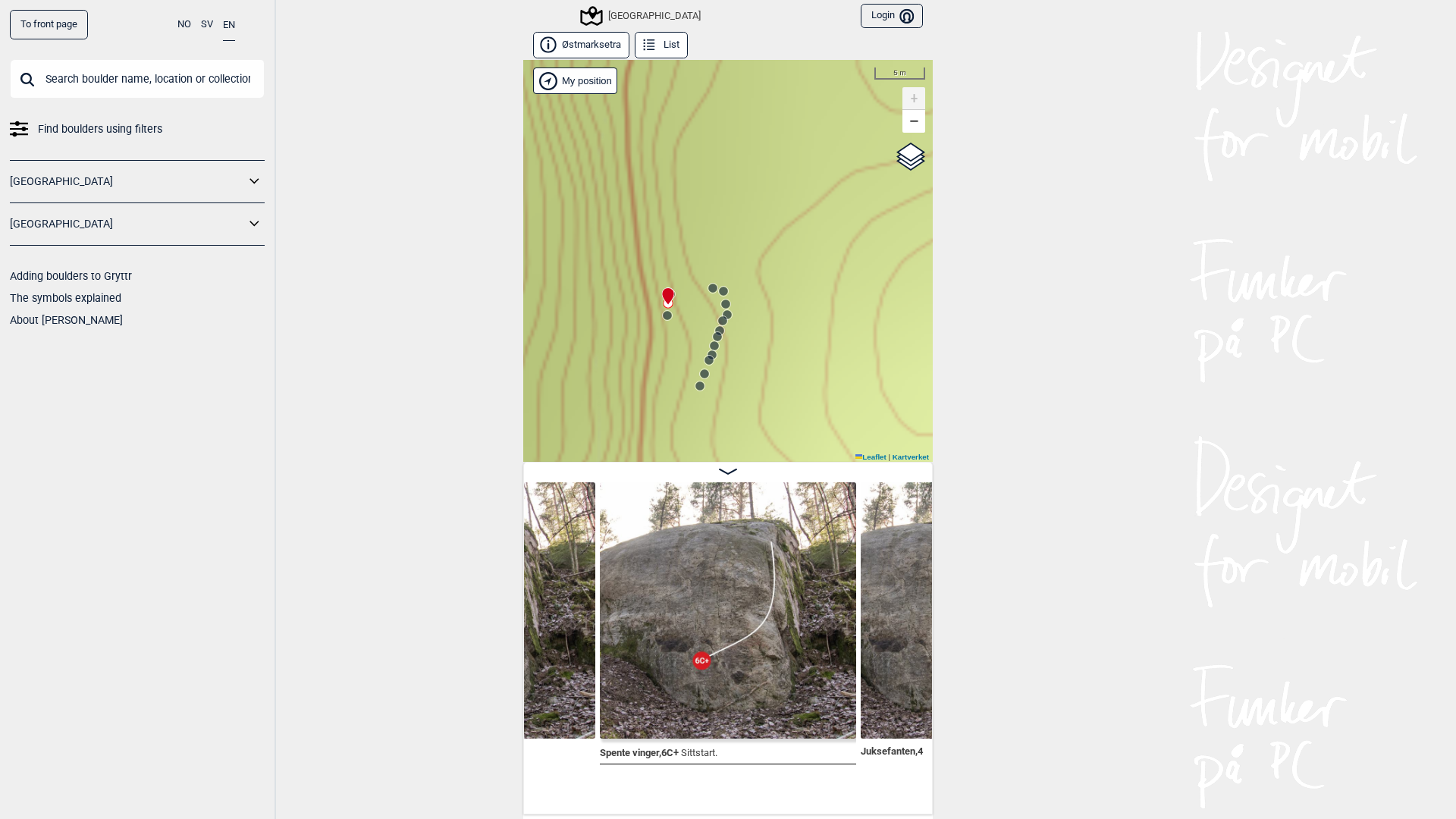 click 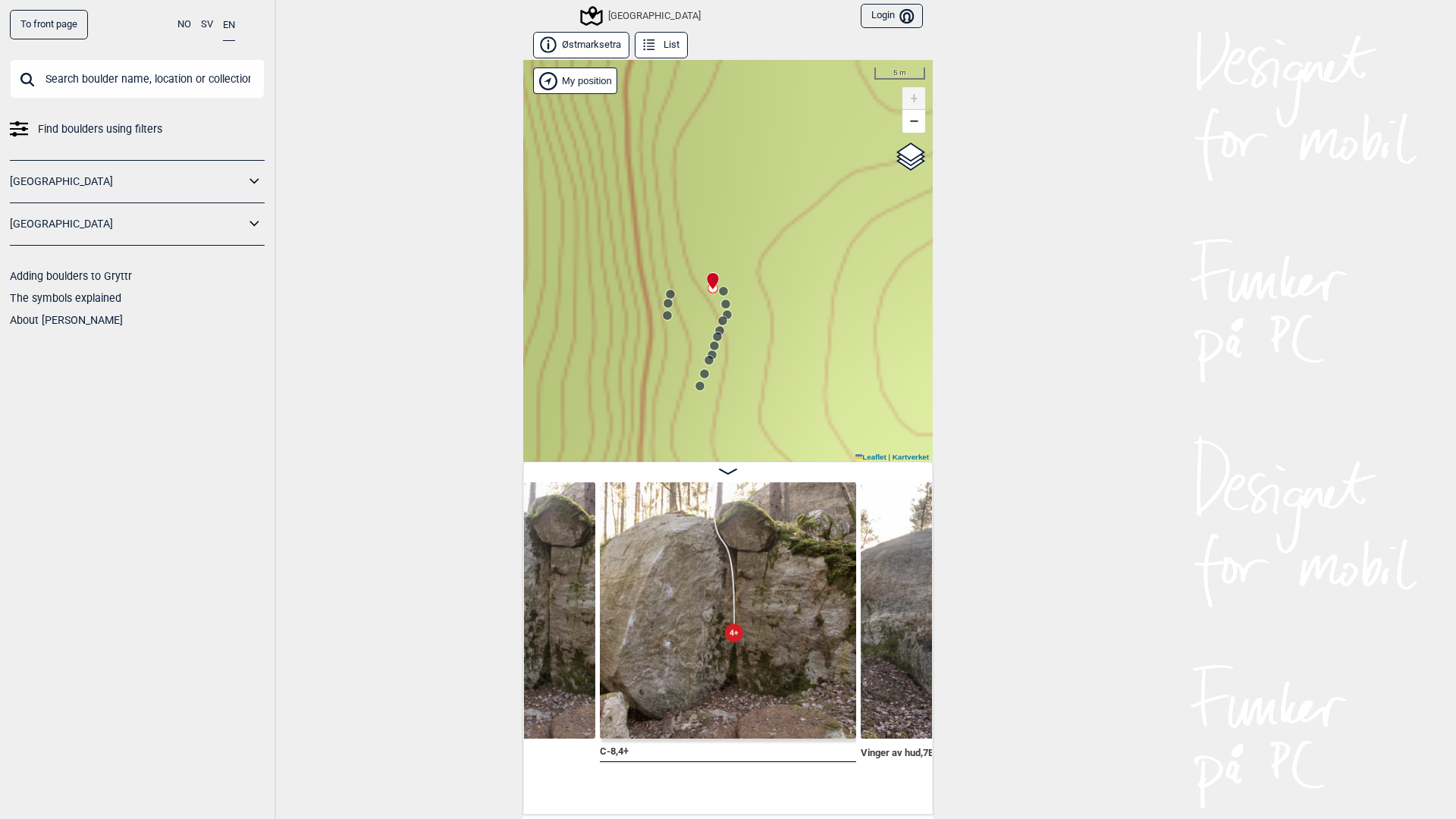 click 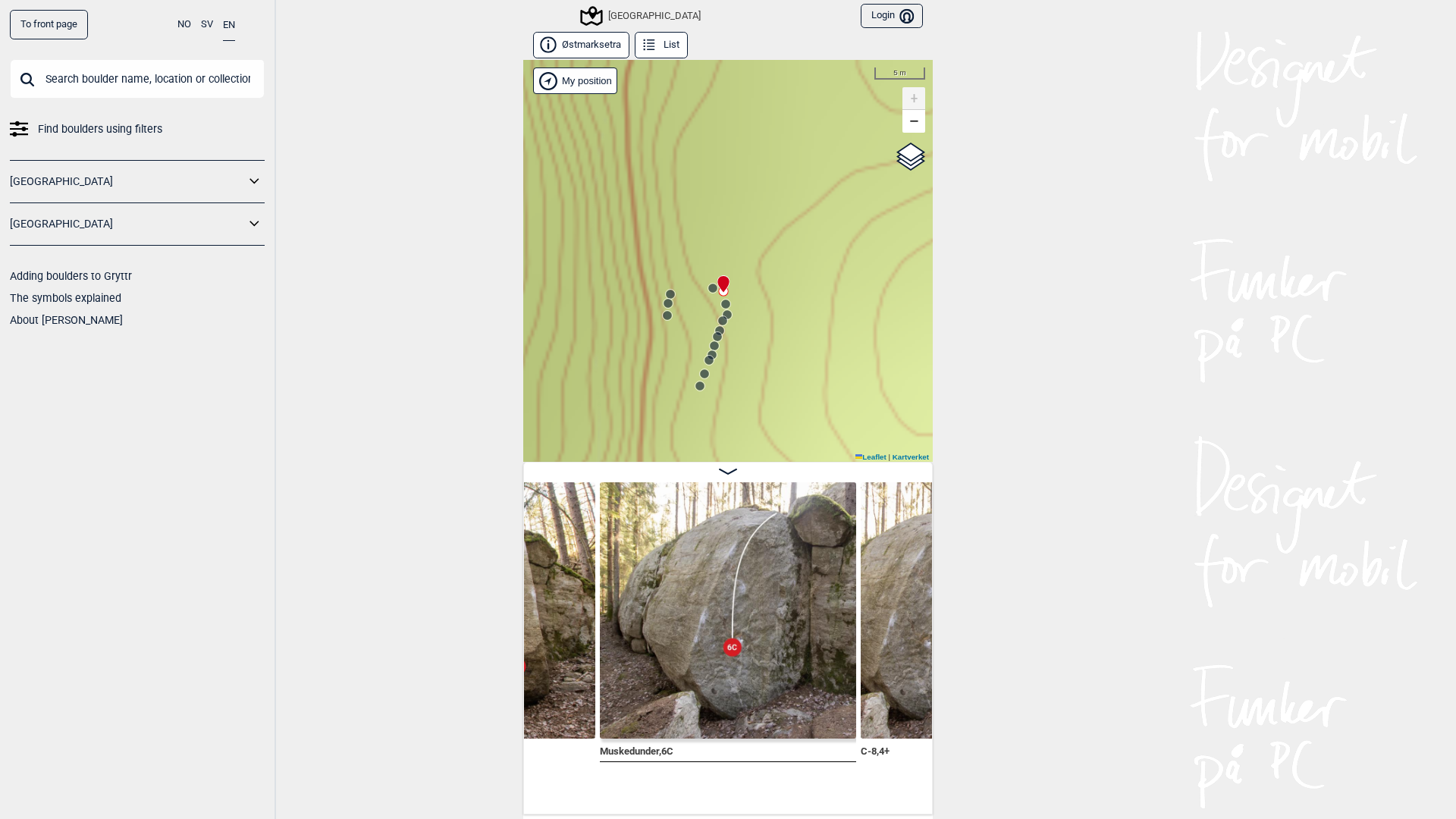 click at bounding box center (720, 278) 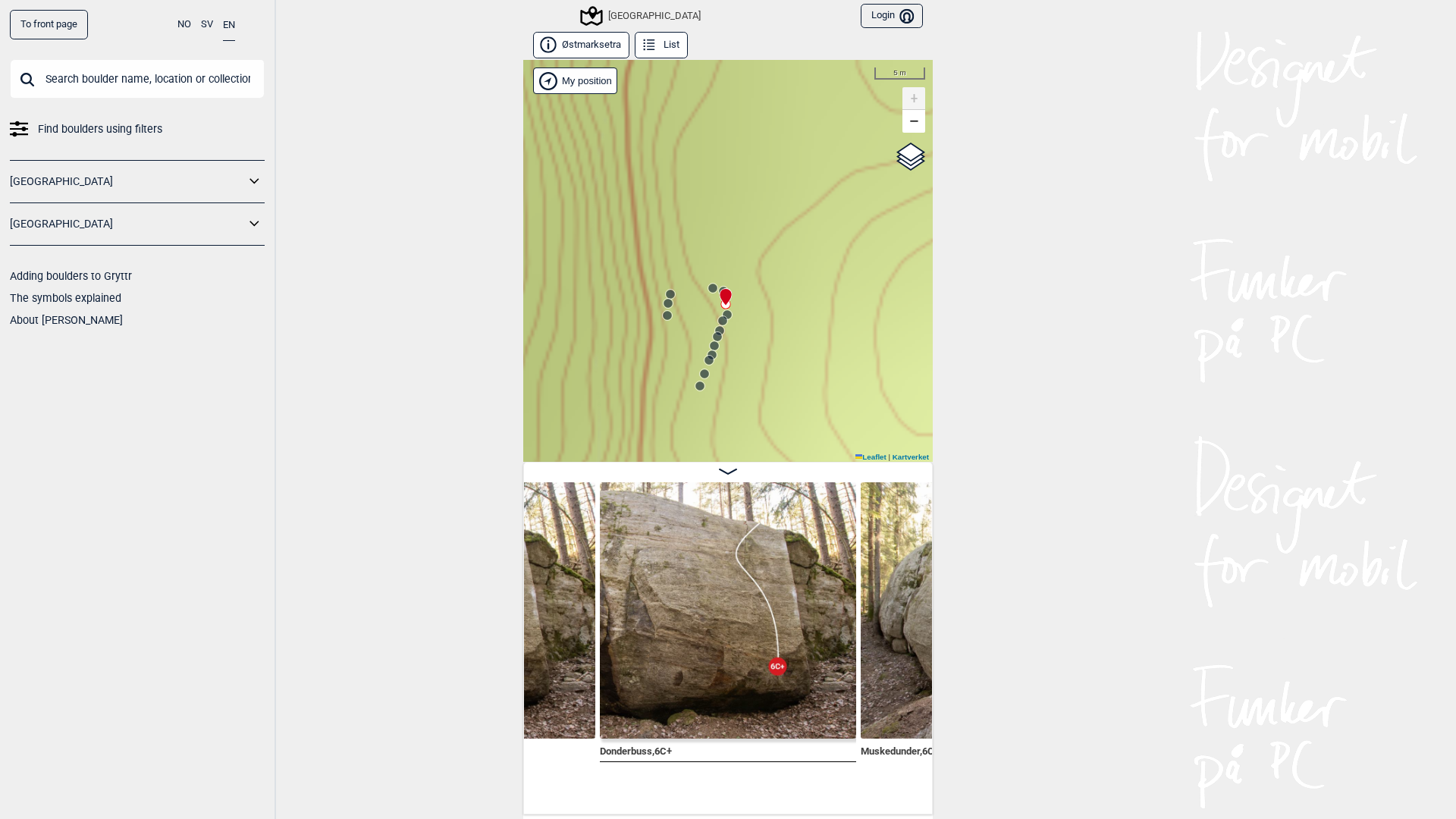 click 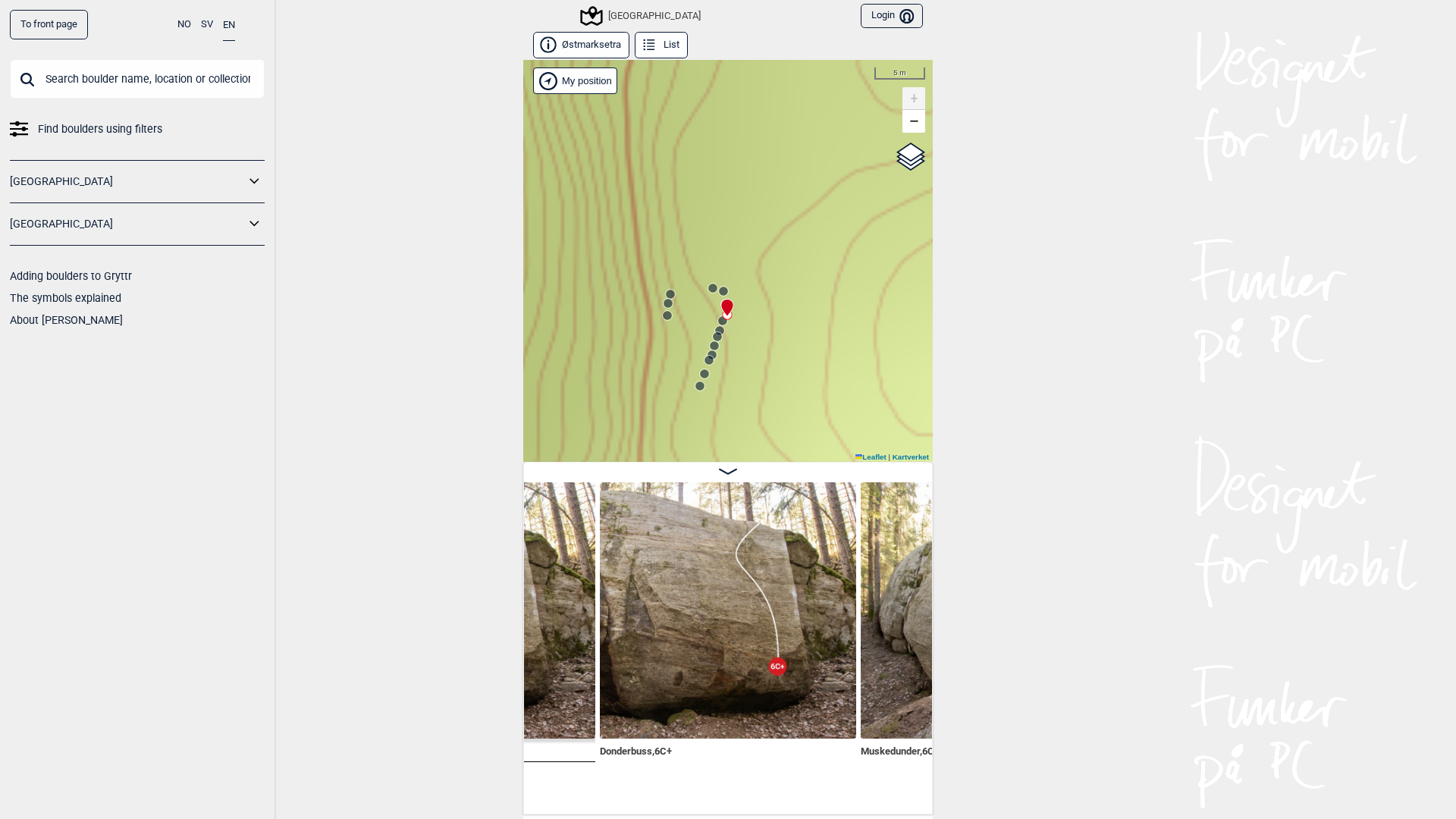 scroll, scrollTop: 0, scrollLeft: 41493, axis: horizontal 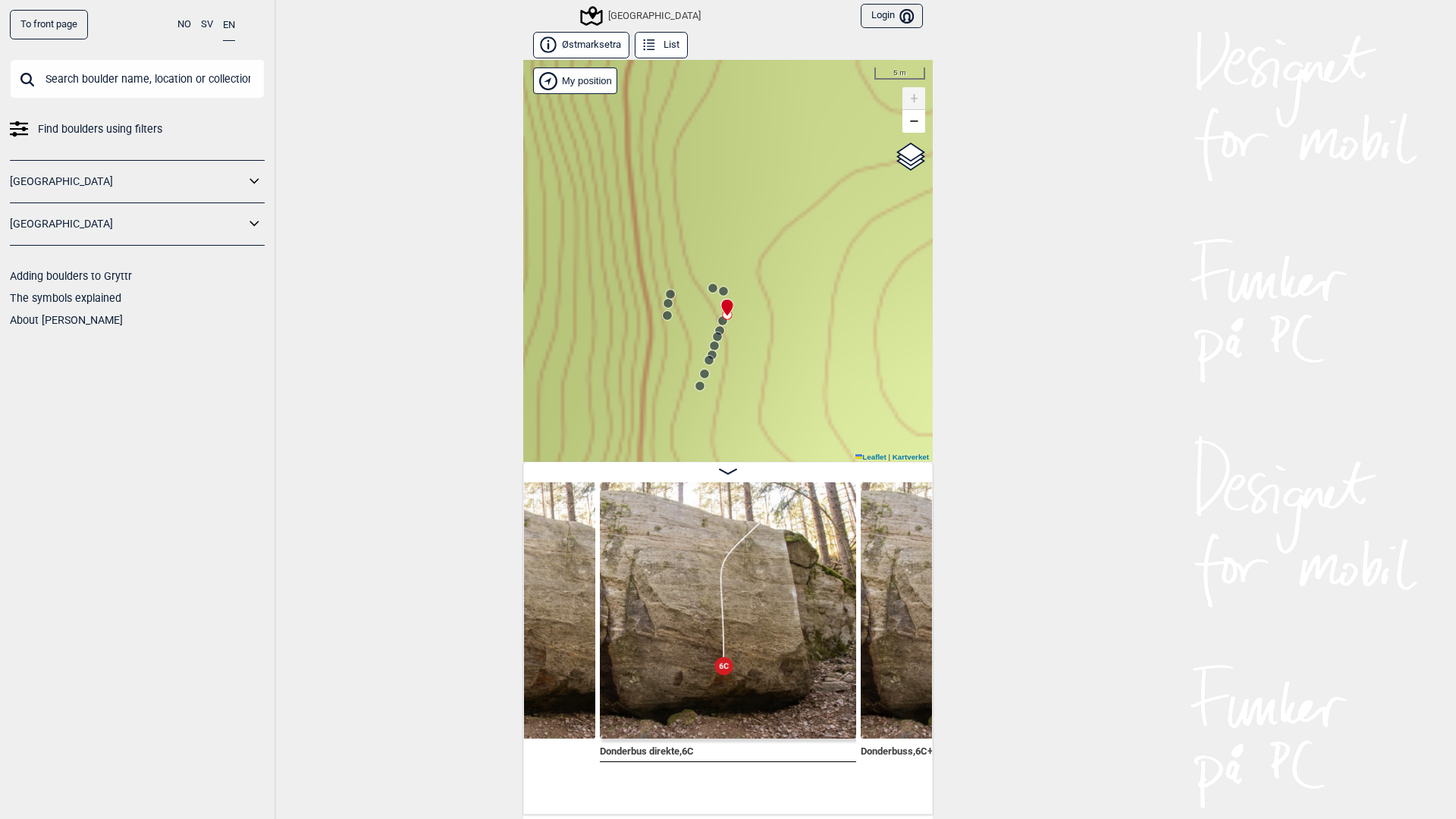 click at bounding box center [724, 301] 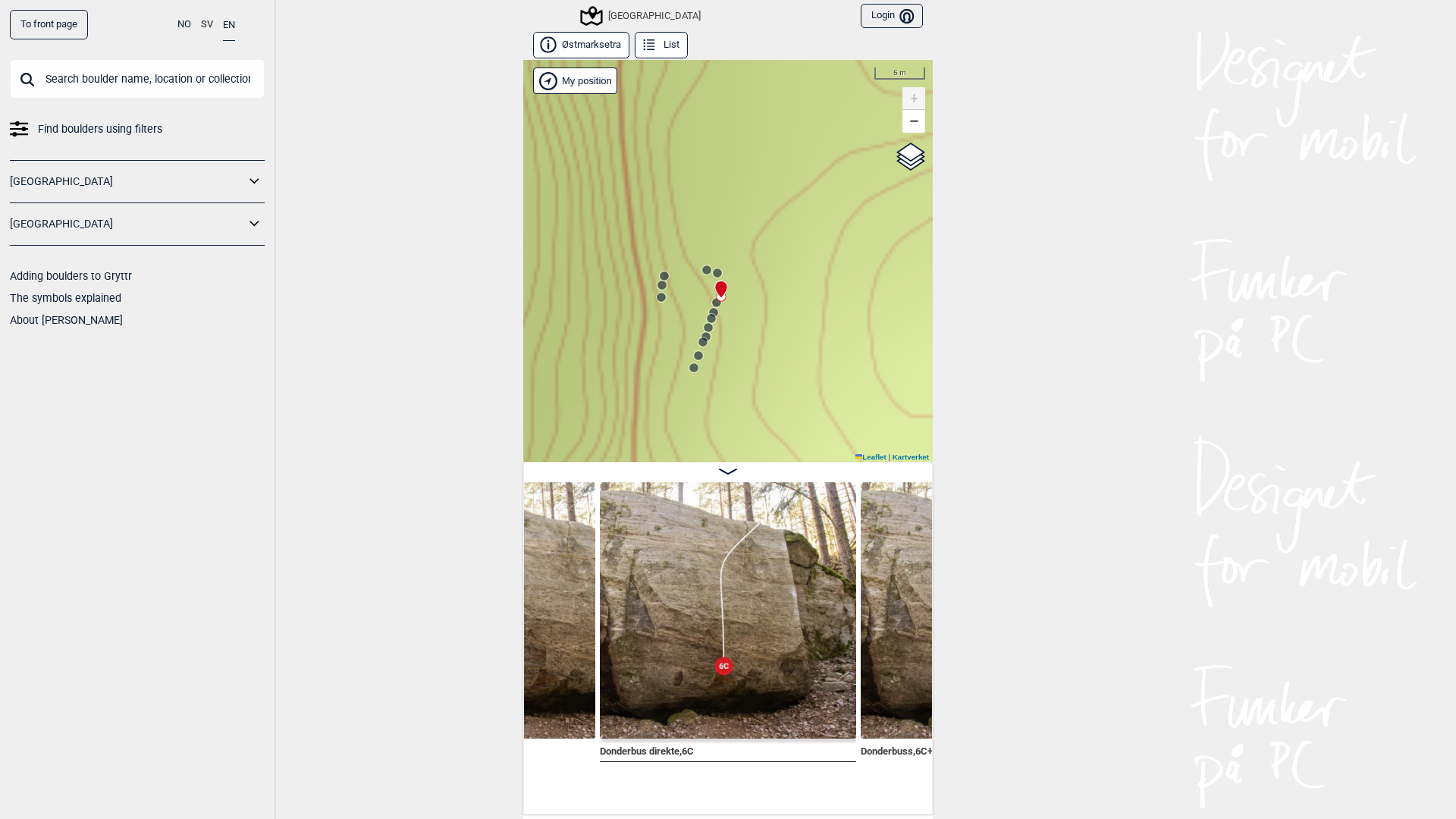 drag, startPoint x: 708, startPoint y: 280, endPoint x: 709, endPoint y: 266, distance: 14.035669 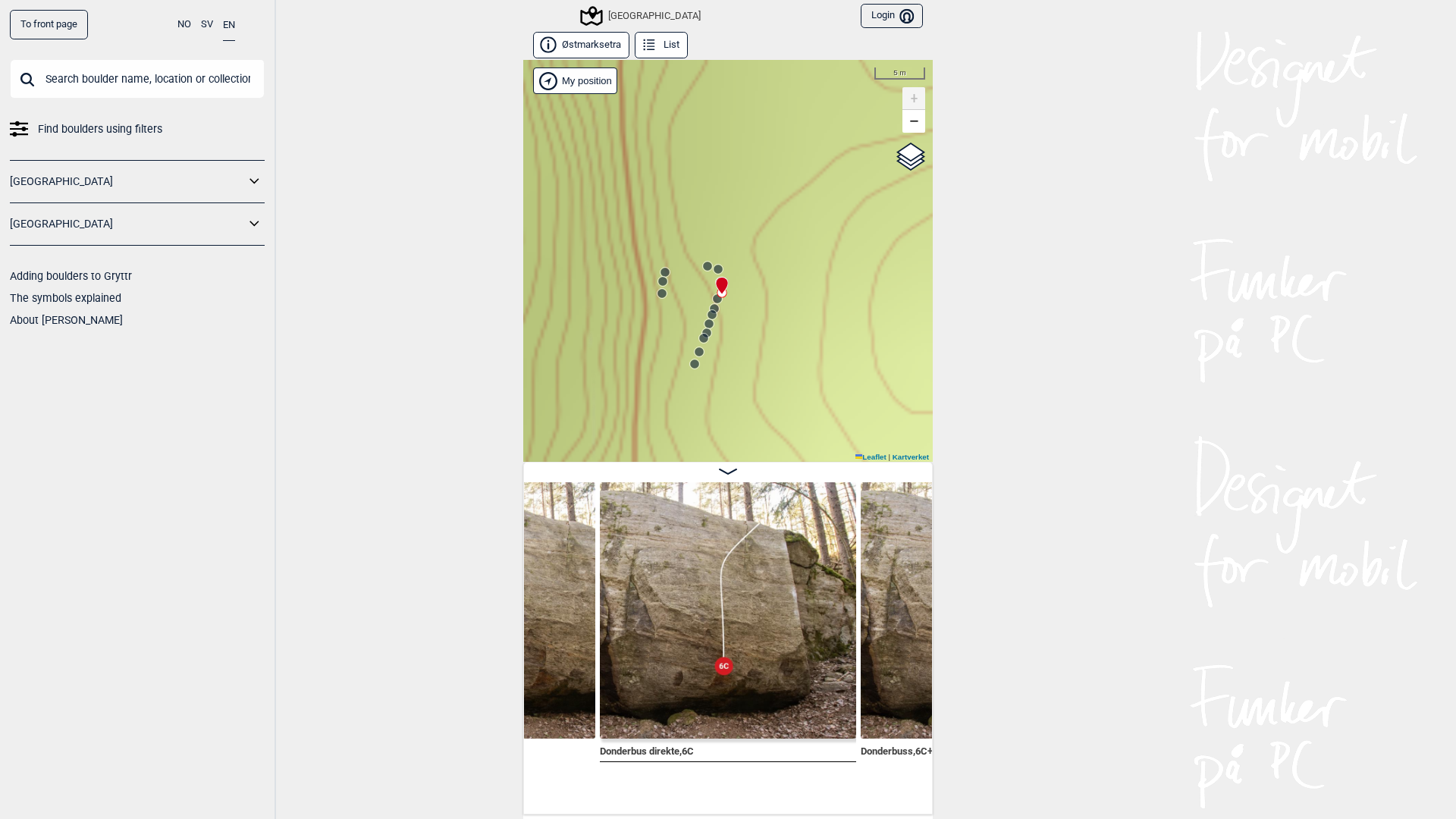 click 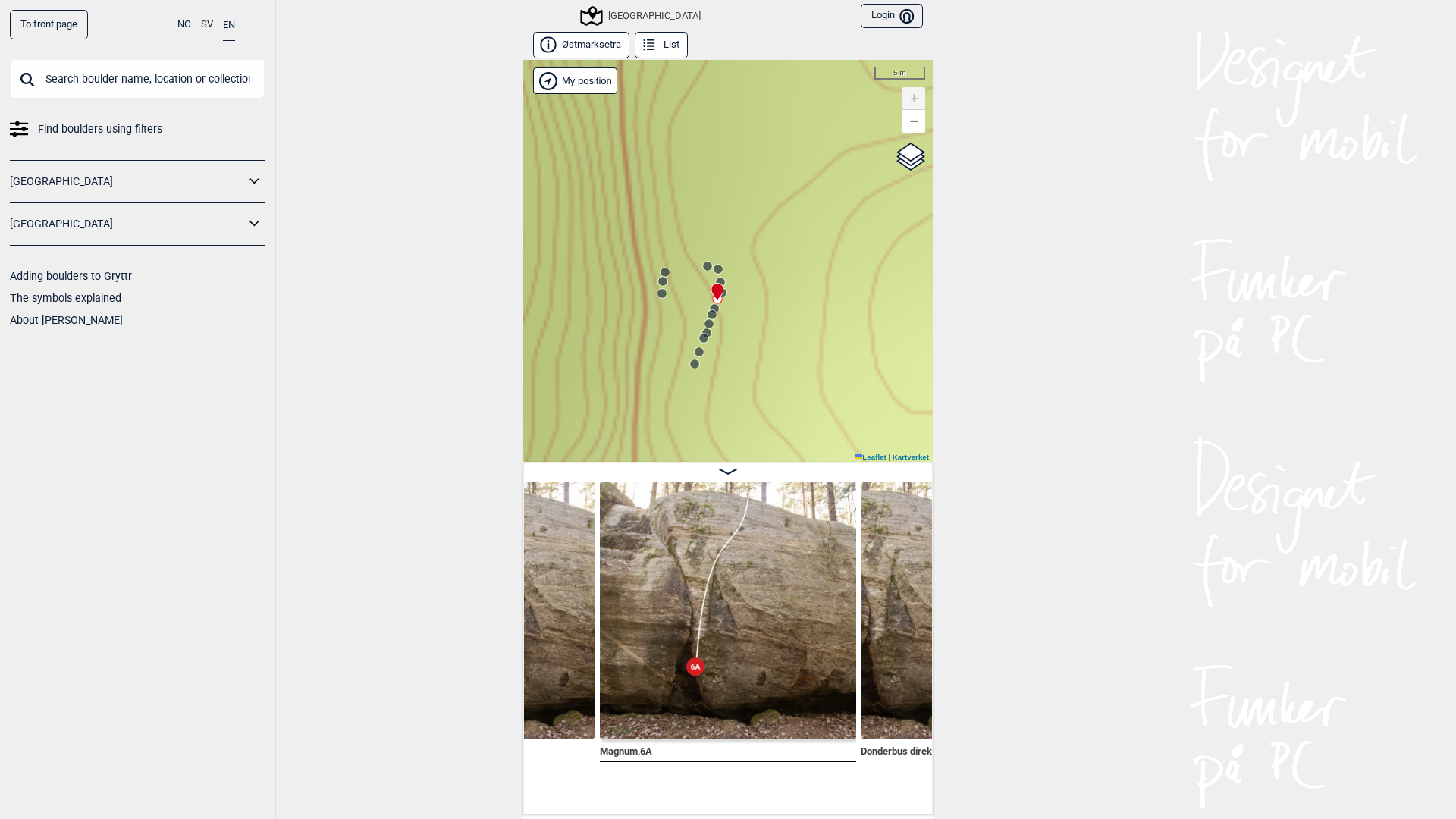 click 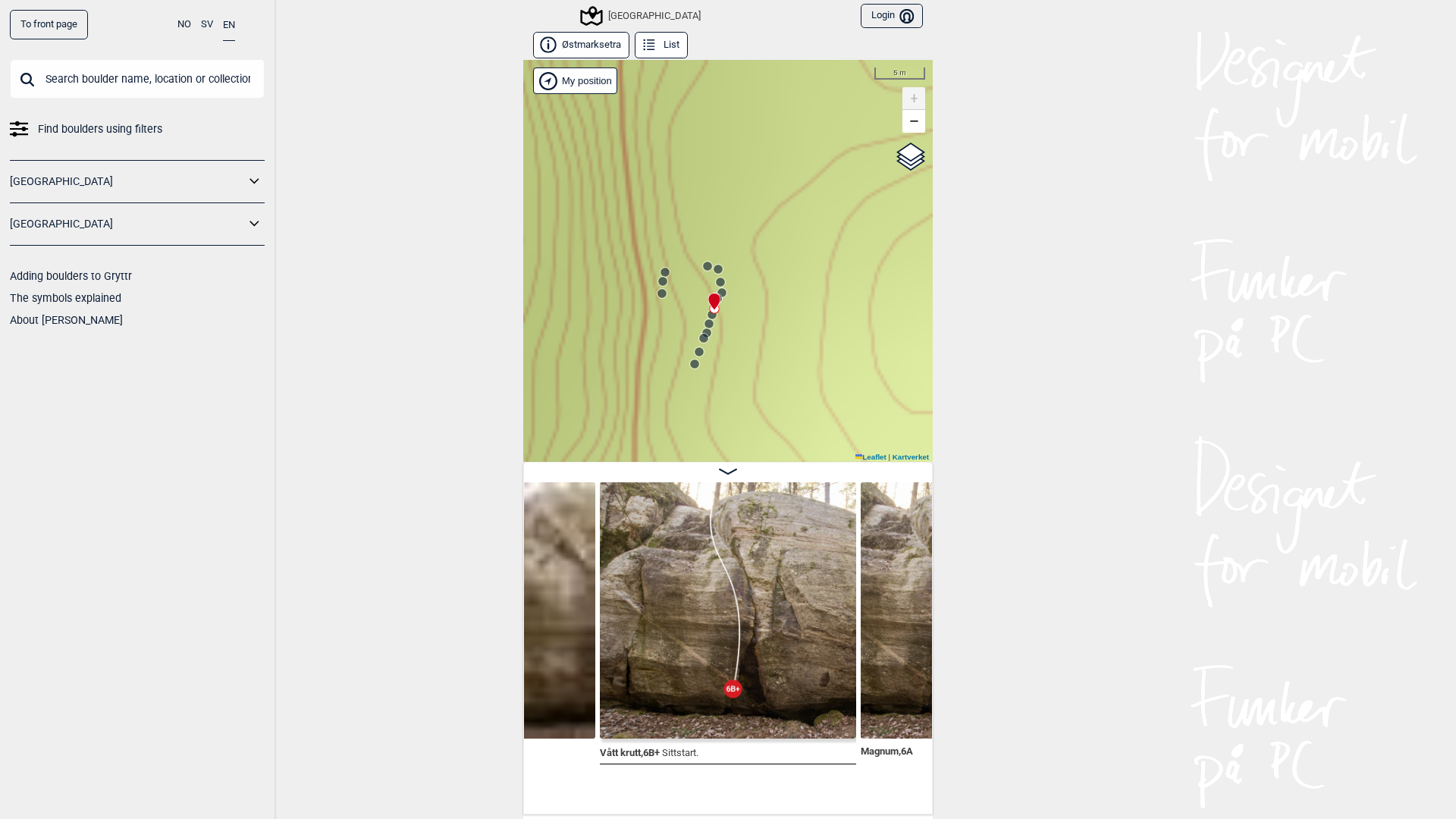 click 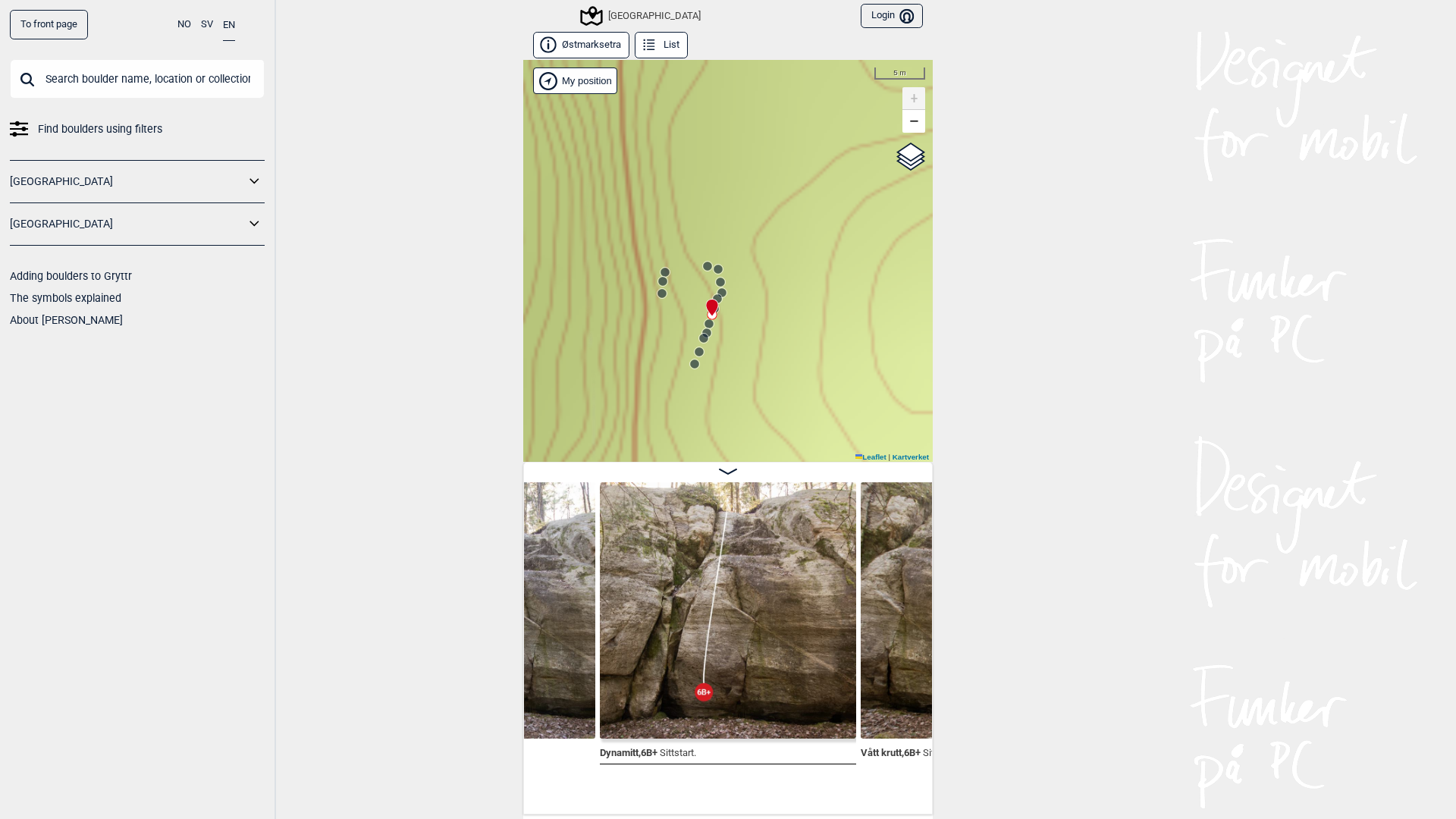 click 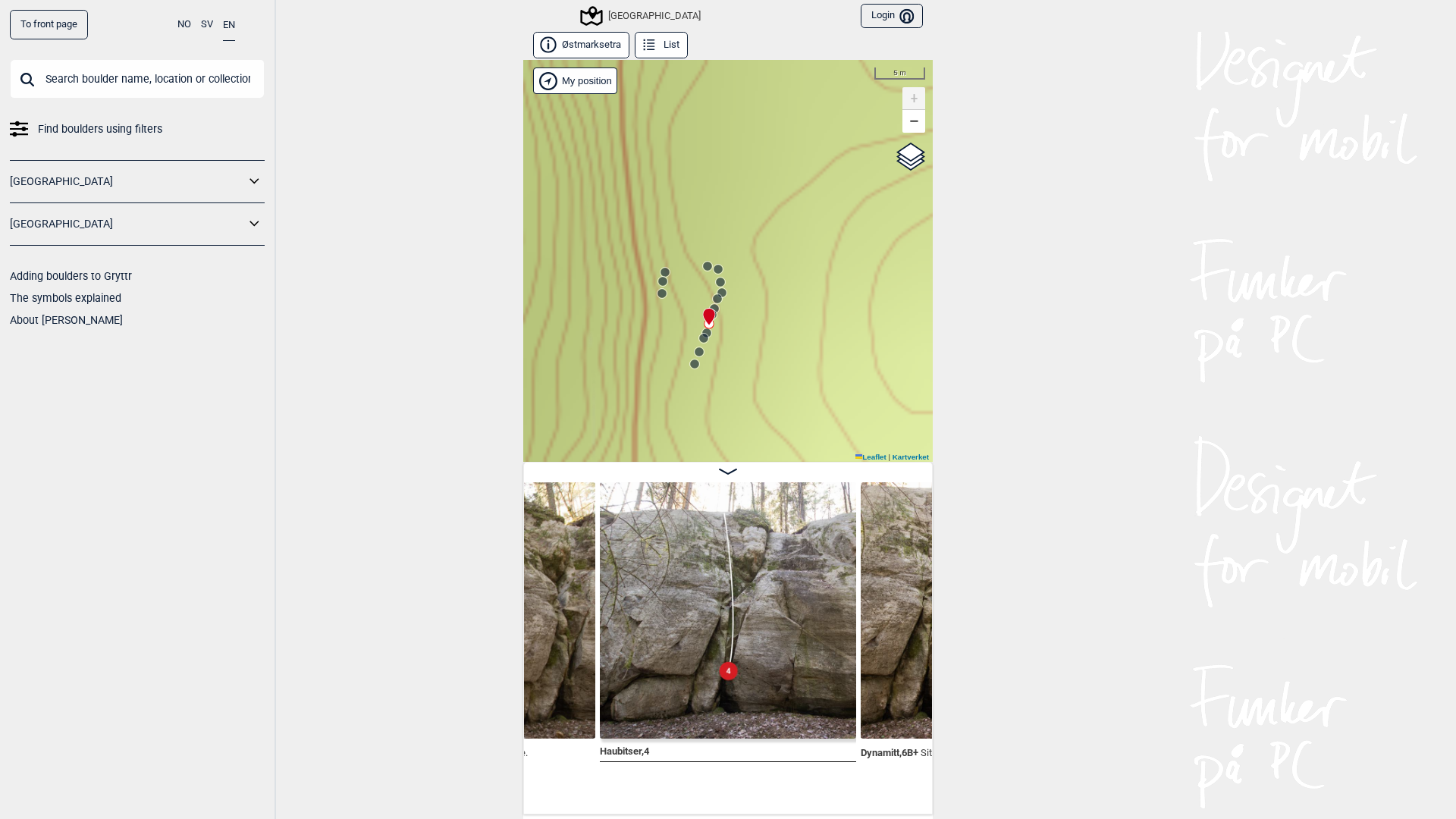 click 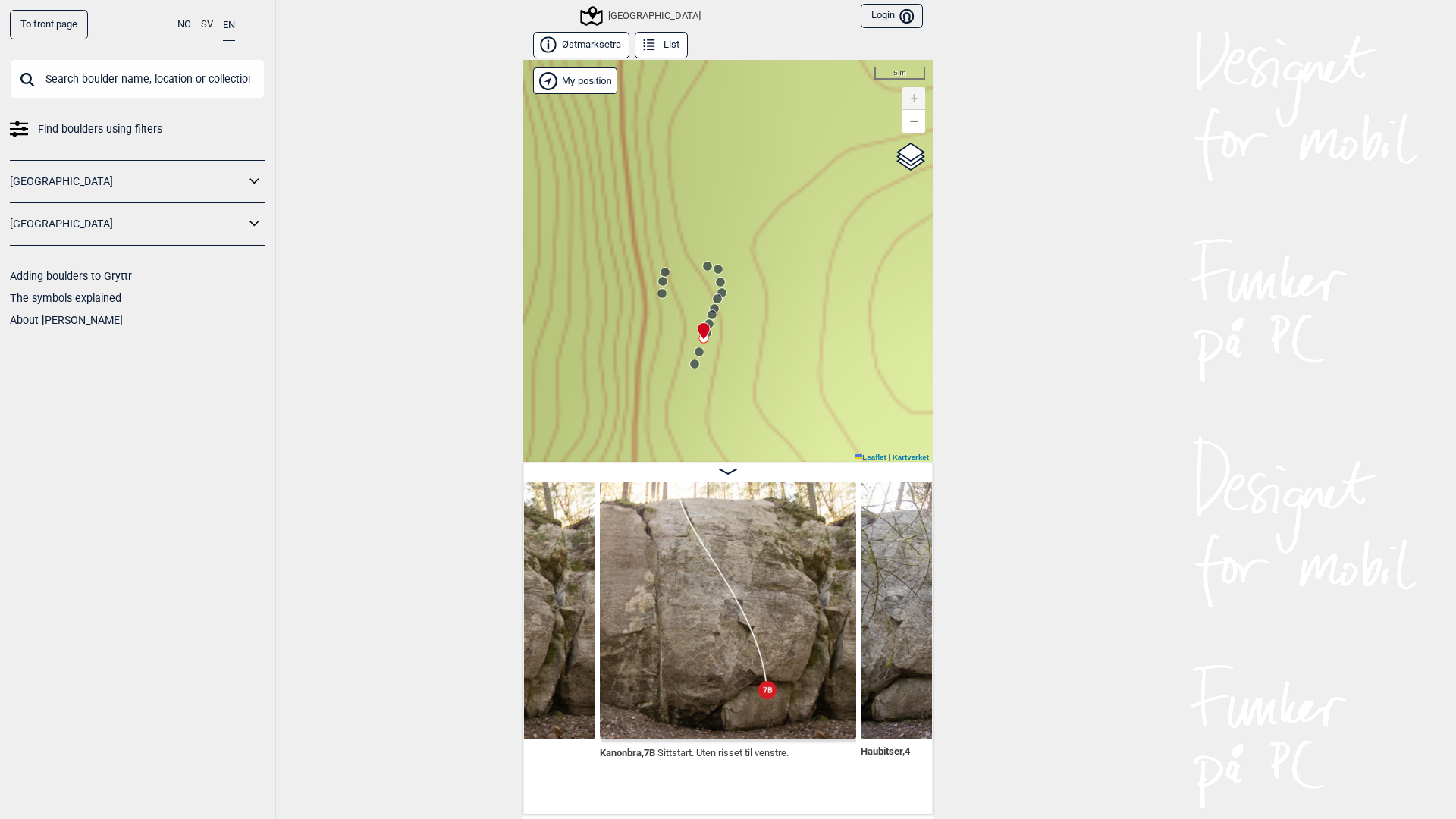 click 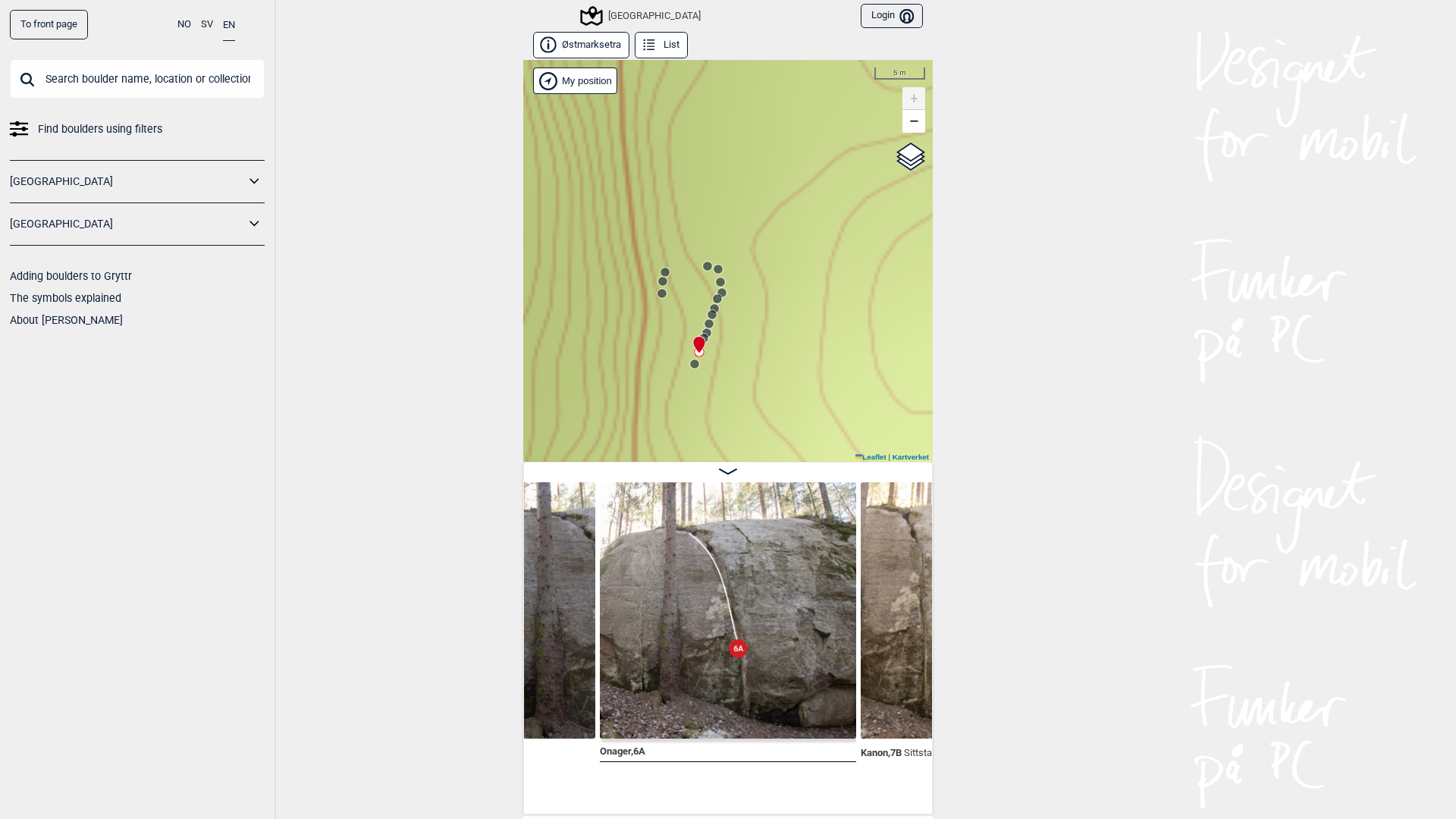 click 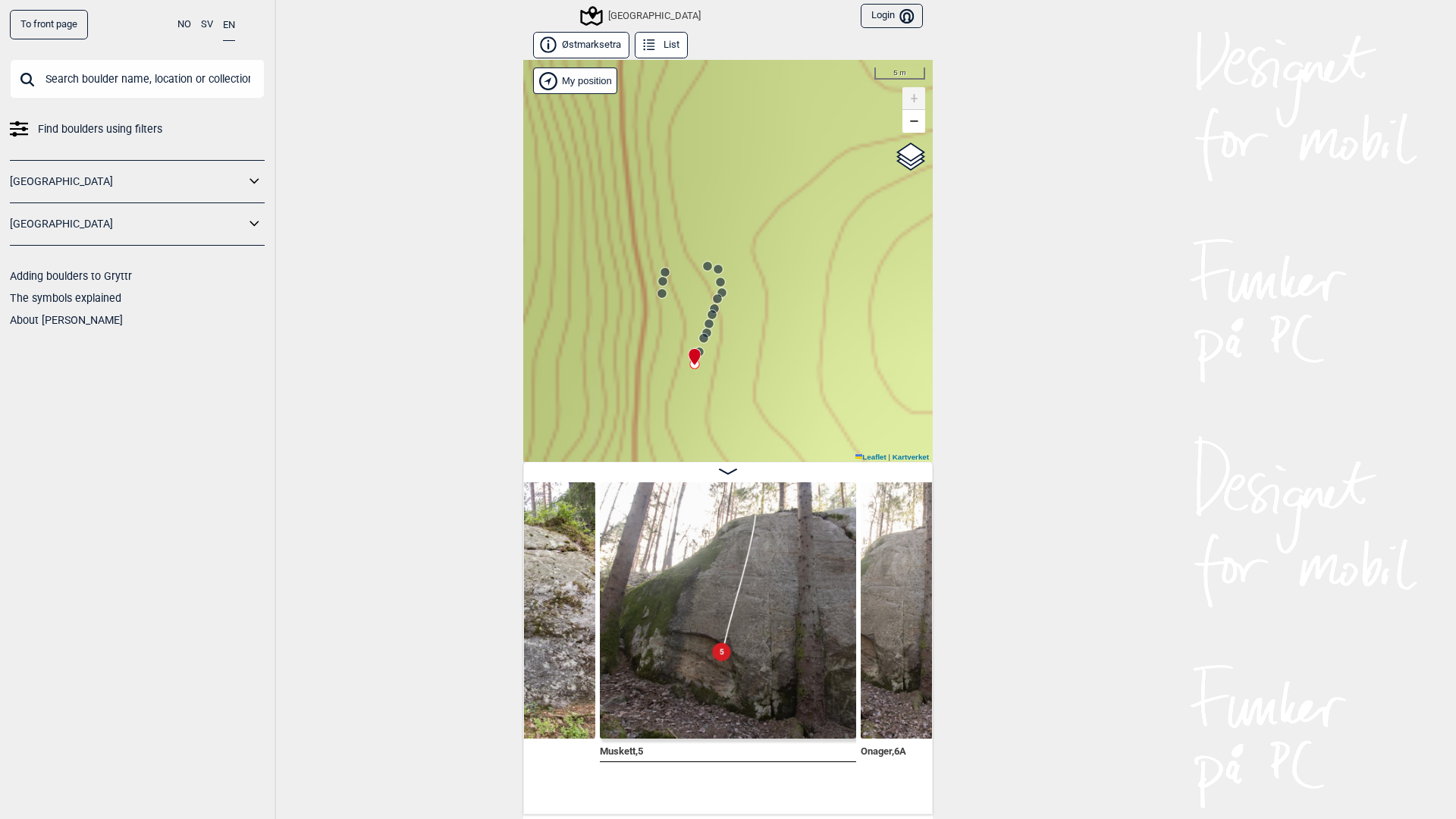click on "Speidersteinen Barnehageveggen Cowboyveggen Bølerveggen [GEOGRAPHIC_DATA]" at bounding box center [728, 261] 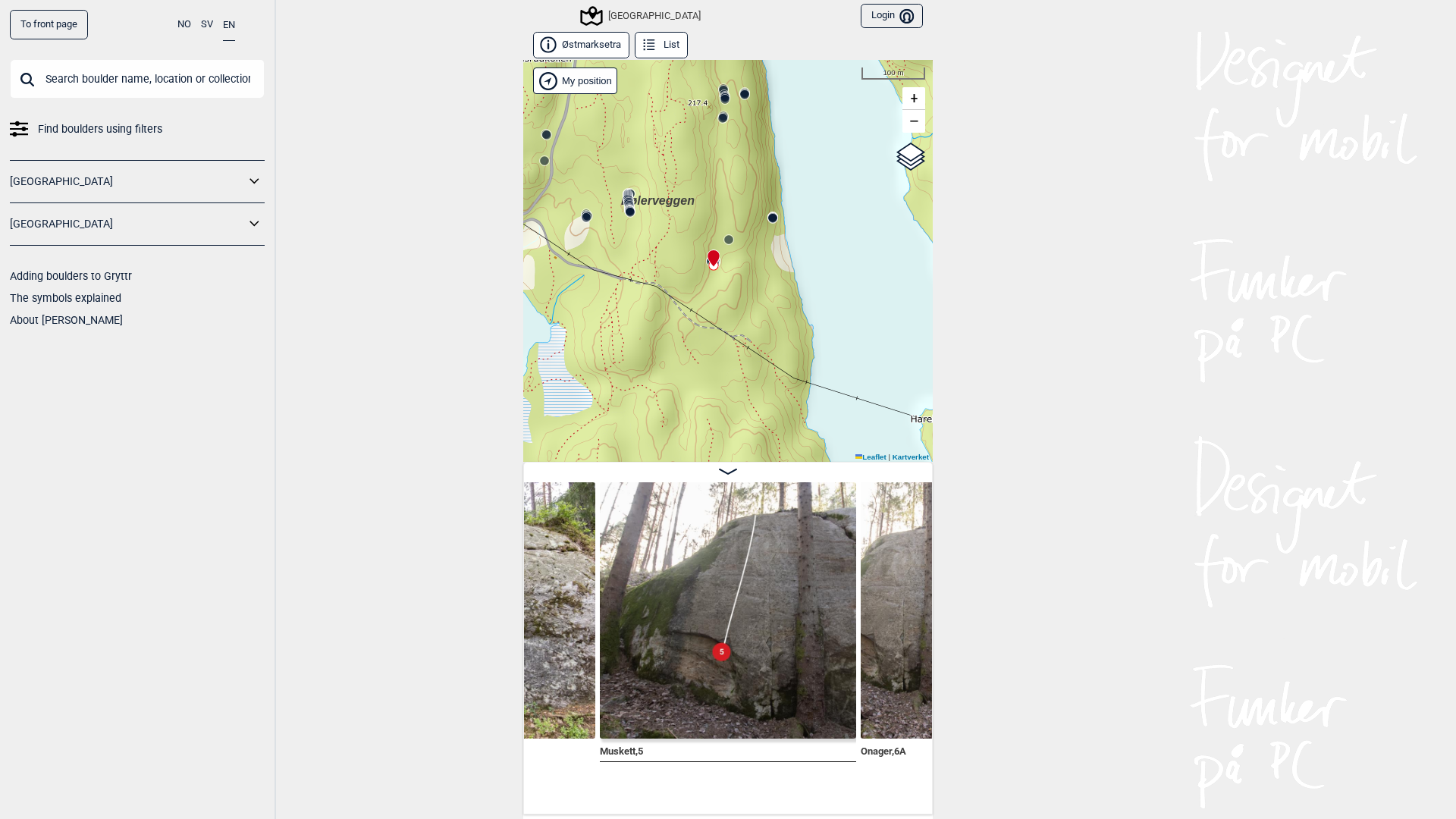 drag, startPoint x: 714, startPoint y: 313, endPoint x: 738, endPoint y: 272, distance: 47.50789 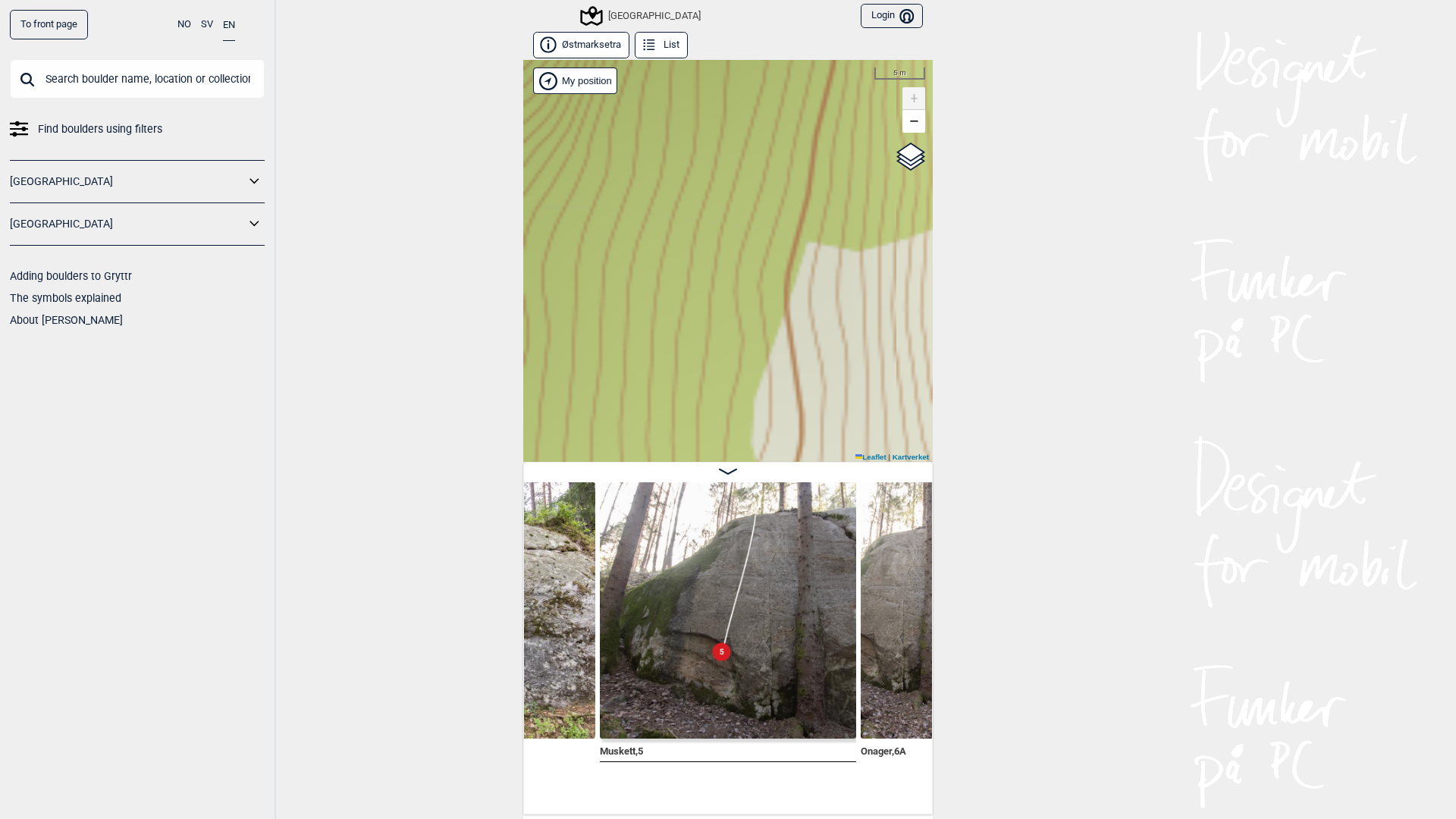 drag, startPoint x: 770, startPoint y: 192, endPoint x: 701, endPoint y: 551, distance: 365.5708 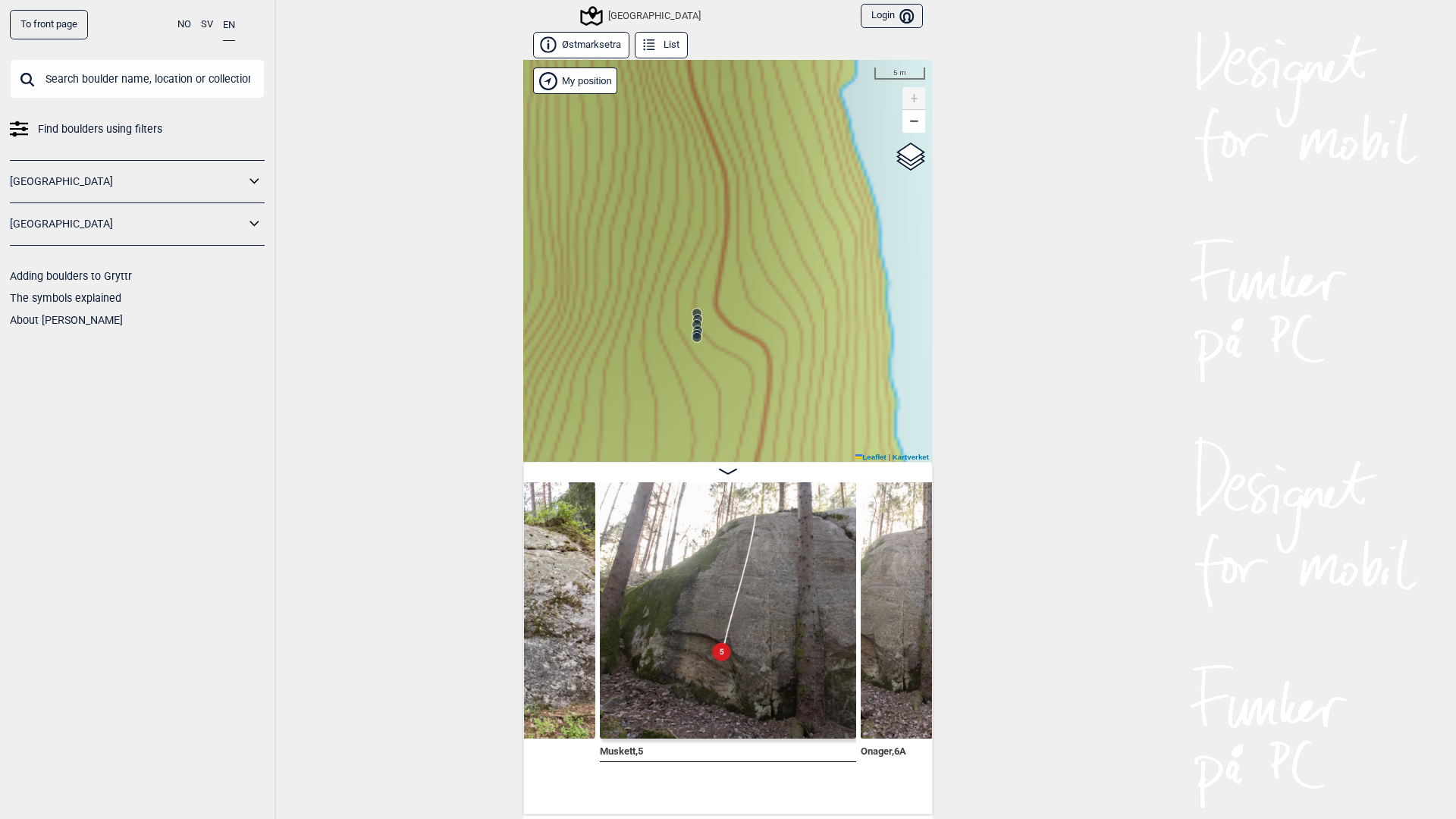 drag, startPoint x: 633, startPoint y: 359, endPoint x: 652, endPoint y: 295, distance: 66.76077 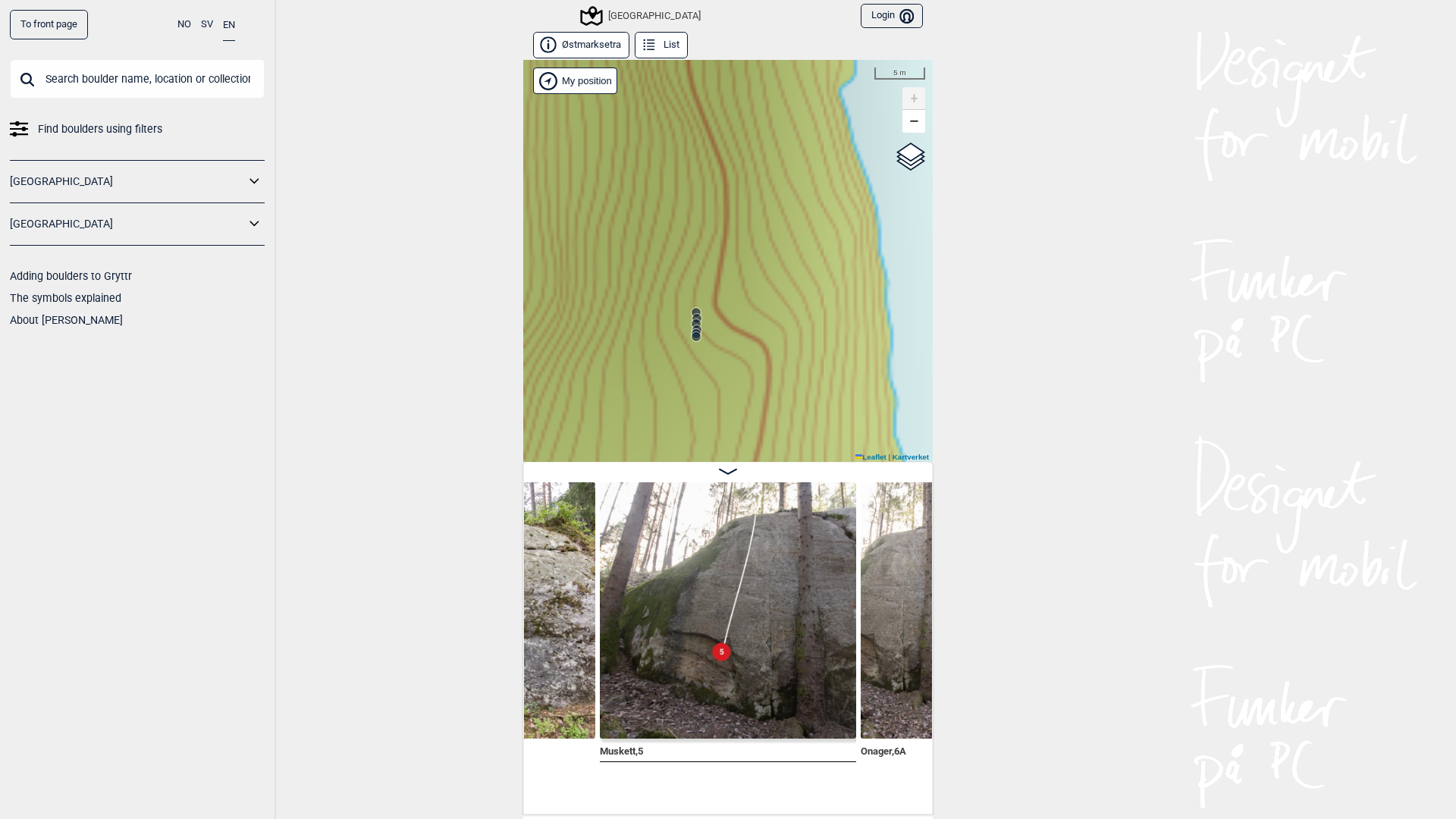 click 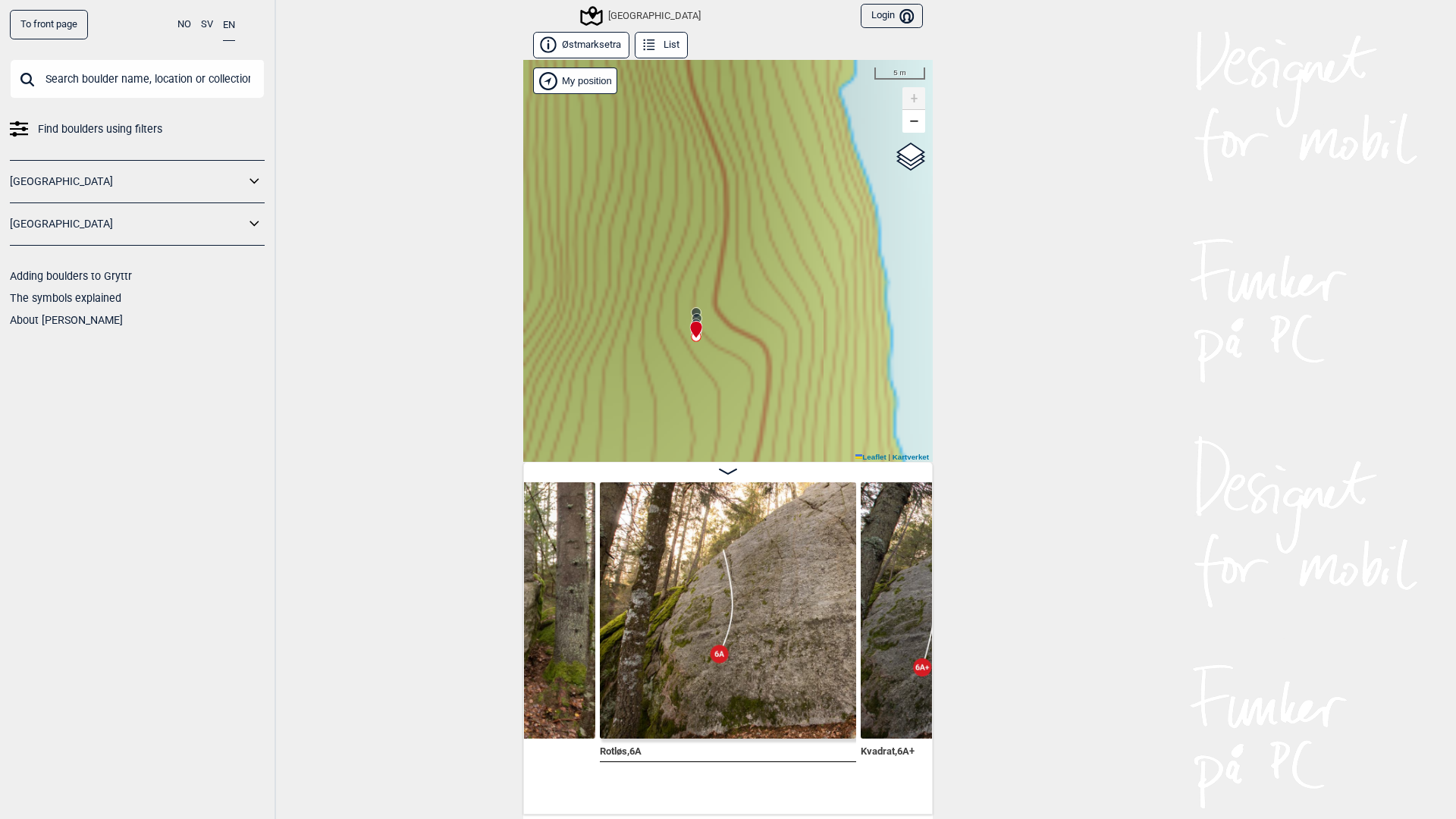 click 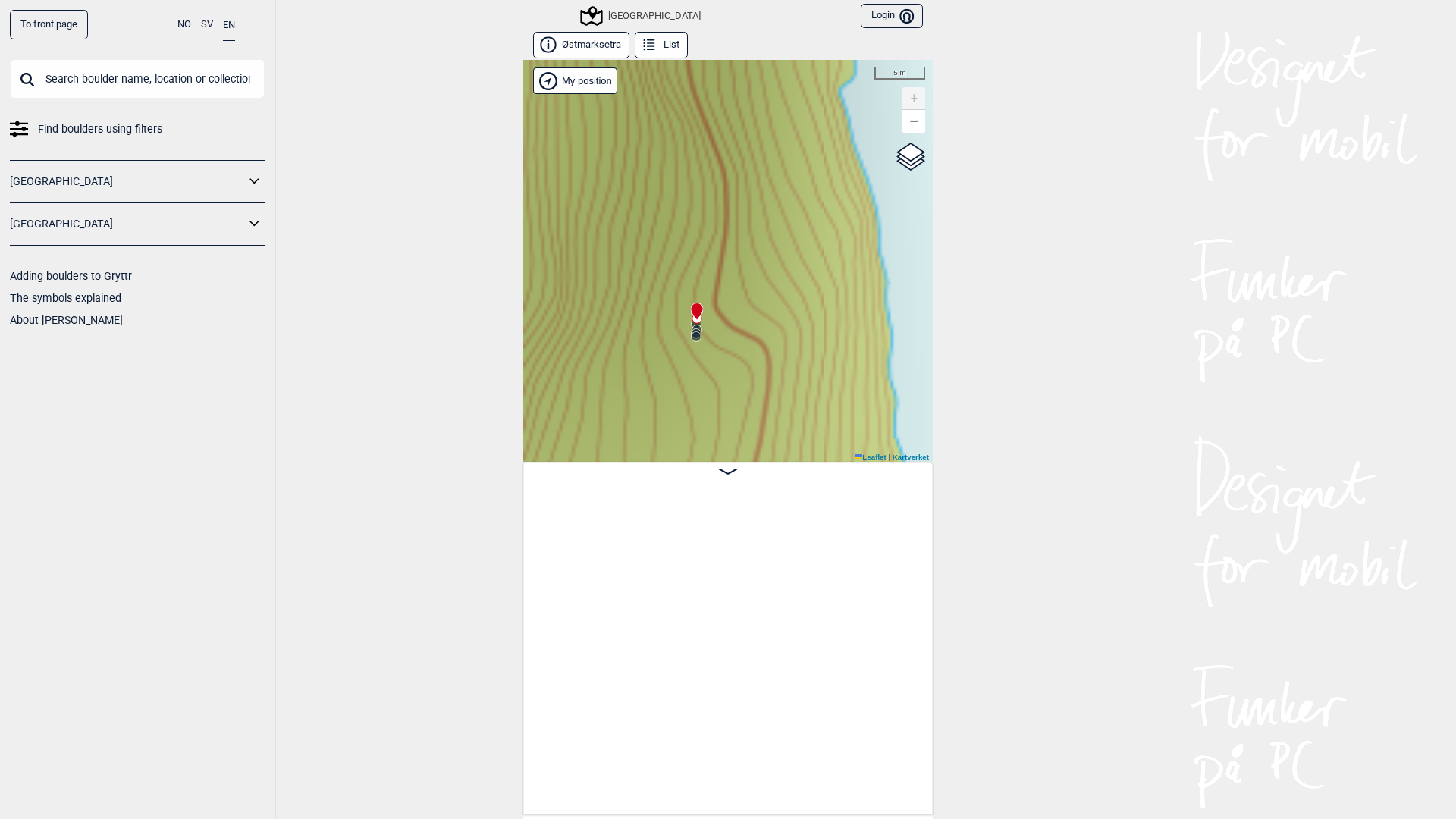 scroll, scrollTop: 0, scrollLeft: 45154, axis: horizontal 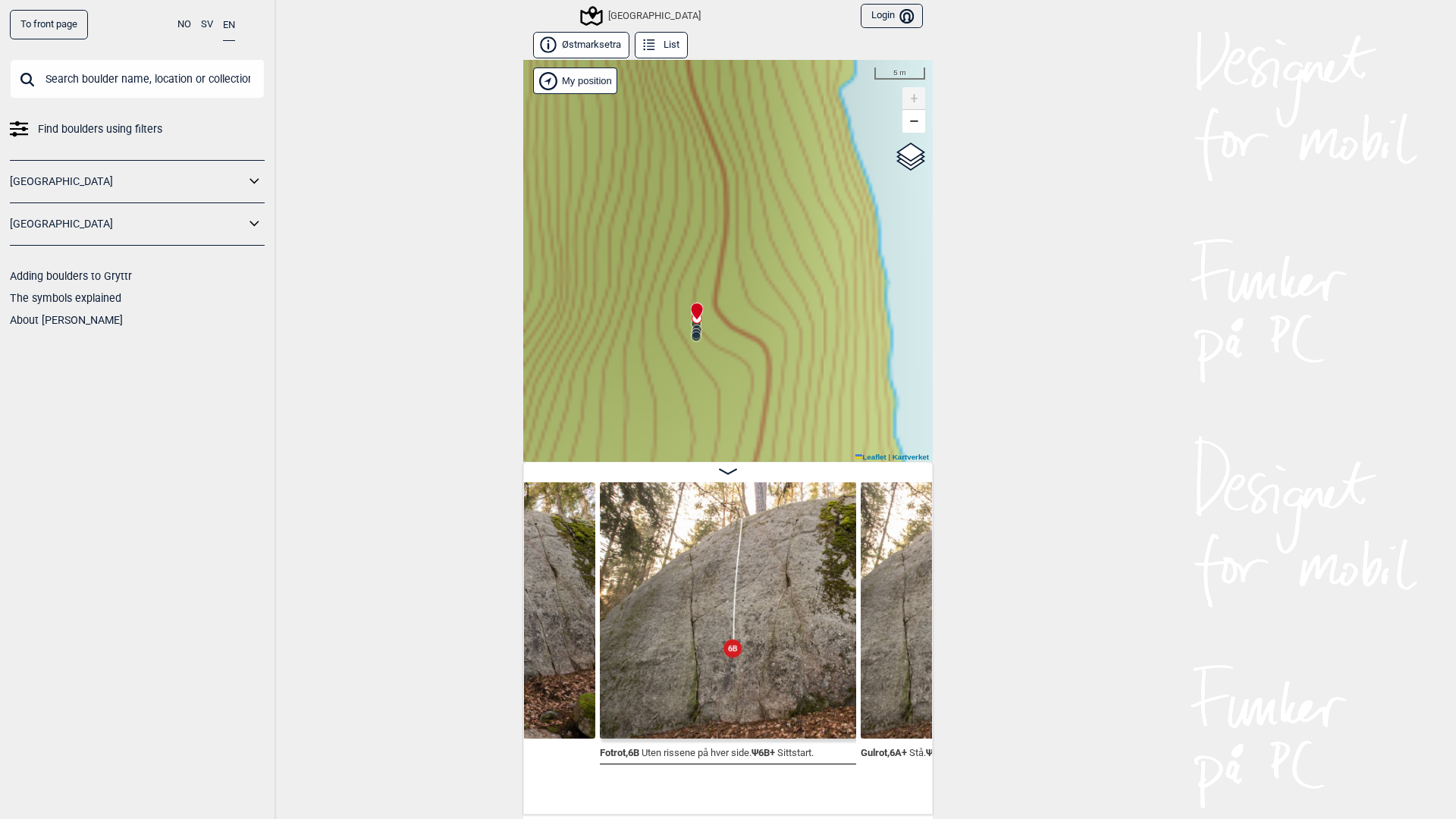 click 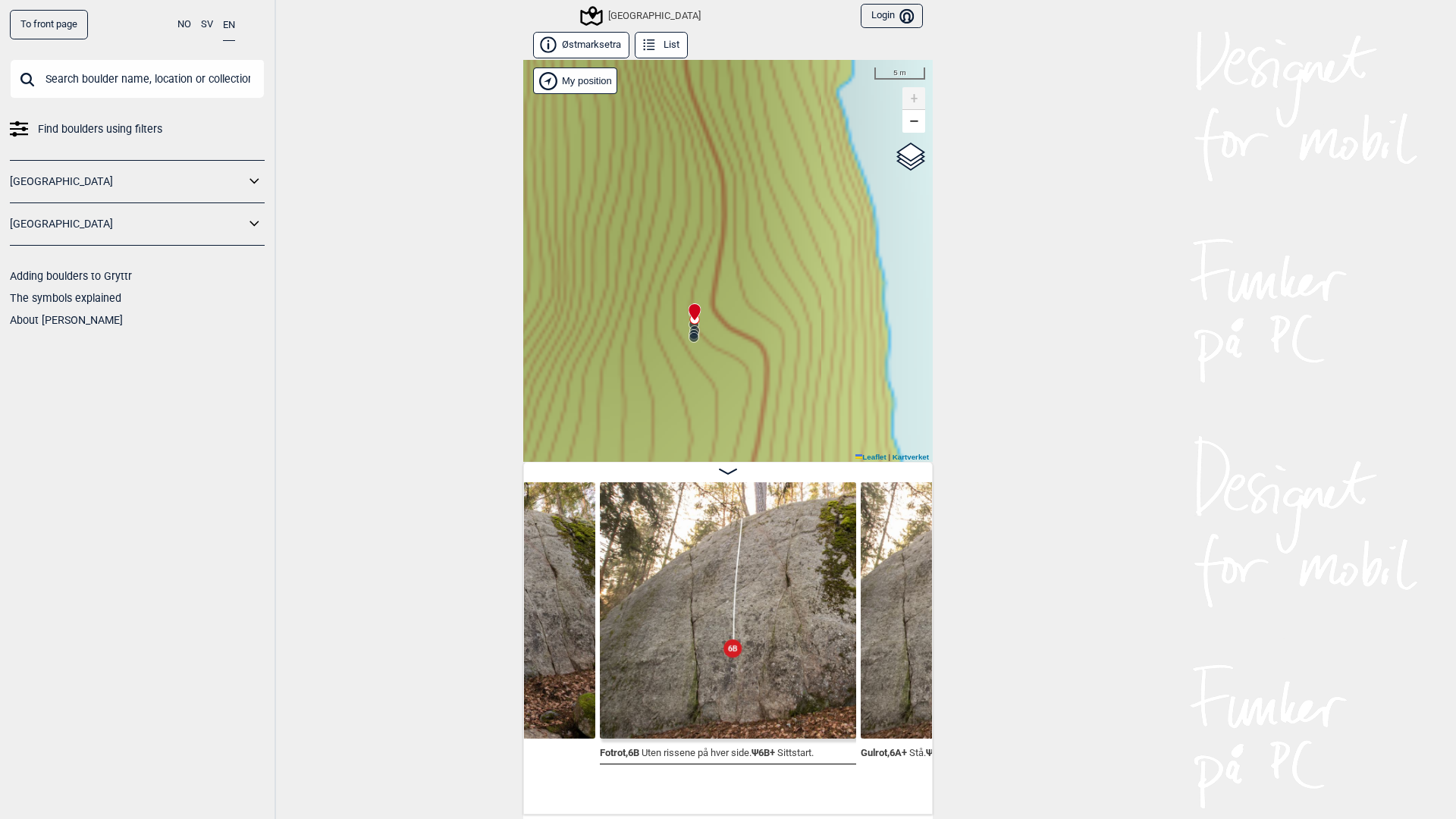 click at bounding box center (692, 306) 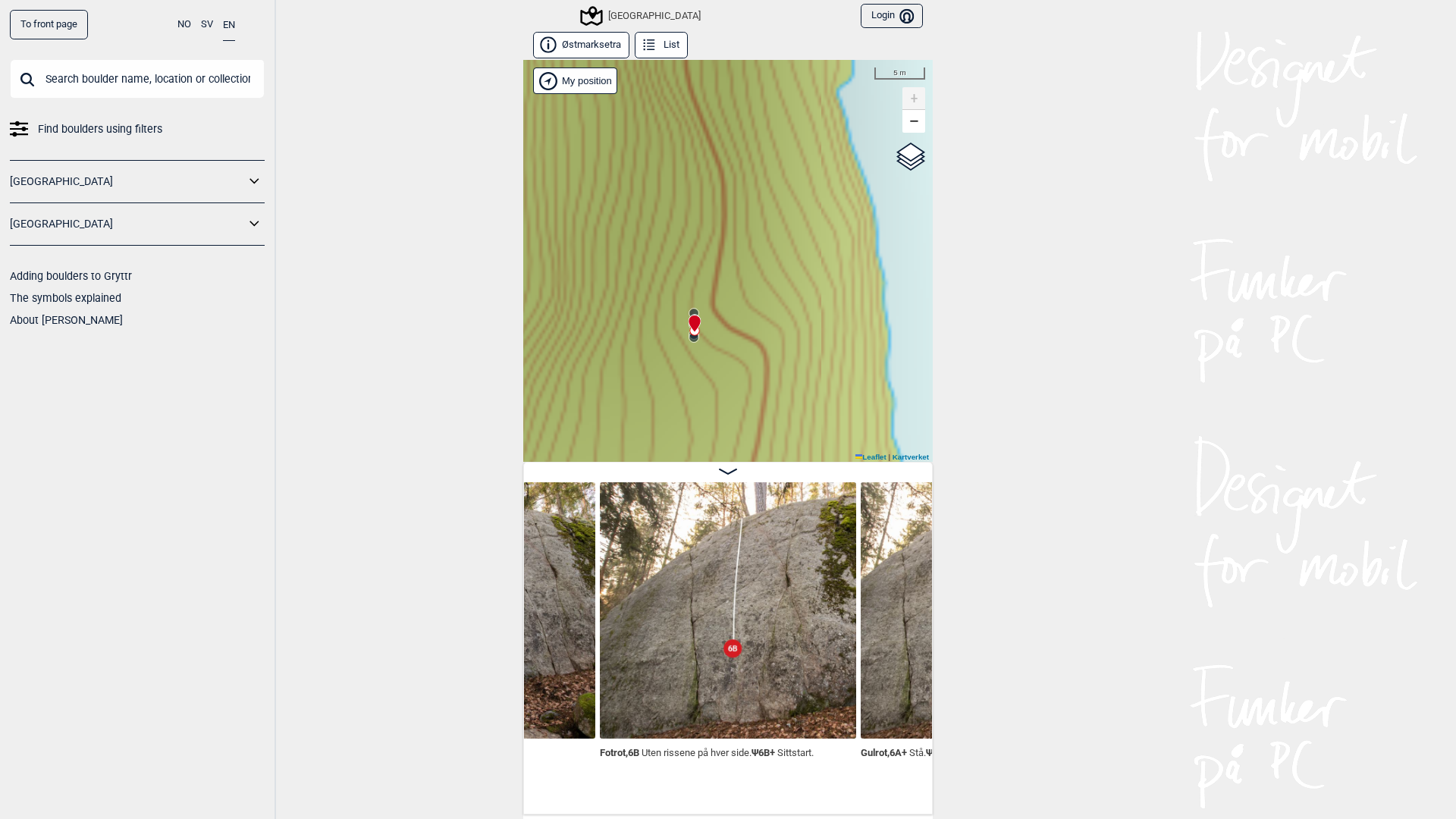 scroll, scrollTop: 0, scrollLeft: 44632, axis: horizontal 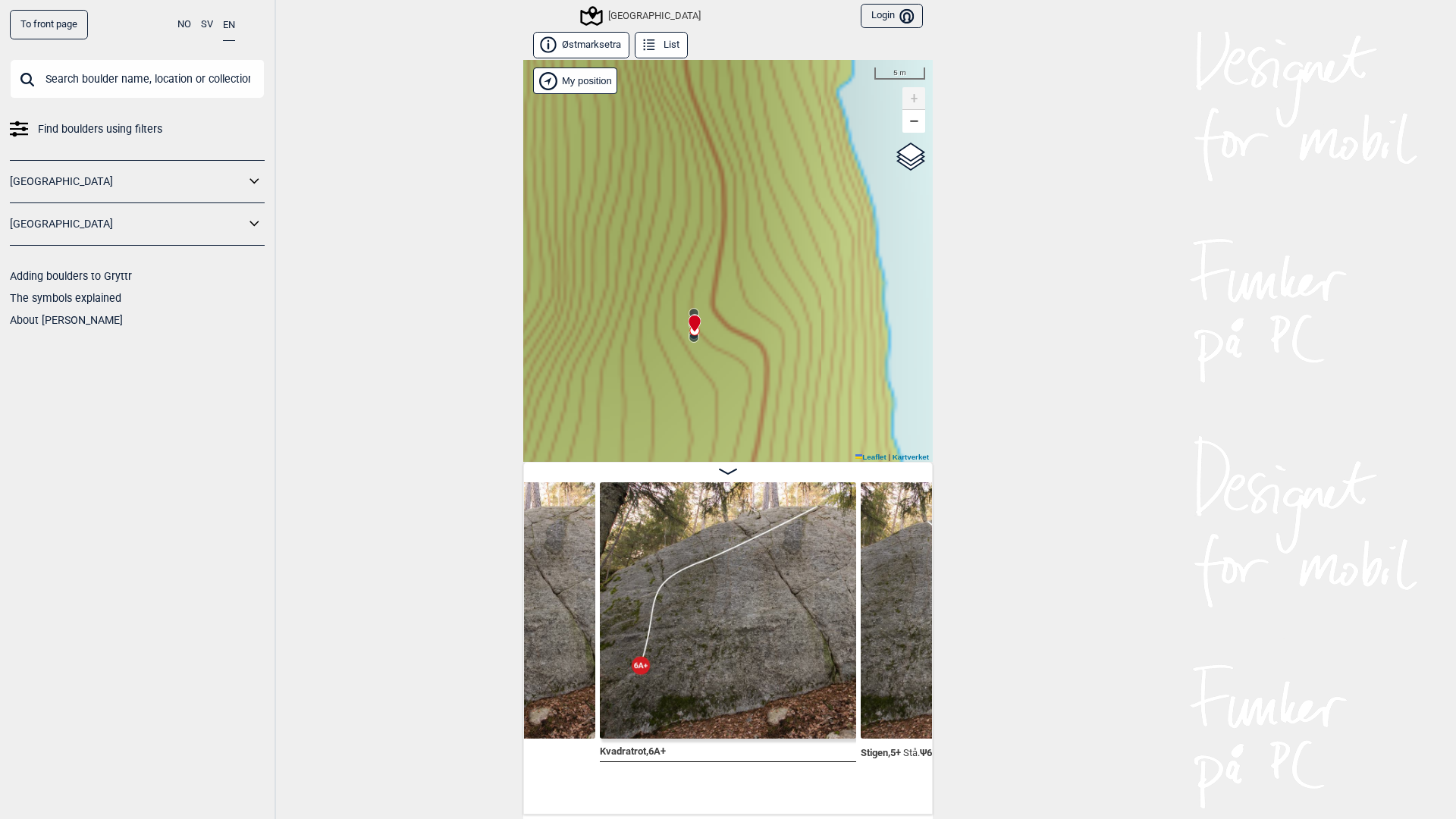 click at bounding box center (692, 317) 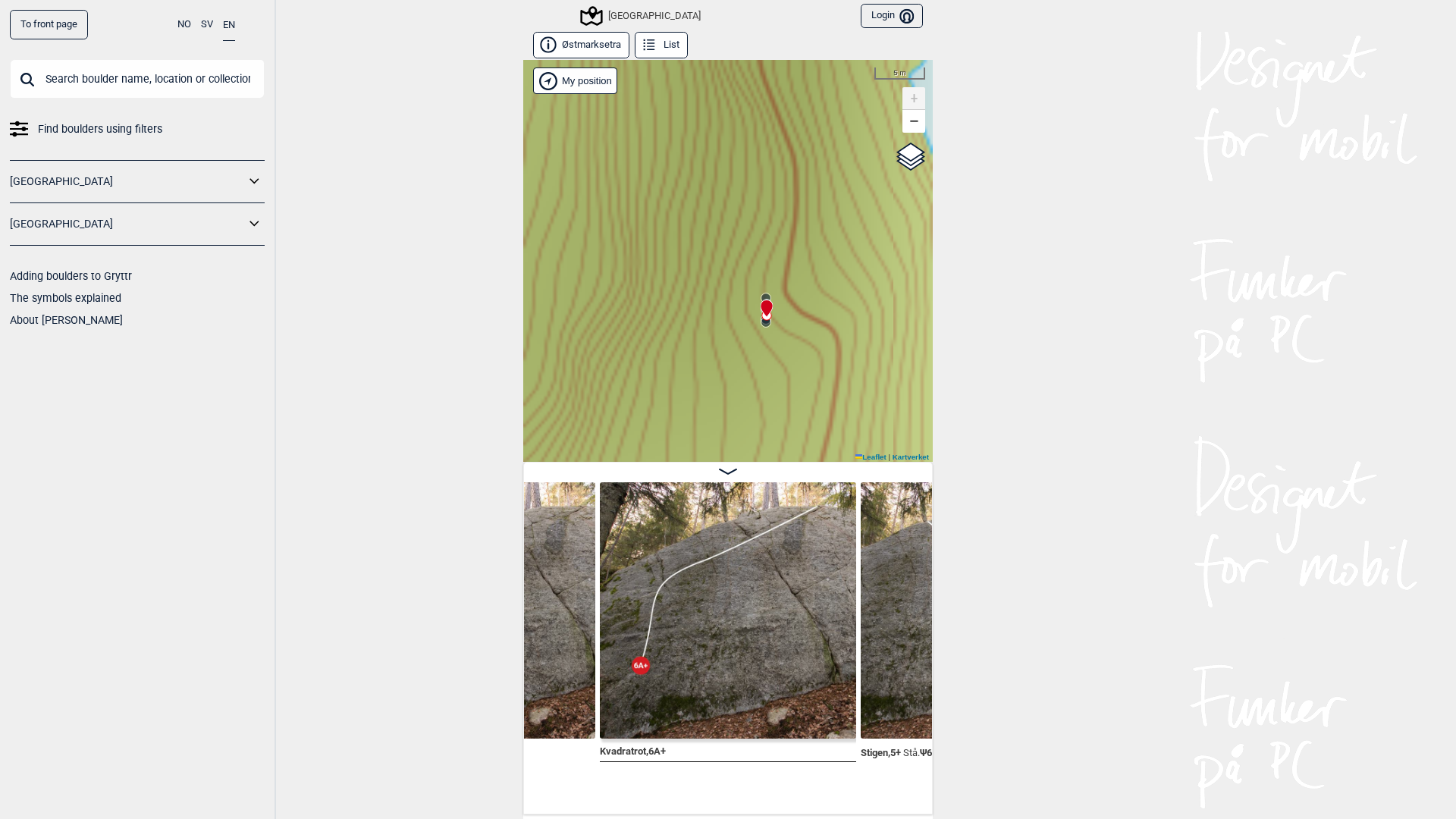 drag, startPoint x: 666, startPoint y: 356, endPoint x: 799, endPoint y: 337, distance: 134.3503 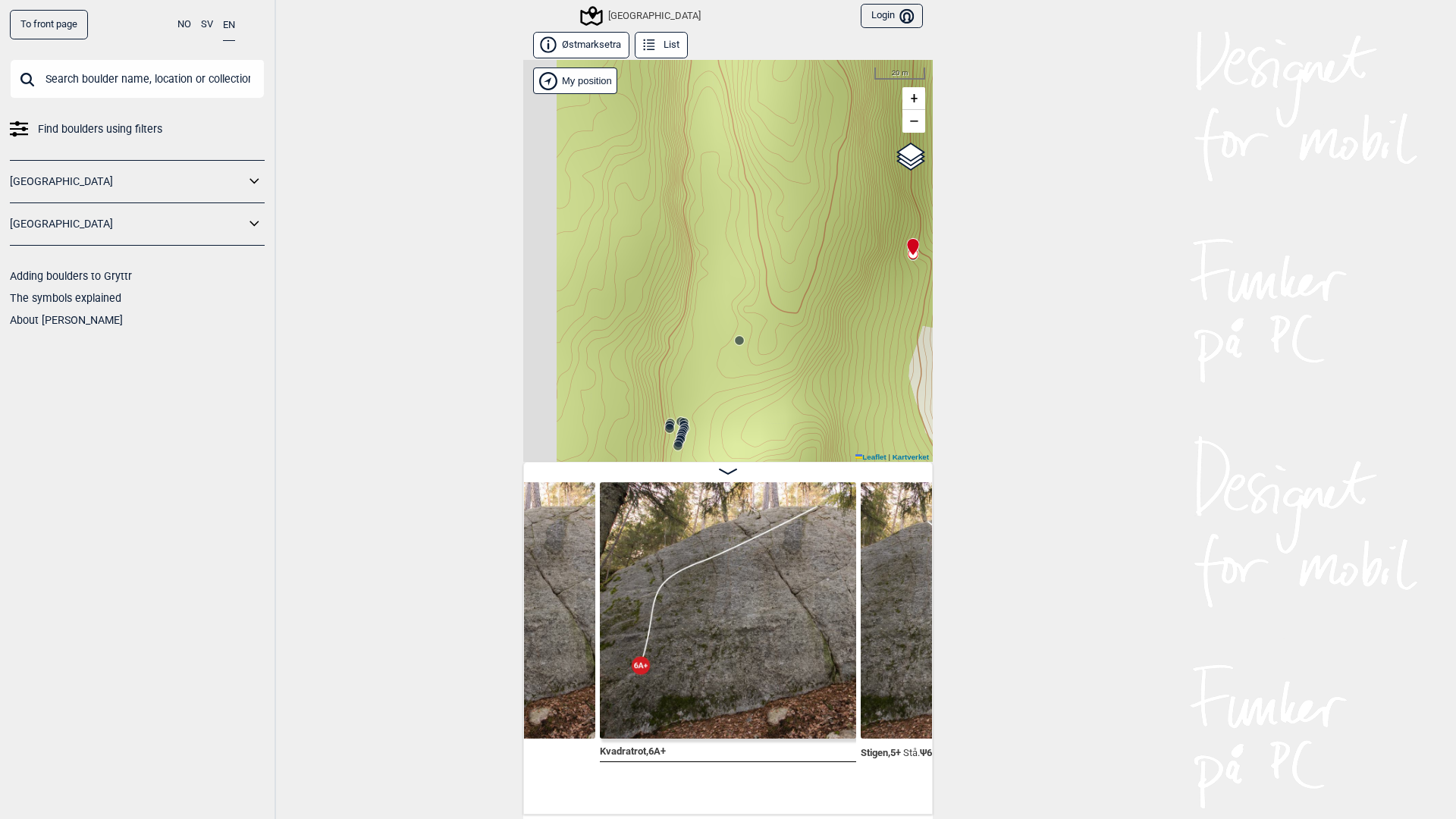 drag, startPoint x: 651, startPoint y: 315, endPoint x: 887, endPoint y: 267, distance: 240.83189 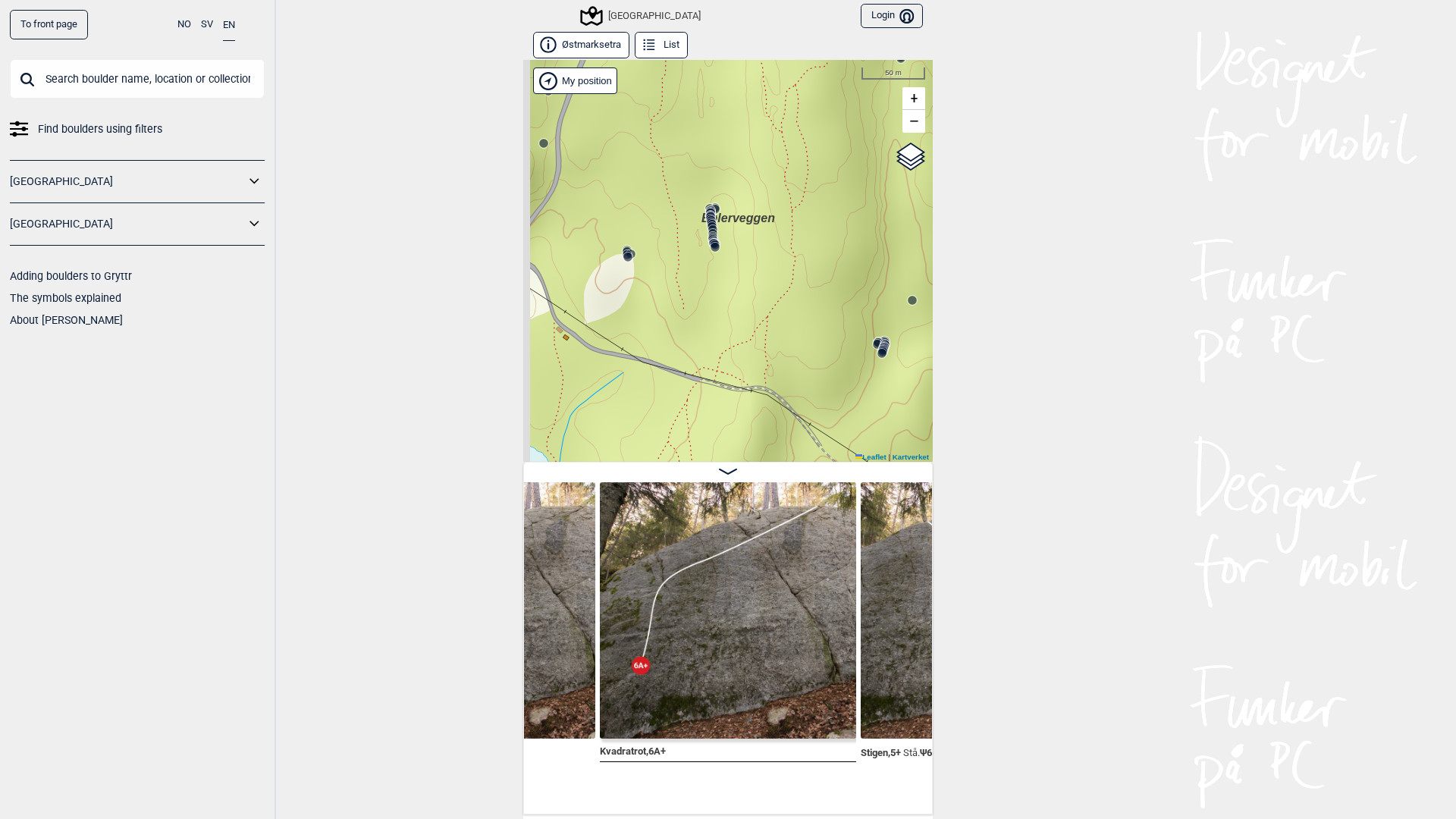 drag, startPoint x: 786, startPoint y: 304, endPoint x: 914, endPoint y: 317, distance: 128.65846 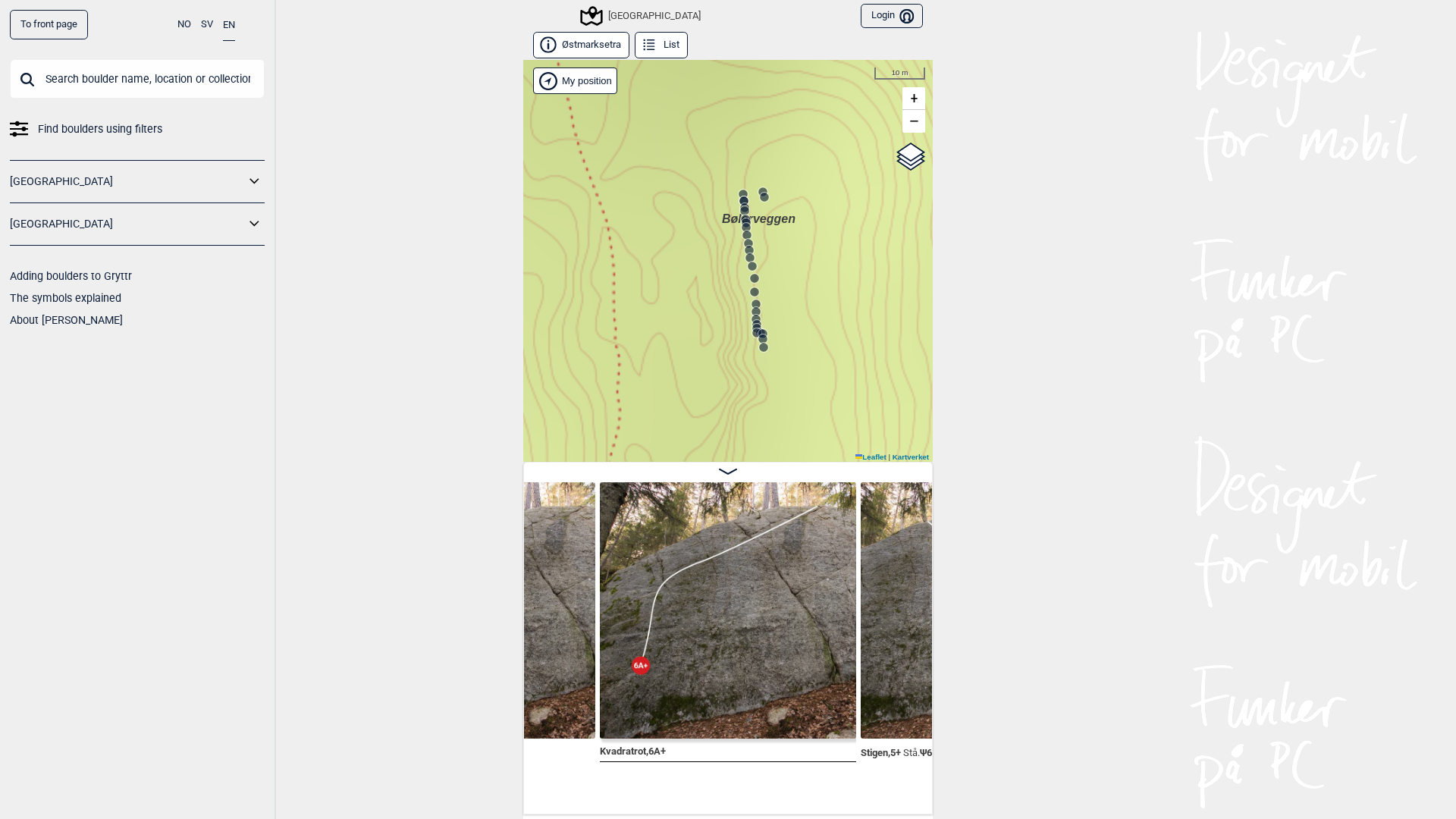 drag, startPoint x: 779, startPoint y: 391, endPoint x: 777, endPoint y: 425, distance: 34.058773 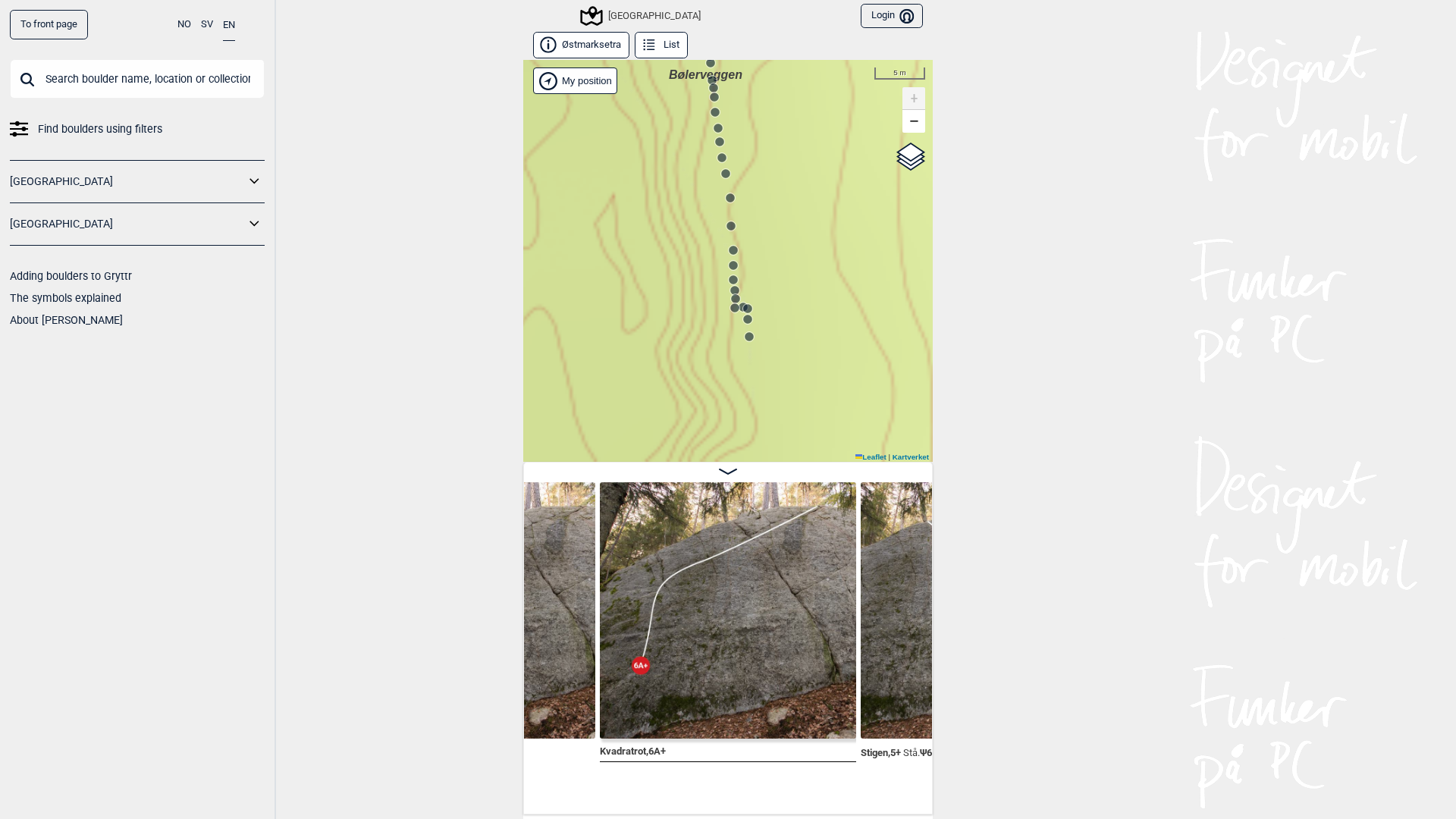 click 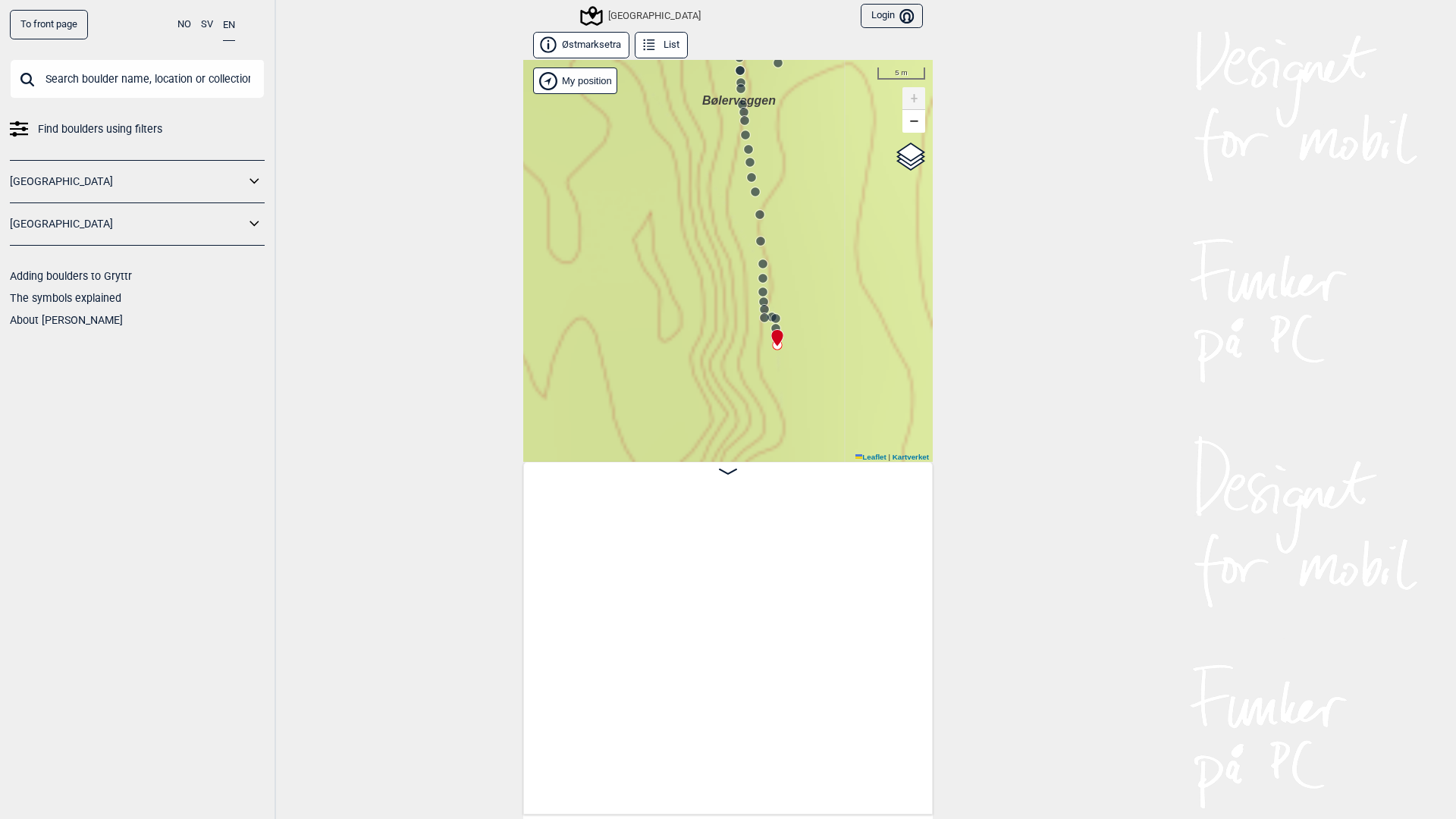 scroll, scrollTop: 0, scrollLeft: 36477, axis: horizontal 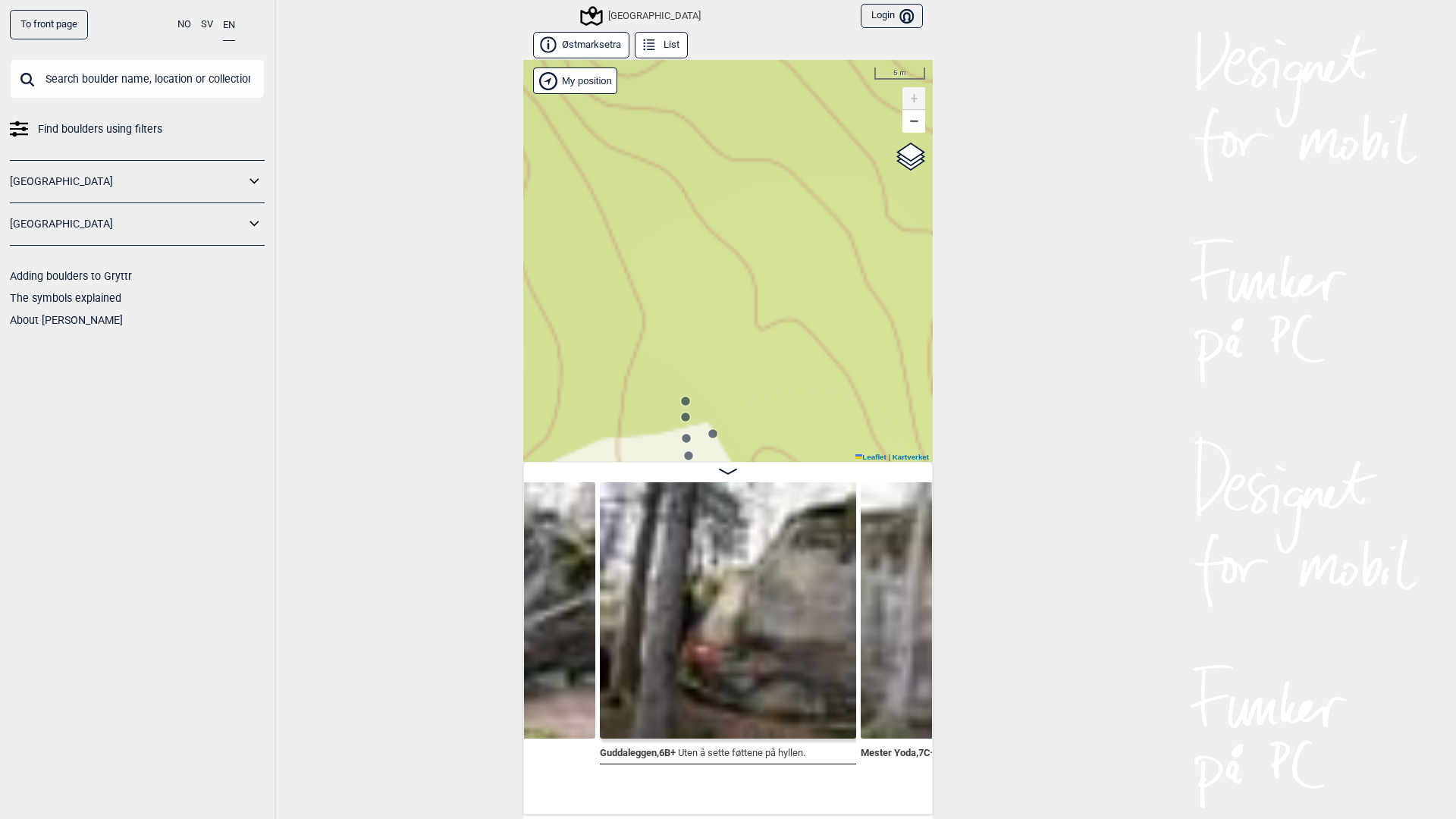 drag, startPoint x: 809, startPoint y: 379, endPoint x: 470, endPoint y: 249, distance: 363.0716 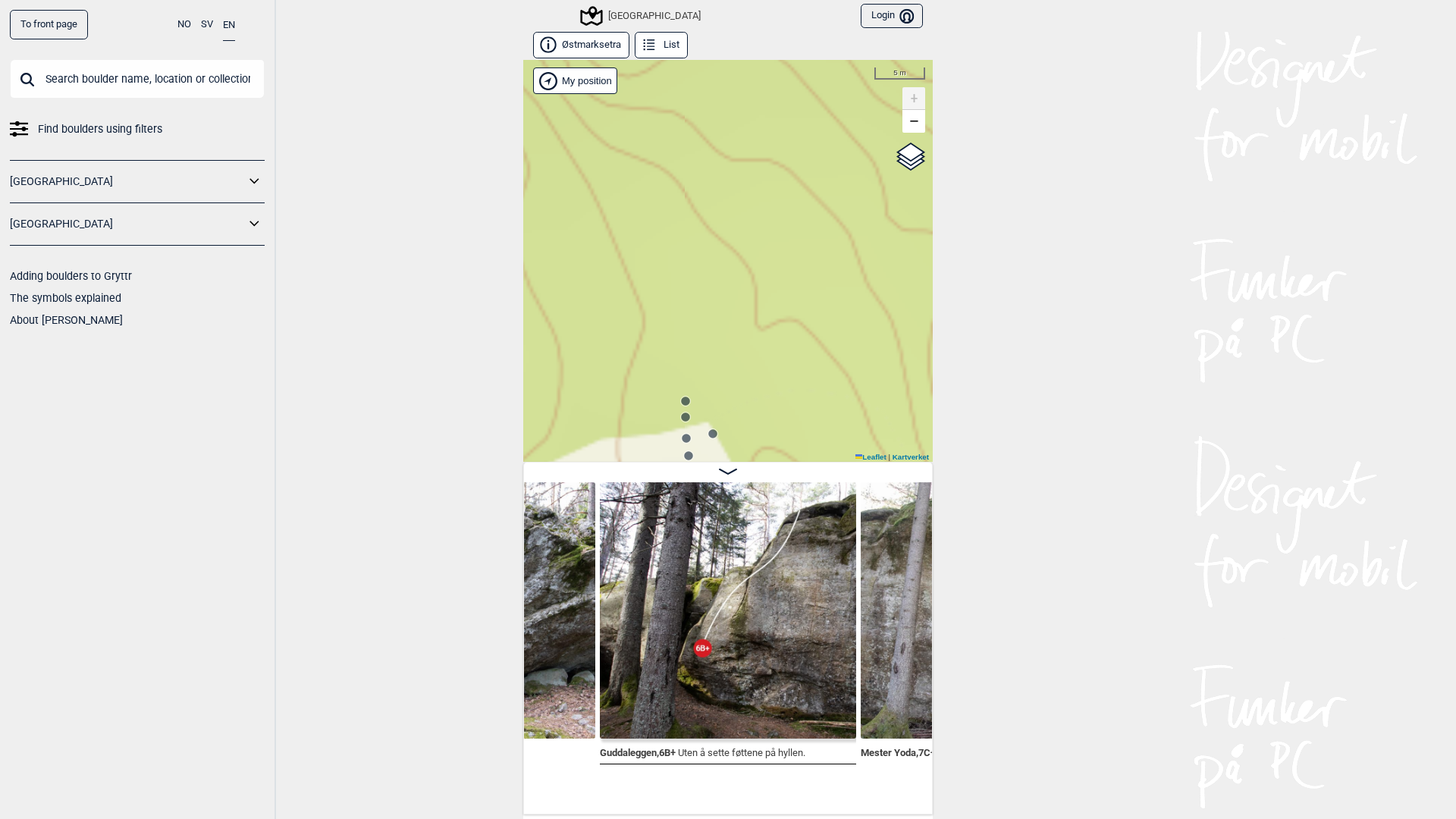 click on "To front page NO SV EN Find boulders using filters [GEOGRAPHIC_DATA] [GEOGRAPHIC_DATA] Adding boulders to Gryttr The symbols explained About Gryttr   Sentrale Østmarka Login Bruker Østmarksetra   List
Speidersteinen Barnehageveggen Cowboyveggen Bølerveggen [GEOGRAPHIC_DATA]" at bounding box center (728, 410) 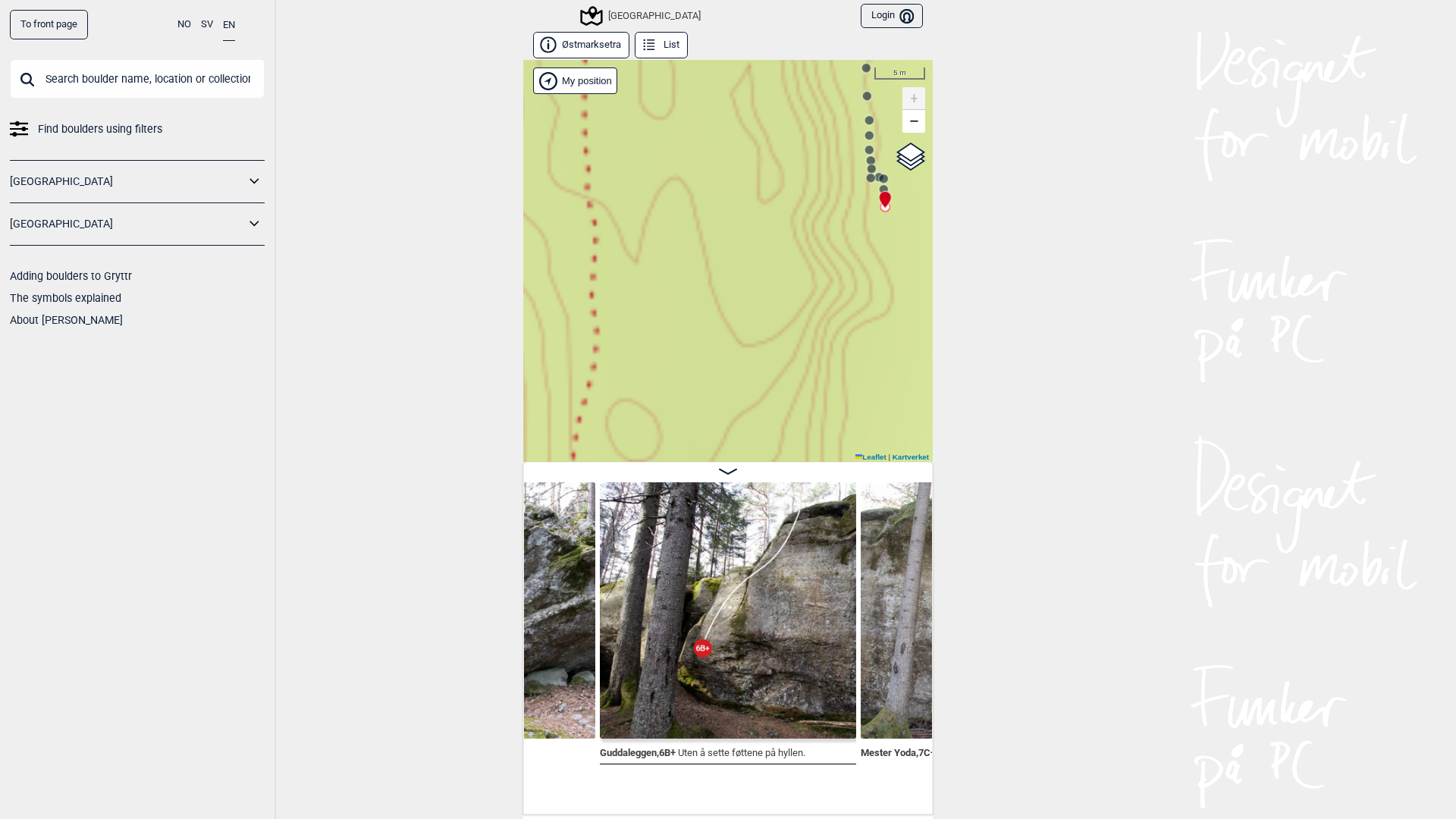 drag, startPoint x: 819, startPoint y: 290, endPoint x: 601, endPoint y: 271, distance: 218.82642 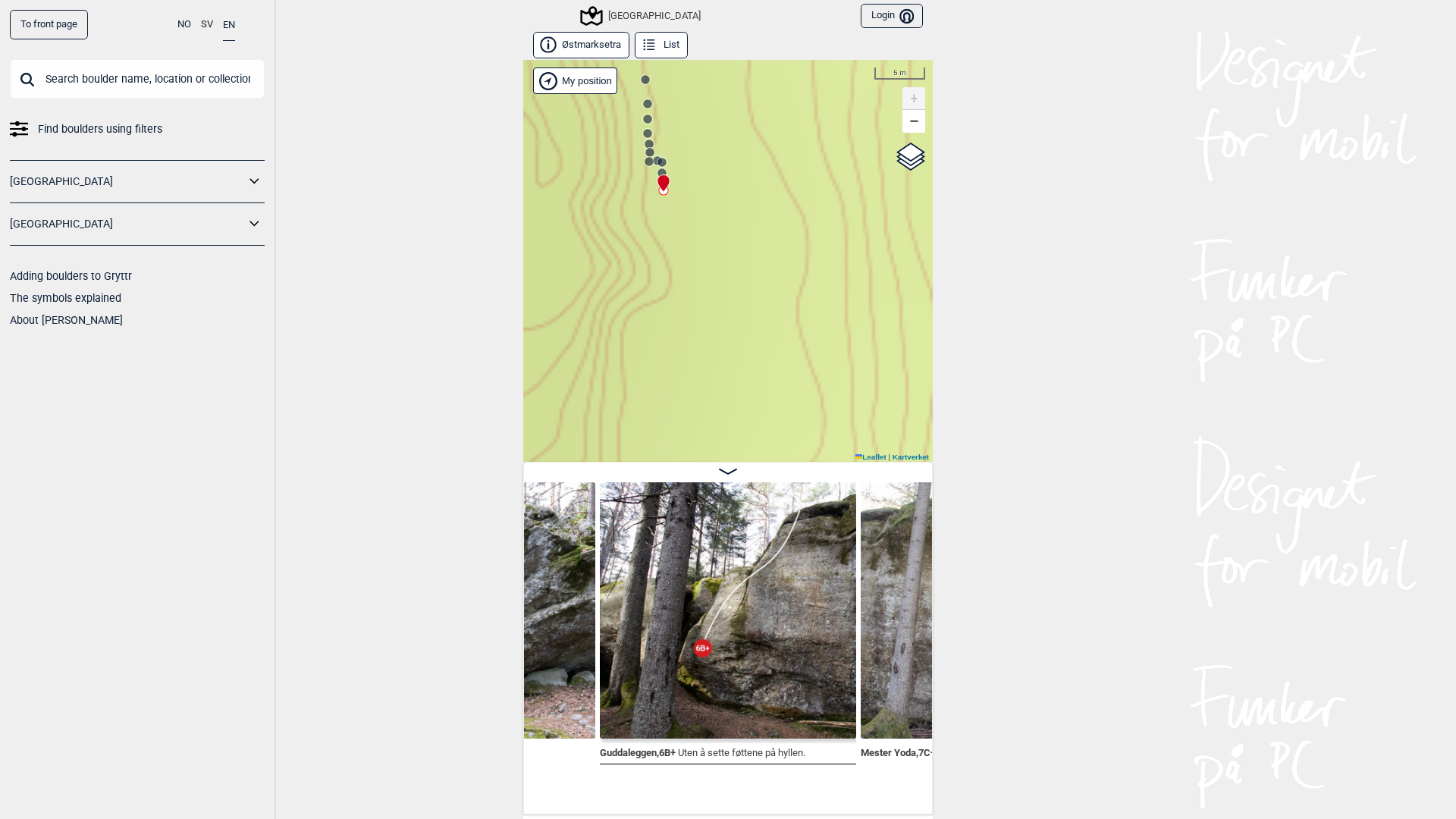 drag, startPoint x: 698, startPoint y: 212, endPoint x: 786, endPoint y: 419, distance: 224.92888 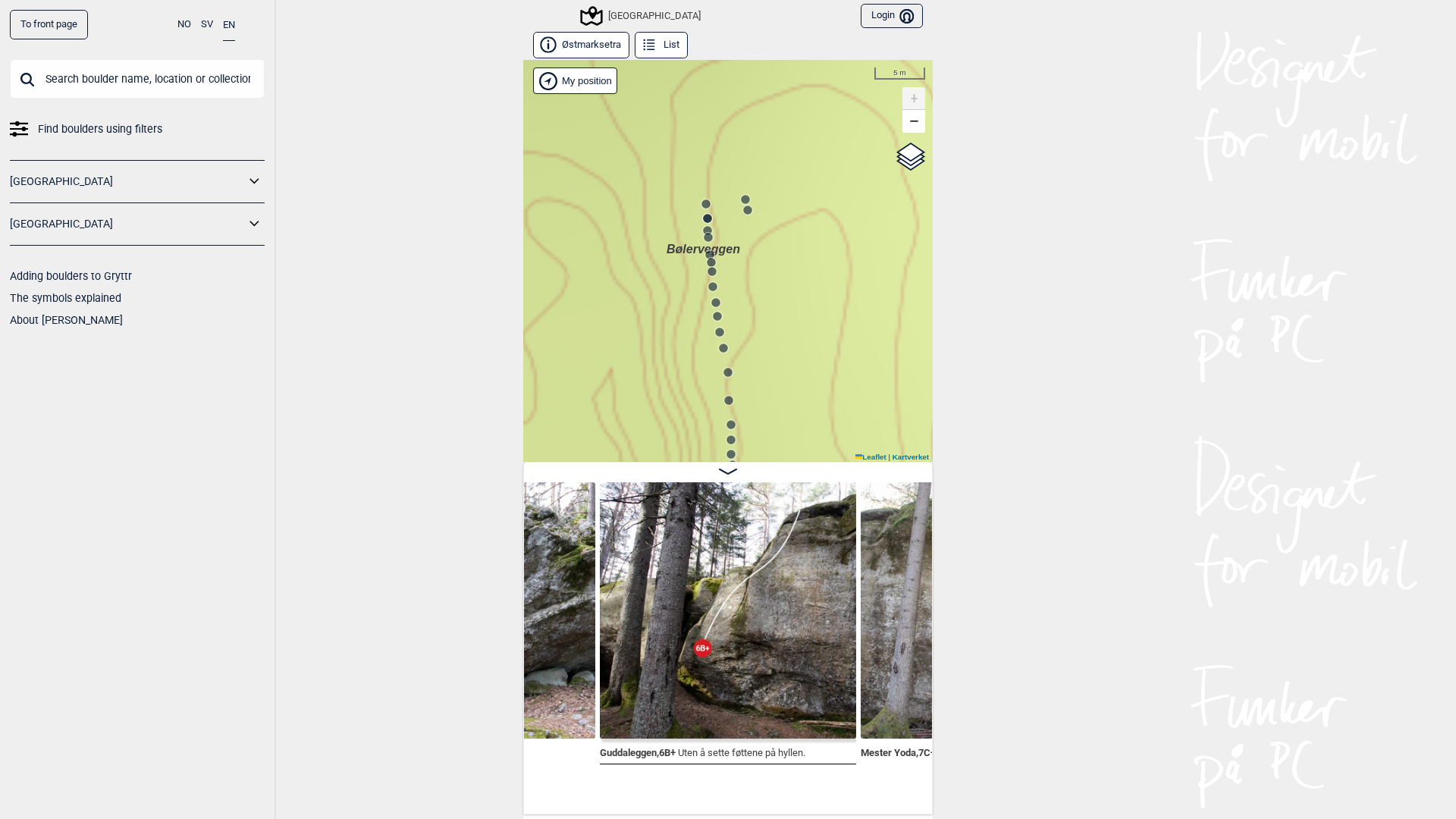 drag, startPoint x: 744, startPoint y: 314, endPoint x: 749, endPoint y: 297, distance: 17.72005 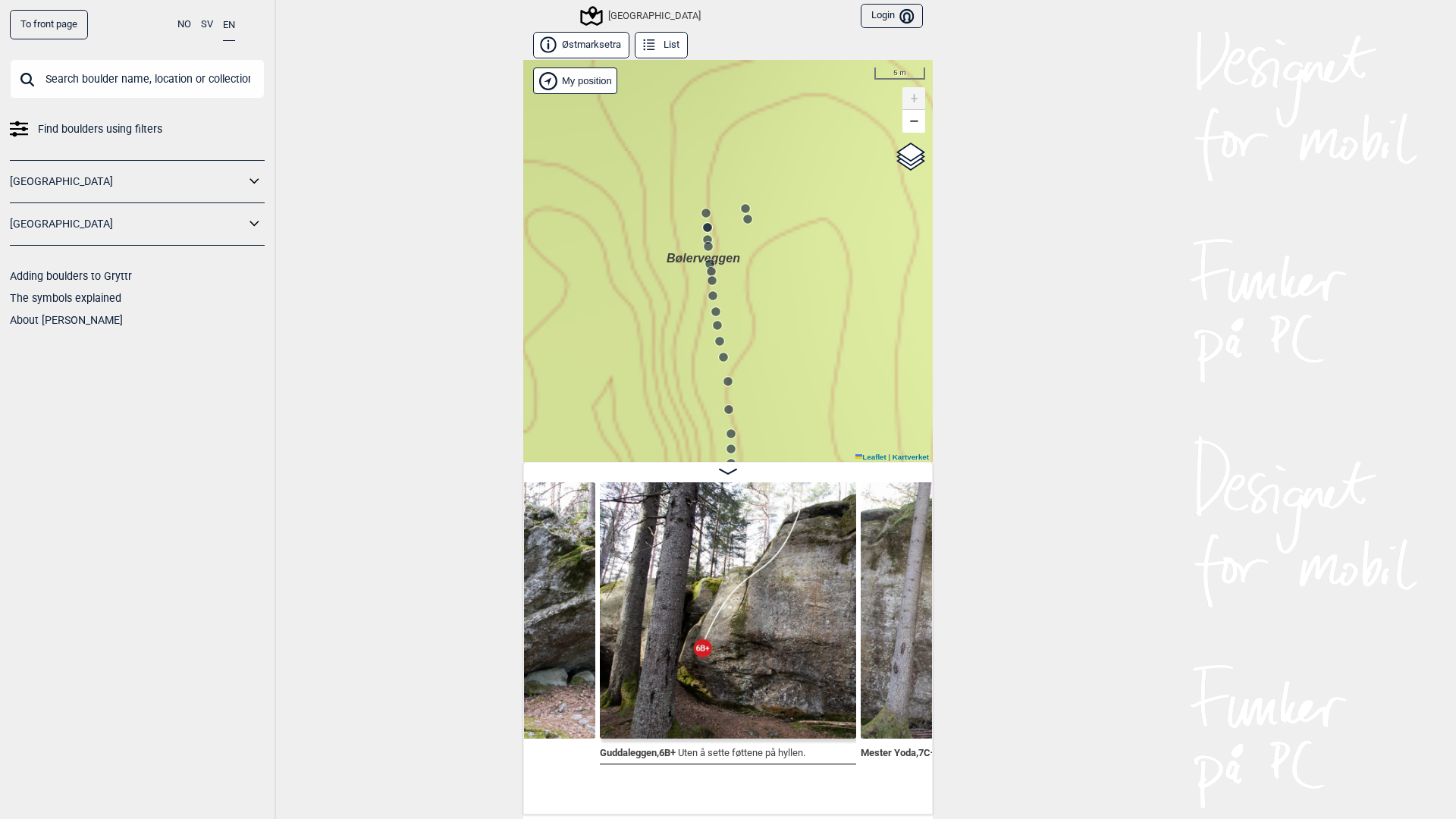 click 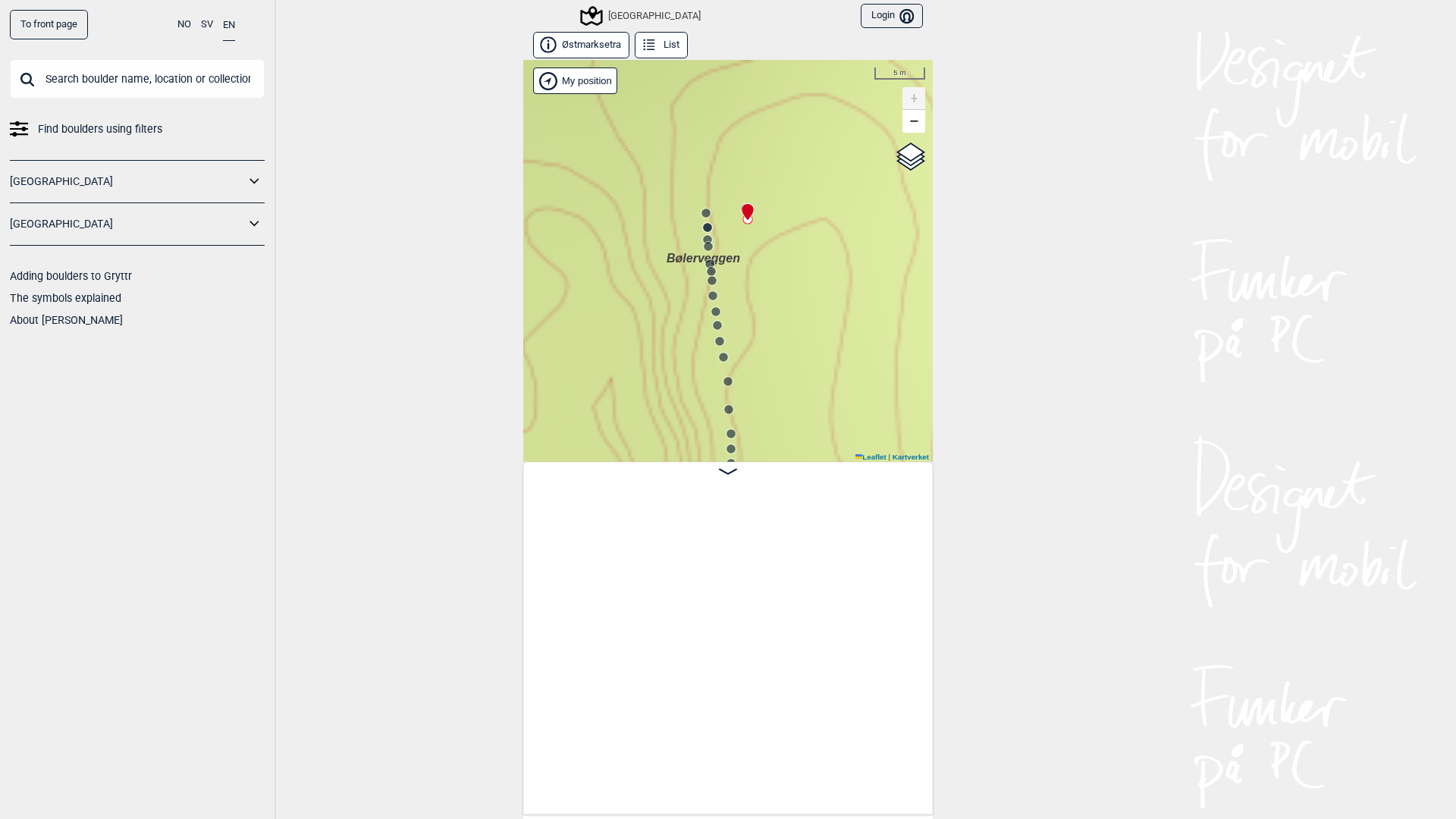 scroll, scrollTop: 0, scrollLeft: 40211, axis: horizontal 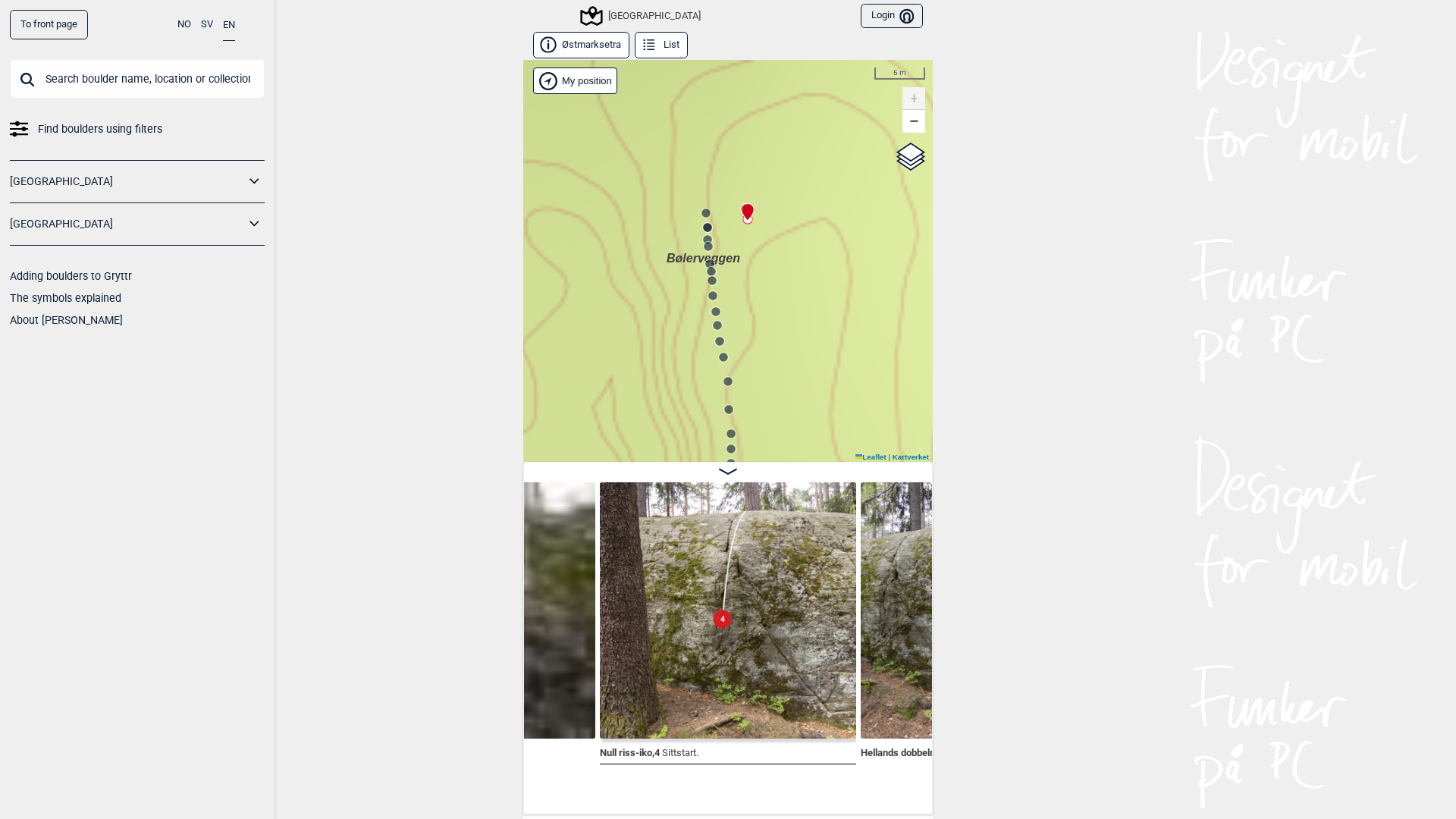 drag, startPoint x: 707, startPoint y: 248, endPoint x: 713, endPoint y: 366, distance: 118.15244 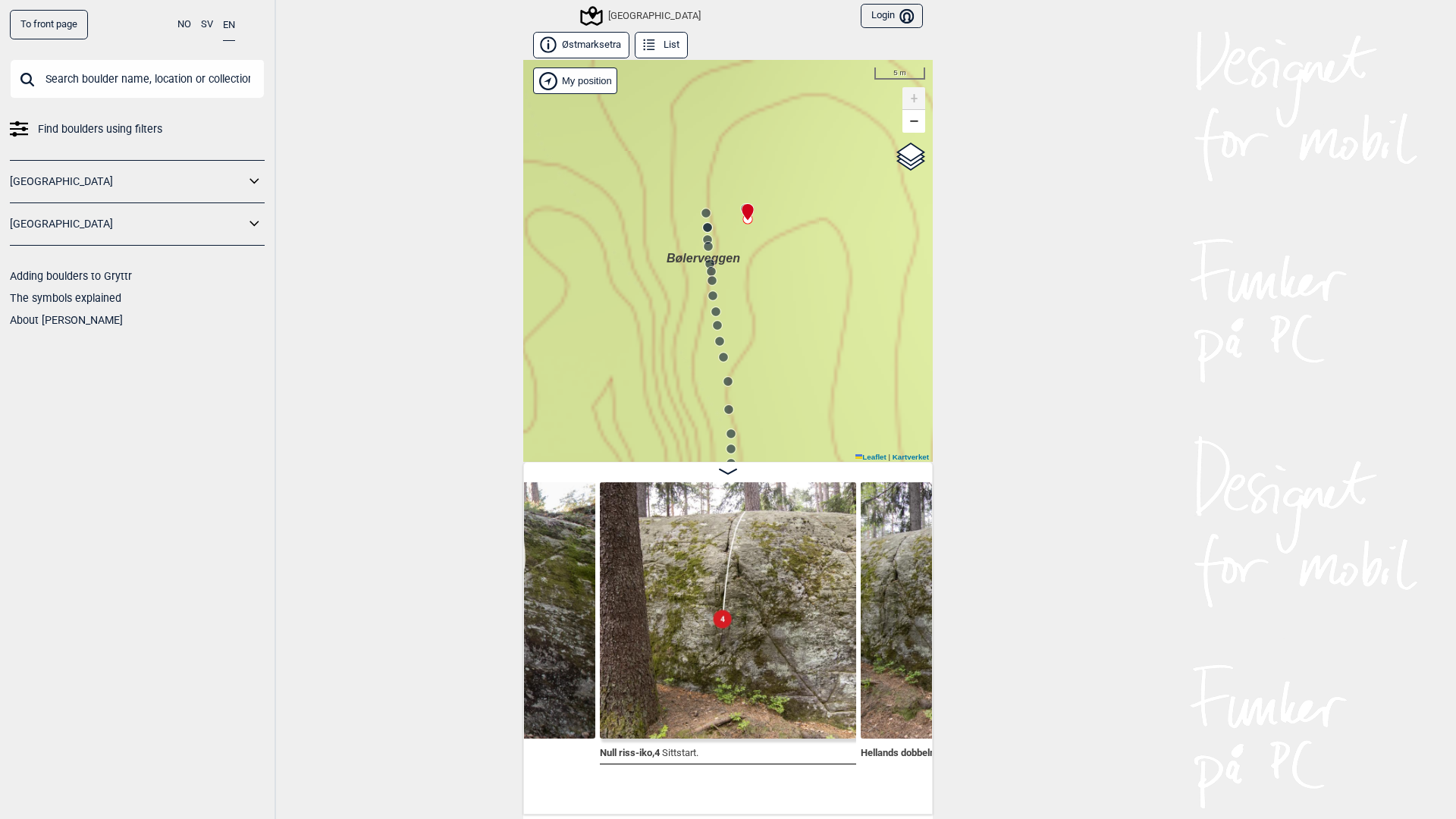 click 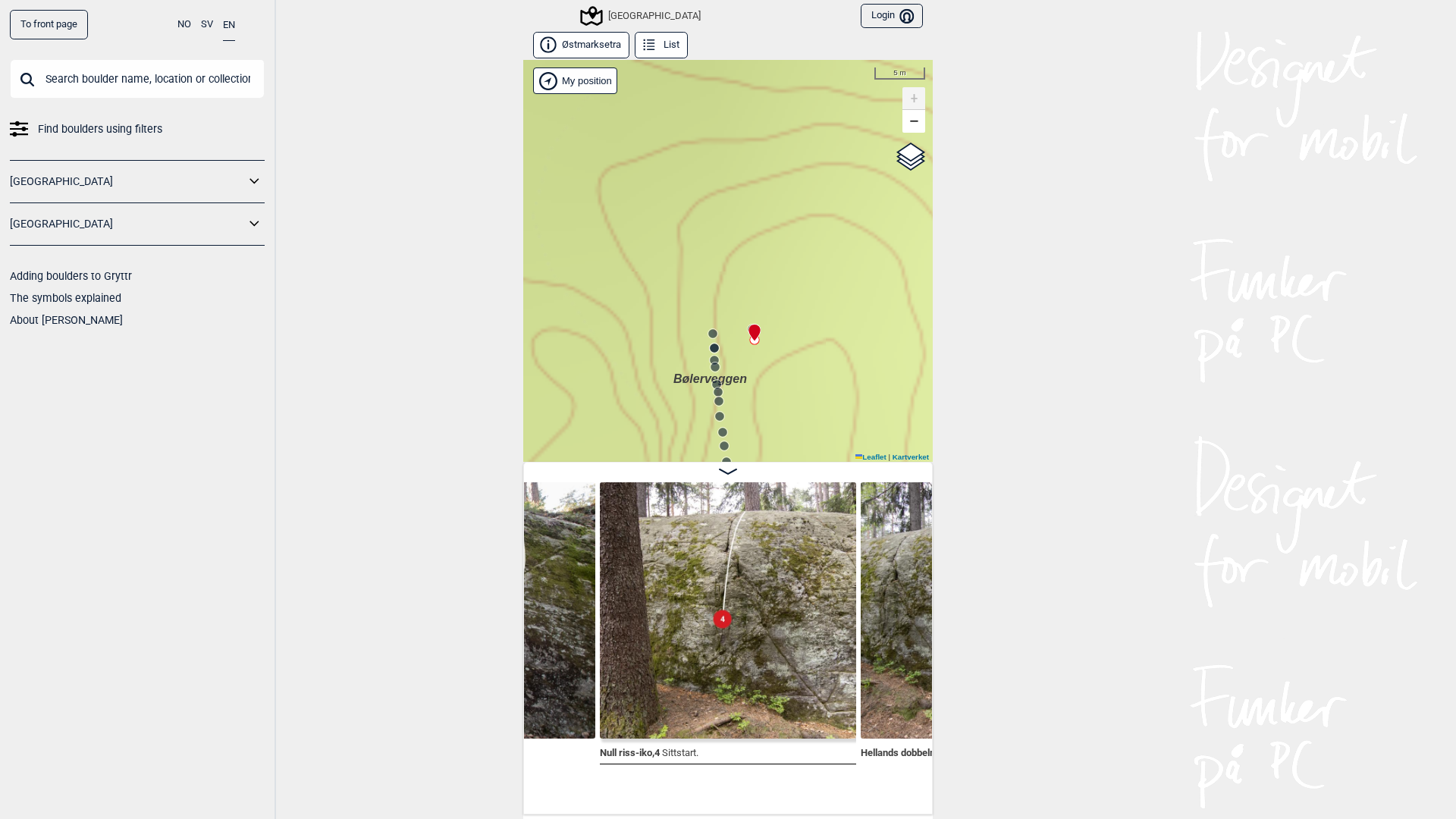 click 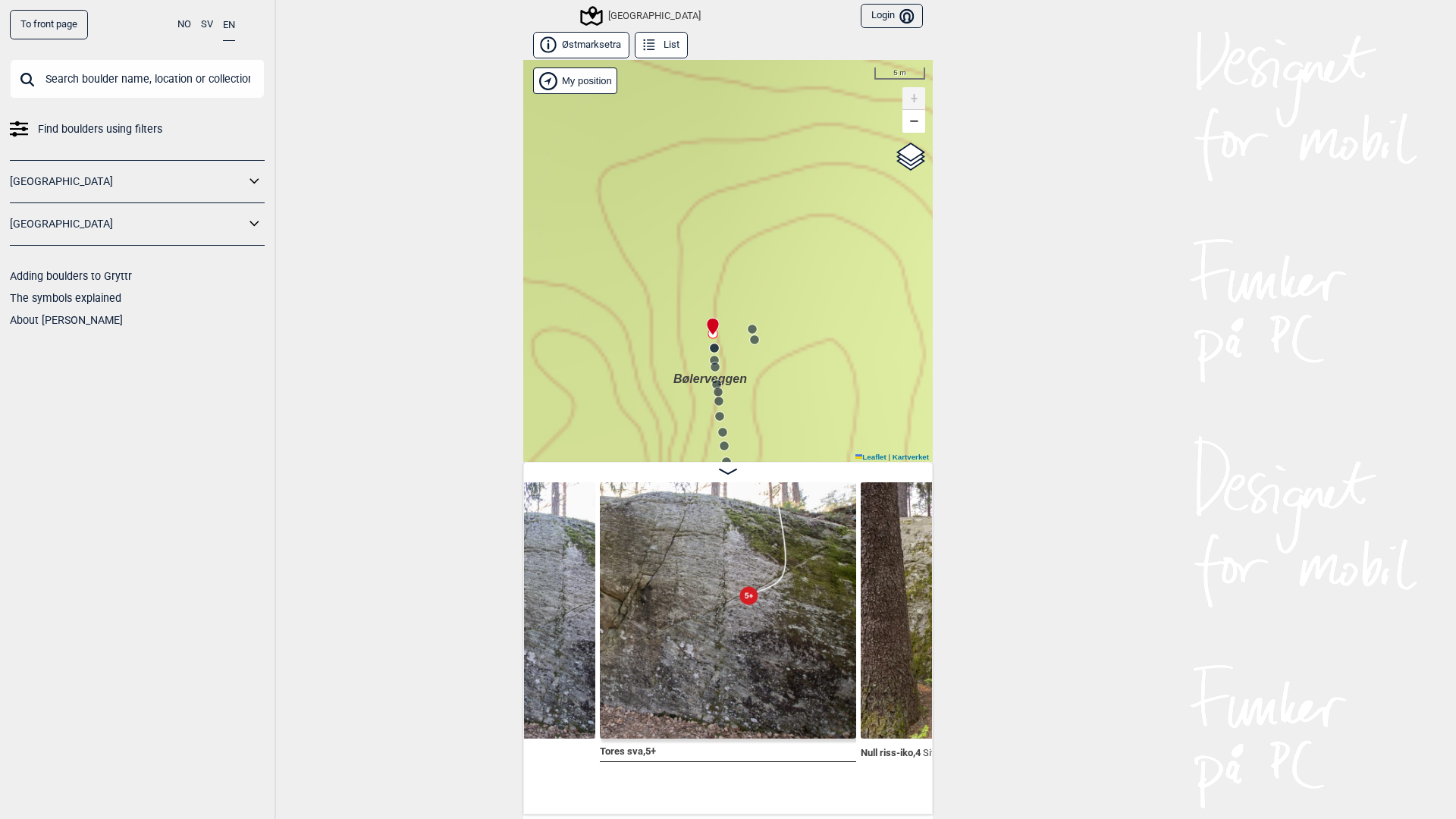 click 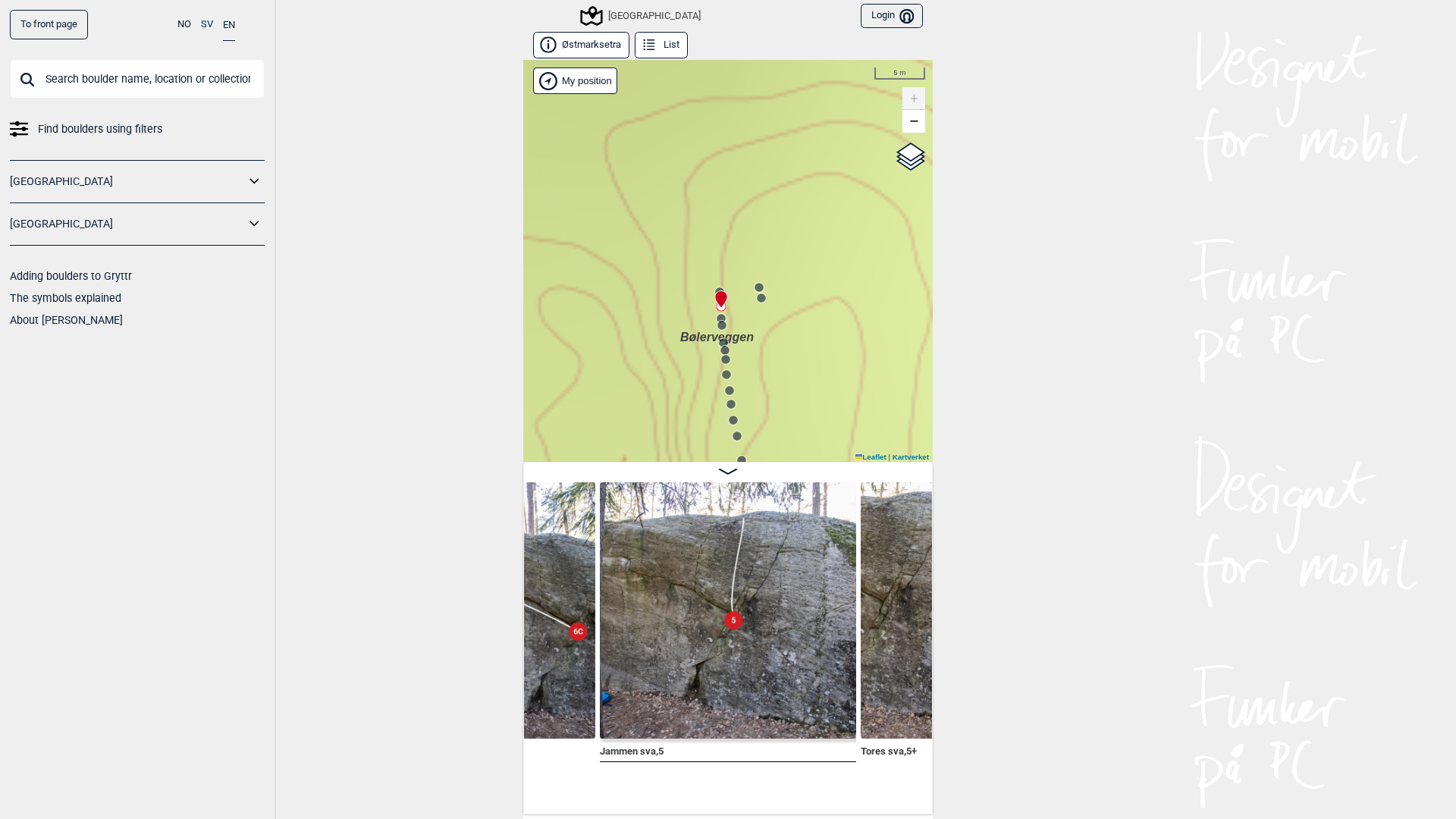drag, startPoint x: 704, startPoint y: 358, endPoint x: 713, endPoint y: 311, distance: 47.853944 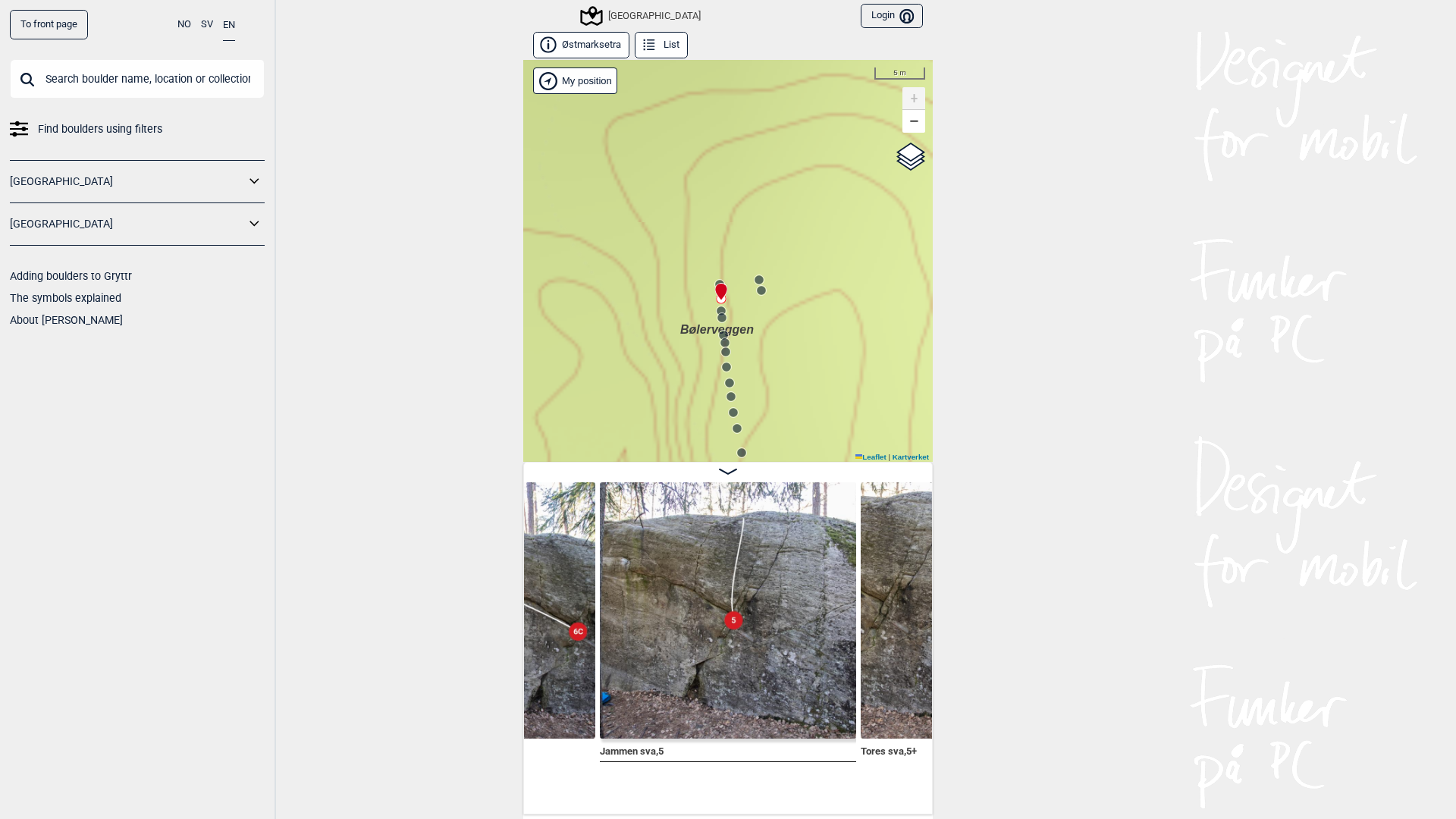 click 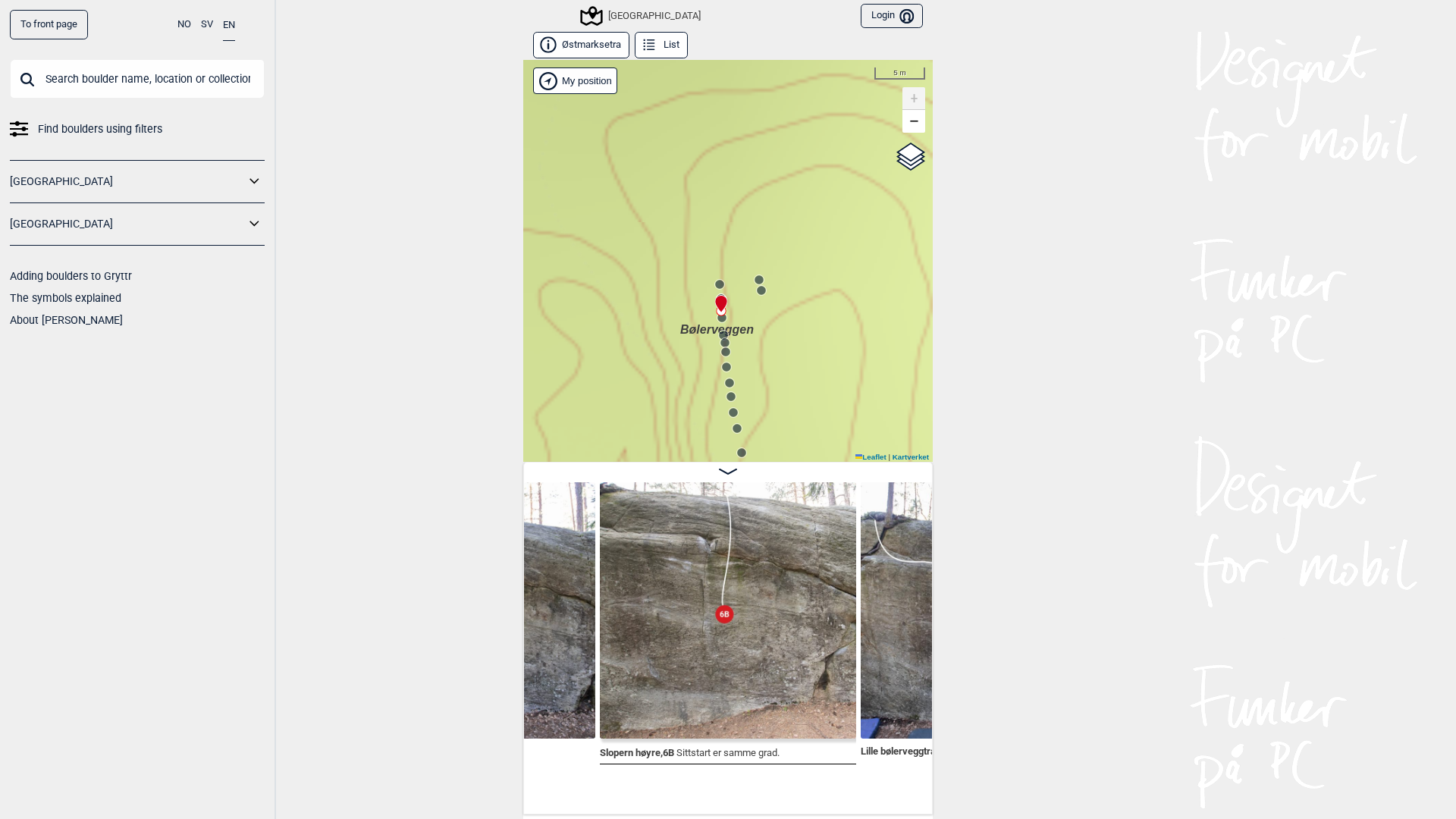 click 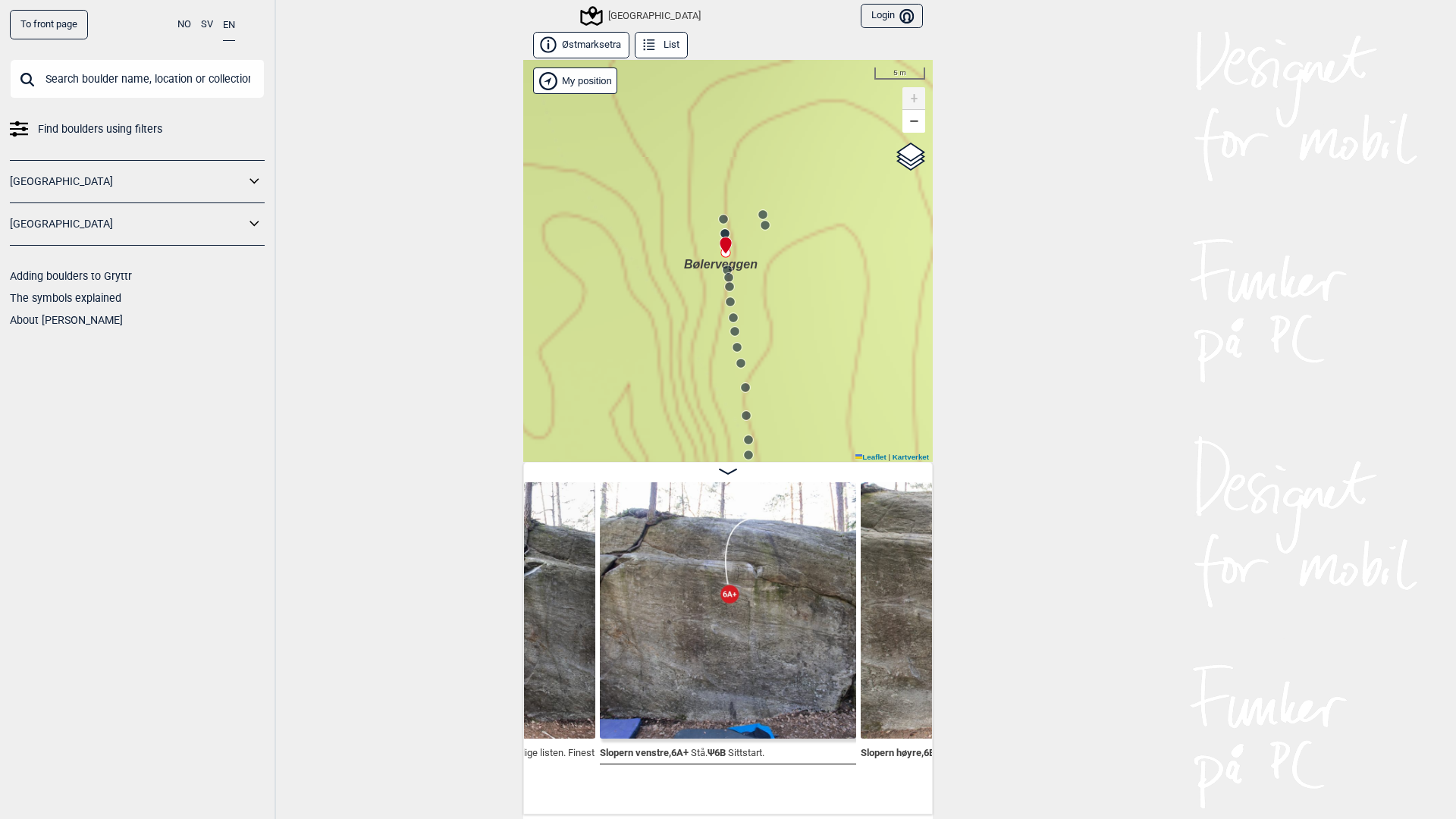 drag, startPoint x: 711, startPoint y: 402, endPoint x: 715, endPoint y: 337, distance: 65.122961 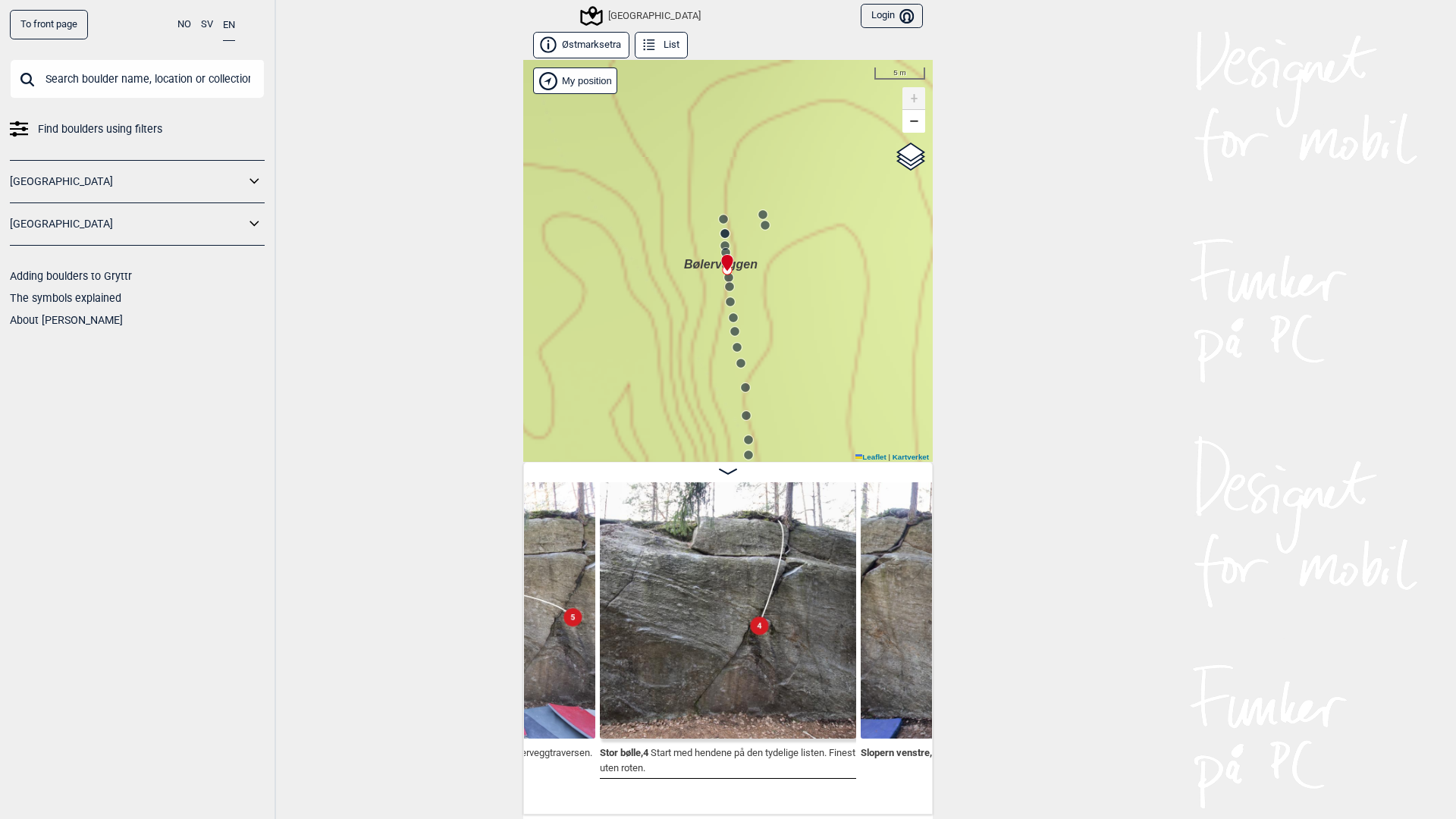 click at bounding box center (724, 256) 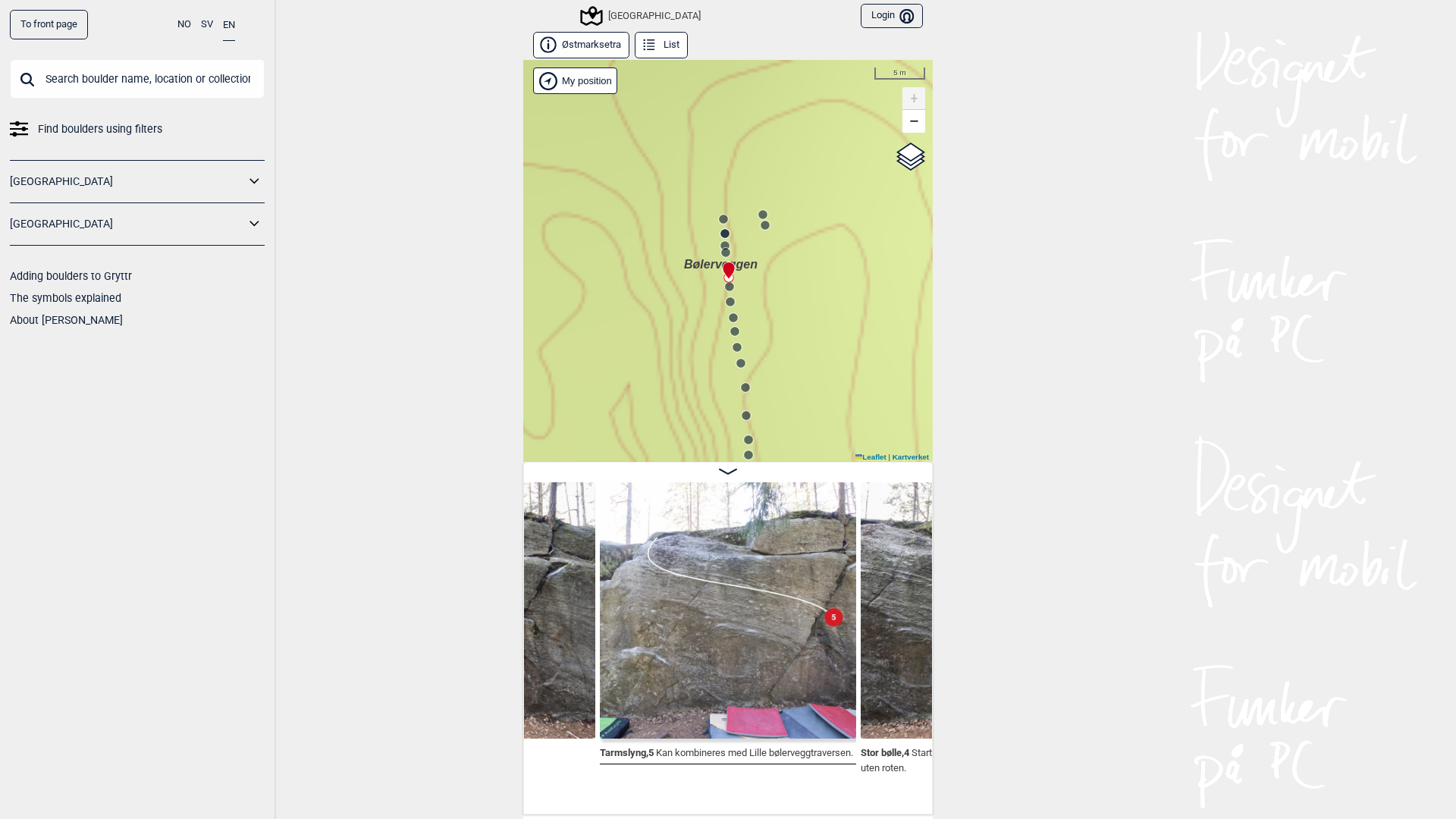 click 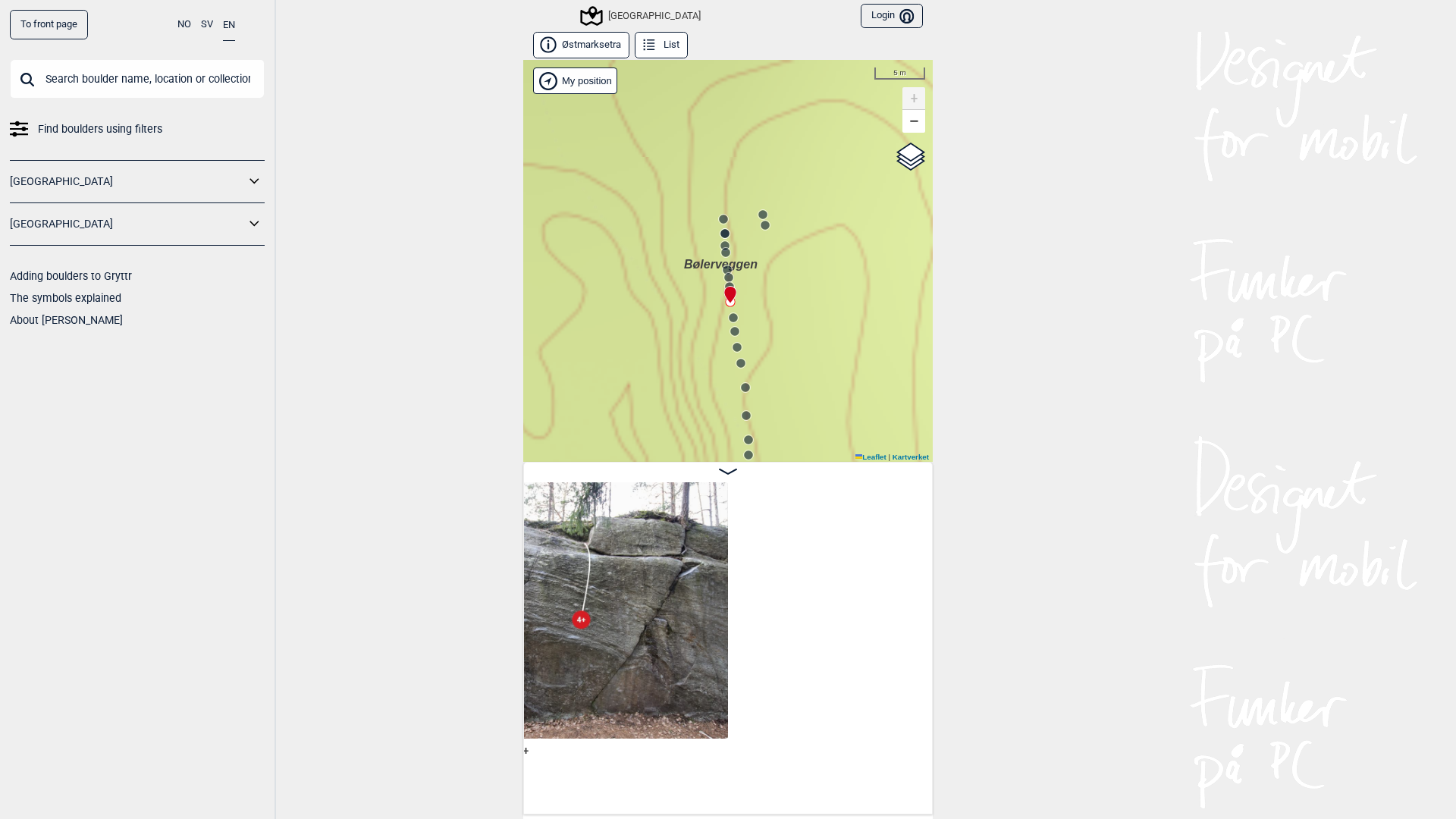 scroll, scrollTop: 0, scrollLeft: 39186, axis: horizontal 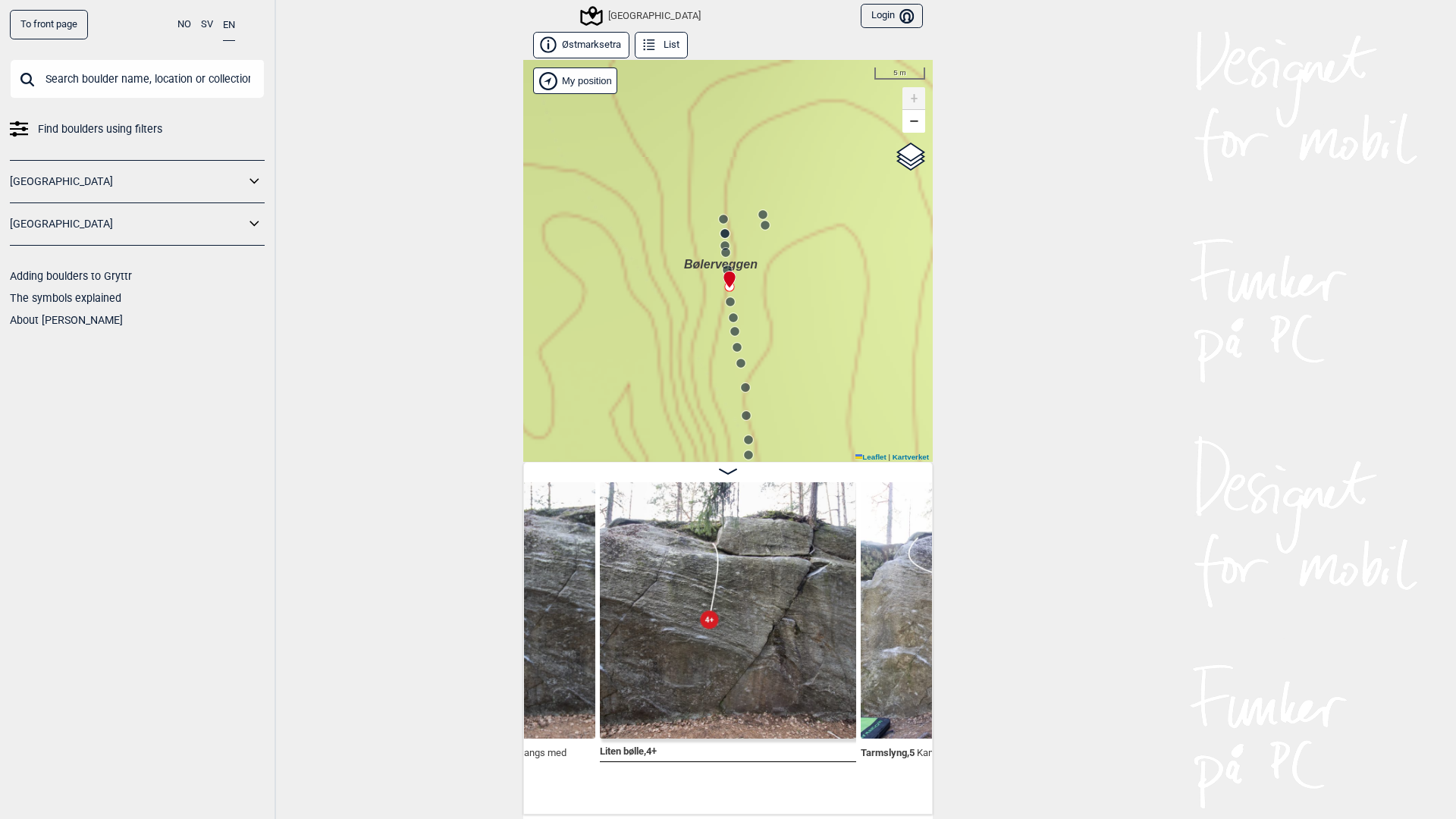 click 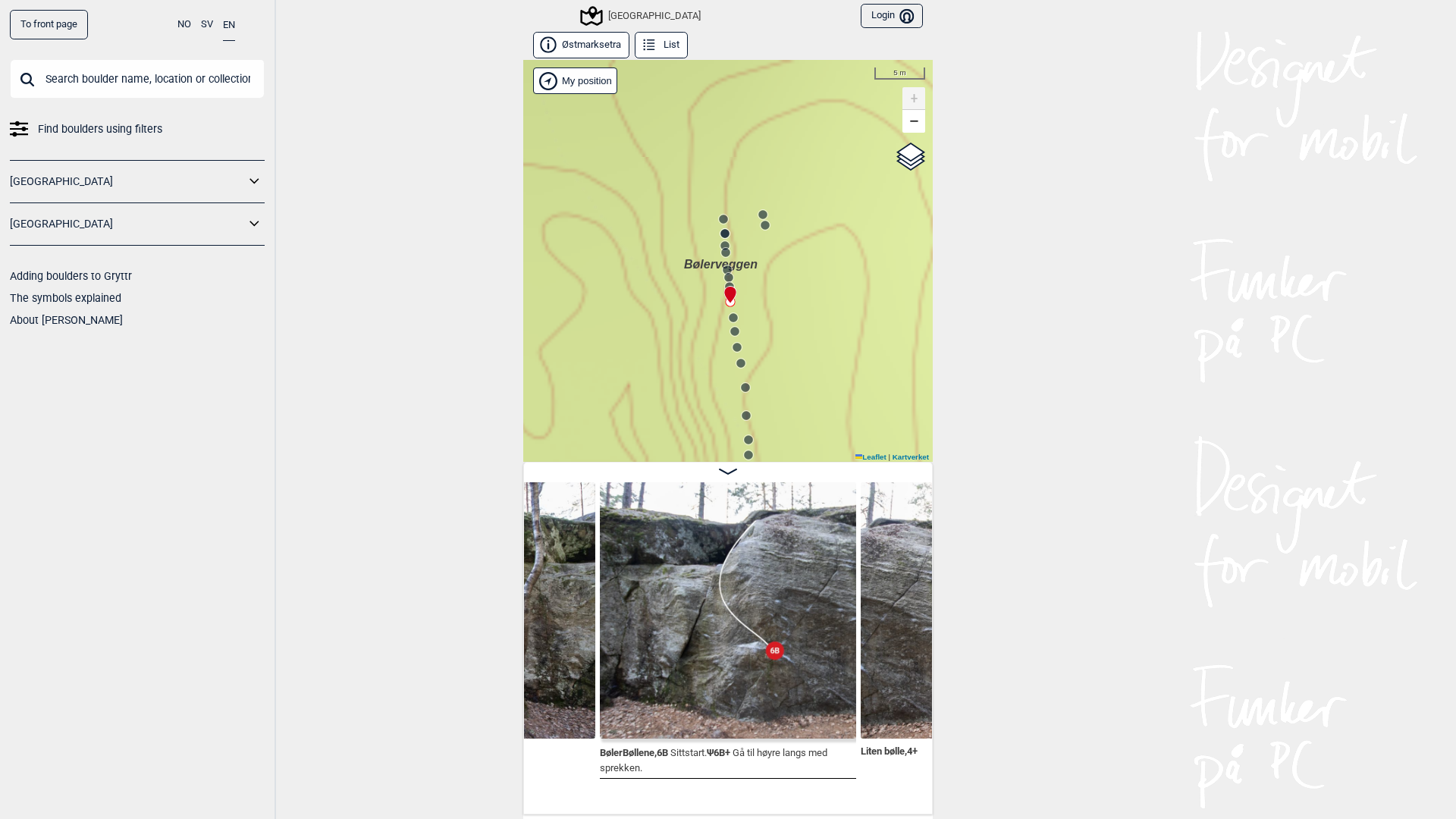 click 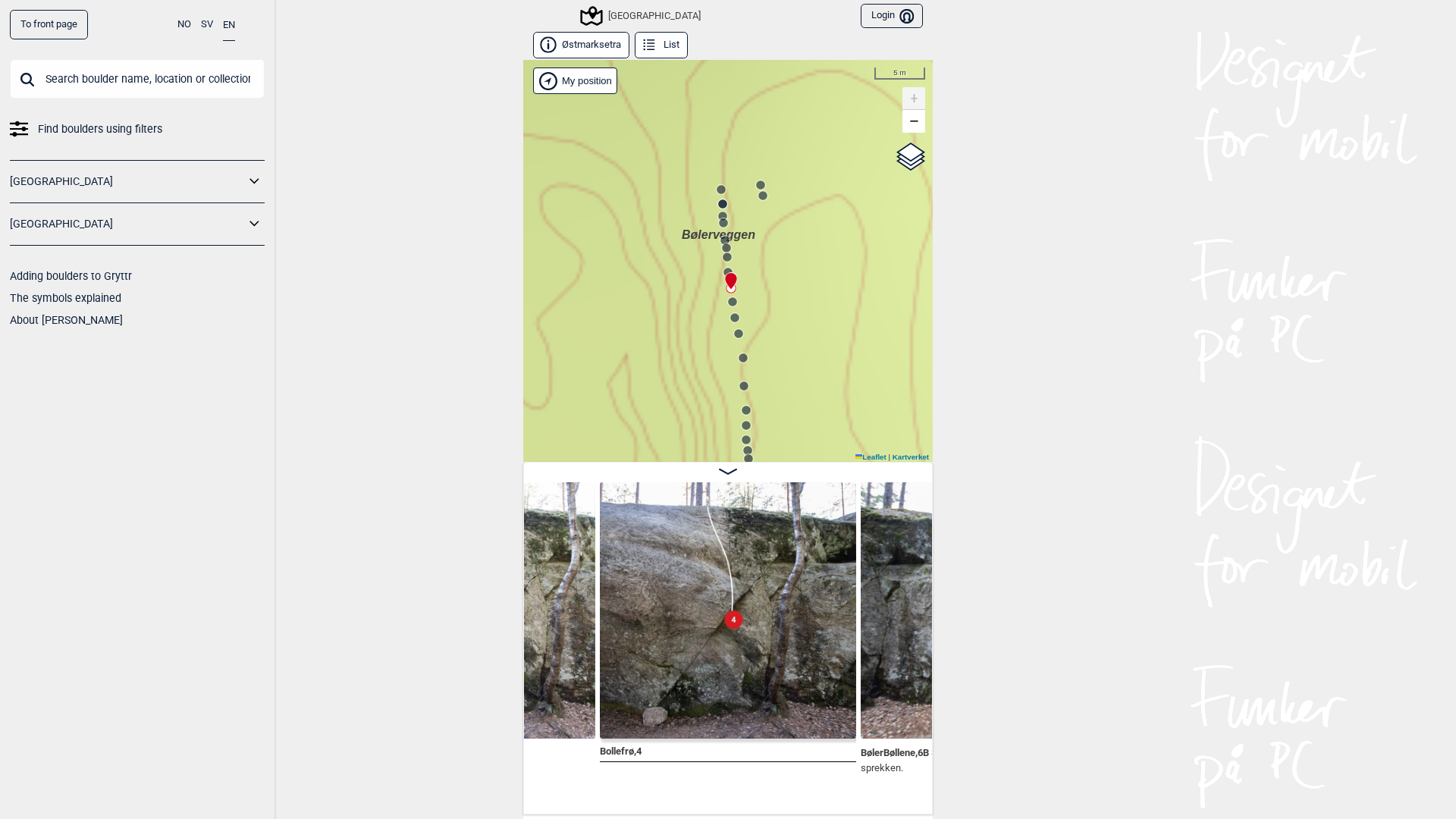 drag, startPoint x: 729, startPoint y: 331, endPoint x: 726, endPoint y: 302, distance: 29.154759 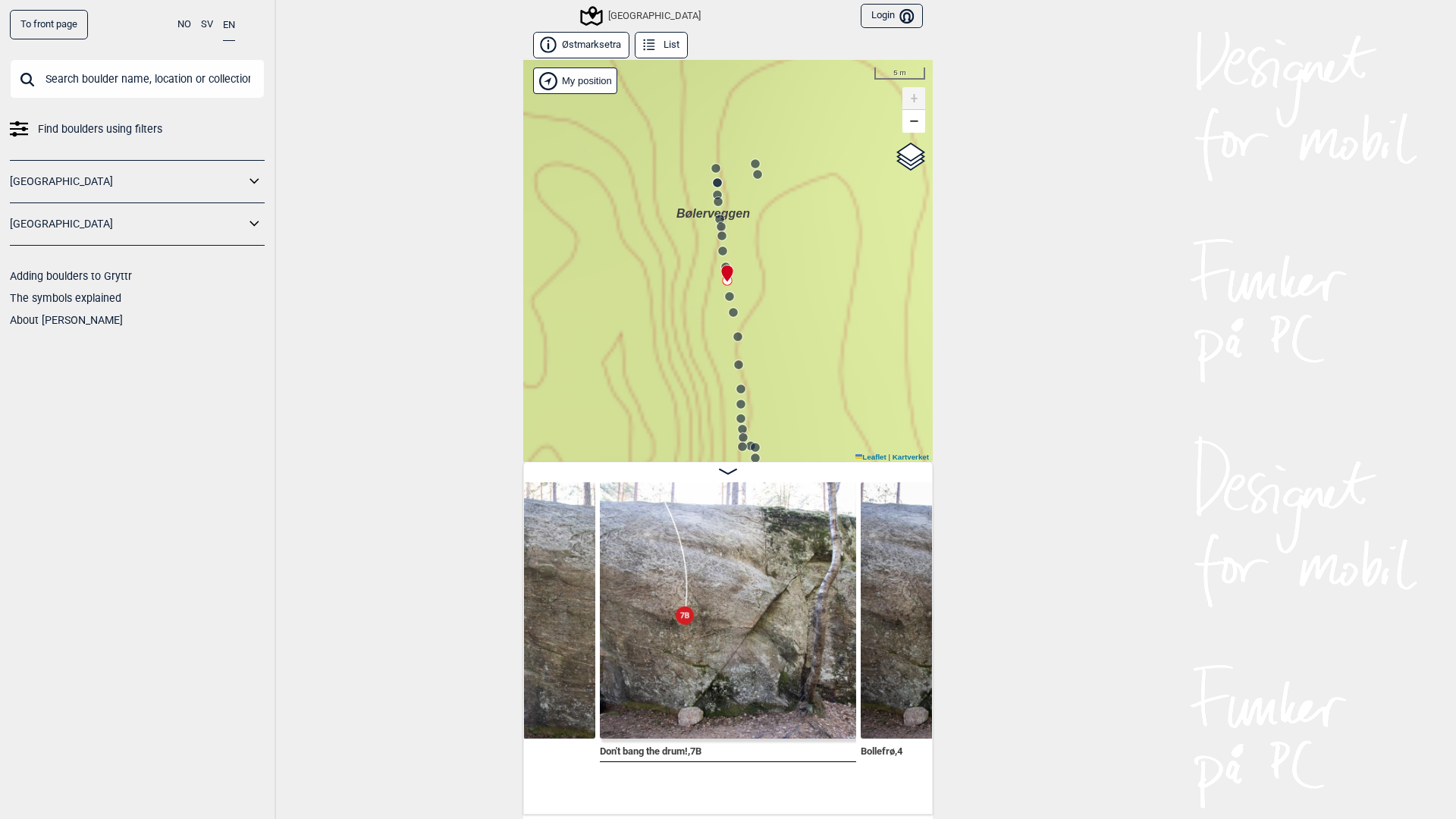 drag, startPoint x: 724, startPoint y: 325, endPoint x: 718, endPoint y: 300, distance: 25.70992 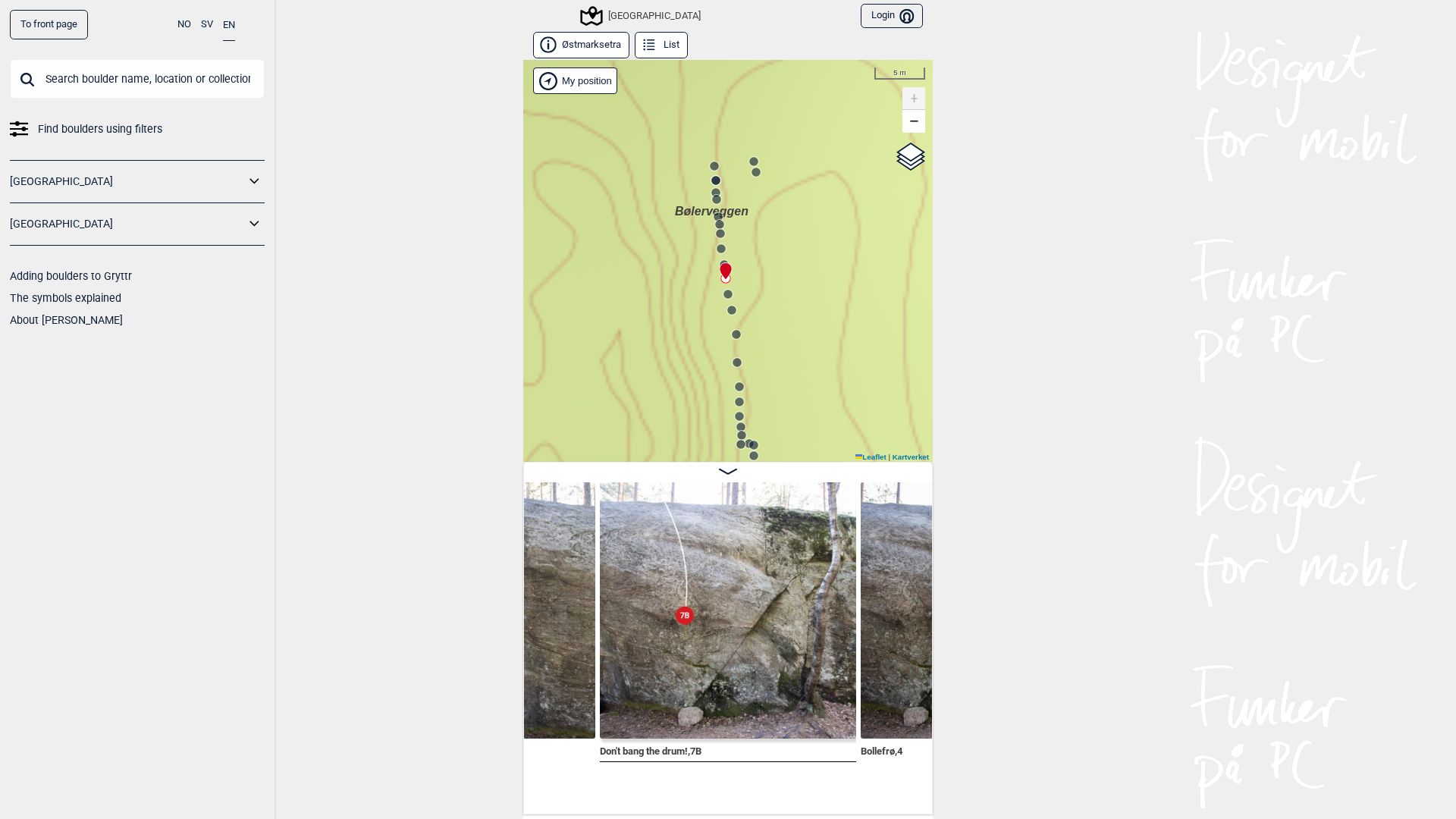 click 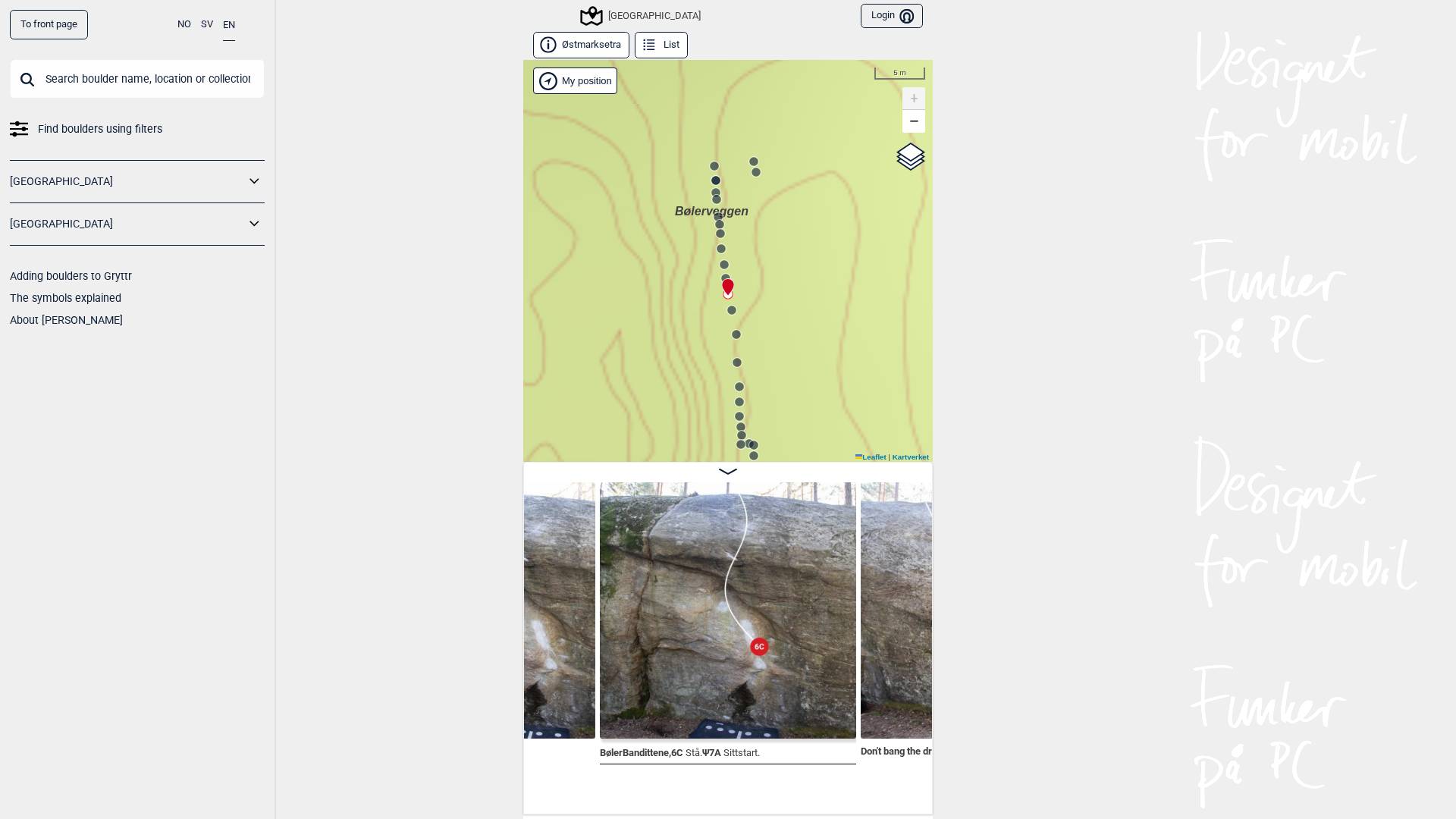 click 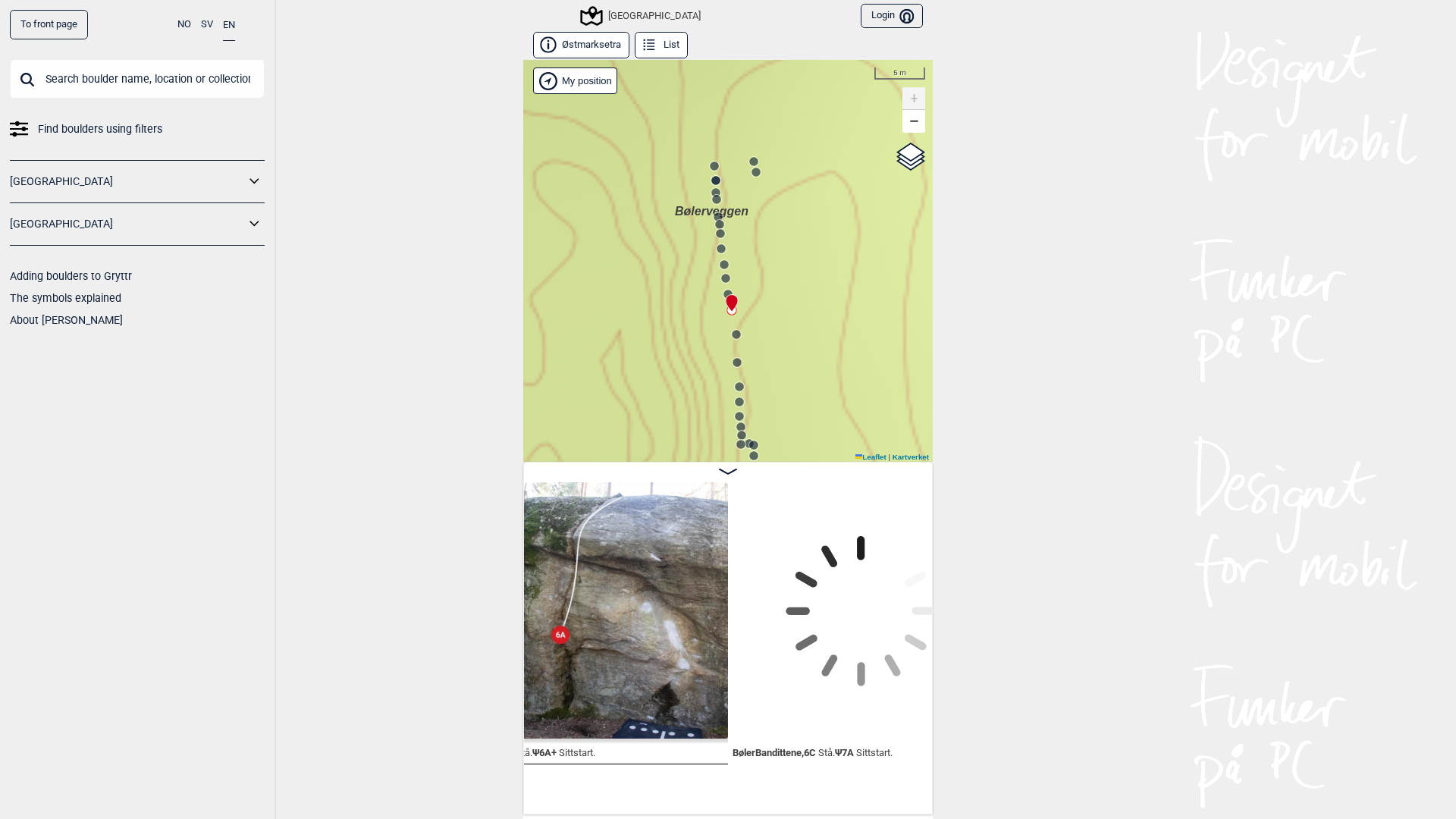 scroll, scrollTop: 0, scrollLeft: 38545, axis: horizontal 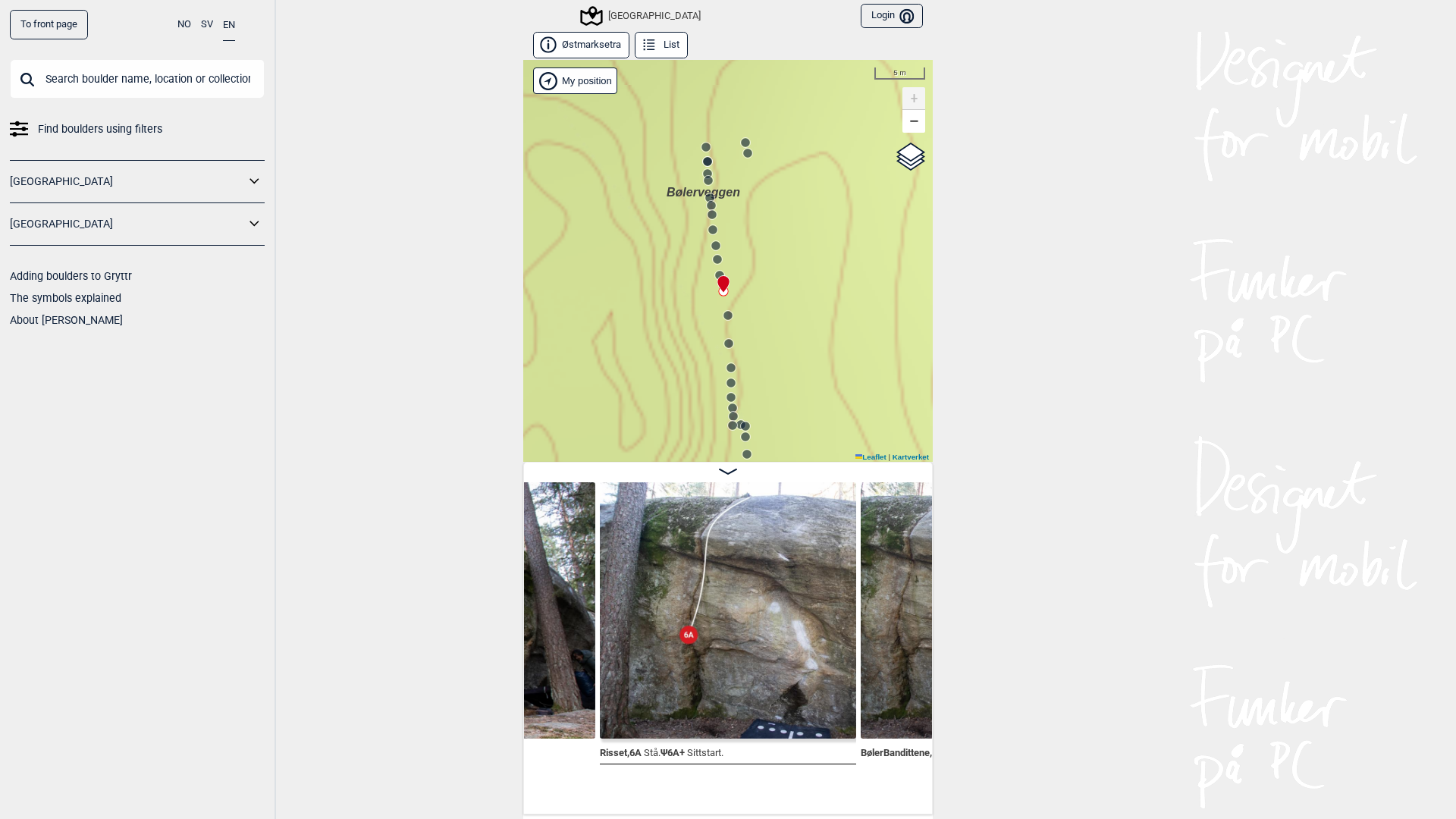 drag, startPoint x: 728, startPoint y: 315, endPoint x: 719, endPoint y: 294, distance: 22.847319 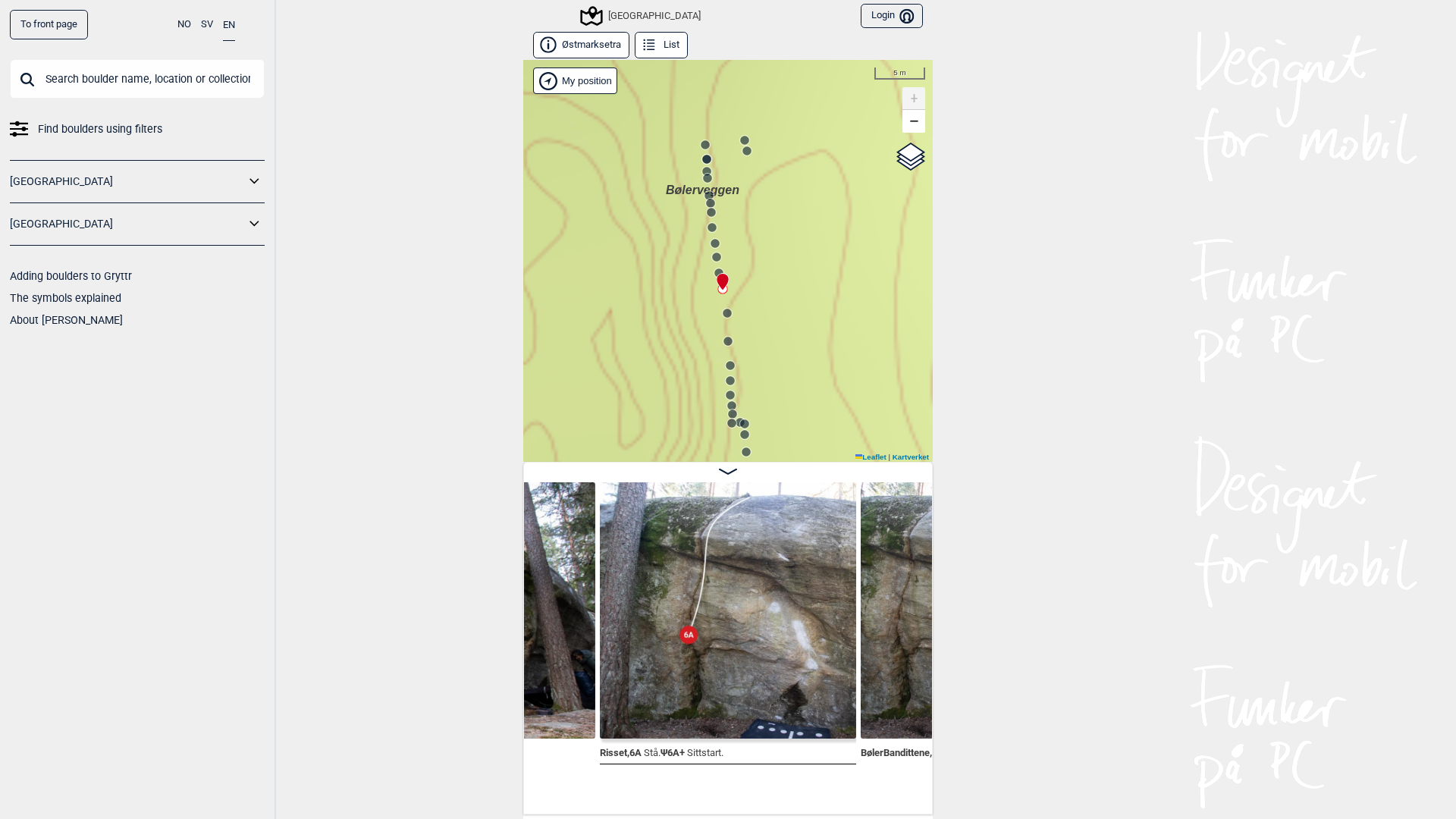 click at bounding box center (727, 313) 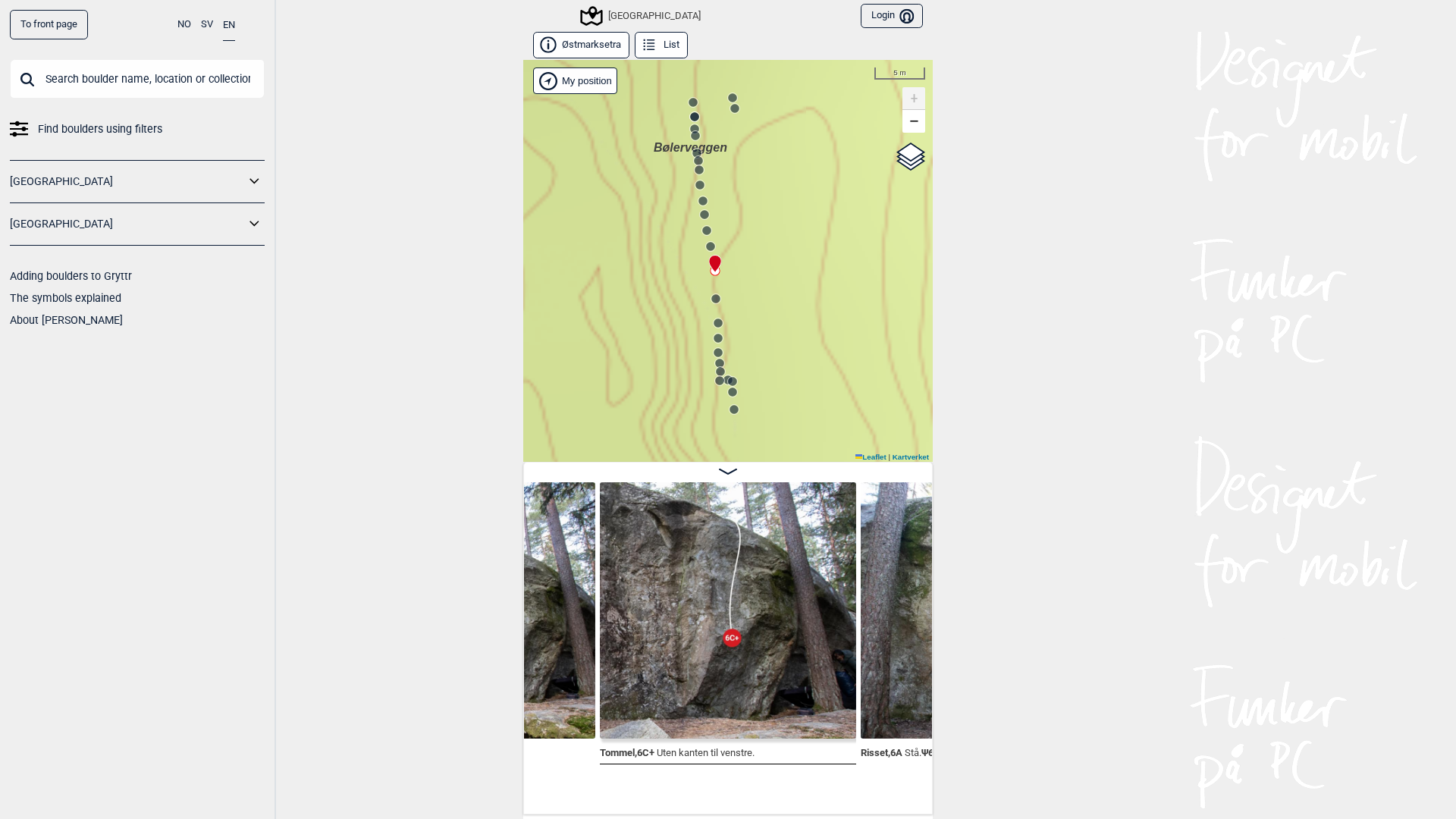drag, startPoint x: 731, startPoint y: 350, endPoint x: 719, endPoint y: 307, distance: 44.64303 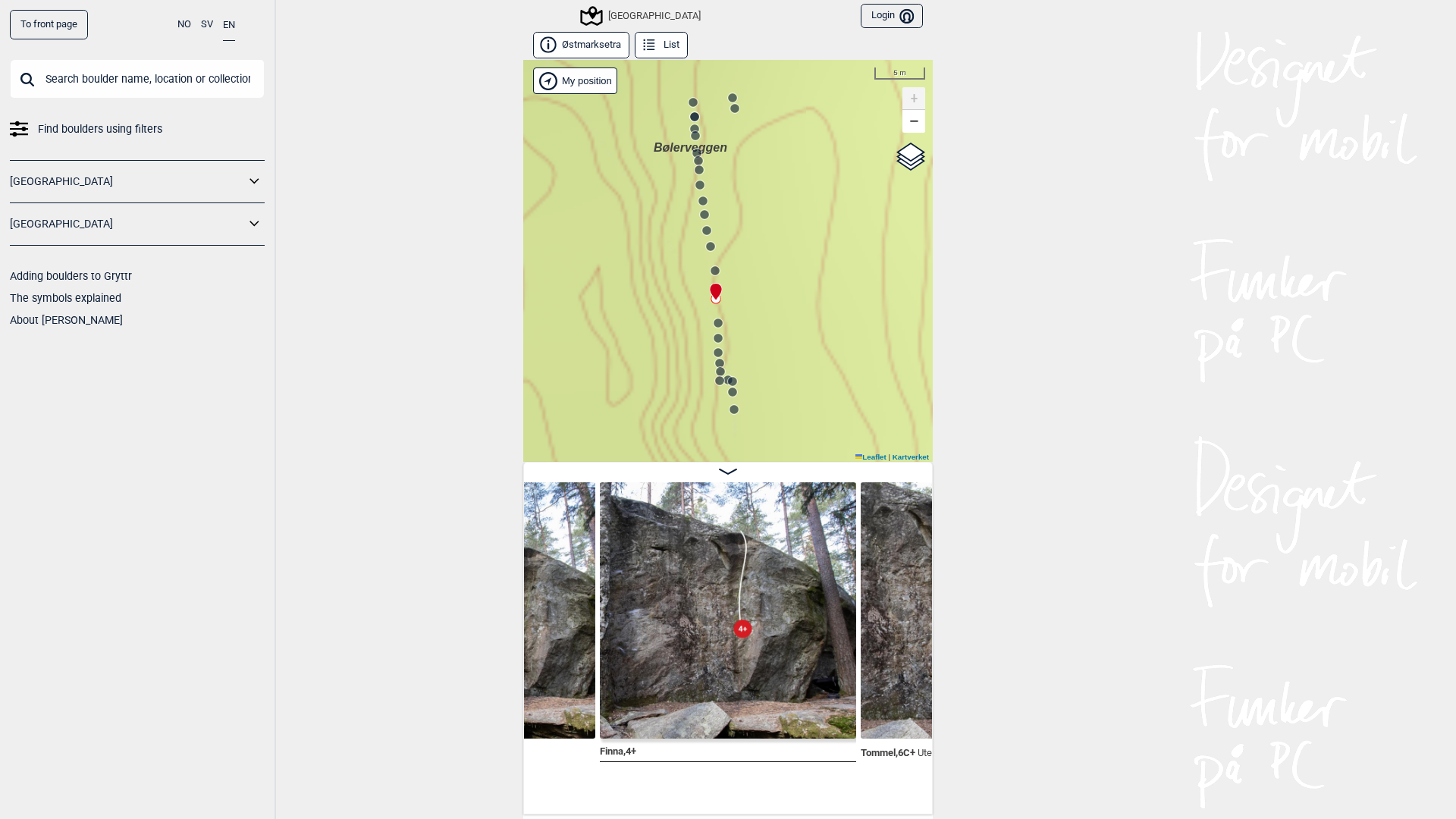 click 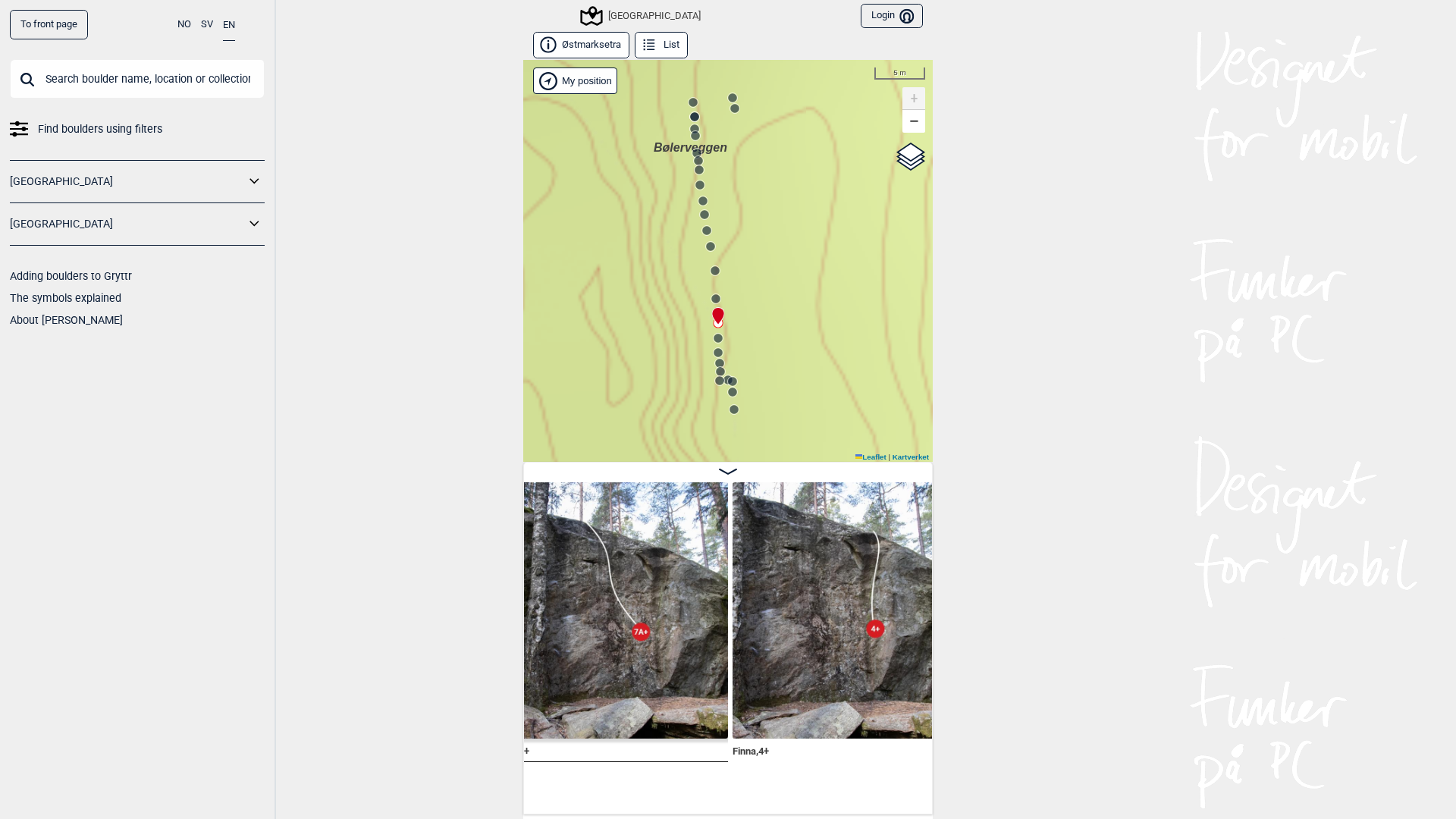 scroll, scrollTop: 0, scrollLeft: 38161, axis: horizontal 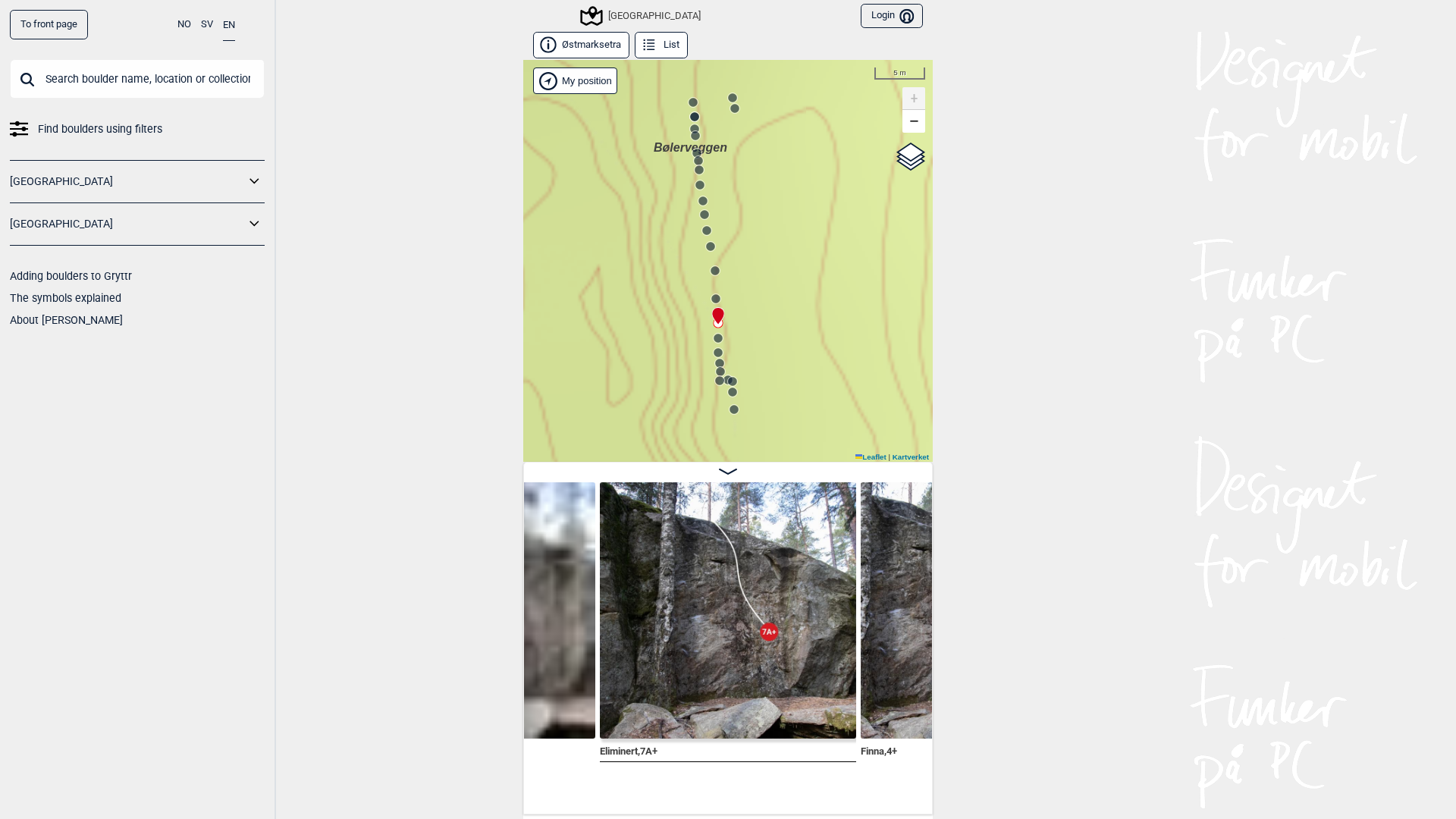 click 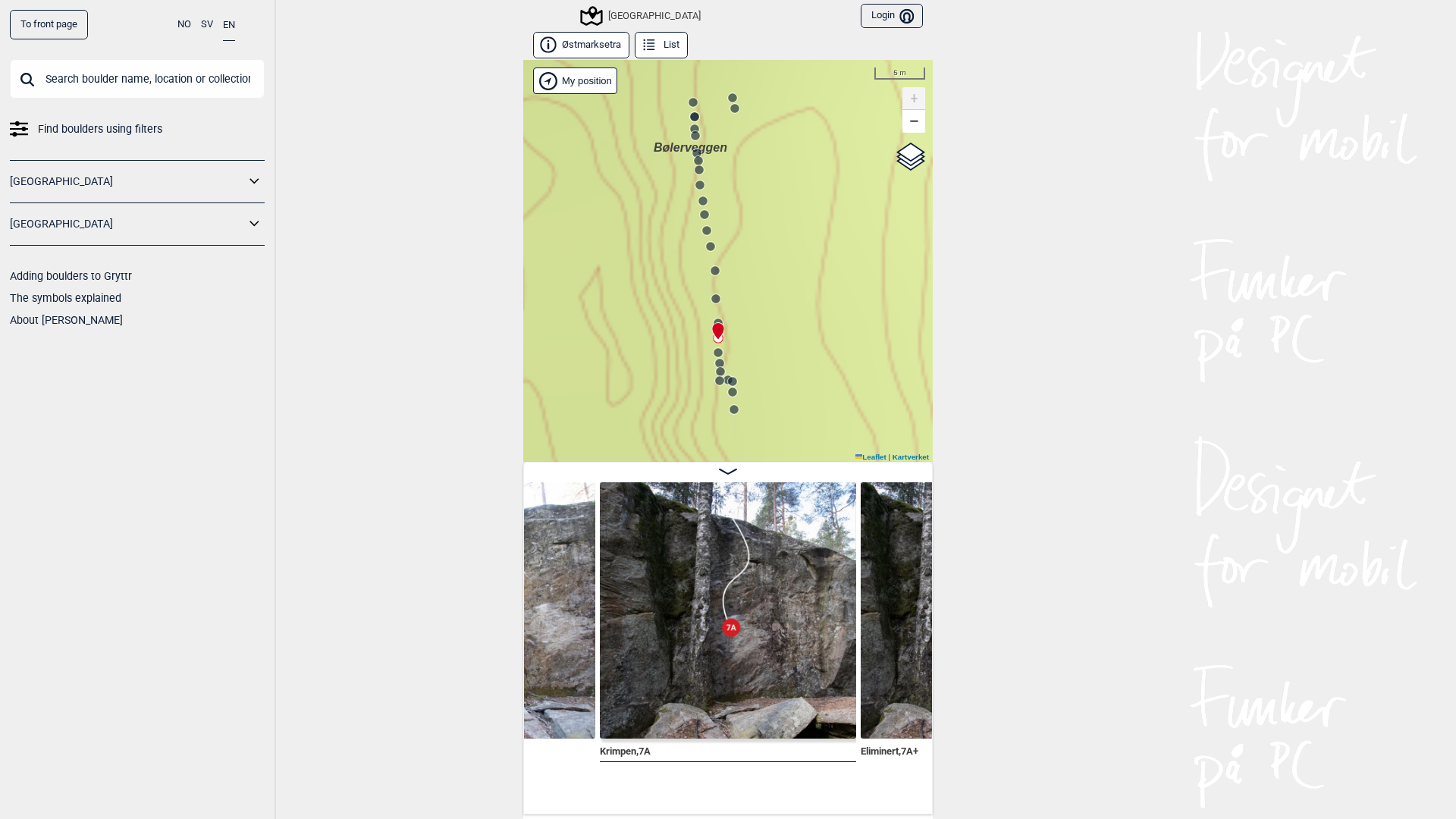 click 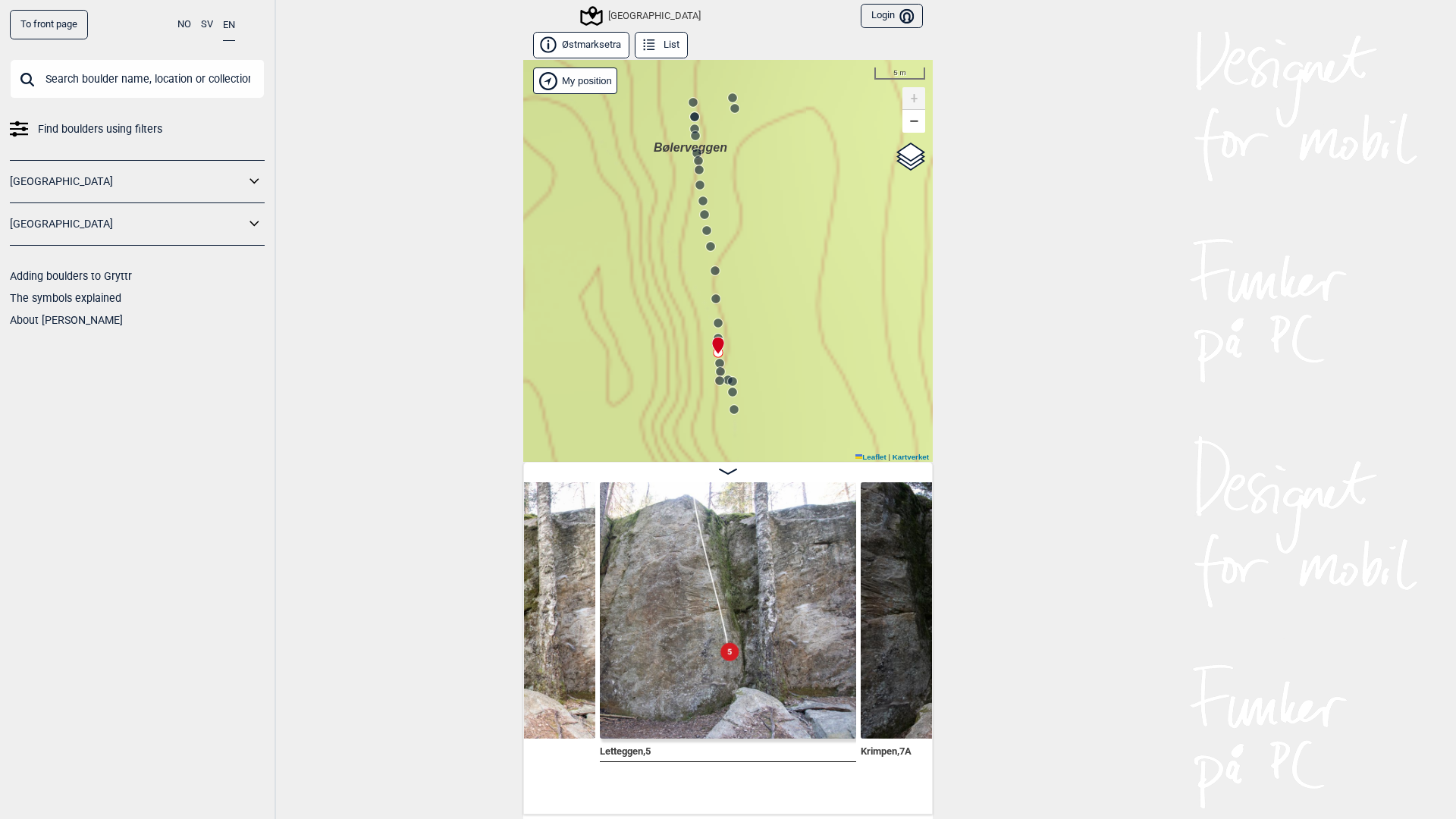 click at bounding box center [715, 339] 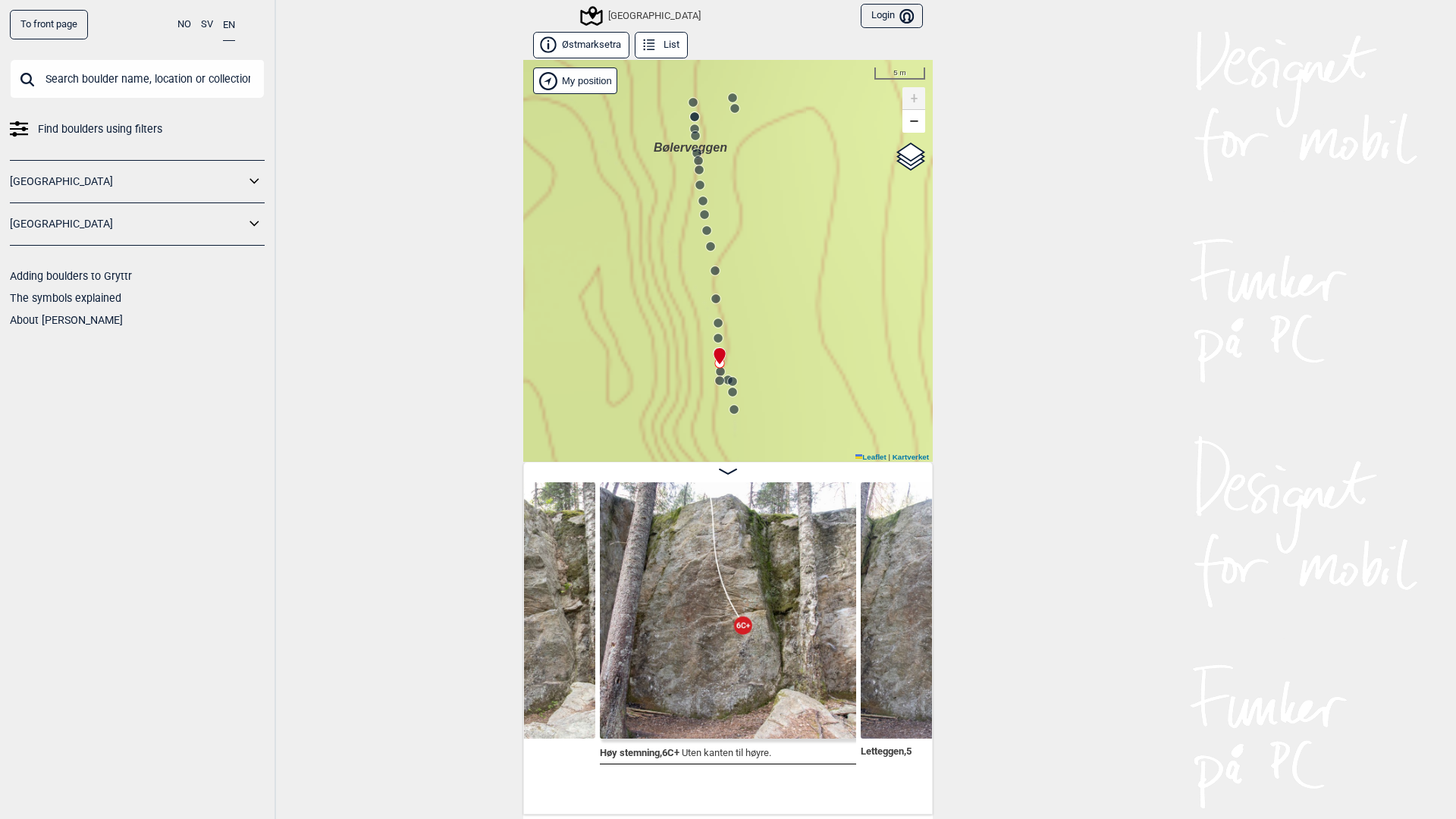 click at bounding box center [717, 350] 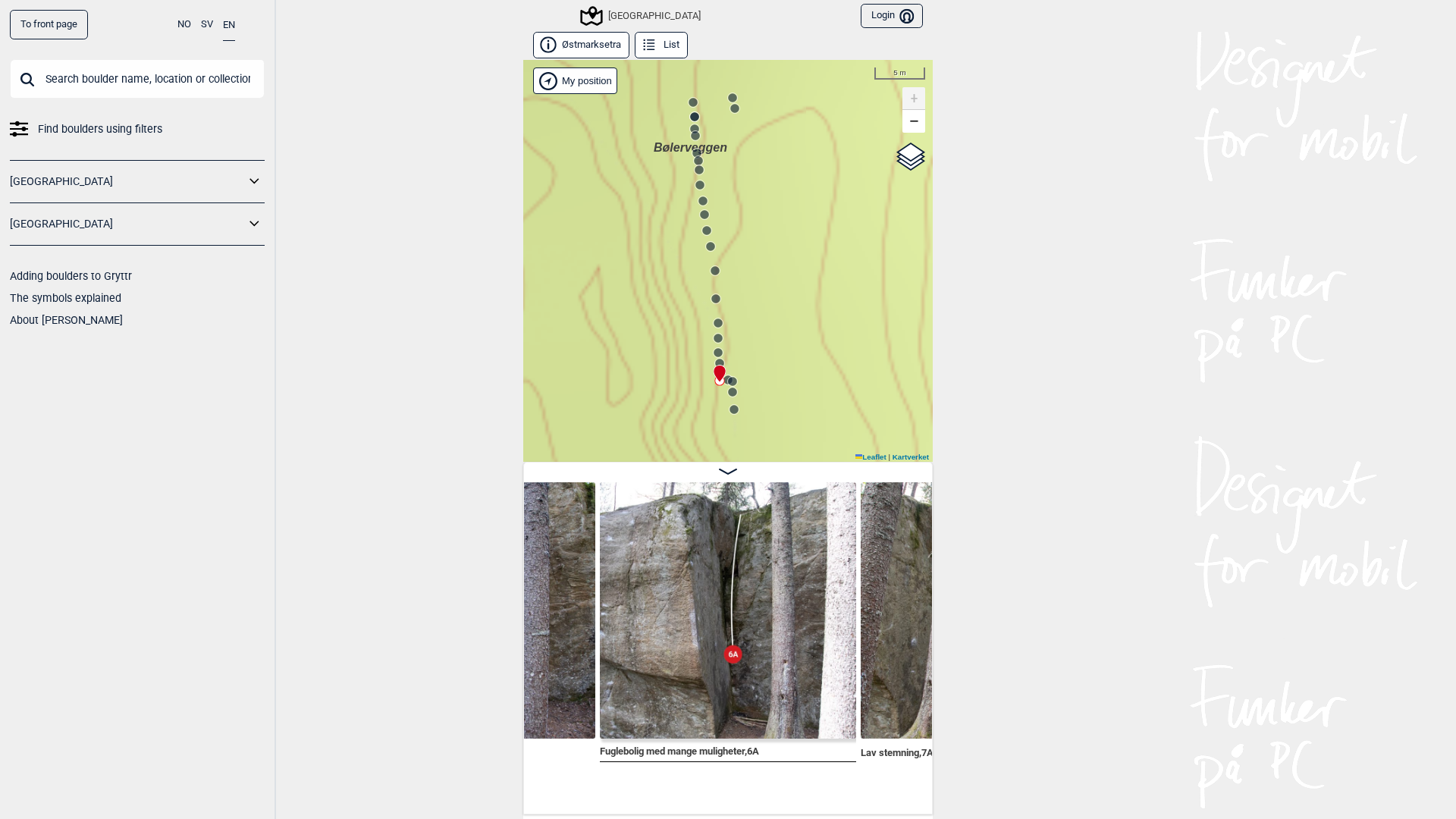 click 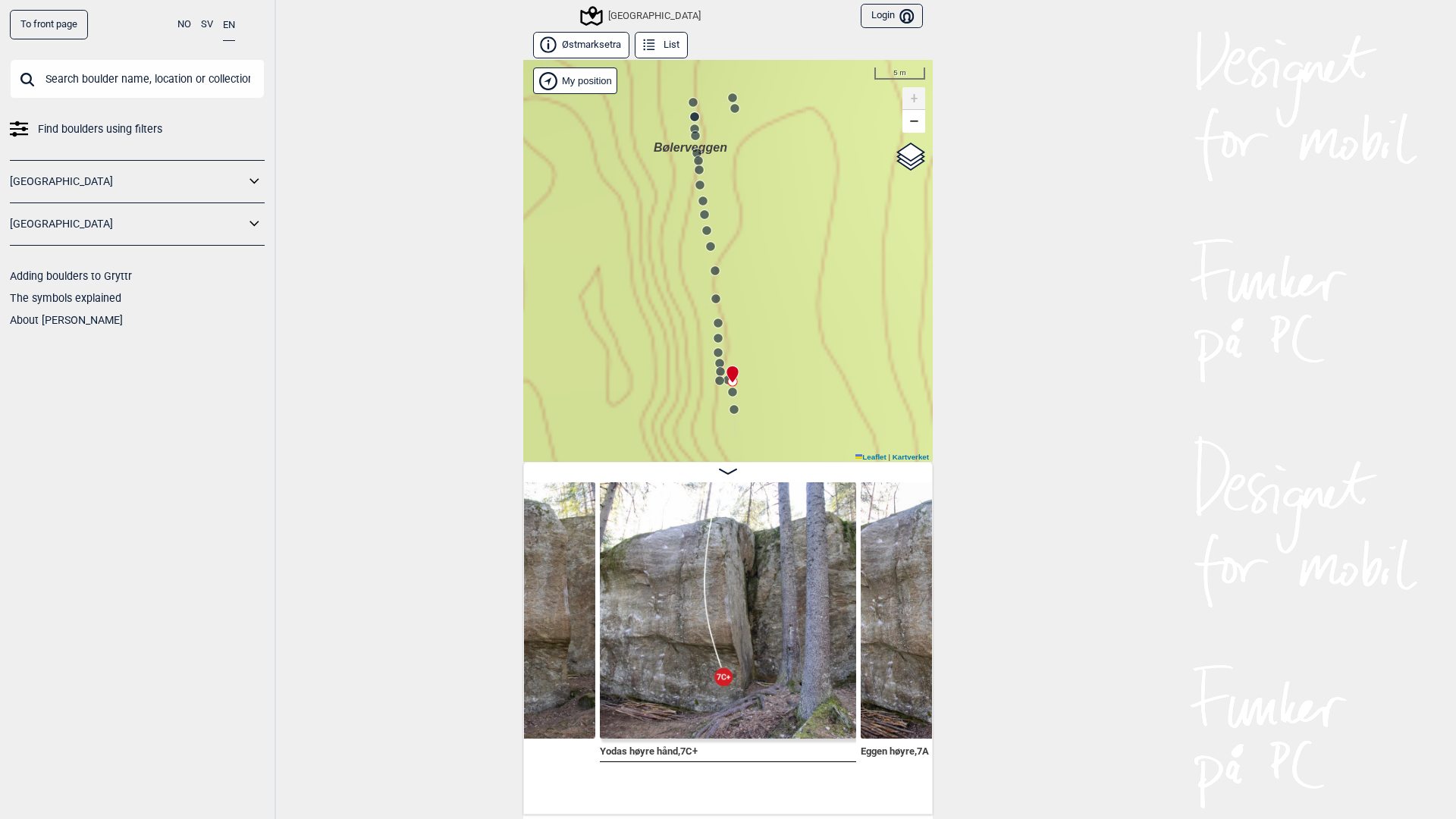 click 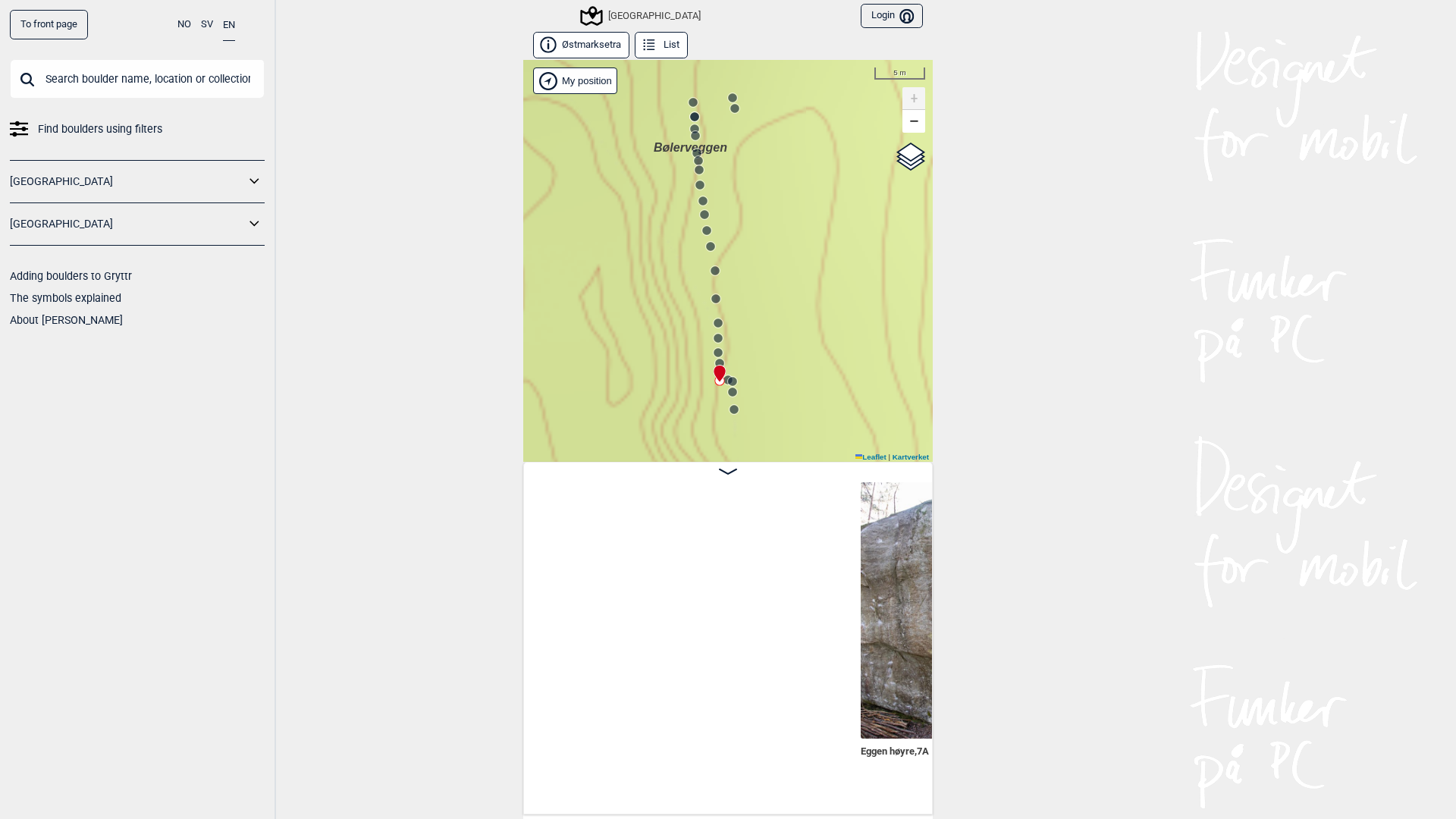 scroll, scrollTop: 0, scrollLeft: 37520, axis: horizontal 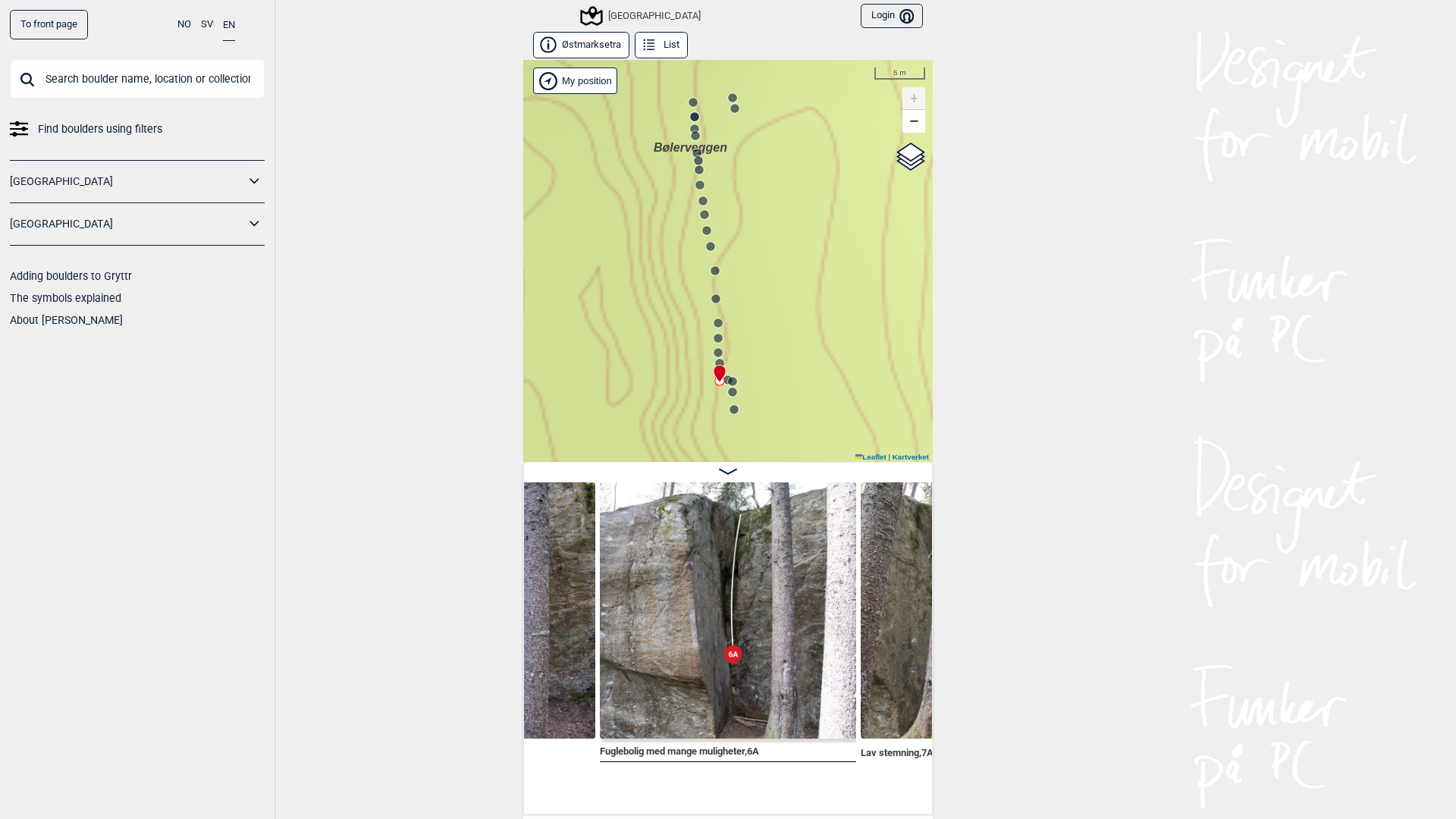 click 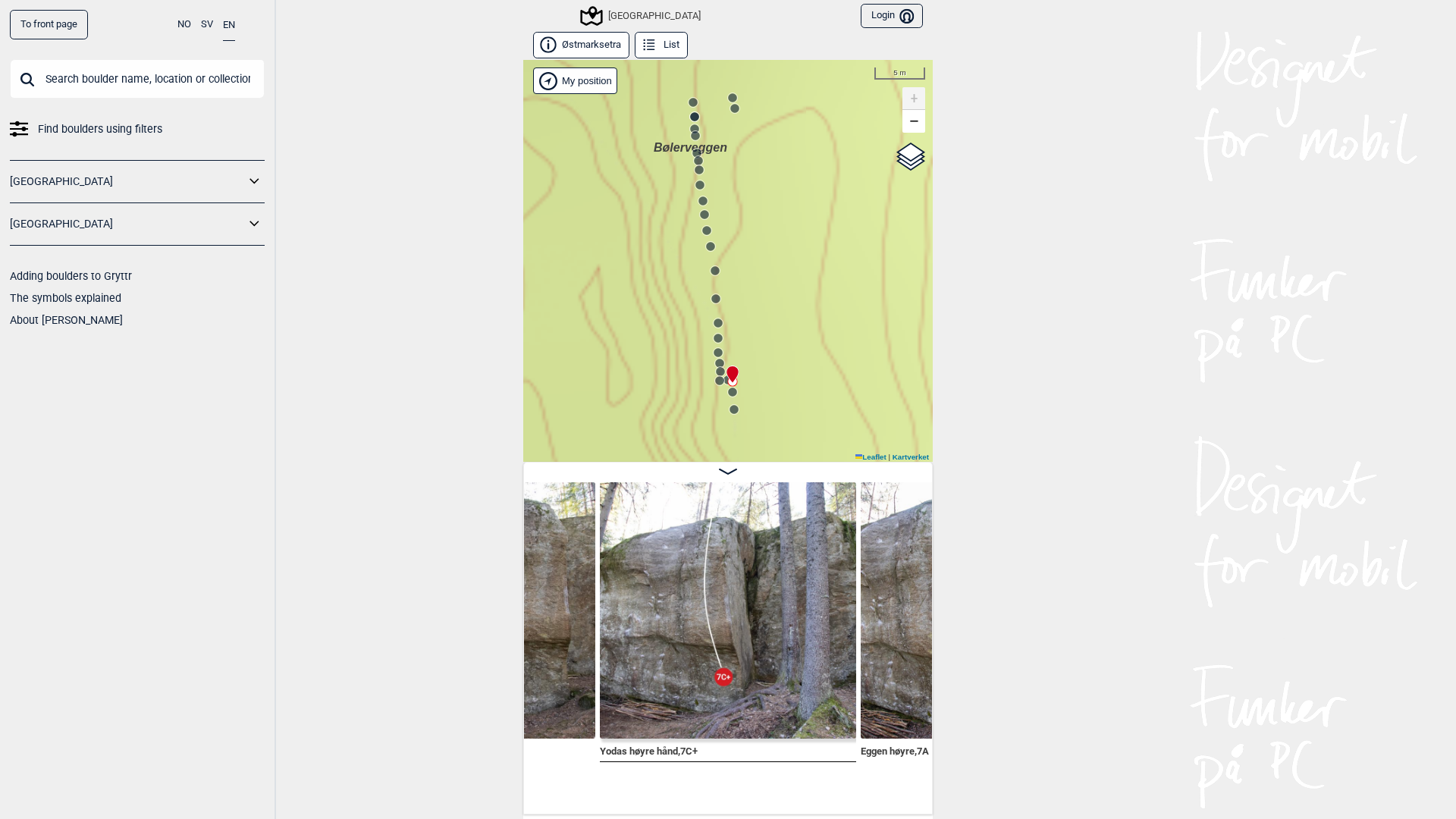 click 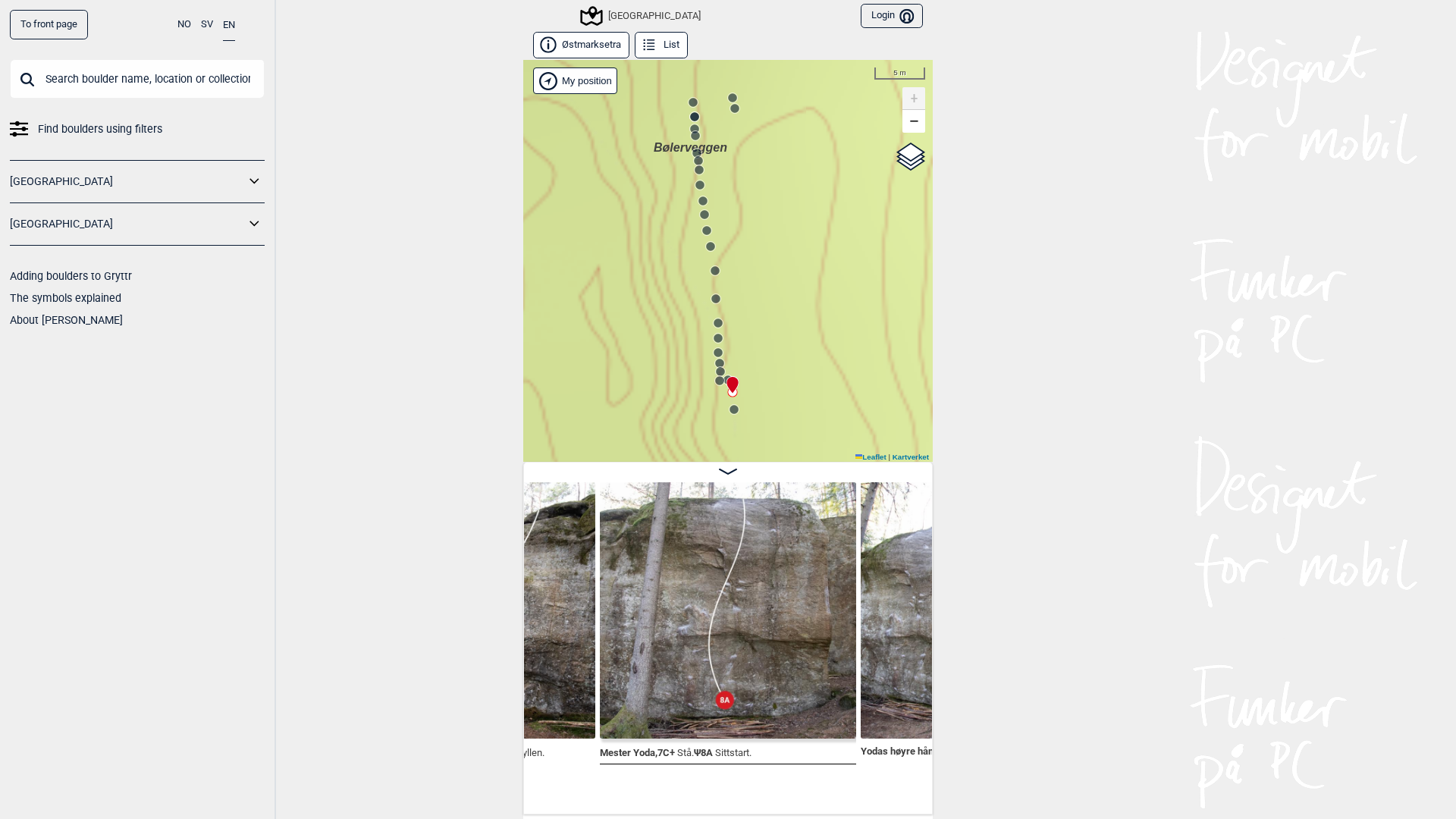 click 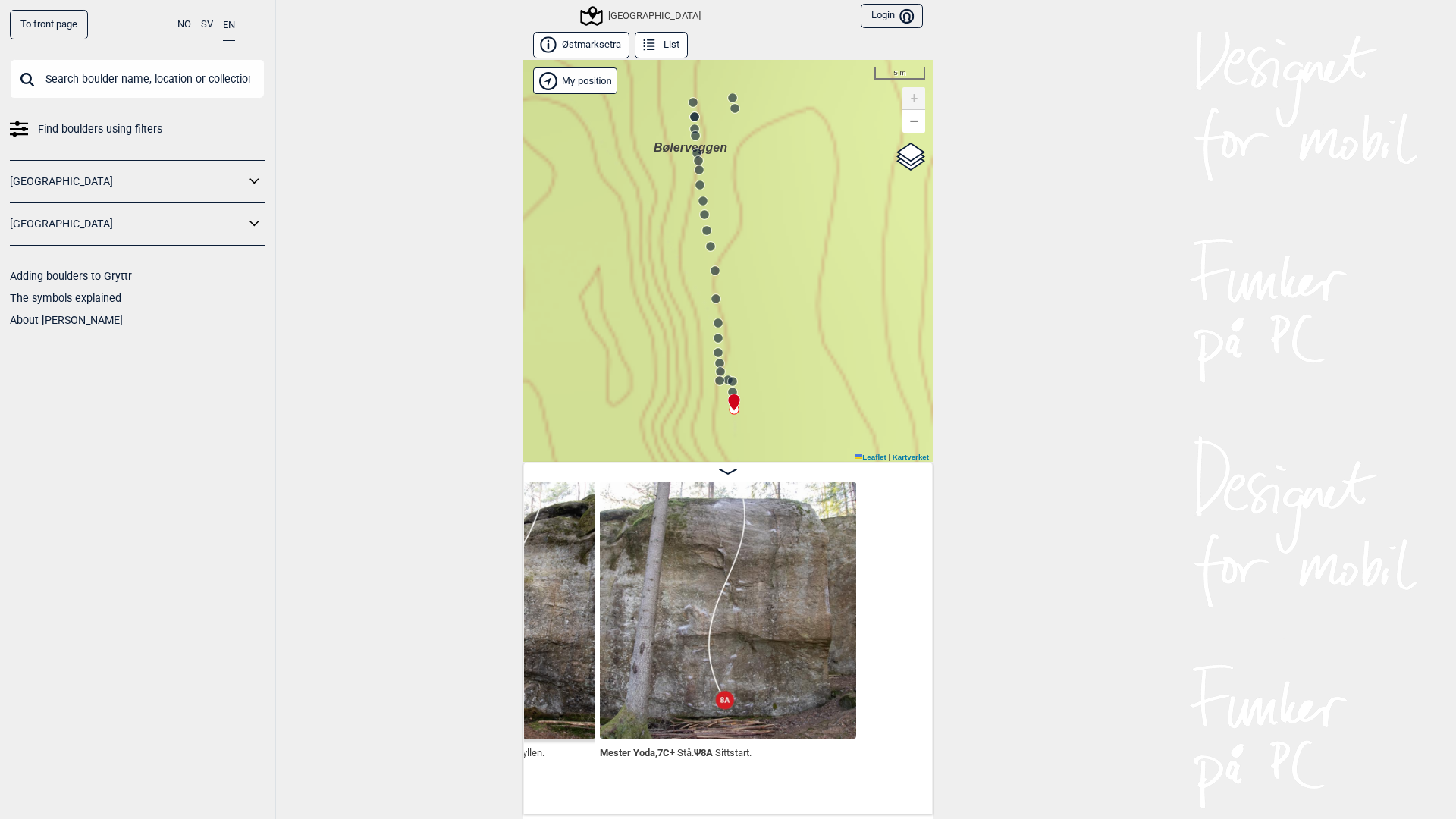 scroll, scrollTop: 0, scrollLeft: 36477, axis: horizontal 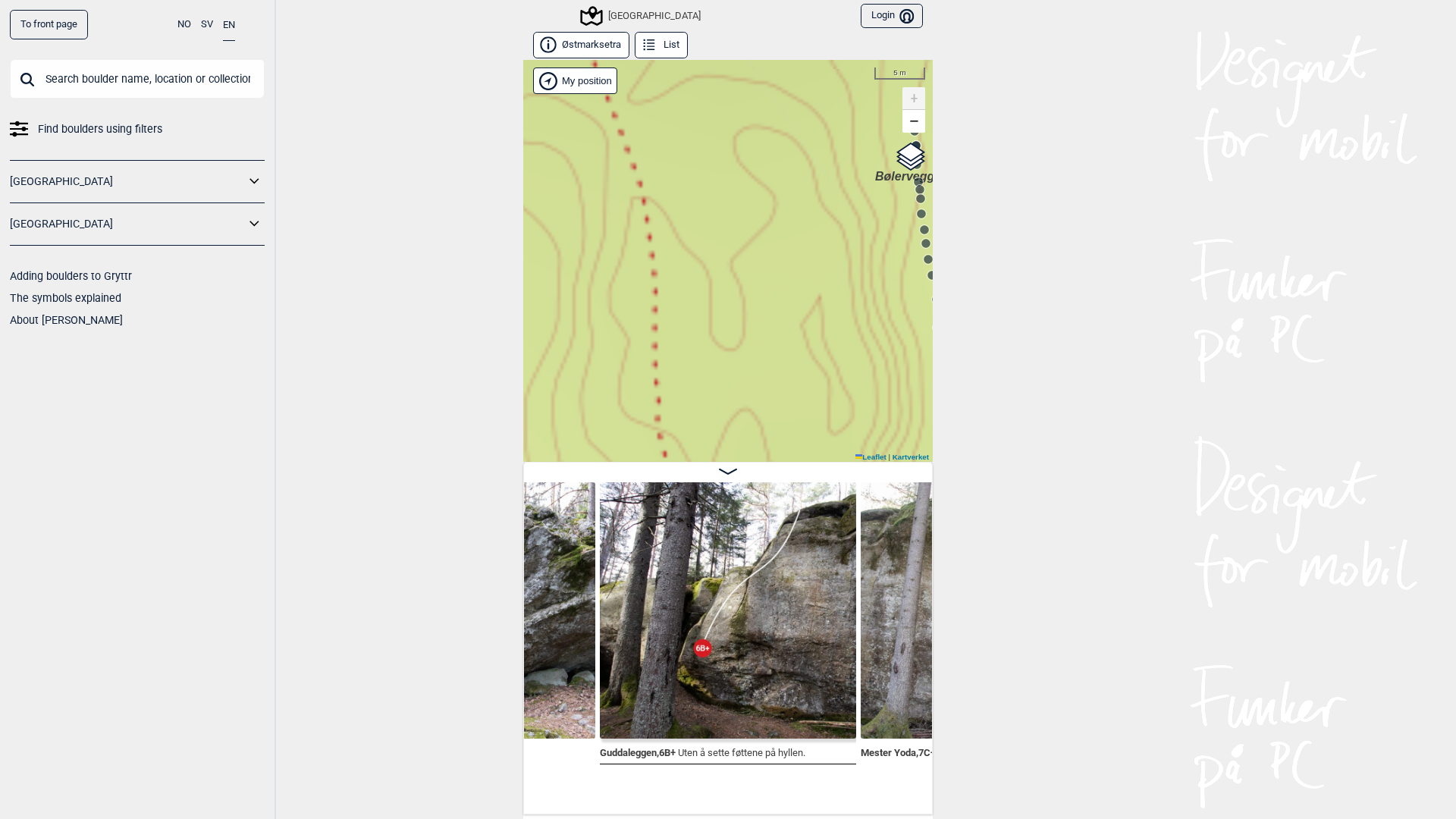 drag, startPoint x: 586, startPoint y: 346, endPoint x: 847, endPoint y: 369, distance: 262.01145 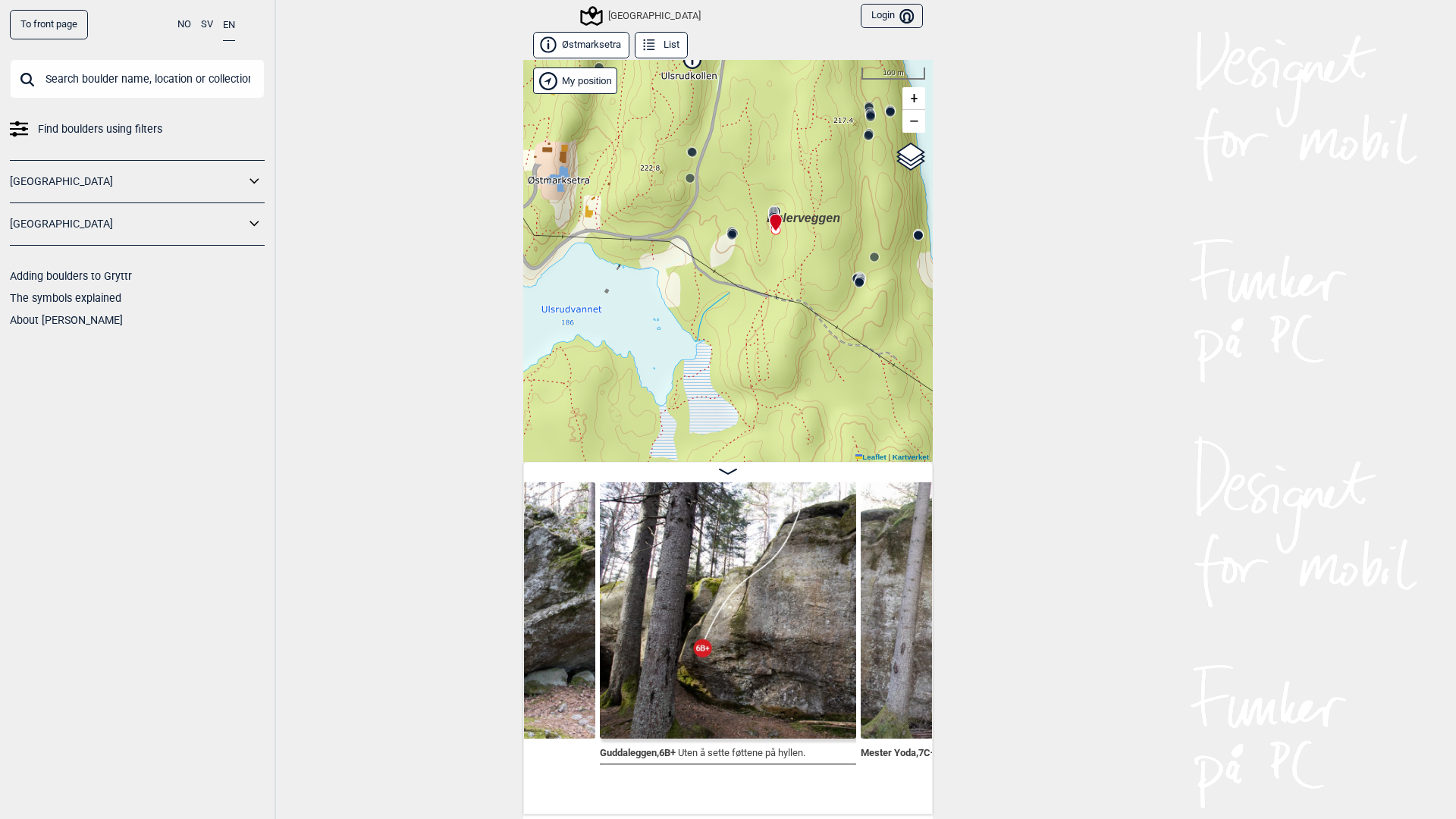 drag, startPoint x: 701, startPoint y: 331, endPoint x: 748, endPoint y: 236, distance: 105.99057 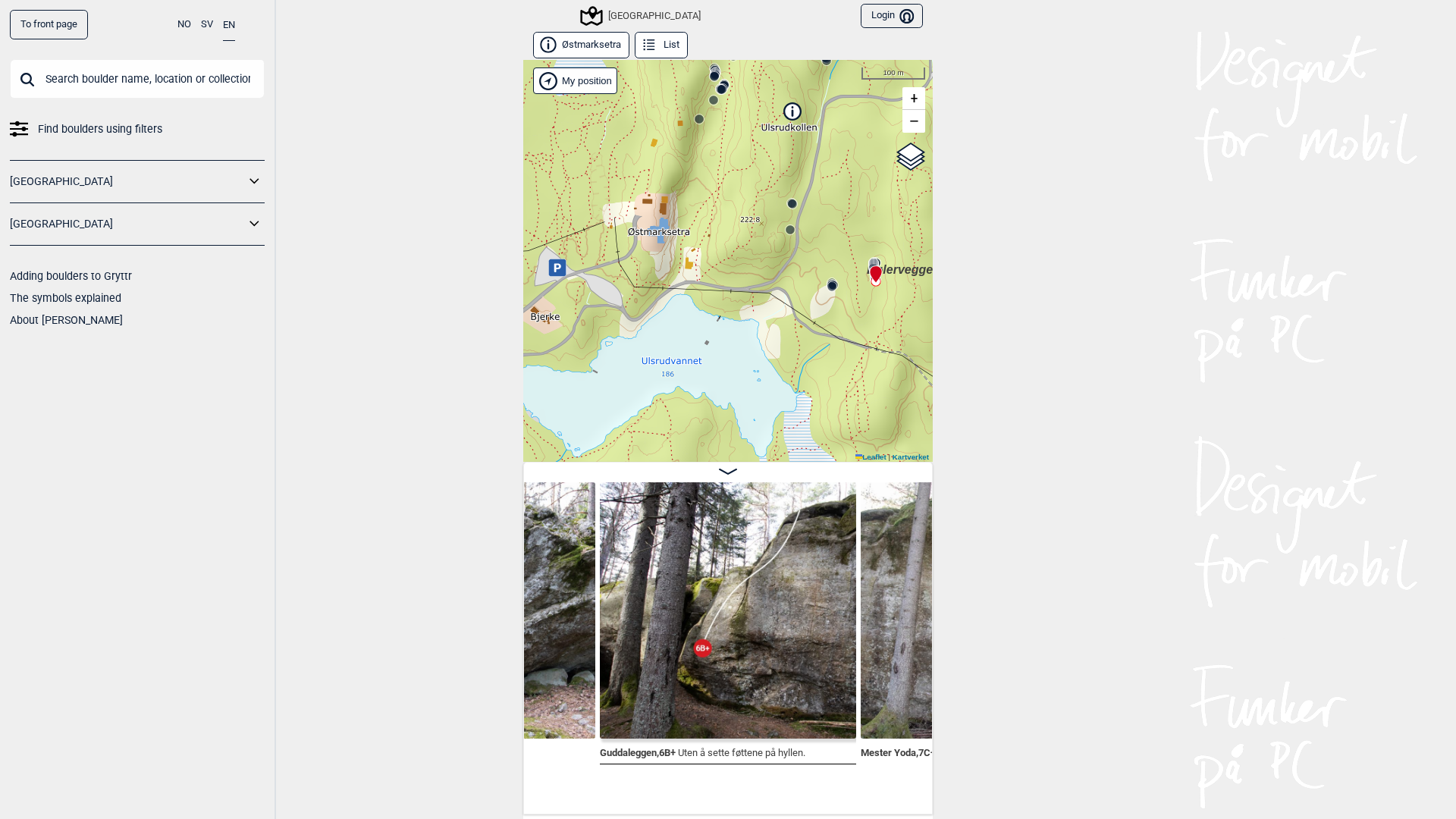 drag, startPoint x: 776, startPoint y: 284, endPoint x: 877, endPoint y: 335, distance: 113.14592 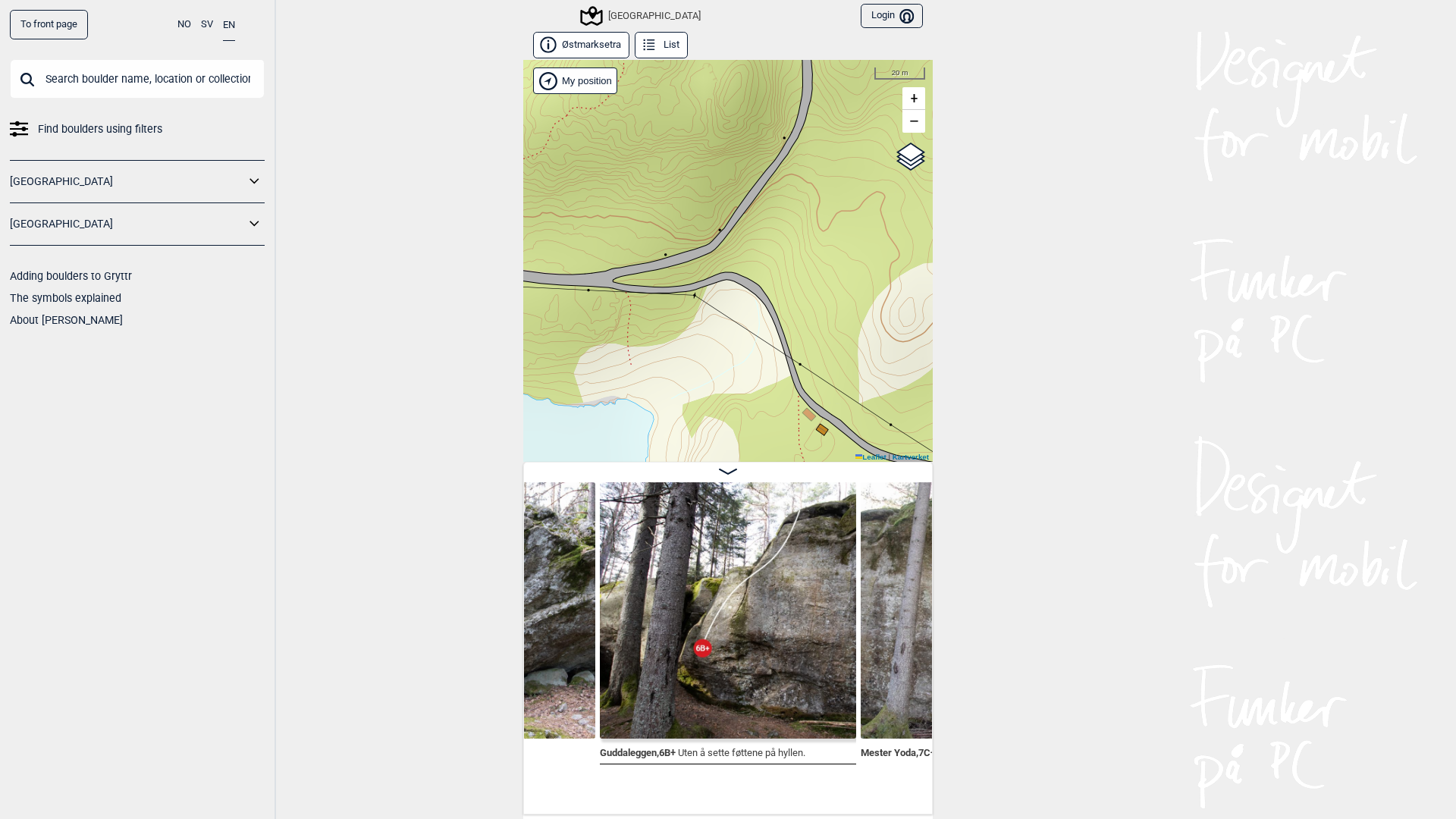 drag, startPoint x: 799, startPoint y: 278, endPoint x: 626, endPoint y: 264, distance: 173.56555 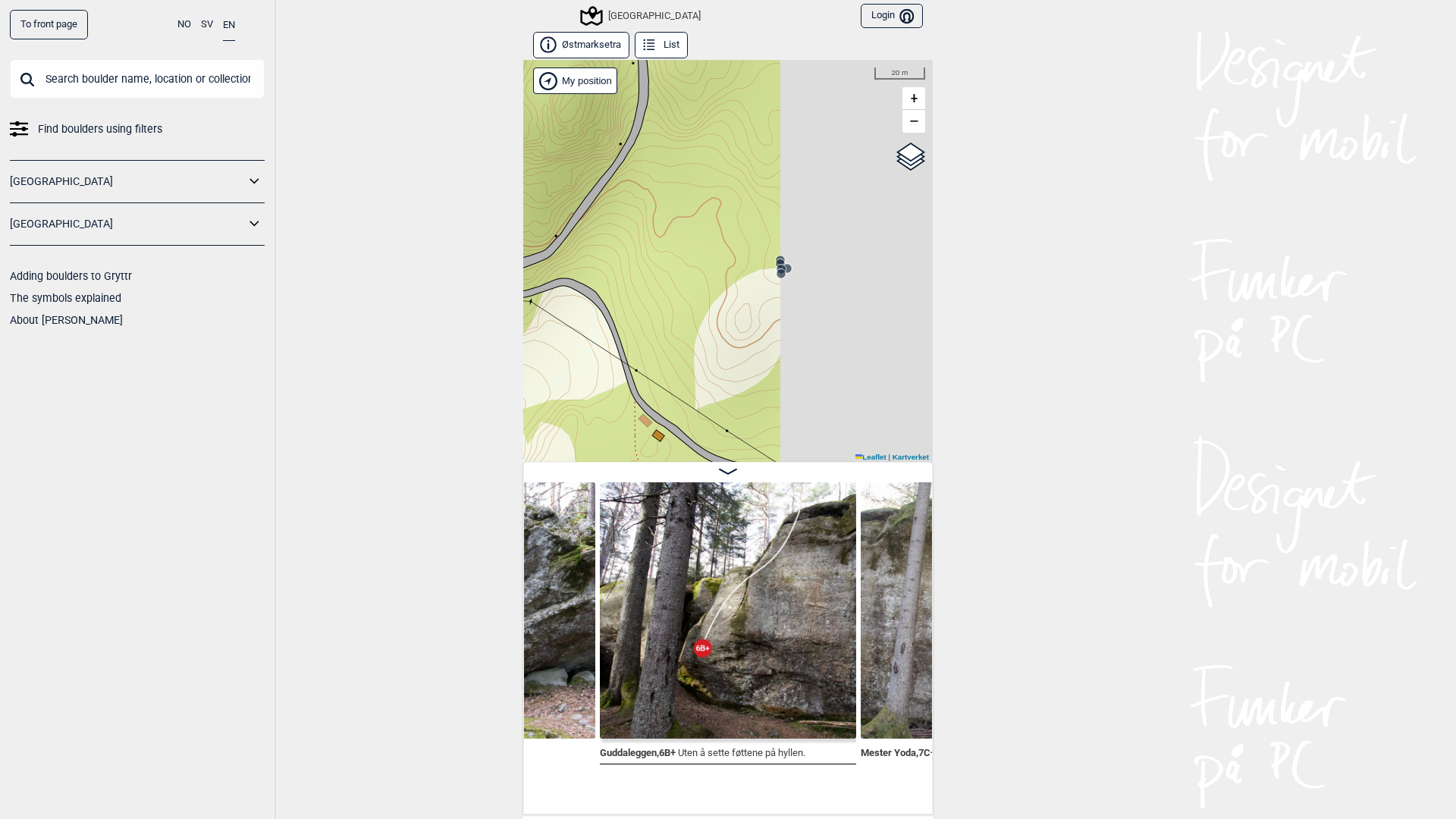 drag, startPoint x: 786, startPoint y: 256, endPoint x: 645, endPoint y: 252, distance: 141.05673 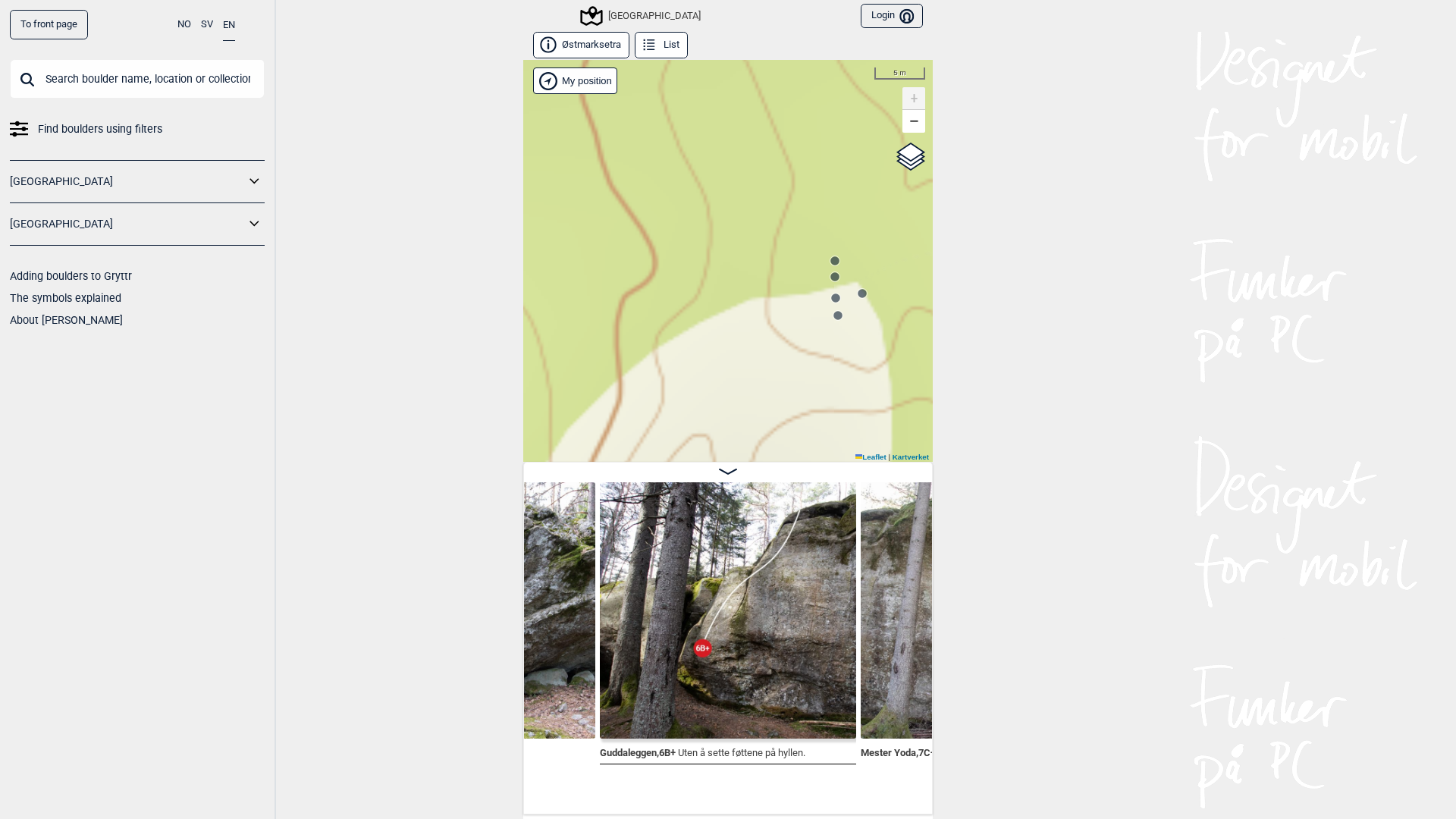 click 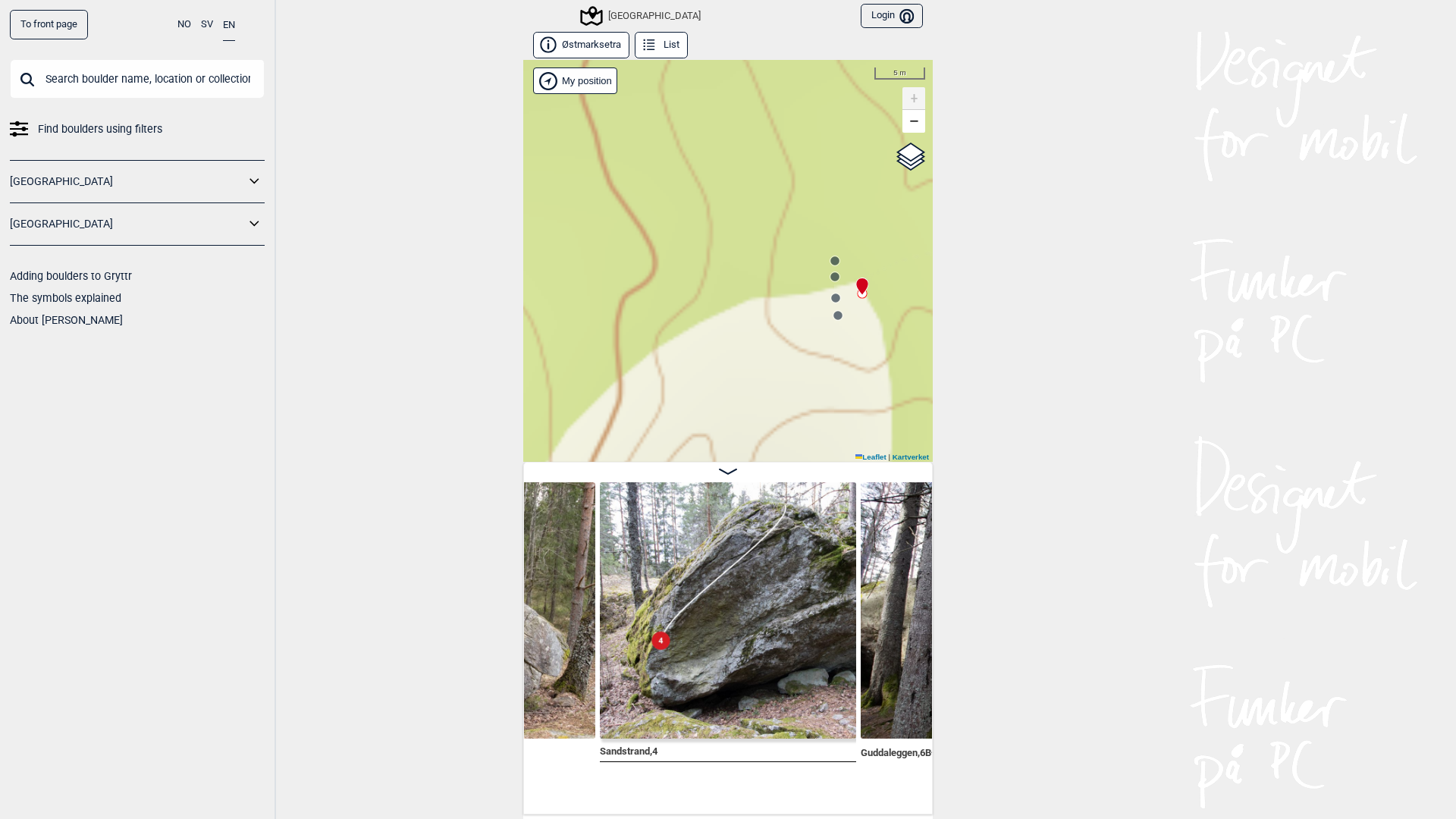 click 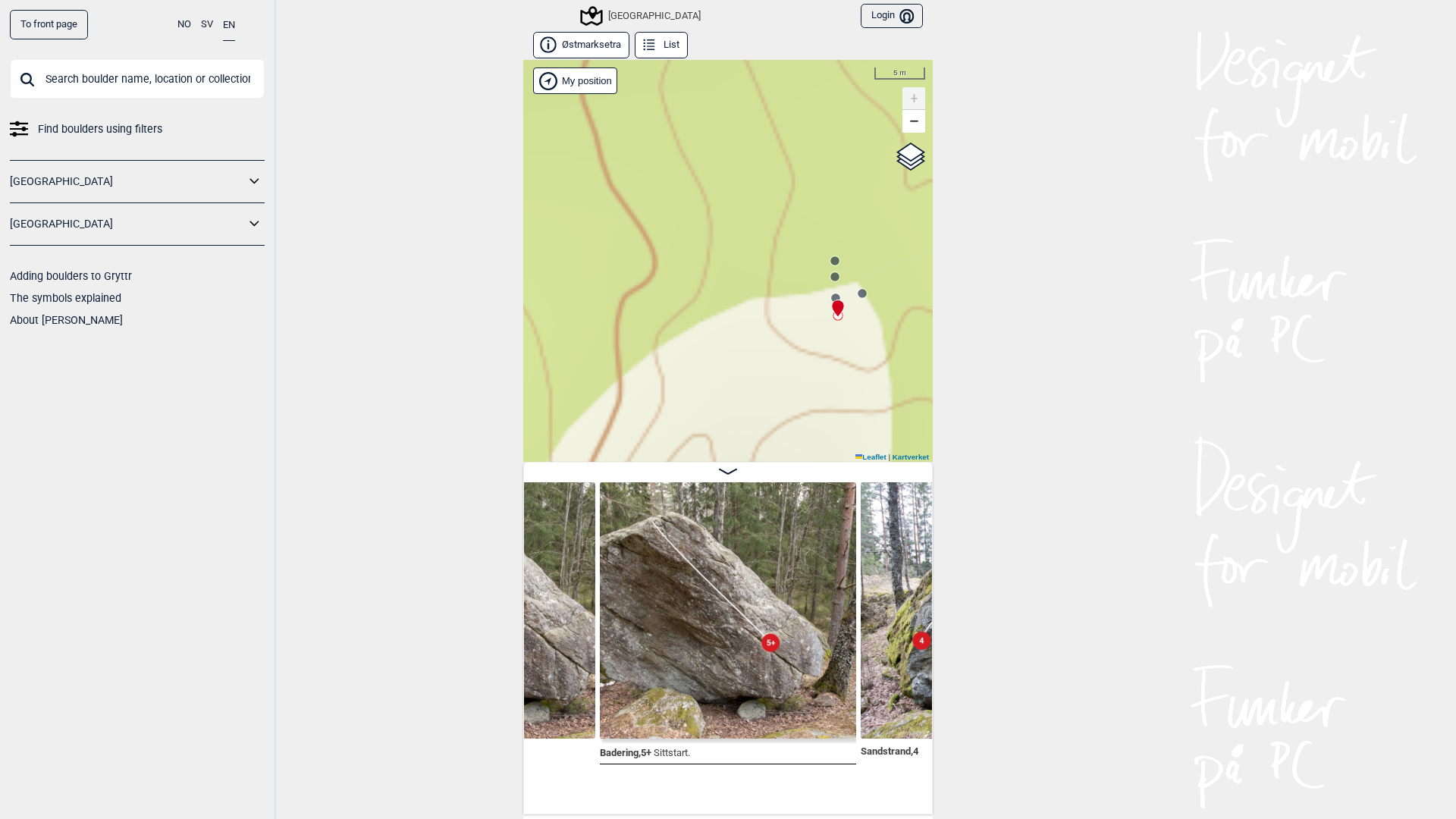 click 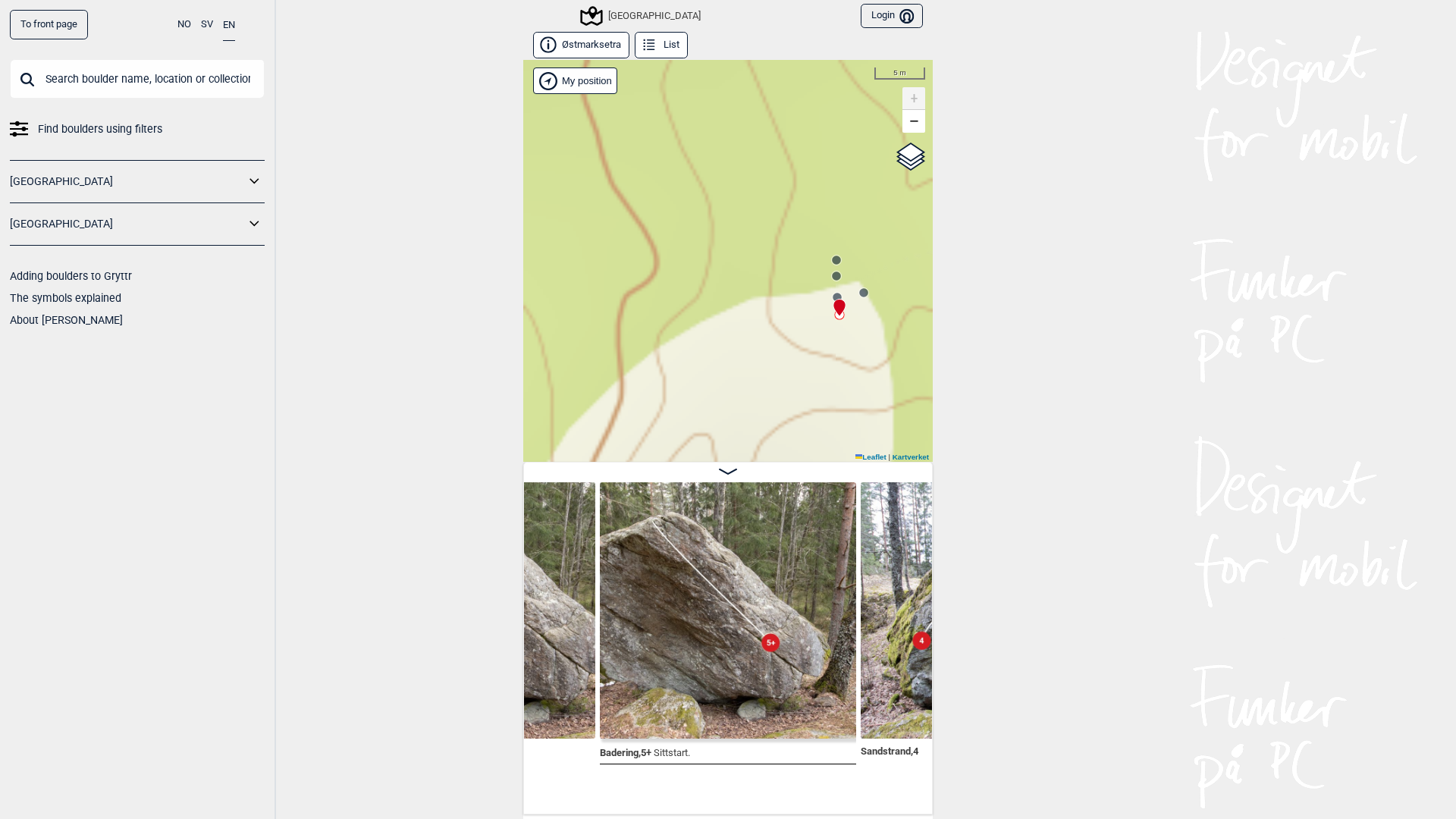 click at bounding box center (836, 301) 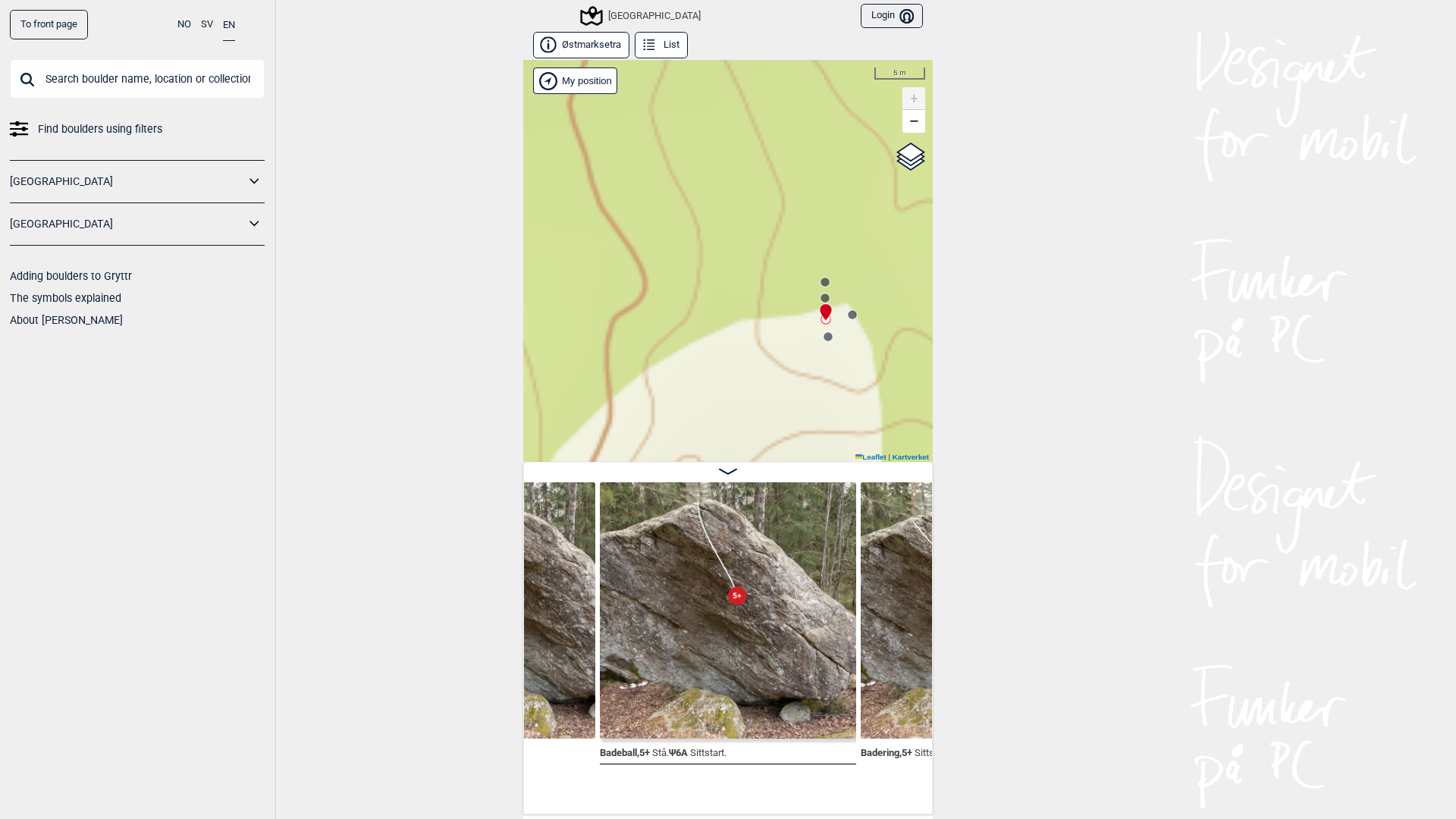 drag, startPoint x: 808, startPoint y: 300, endPoint x: 803, endPoint y: 318, distance: 19 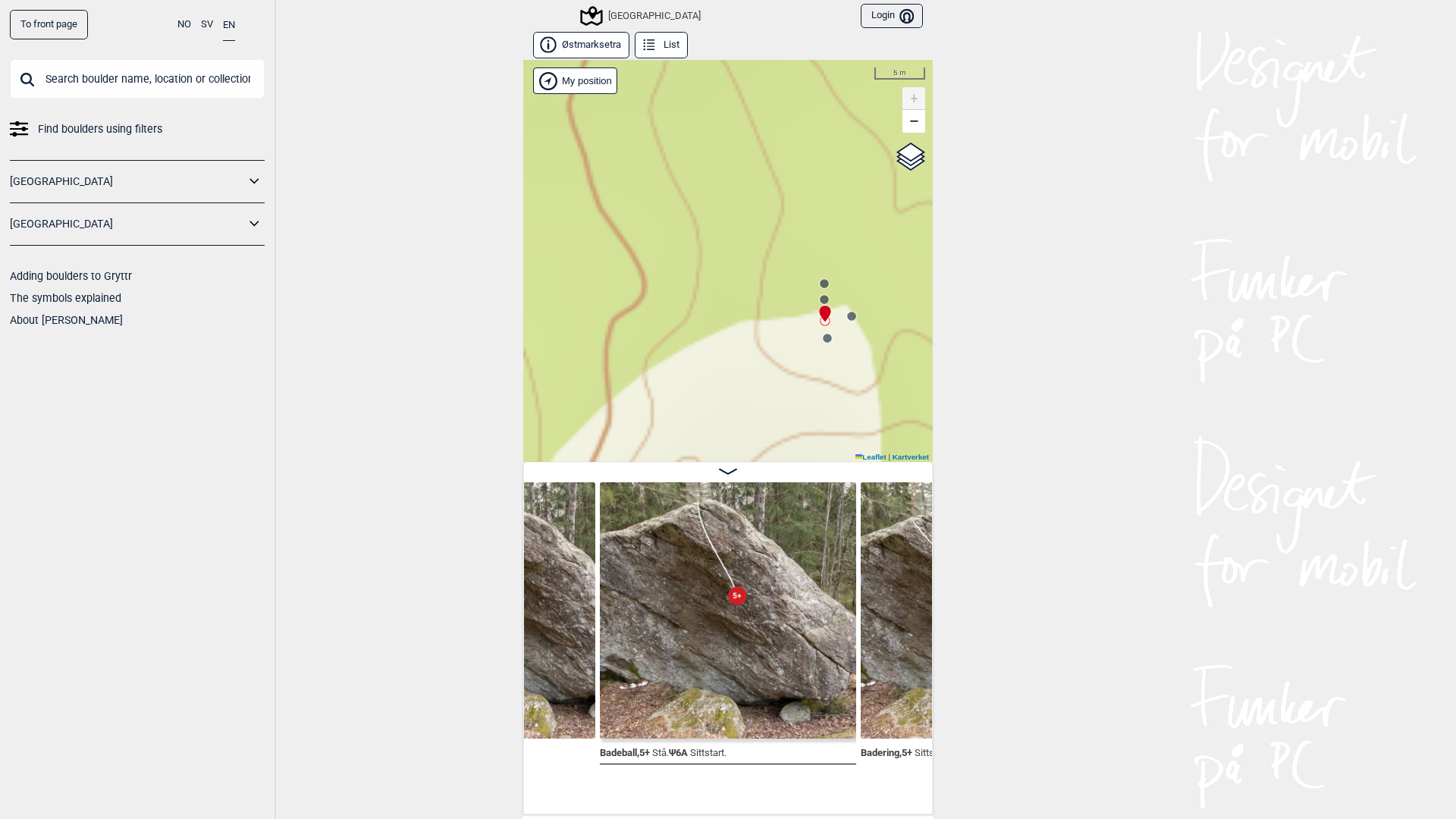 click 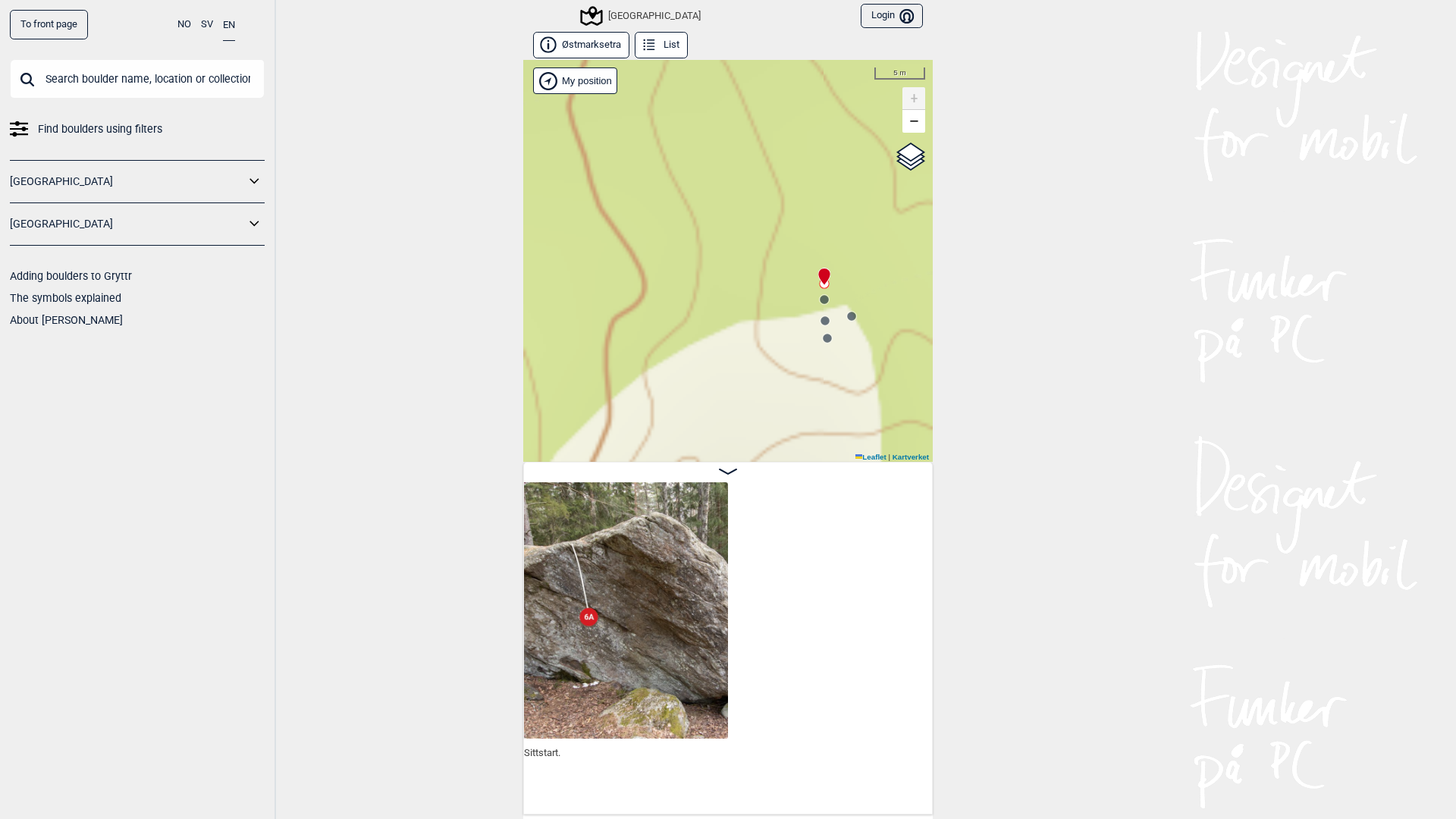 scroll, scrollTop: 0, scrollLeft: 35831, axis: horizontal 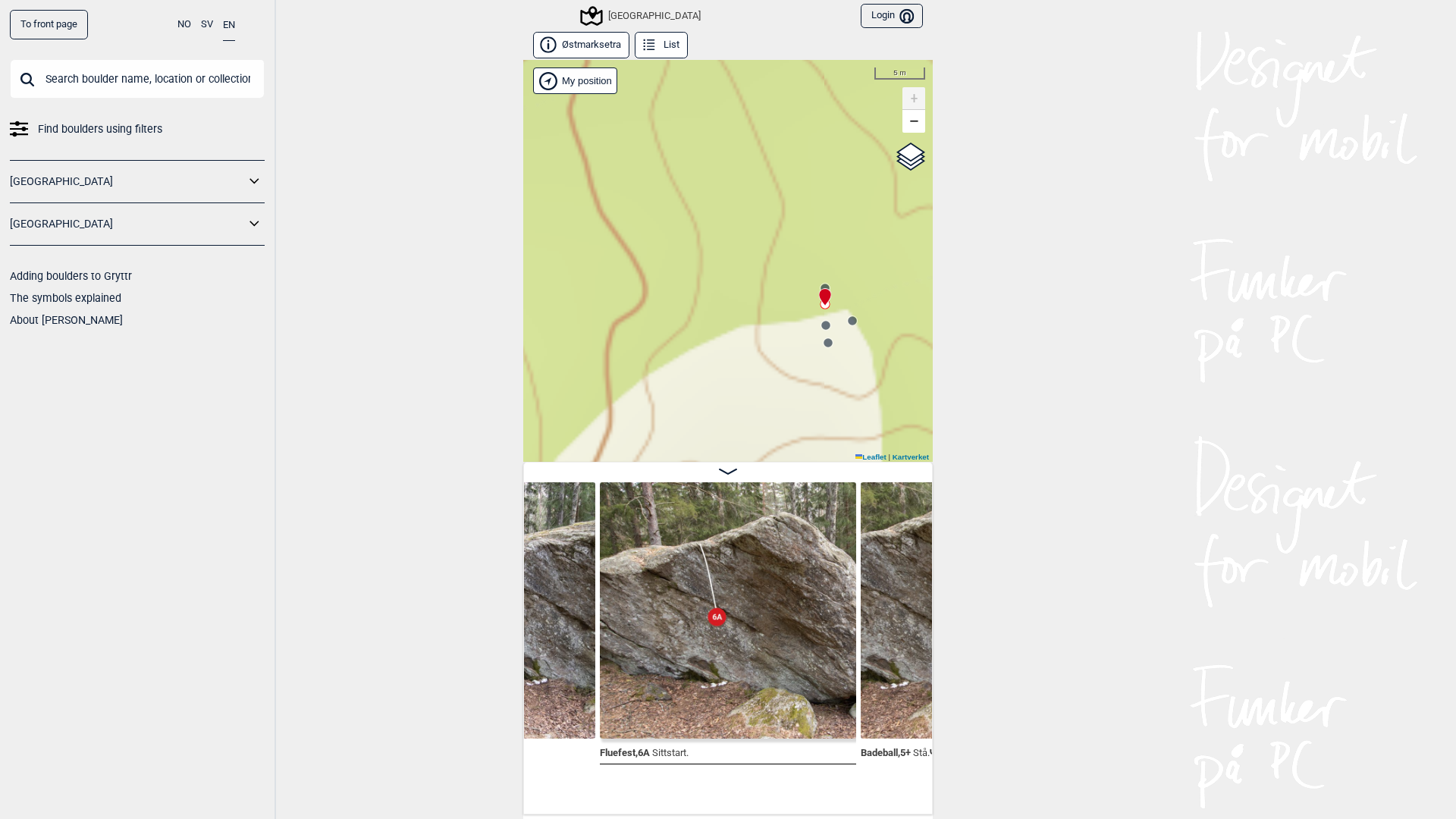drag, startPoint x: 747, startPoint y: 296, endPoint x: 746, endPoint y: 317, distance: 21.0238 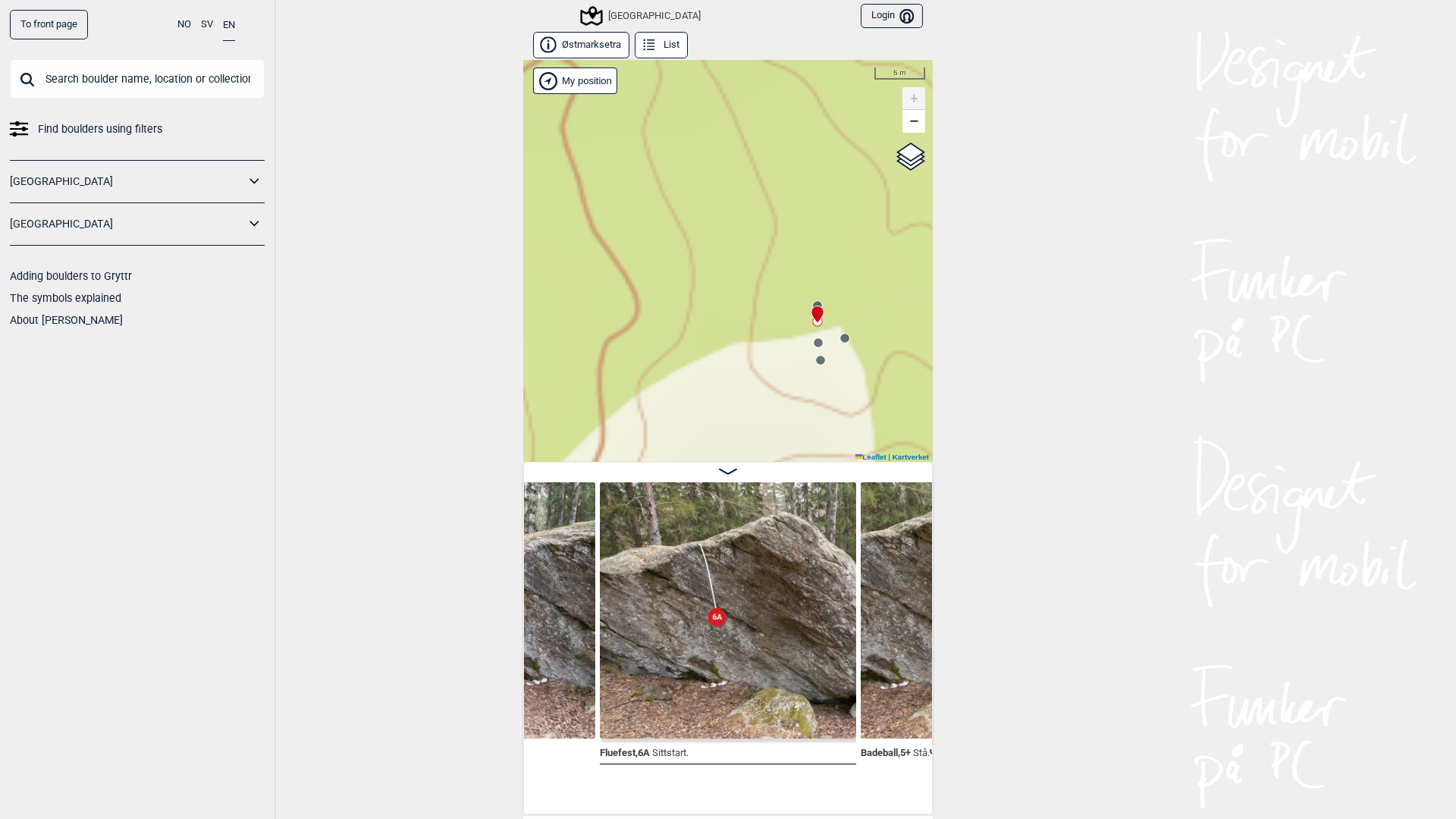 click 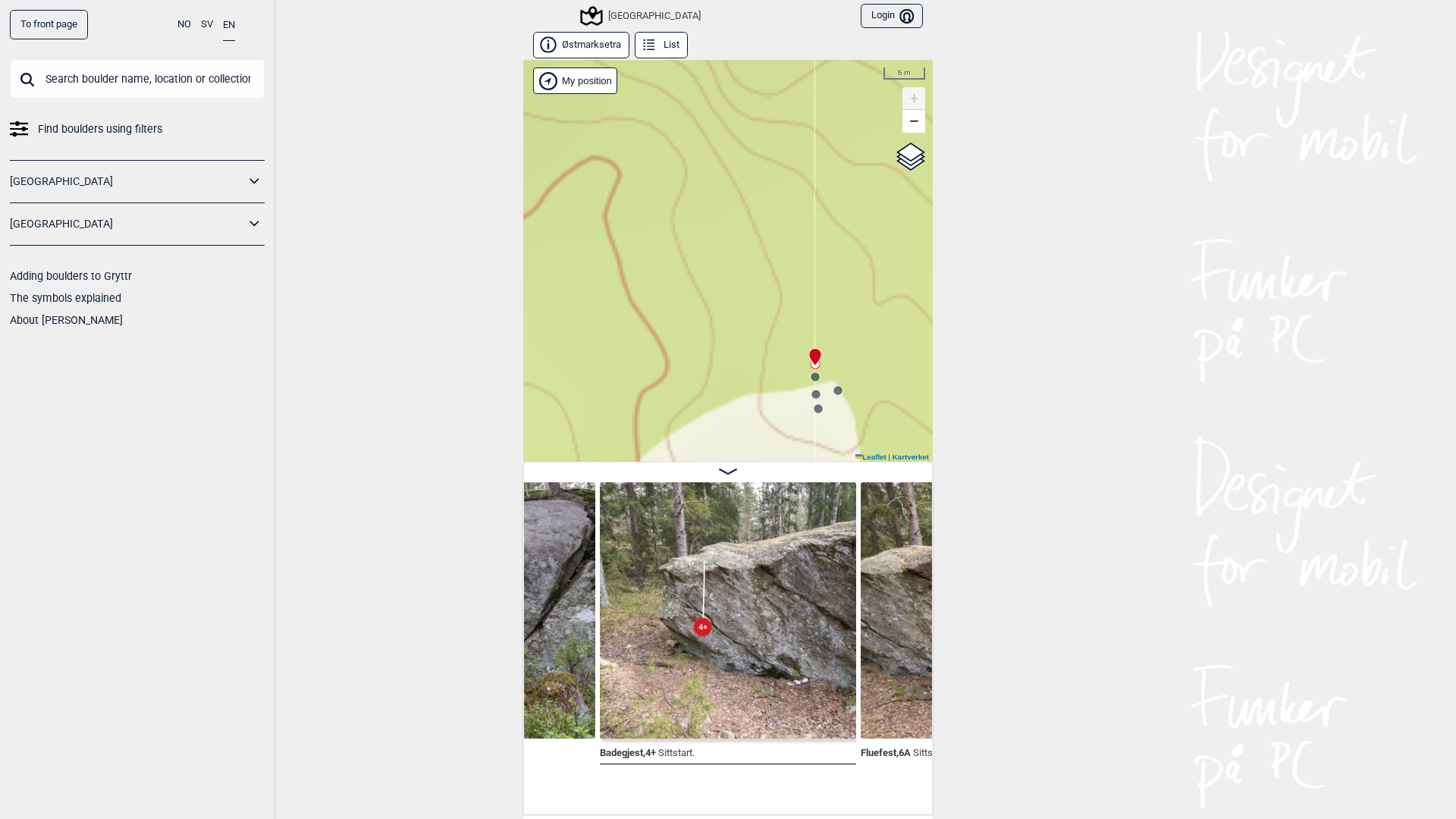 click on "Speidersteinen Barnehageveggen Cowboyveggen Bølerveggen [GEOGRAPHIC_DATA]" at bounding box center [728, 261] 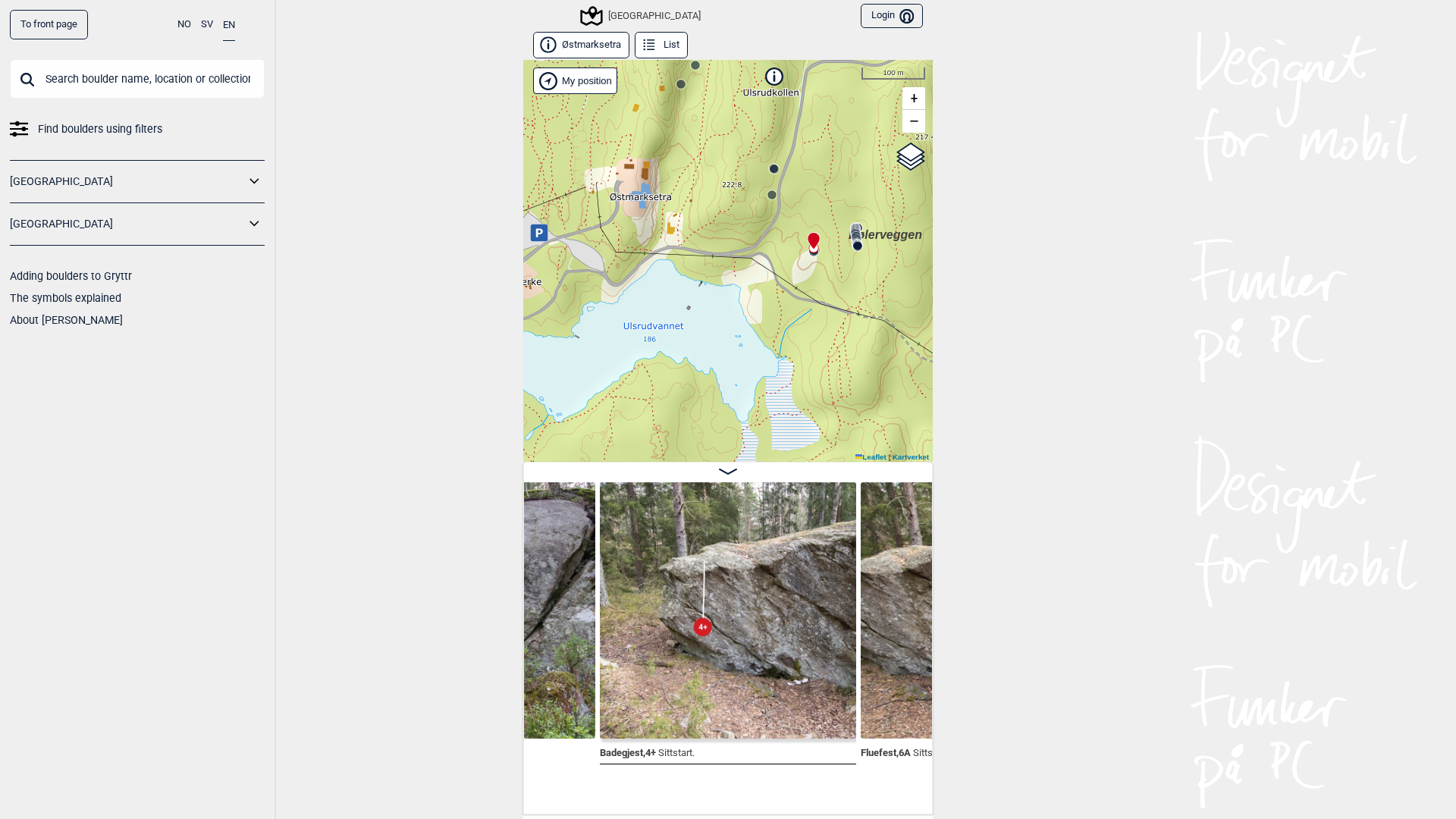 drag, startPoint x: 752, startPoint y: 327, endPoint x: 767, endPoint y: 187, distance: 140.80128 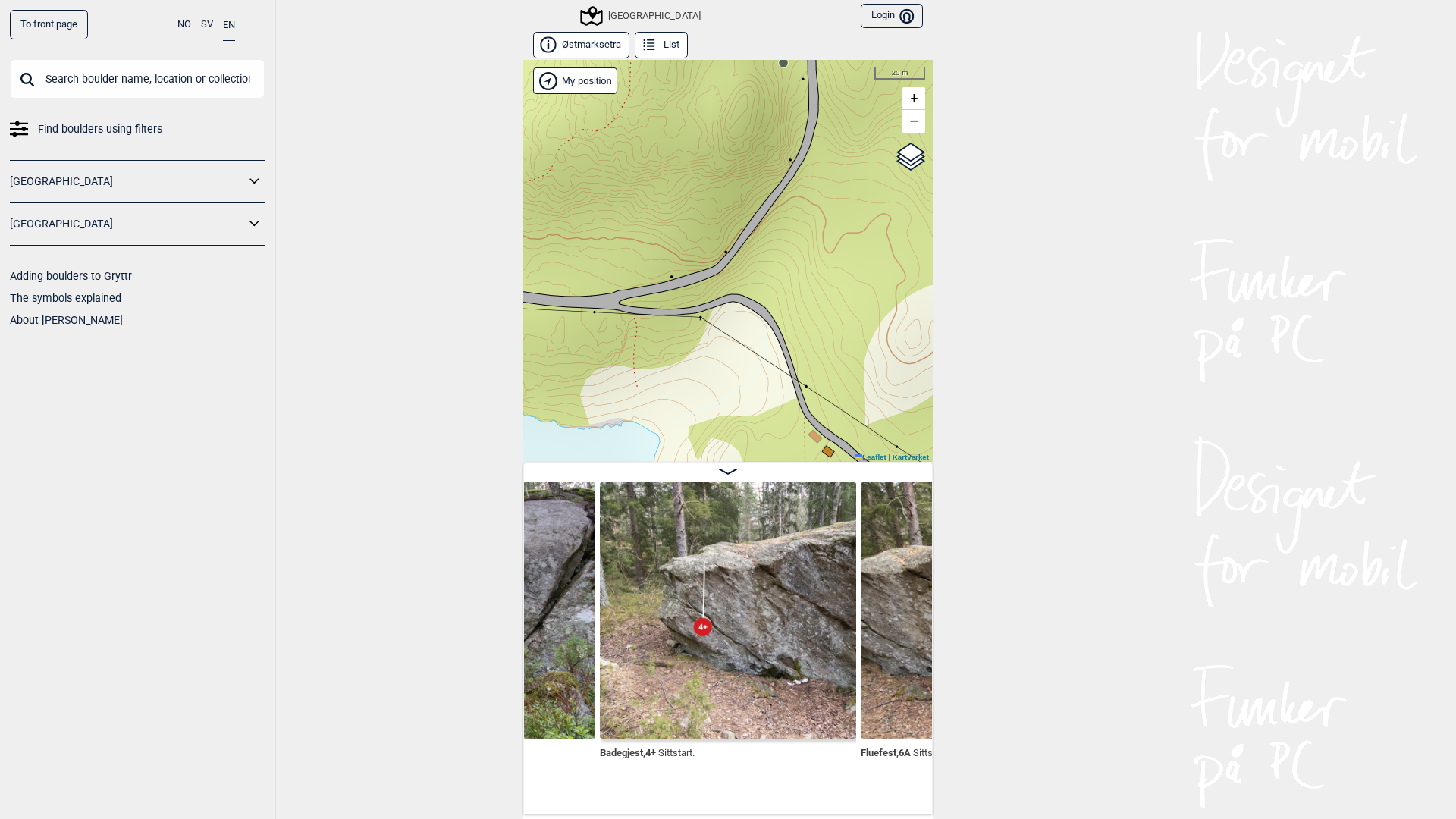 drag, startPoint x: 783, startPoint y: 109, endPoint x: 701, endPoint y: 355, distance: 259.3068 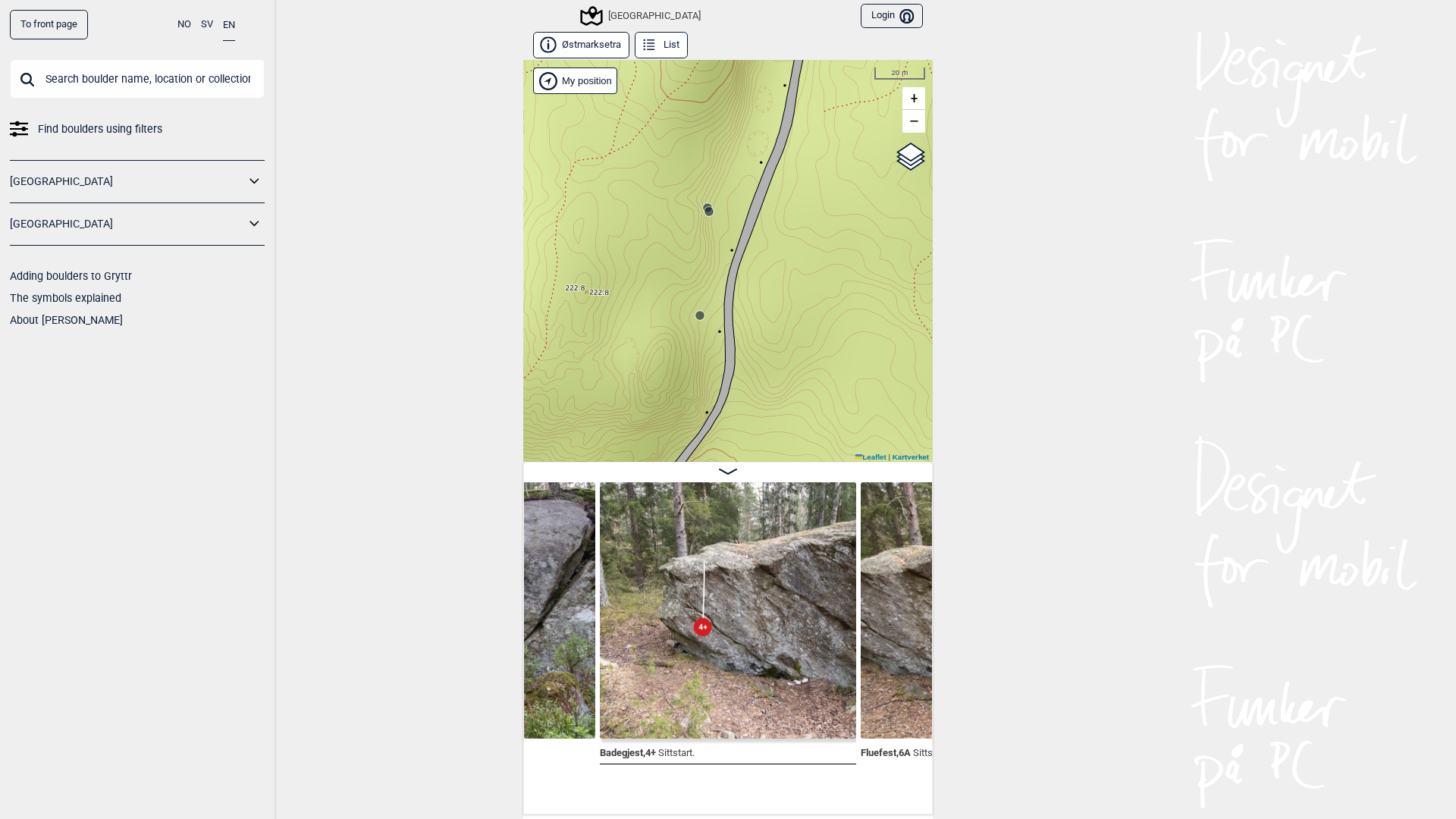 click 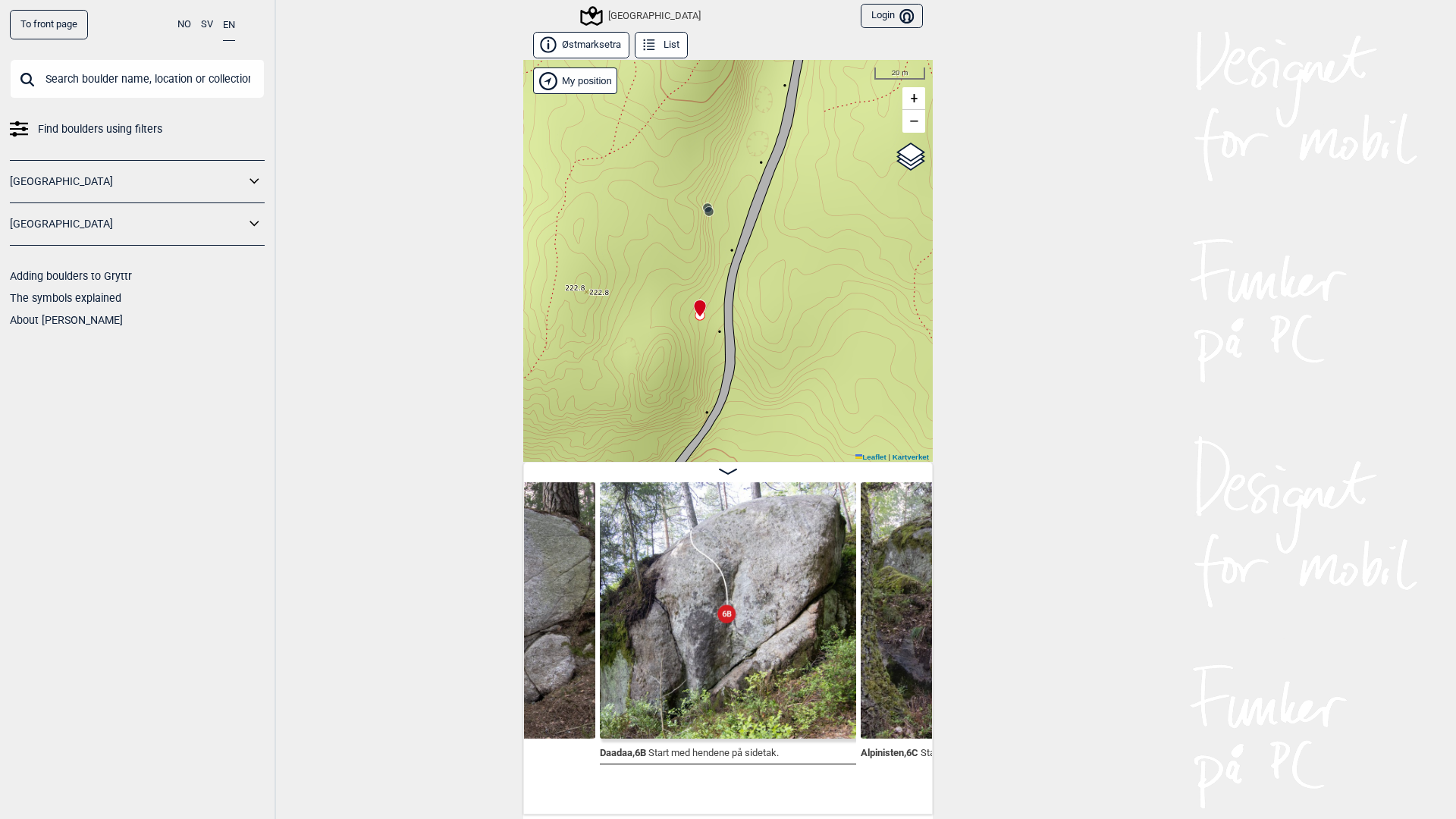 click on "Speidersteinen Barnehageveggen Cowboyveggen Bølerveggen [GEOGRAPHIC_DATA]" at bounding box center (728, 261) 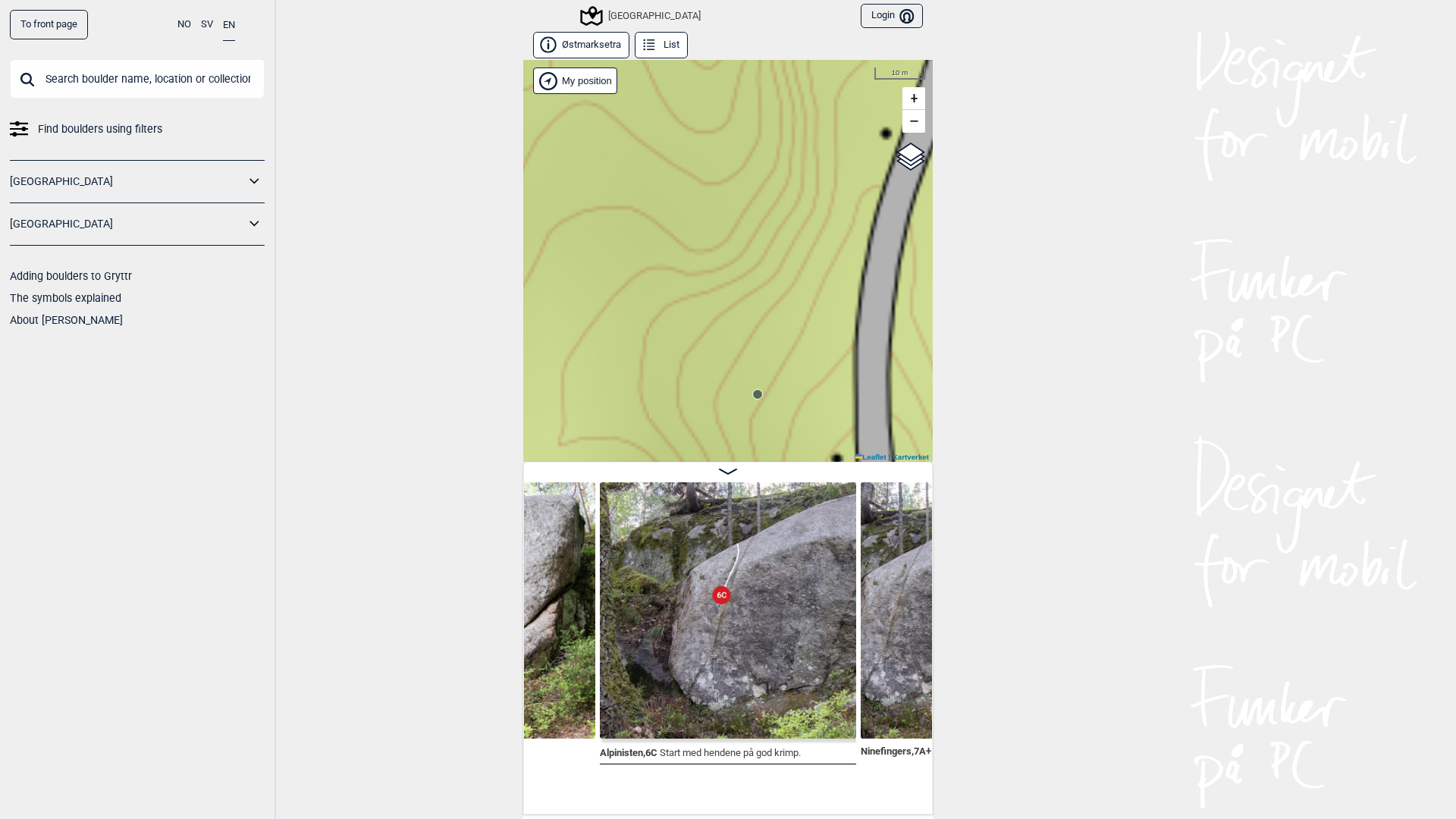 drag, startPoint x: 654, startPoint y: 420, endPoint x: 657, endPoint y: 470, distance: 50.0899 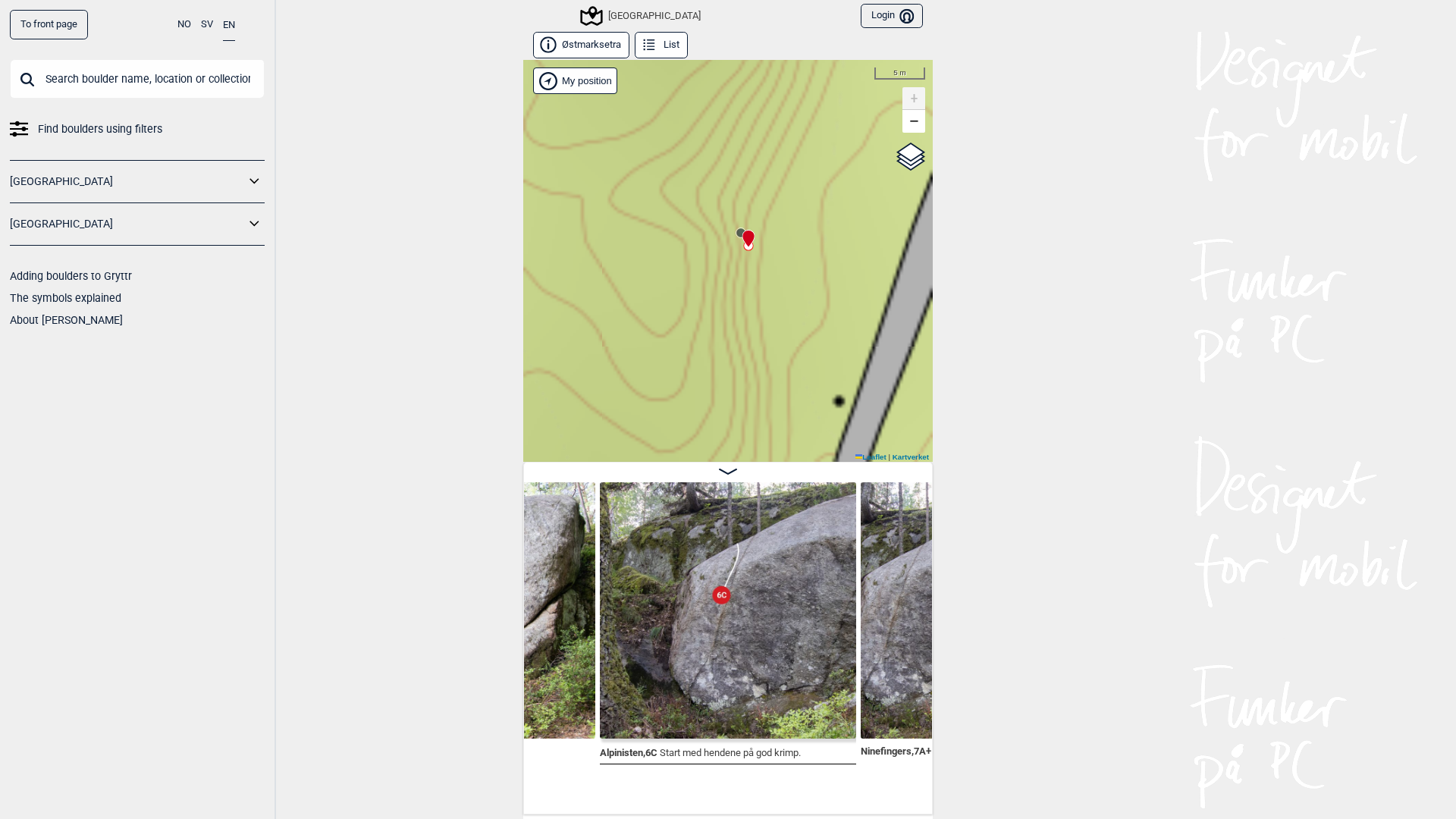 click 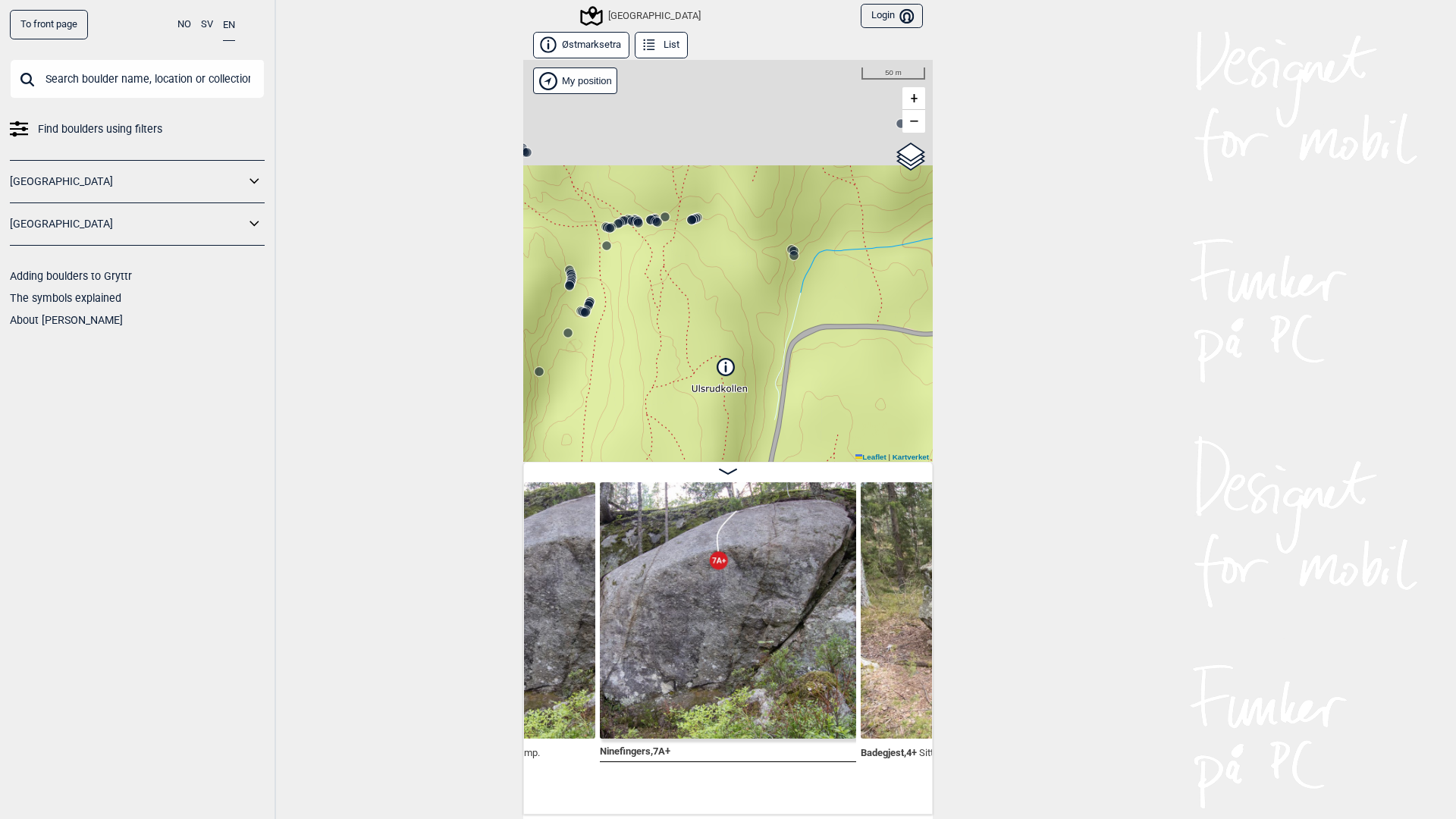 drag, startPoint x: 721, startPoint y: 167, endPoint x: 774, endPoint y: 424, distance: 262.4081 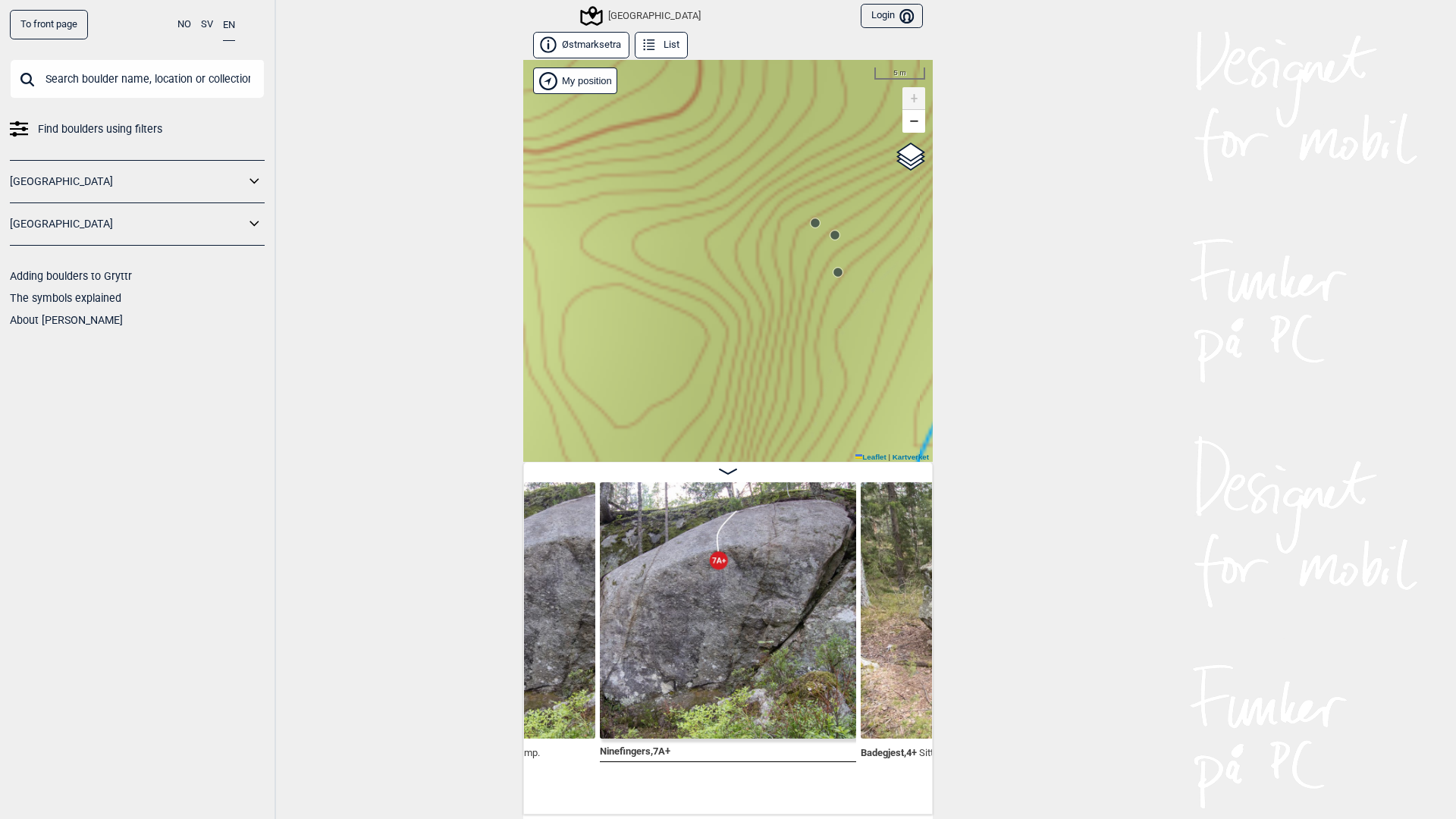 click on "Speidersteinen Barnehageveggen Cowboyveggen Bølerveggen [GEOGRAPHIC_DATA]" at bounding box center [728, 261] 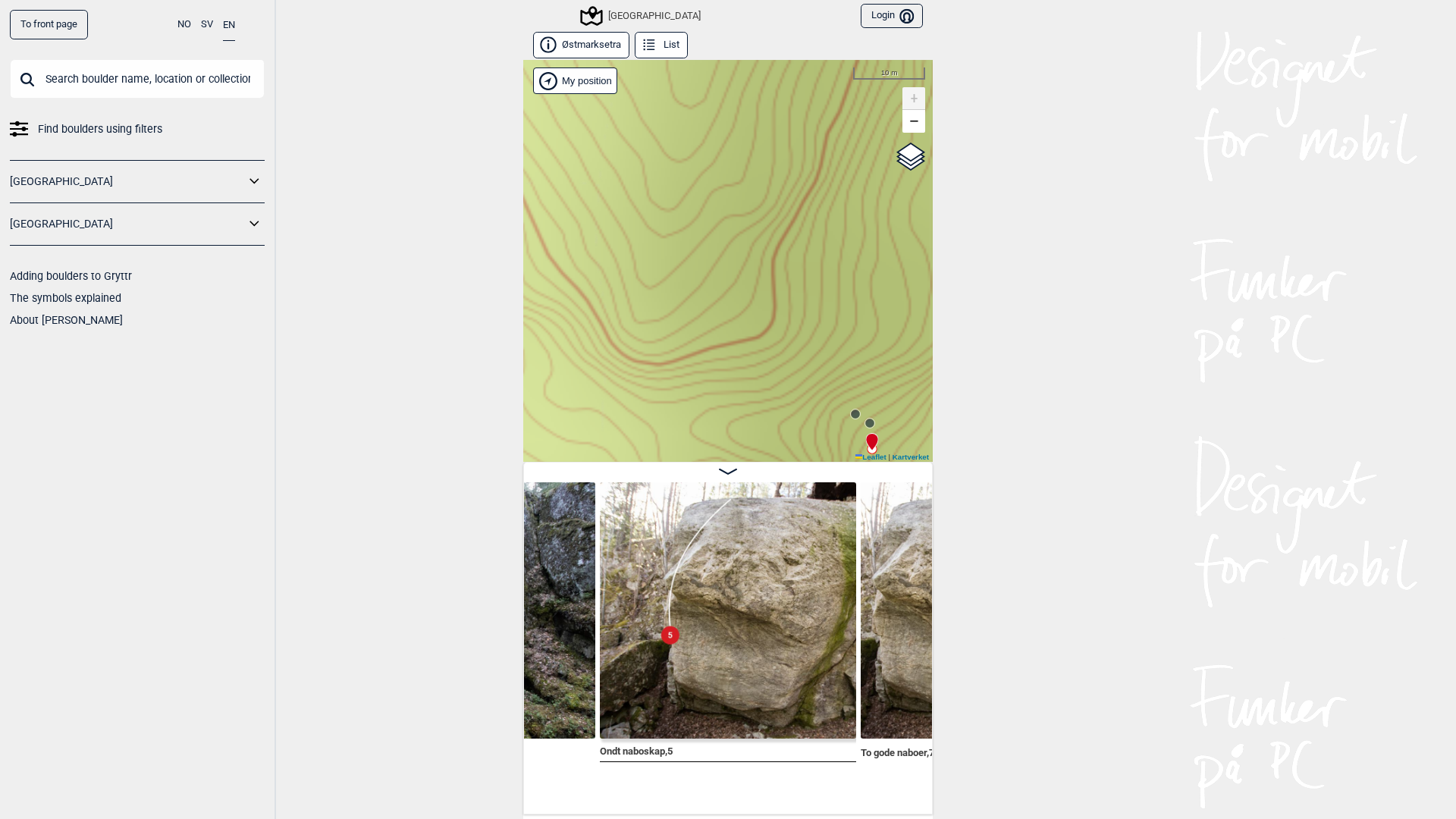 drag, startPoint x: 663, startPoint y: 219, endPoint x: 441, endPoint y: 132, distance: 238.43867 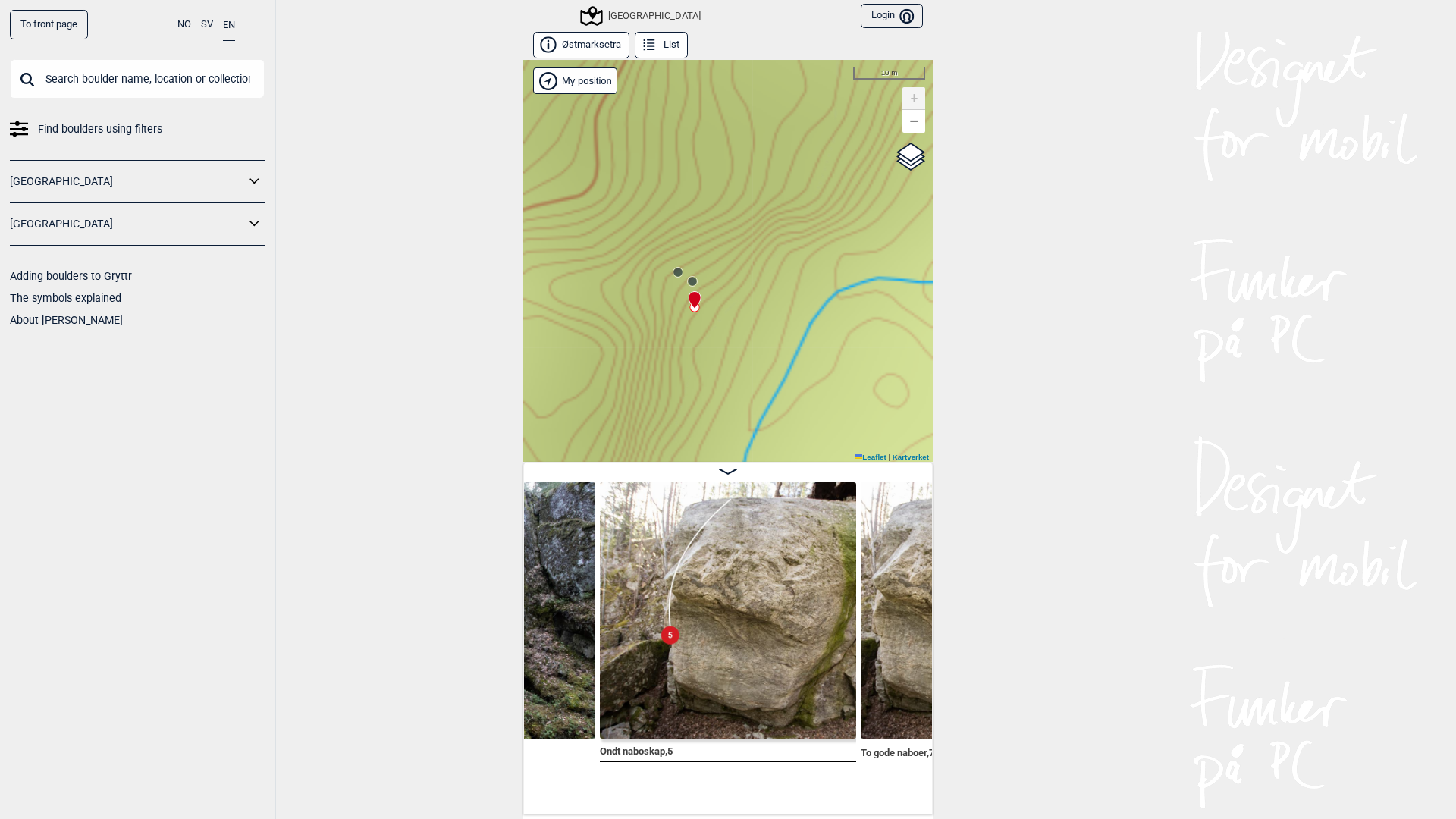 drag, startPoint x: 722, startPoint y: 336, endPoint x: 692, endPoint y: 261, distance: 80.77747 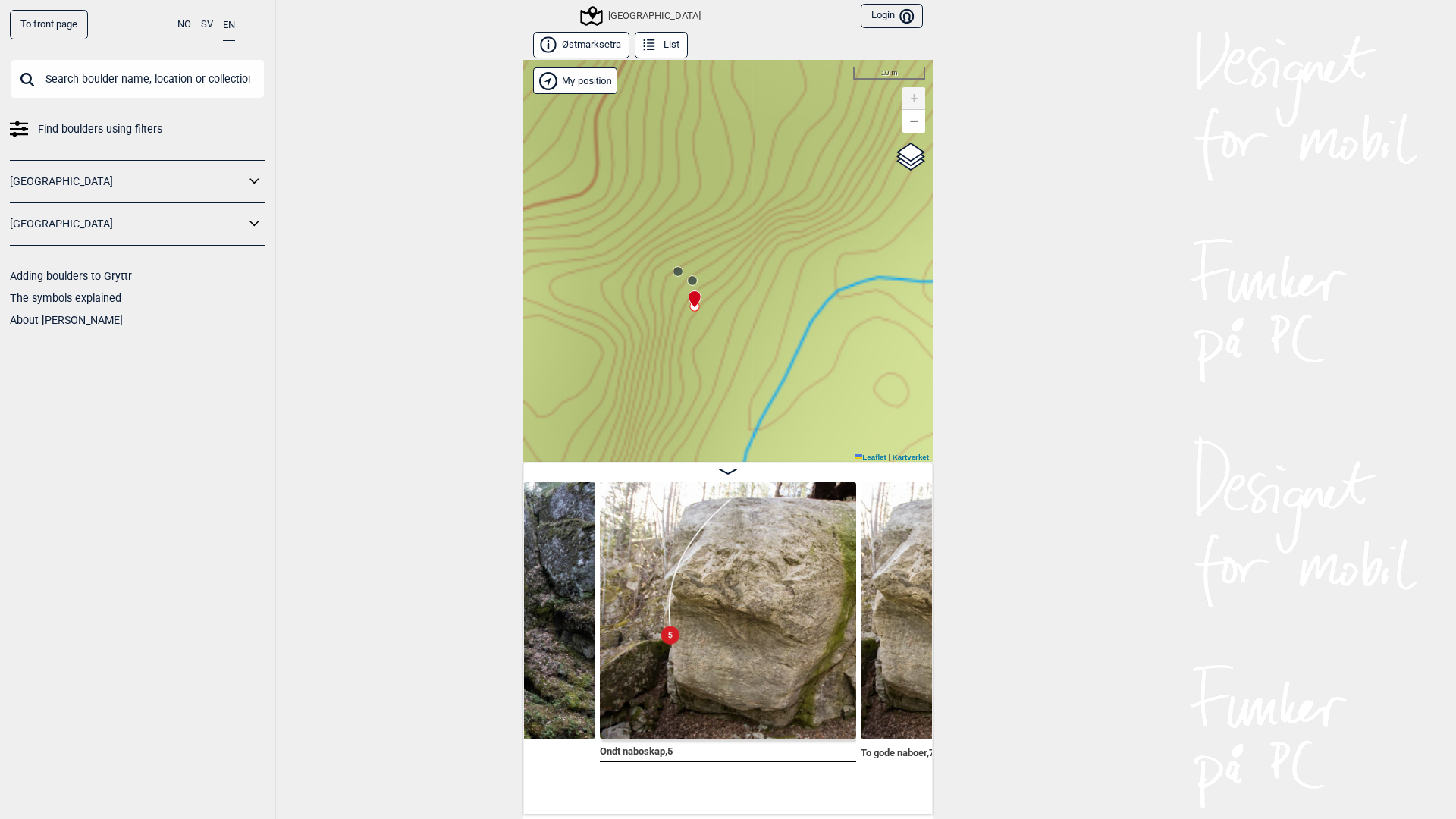 click 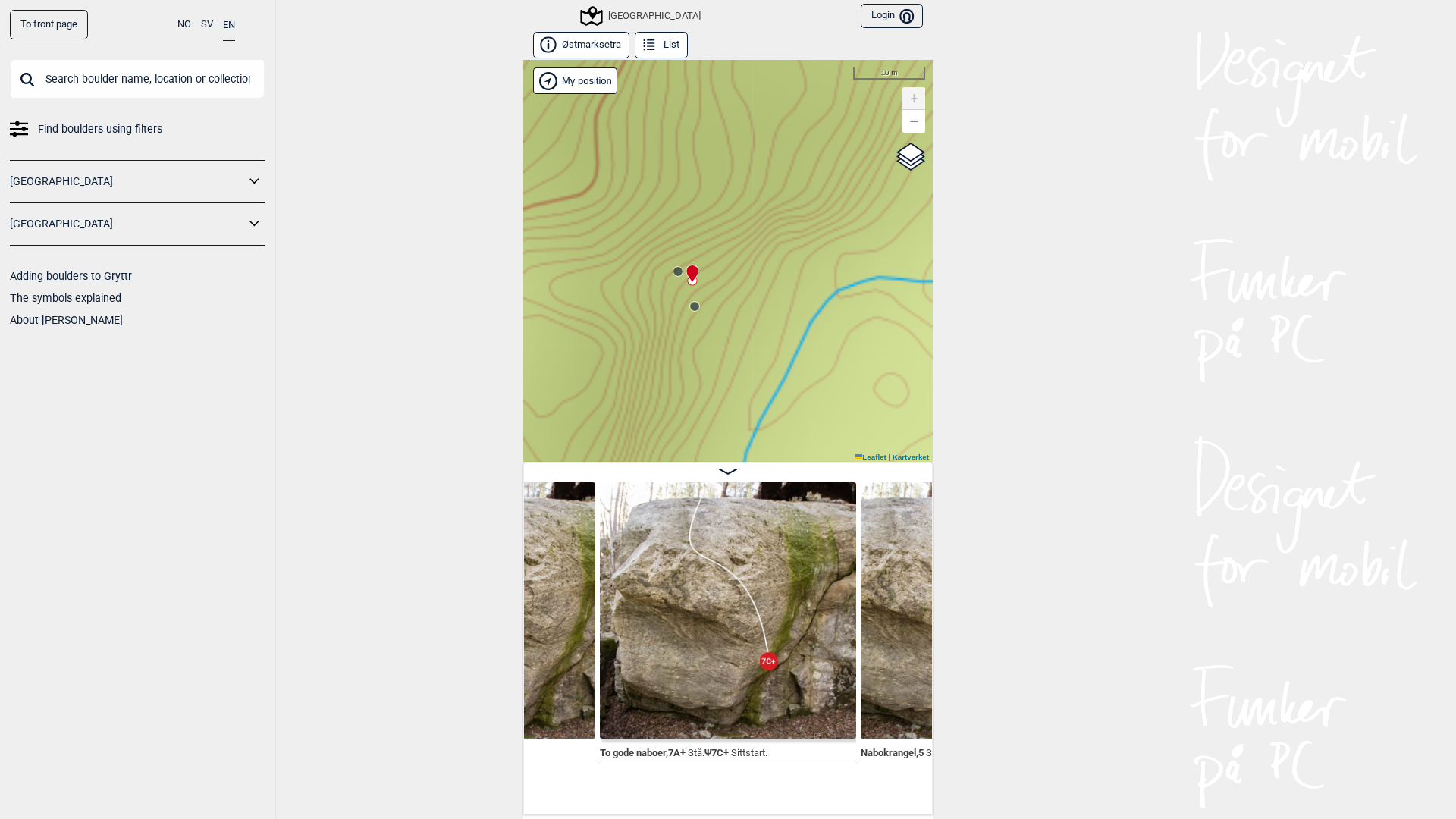 click on "Speidersteinen Barnehageveggen Cowboyveggen Bølerveggen [GEOGRAPHIC_DATA]" at bounding box center [728, 261] 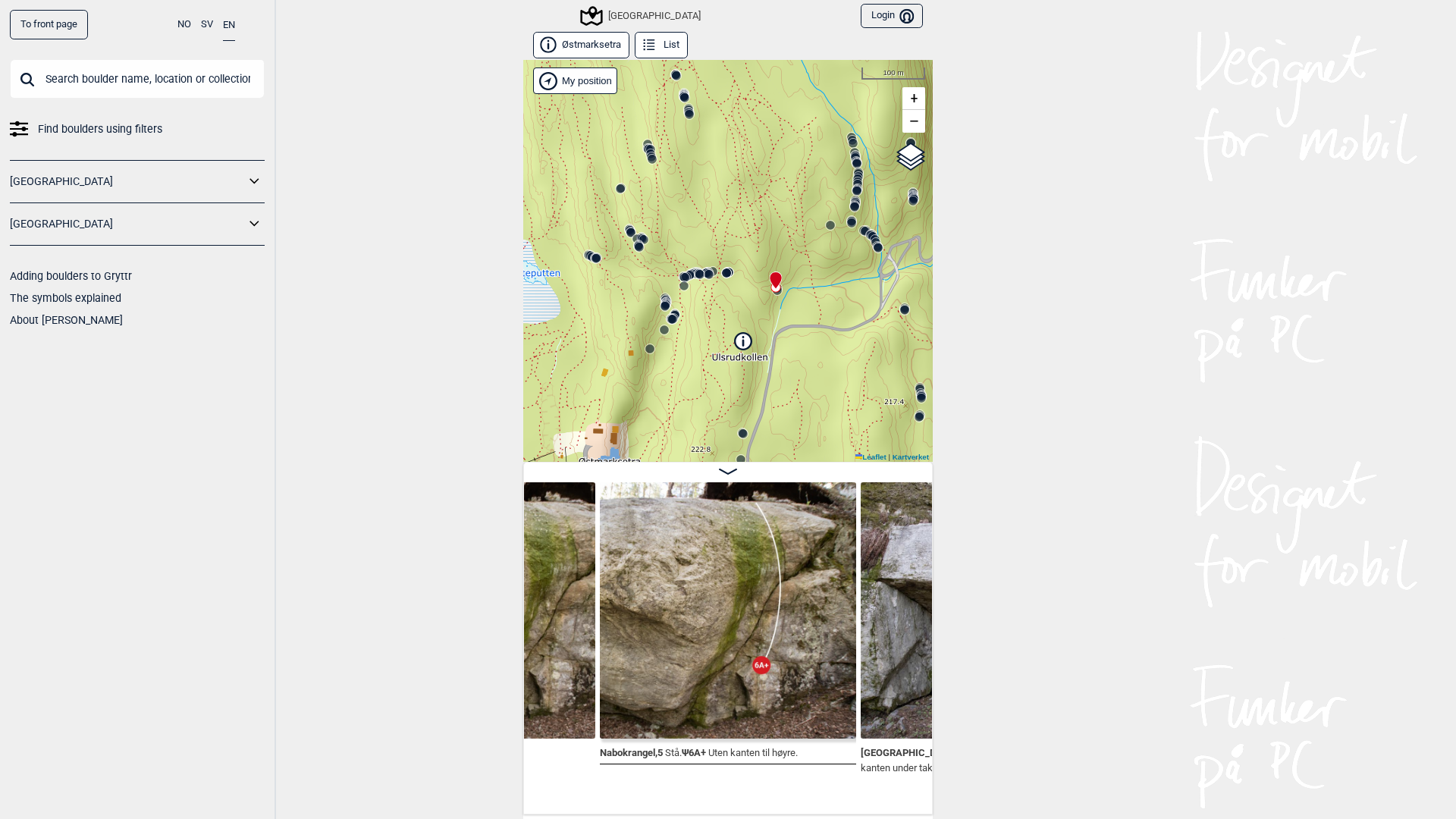 drag, startPoint x: 736, startPoint y: 264, endPoint x: 785, endPoint y: 281, distance: 51.8652 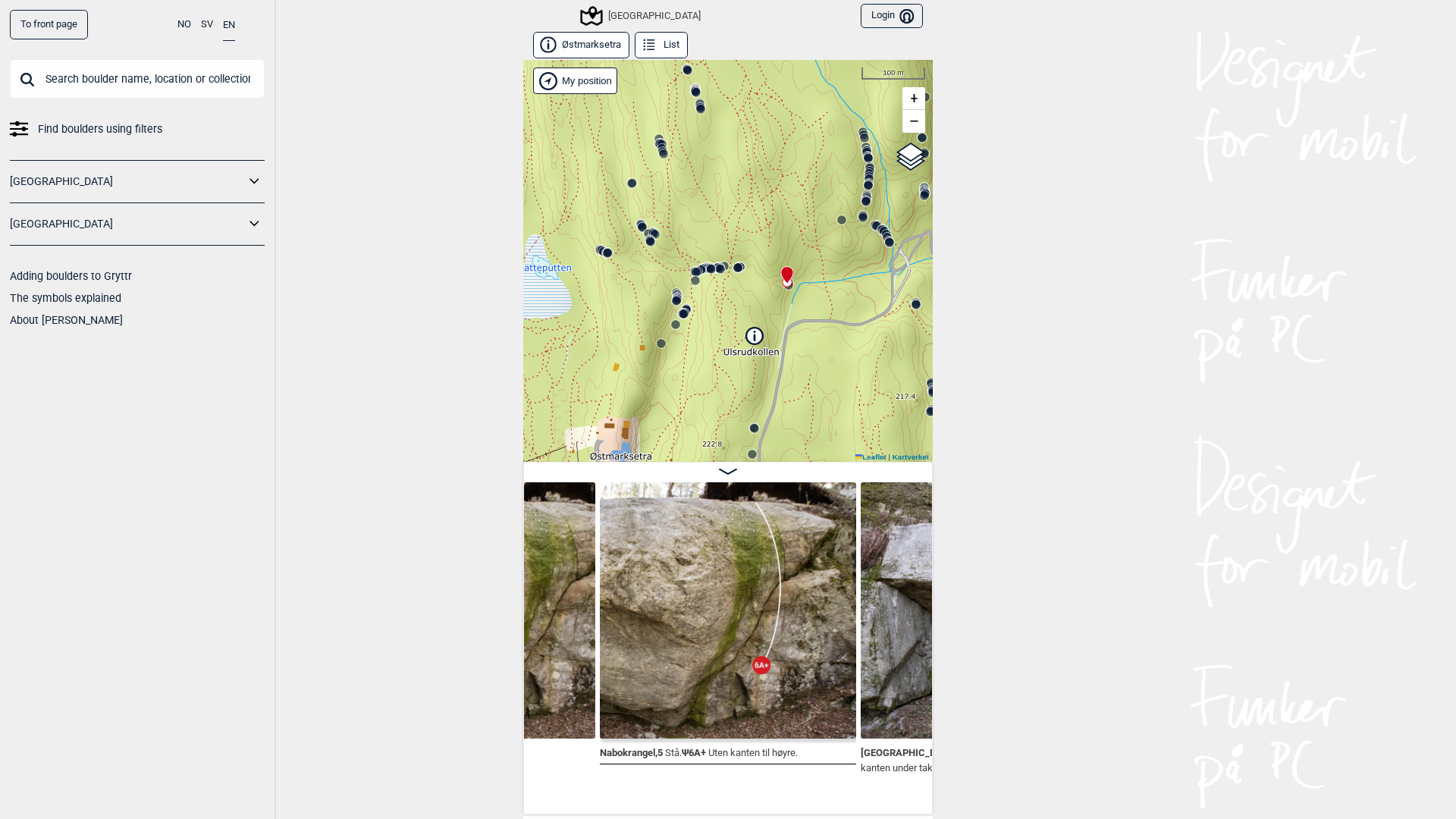 drag, startPoint x: 749, startPoint y: 279, endPoint x: 785, endPoint y: 290, distance: 37.6431 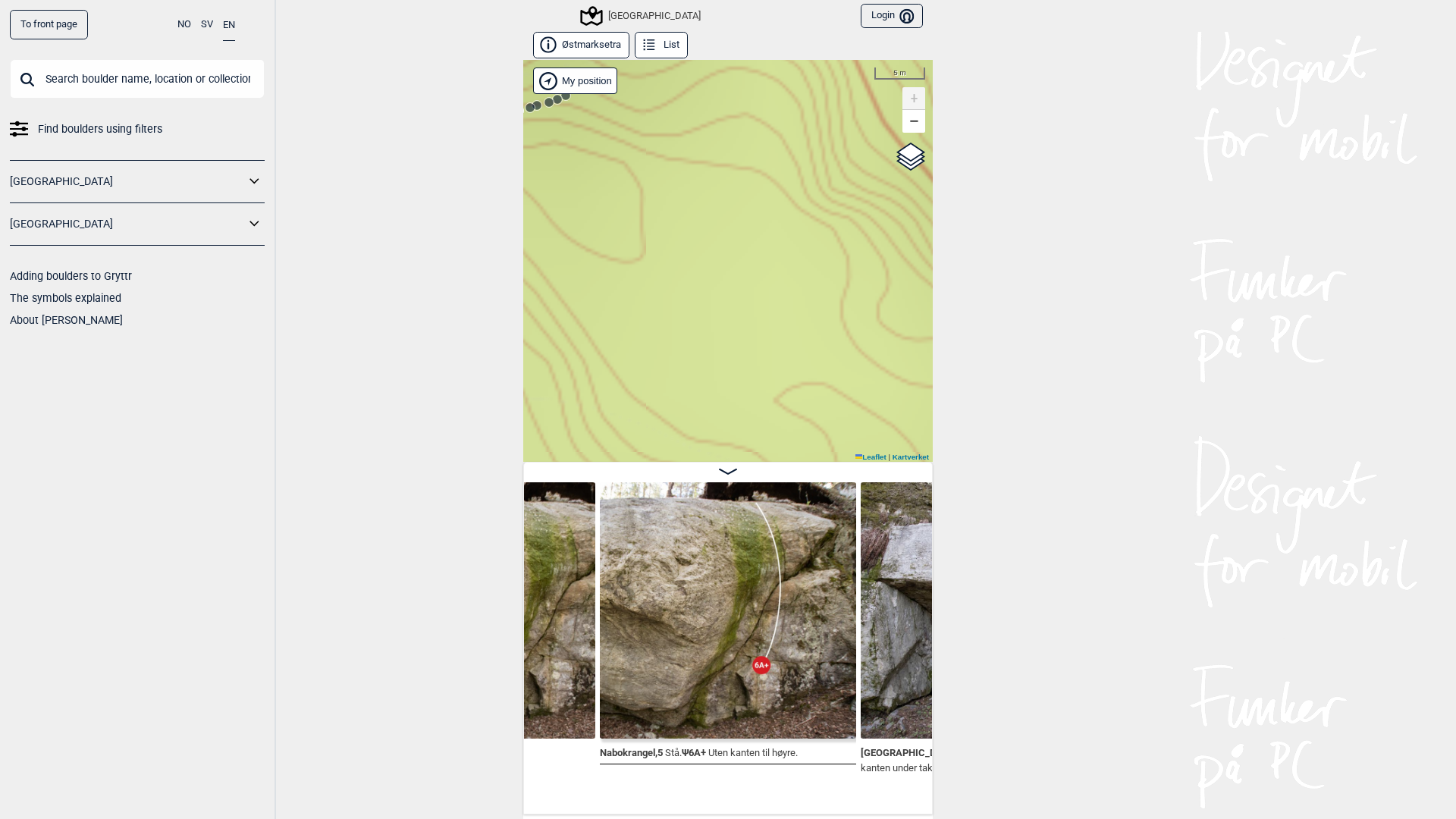 drag, startPoint x: 748, startPoint y: 278, endPoint x: 966, endPoint y: 414, distance: 256.94357 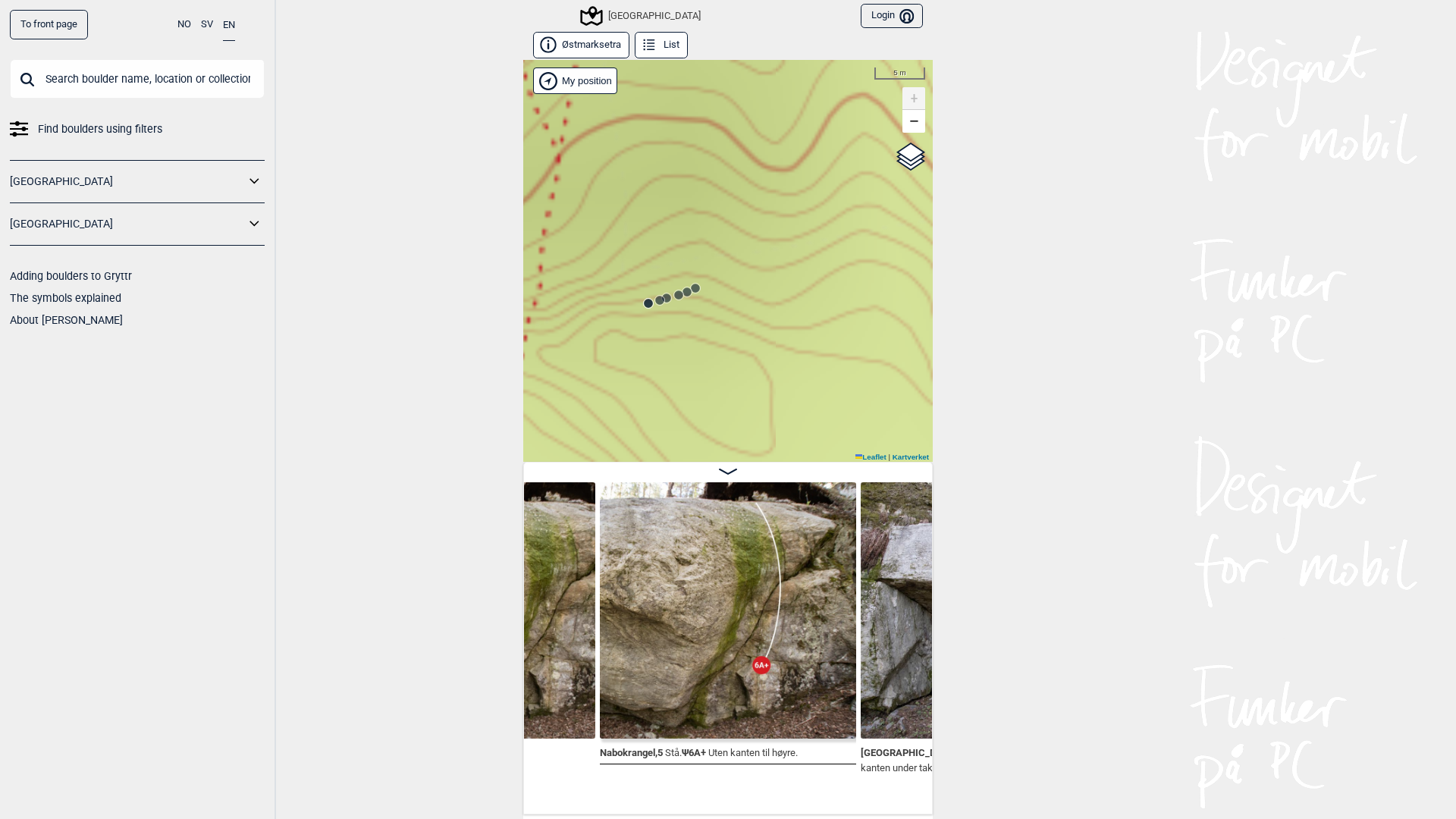 drag, startPoint x: 712, startPoint y: 185, endPoint x: 862, endPoint y: 391, distance: 254.82543 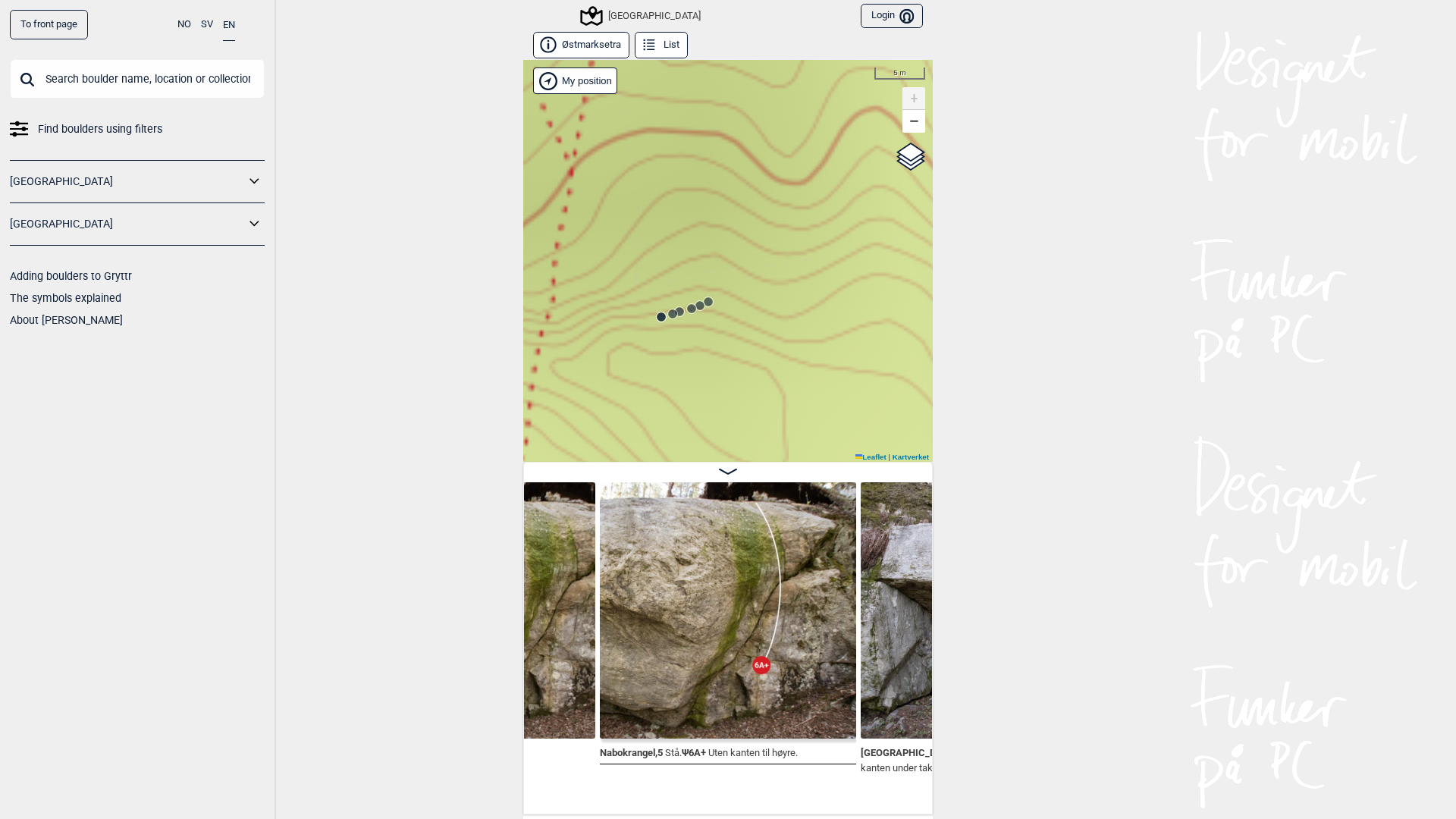 click 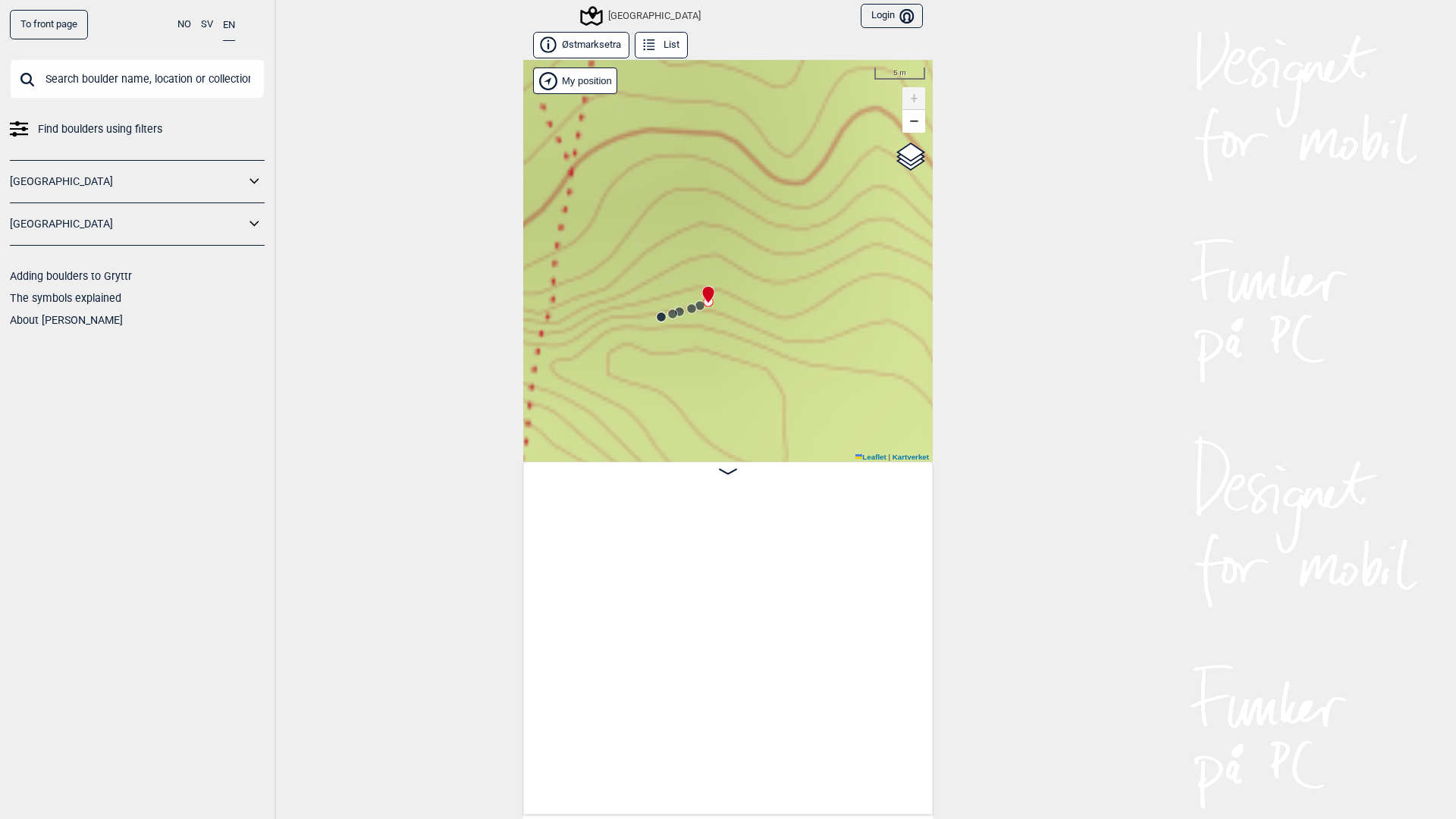 scroll, scrollTop: 0, scrollLeft: 10069, axis: horizontal 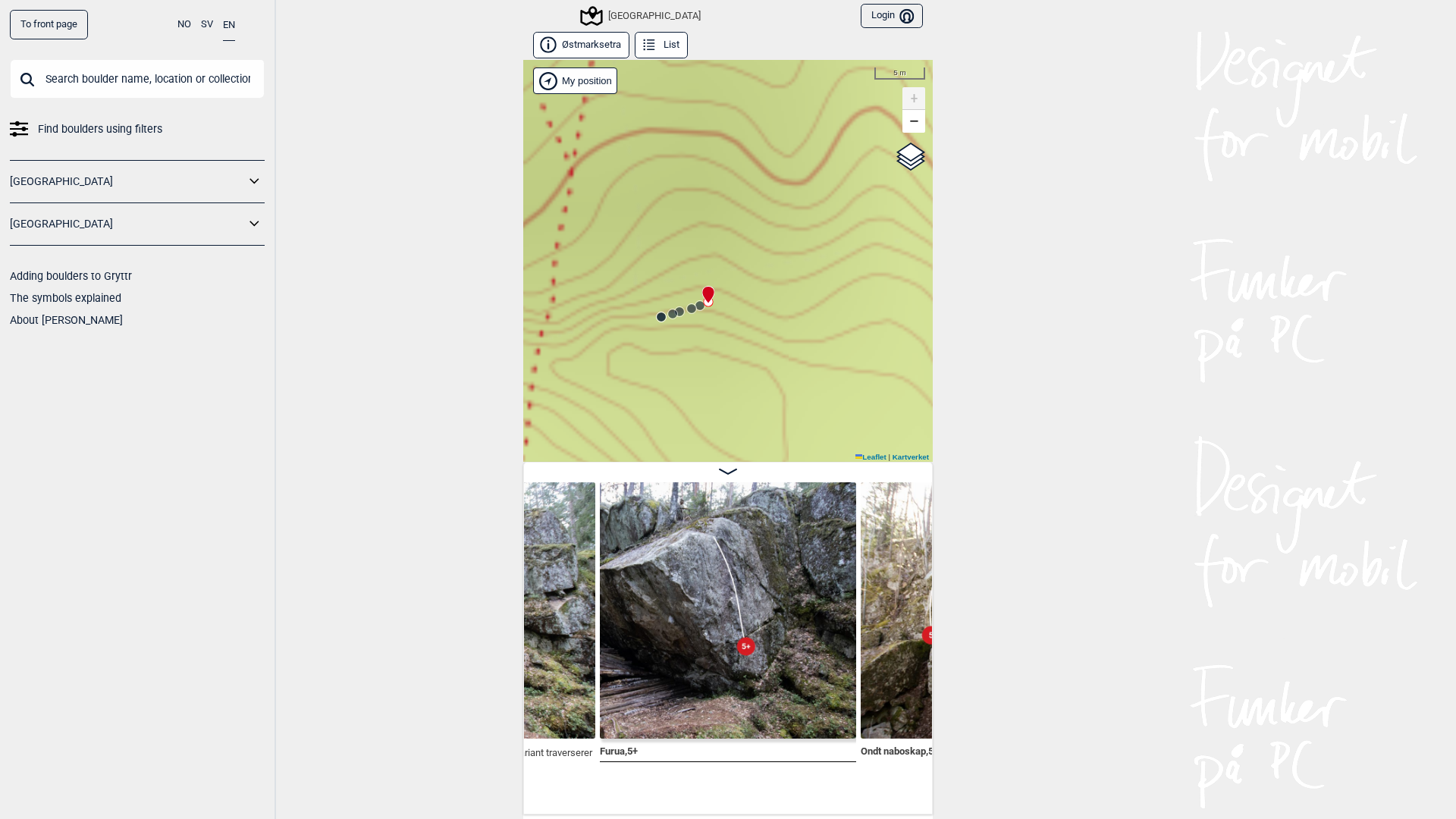 click at bounding box center (705, 288) 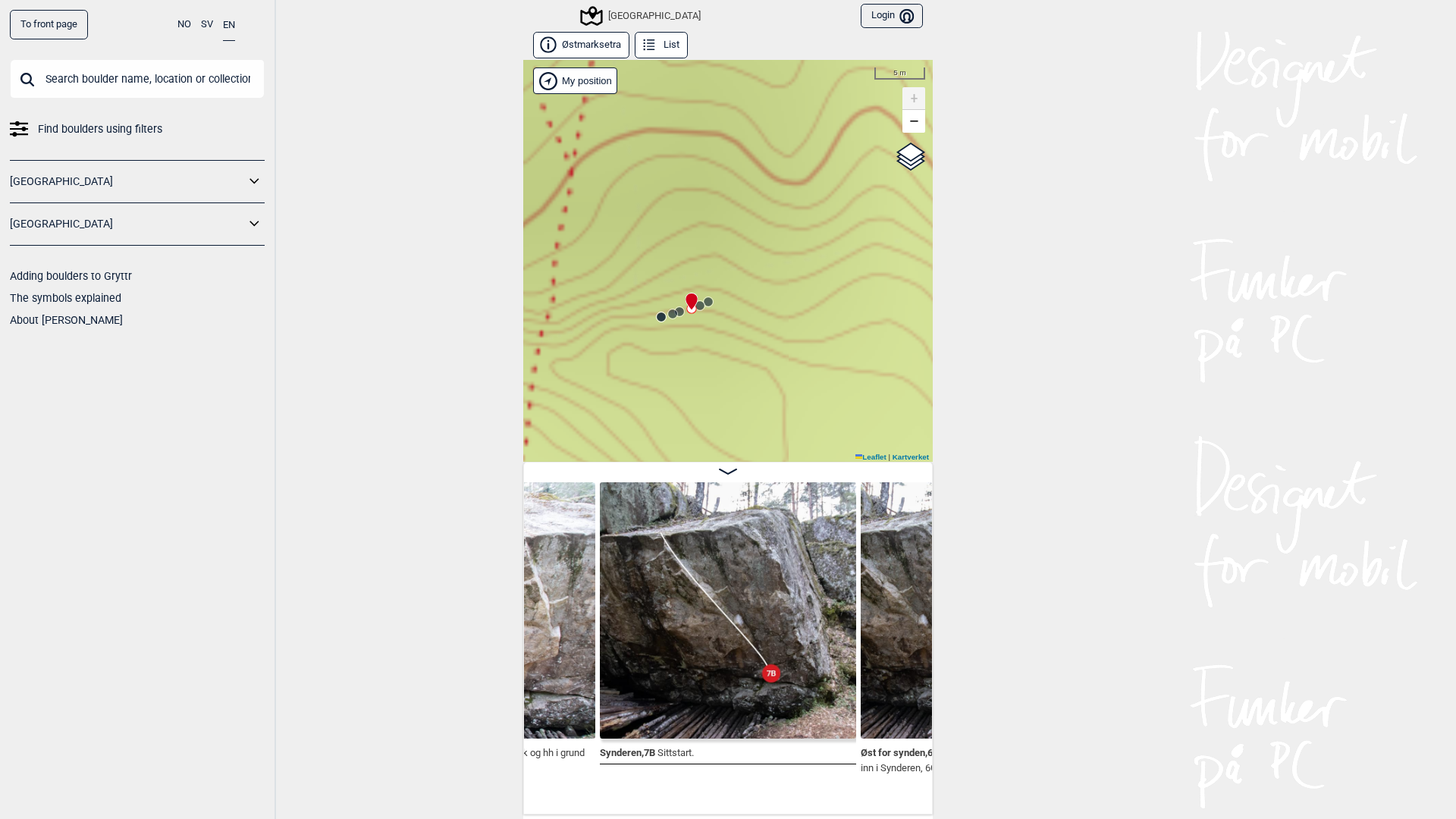 click 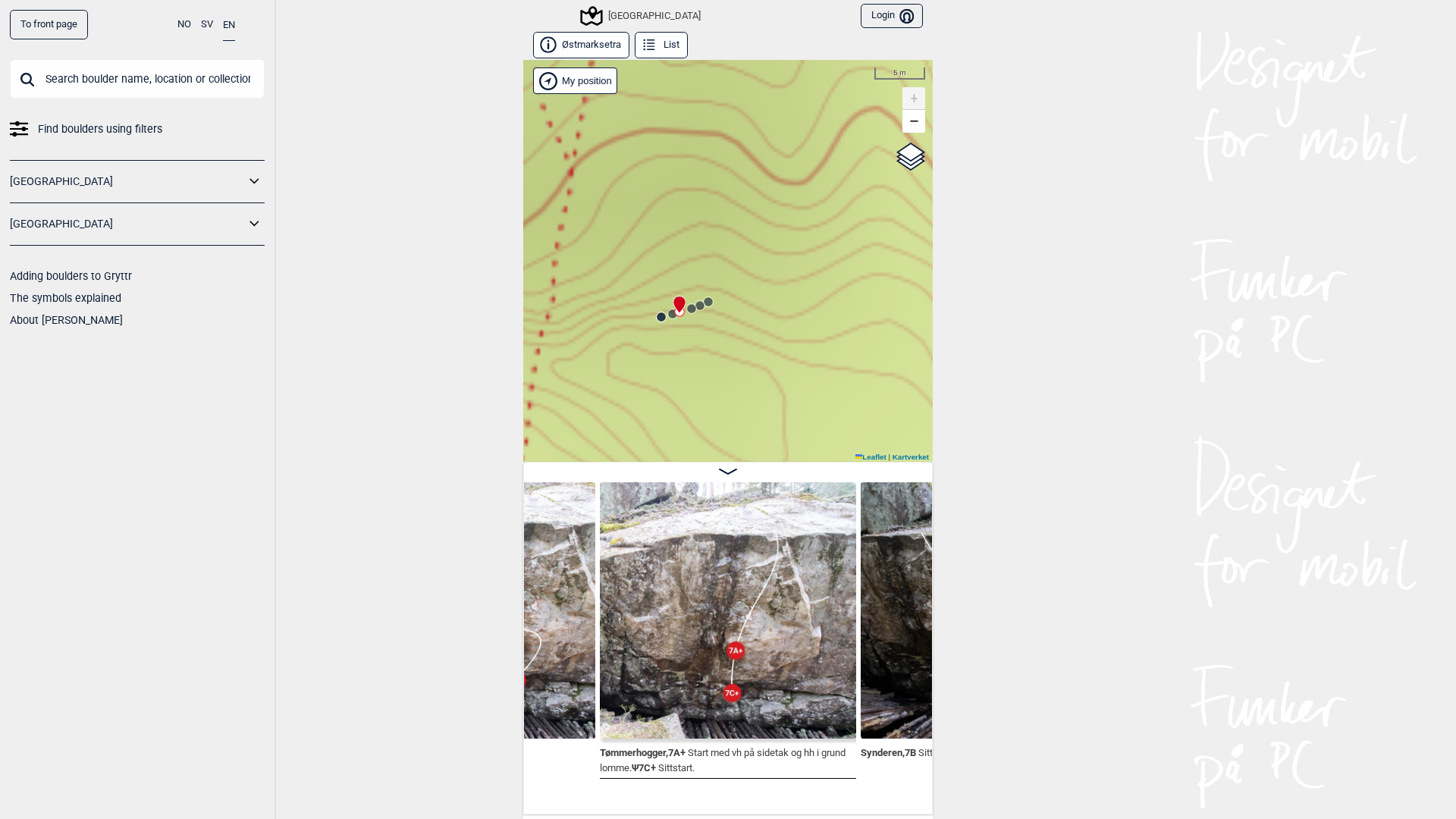 click at bounding box center (676, 298) 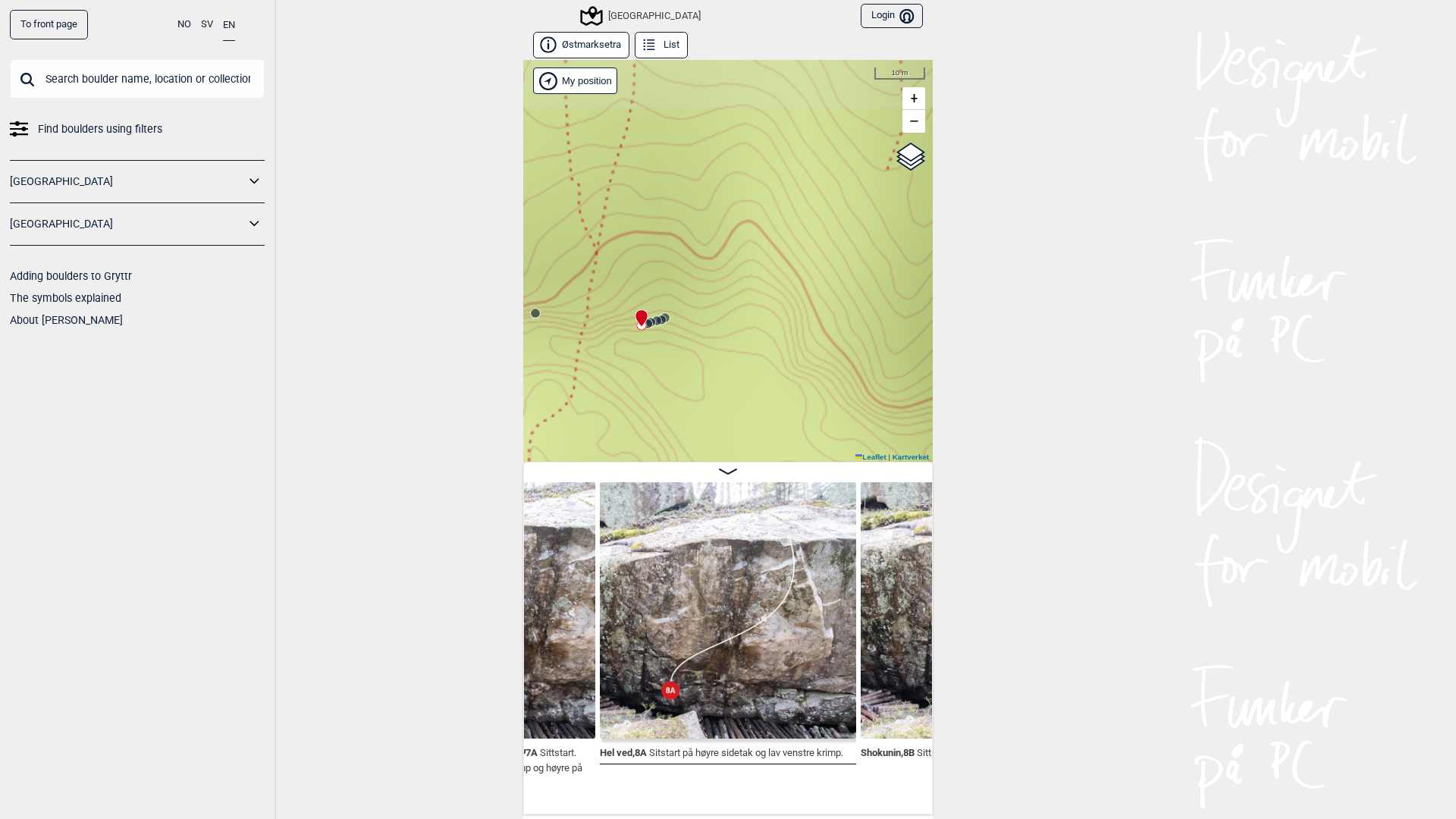 drag, startPoint x: 609, startPoint y: 340, endPoint x: 833, endPoint y: 274, distance: 233.52088 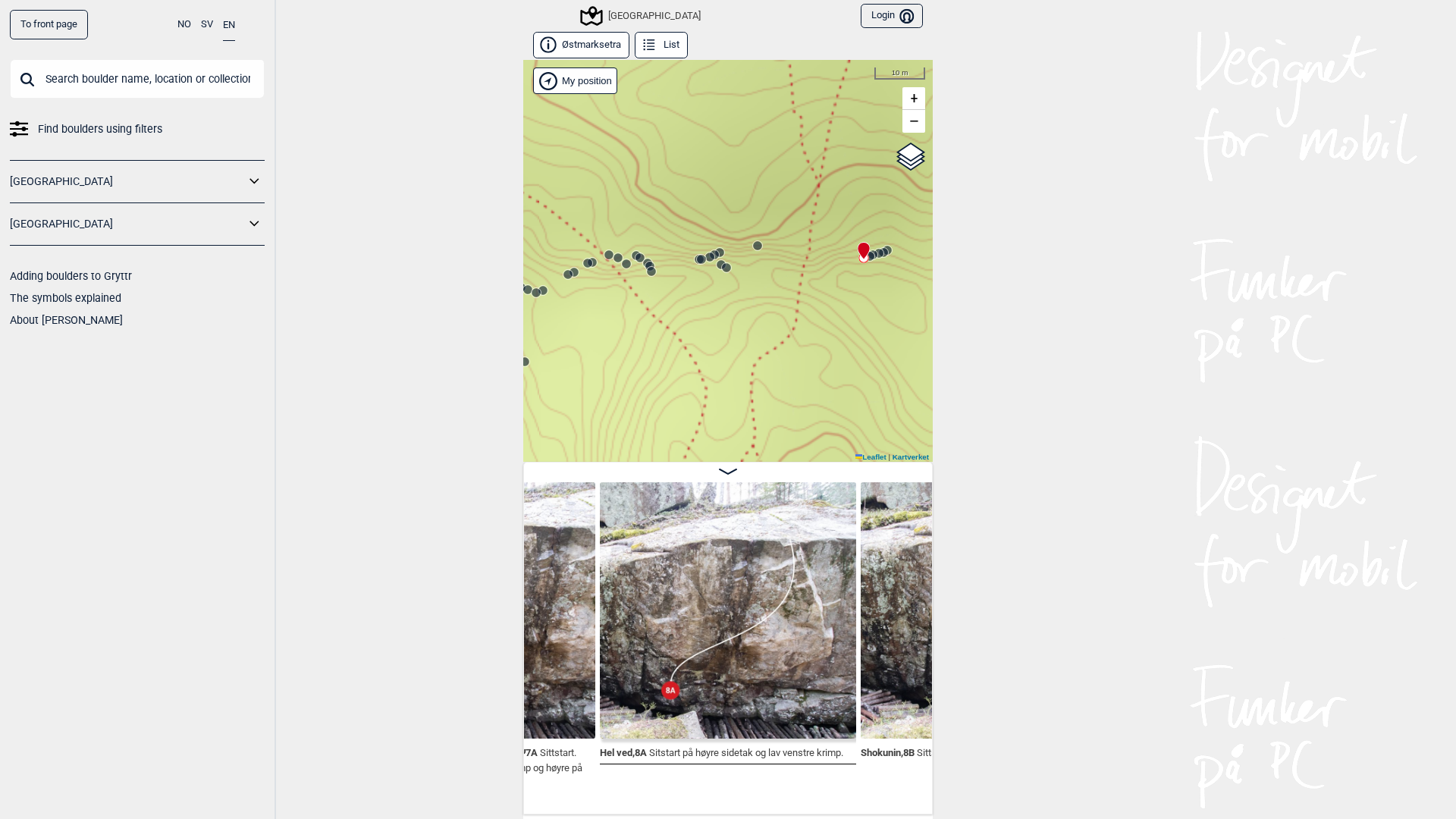 click 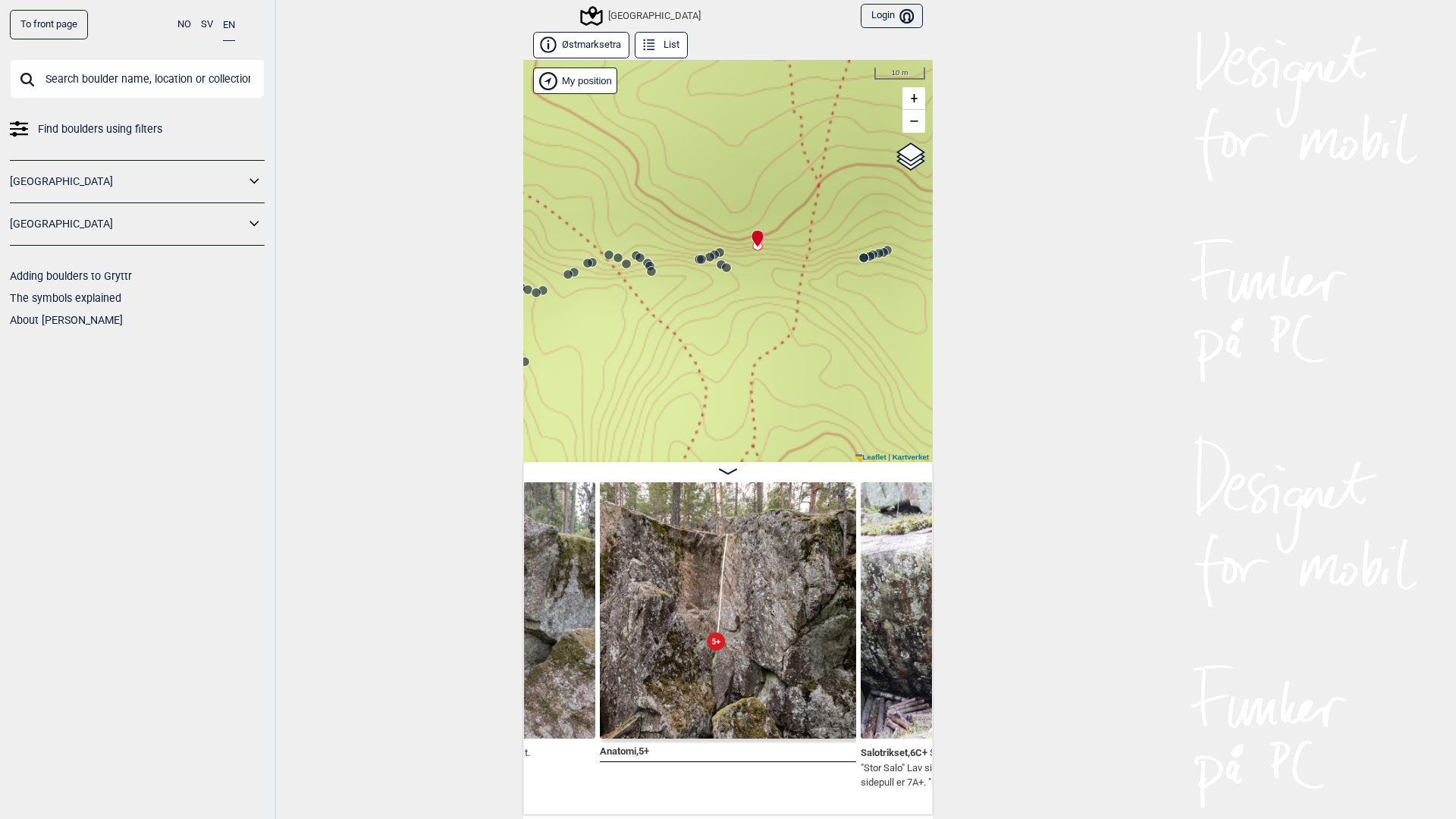 click 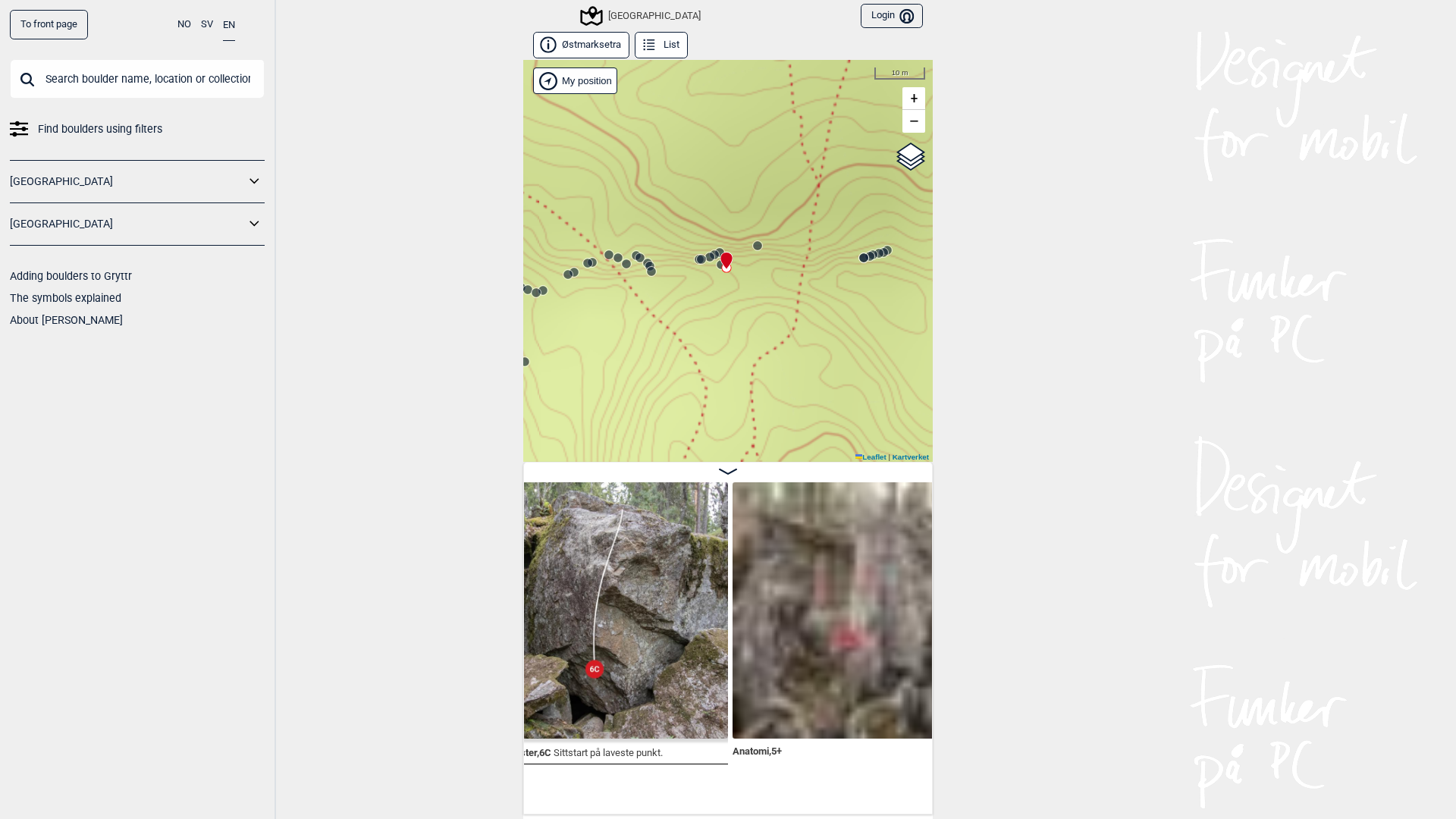 scroll, scrollTop: 0, scrollLeft: 9044, axis: horizontal 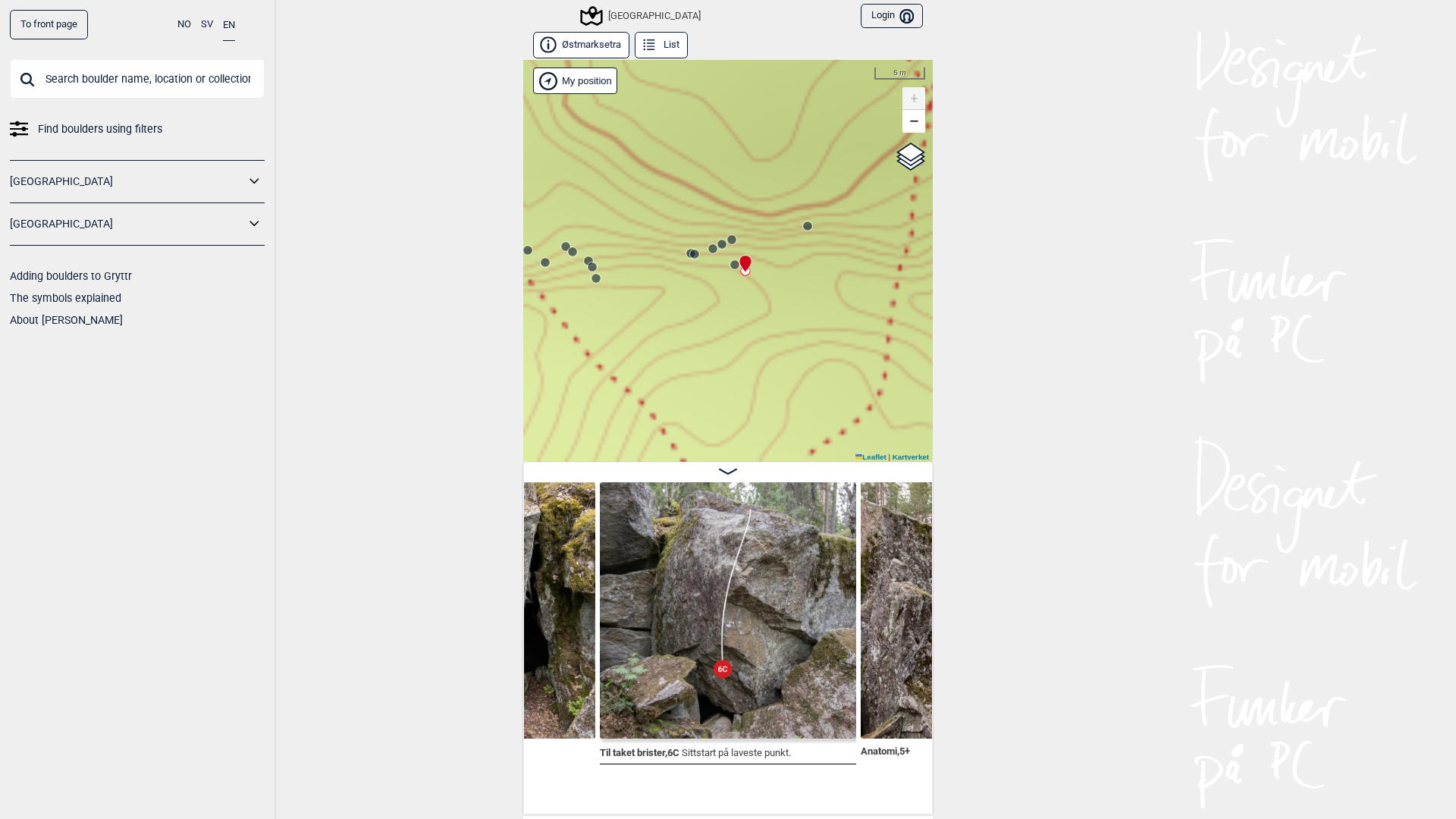 drag, startPoint x: 720, startPoint y: 298, endPoint x: 756, endPoint y: 320, distance: 42.19 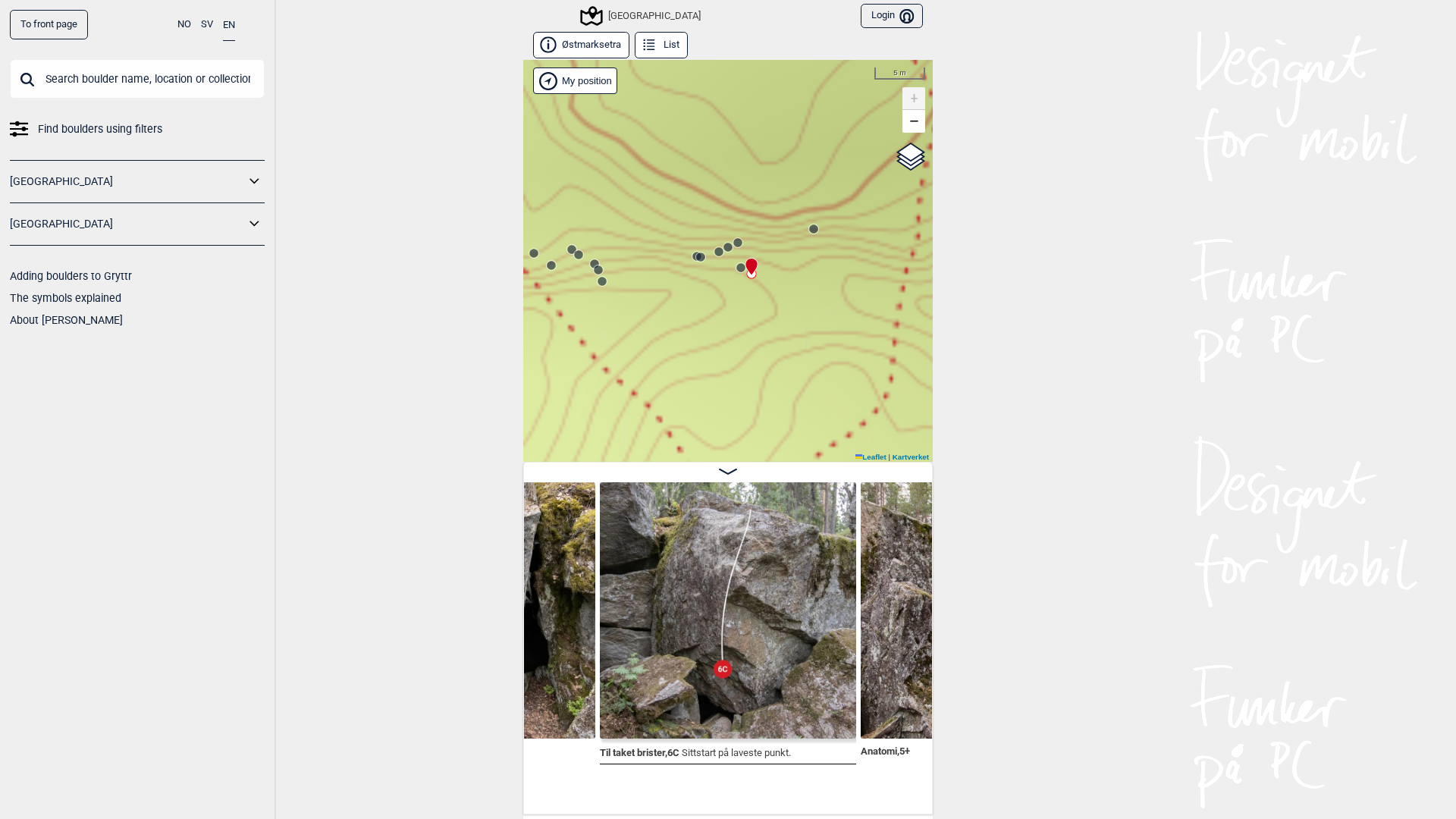 click 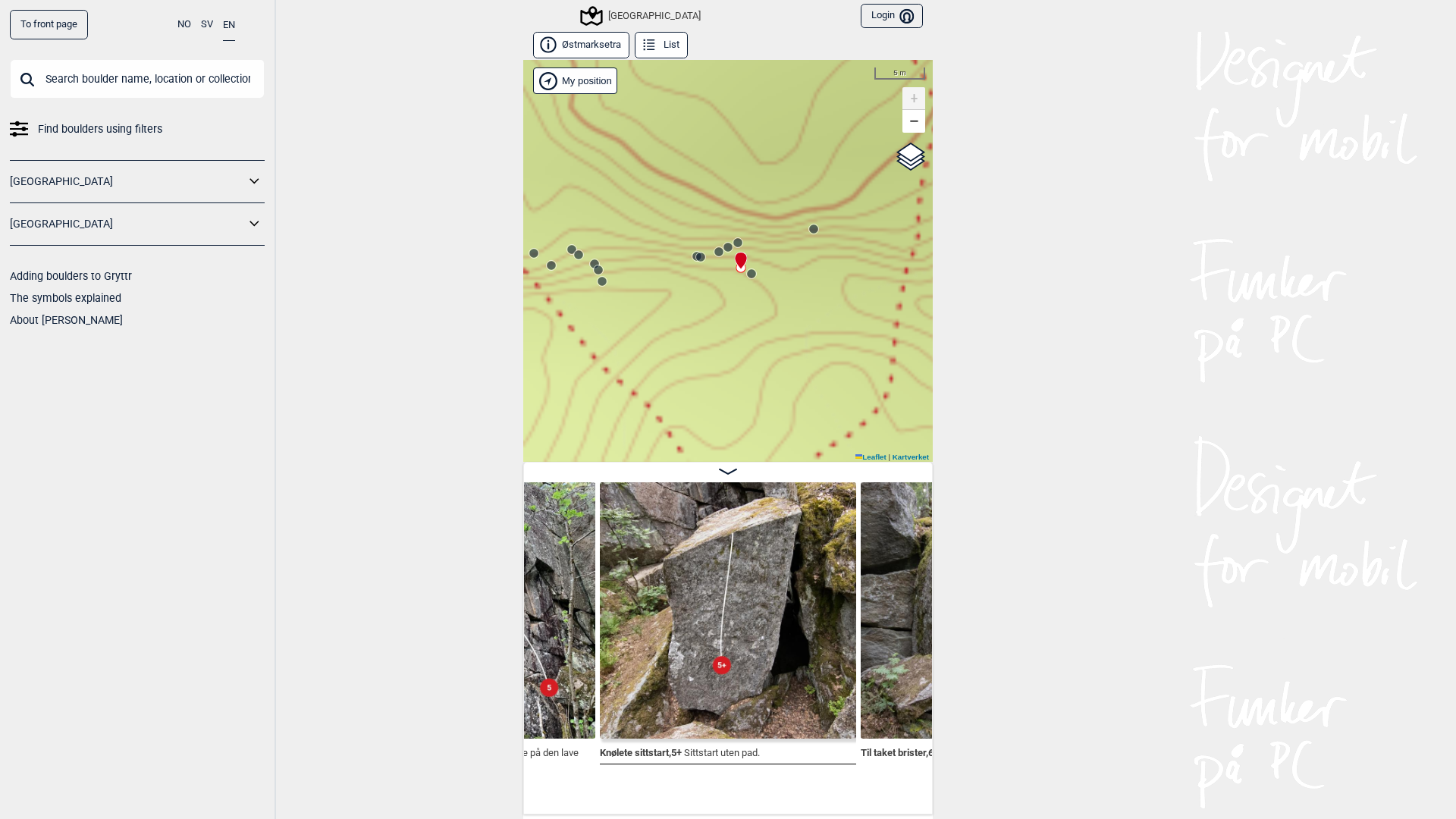 click on "Speidersteinen Barnehageveggen Cowboyveggen Bølerveggen [GEOGRAPHIC_DATA]" at bounding box center [728, 261] 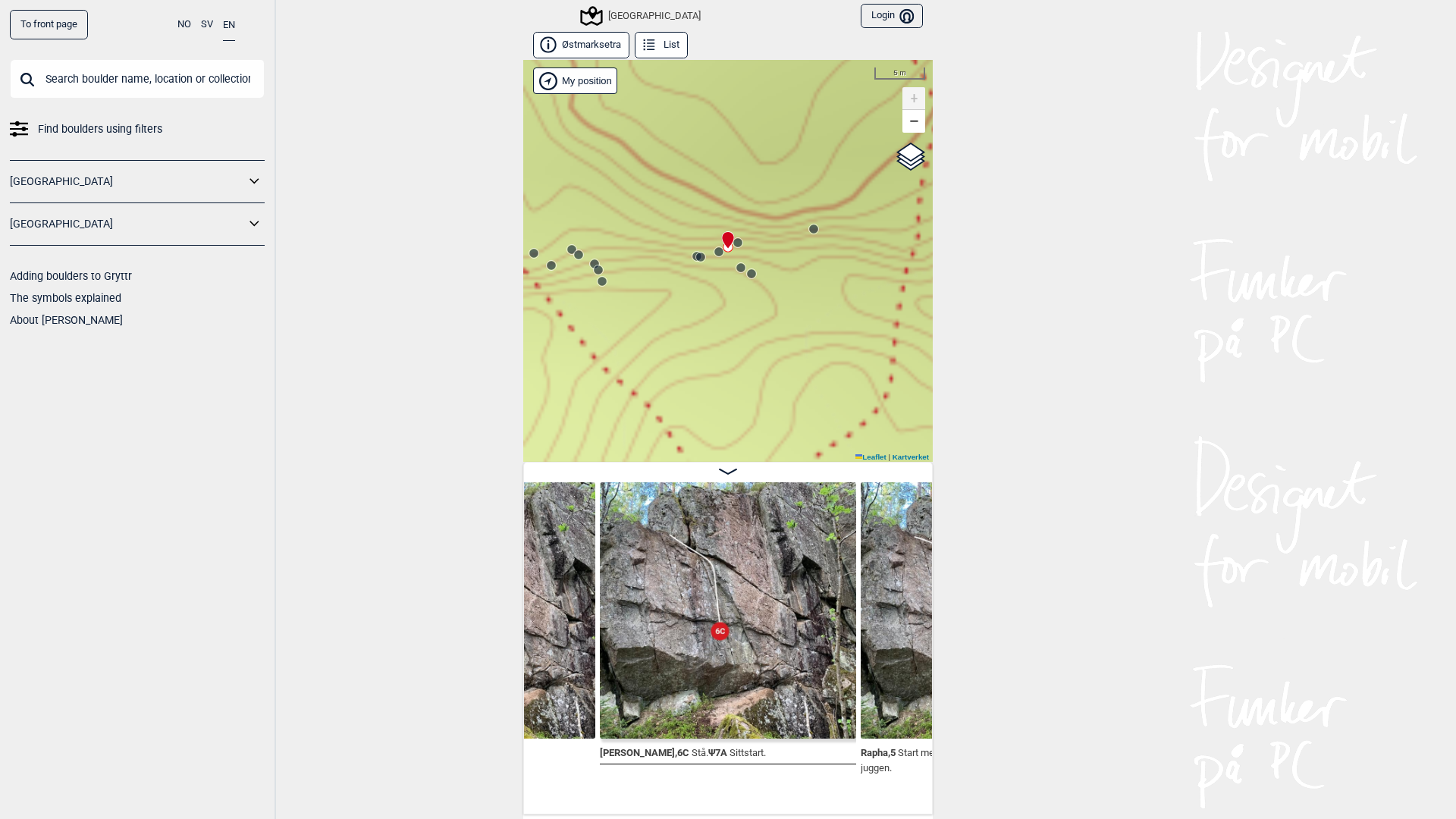 click 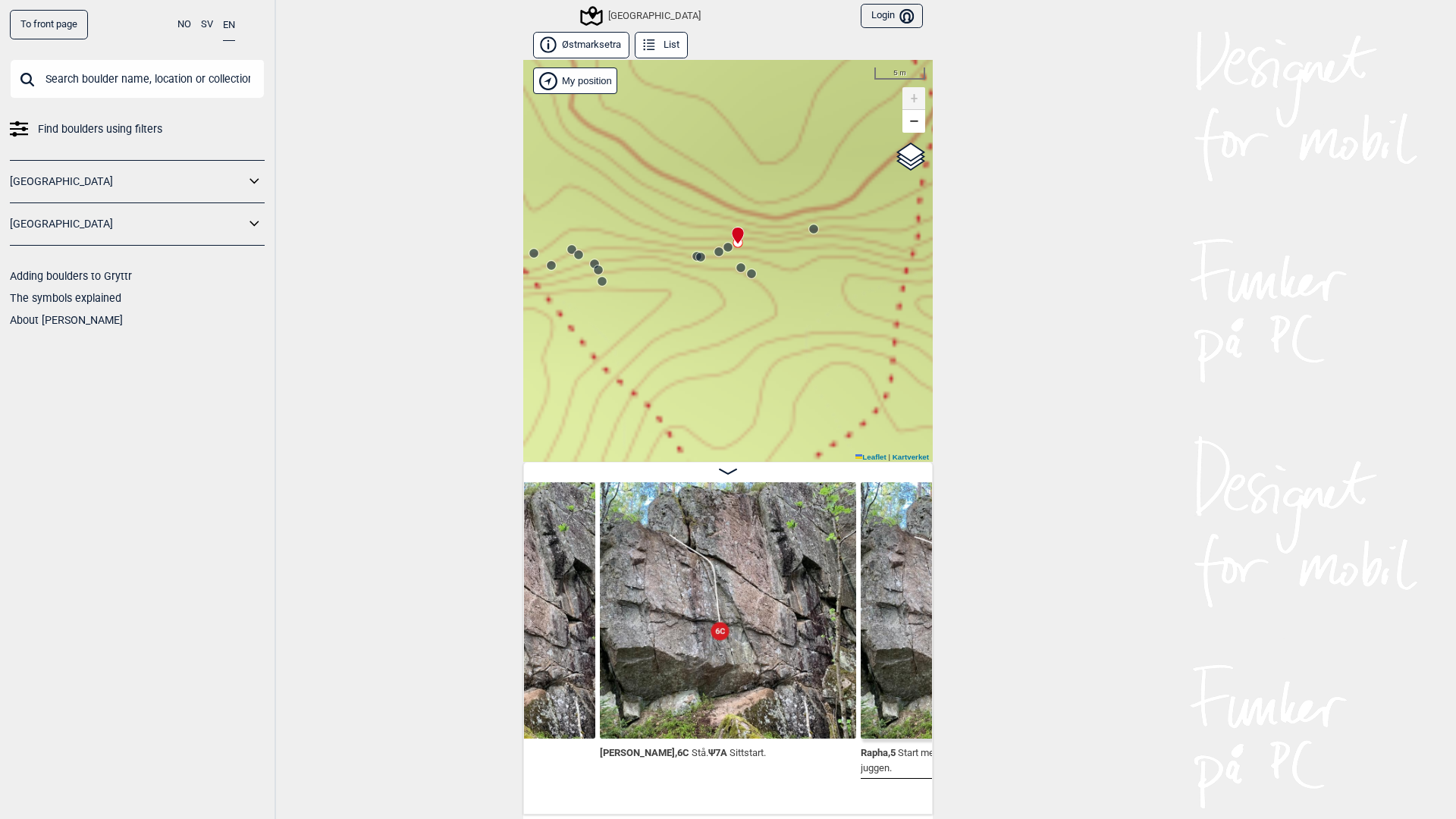 scroll, scrollTop: 0, scrollLeft: 9053, axis: horizontal 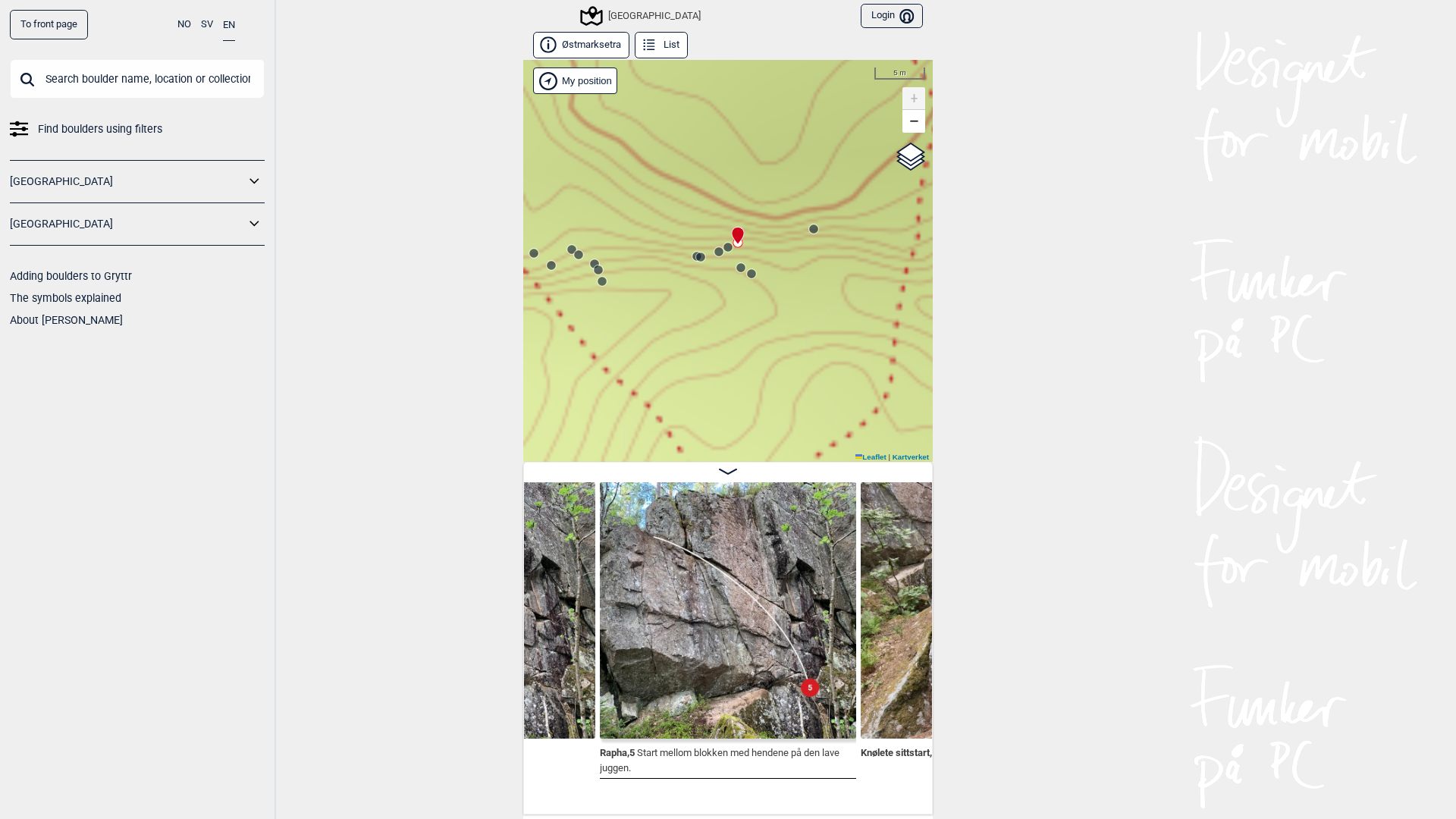 click at bounding box center (735, 229) 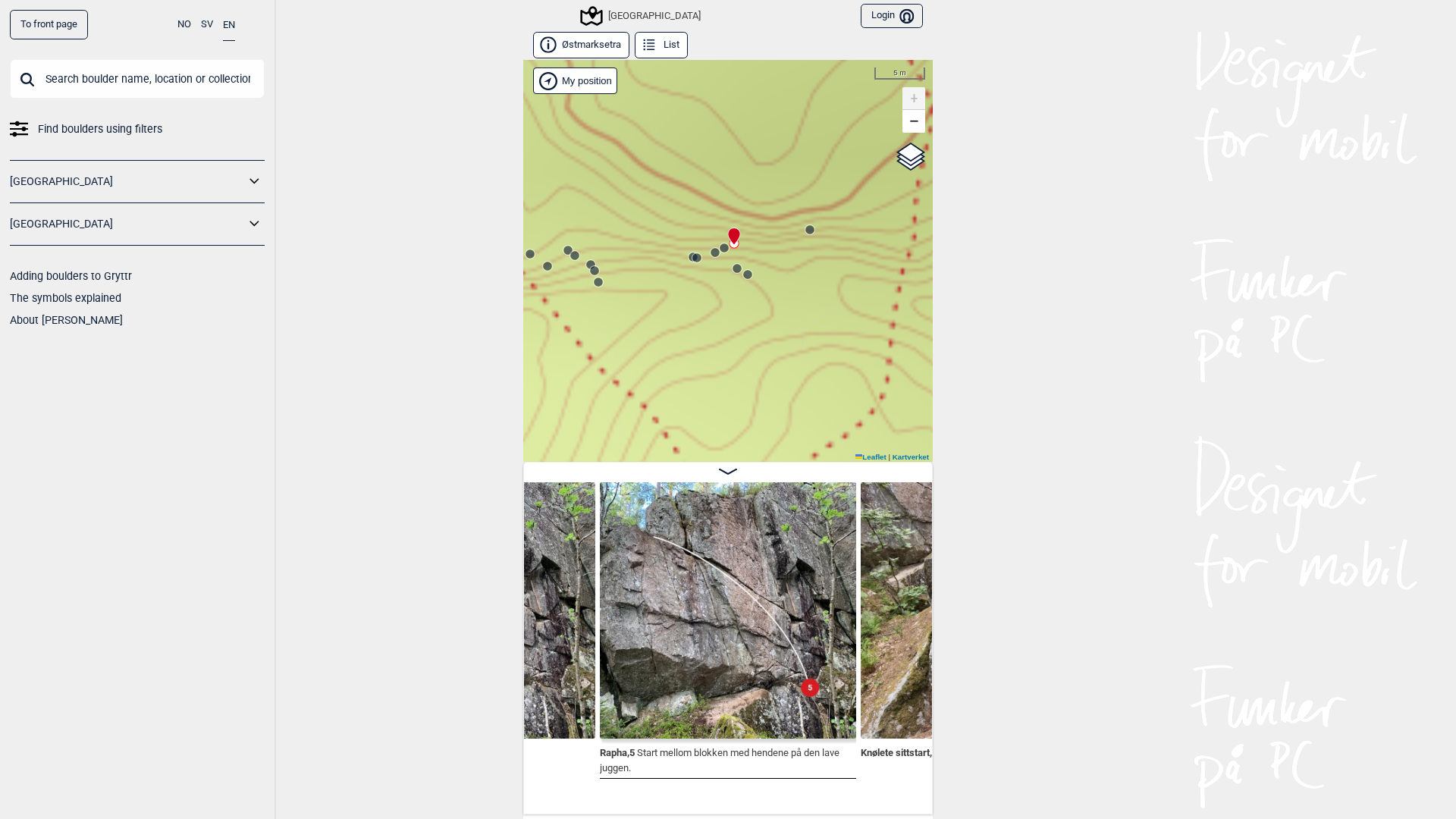 click at bounding box center (731, 230) 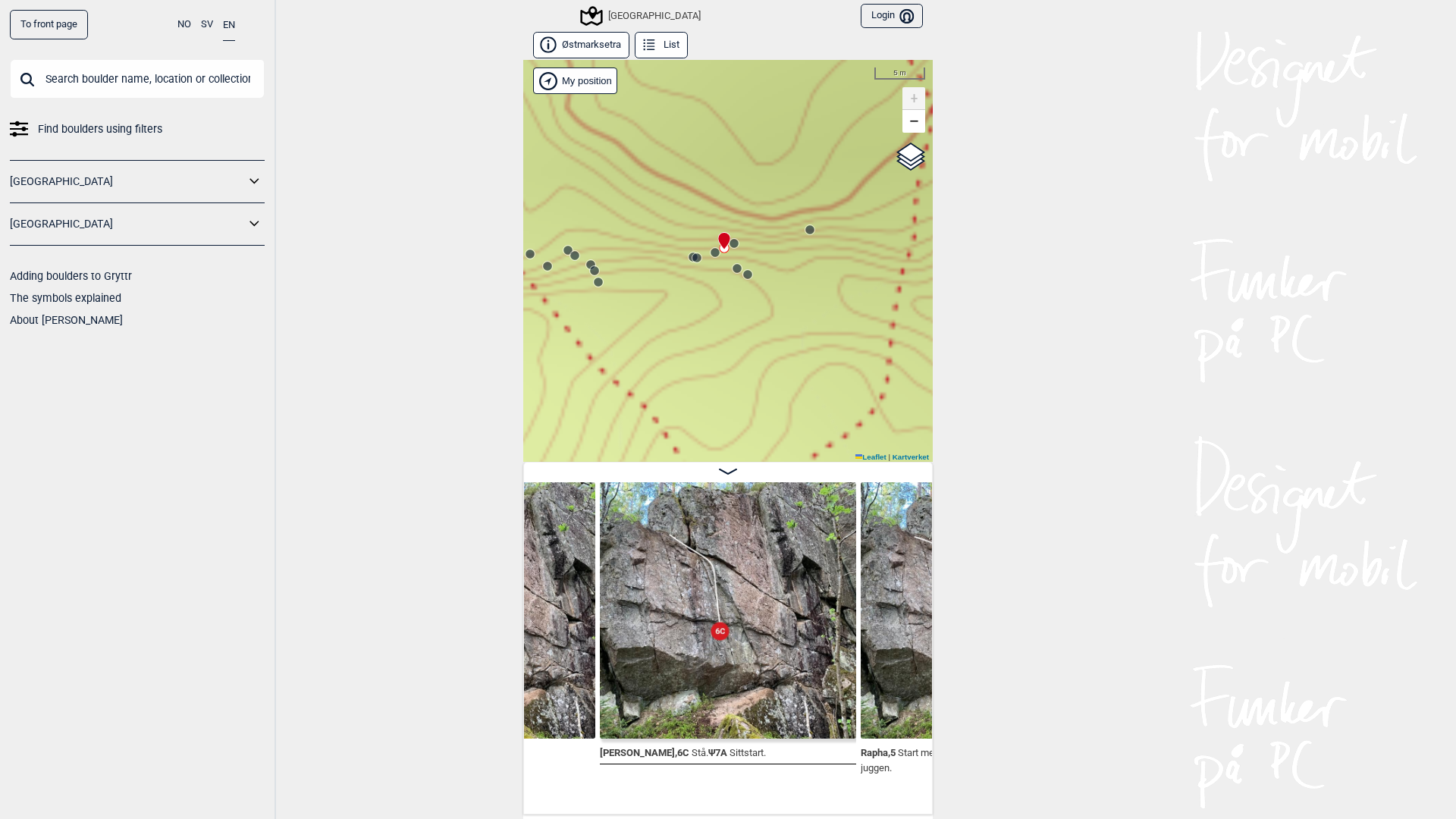 click at bounding box center (721, 234) 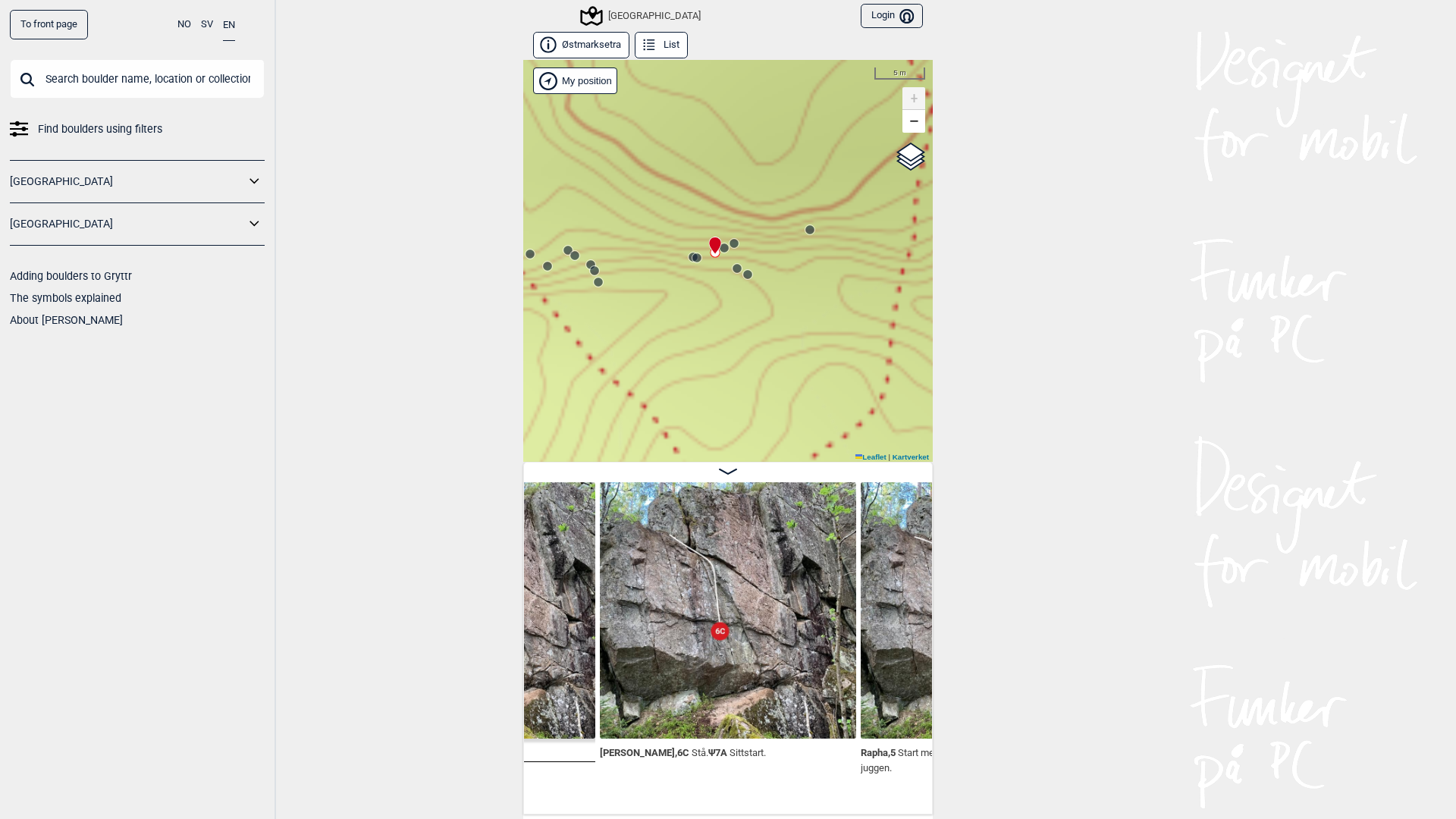 scroll, scrollTop: 0, scrollLeft: 8531, axis: horizontal 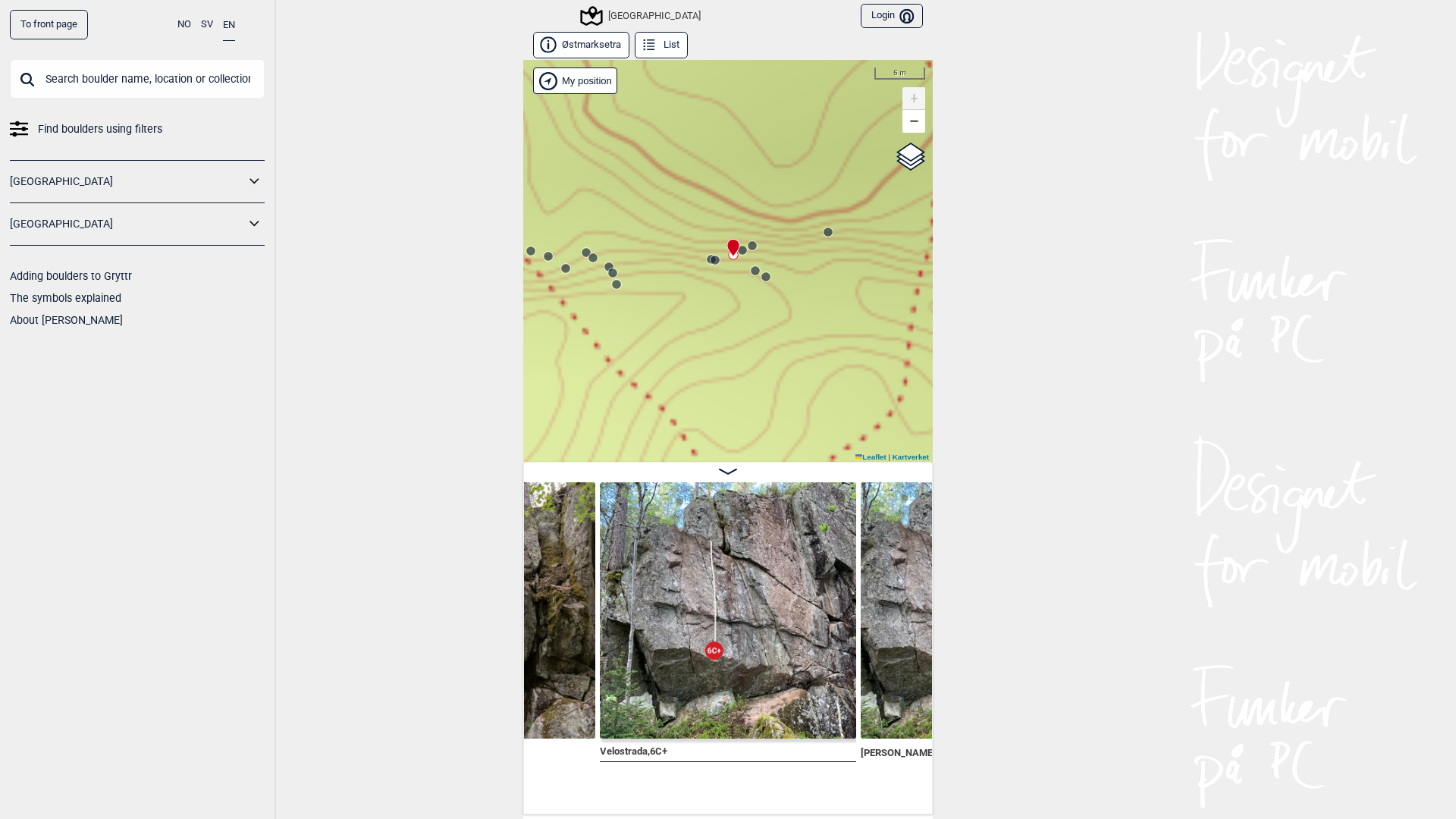drag, startPoint x: 689, startPoint y: 262, endPoint x: 712, endPoint y: 265, distance: 23.194827 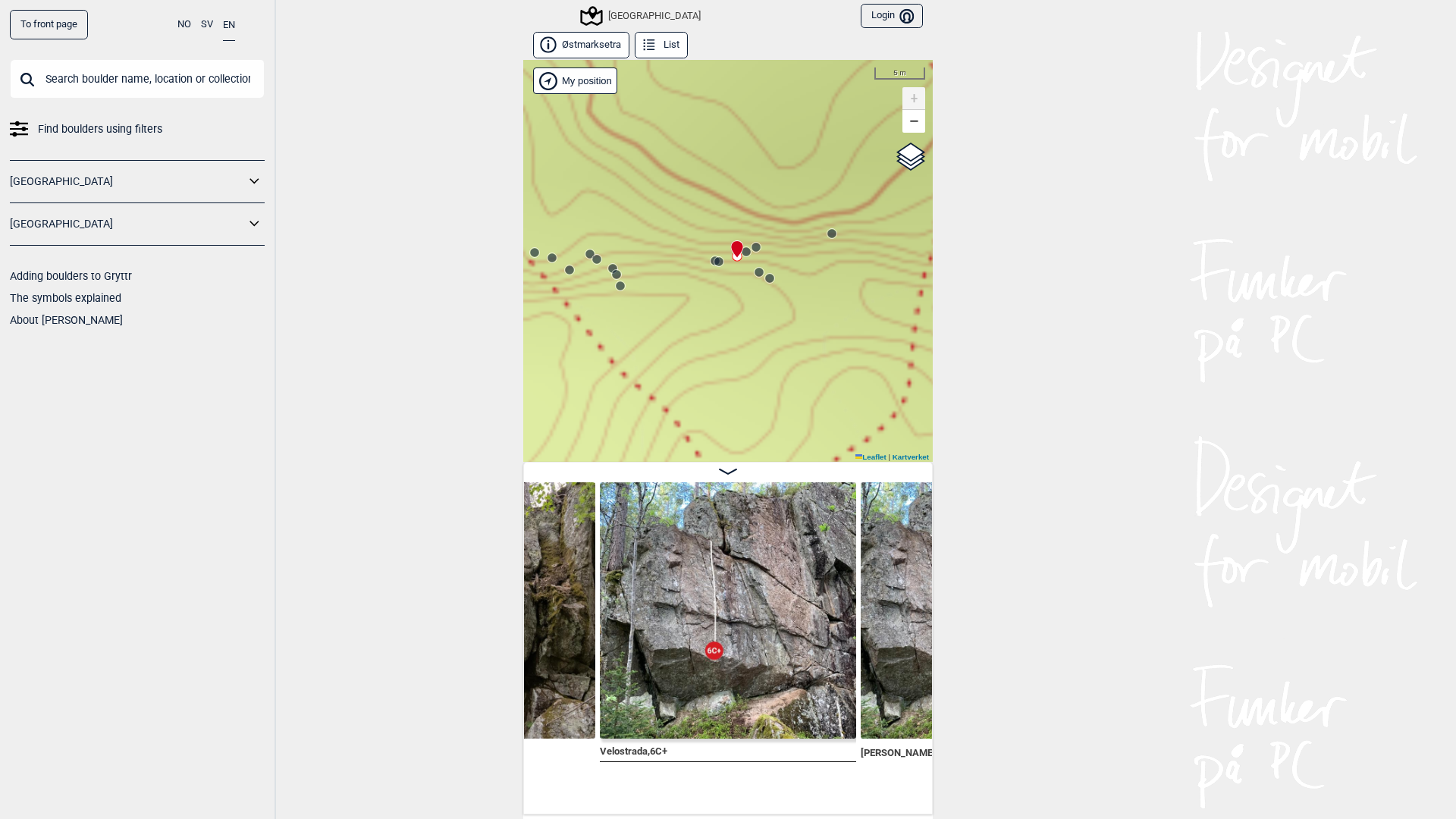 click 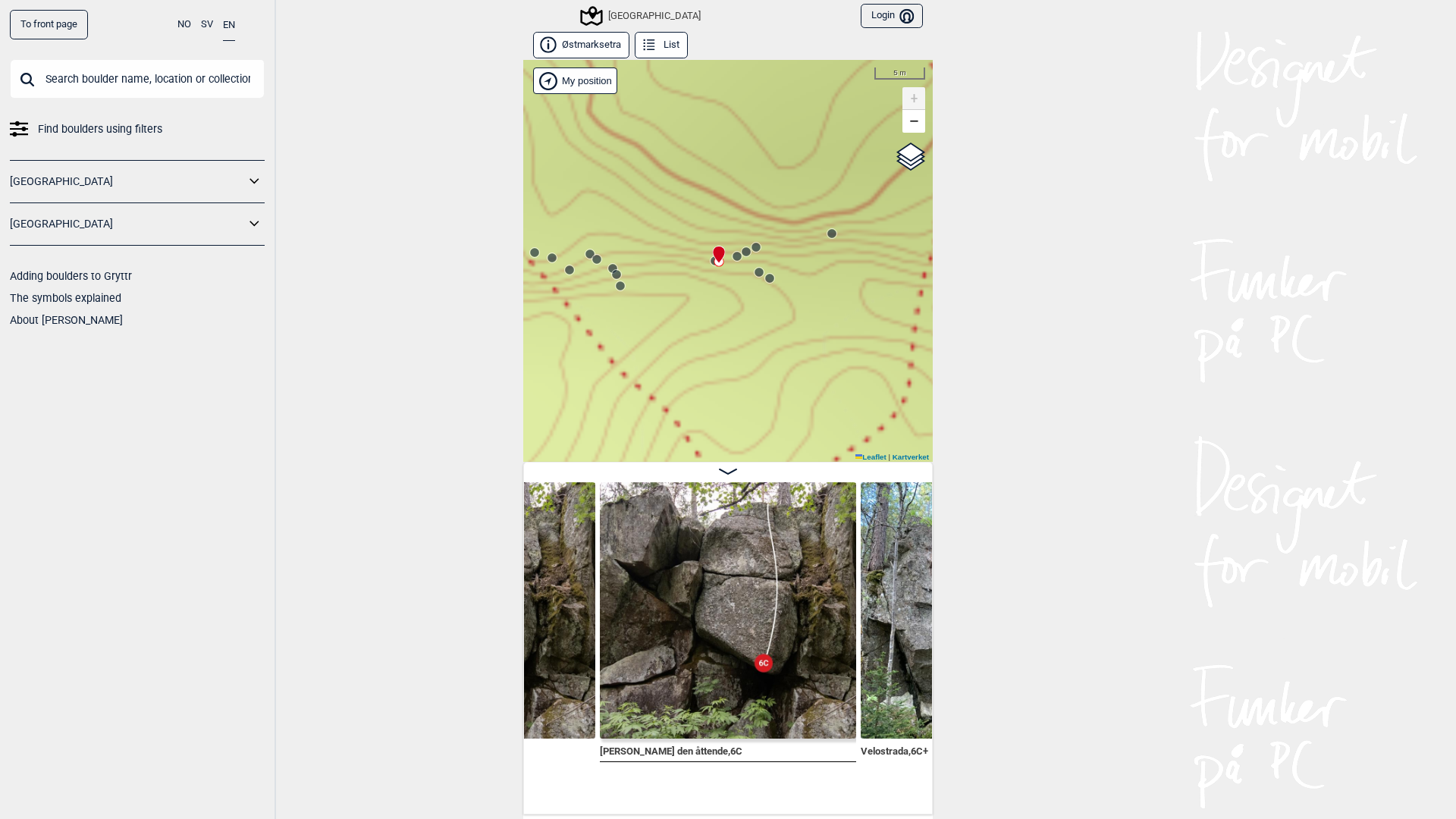 click at bounding box center [716, 248] 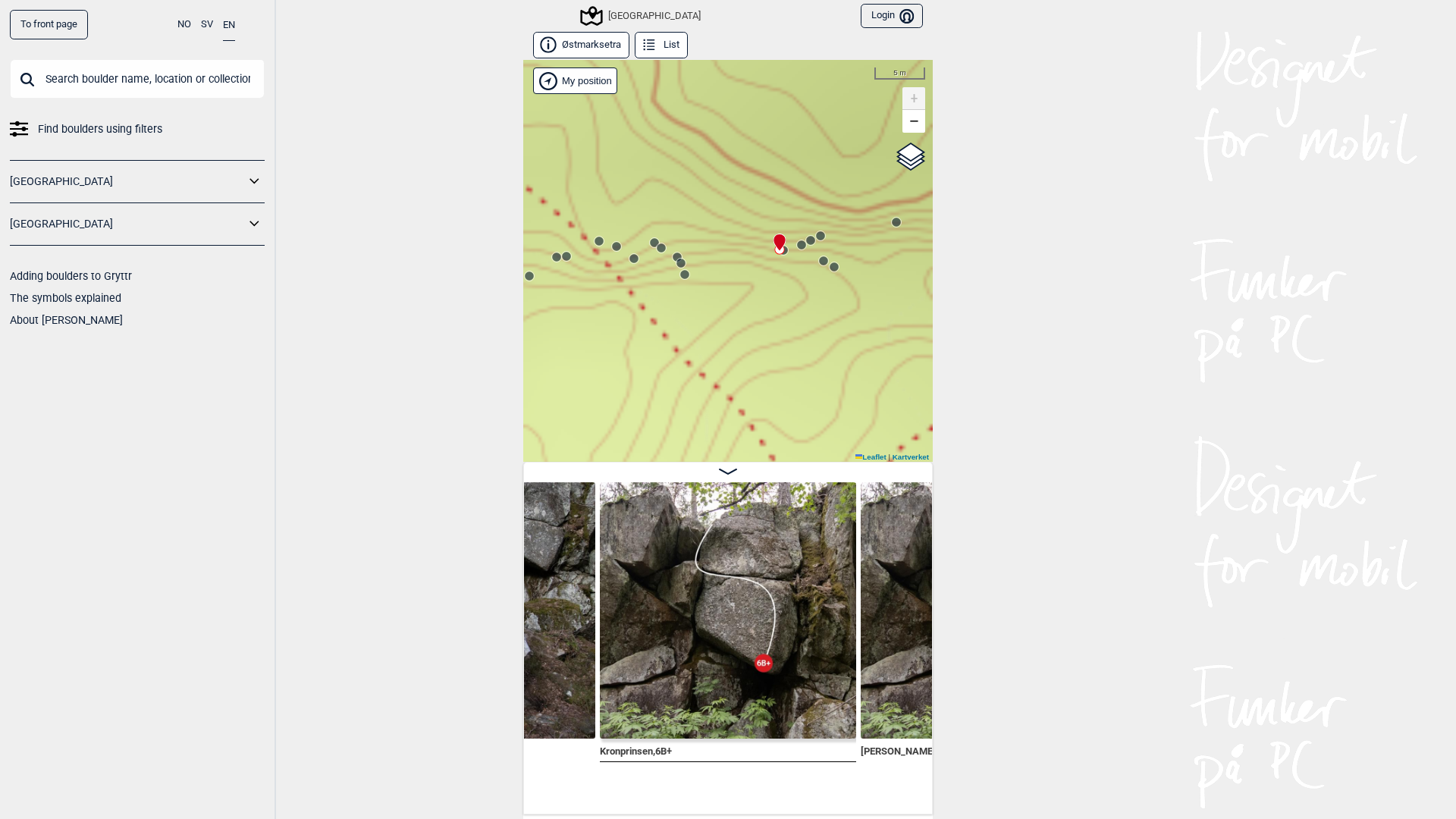 drag, startPoint x: 681, startPoint y: 274, endPoint x: 780, endPoint y: 264, distance: 99.50377 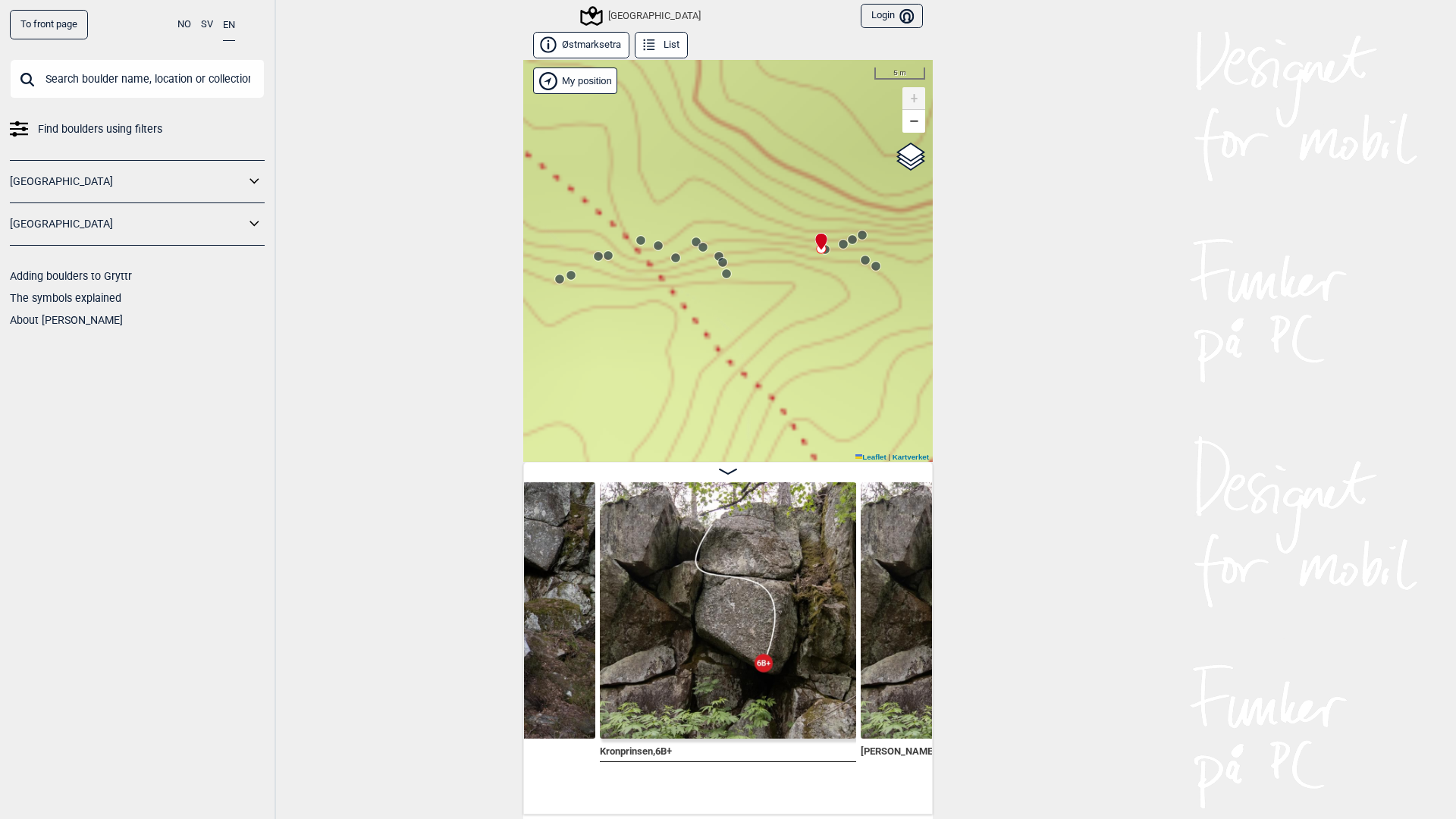 click 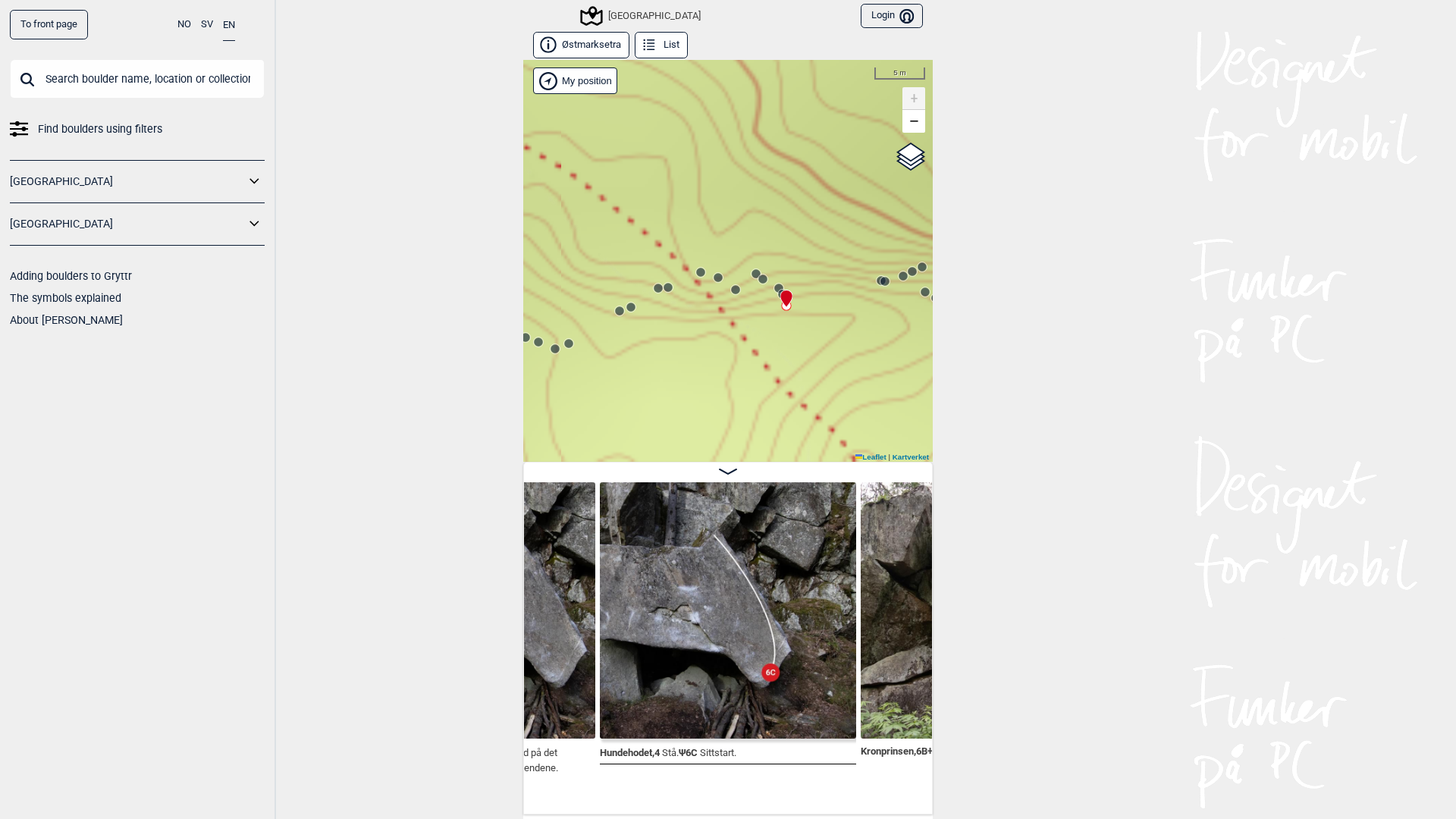 drag, startPoint x: 761, startPoint y: 289, endPoint x: 828, endPoint y: 326, distance: 76.53757 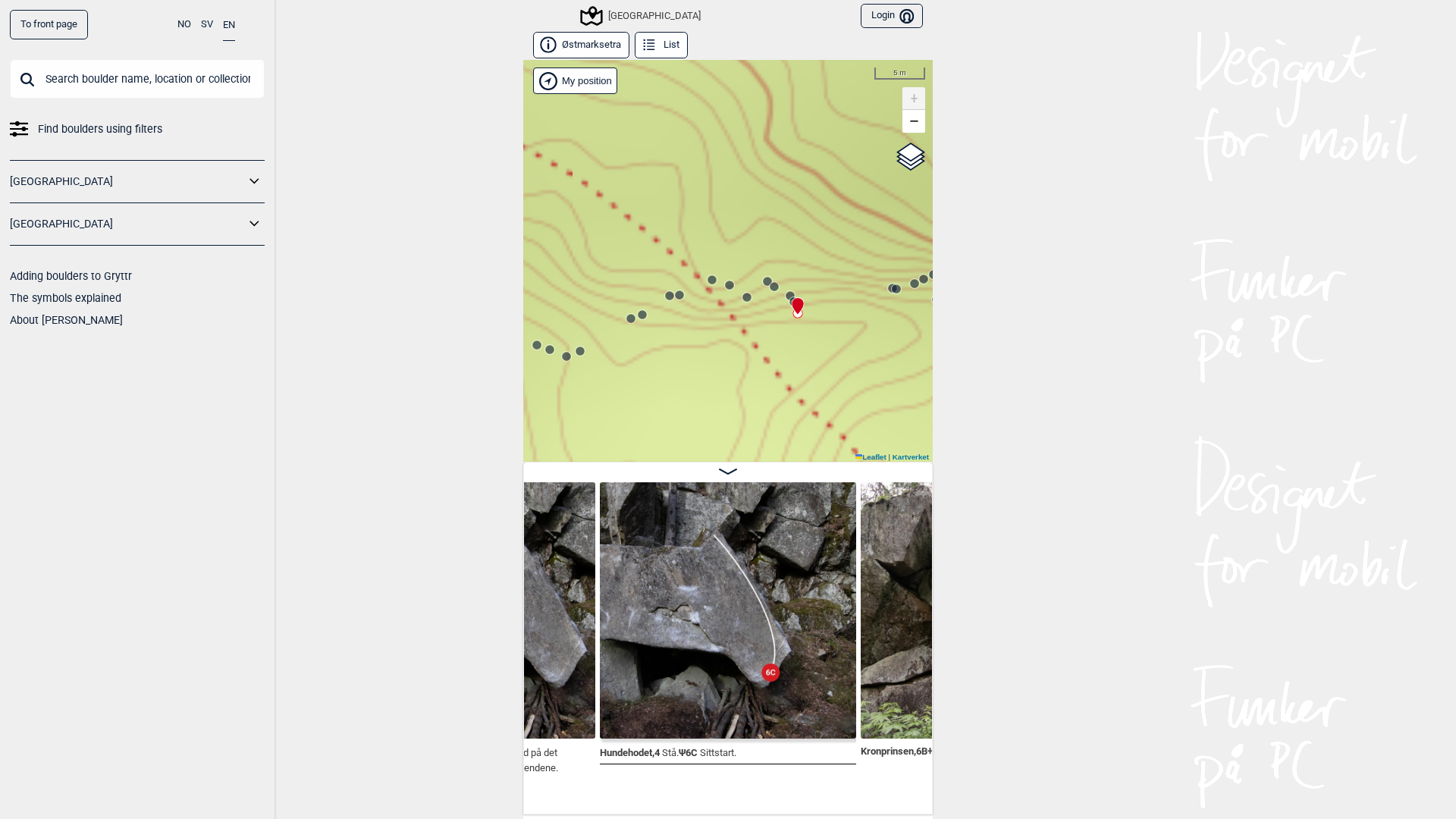 click 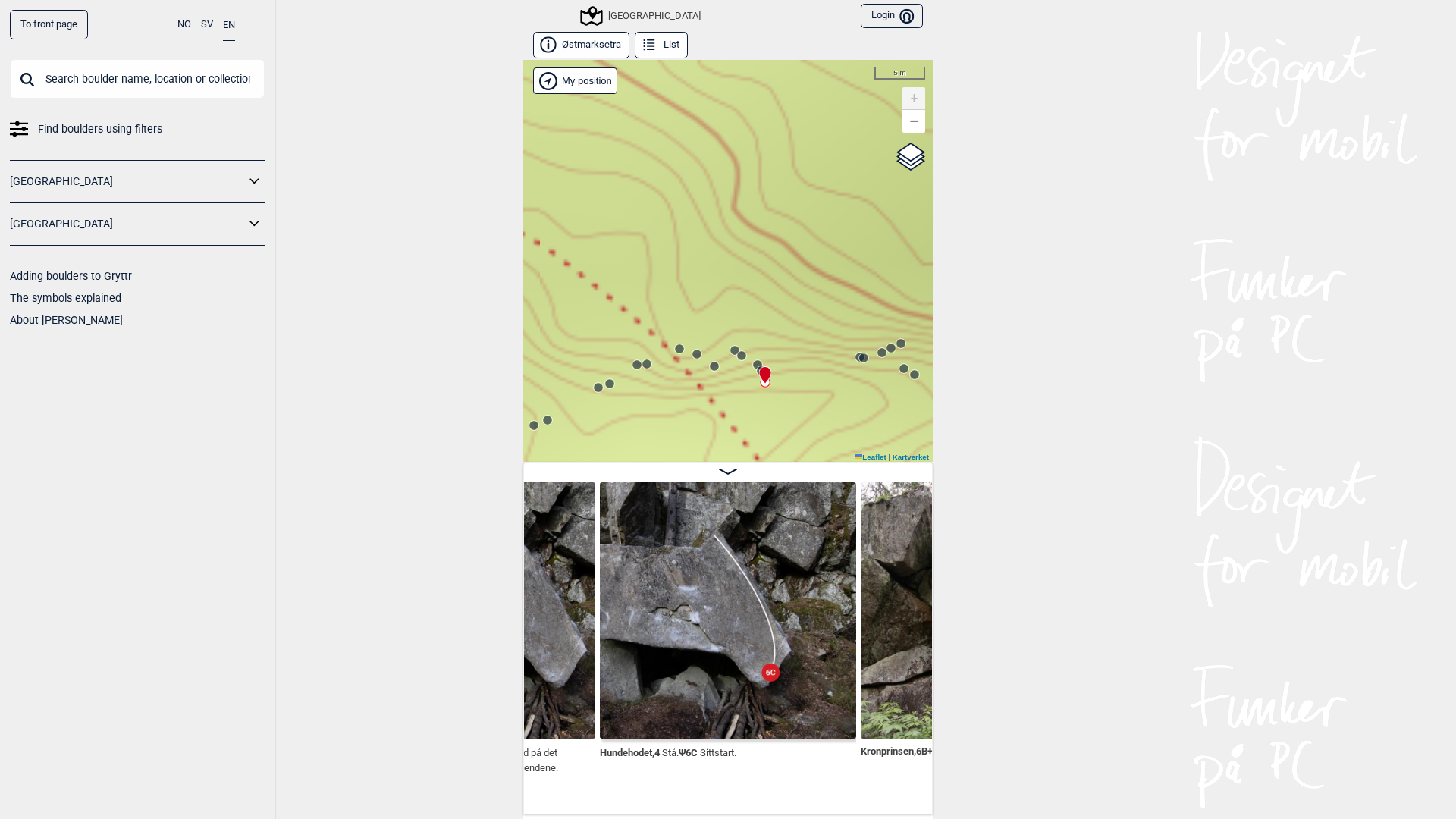 click 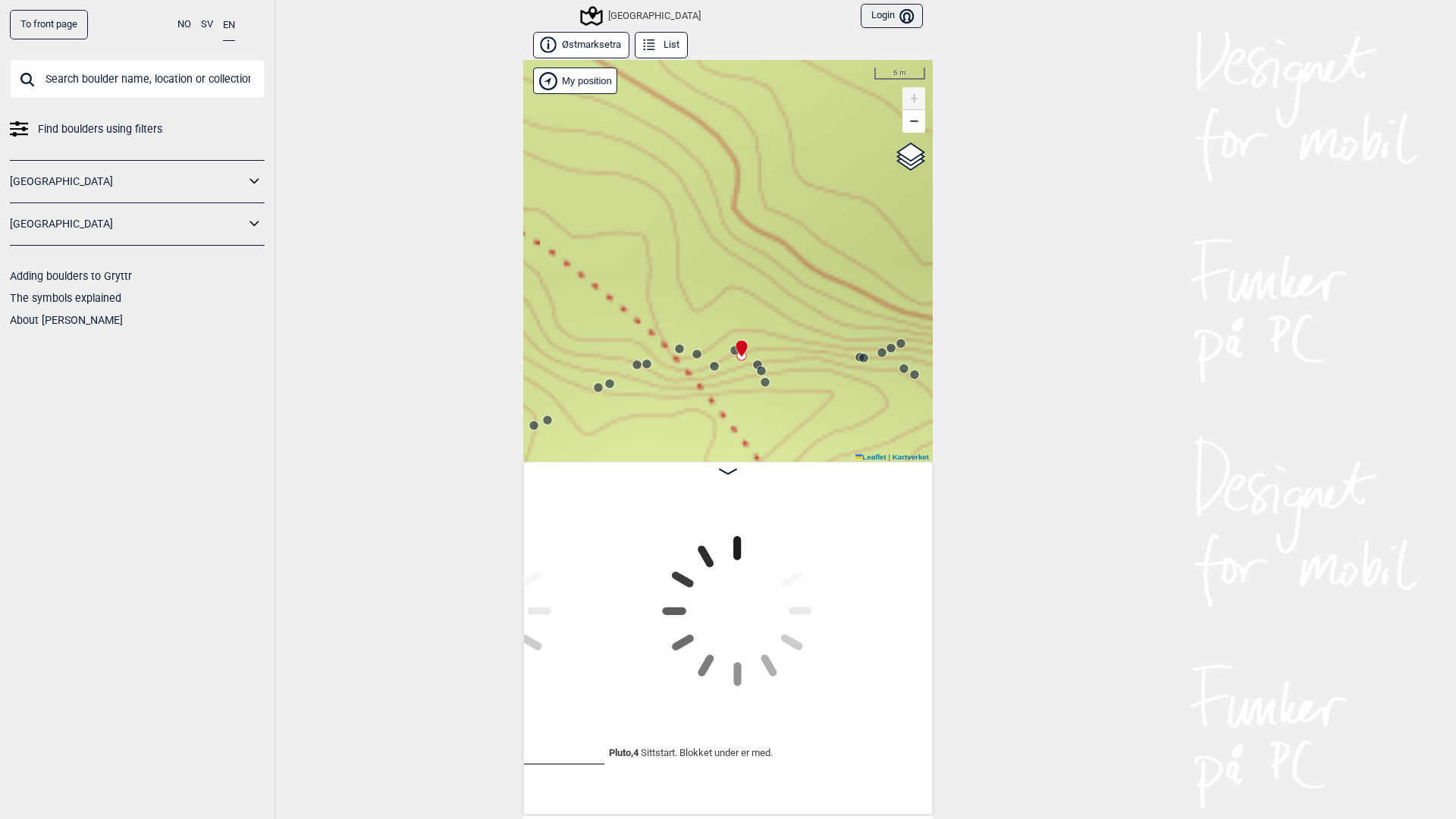 scroll, scrollTop: 0, scrollLeft: 7895, axis: horizontal 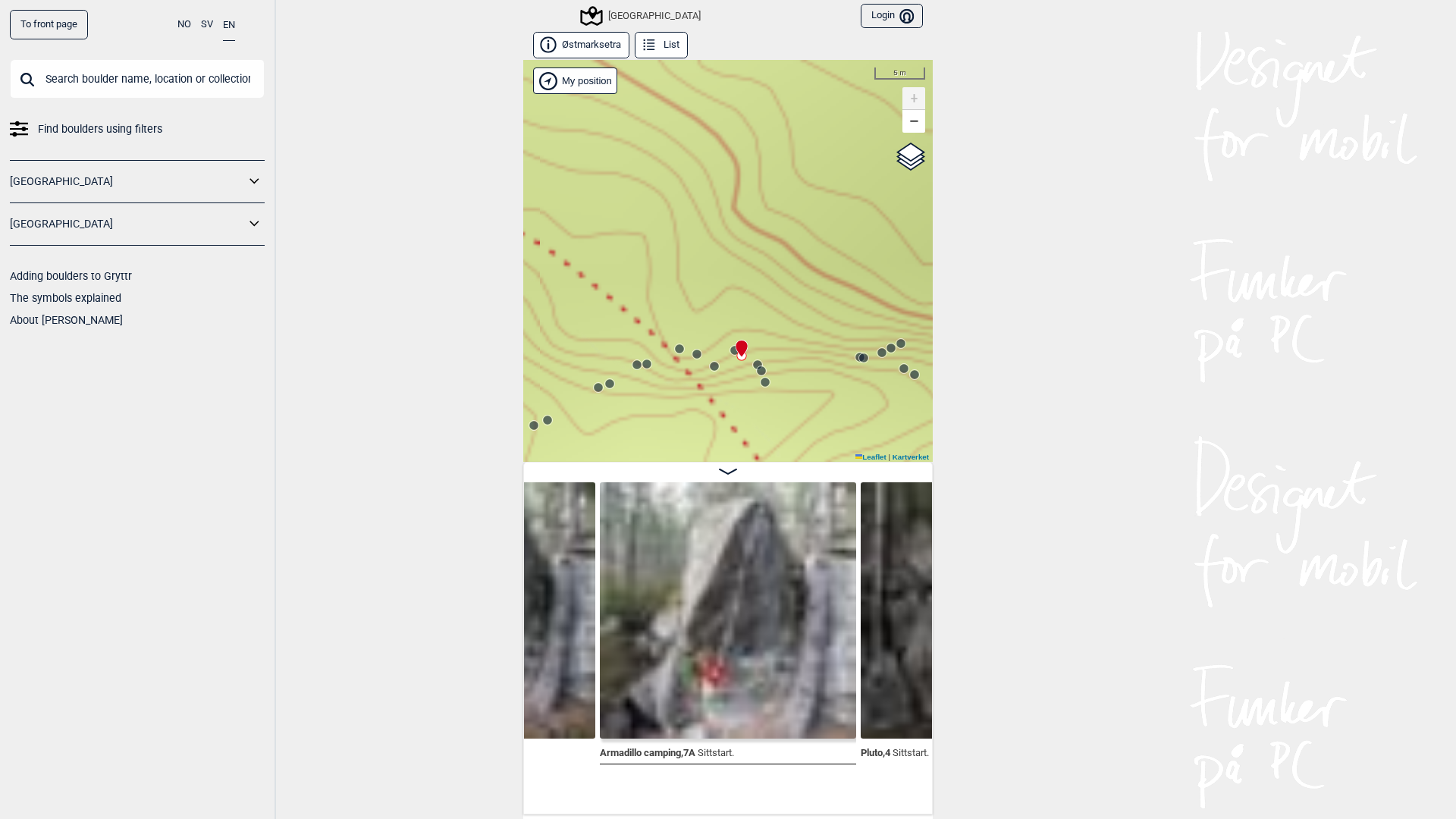 click on "Speidersteinen Barnehageveggen Cowboyveggen Bølerveggen [GEOGRAPHIC_DATA]" at bounding box center [728, 261] 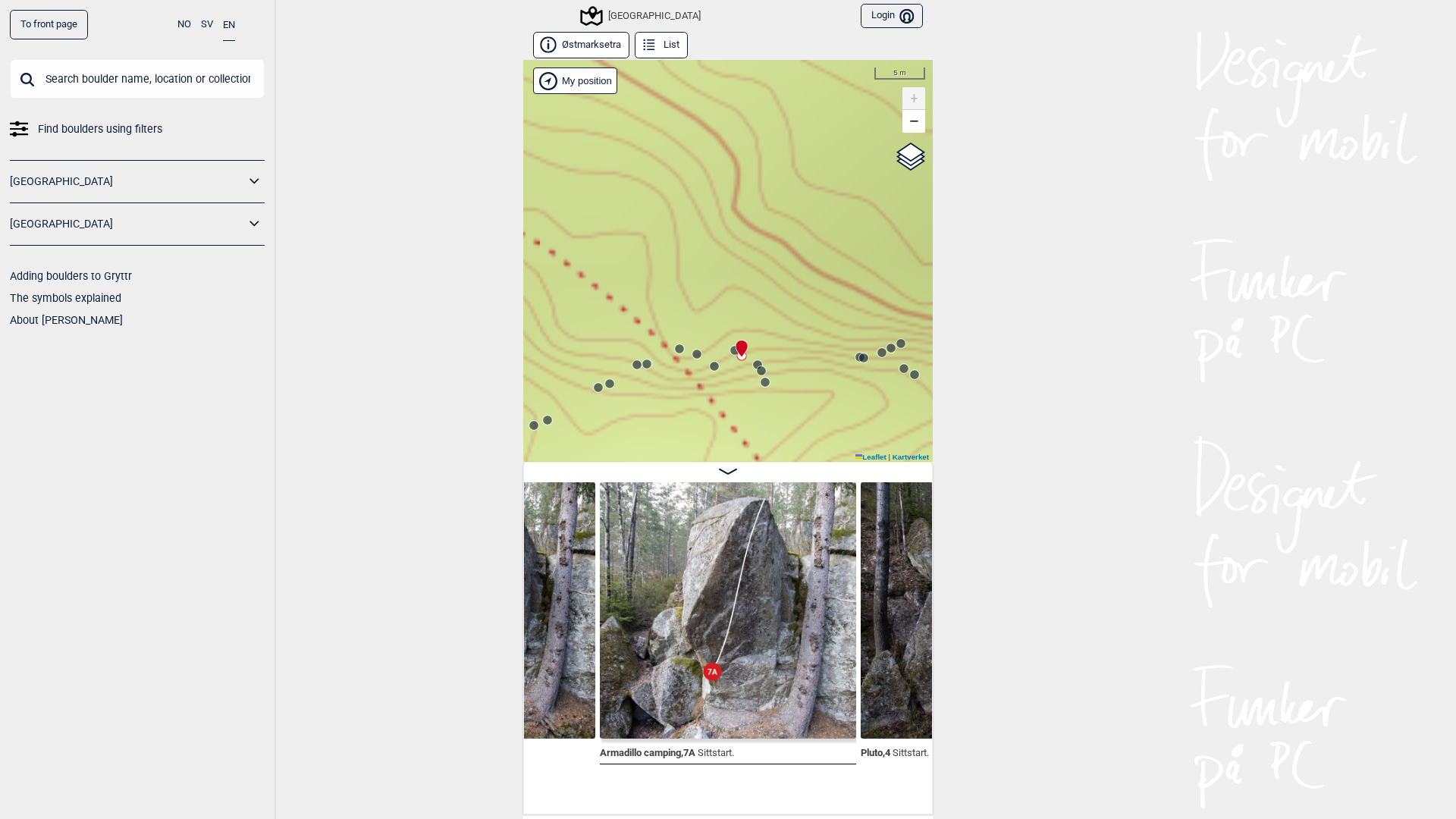 click 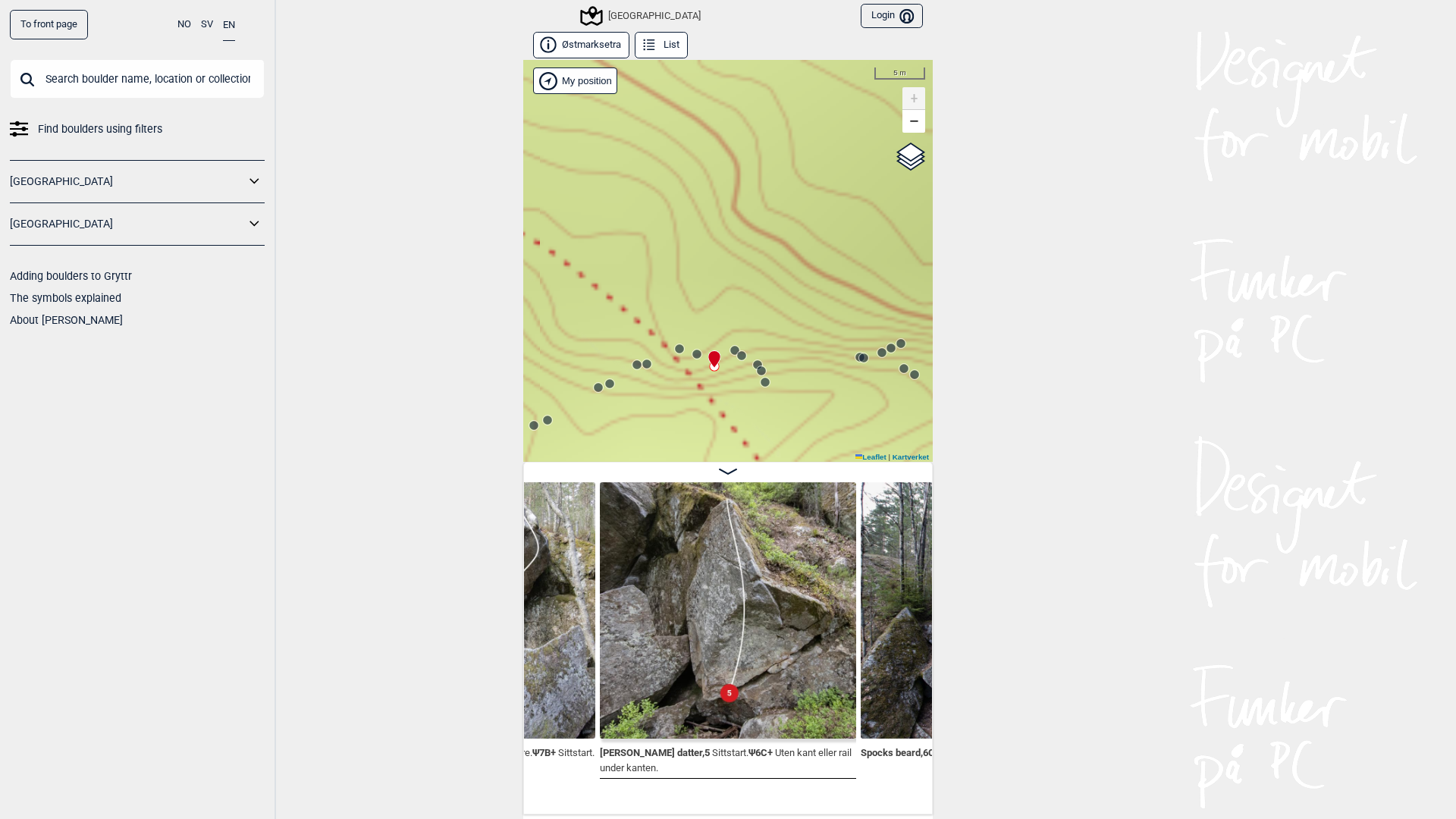 click 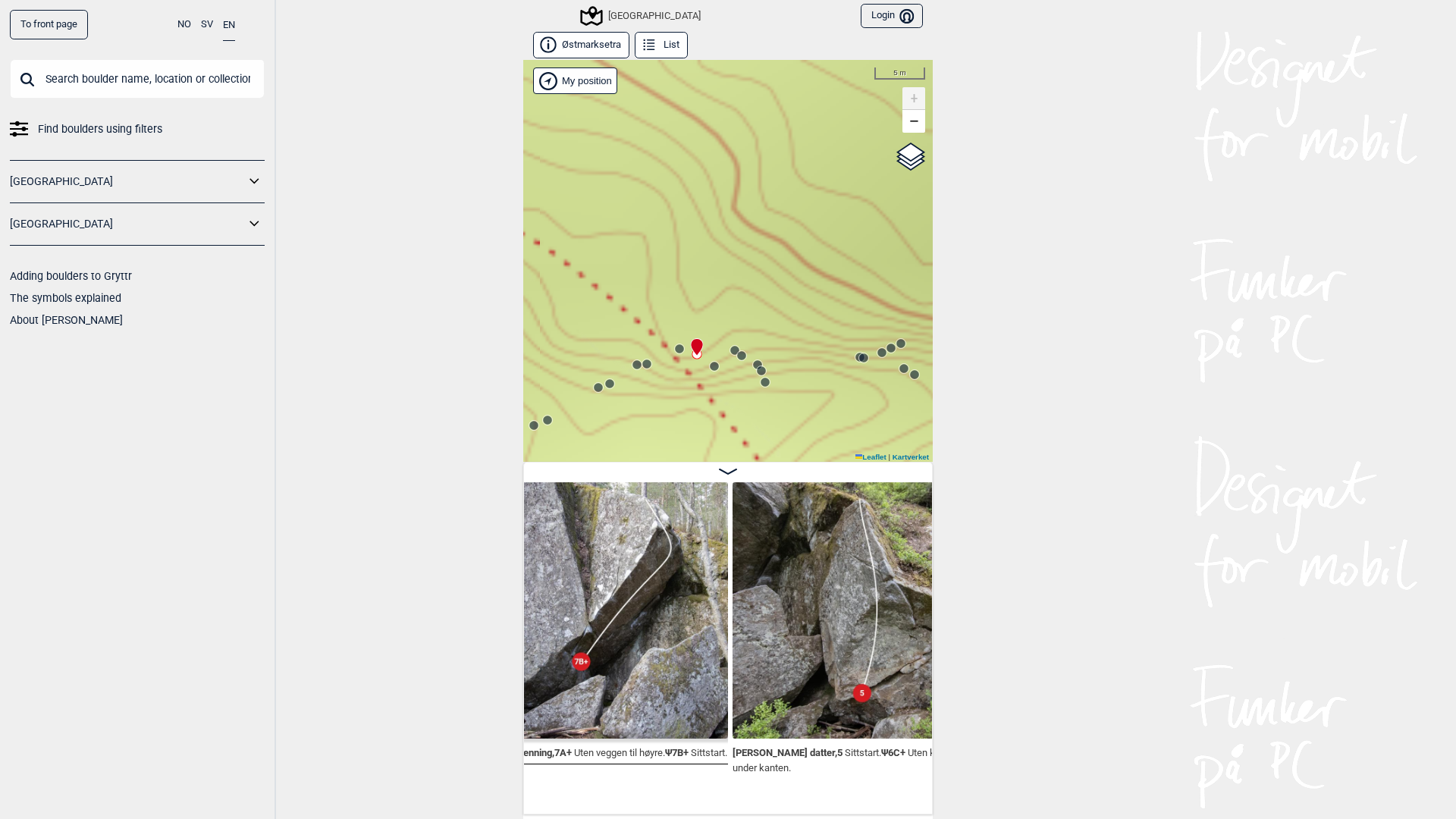 scroll, scrollTop: 0, scrollLeft: 7378, axis: horizontal 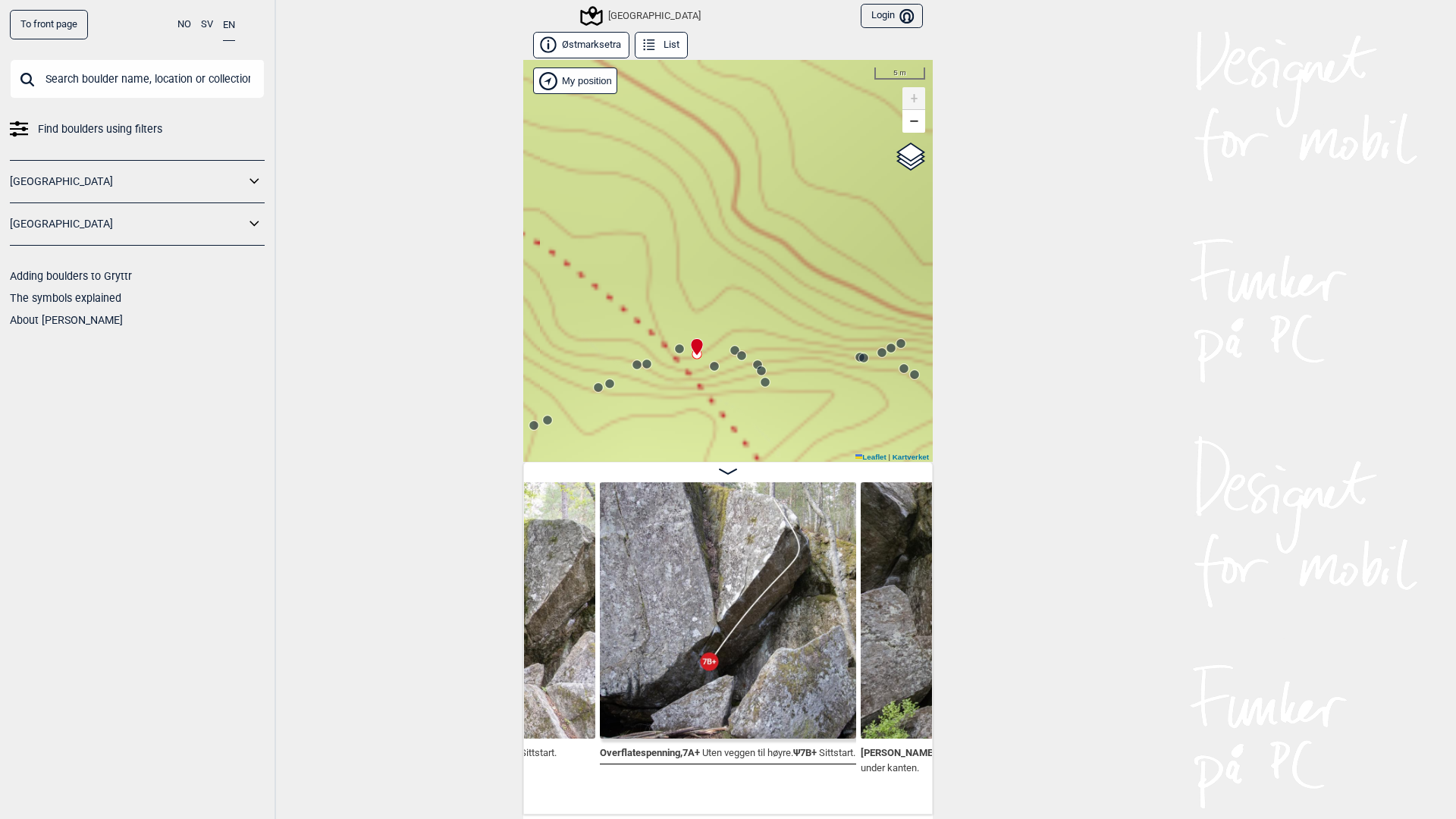 click on "Speidersteinen Barnehageveggen Cowboyveggen Bølerveggen [GEOGRAPHIC_DATA]" at bounding box center [728, 261] 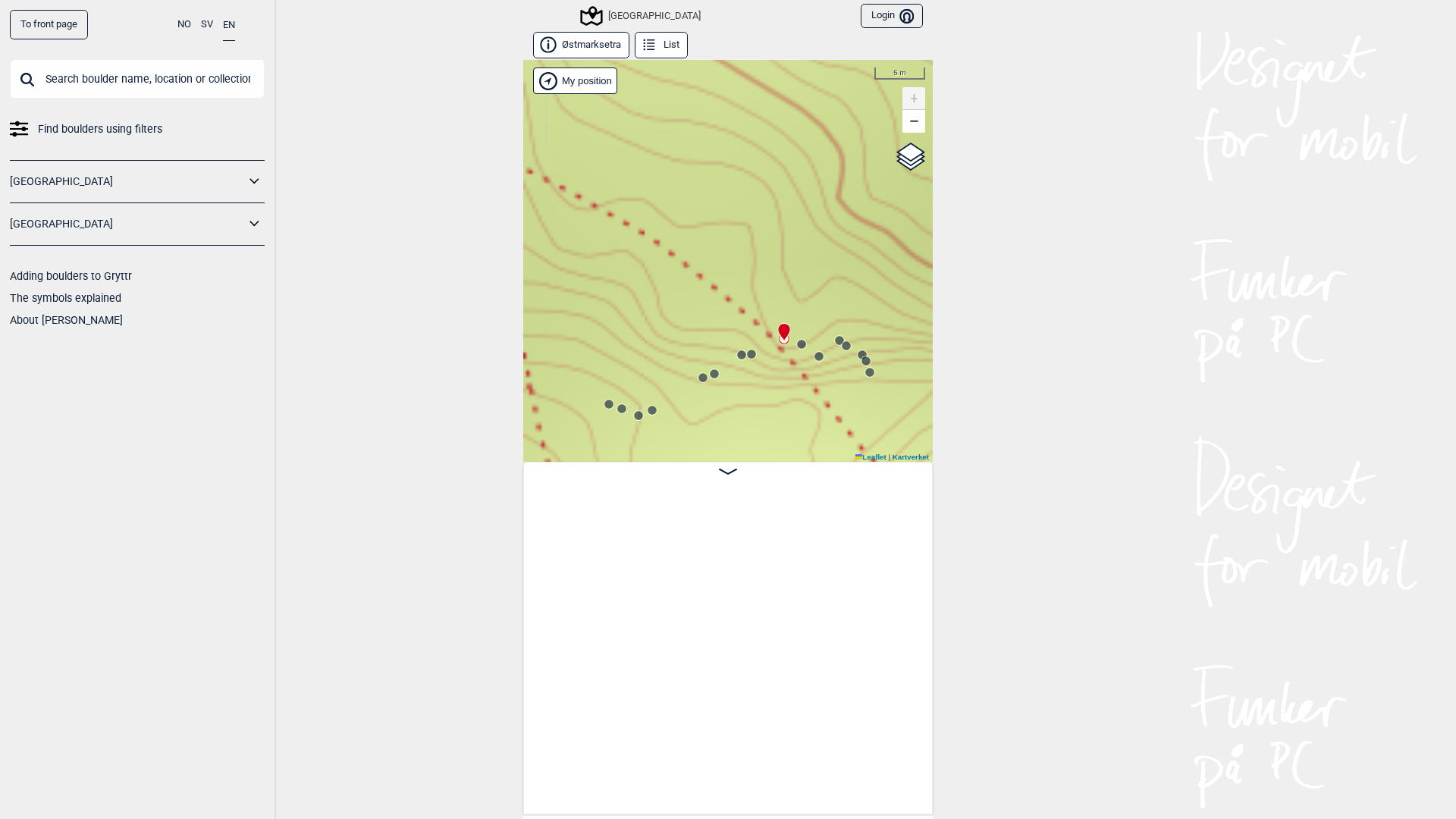 scroll, scrollTop: 0, scrollLeft: 0, axis: both 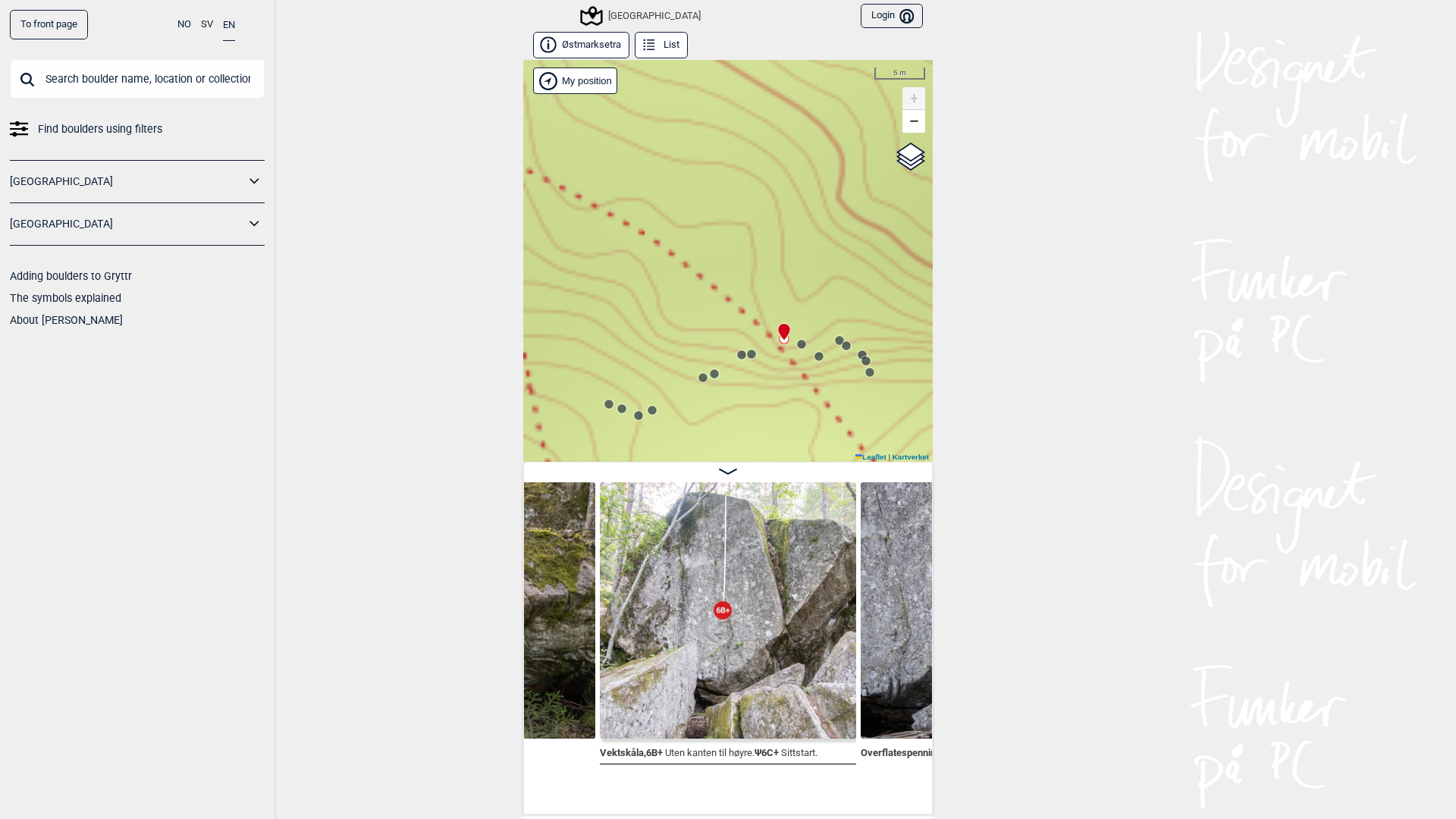 click 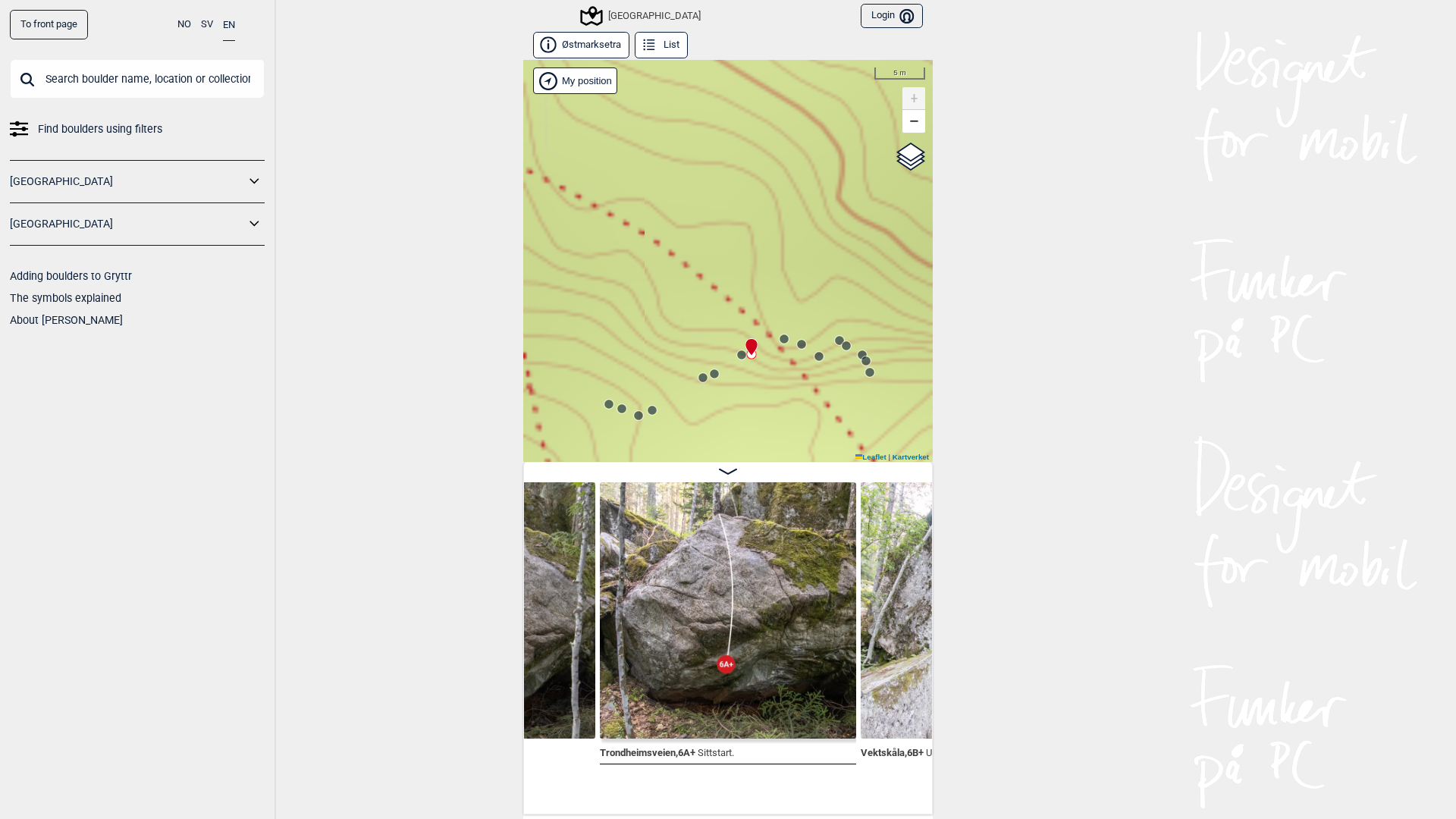 click 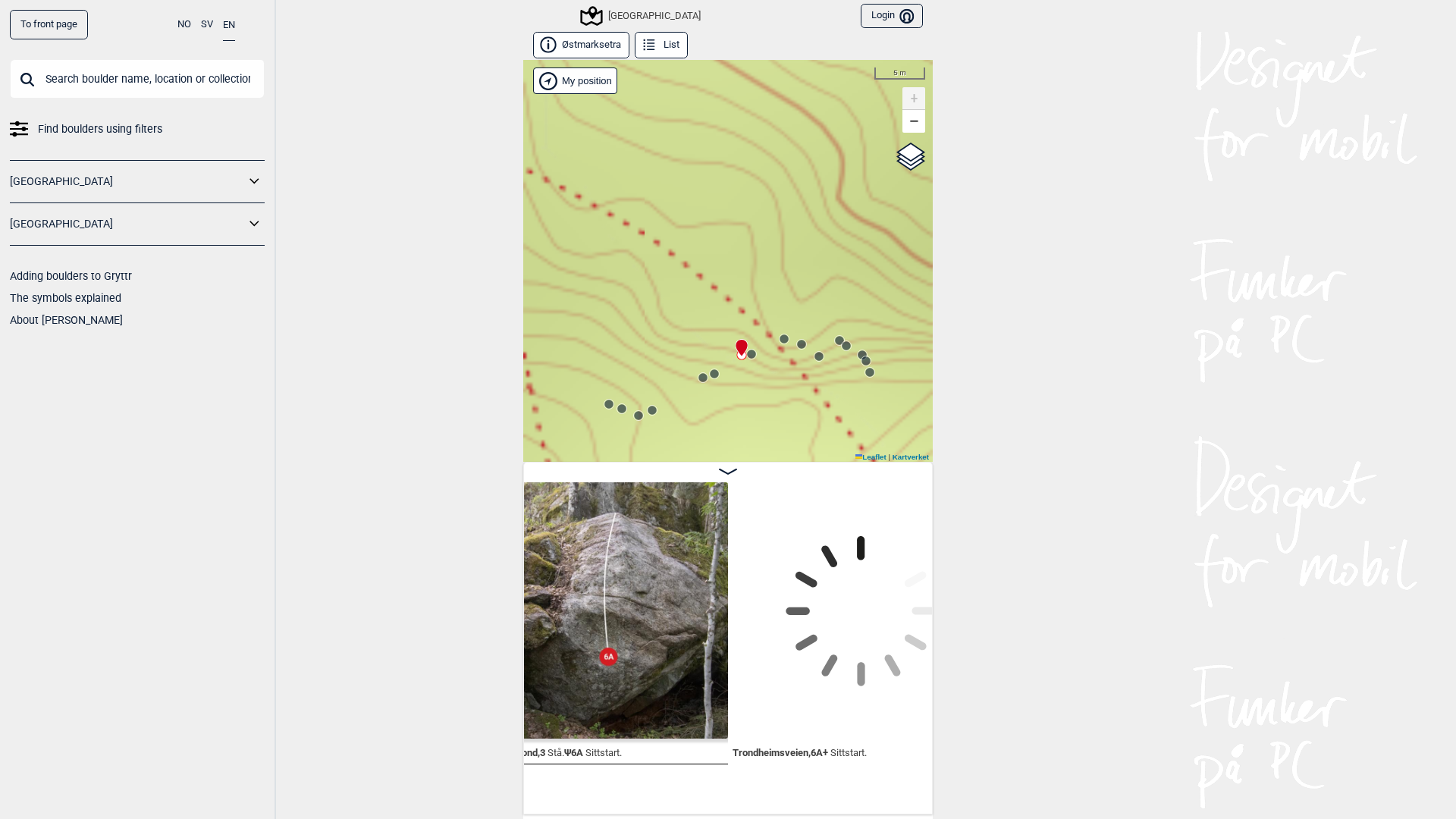 scroll, scrollTop: 0, scrollLeft: 6993, axis: horizontal 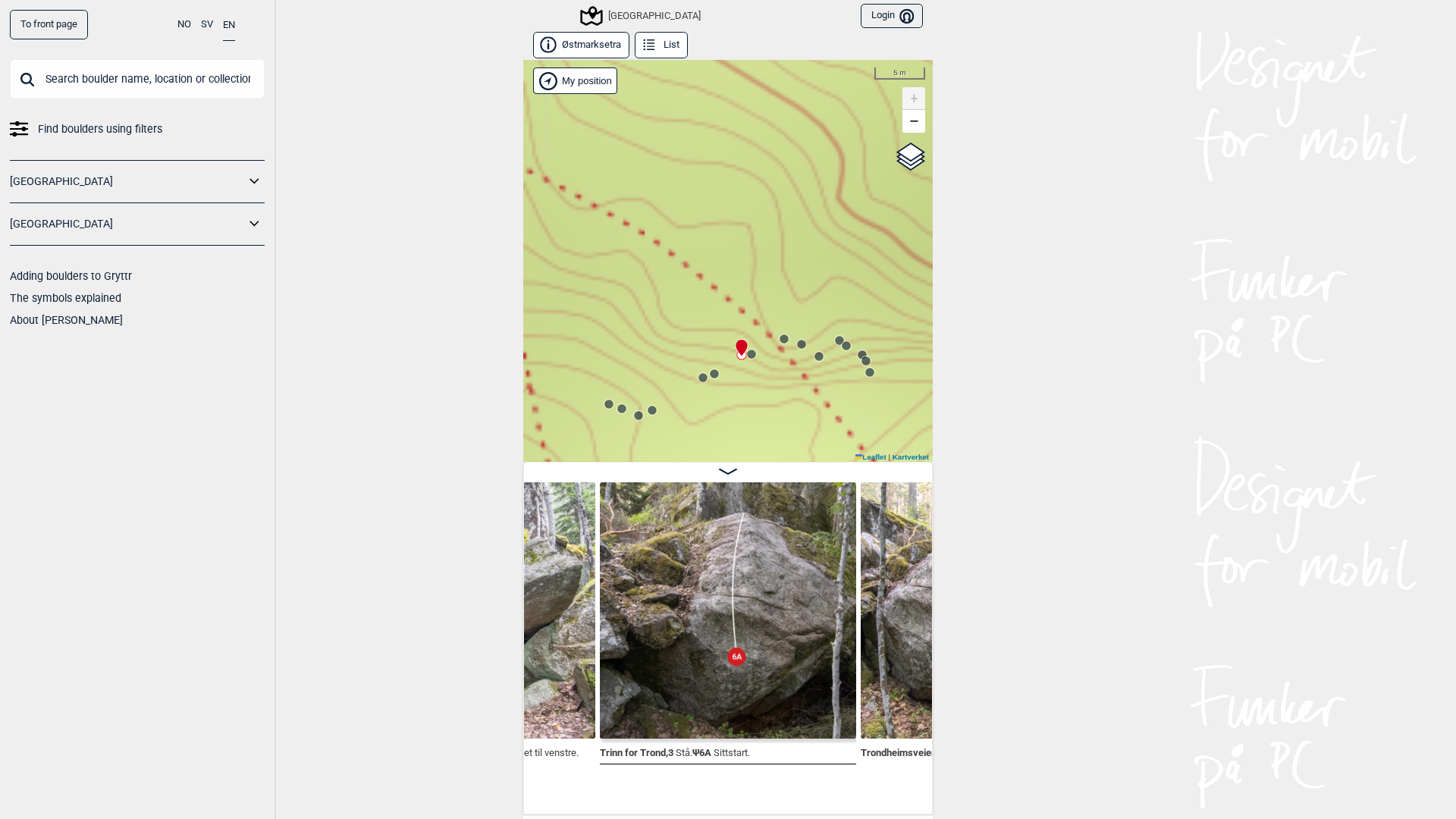 click 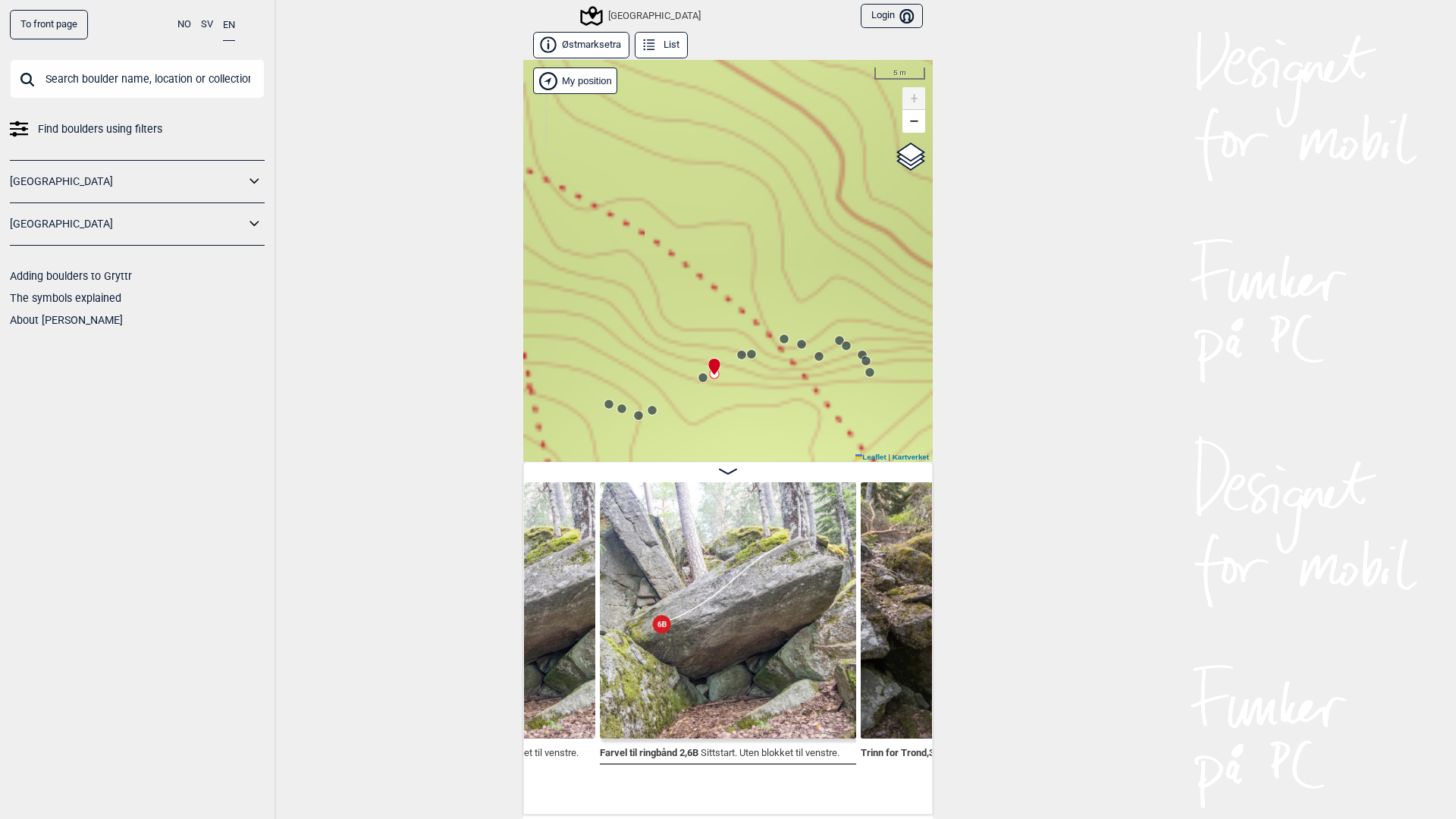 click 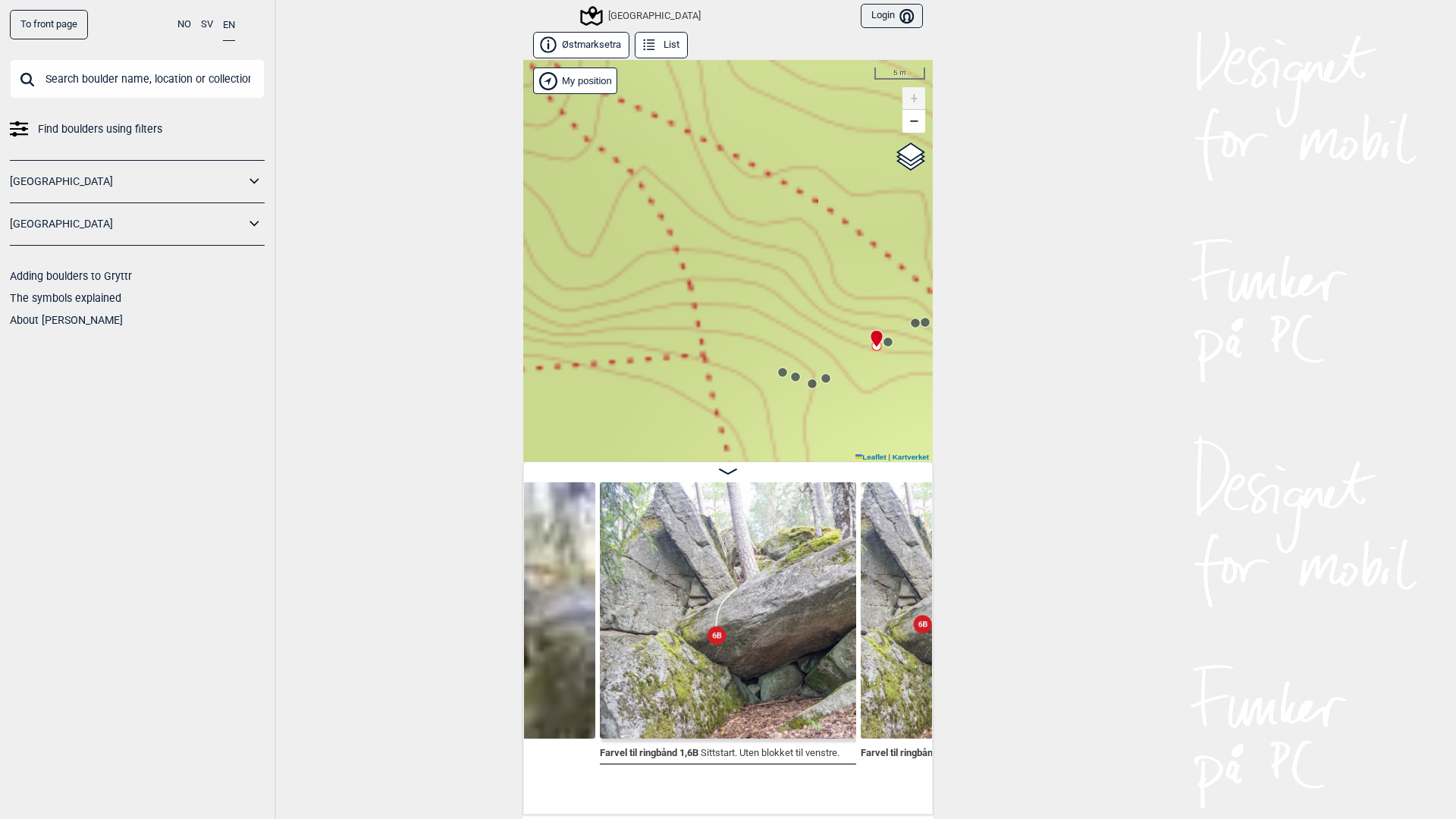 drag, startPoint x: 693, startPoint y: 381, endPoint x: 865, endPoint y: 350, distance: 174.77128 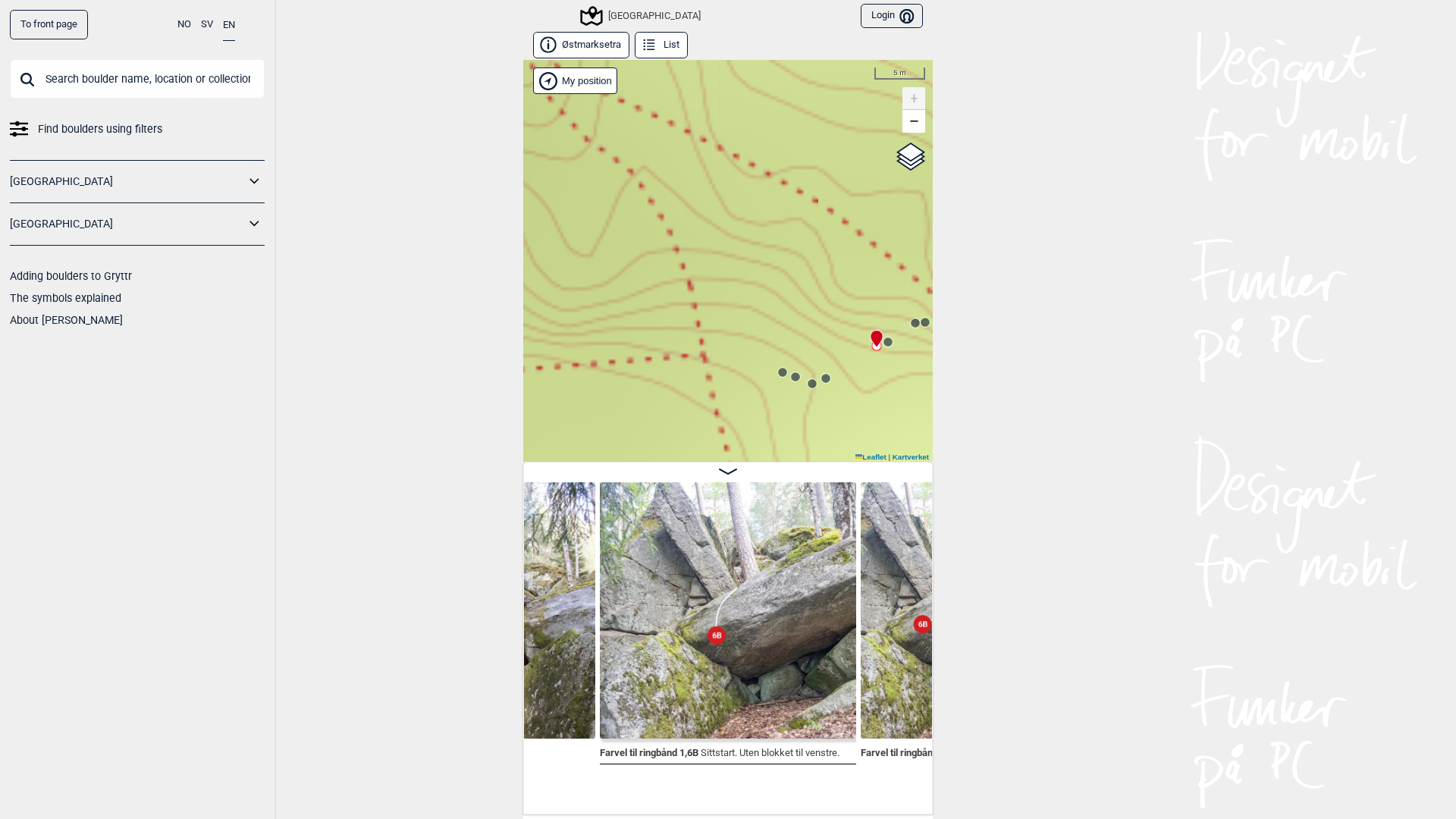click at bounding box center [874, 332] 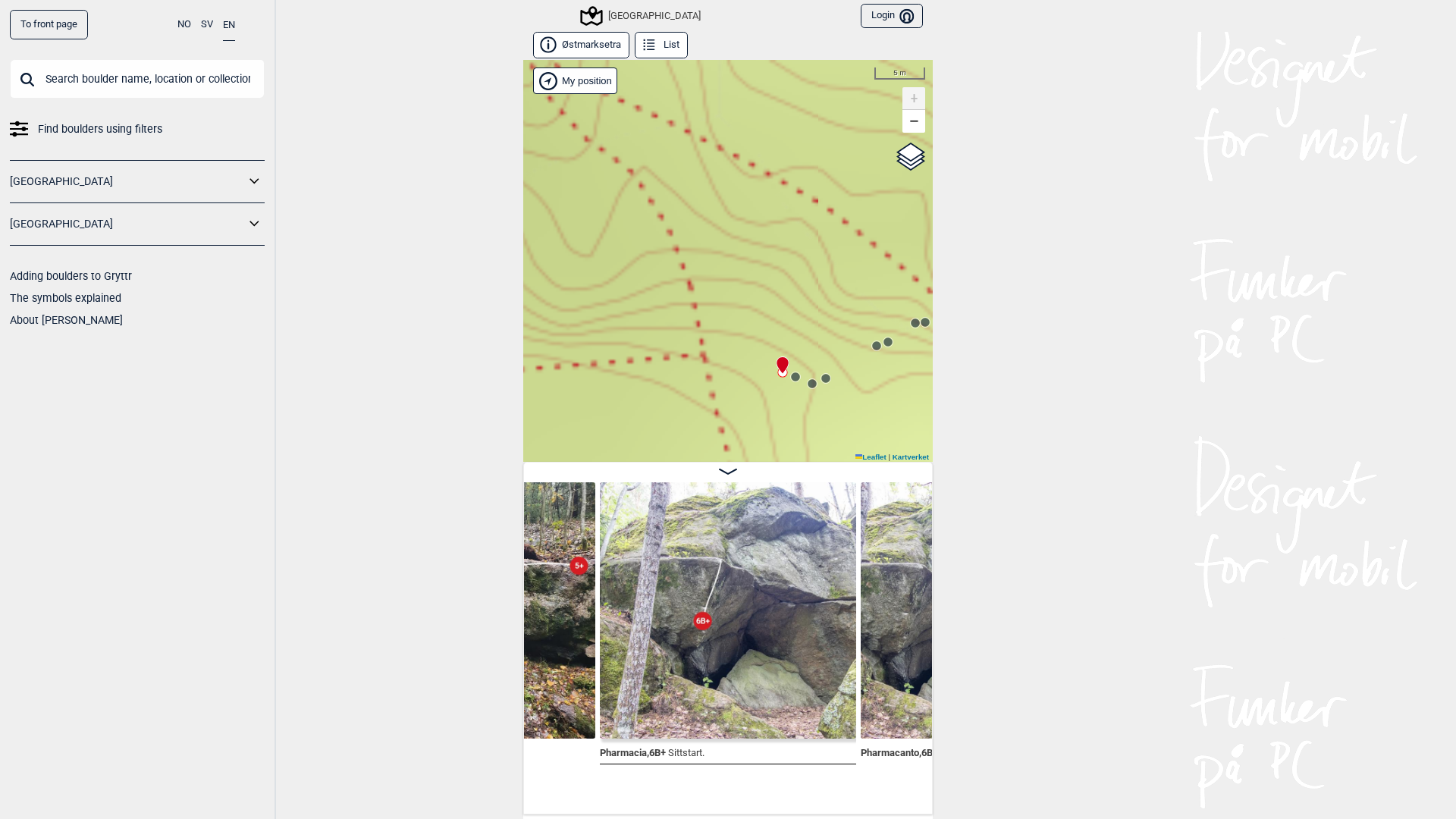 click 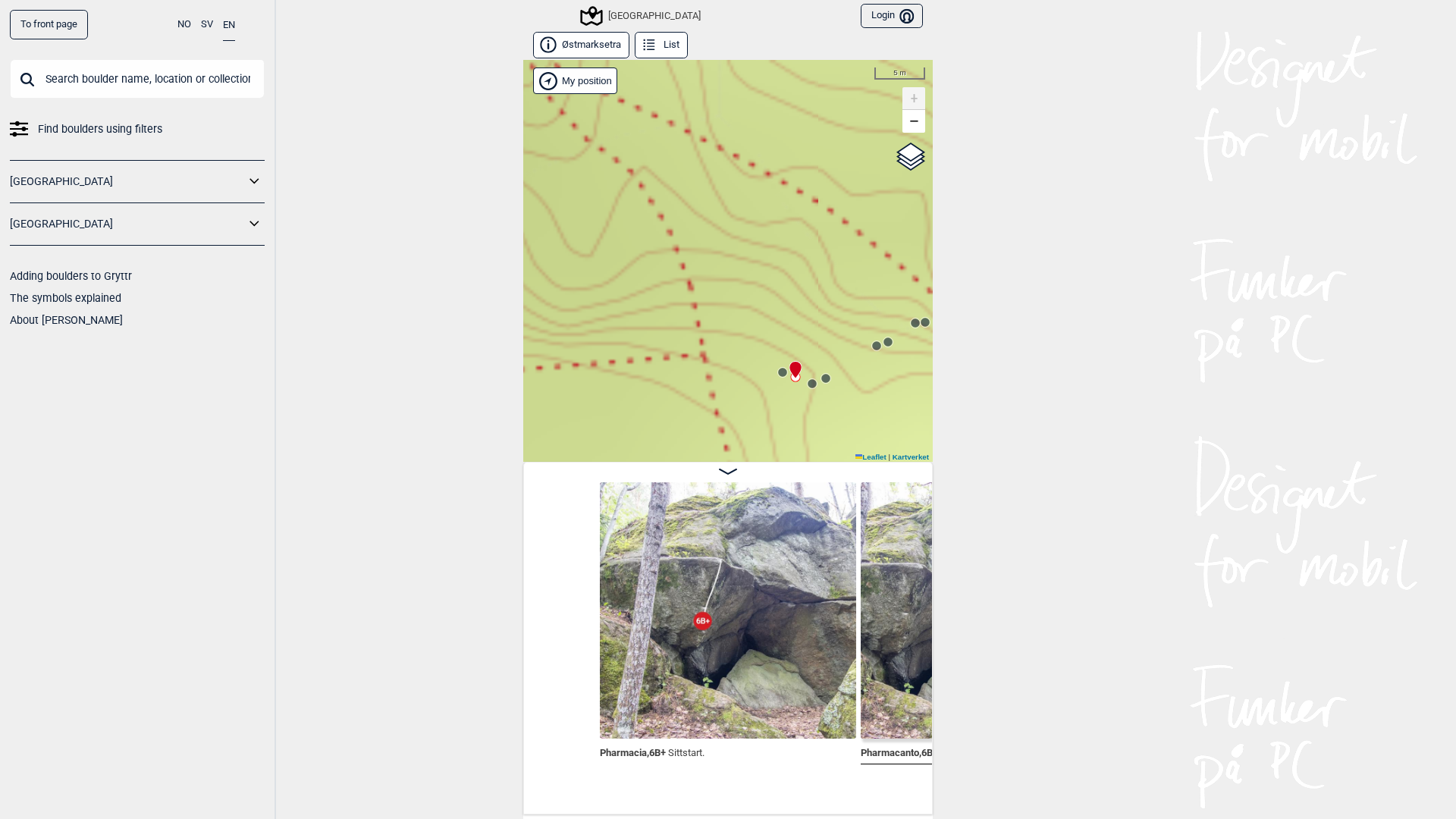 scroll, scrollTop: 0, scrollLeft: 6618, axis: horizontal 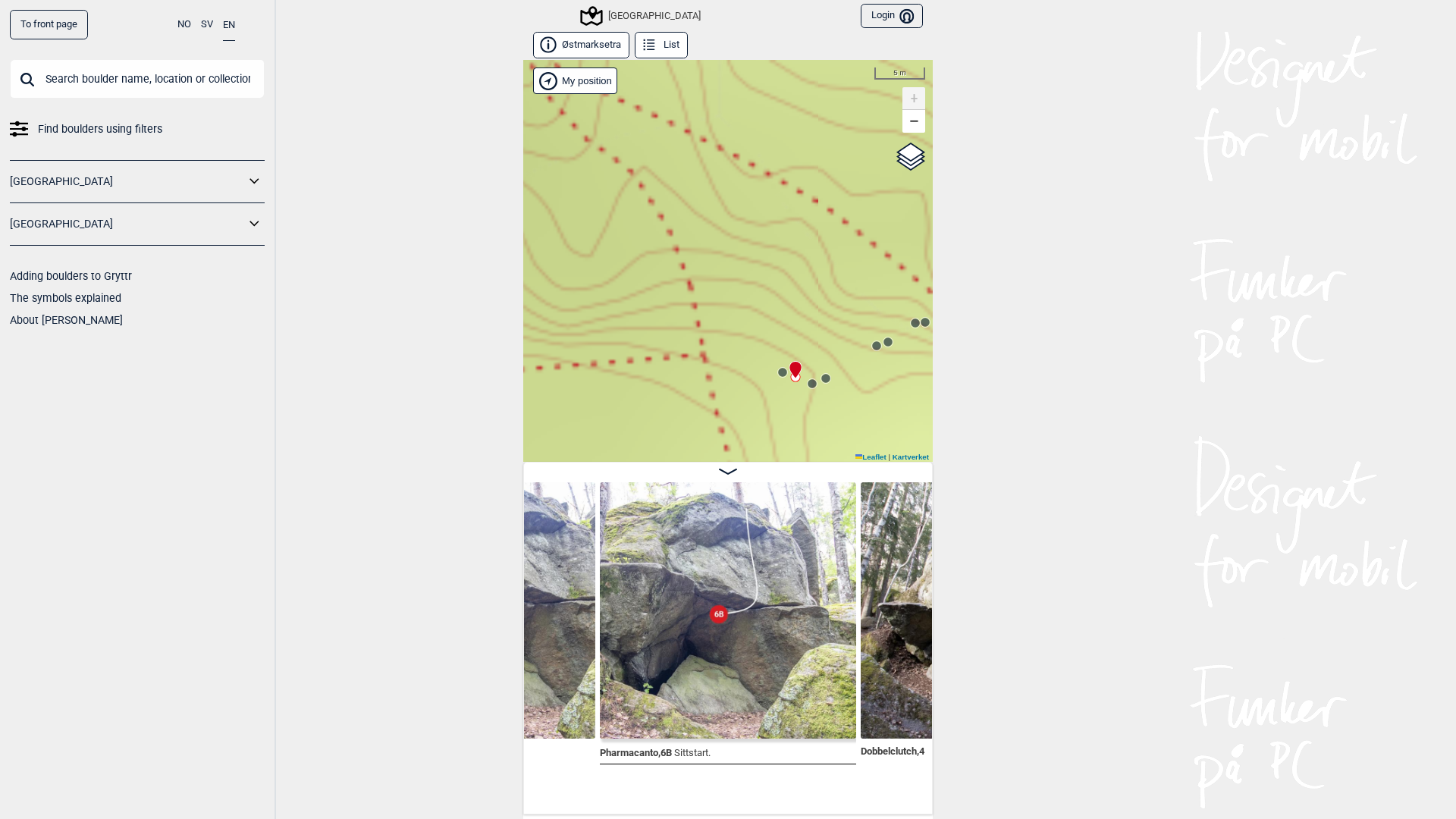 click 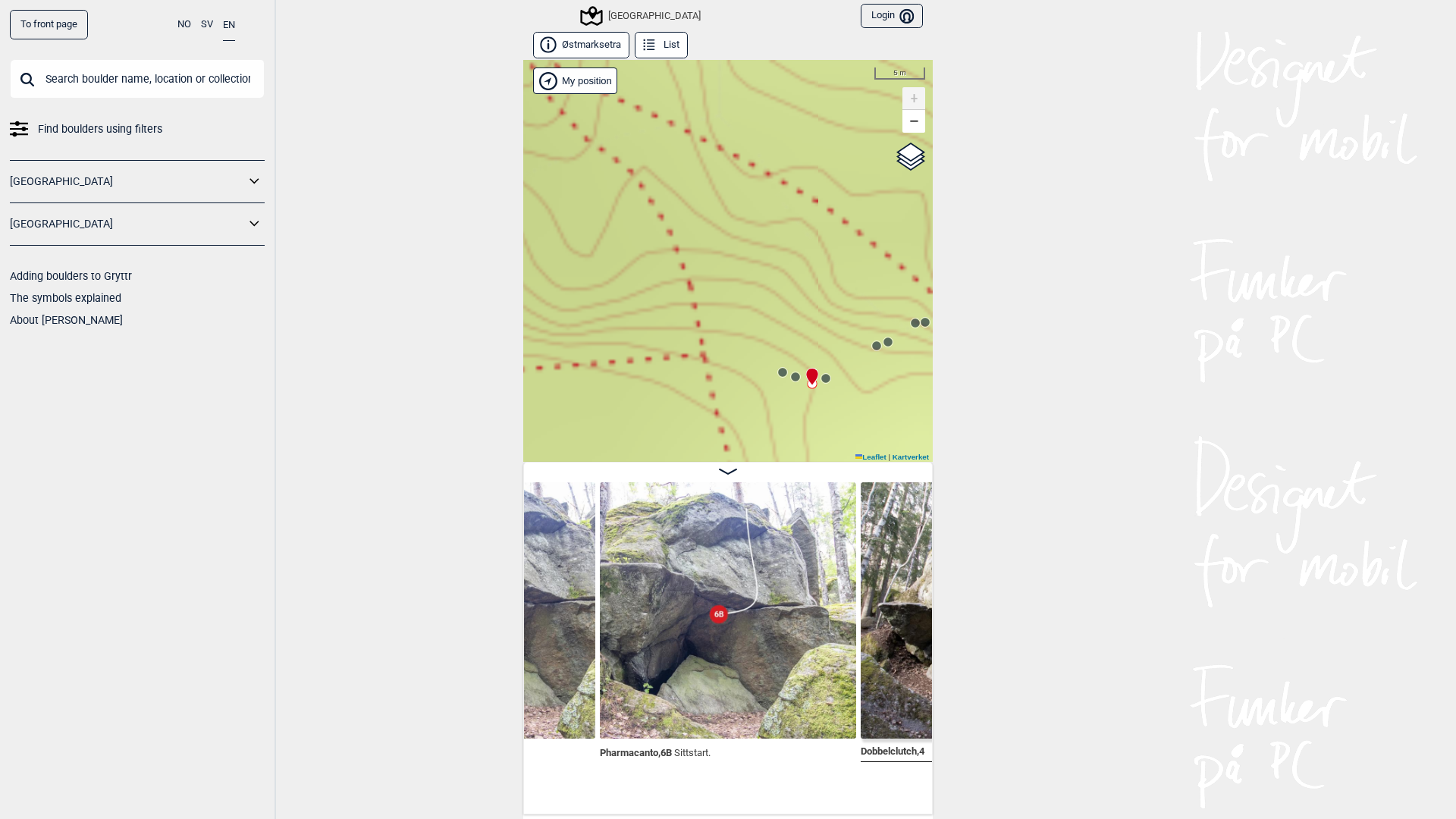 scroll, scrollTop: 0, scrollLeft: 6879, axis: horizontal 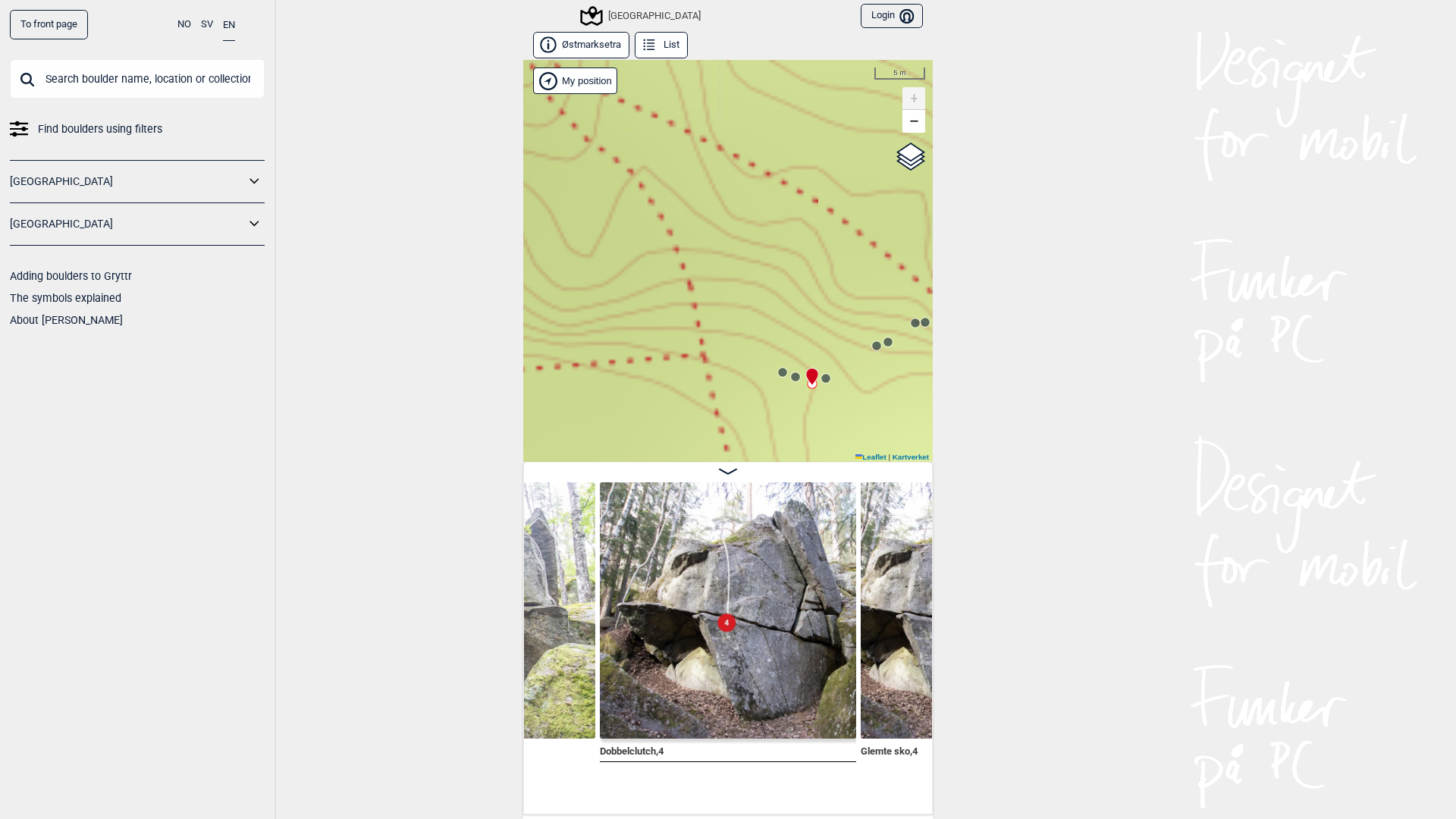 click 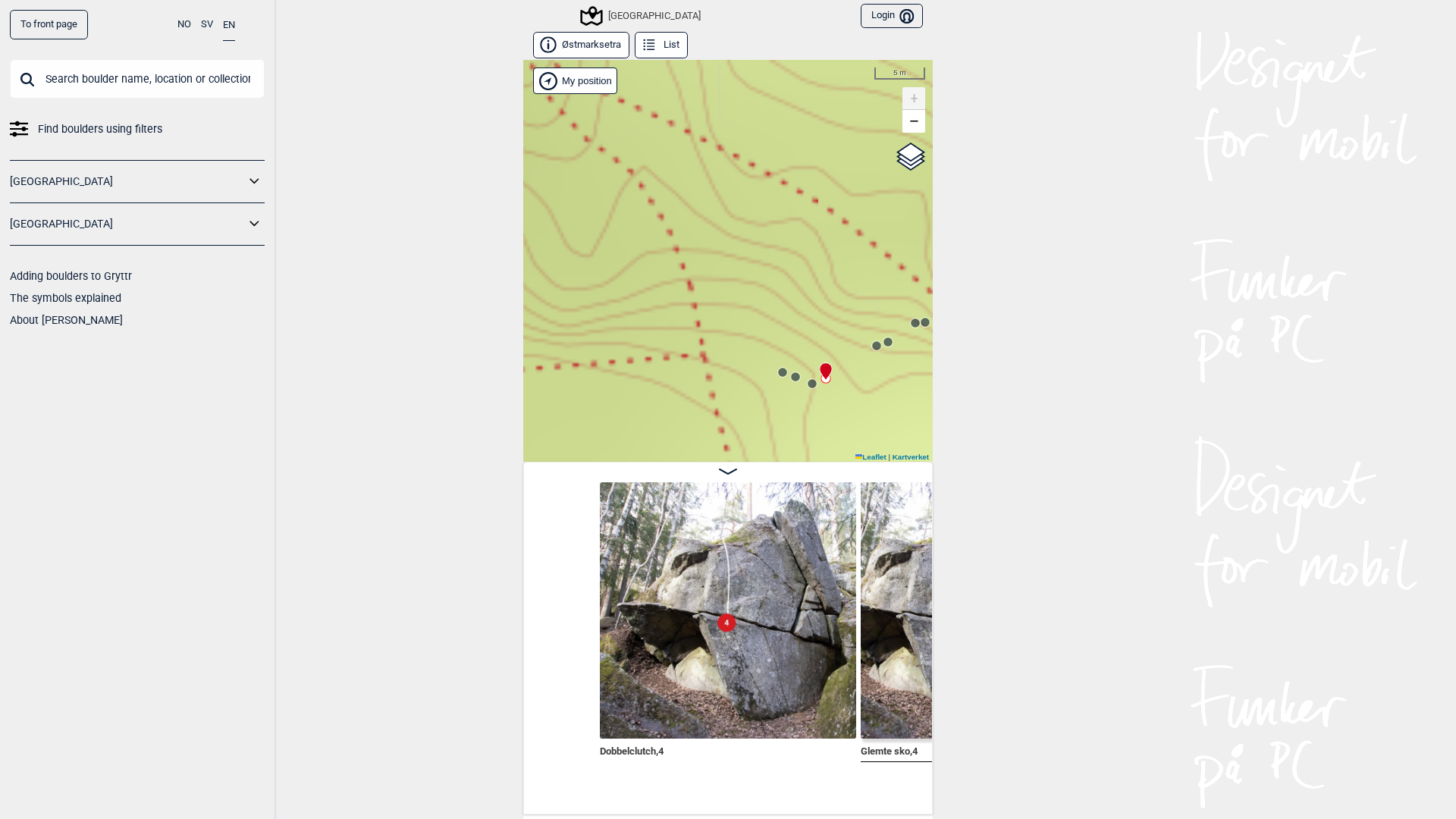 scroll, scrollTop: 0, scrollLeft: 7140, axis: horizontal 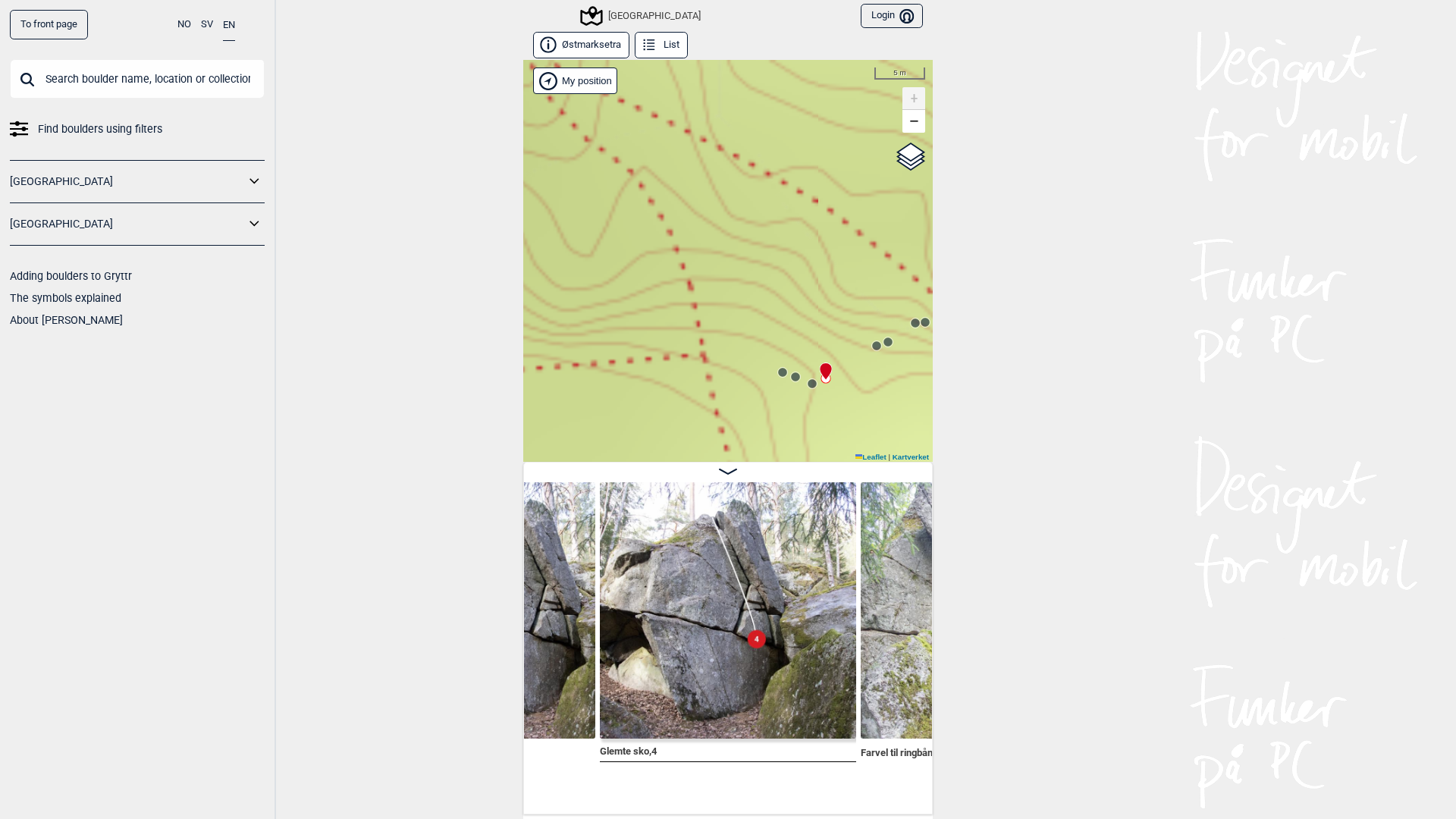 click 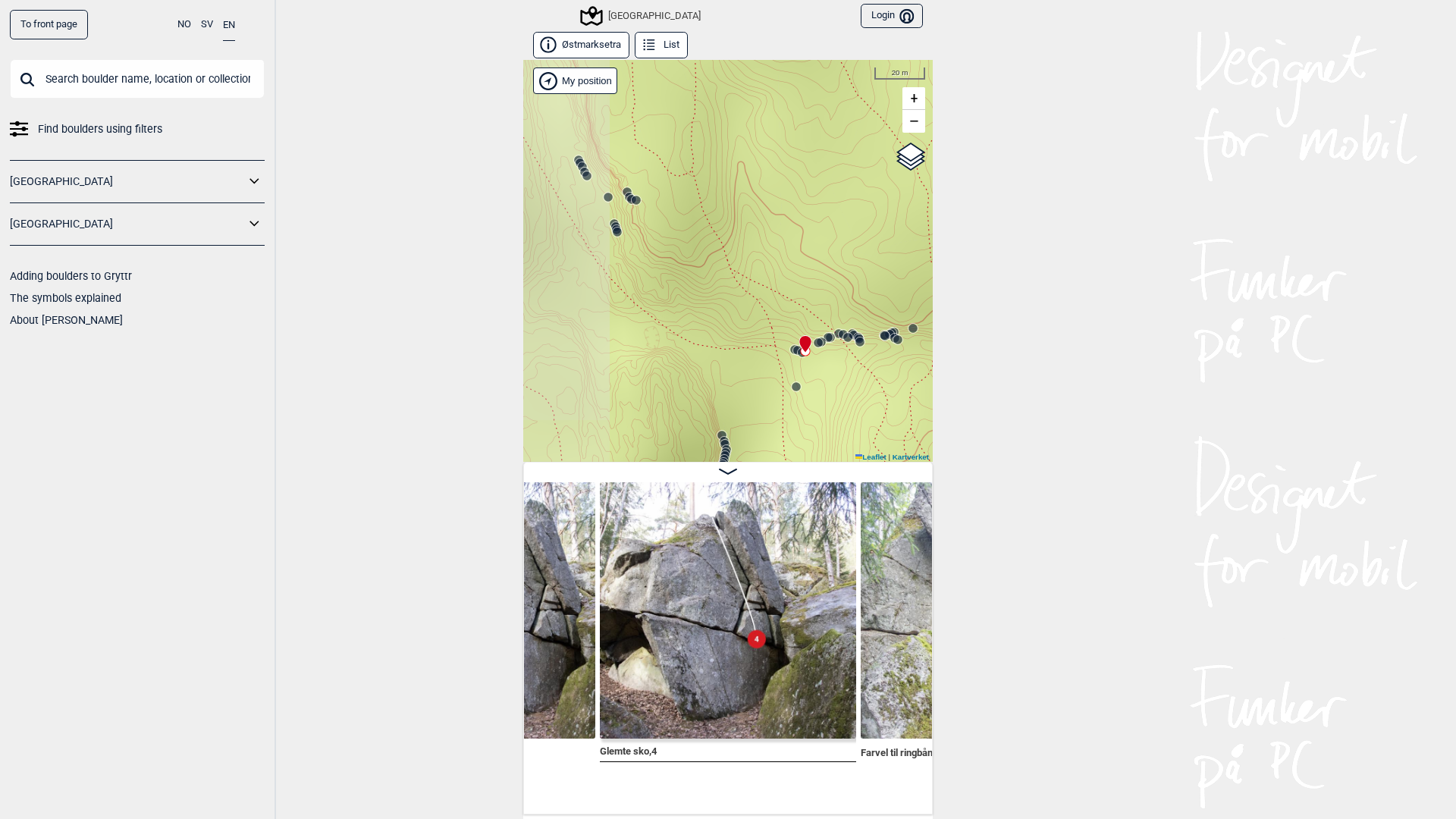 click on "Speidersteinen Barnehageveggen Cowboyveggen Bølerveggen [GEOGRAPHIC_DATA]" at bounding box center (728, 261) 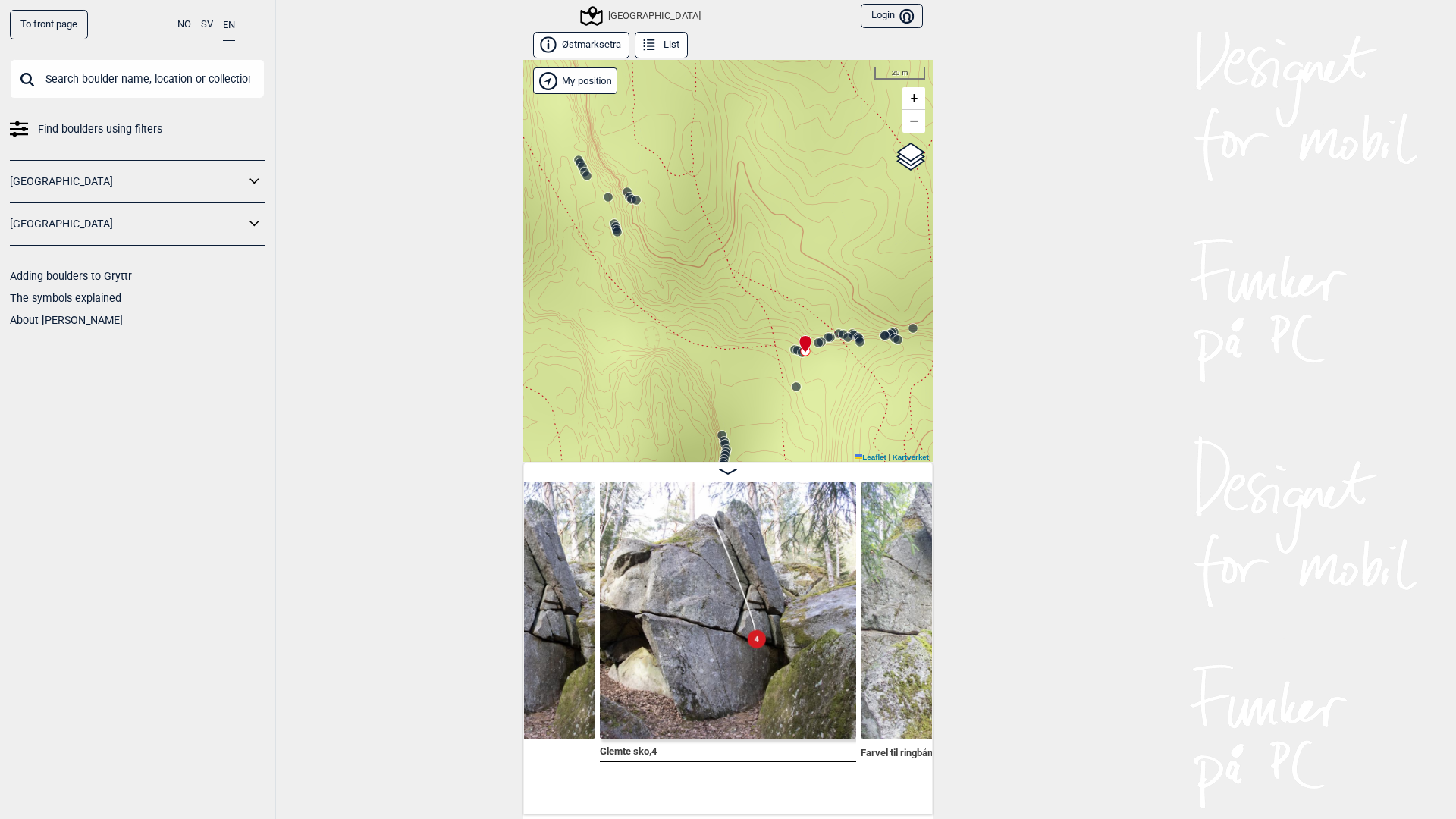 click 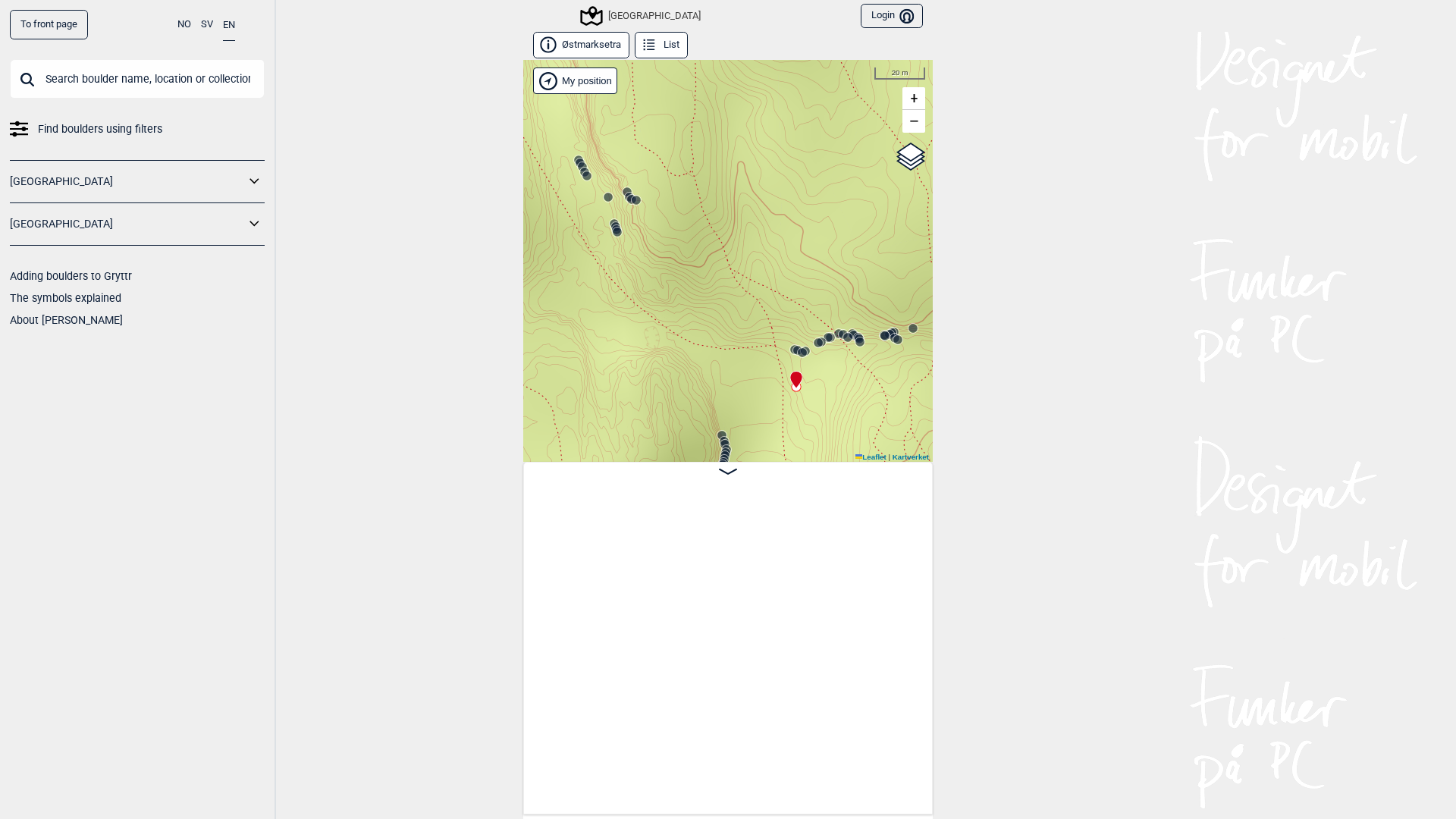 scroll, scrollTop: 0, scrollLeft: 6096, axis: horizontal 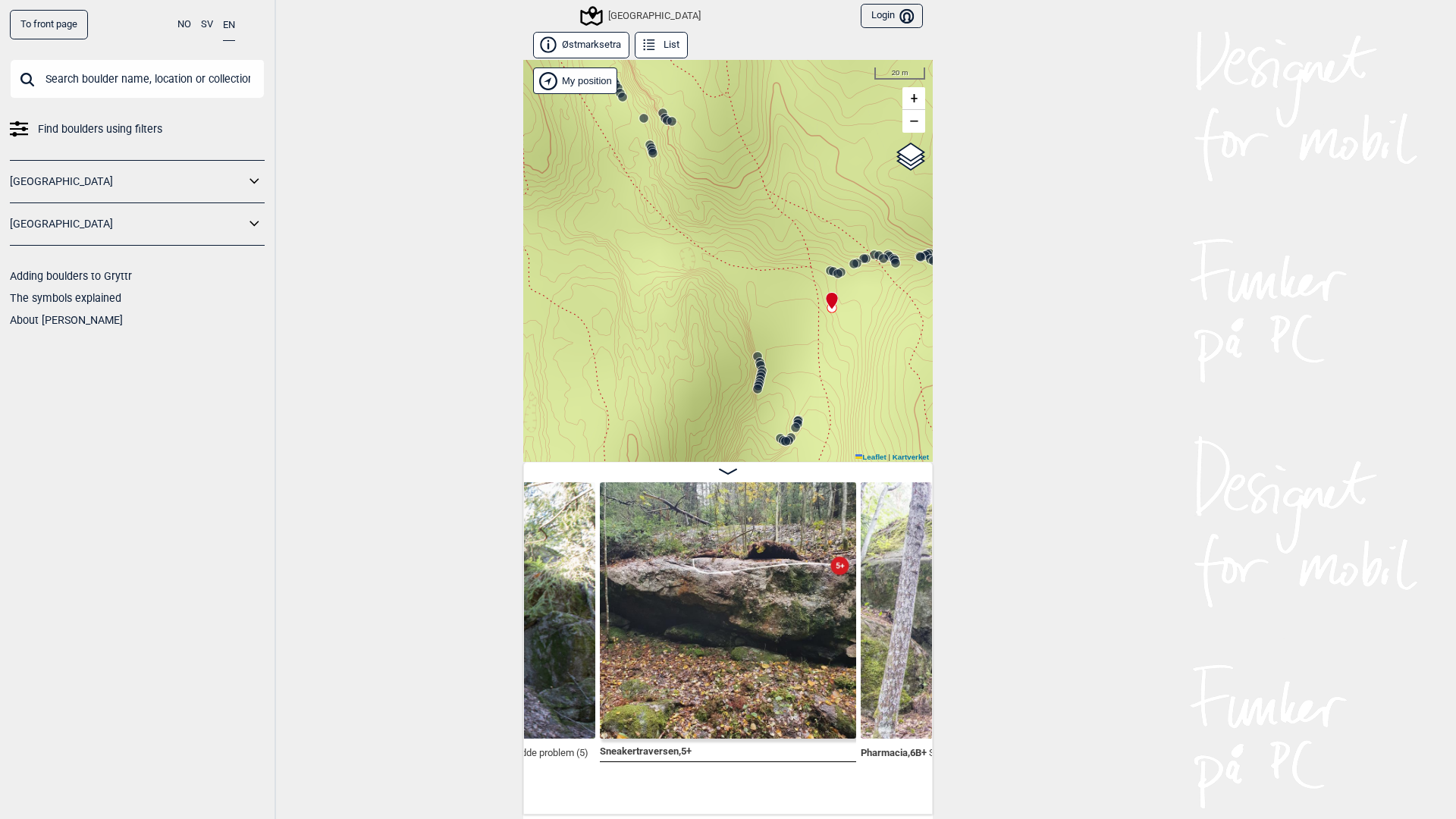 drag, startPoint x: 780, startPoint y: 396, endPoint x: 843, endPoint y: 276, distance: 135.53228 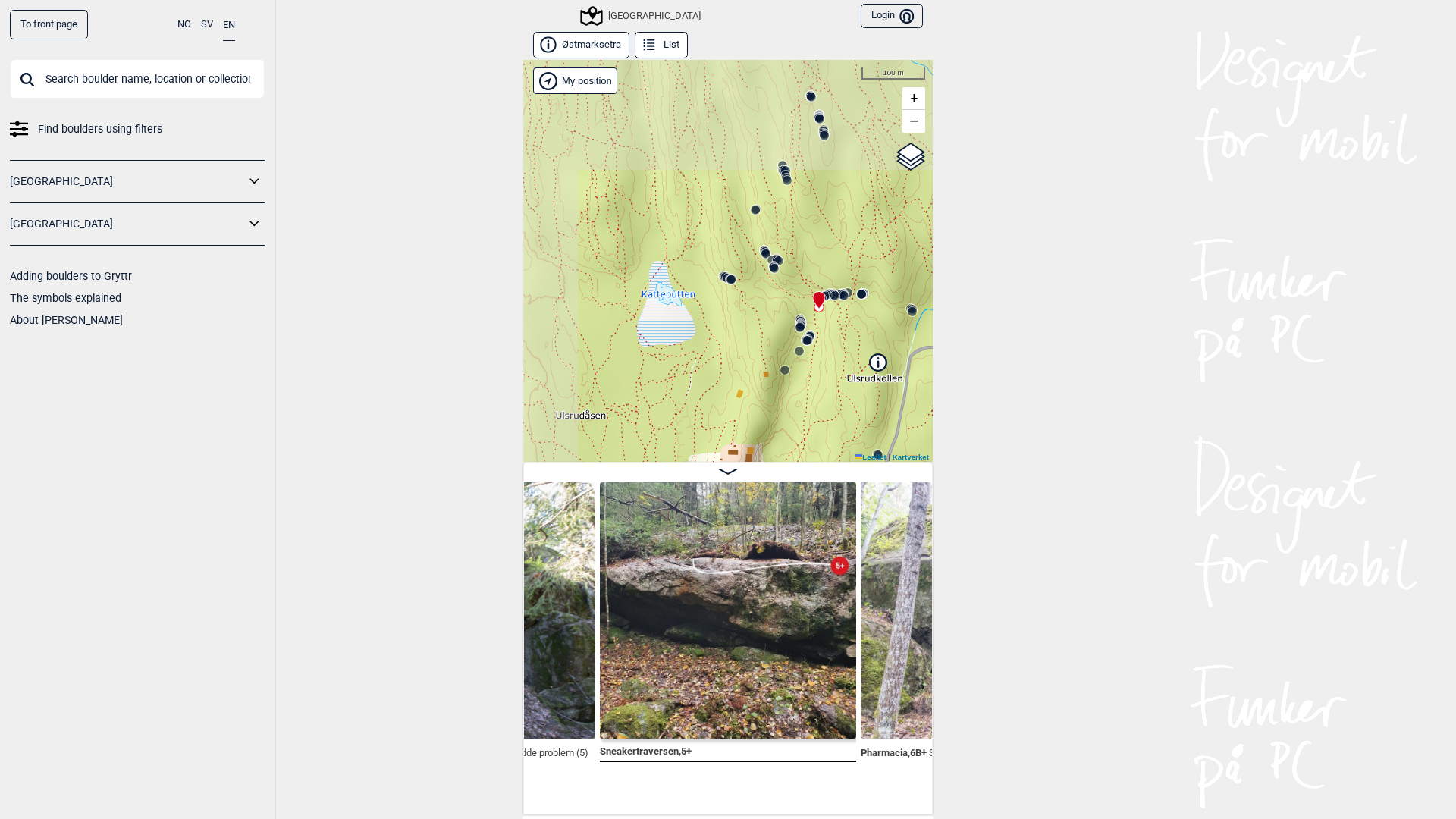 drag, startPoint x: 821, startPoint y: 341, endPoint x: 752, endPoint y: 331, distance: 69.720872 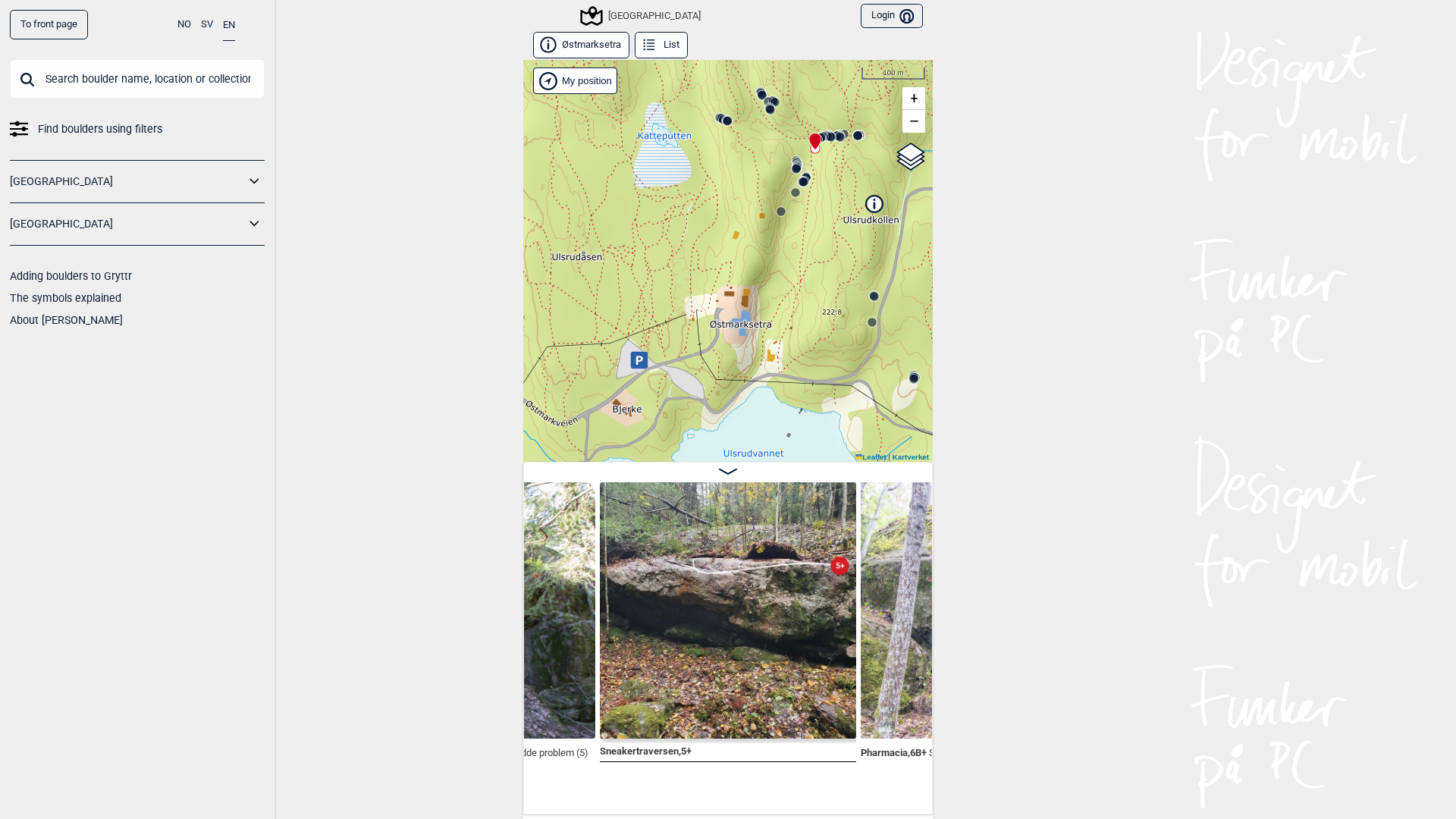drag, startPoint x: 754, startPoint y: 318, endPoint x: 801, endPoint y: 195, distance: 131.67384 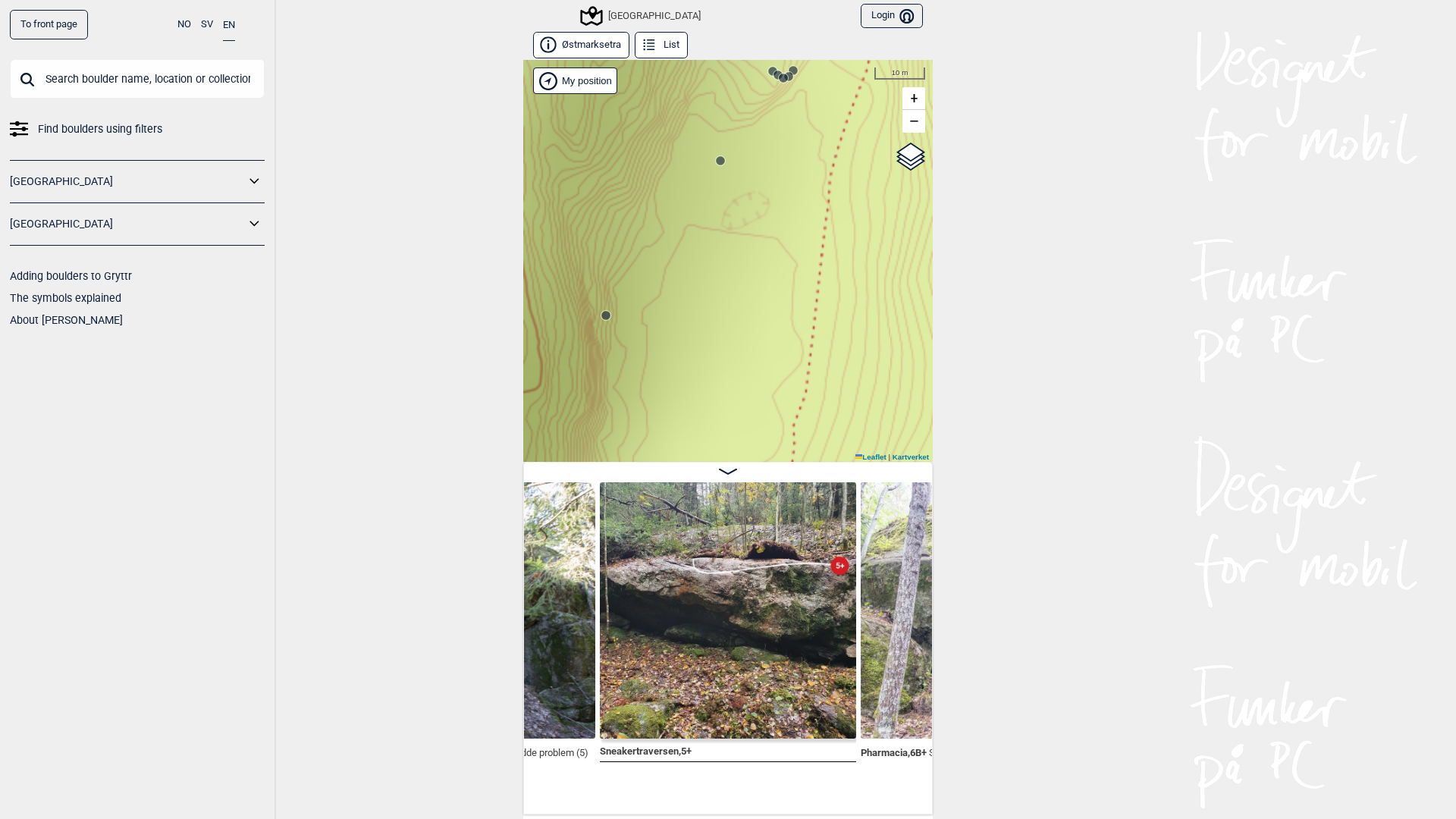 drag, startPoint x: 763, startPoint y: 195, endPoint x: 770, endPoint y: 275, distance: 80.305666 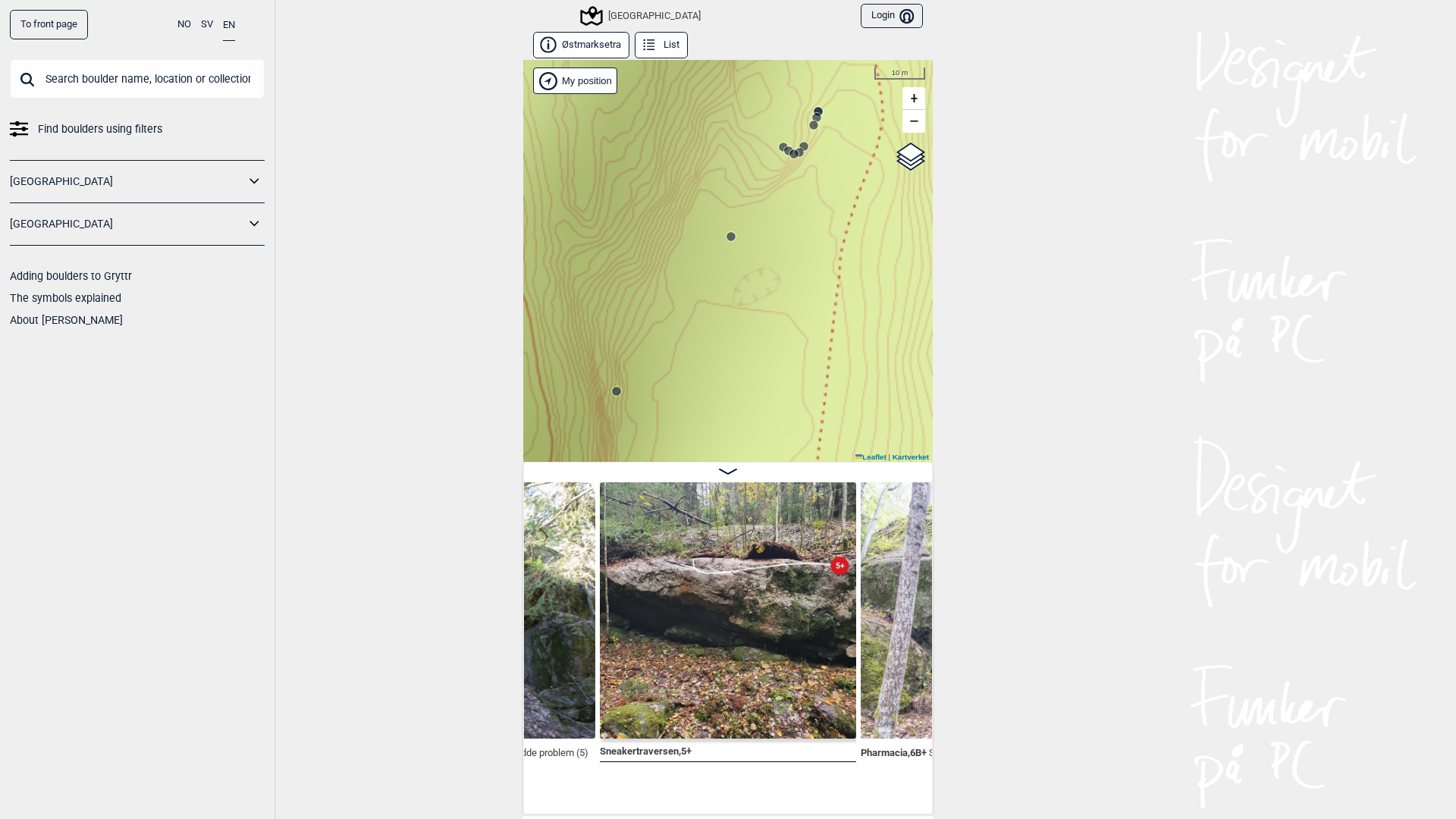 click 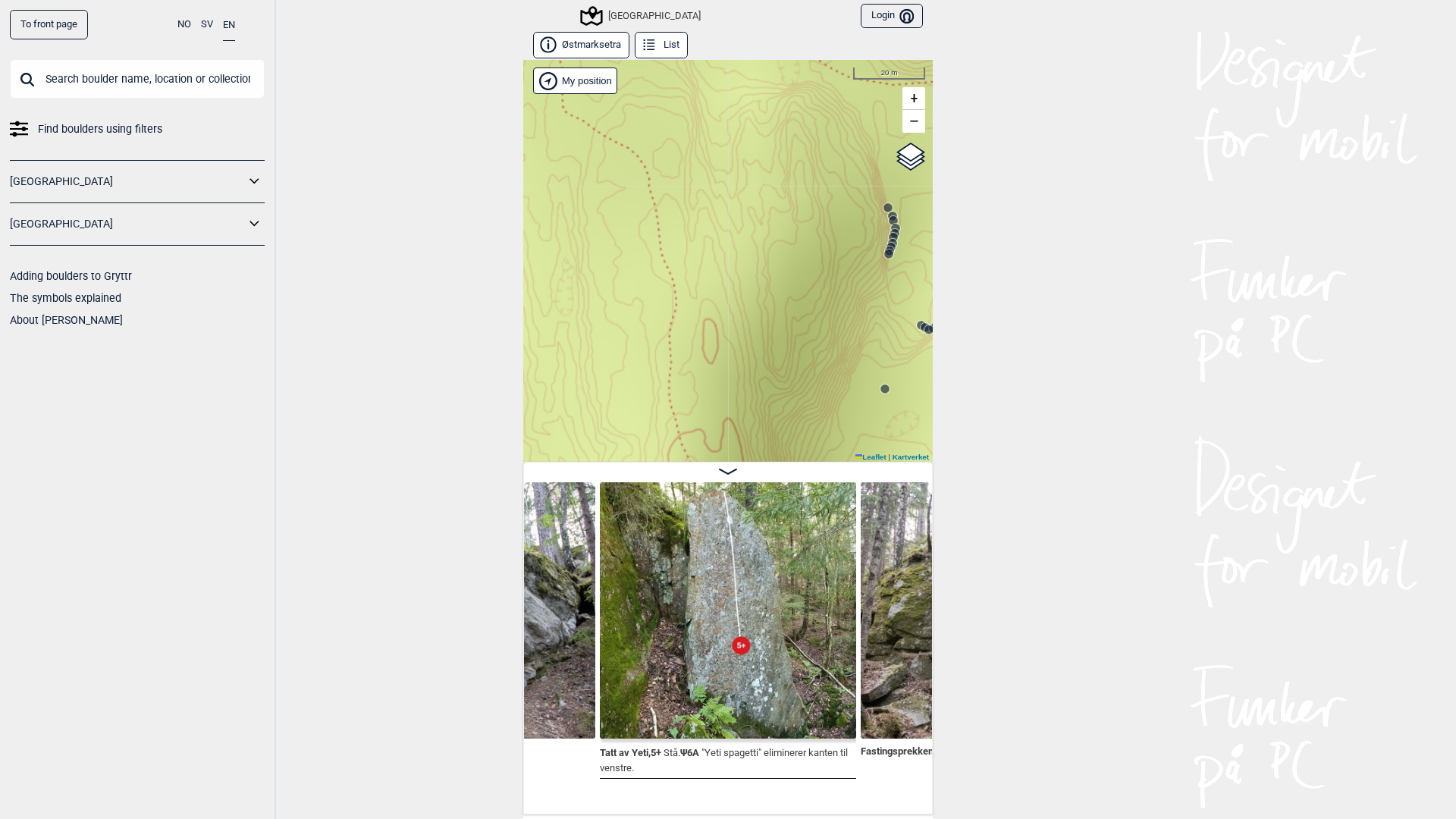 drag, startPoint x: 794, startPoint y: 375, endPoint x: 826, endPoint y: 0, distance: 376.36286 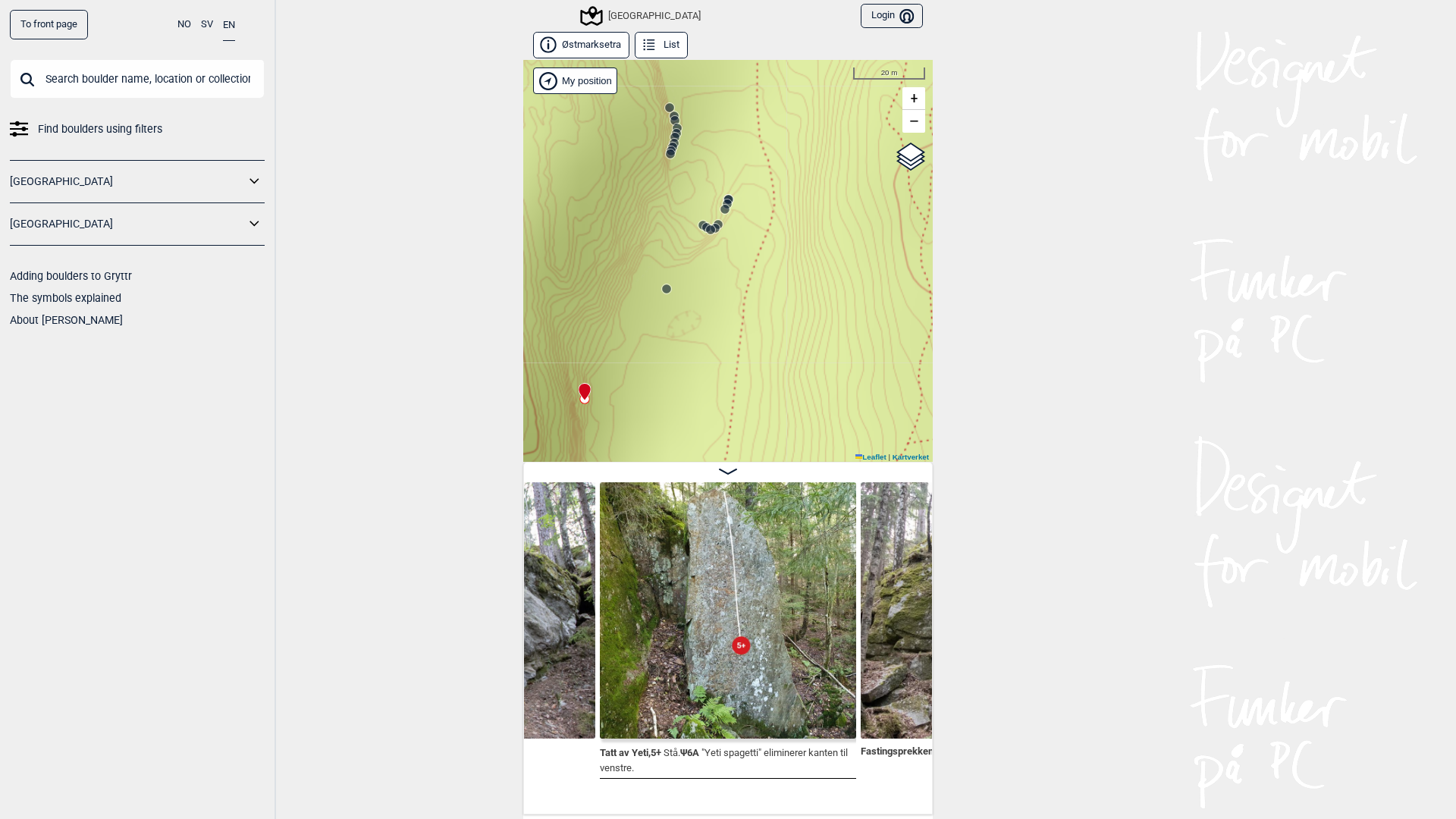 drag, startPoint x: 694, startPoint y: 149, endPoint x: 574, endPoint y: 133, distance: 121.06197 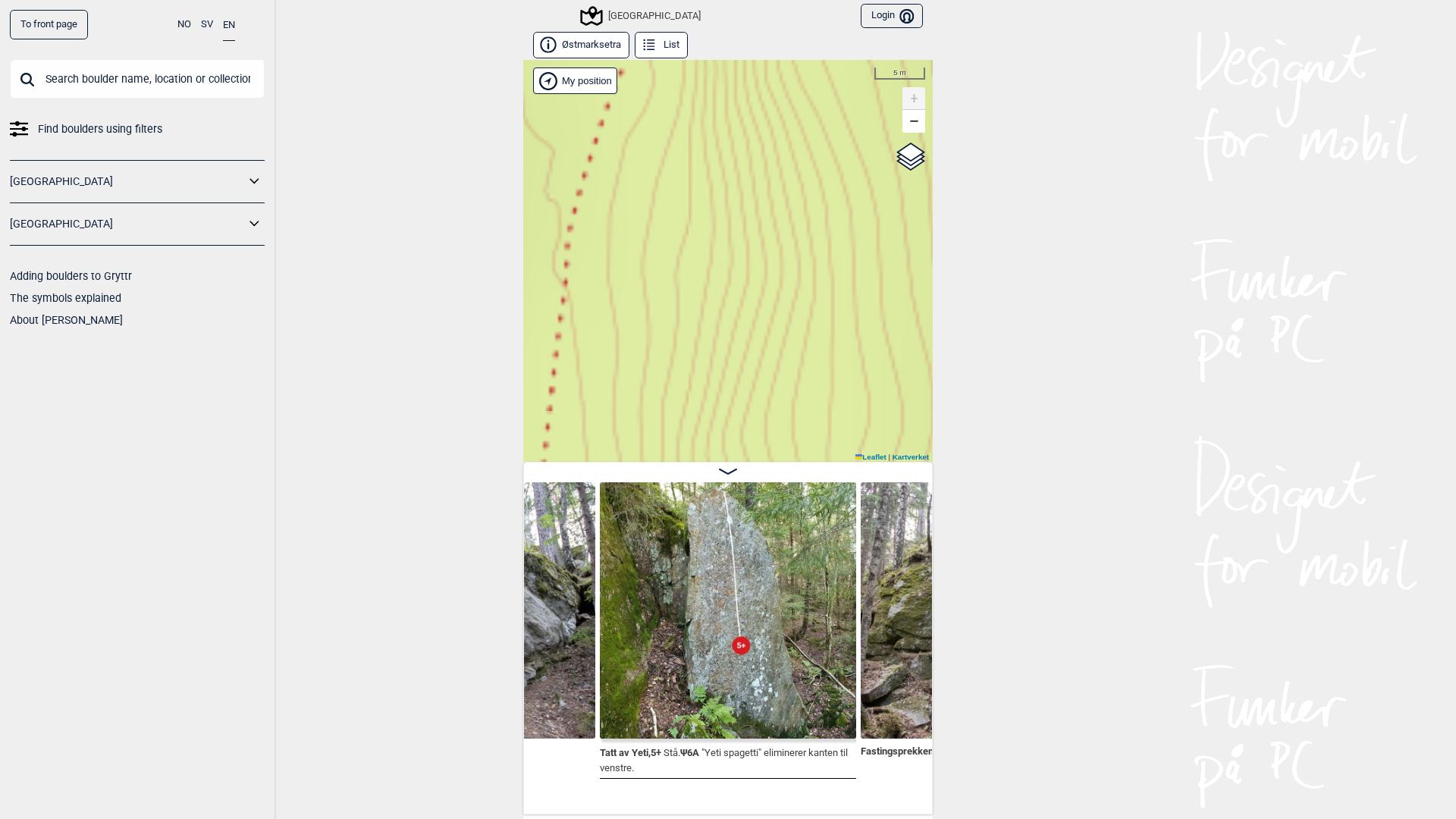 drag, startPoint x: 579, startPoint y: 254, endPoint x: 961, endPoint y: 307, distance: 385.6592 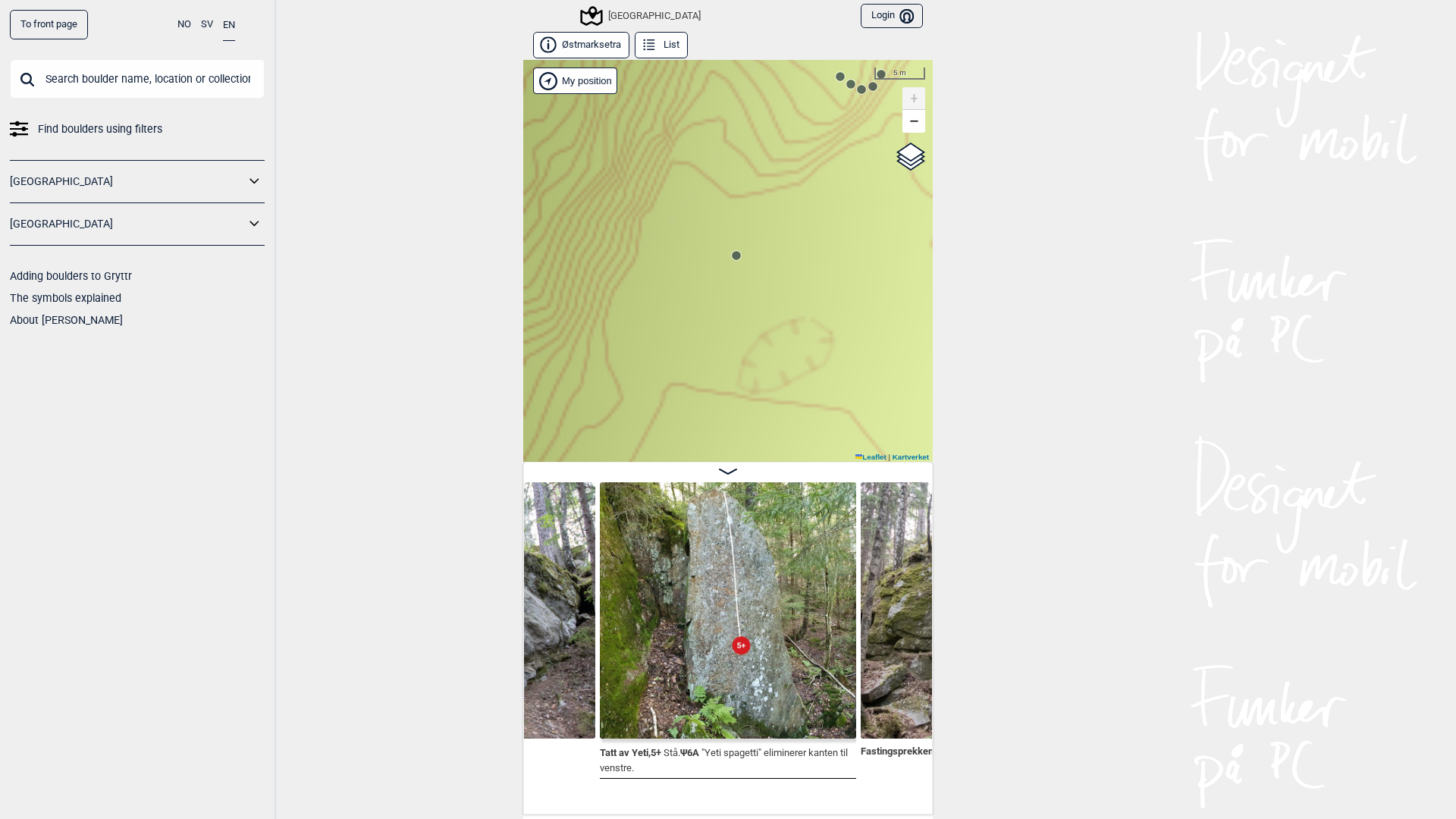 click 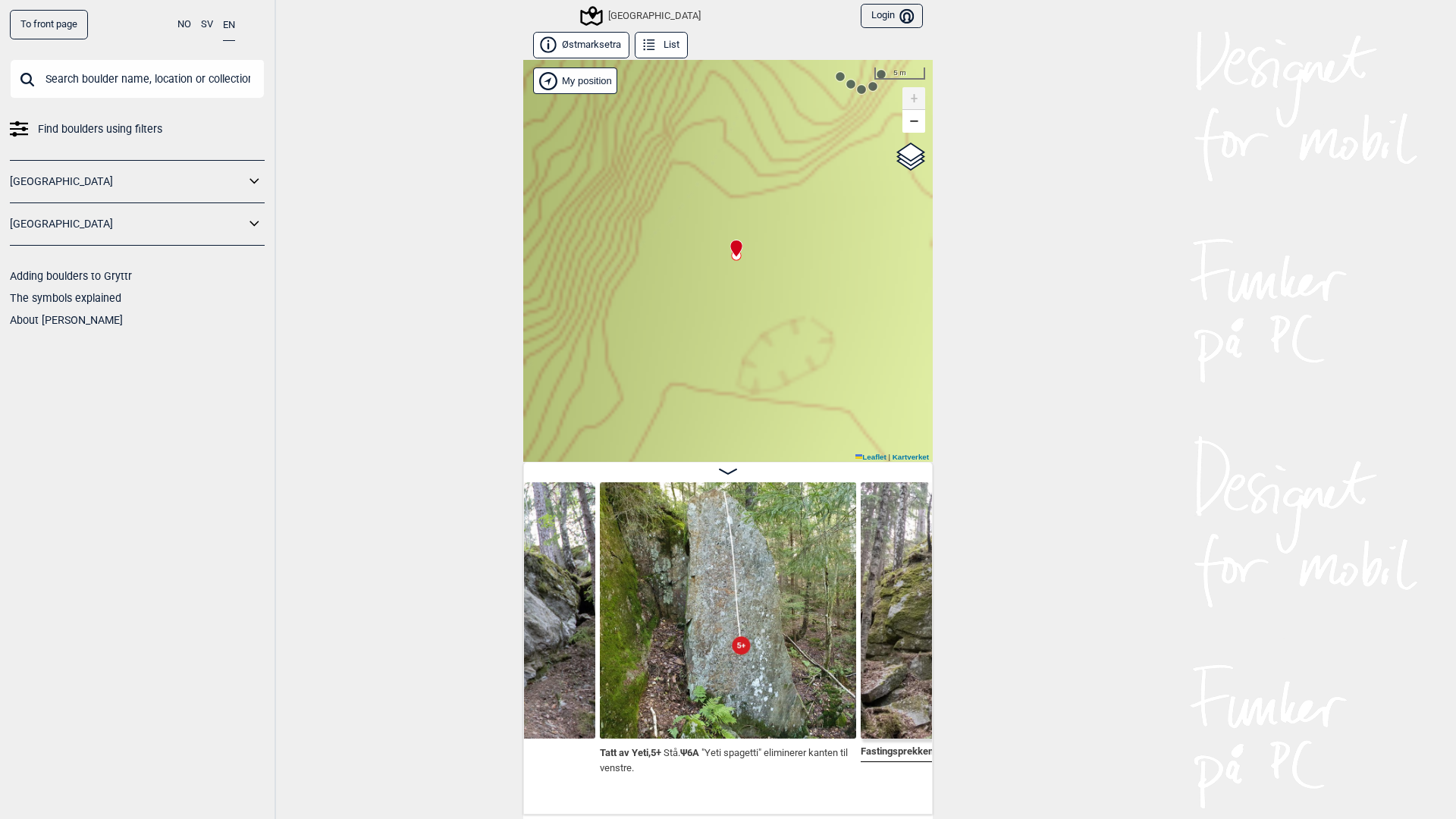 scroll, scrollTop: 0, scrollLeft: 3798, axis: horizontal 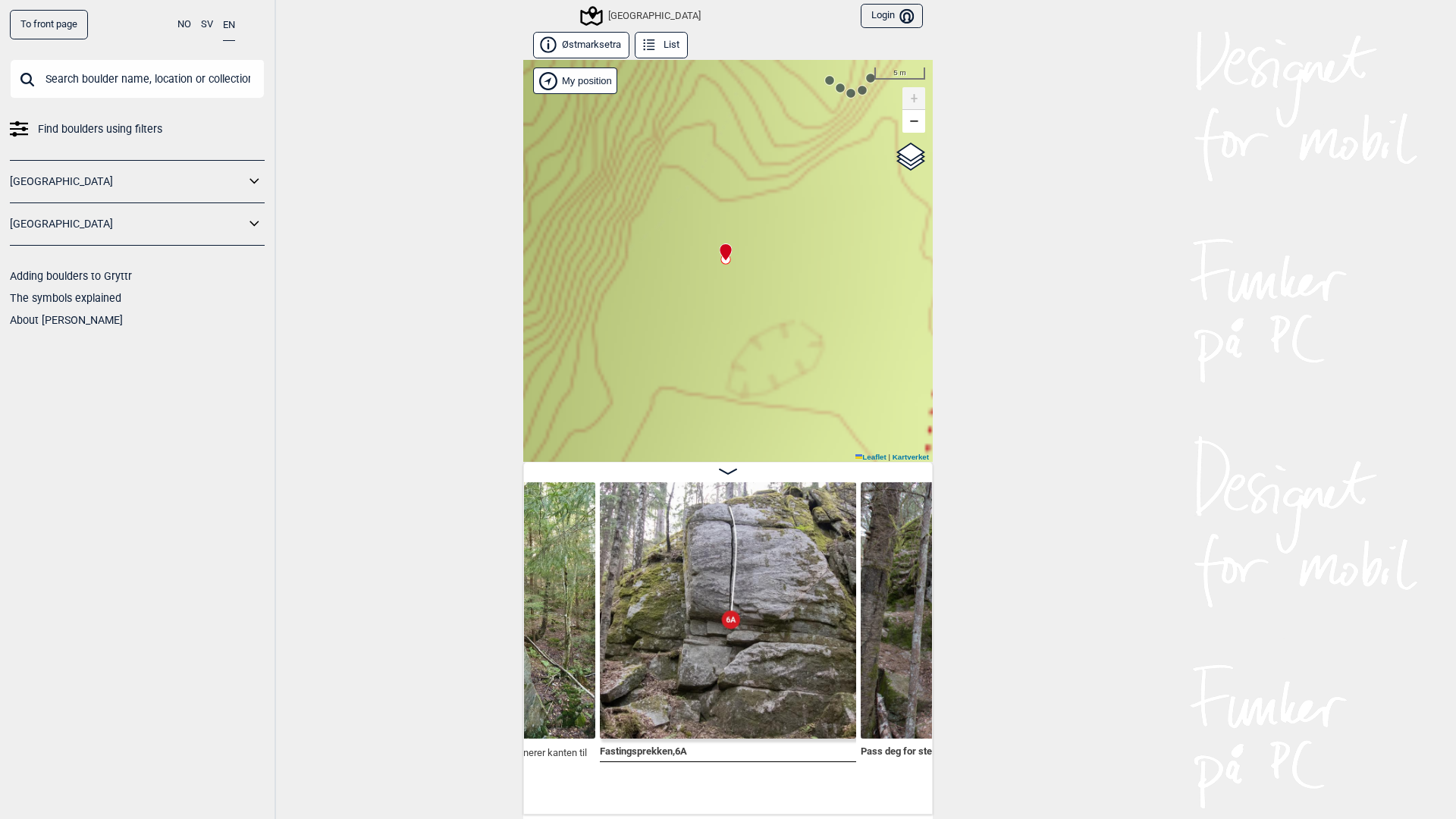 drag, startPoint x: 860, startPoint y: 263, endPoint x: 772, endPoint y: 347, distance: 121.65525 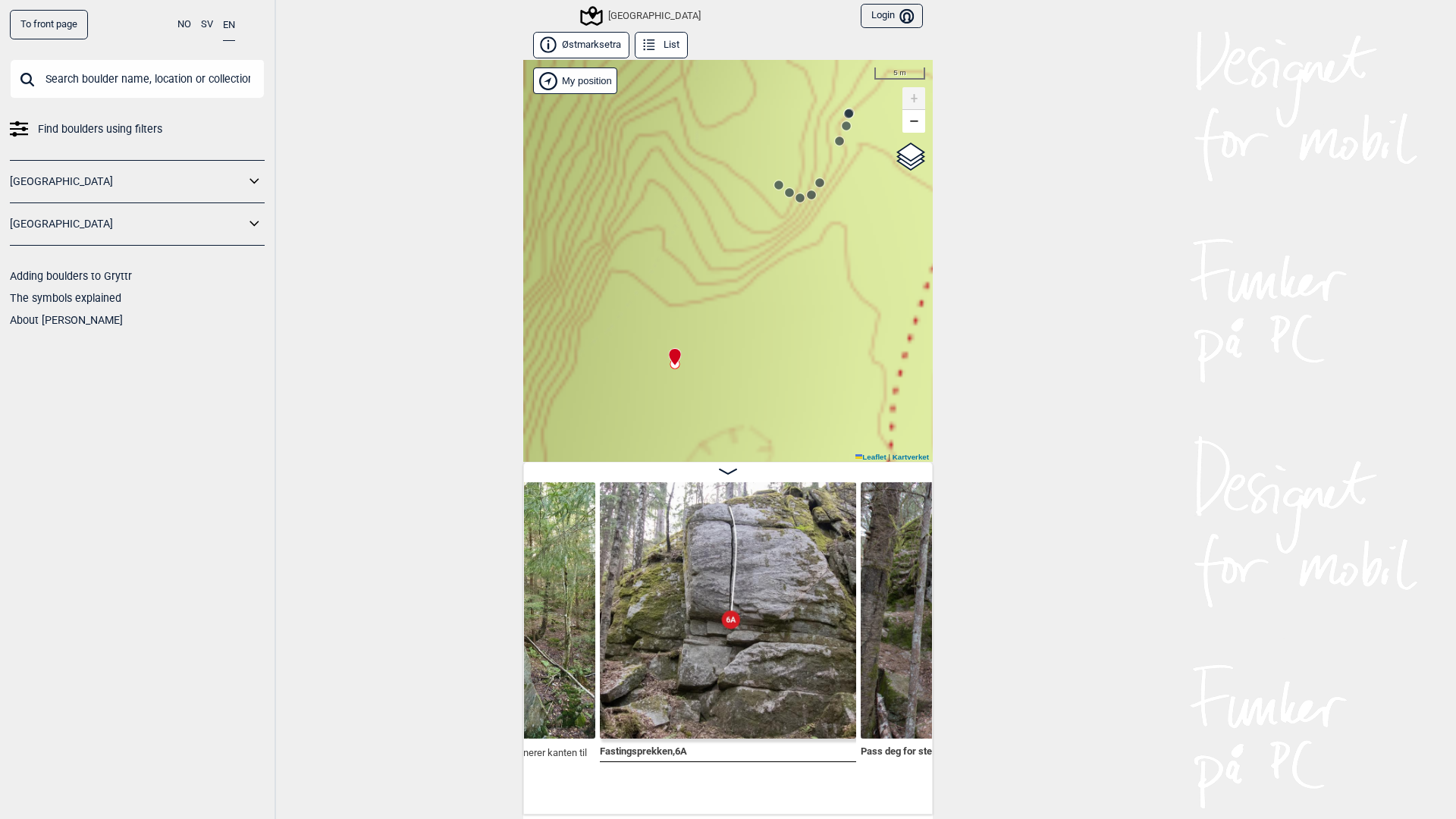 drag, startPoint x: 771, startPoint y: 256, endPoint x: 807, endPoint y: 287, distance: 47.507894 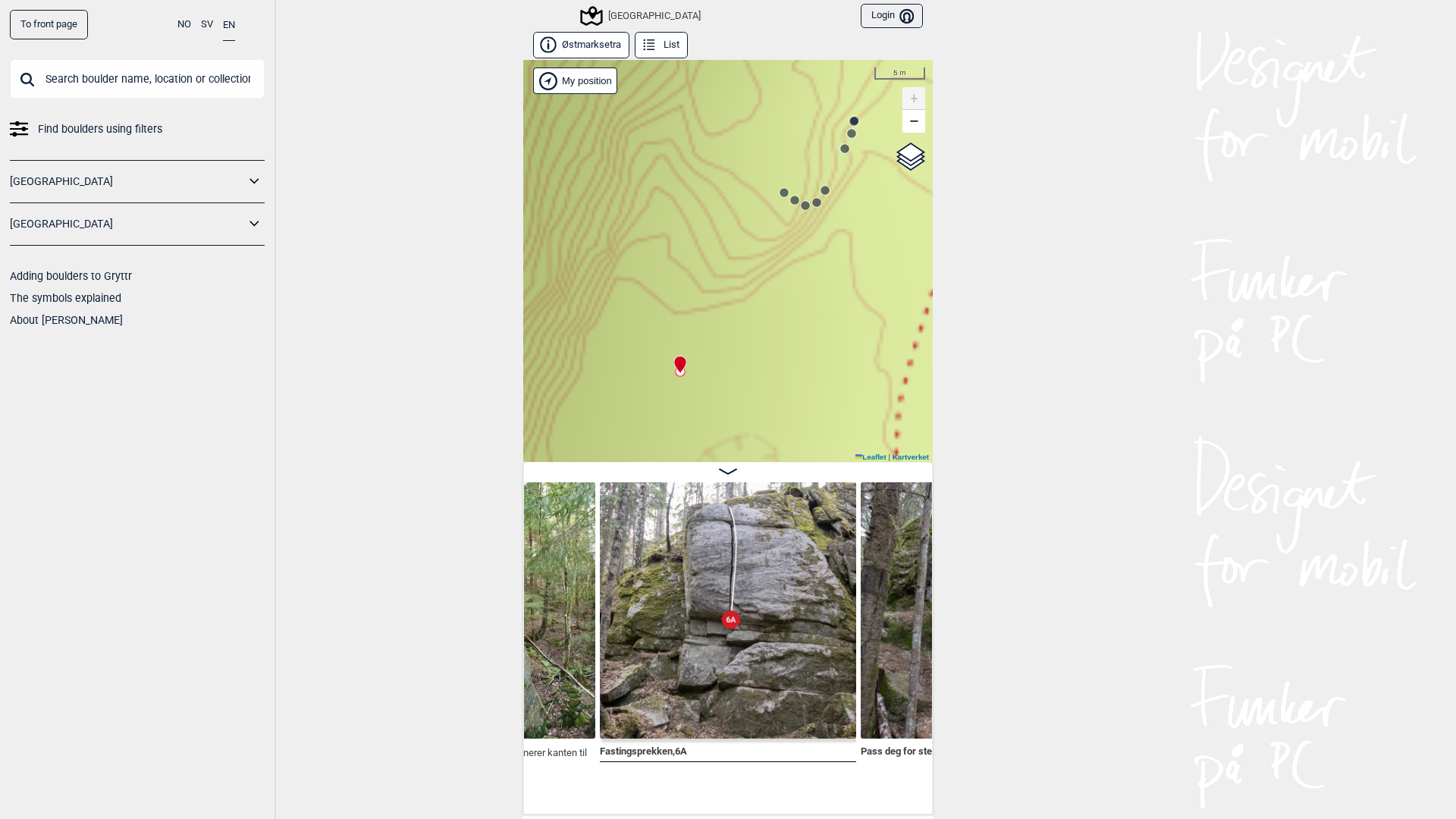 click 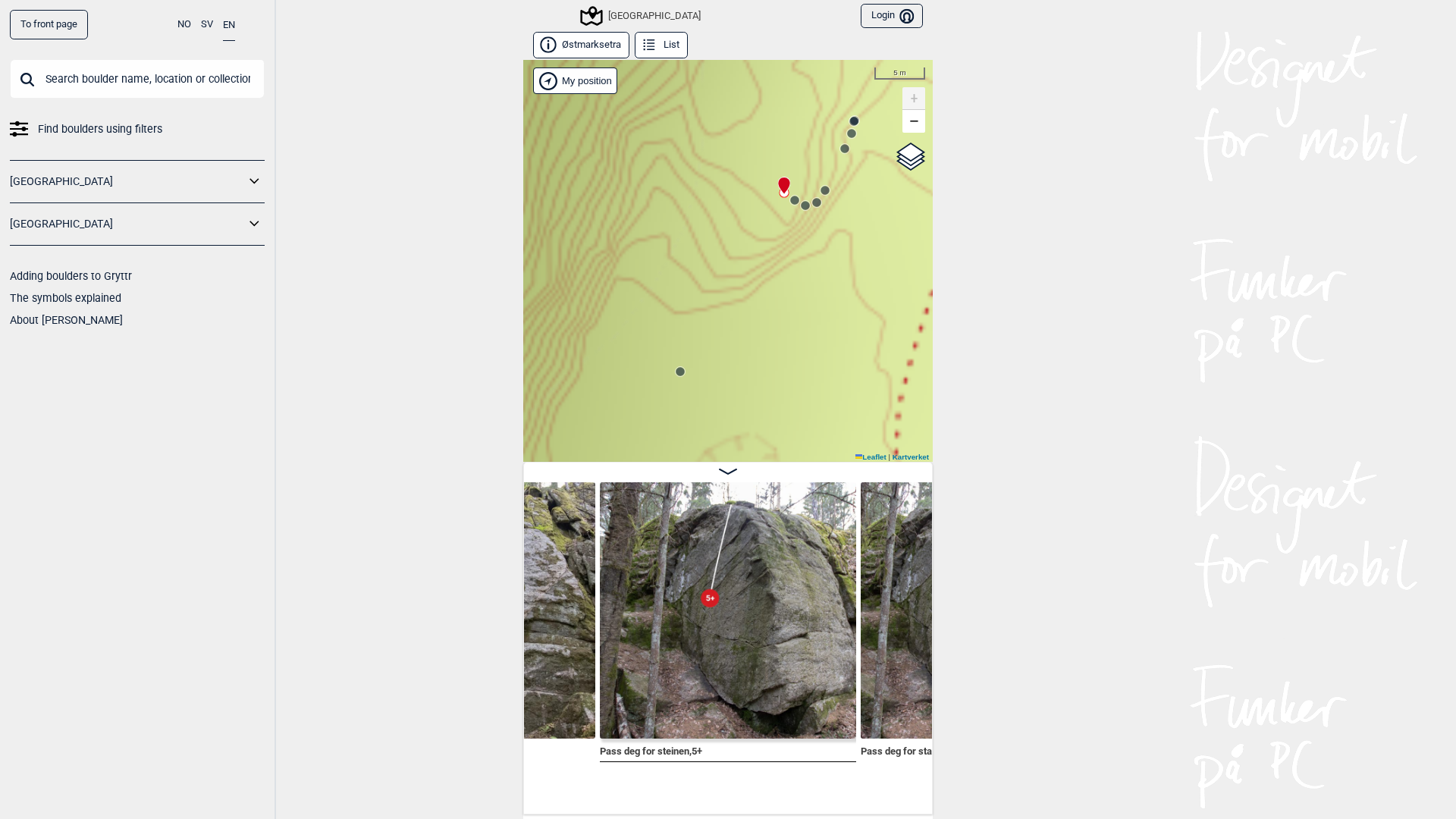 click 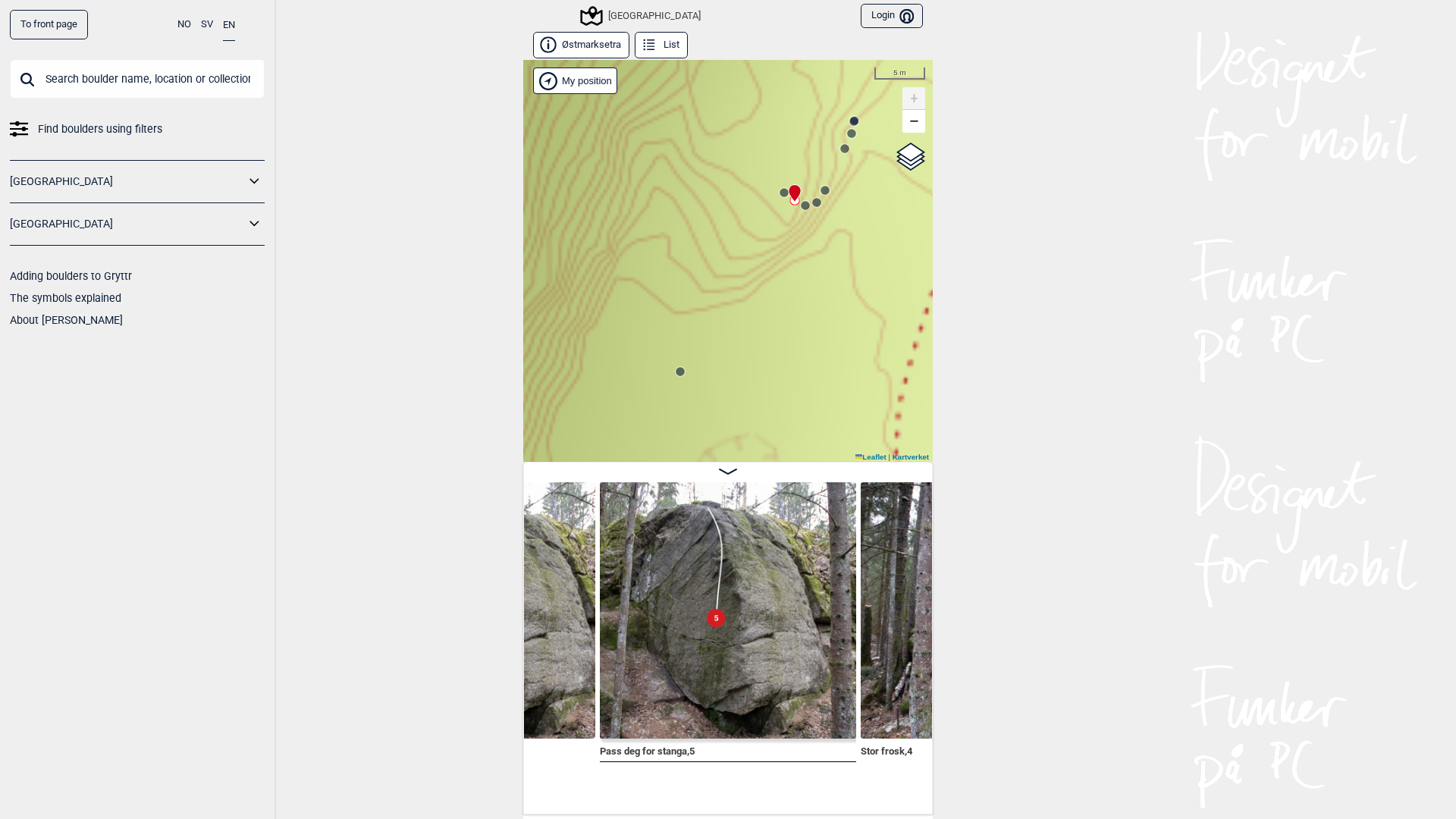 click at bounding box center (792, 187) 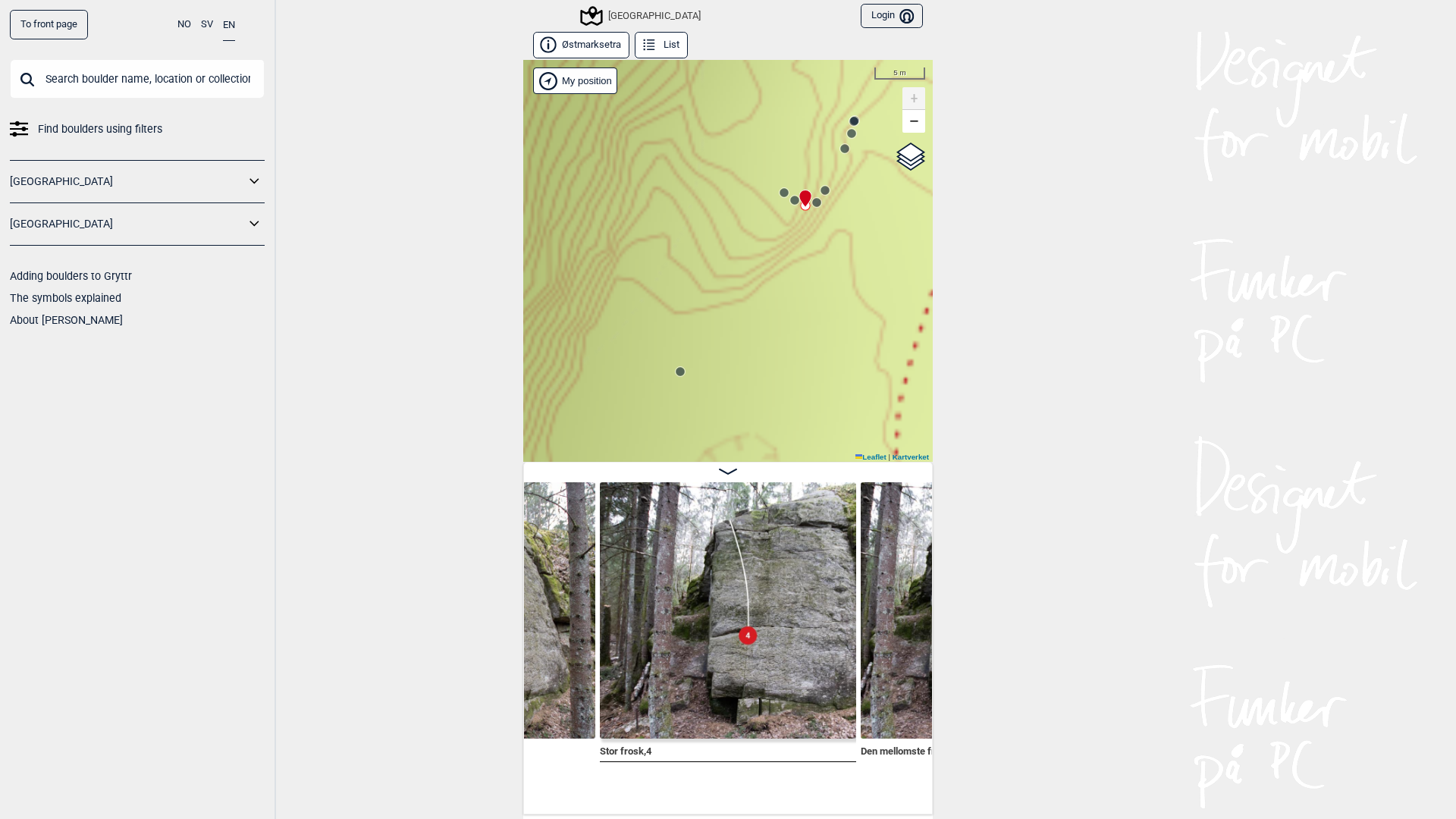 click 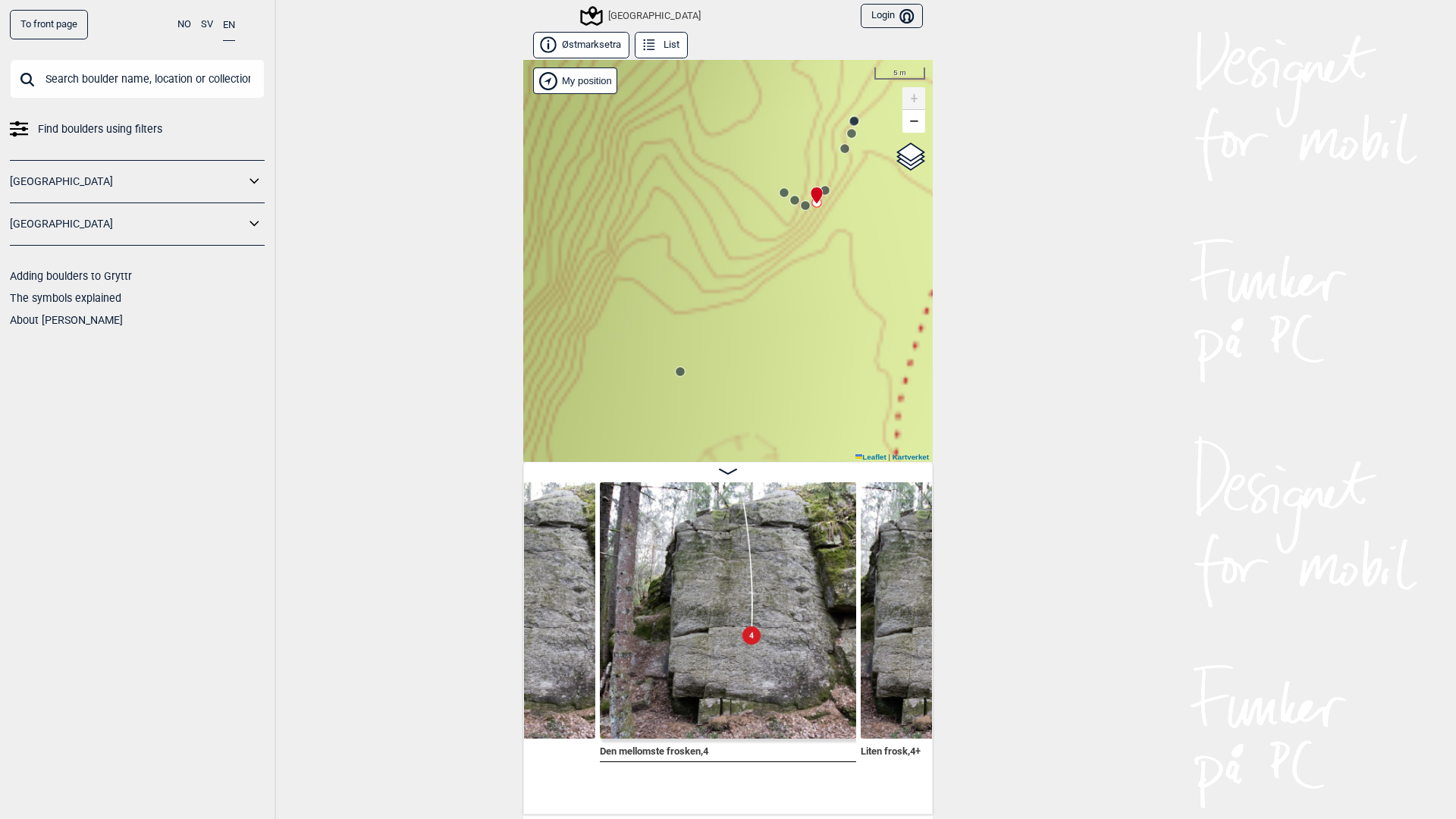 click 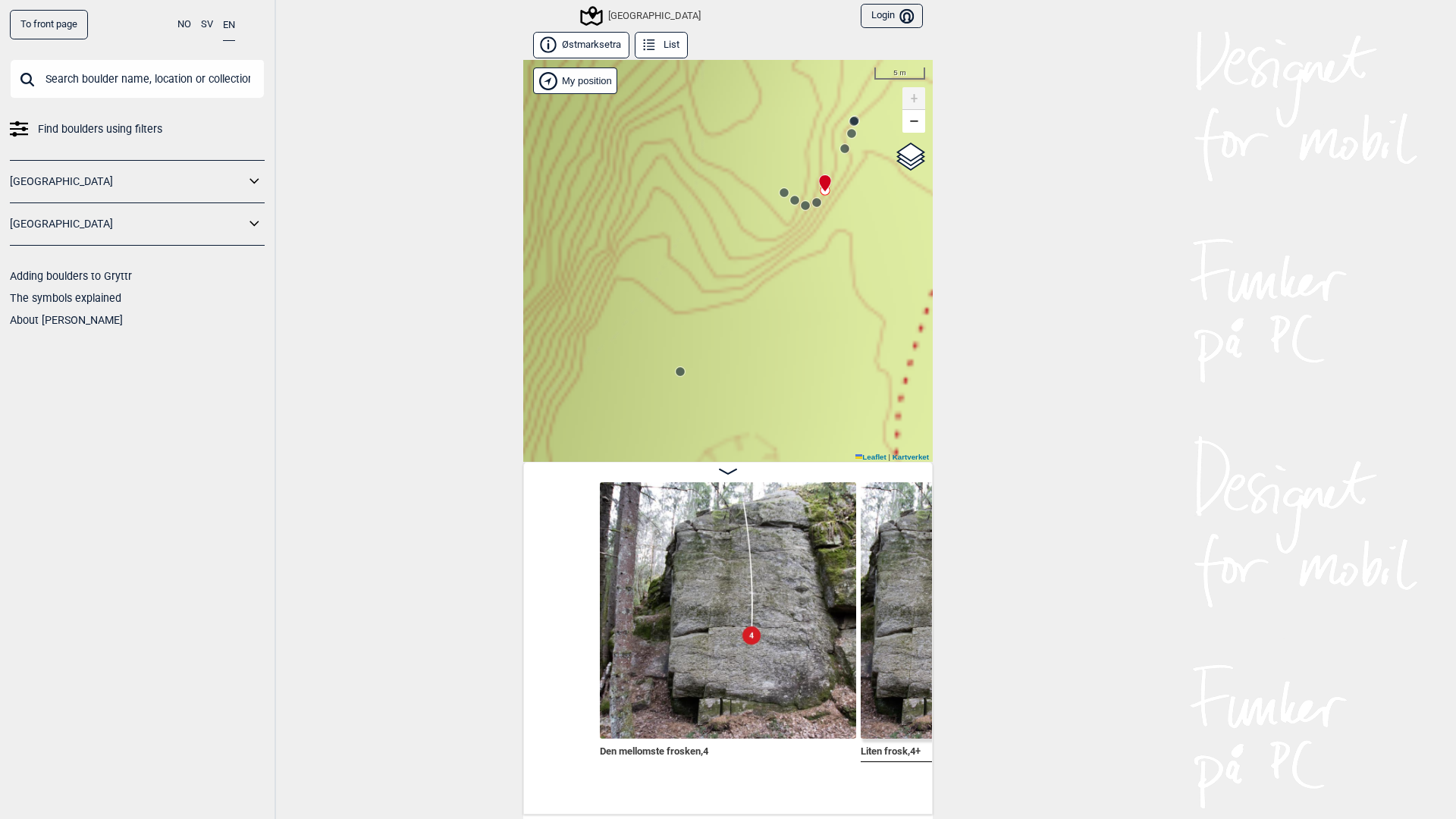 scroll, scrollTop: 0, scrollLeft: 5103, axis: horizontal 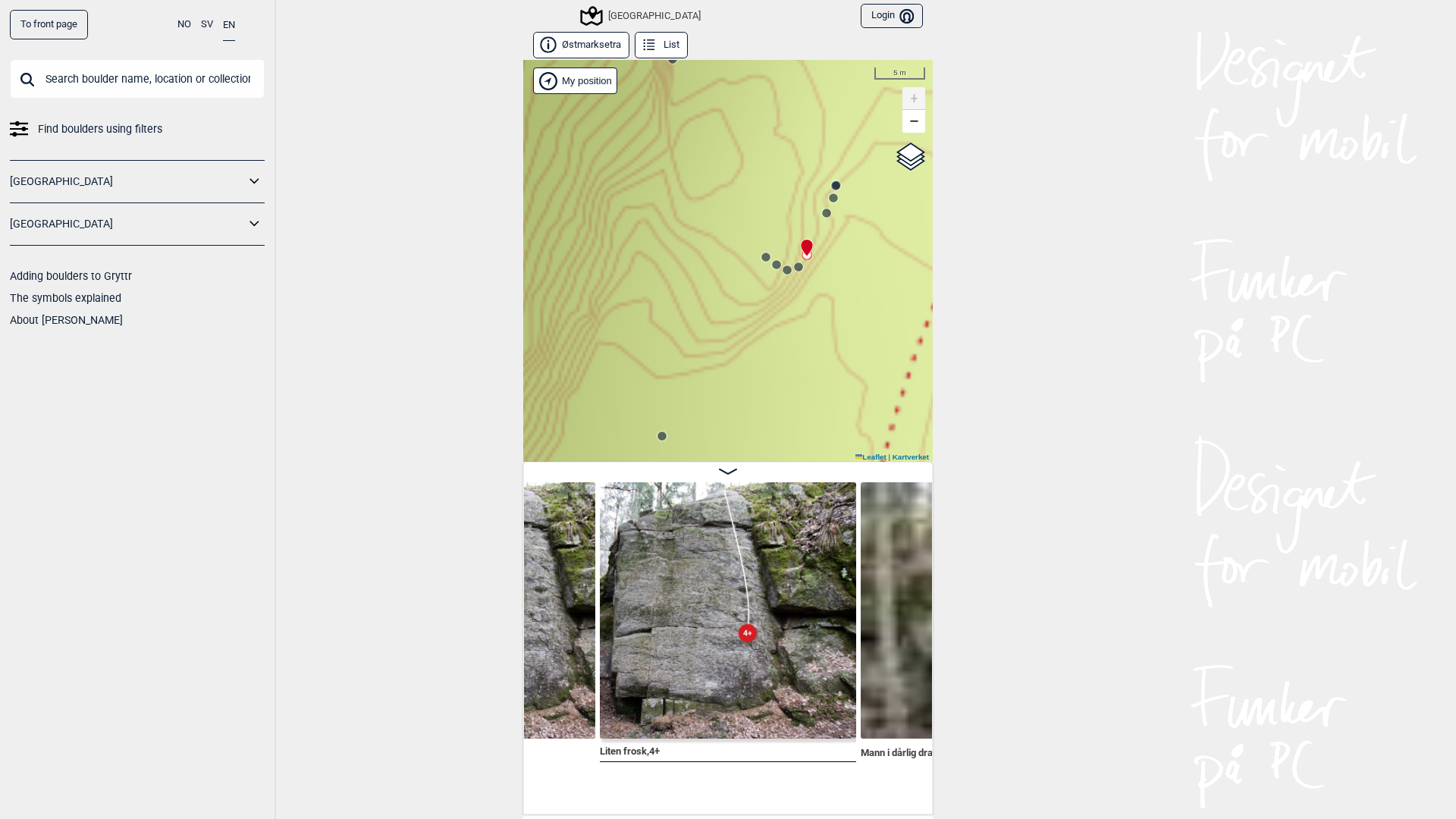 drag, startPoint x: 833, startPoint y: 194, endPoint x: 813, endPoint y: 257, distance: 66.09841 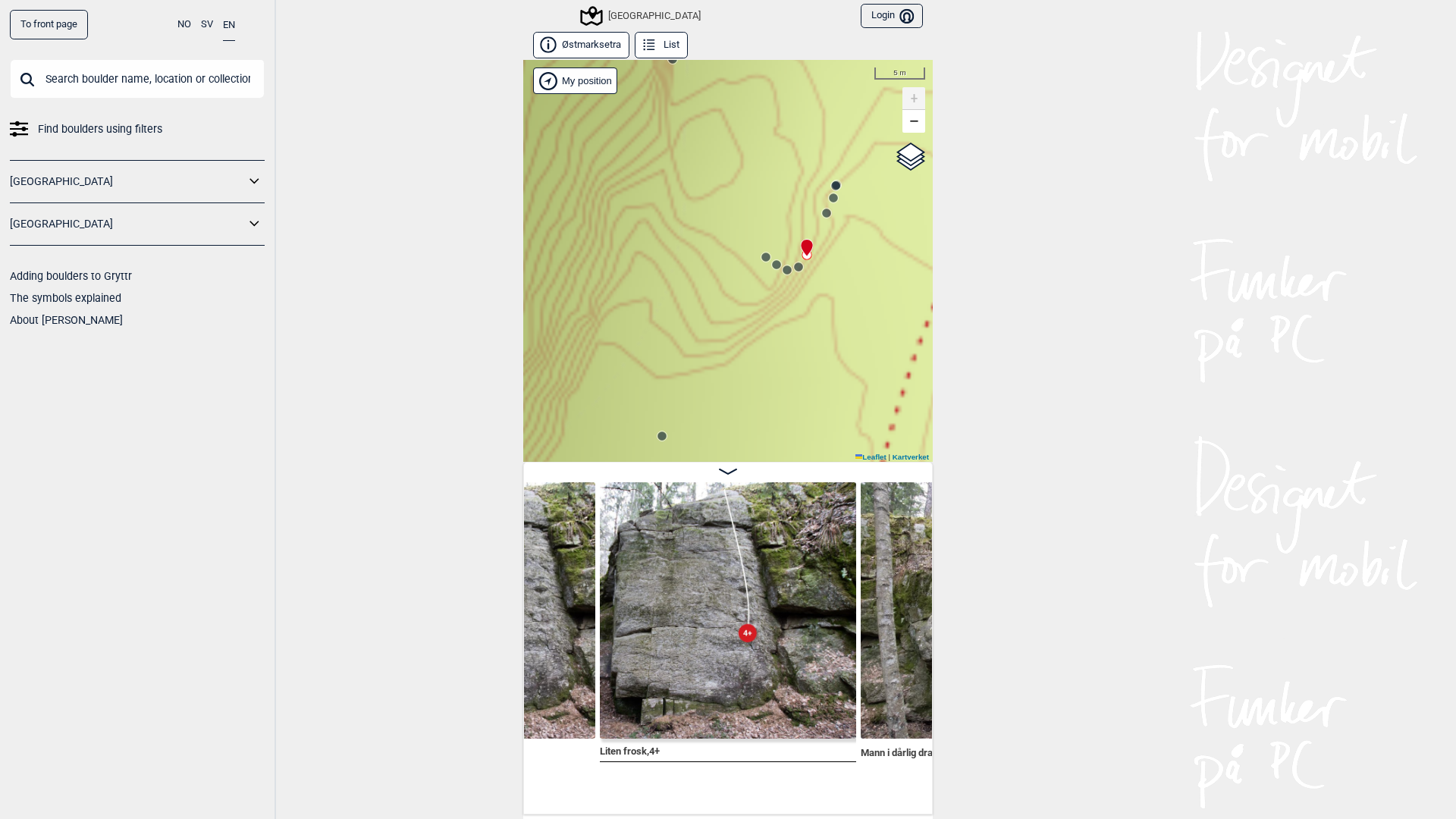 click on "Speidersteinen Barnehageveggen Cowboyveggen Bølerveggen [GEOGRAPHIC_DATA]" at bounding box center (728, 261) 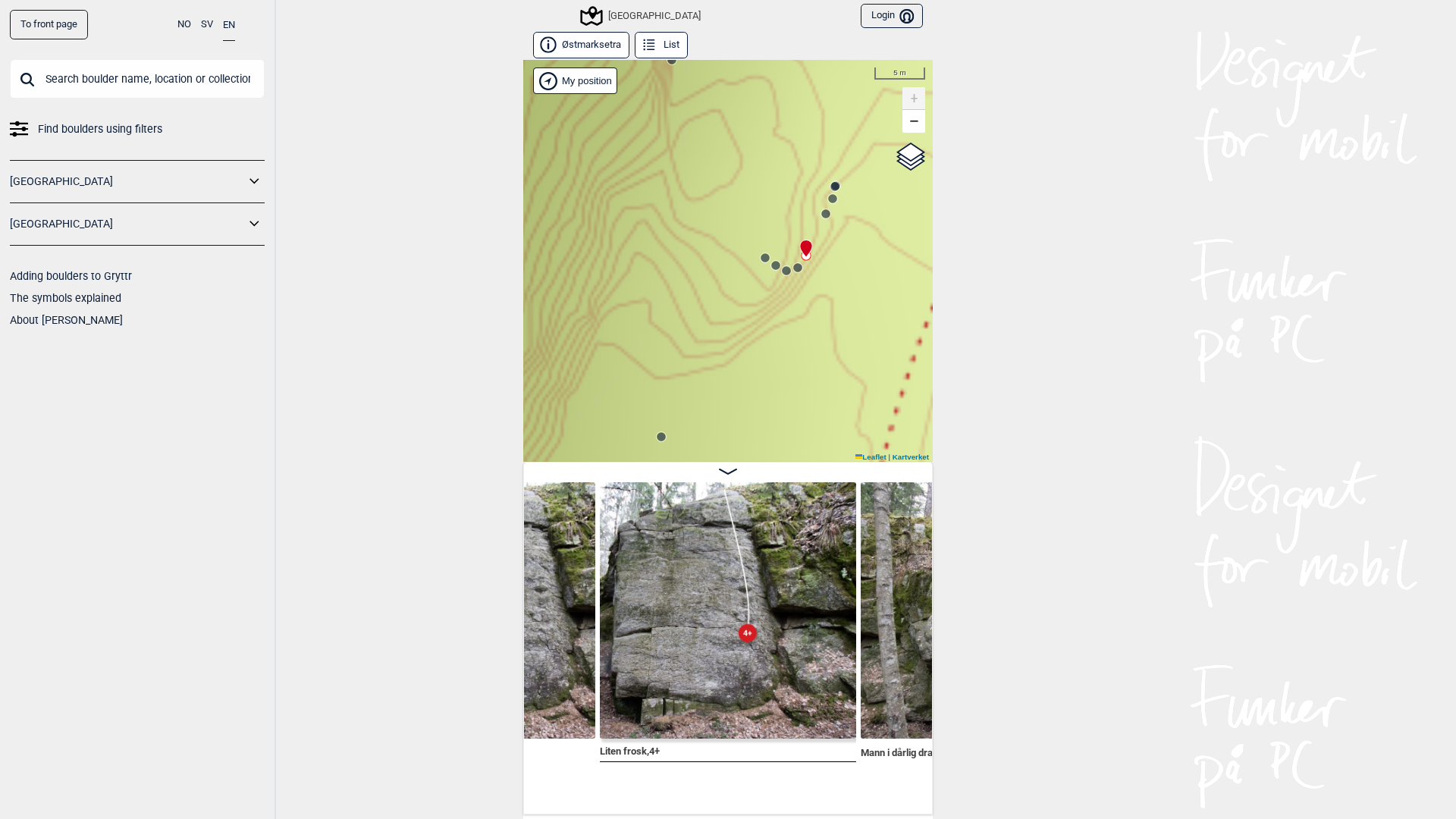 click 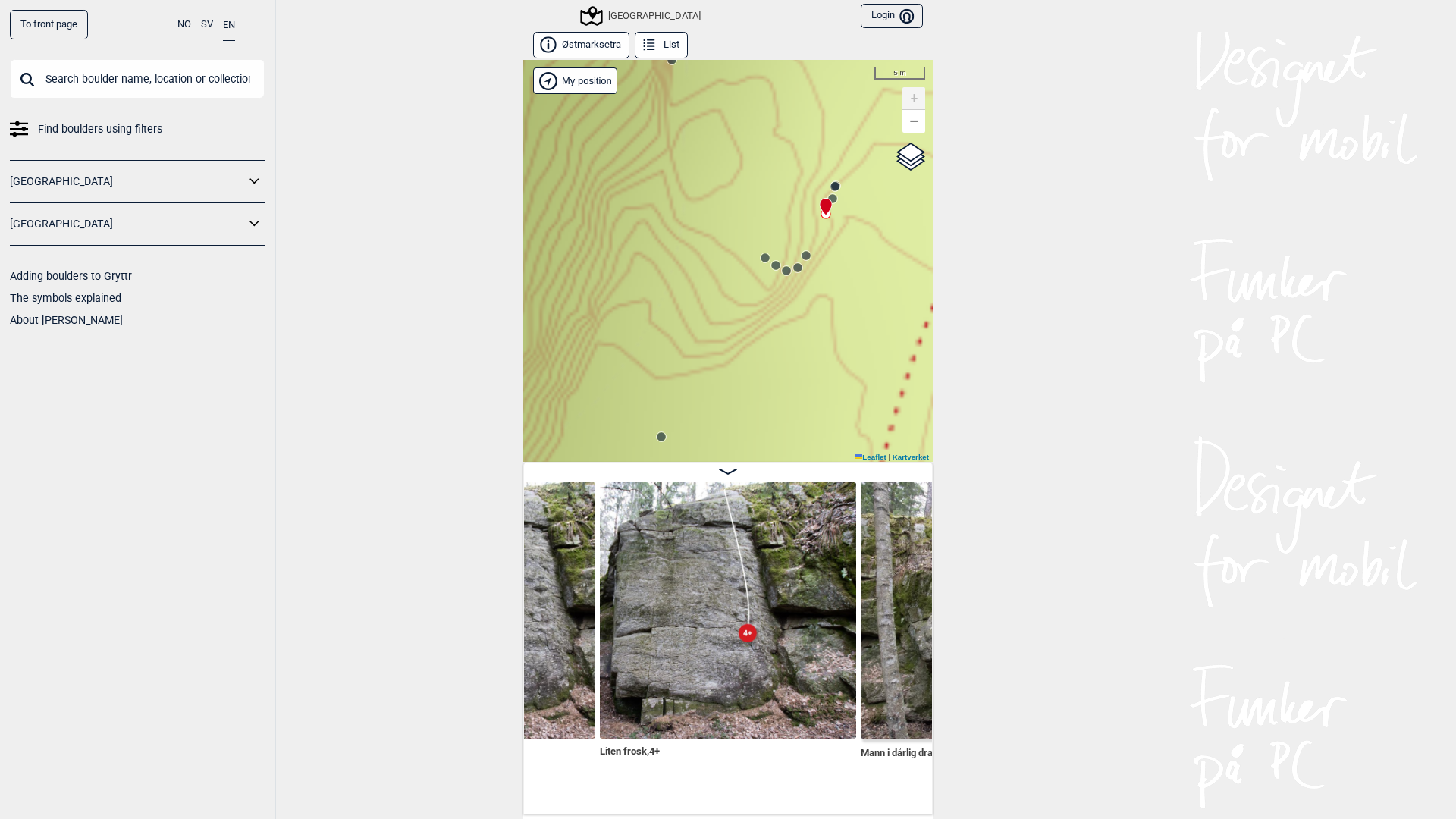 scroll, scrollTop: 0, scrollLeft: 5364, axis: horizontal 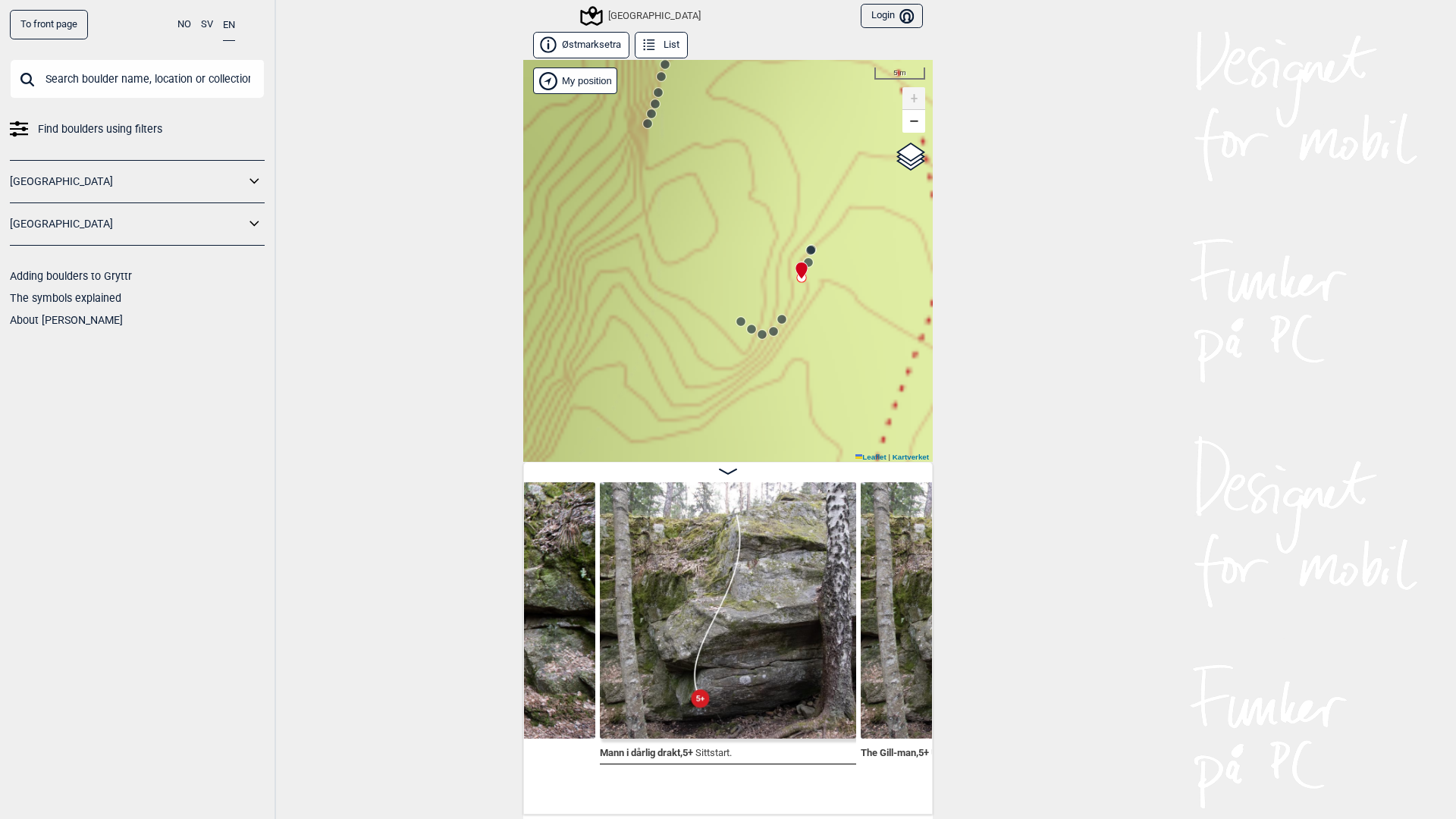 drag, startPoint x: 836, startPoint y: 215, endPoint x: 814, endPoint y: 271, distance: 60.16644 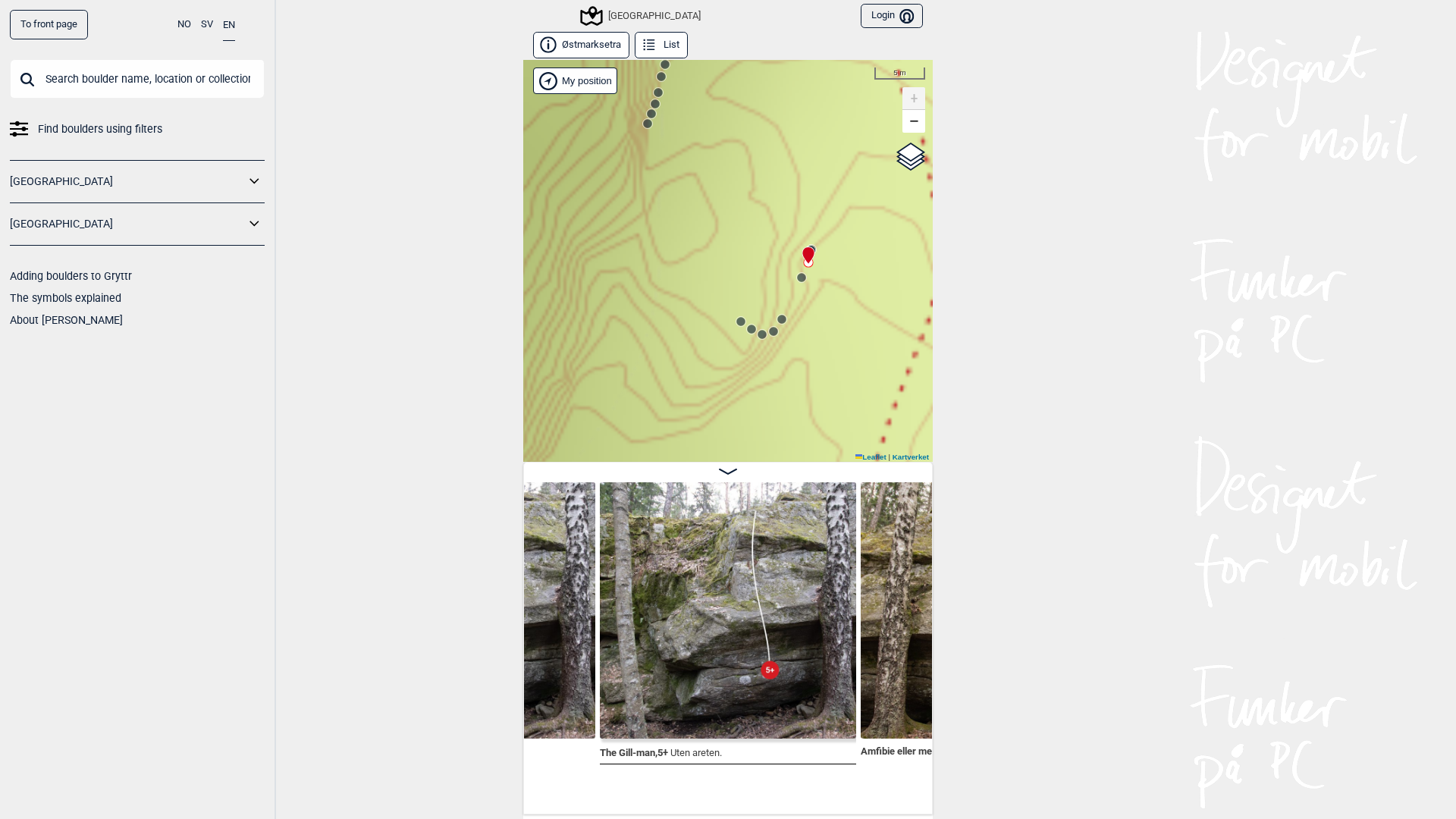 click 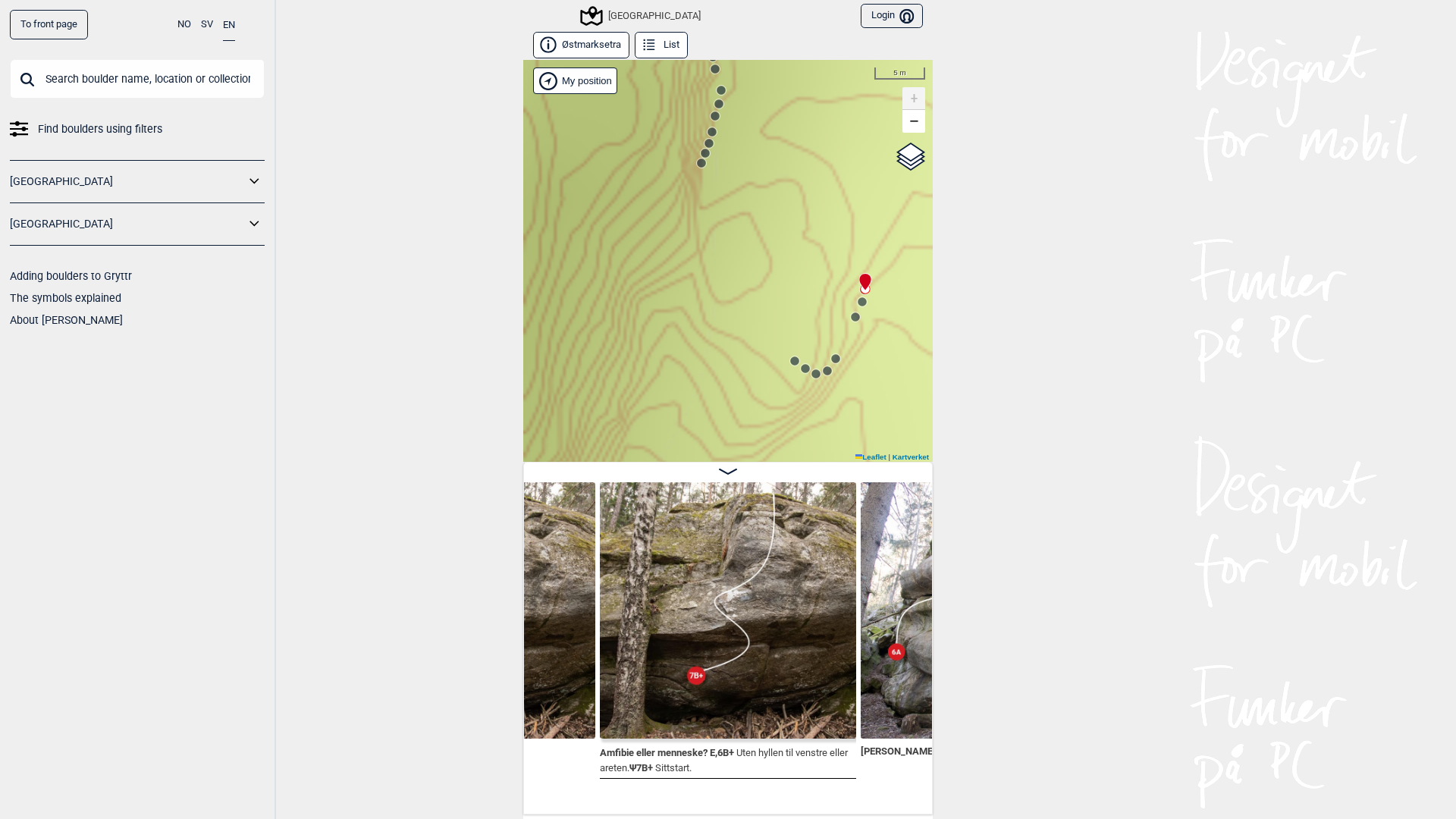 drag, startPoint x: 775, startPoint y: 278, endPoint x: 828, endPoint y: 317, distance: 65.80274 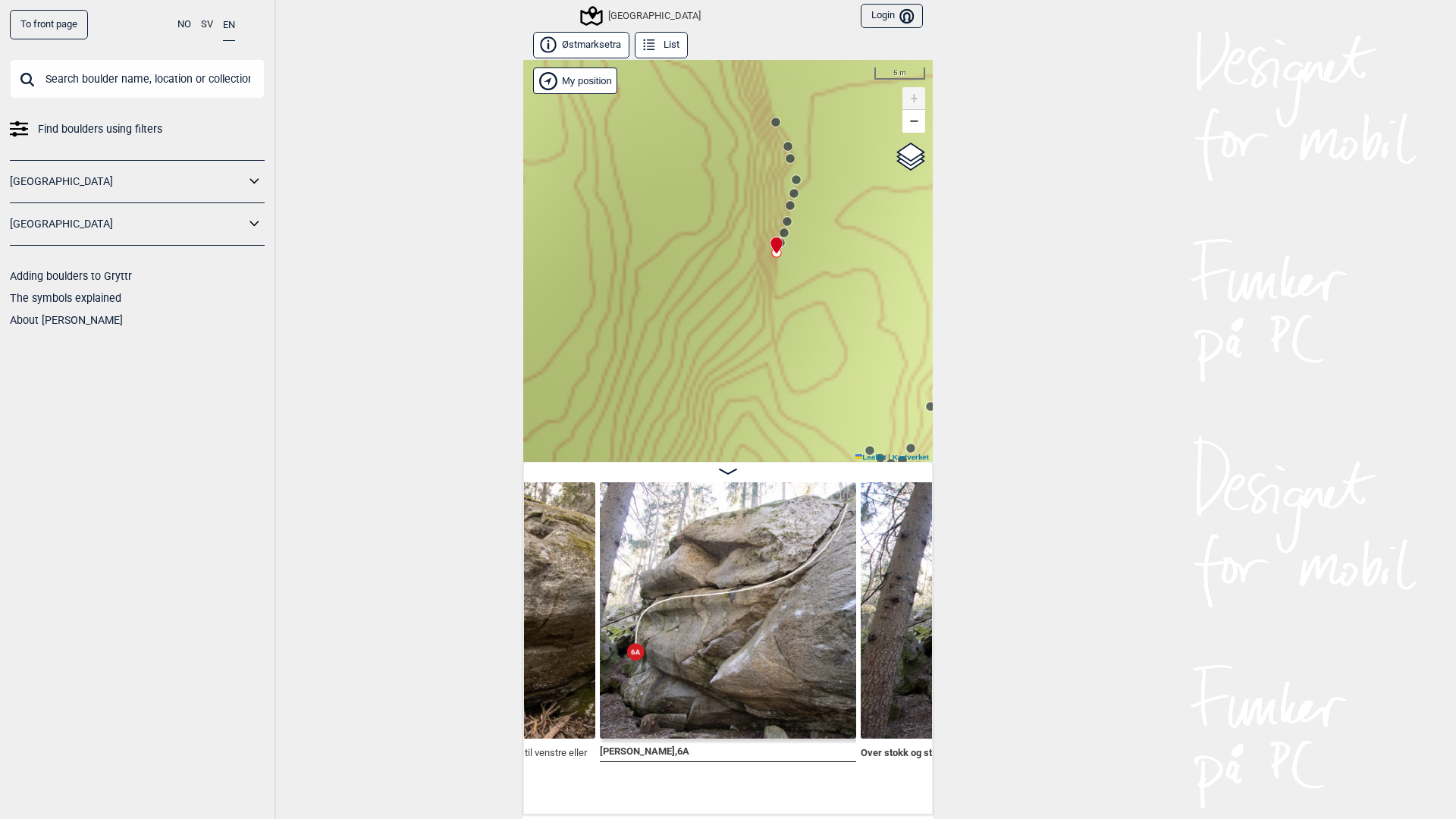 drag, startPoint x: 744, startPoint y: 199, endPoint x: 818, endPoint y: 281, distance: 110.45361 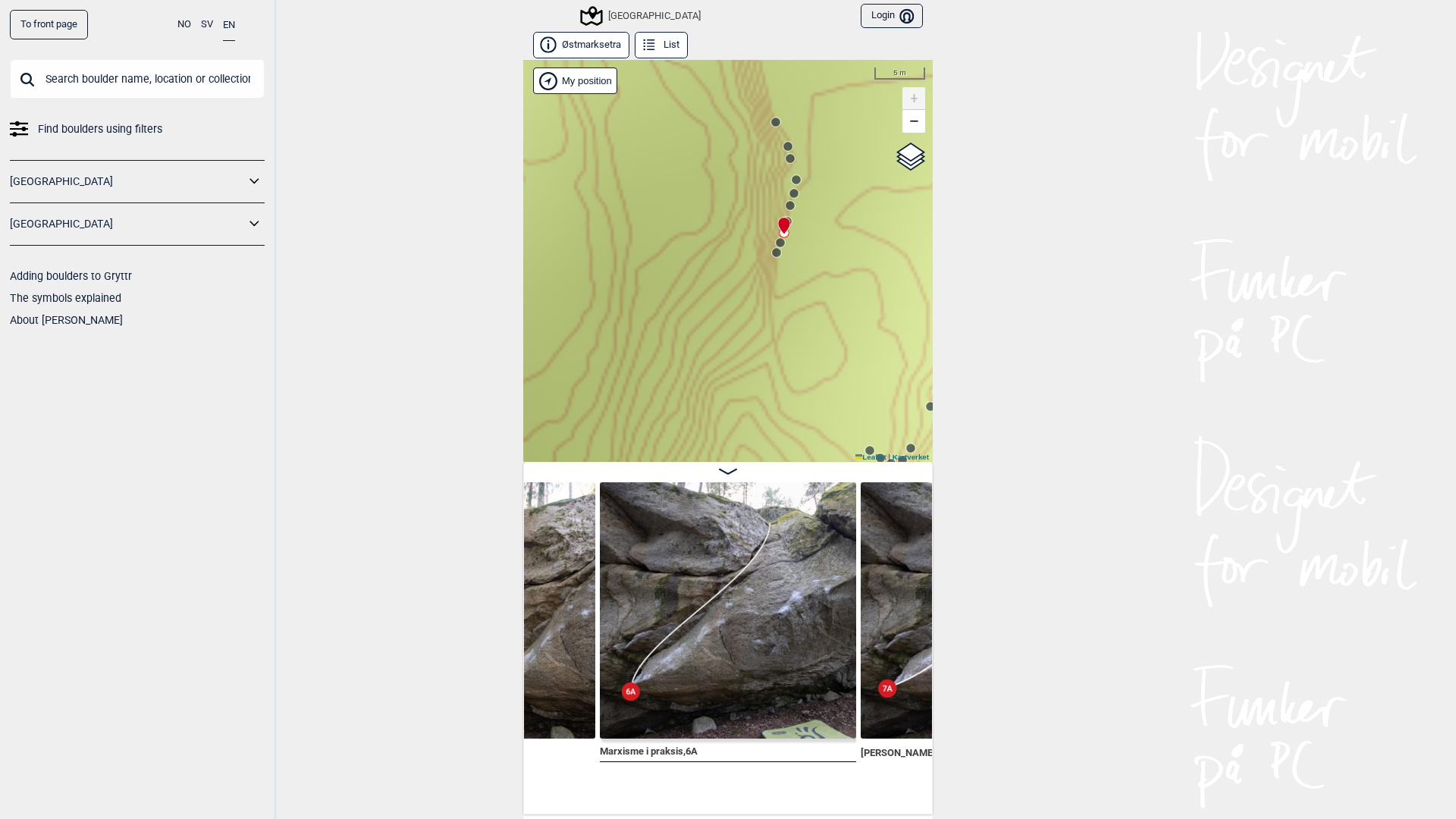 click 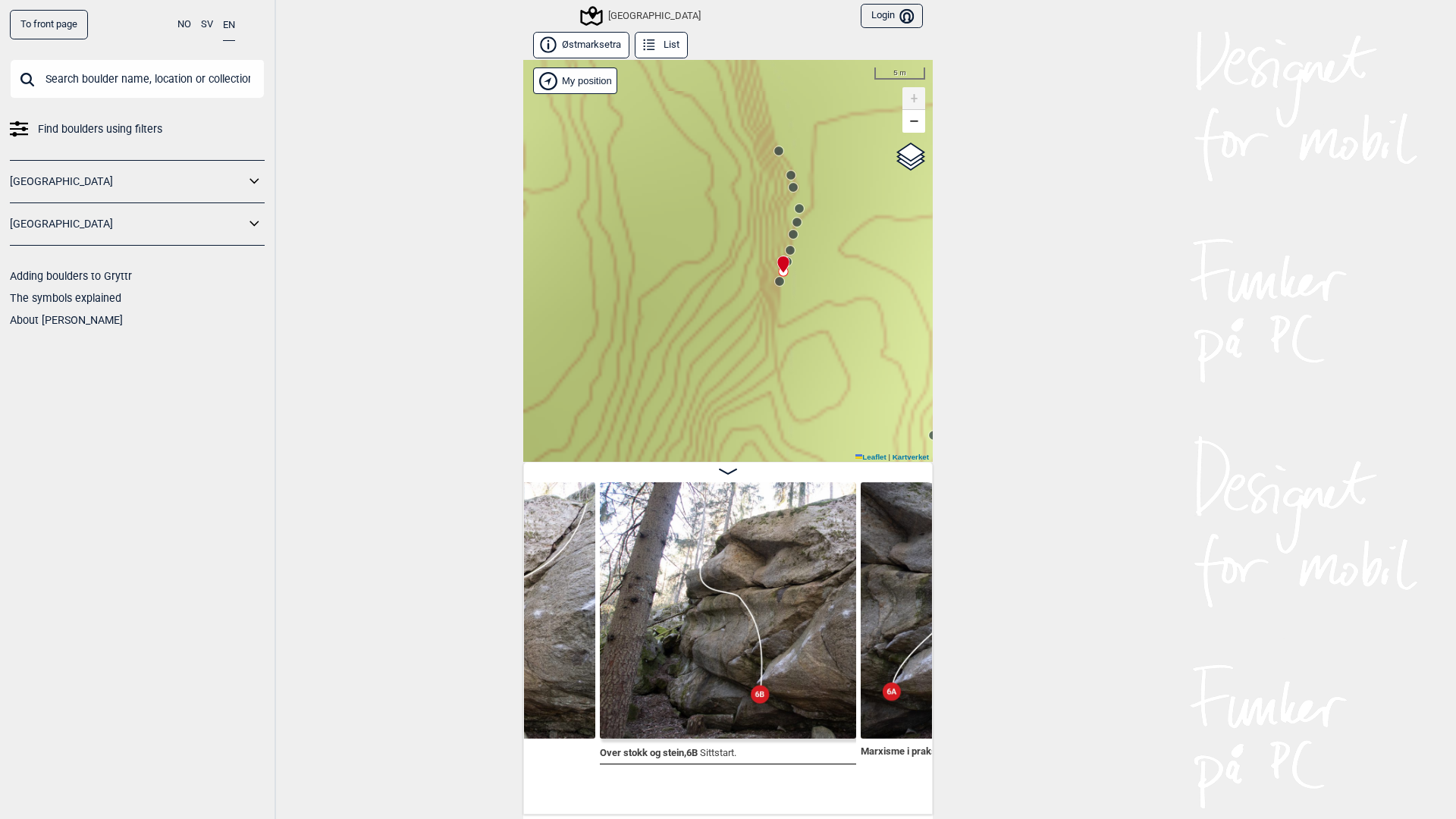 drag, startPoint x: 780, startPoint y: 245, endPoint x: 781, endPoint y: 268, distance: 23.021729 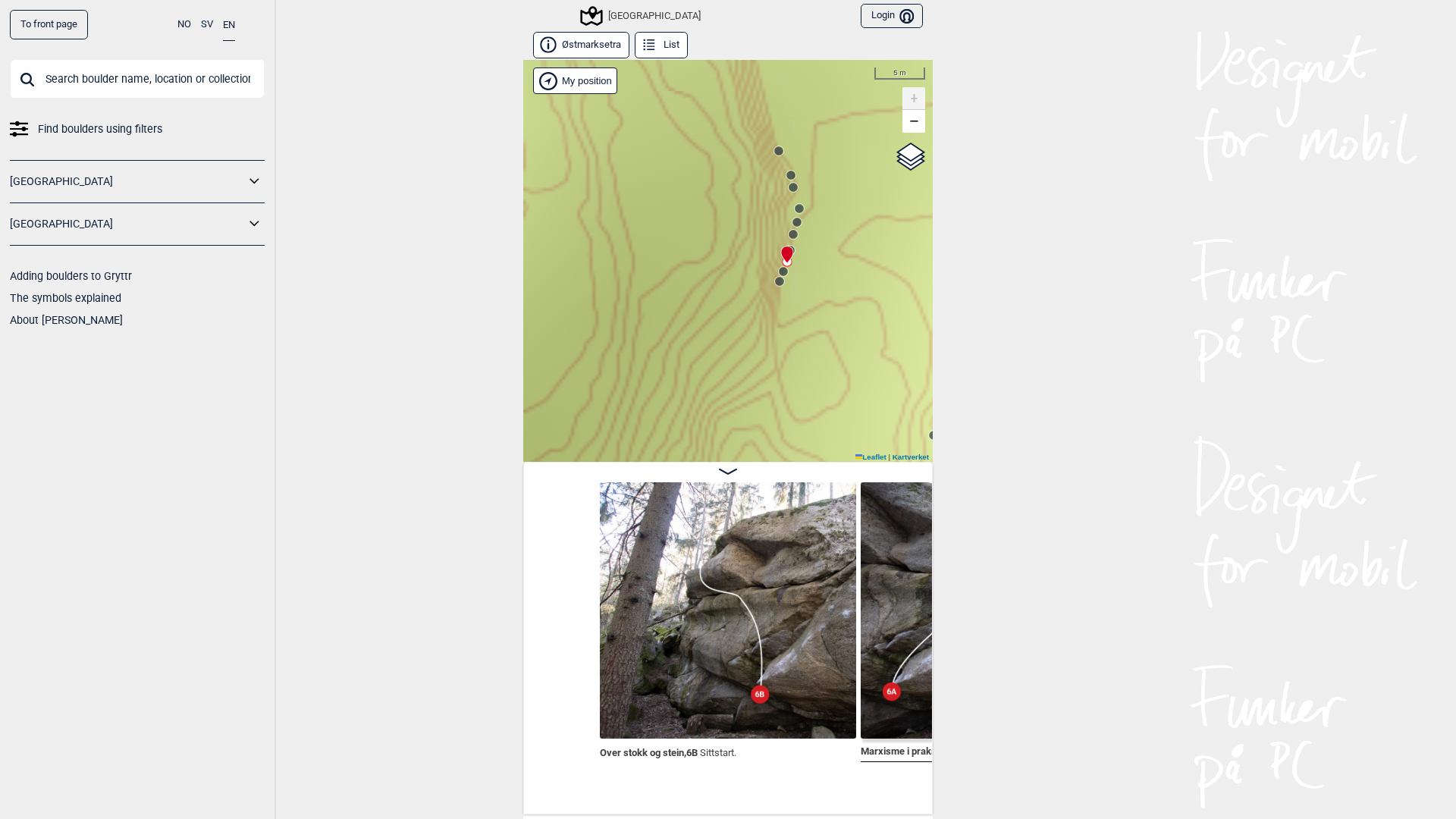 scroll, scrollTop: 0, scrollLeft: 6929, axis: horizontal 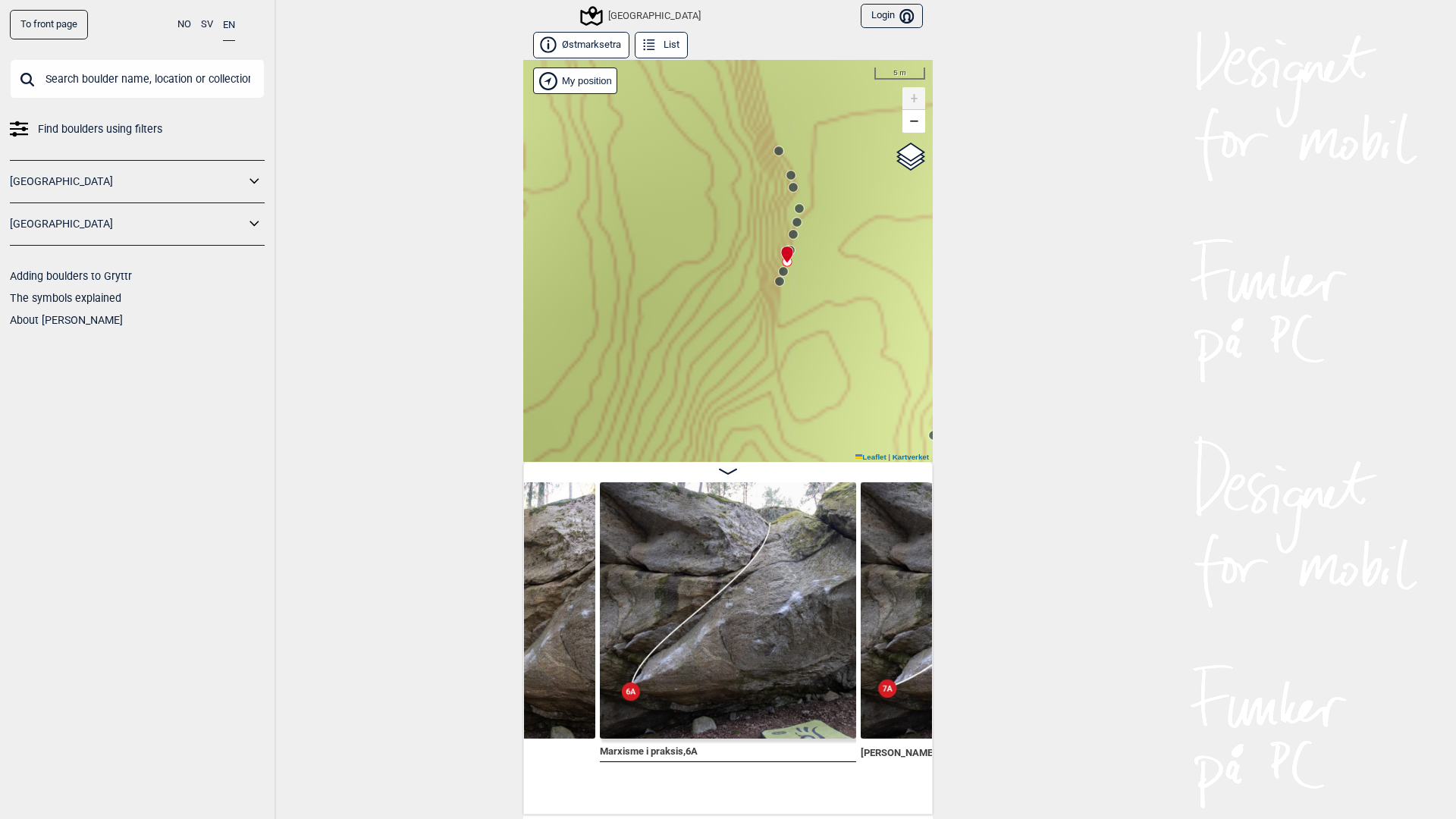 click 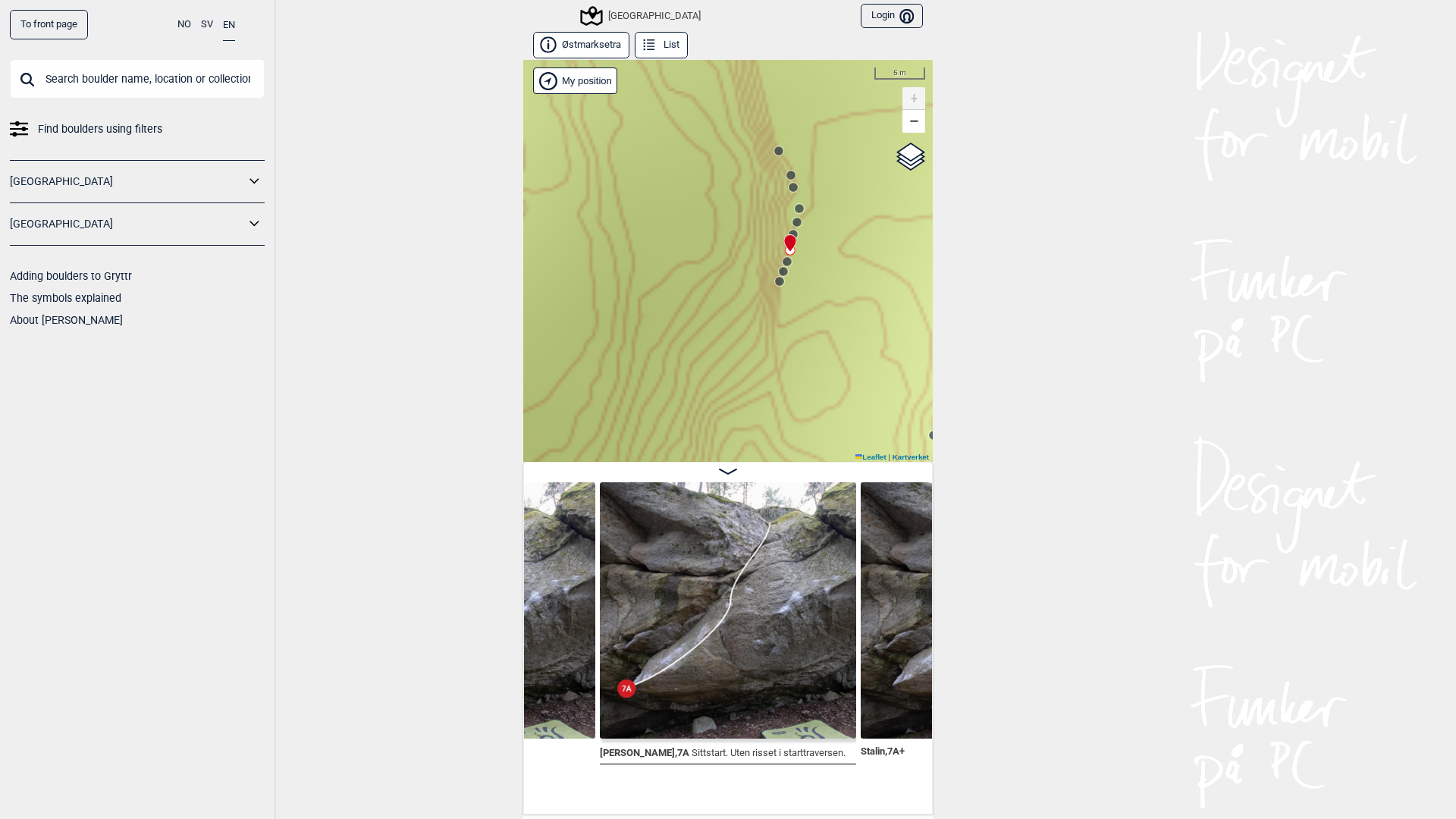 click 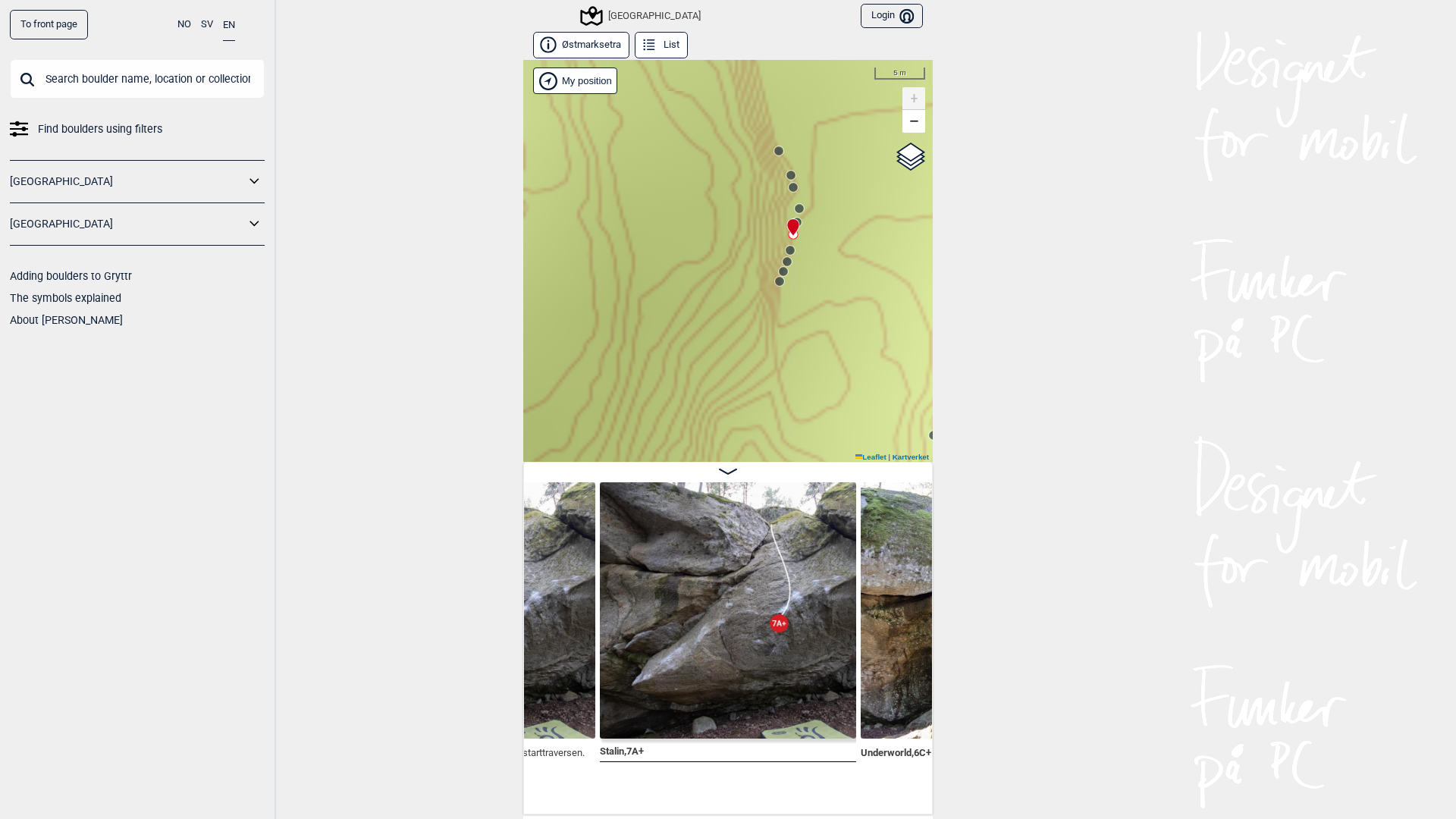 click at bounding box center [787, 262] 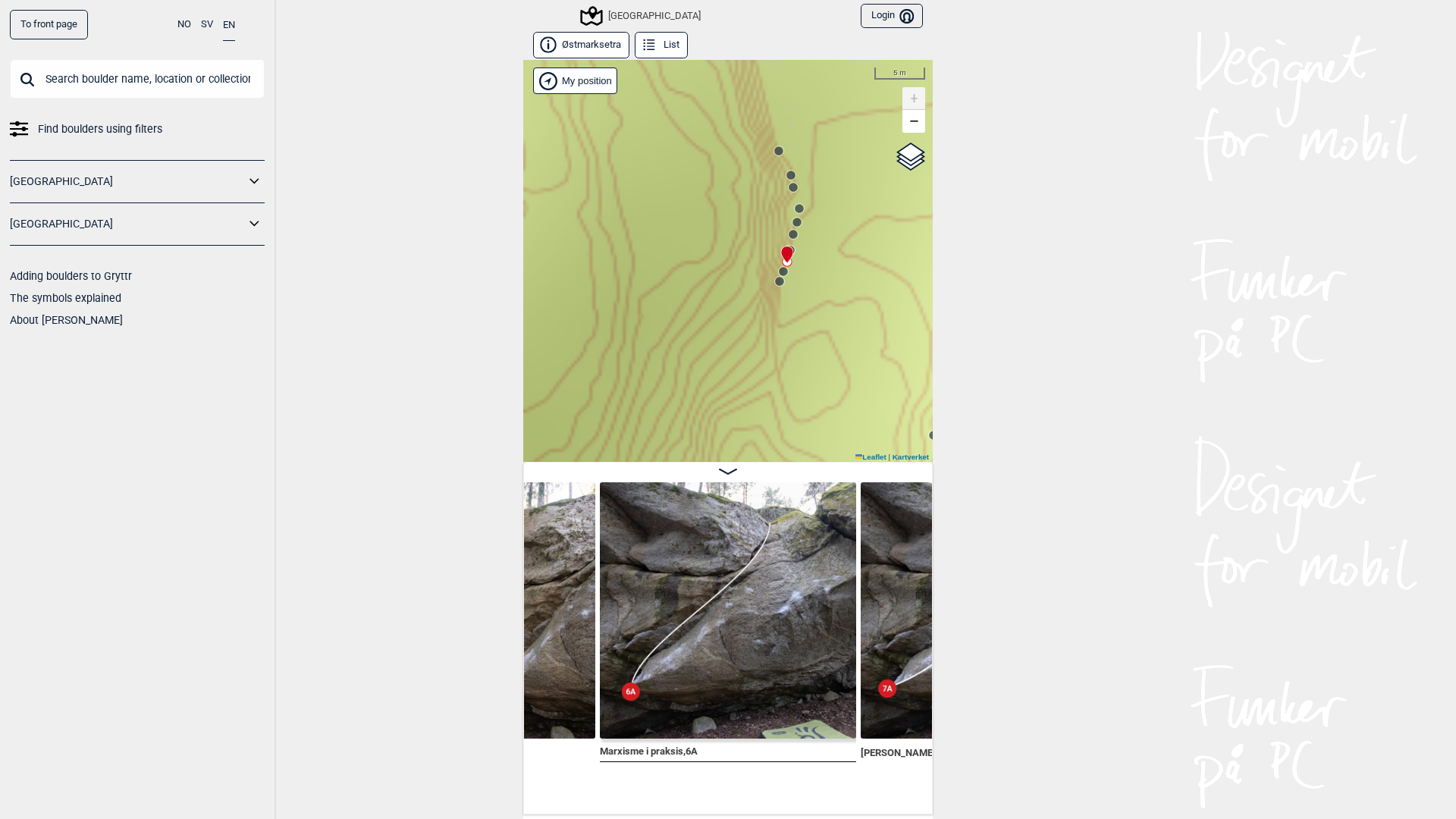 click 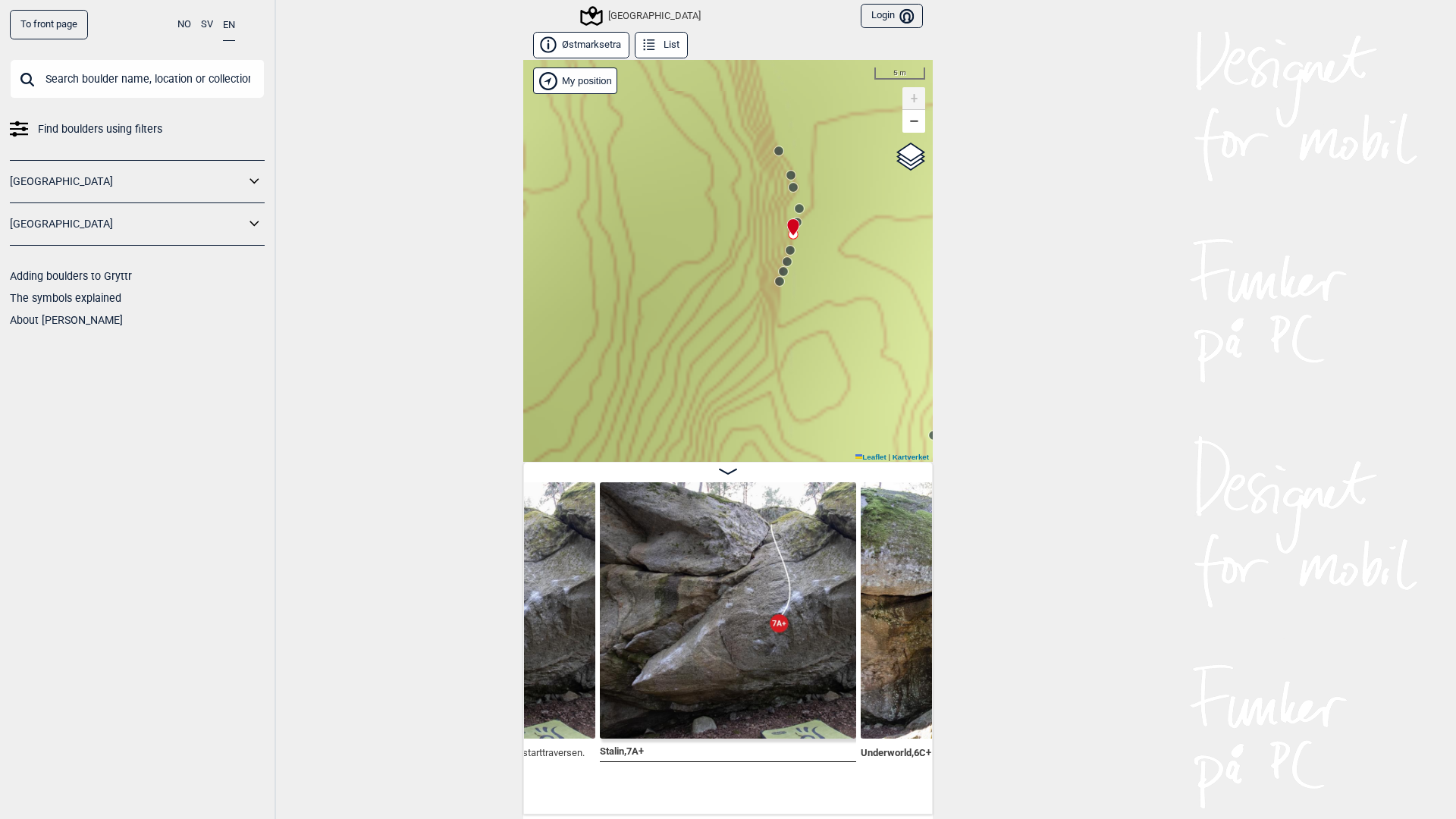 click at bounding box center (799, 209) 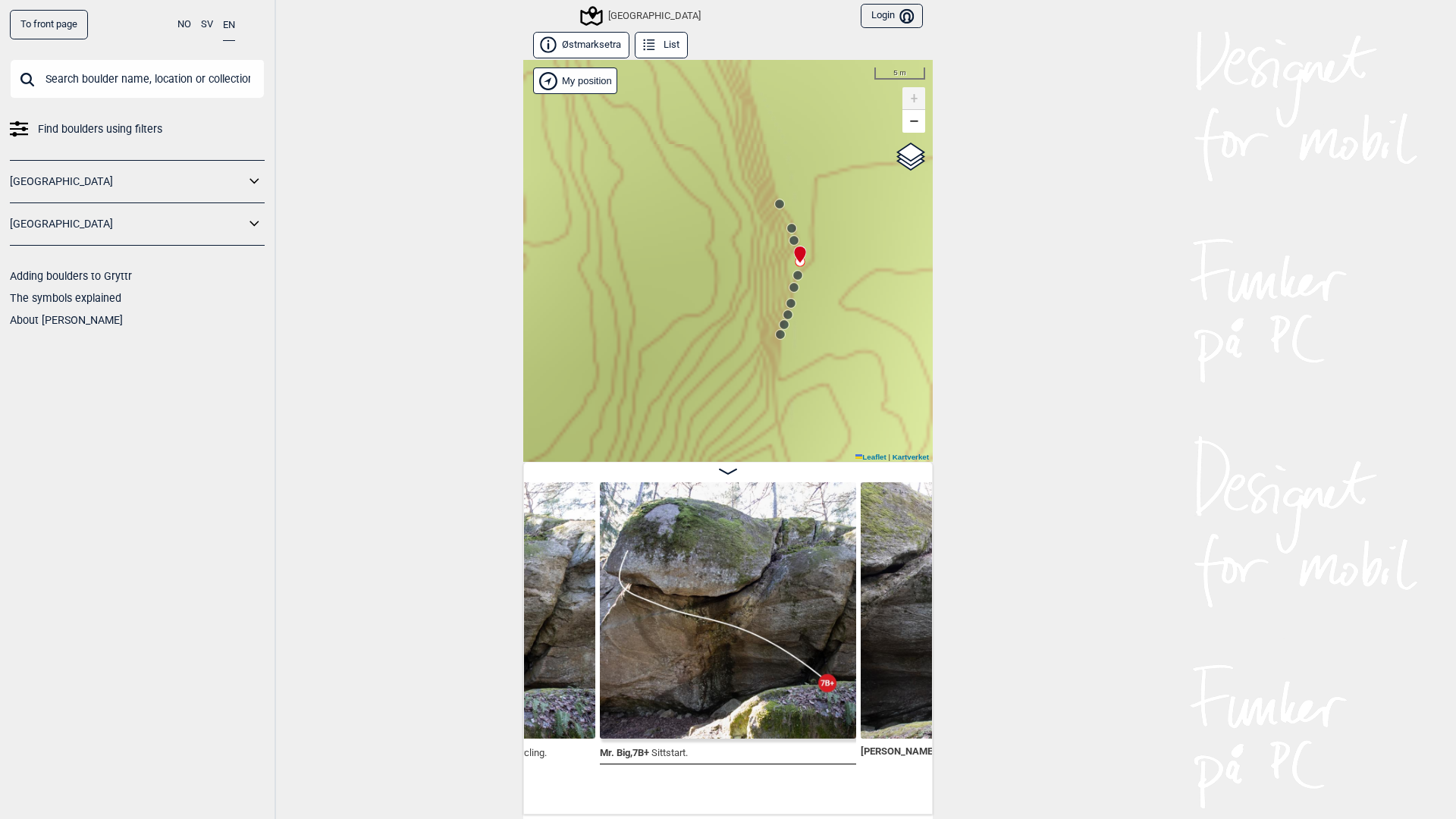 drag, startPoint x: 799, startPoint y: 243, endPoint x: 797, endPoint y: 282, distance: 39.05125 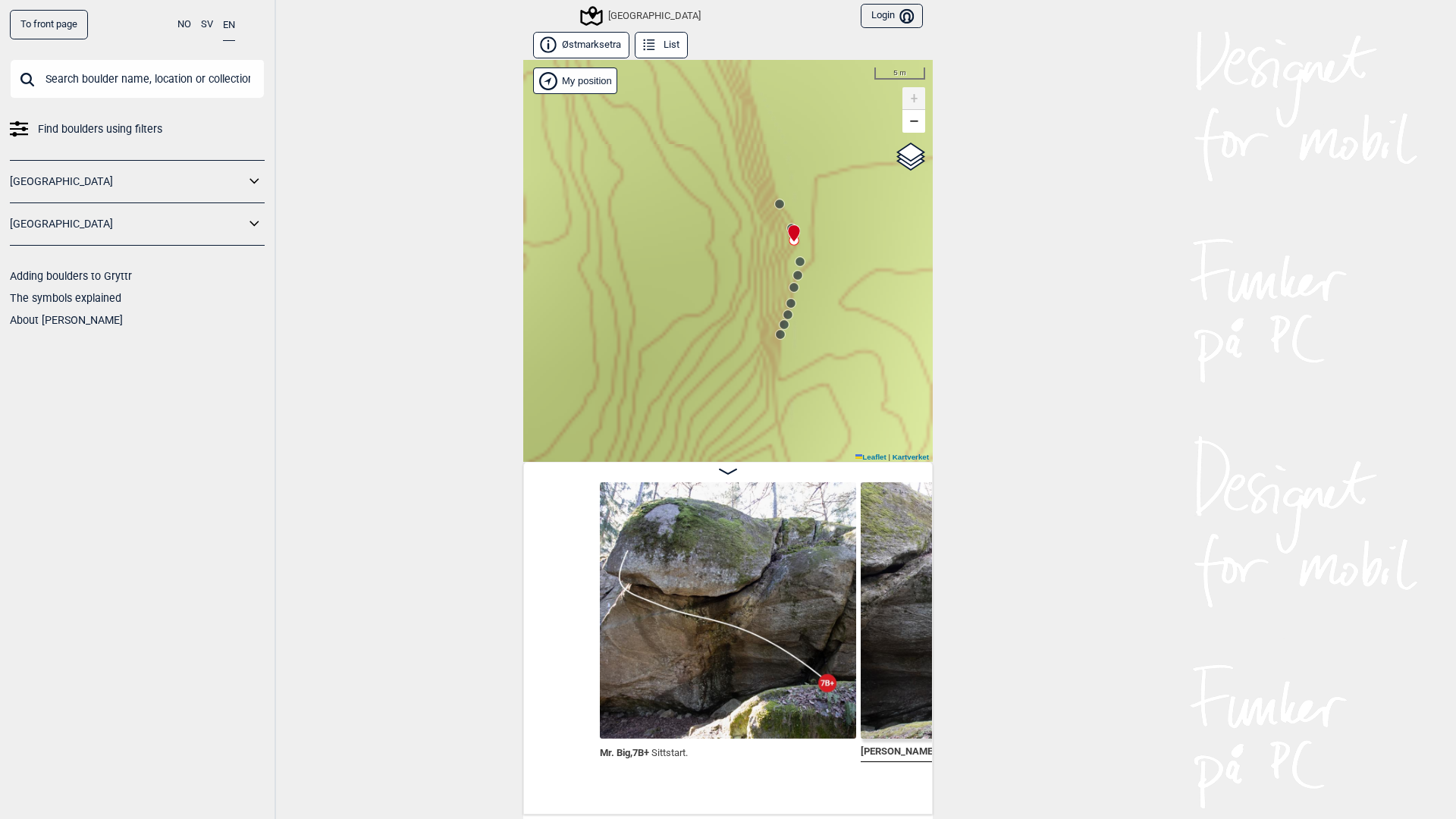 scroll, scrollTop: 0, scrollLeft: 8233, axis: horizontal 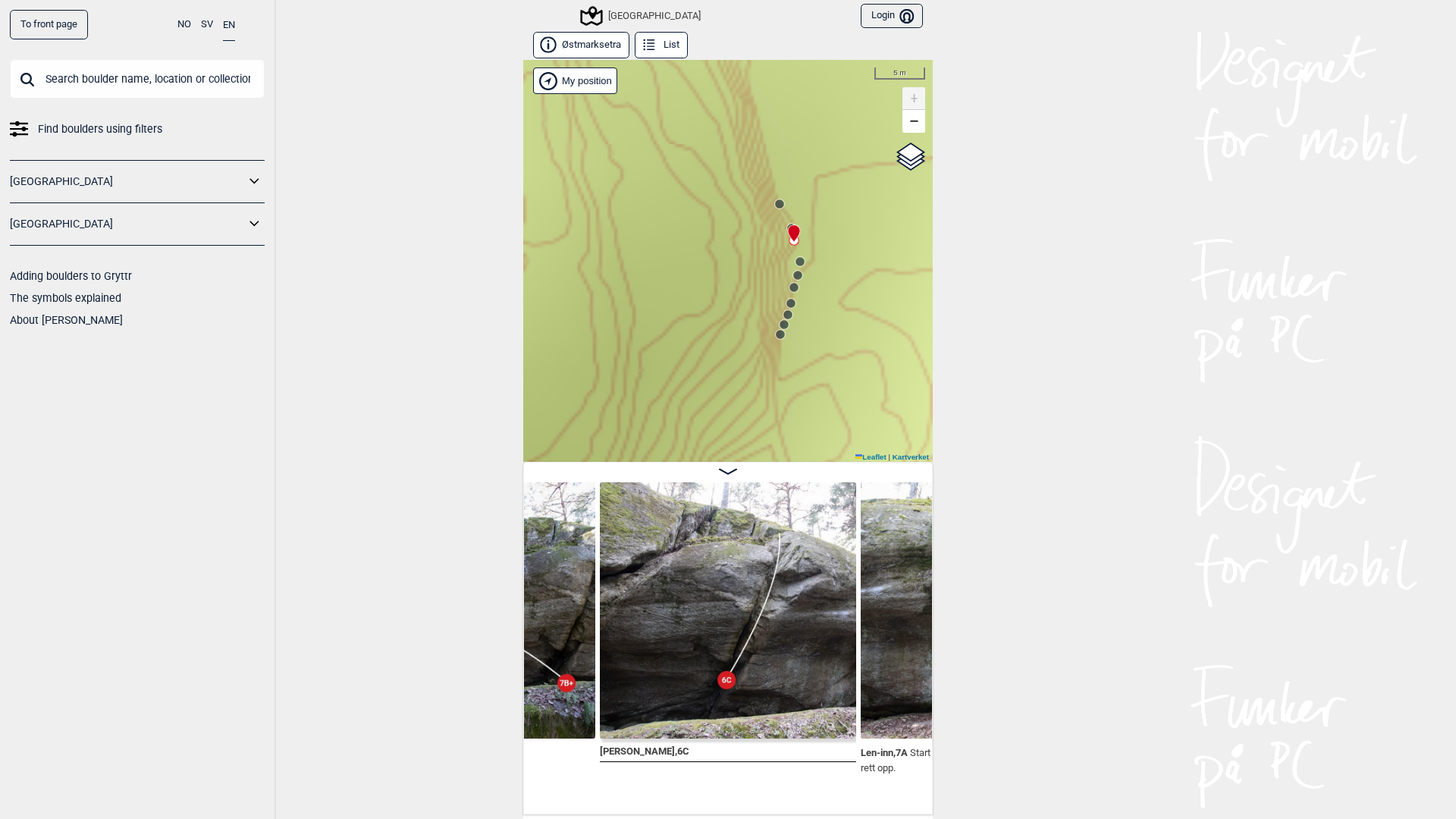 click on "Speidersteinen Barnehageveggen Cowboyveggen Bølerveggen [GEOGRAPHIC_DATA]" at bounding box center [728, 261] 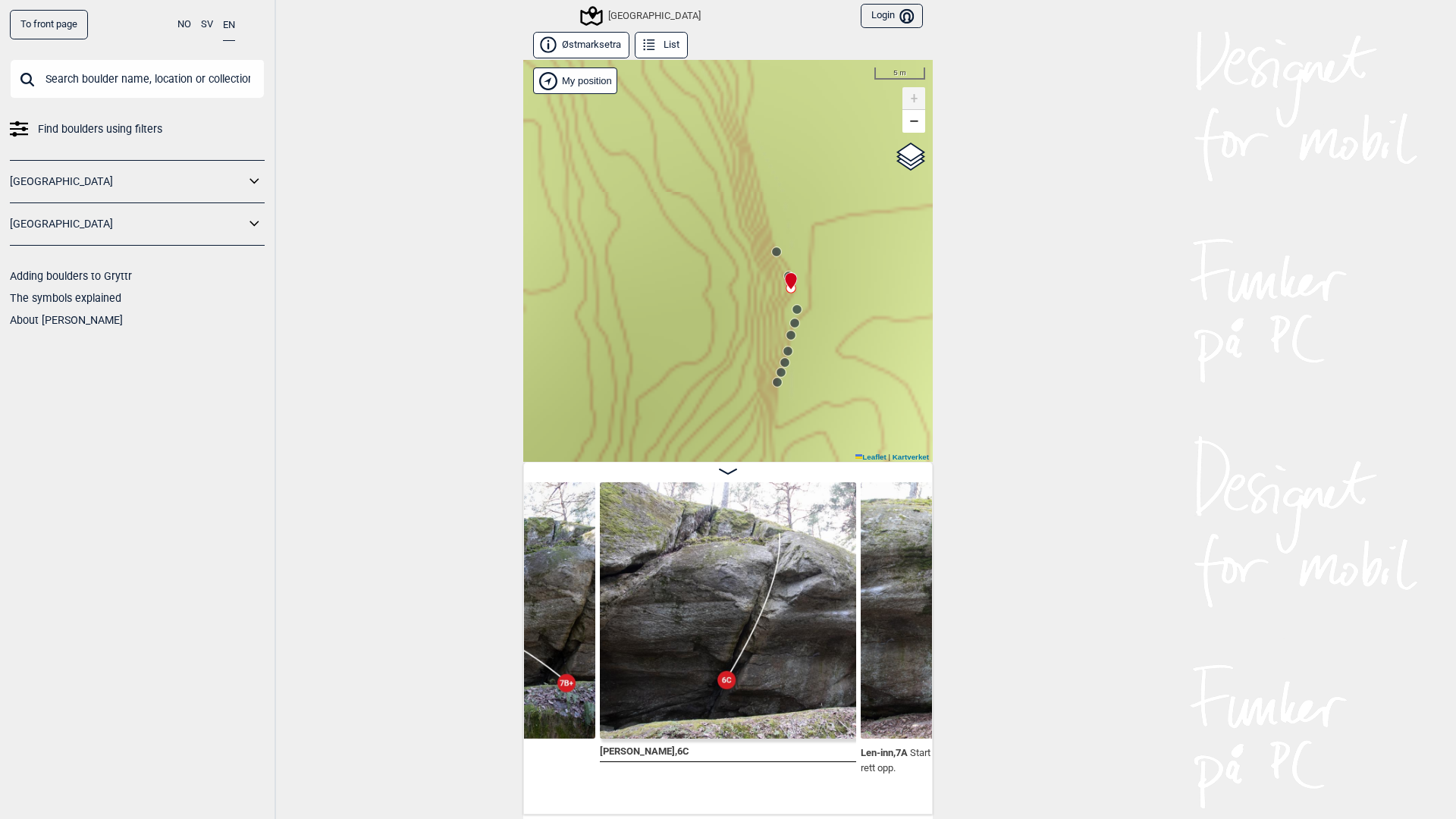 drag, startPoint x: 781, startPoint y: 253, endPoint x: 779, endPoint y: 293, distance: 40.04997 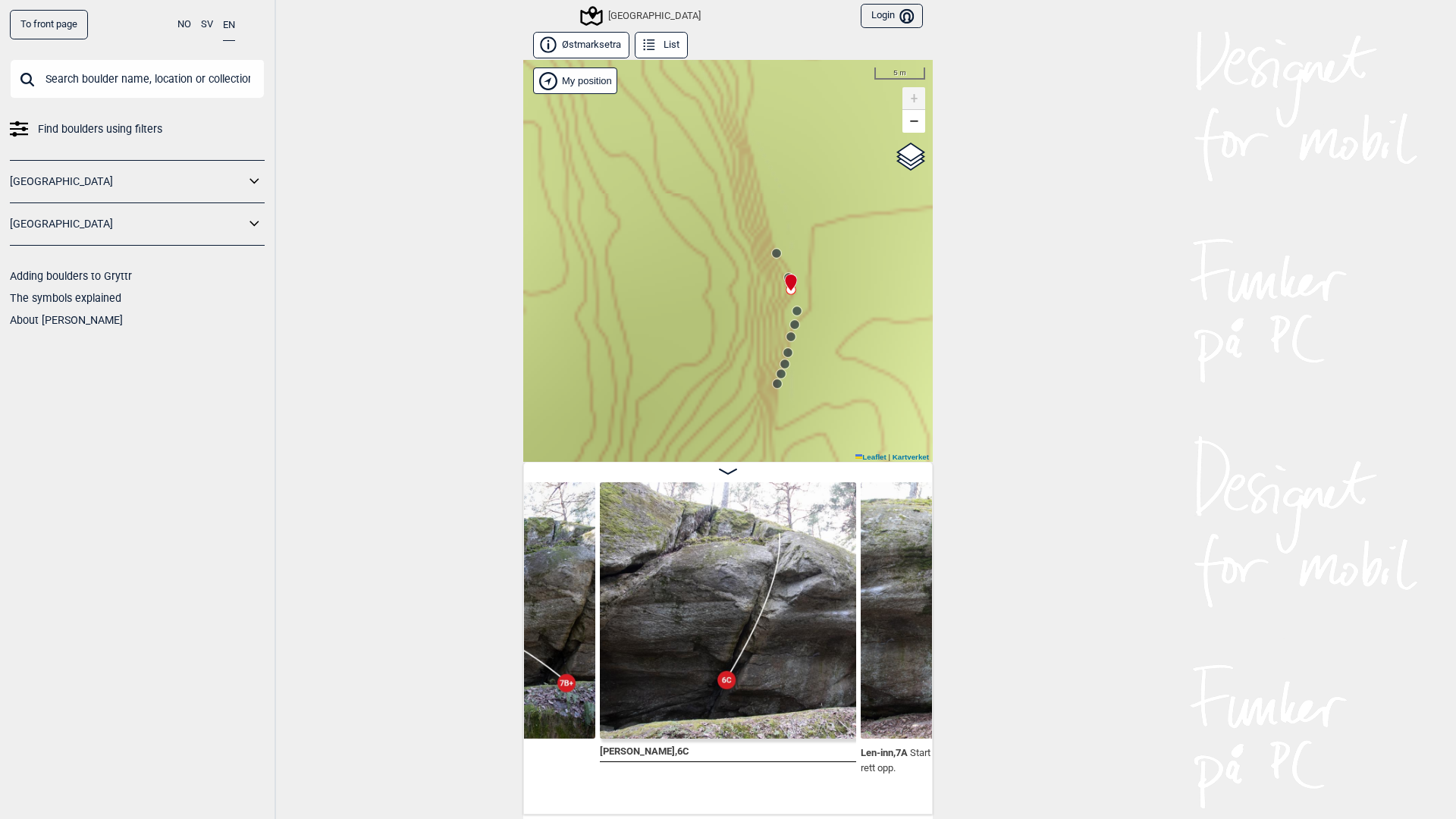 click 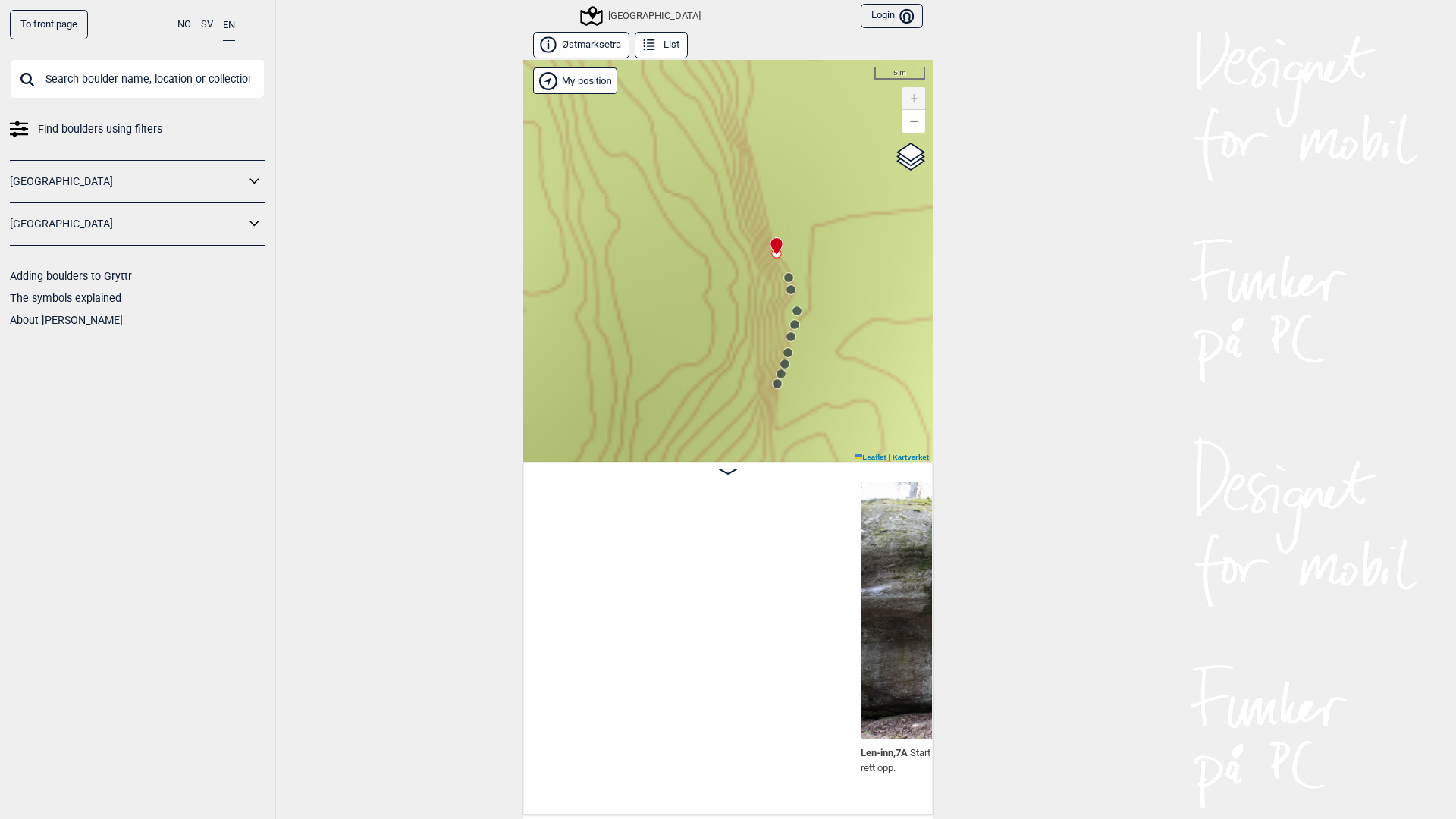 scroll, scrollTop: 0, scrollLeft: 8755, axis: horizontal 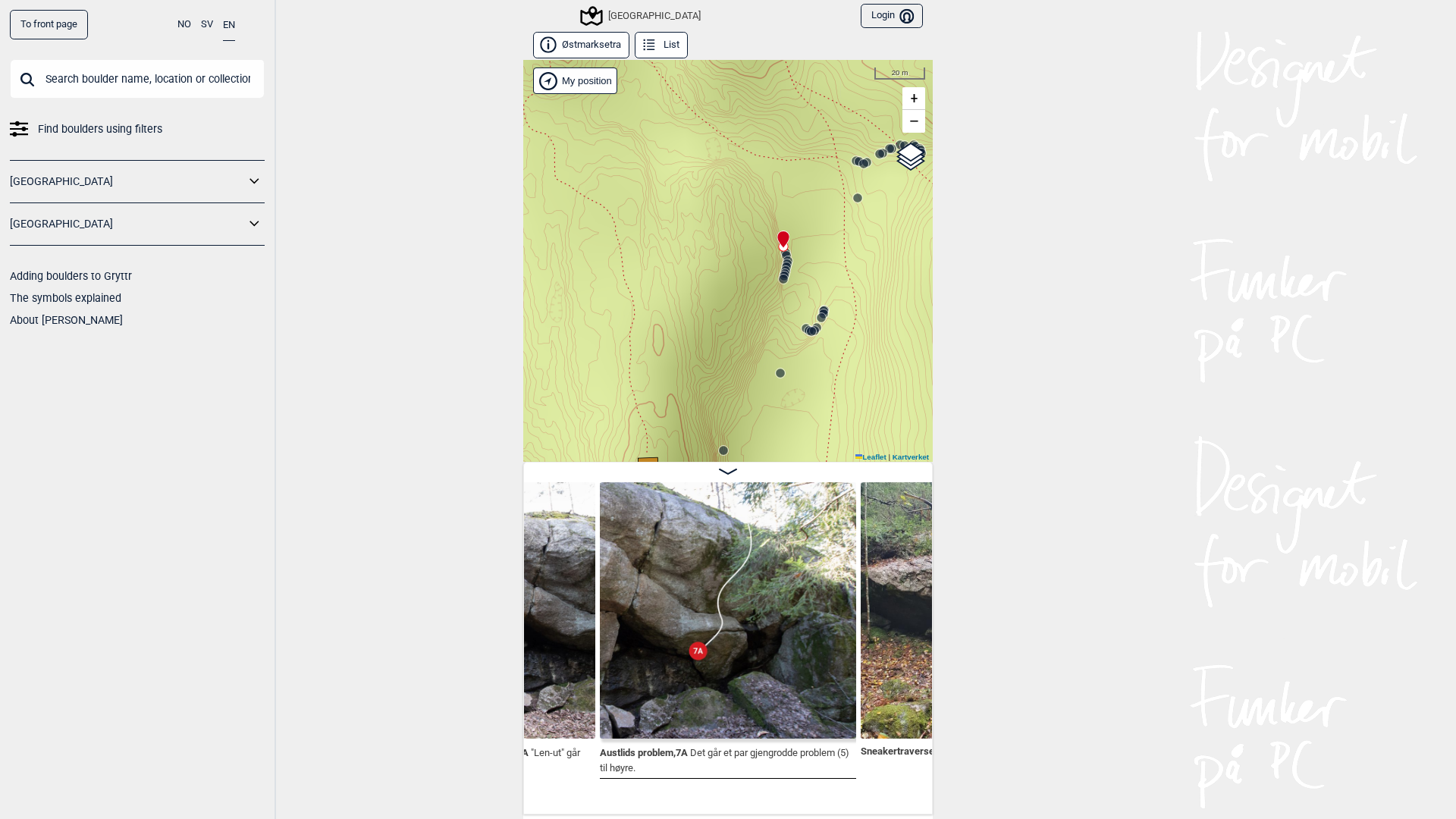 drag, startPoint x: 783, startPoint y: 240, endPoint x: 674, endPoint y: 274, distance: 114.17968 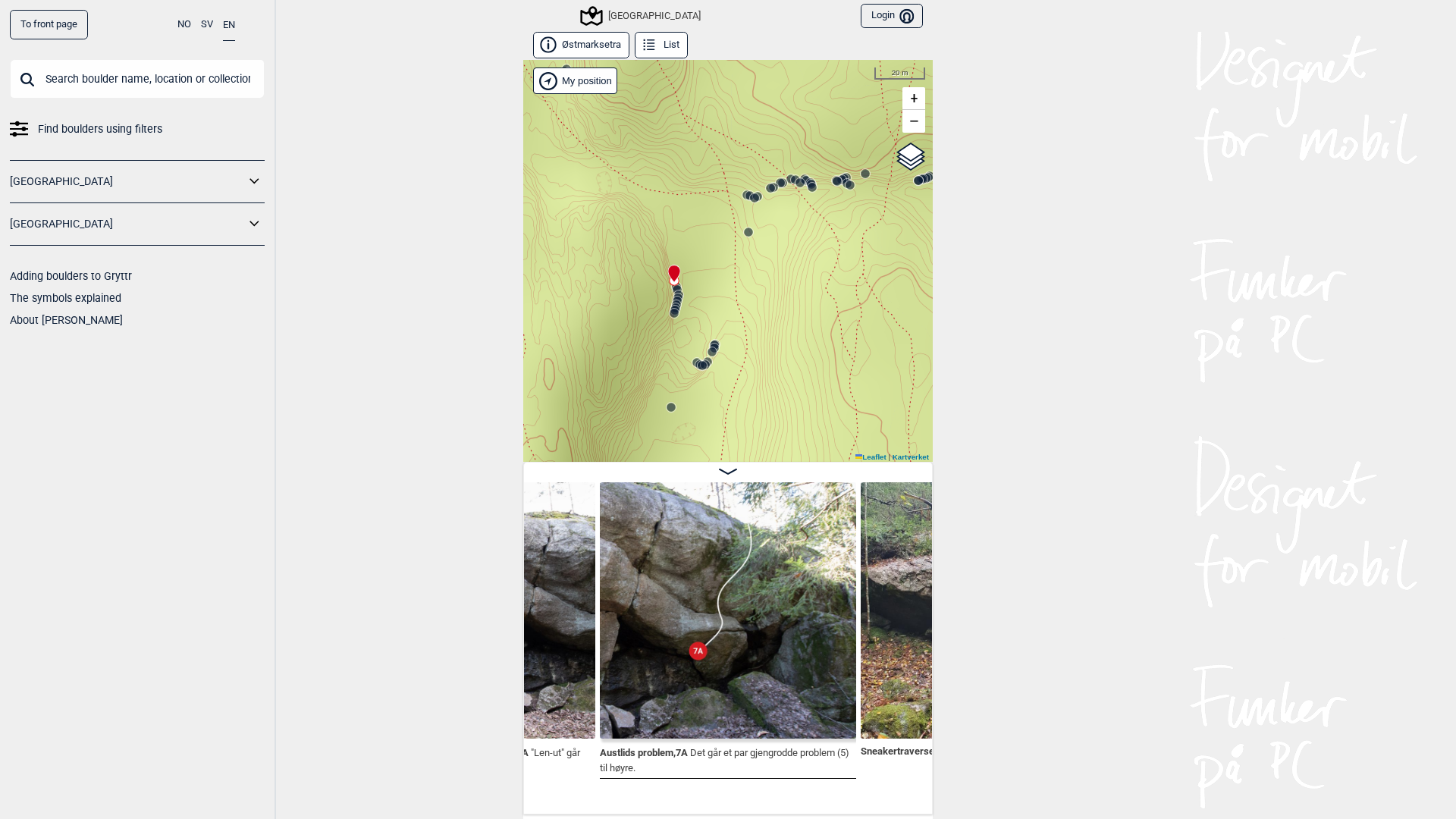 click 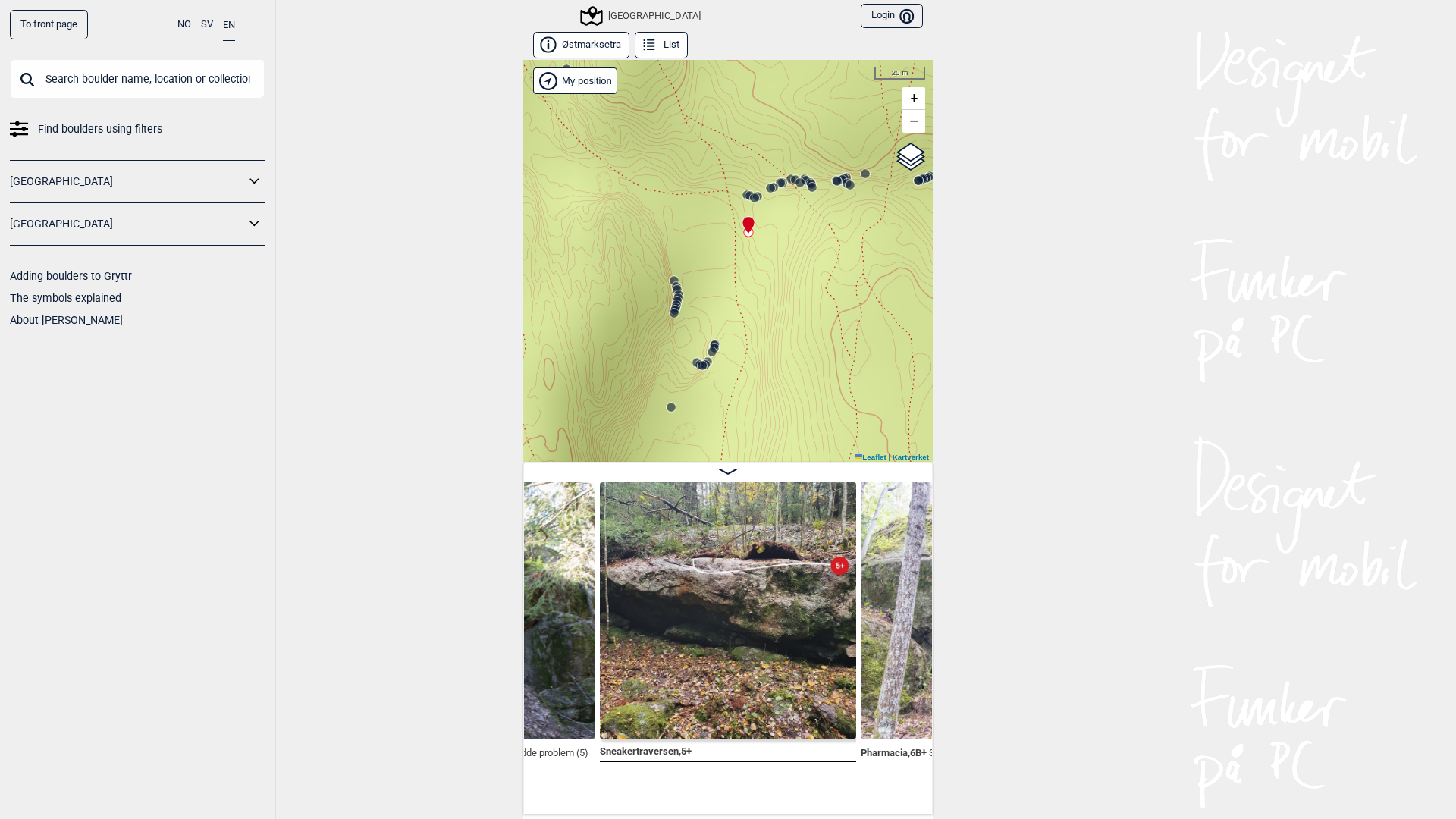 click 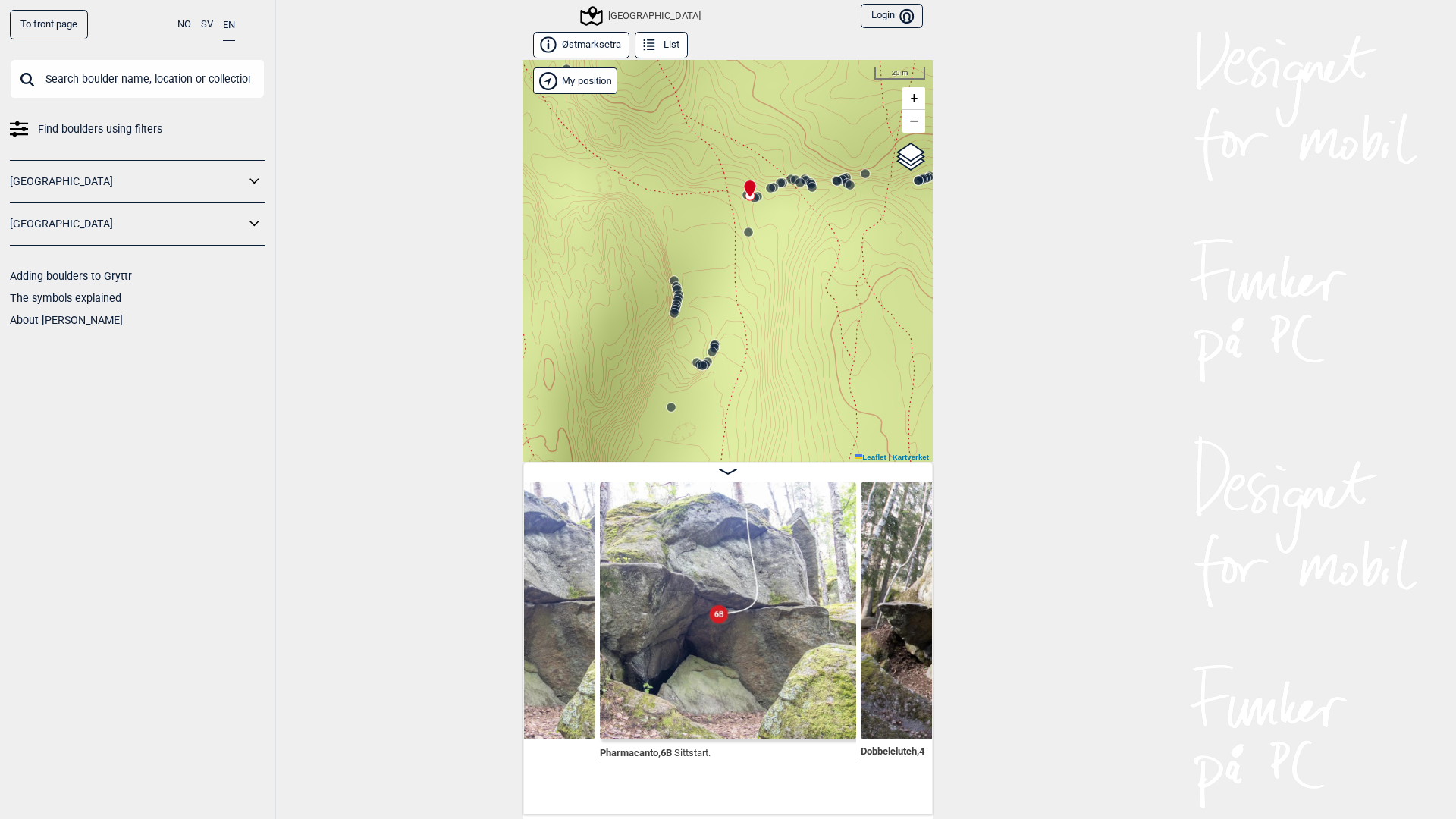 click 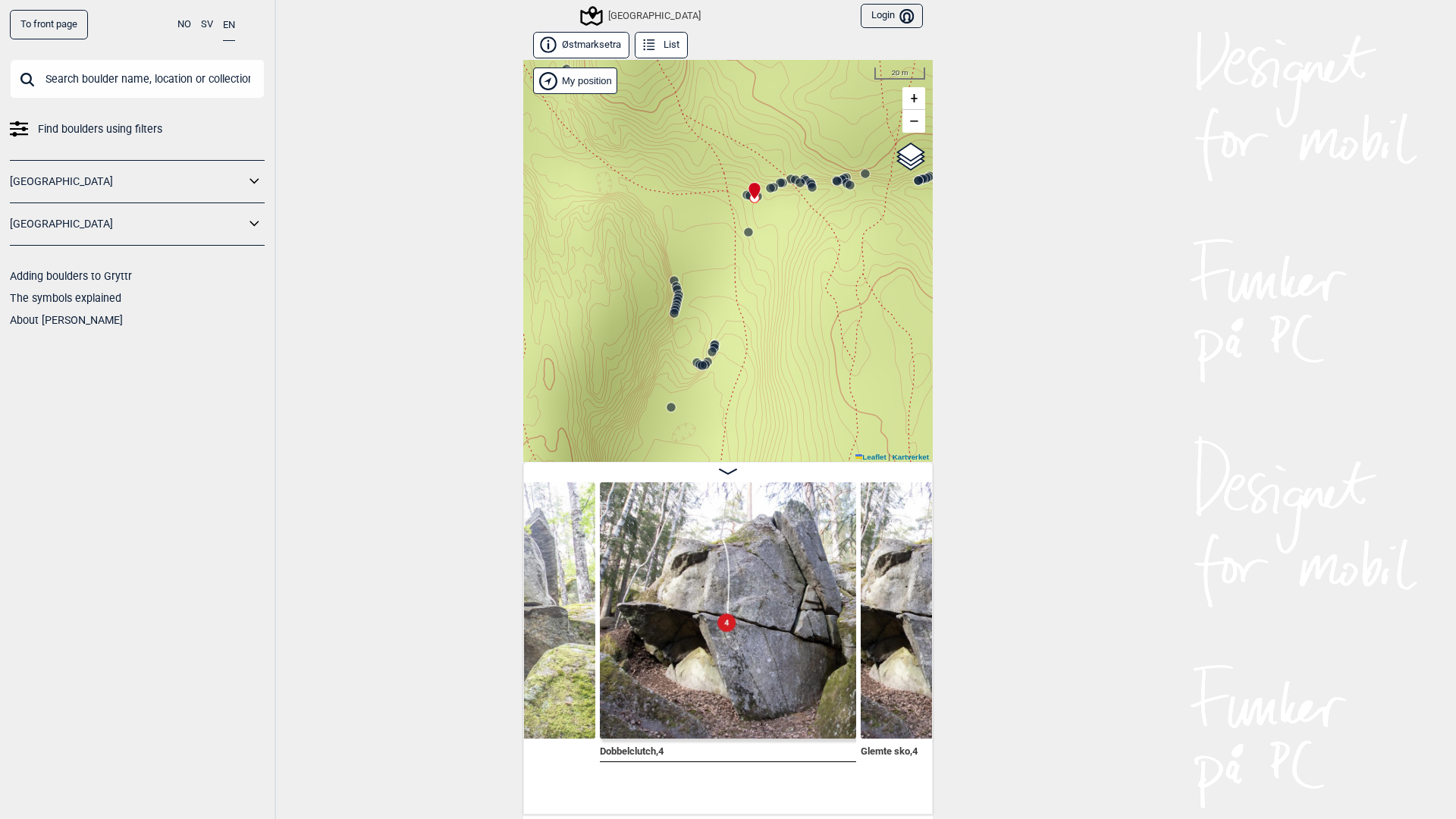 click 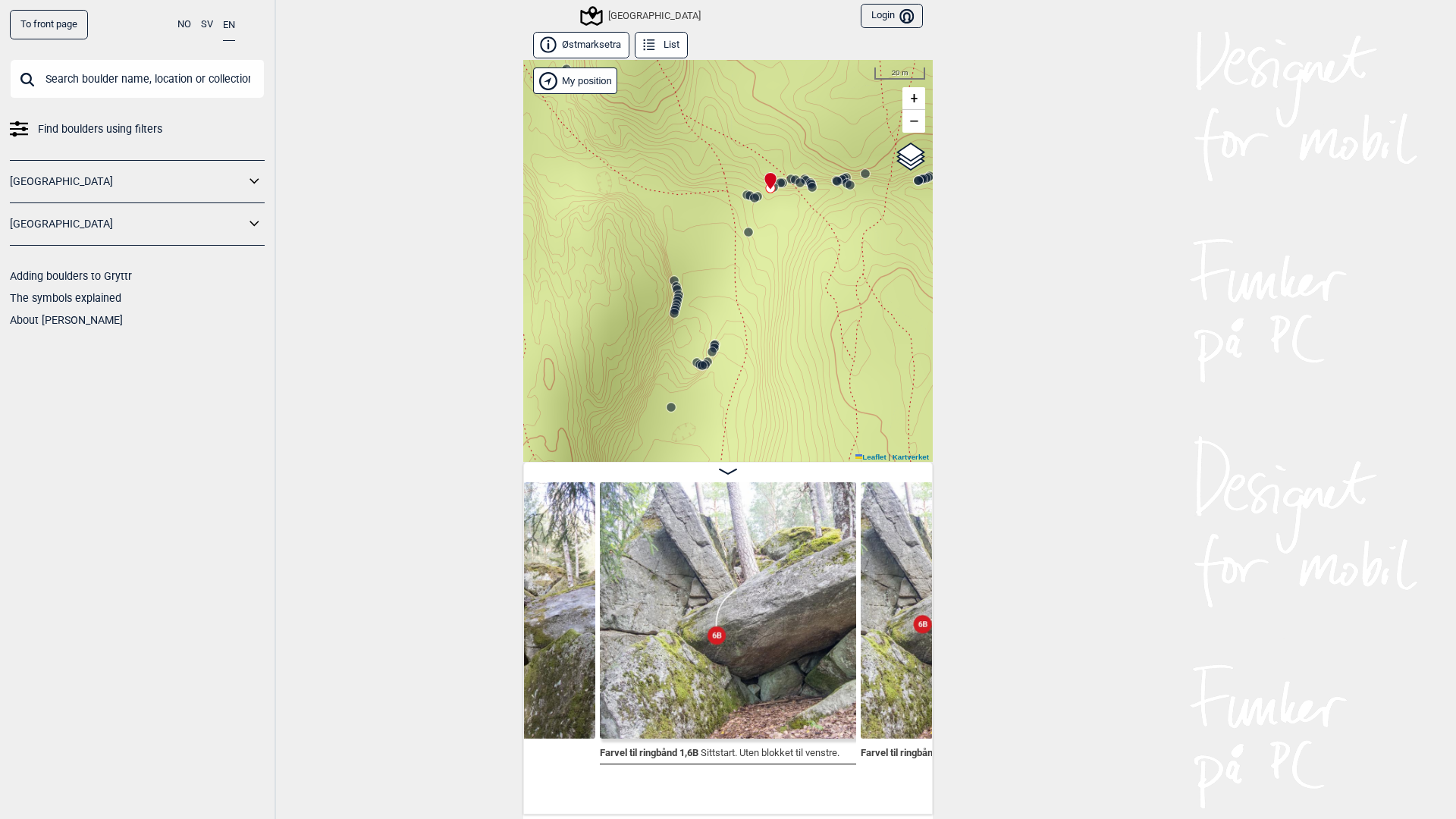 drag, startPoint x: 778, startPoint y: 185, endPoint x: 788, endPoint y: 187, distance: 10.198039 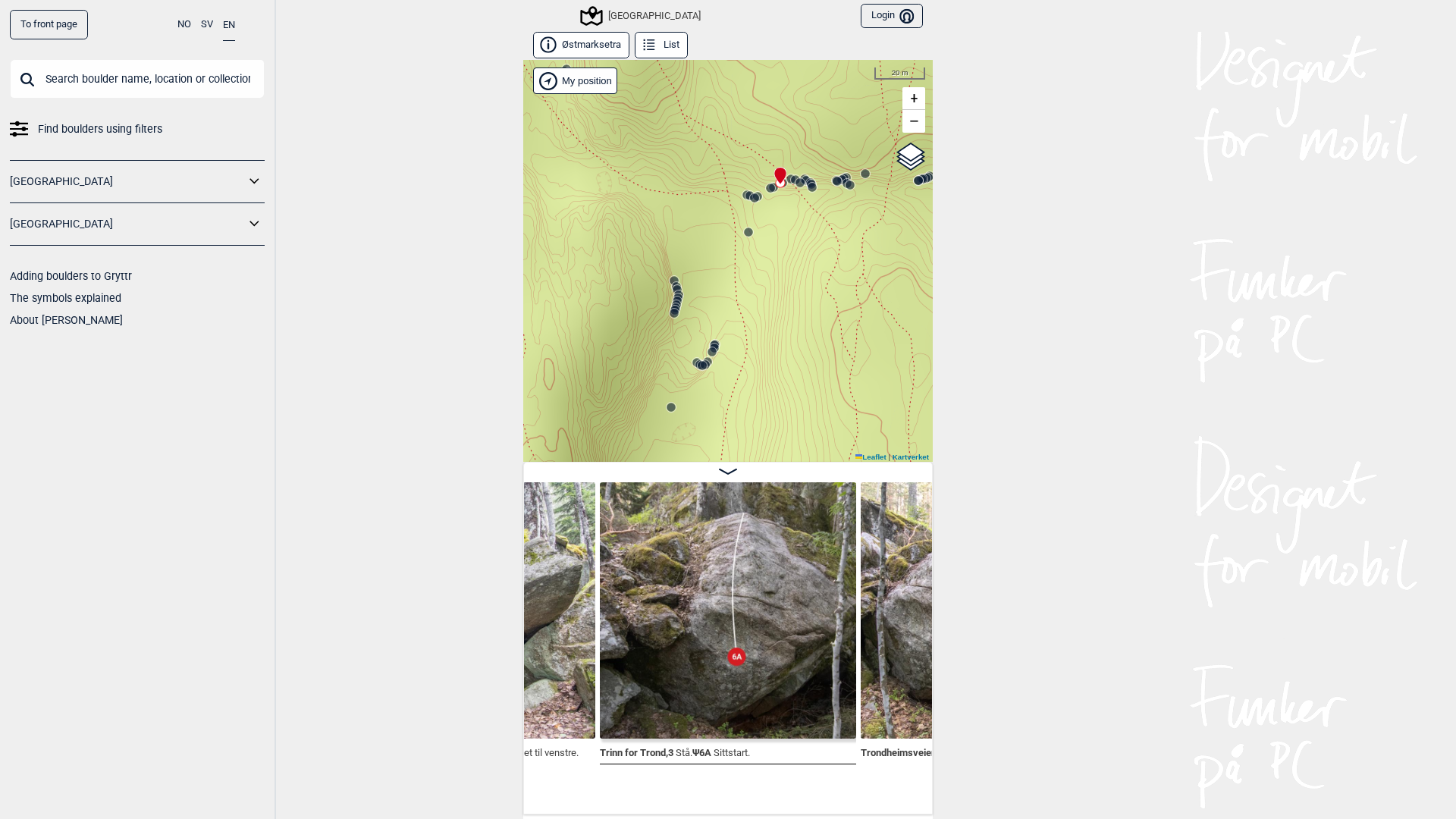 click 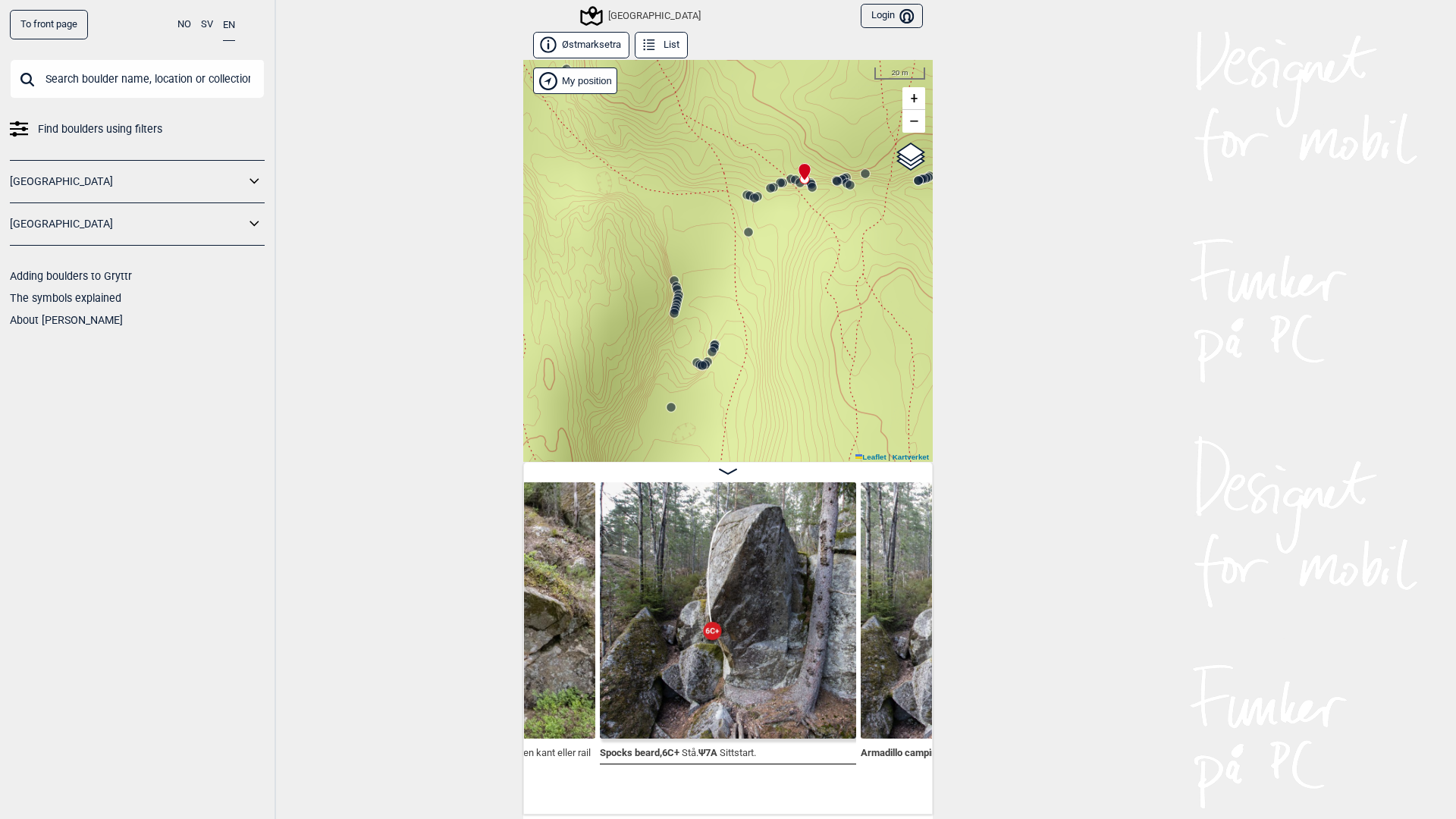 click 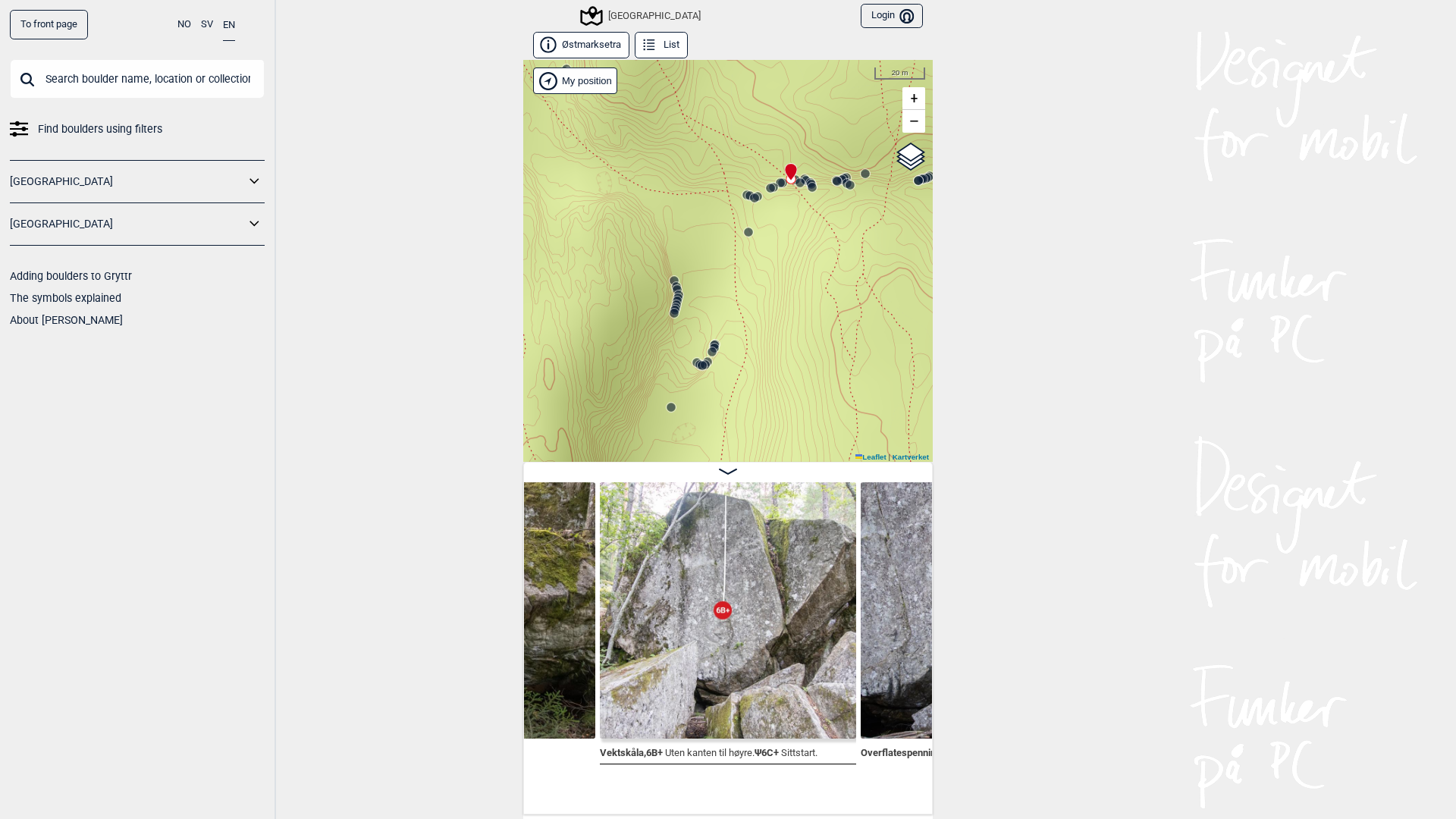 click at bounding box center (788, 165) 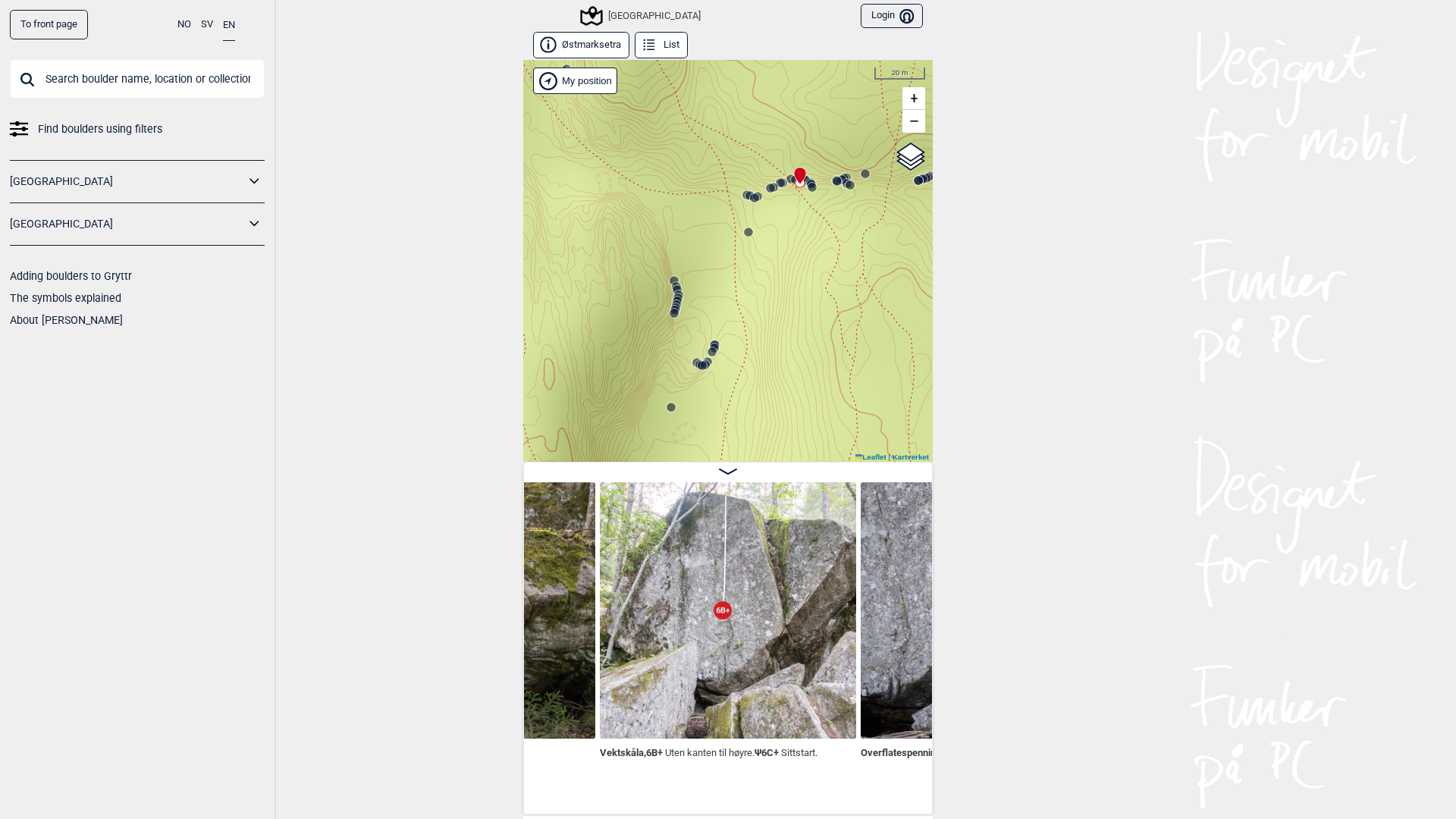 scroll, scrollTop: 0, scrollLeft: 11885, axis: horizontal 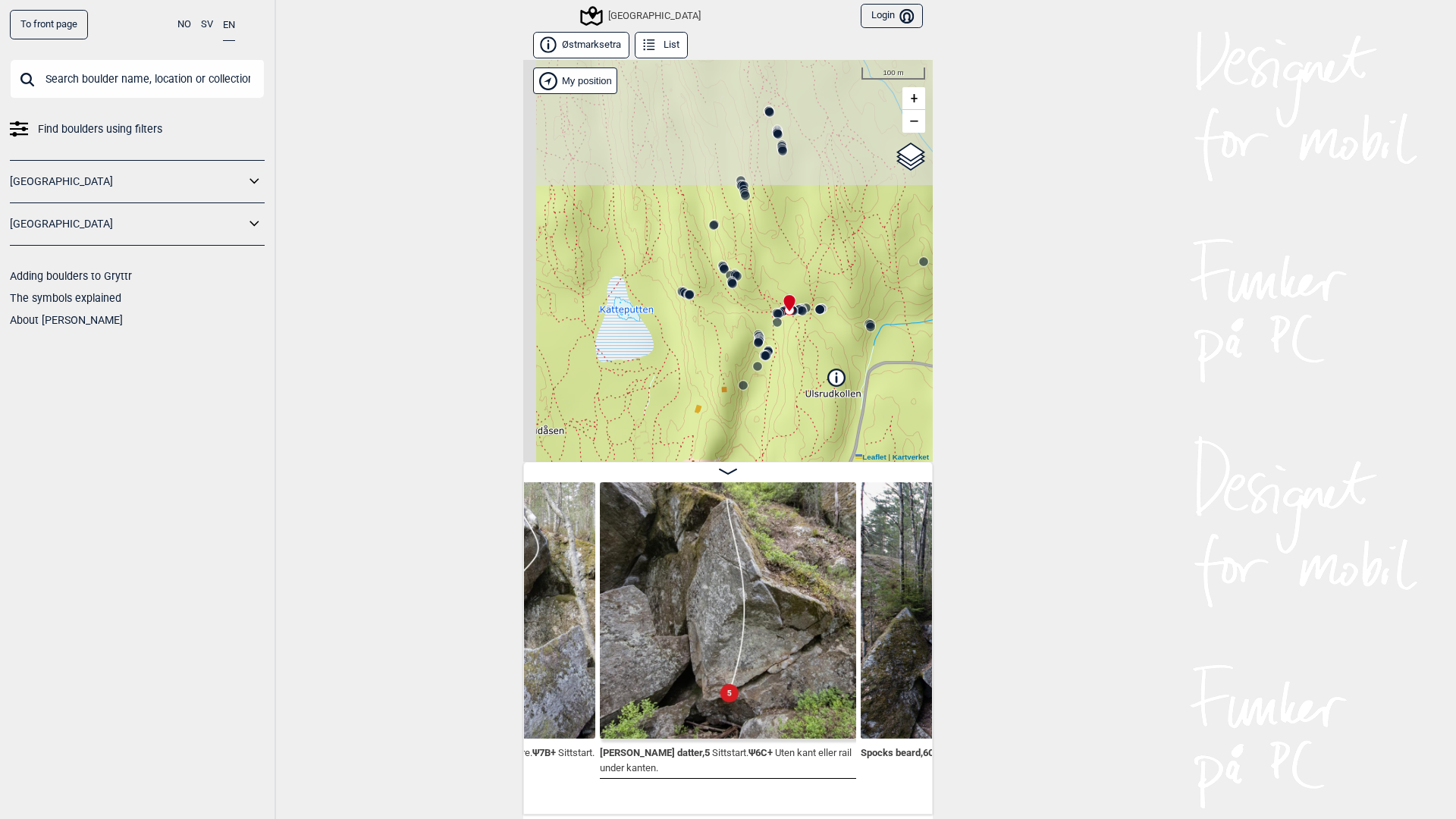 drag, startPoint x: 734, startPoint y: 177, endPoint x: 791, endPoint y: 311, distance: 145.61937 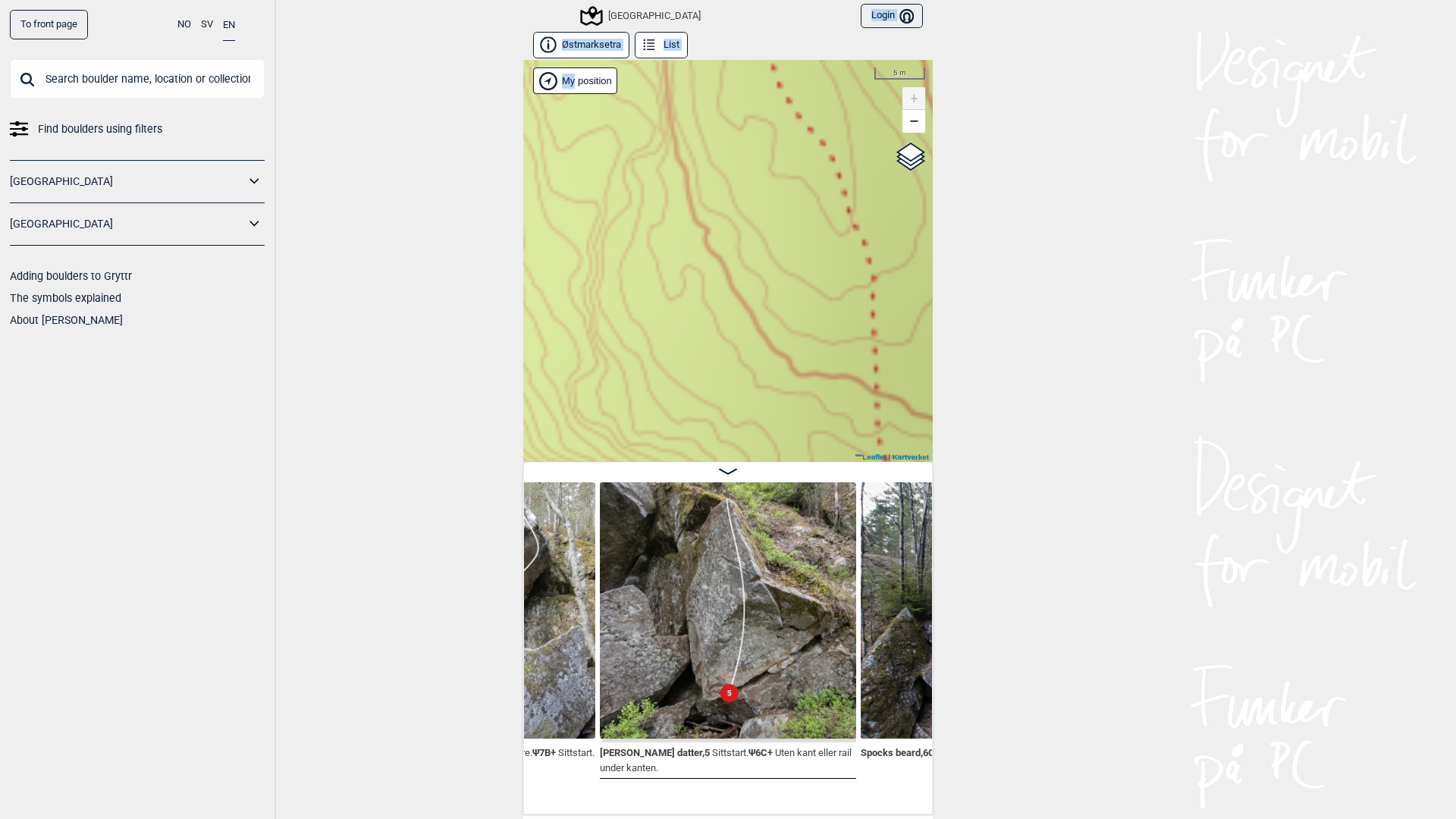 drag, startPoint x: 693, startPoint y: 311, endPoint x: 786, endPoint y: 25, distance: 300.74075 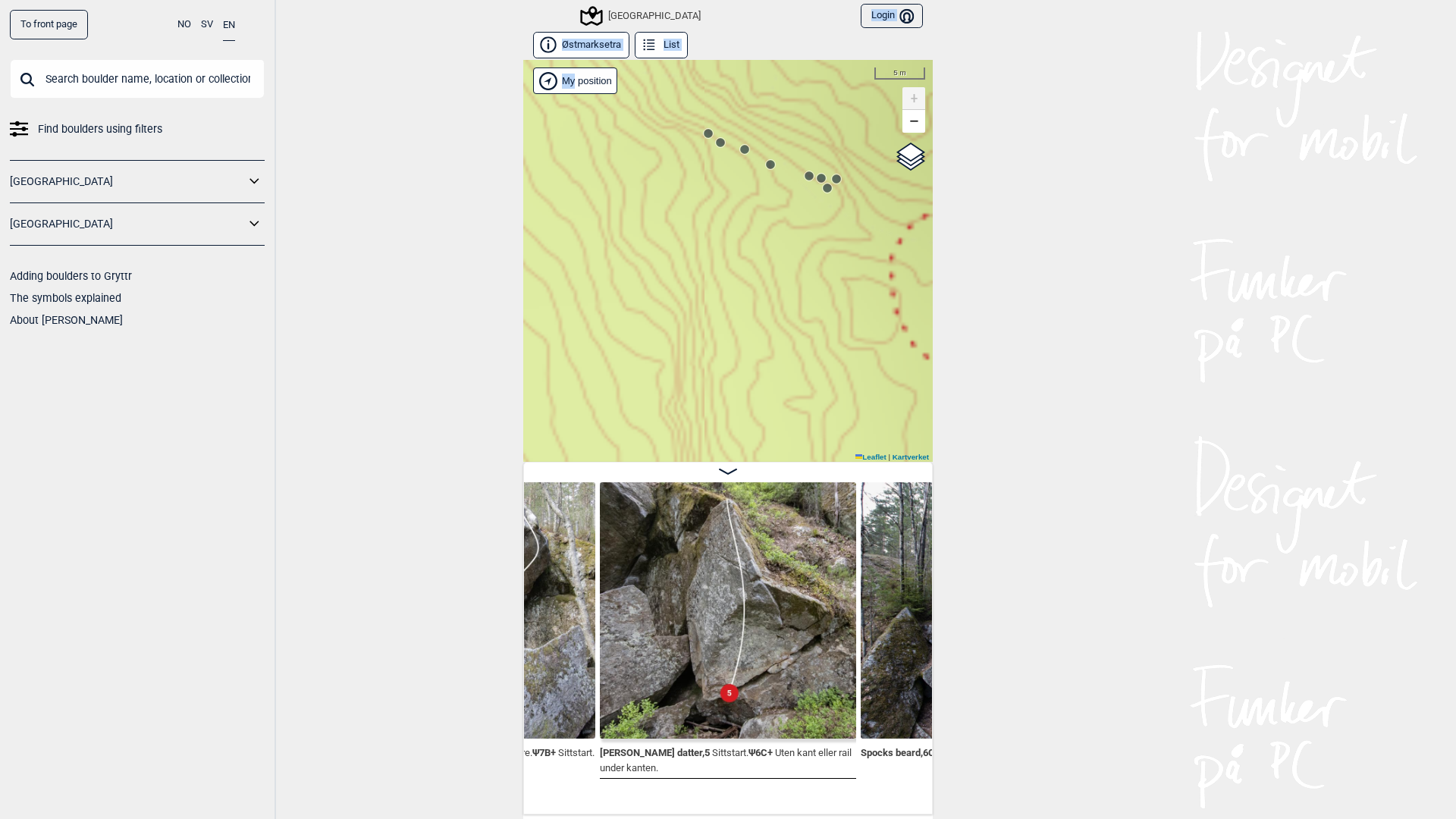 click on "Speidersteinen Barnehageveggen Cowboyveggen Bølerveggen [GEOGRAPHIC_DATA]" at bounding box center (728, 261) 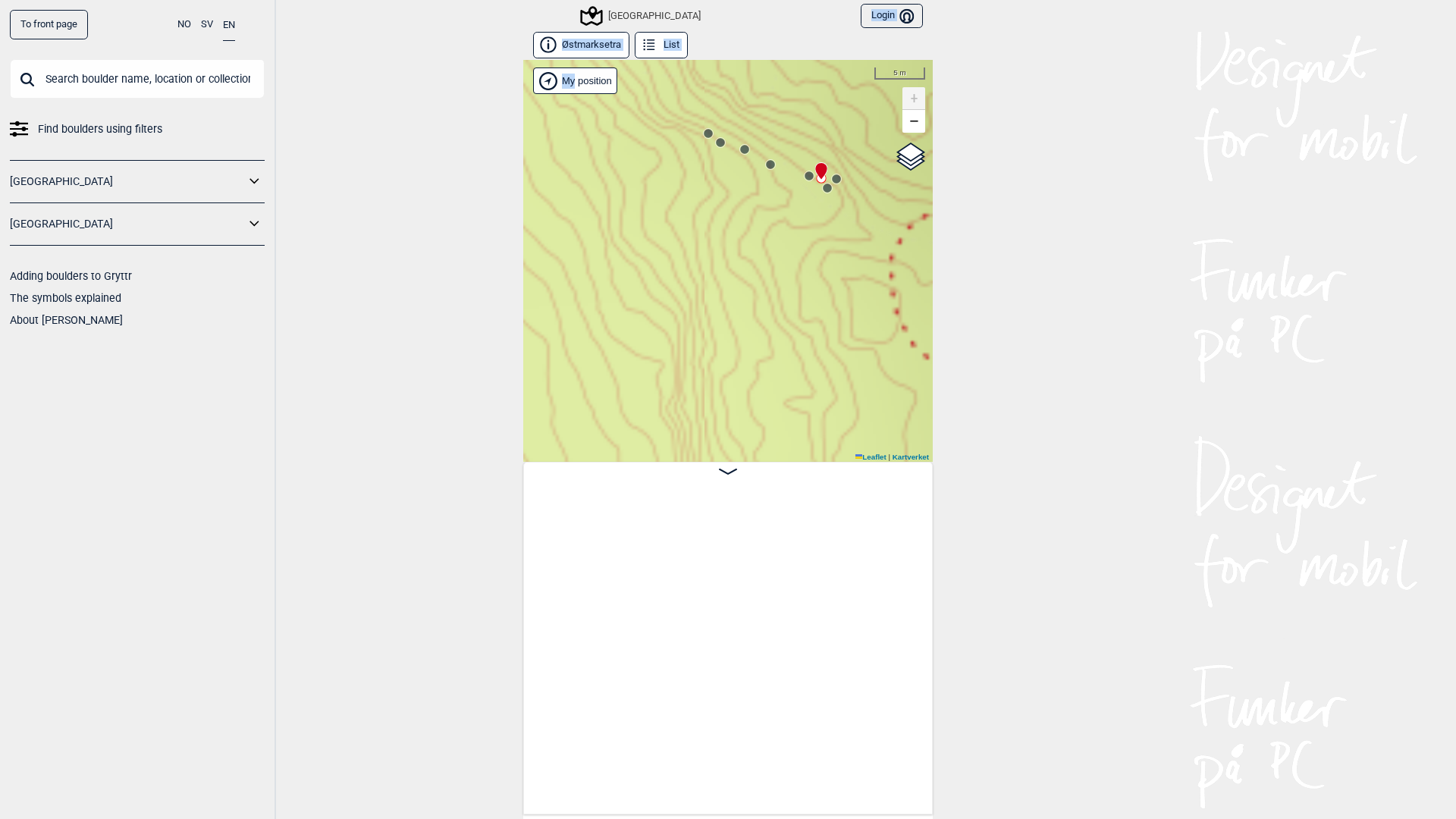 scroll, scrollTop: 0, scrollLeft: 1231, axis: horizontal 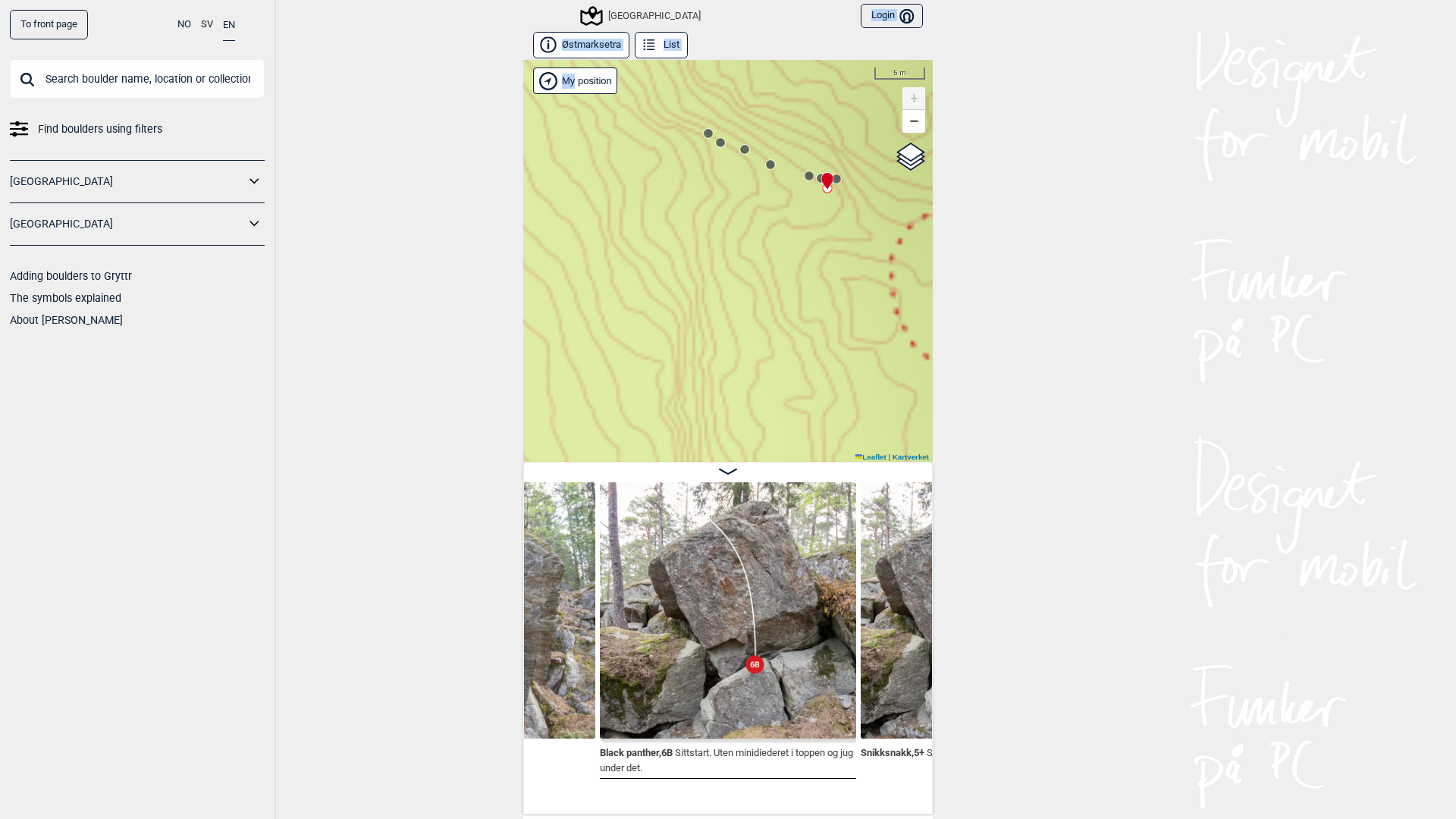 click on "Speidersteinen Barnehageveggen Cowboyveggen Bølerveggen [GEOGRAPHIC_DATA]" at bounding box center (728, 261) 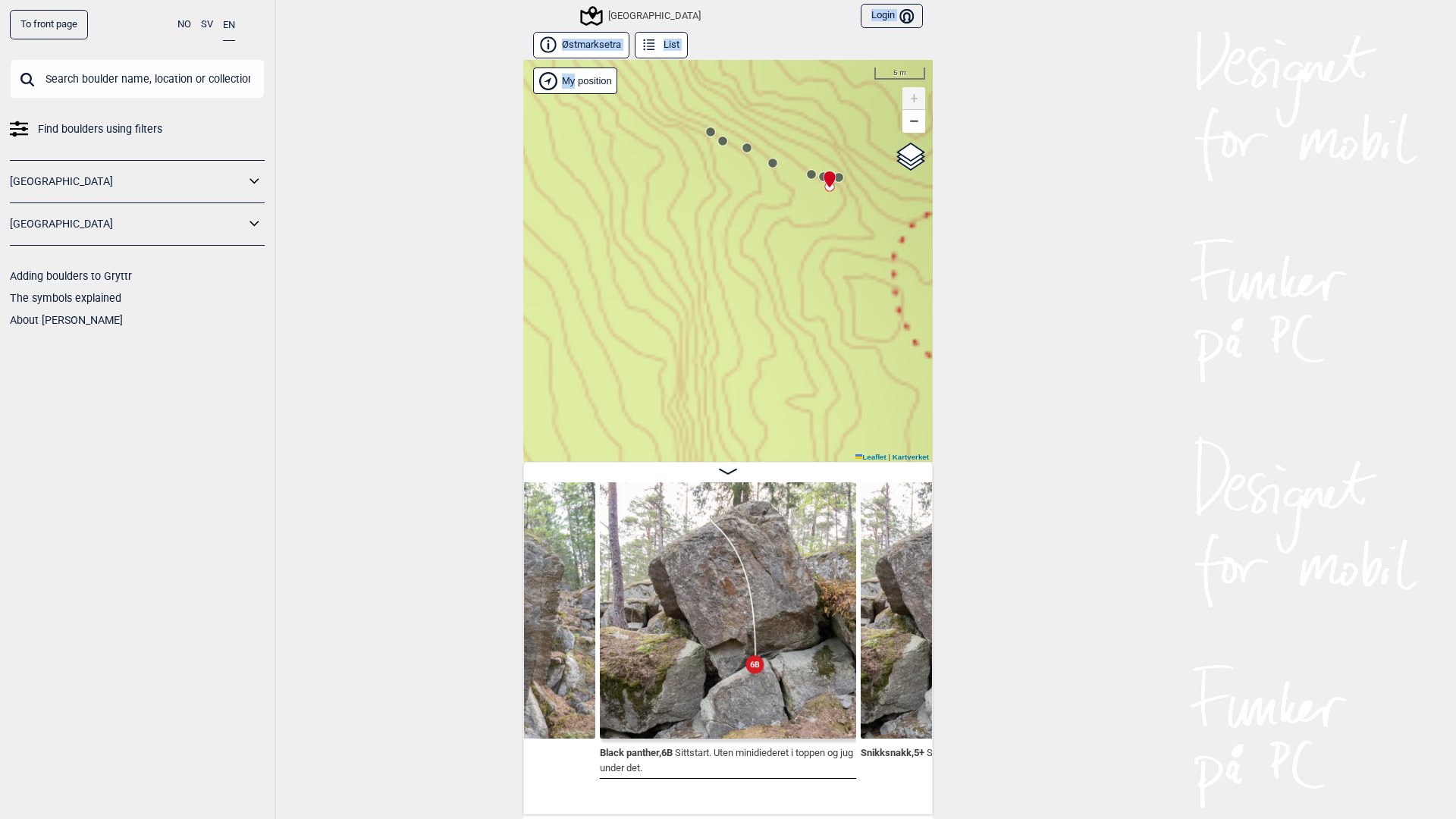 click 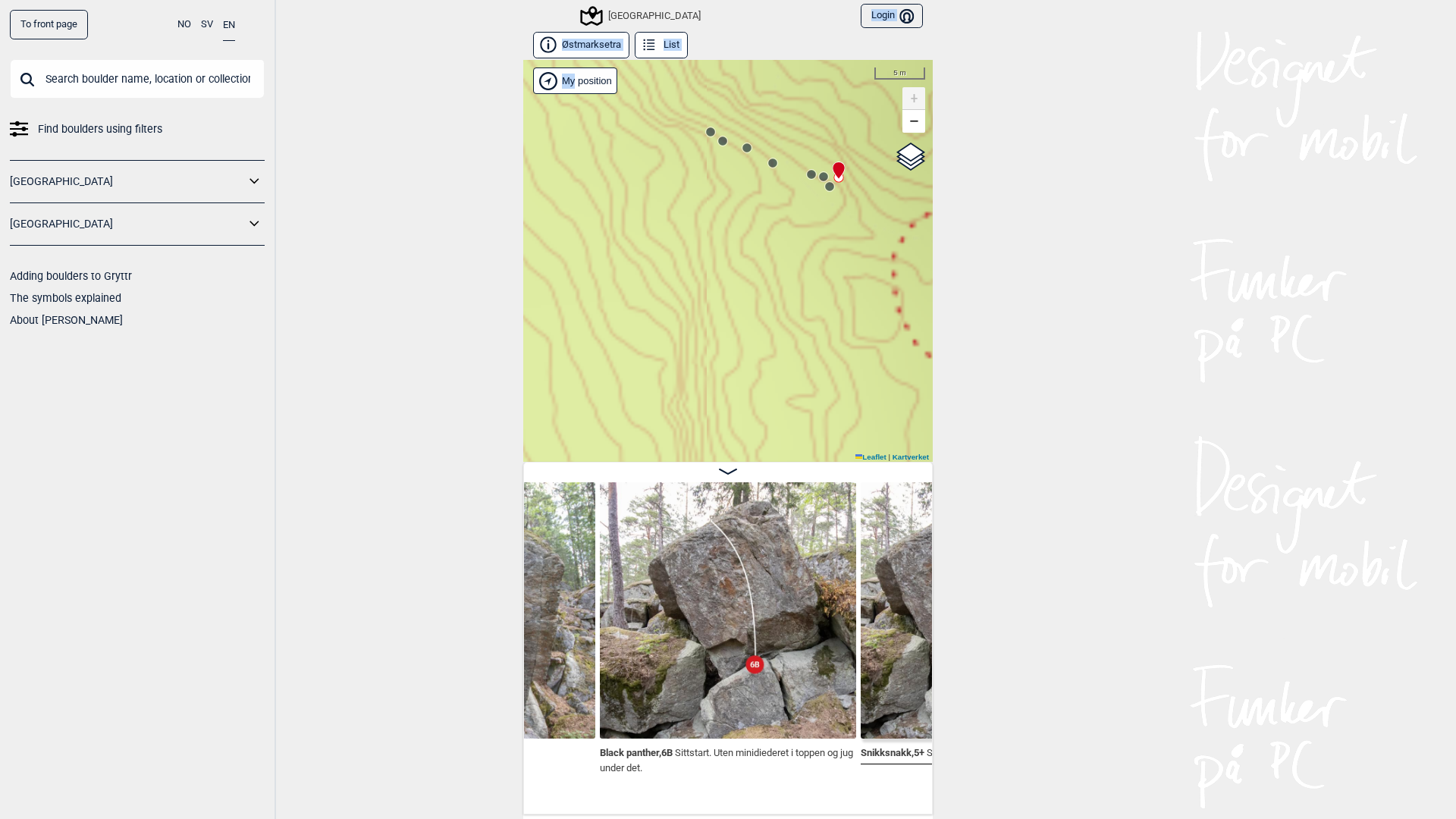 scroll, scrollTop: 0, scrollLeft: 1492, axis: horizontal 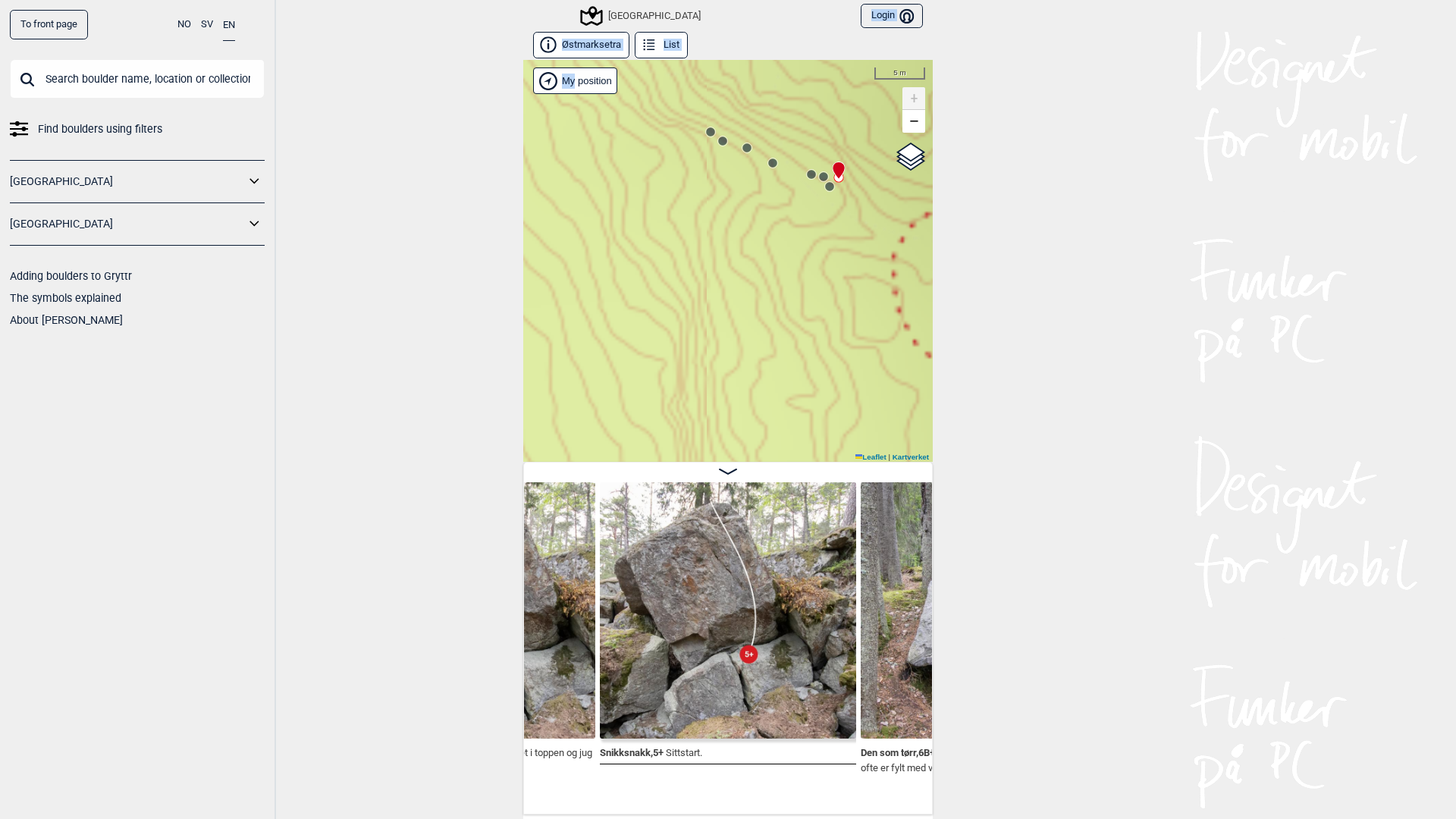 click 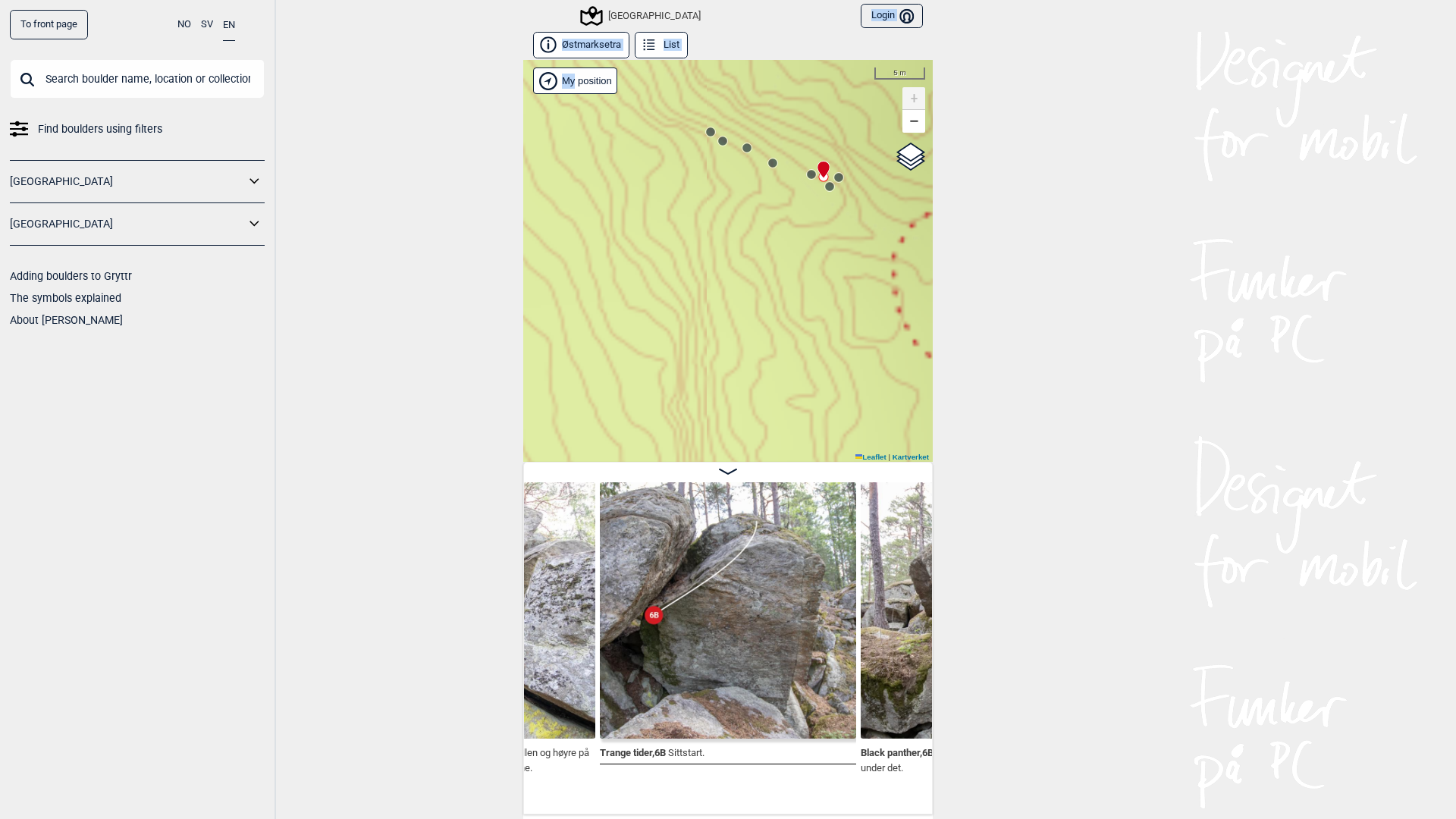 click 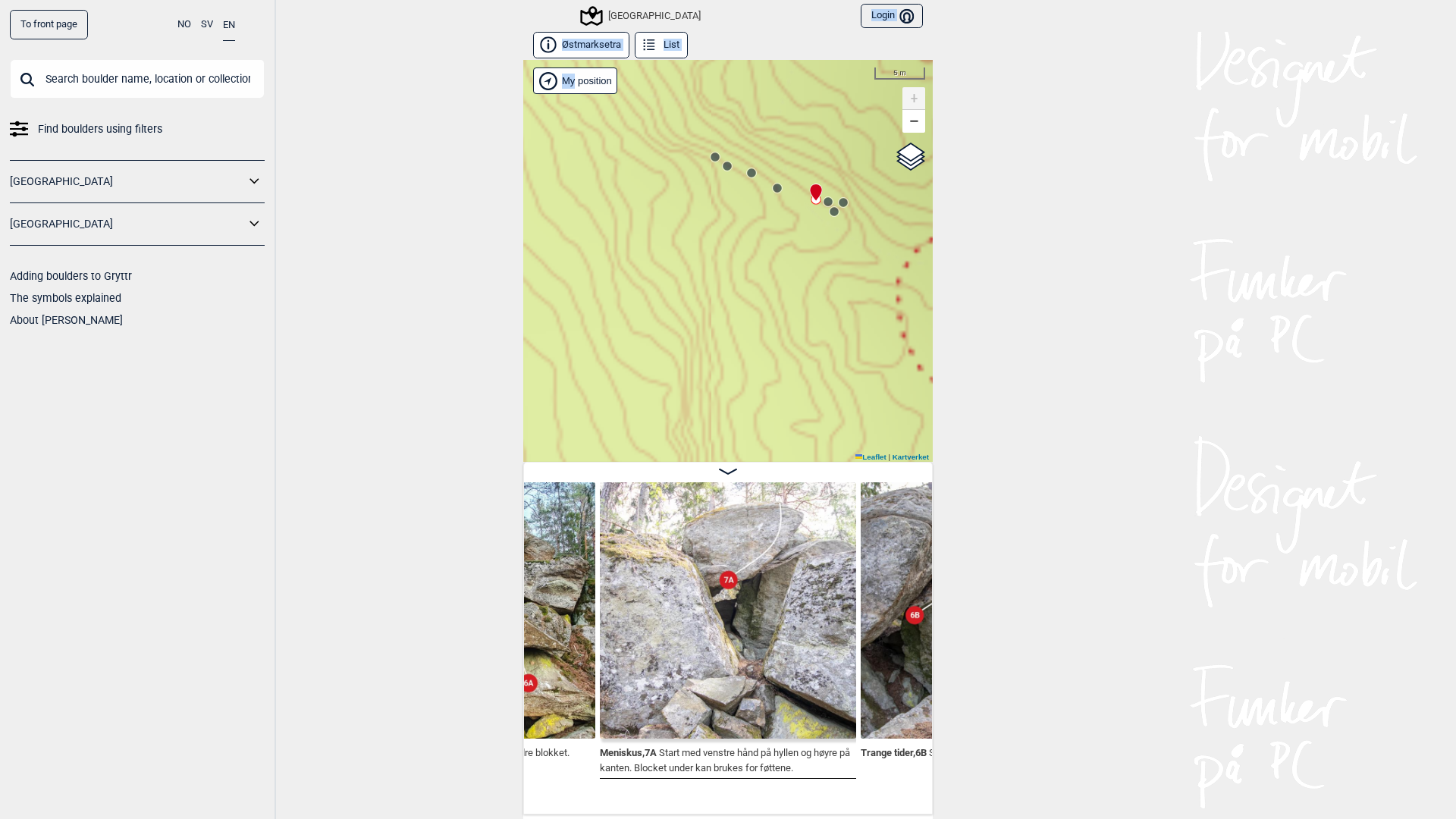 drag, startPoint x: 775, startPoint y: 199, endPoint x: 792, endPoint y: 264, distance: 67.18631 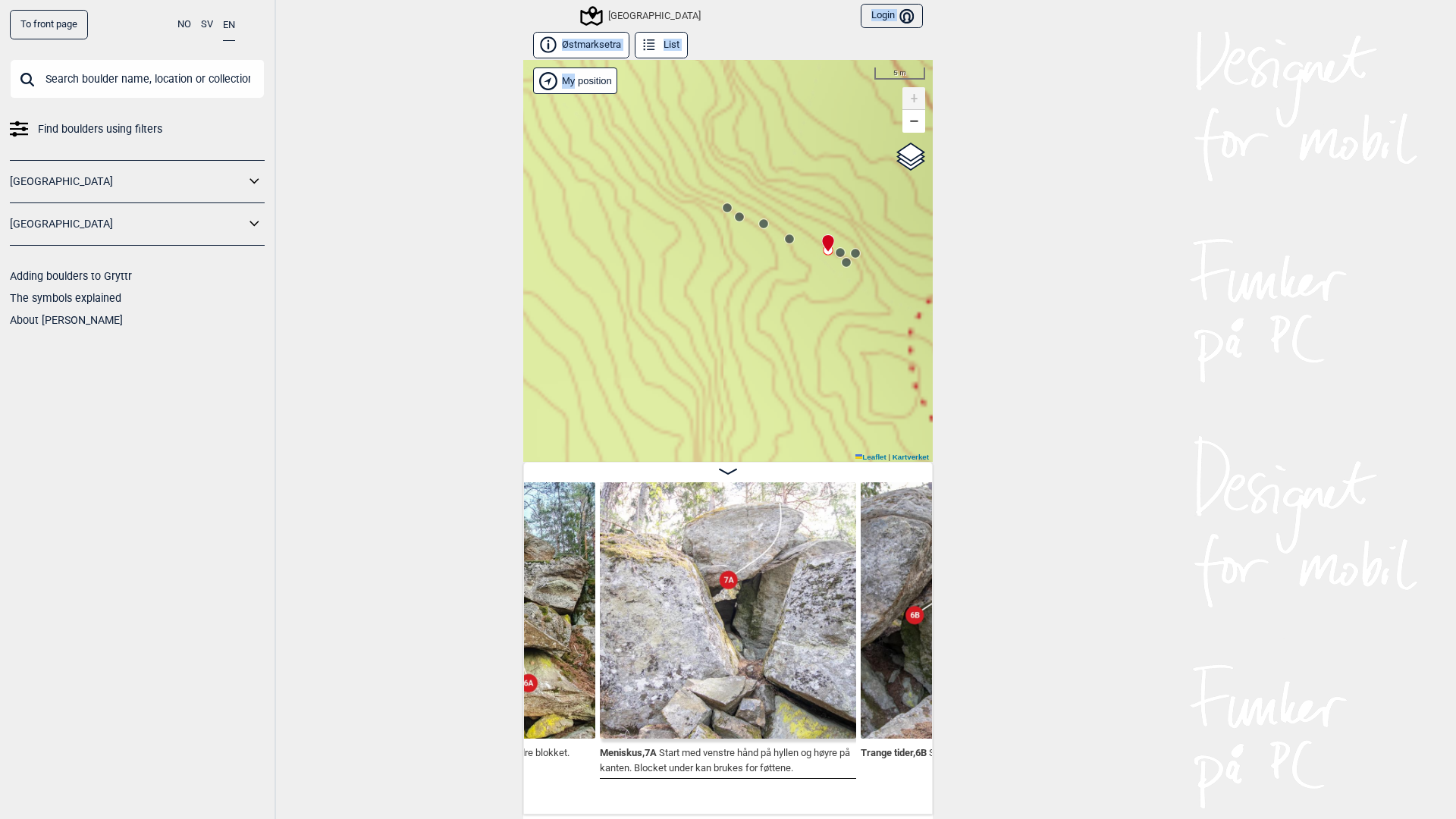 click 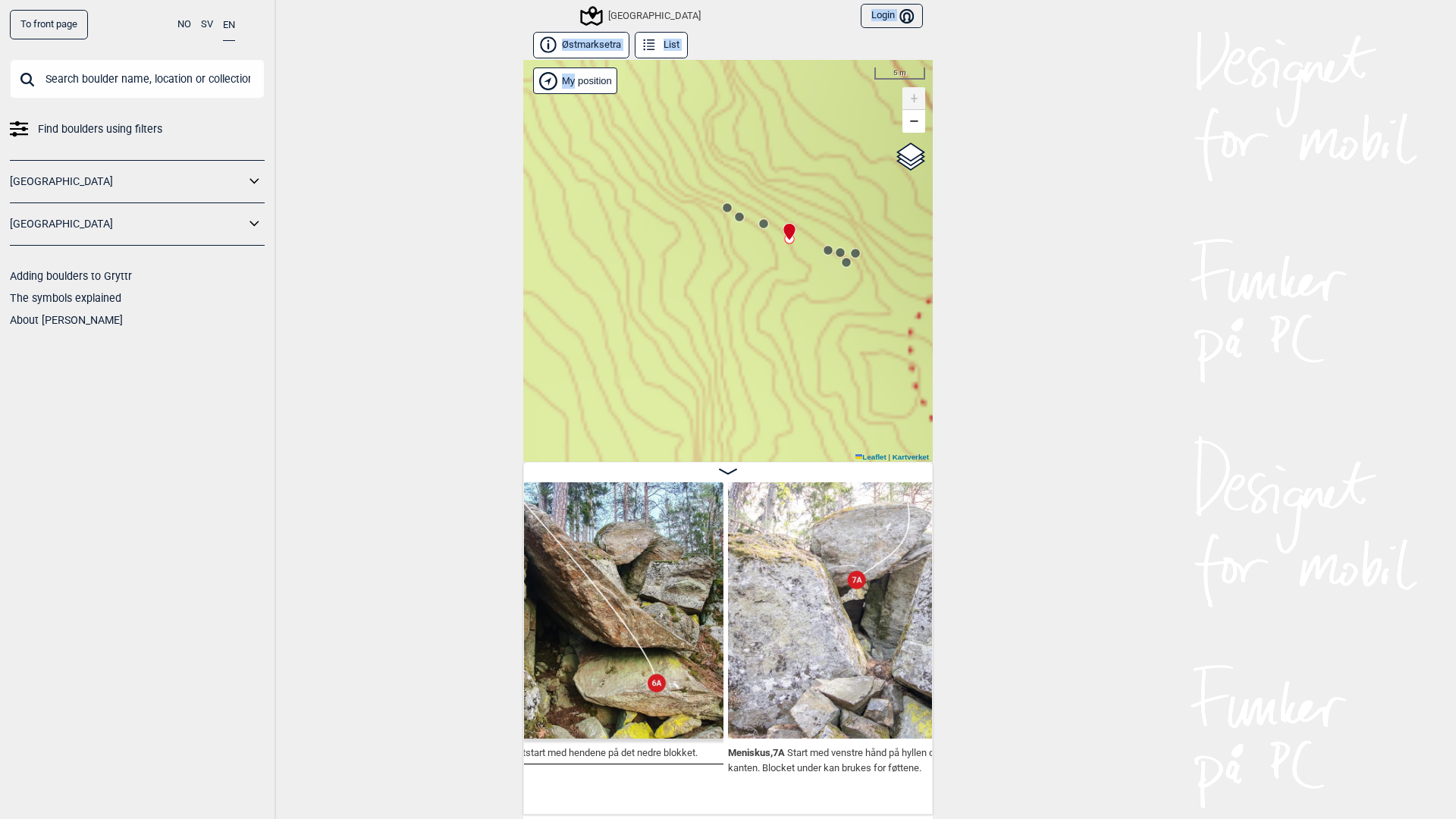 scroll, scrollTop: 0, scrollLeft: 709, axis: horizontal 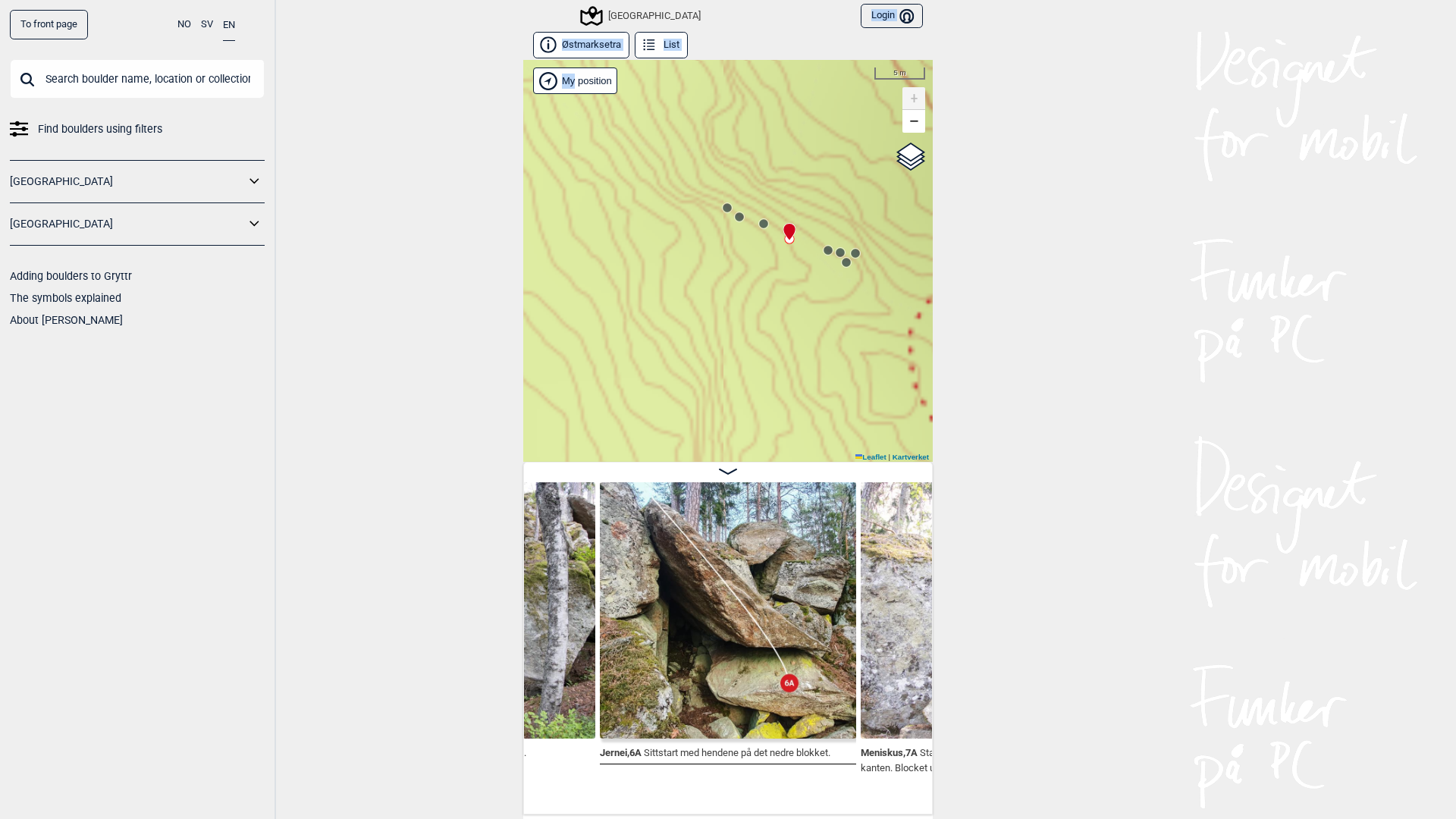 click 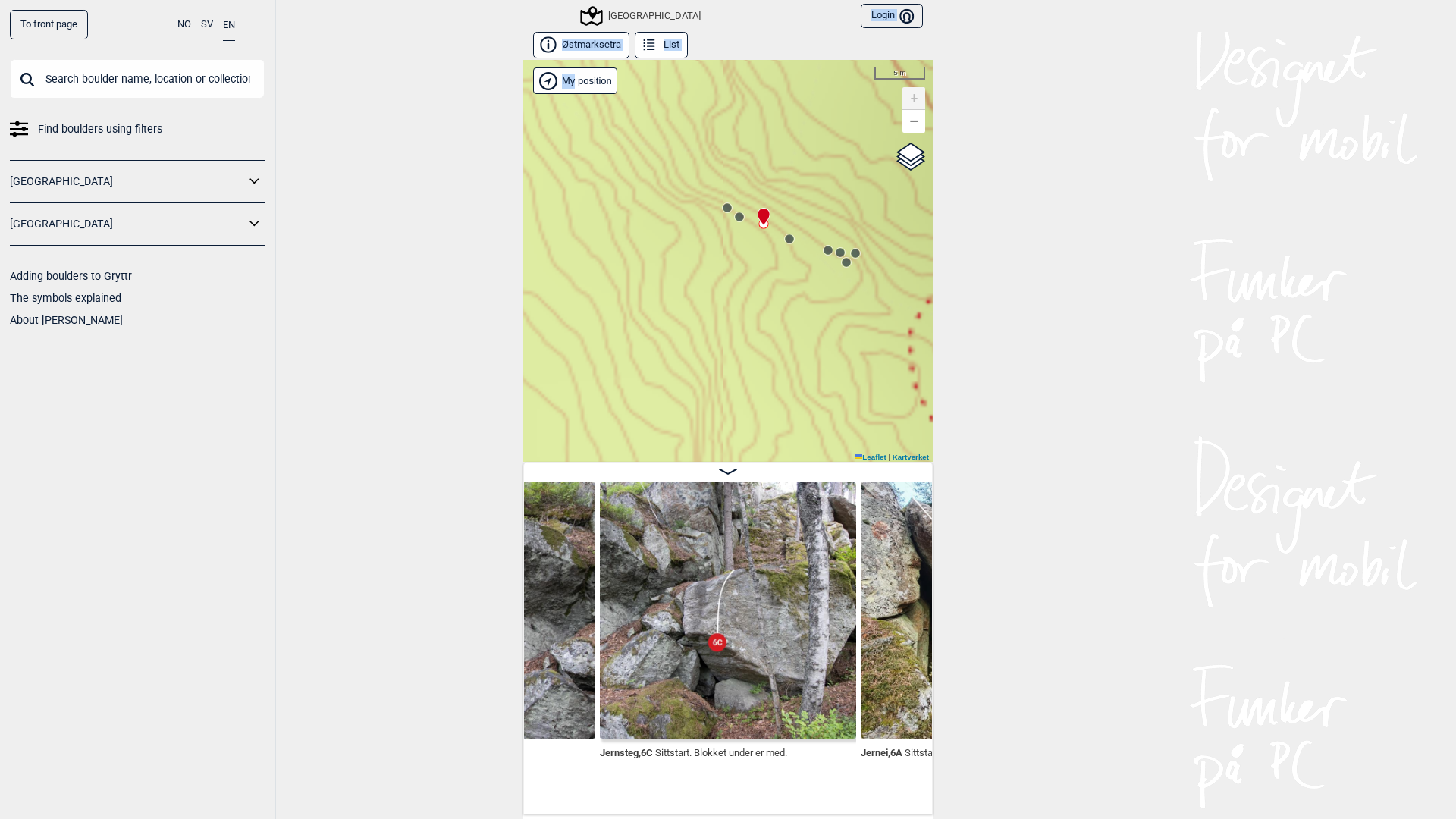 click 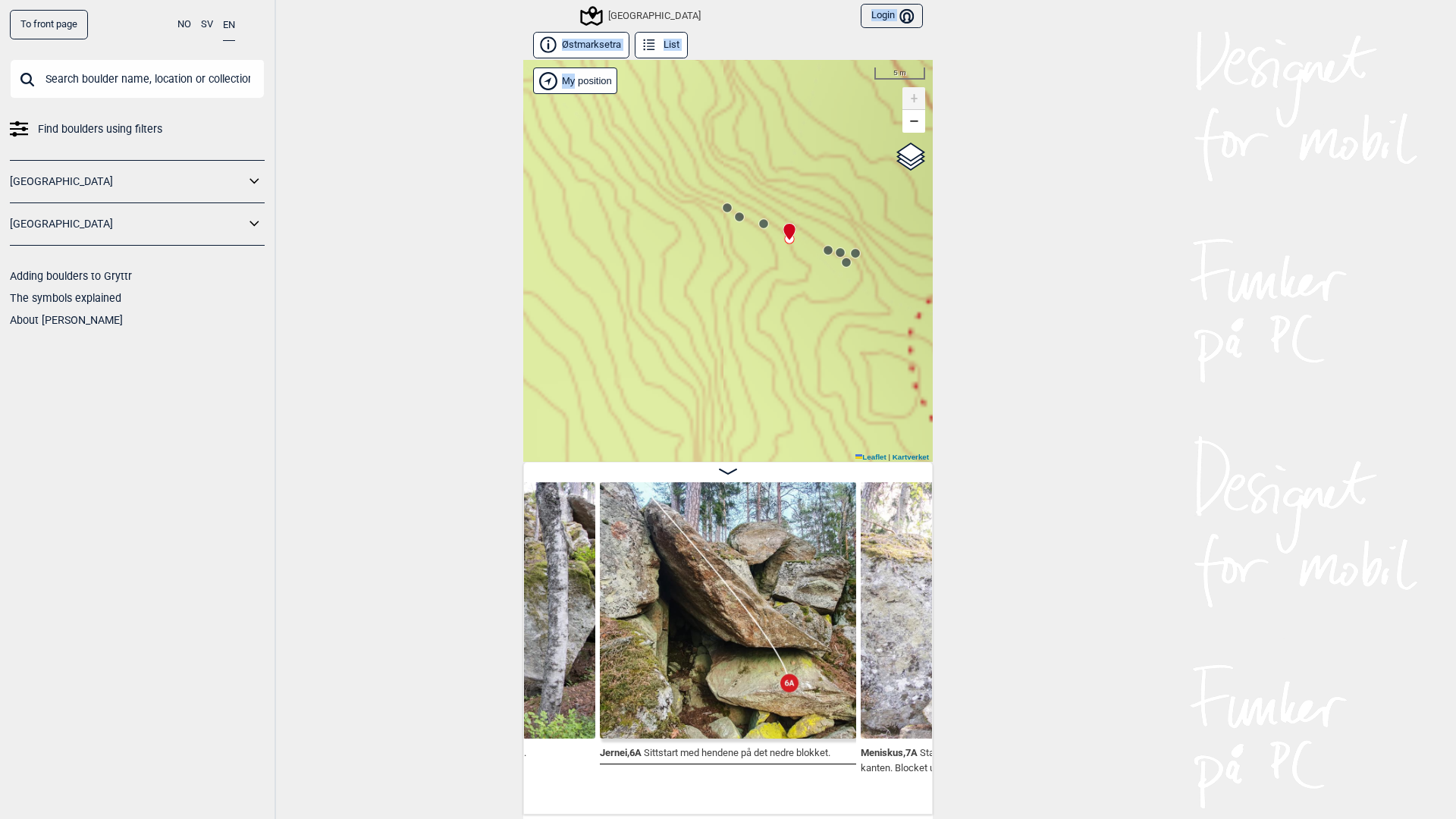 click 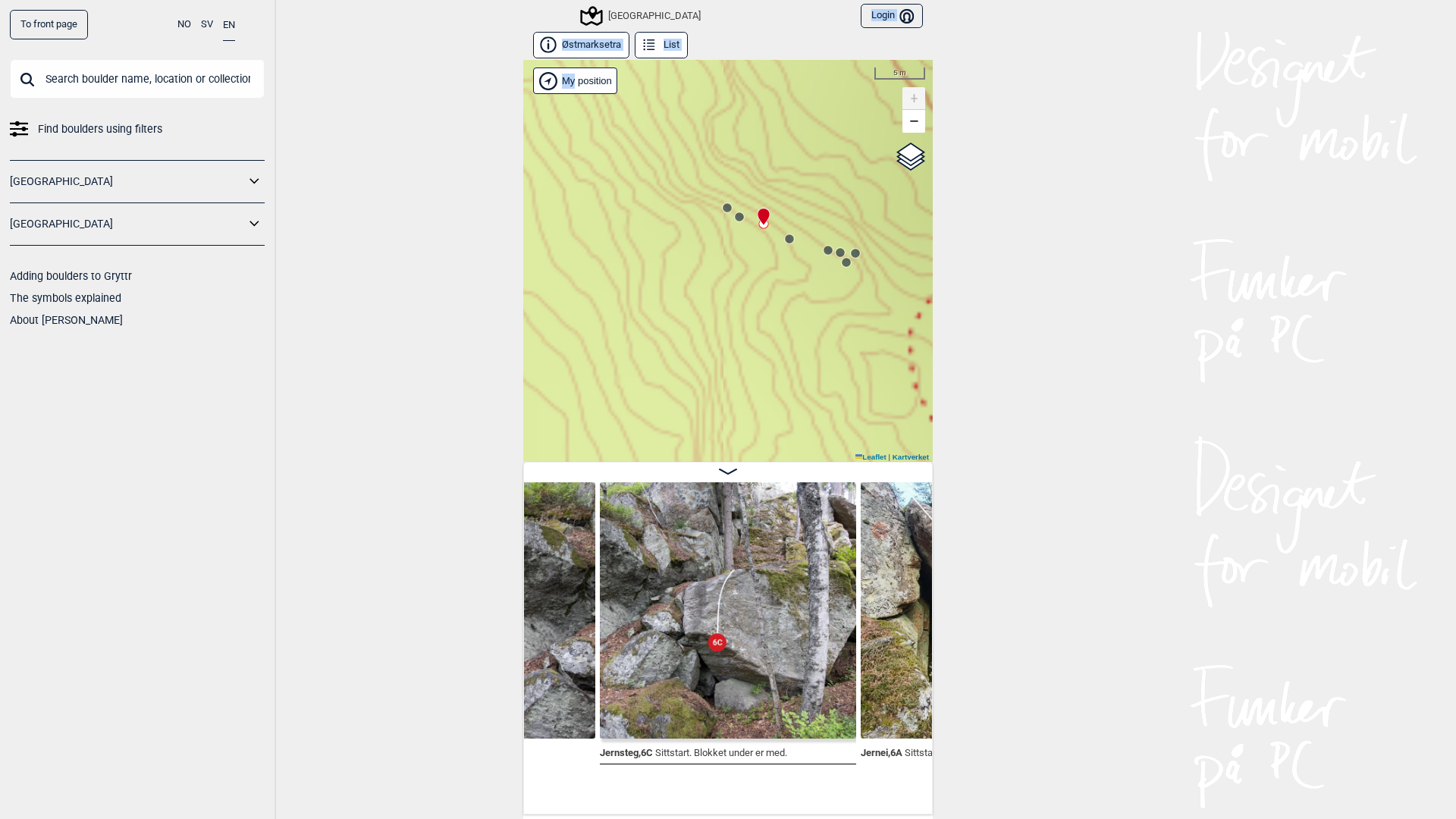 click 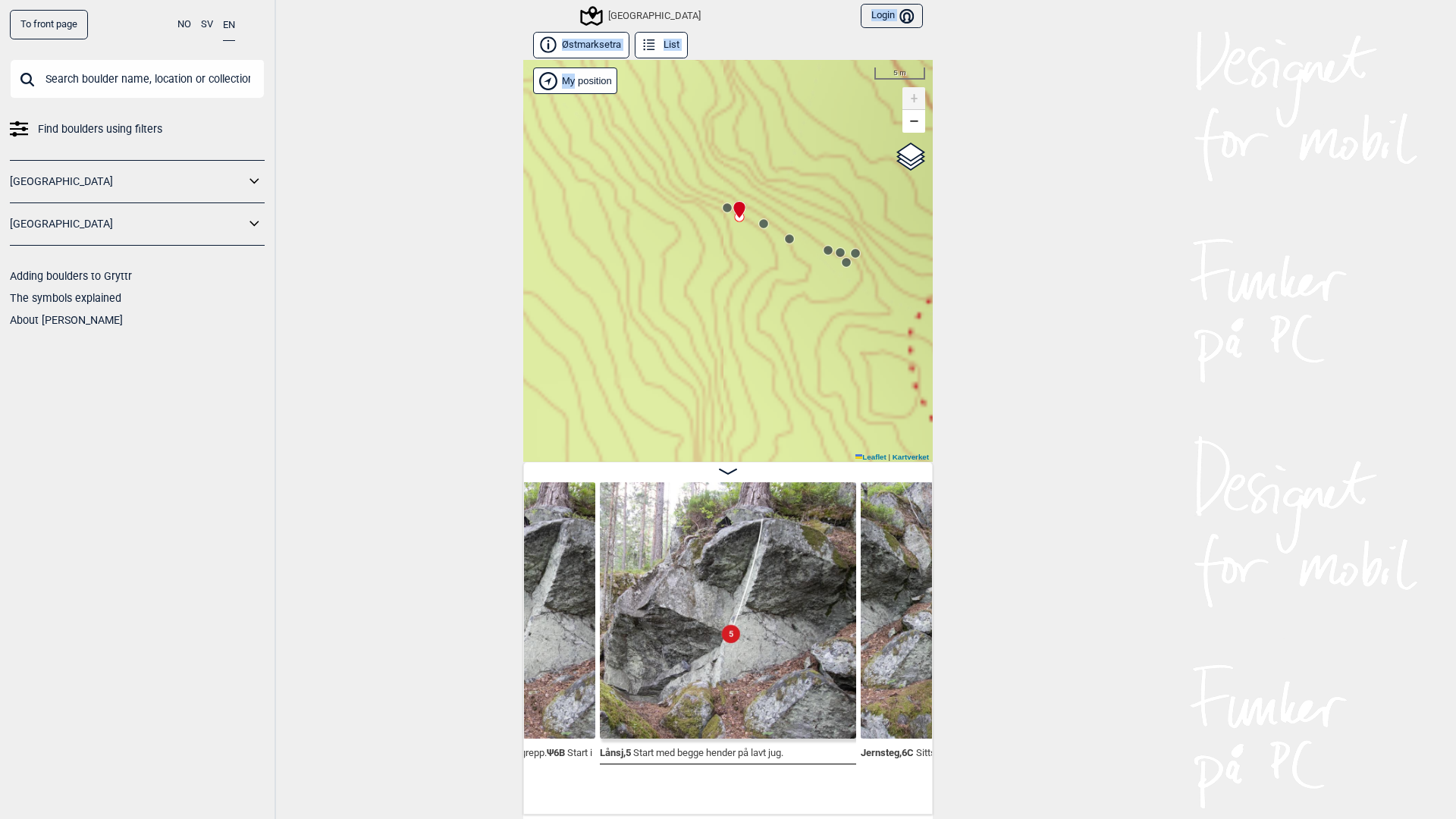 click 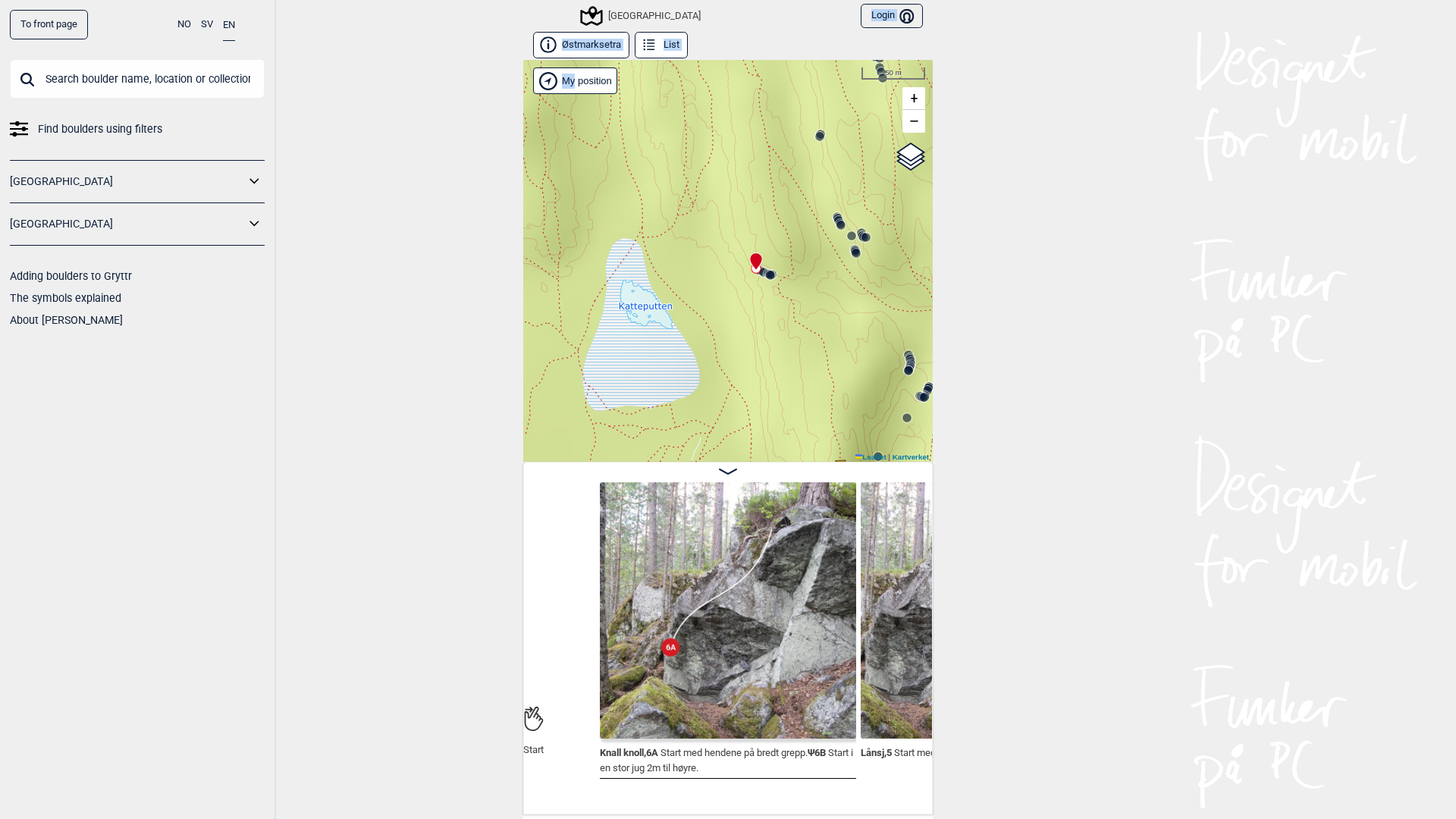 drag, startPoint x: 761, startPoint y: 262, endPoint x: 632, endPoint y: 304, distance: 135.665 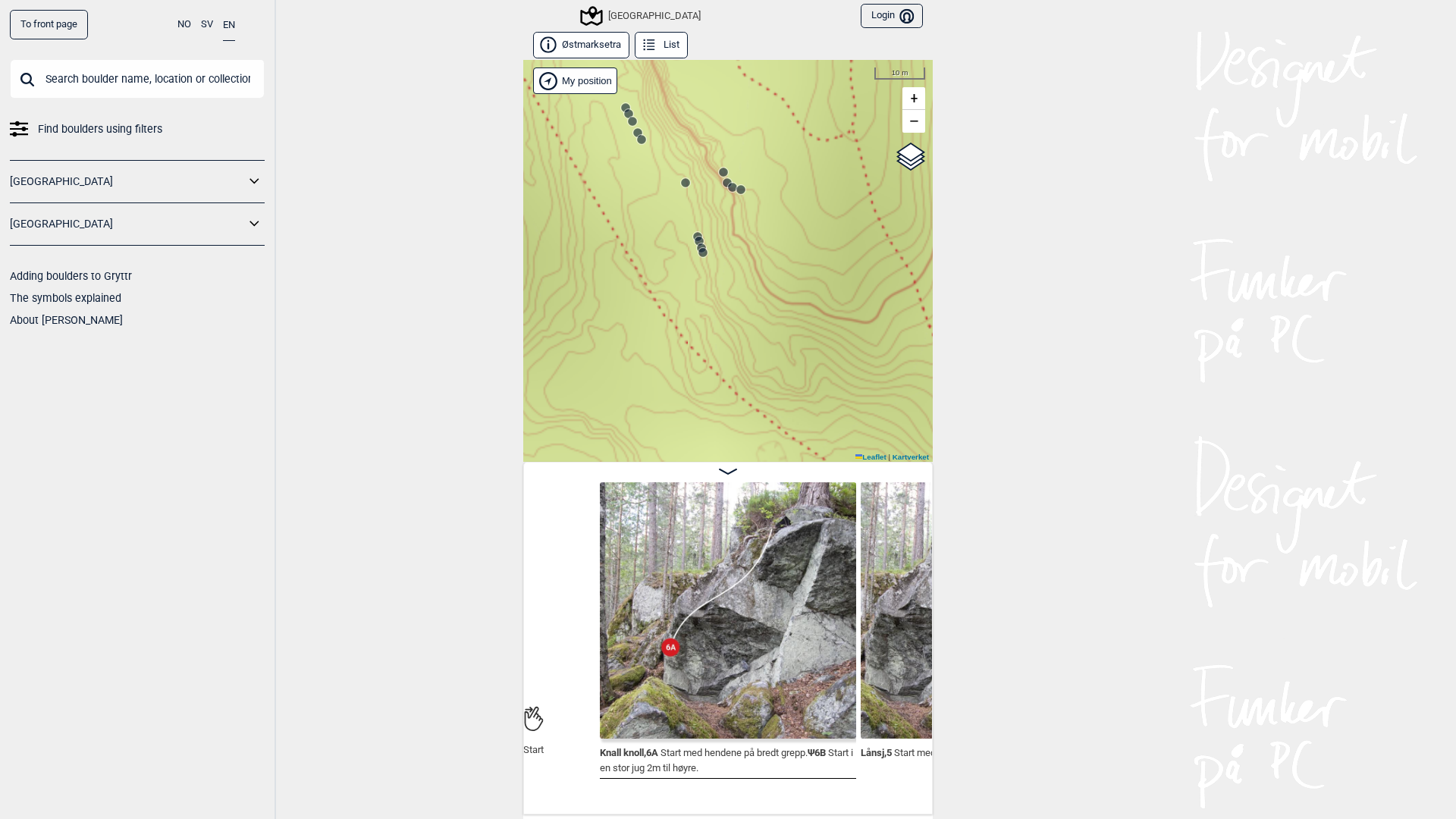 drag, startPoint x: 708, startPoint y: 320, endPoint x: 763, endPoint y: 337, distance: 57.567352 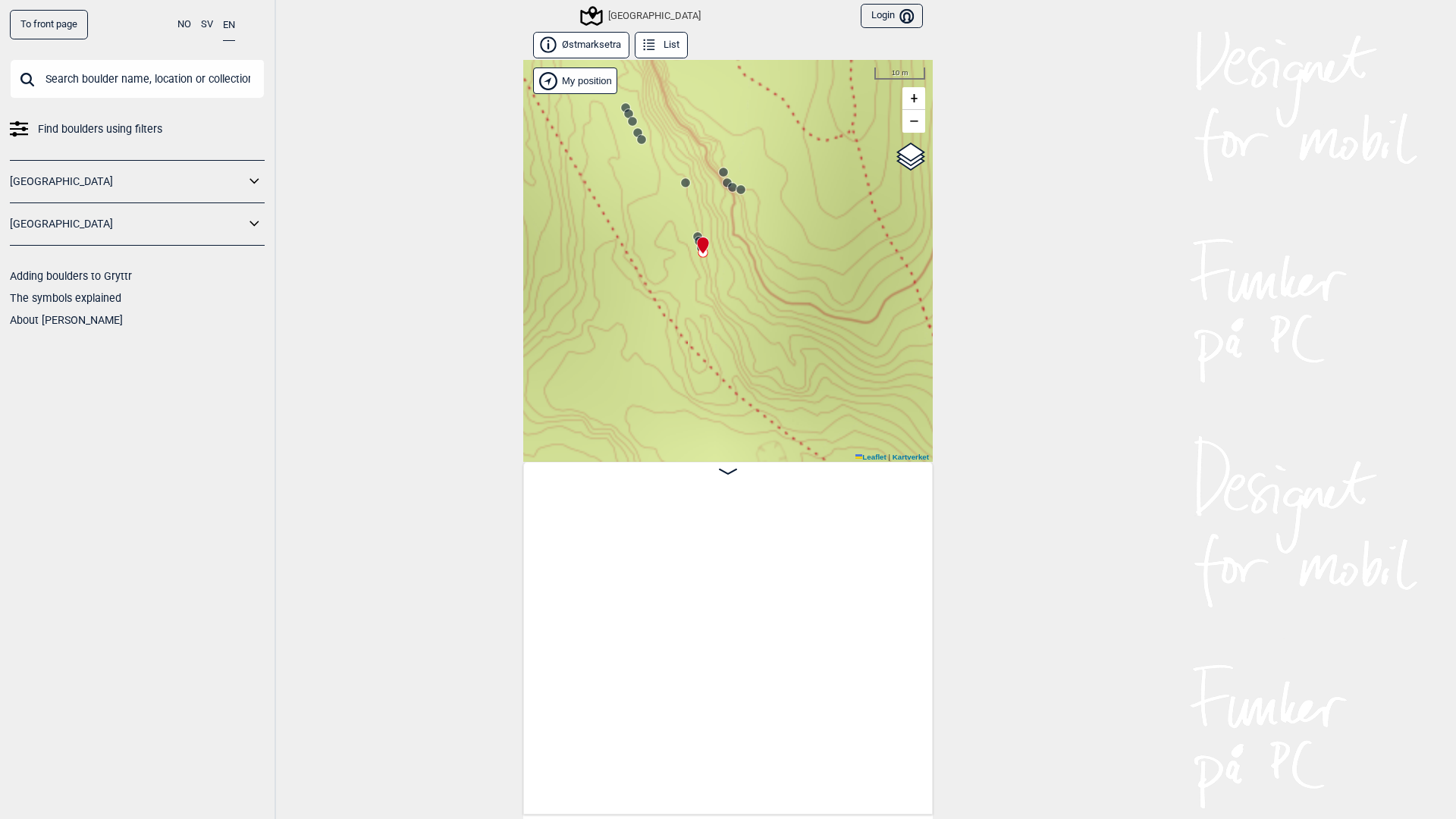 scroll, scrollTop: 0, scrollLeft: 4457, axis: horizontal 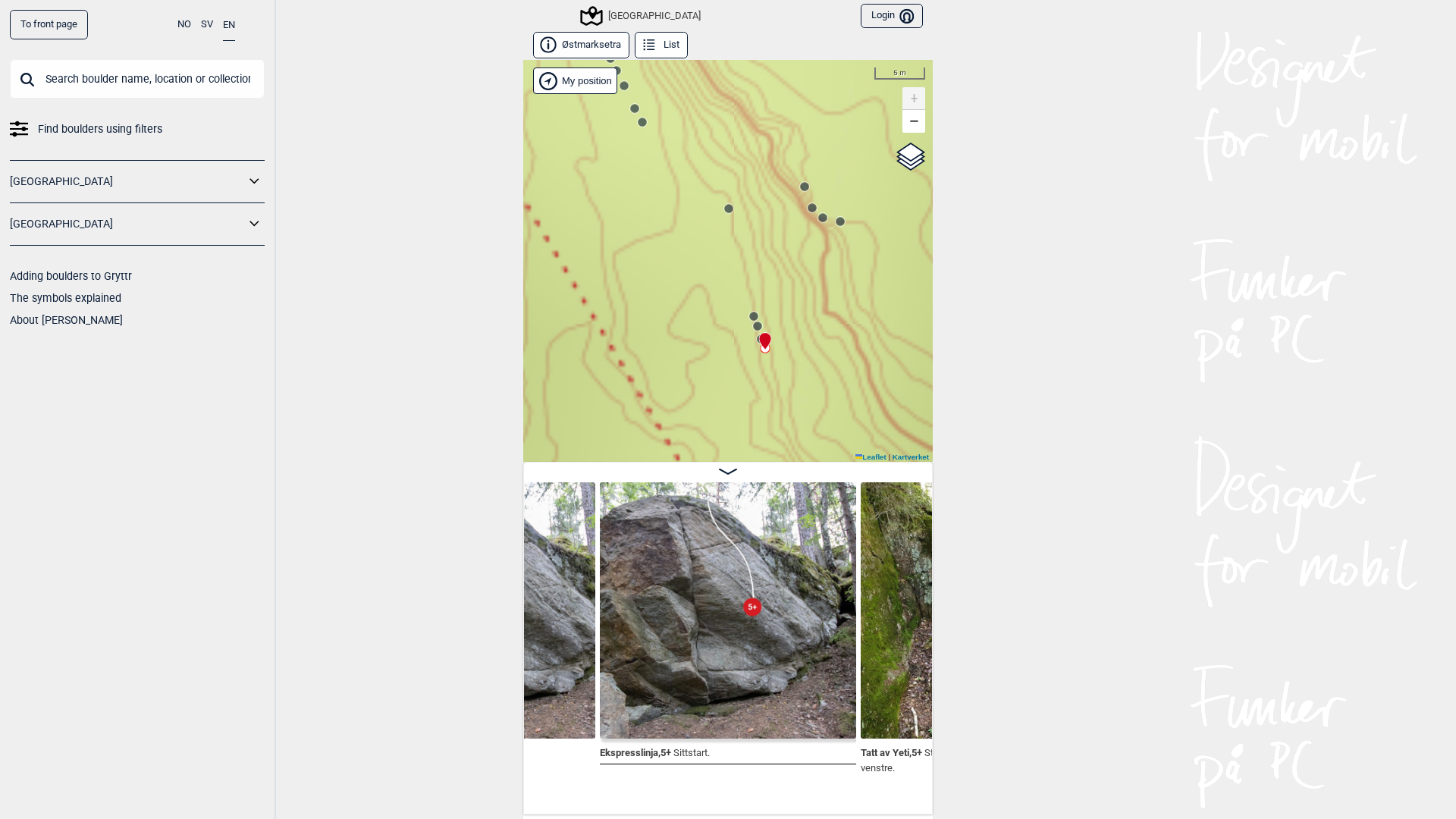 drag, startPoint x: 698, startPoint y: 324, endPoint x: 783, endPoint y: 483, distance: 180.2942 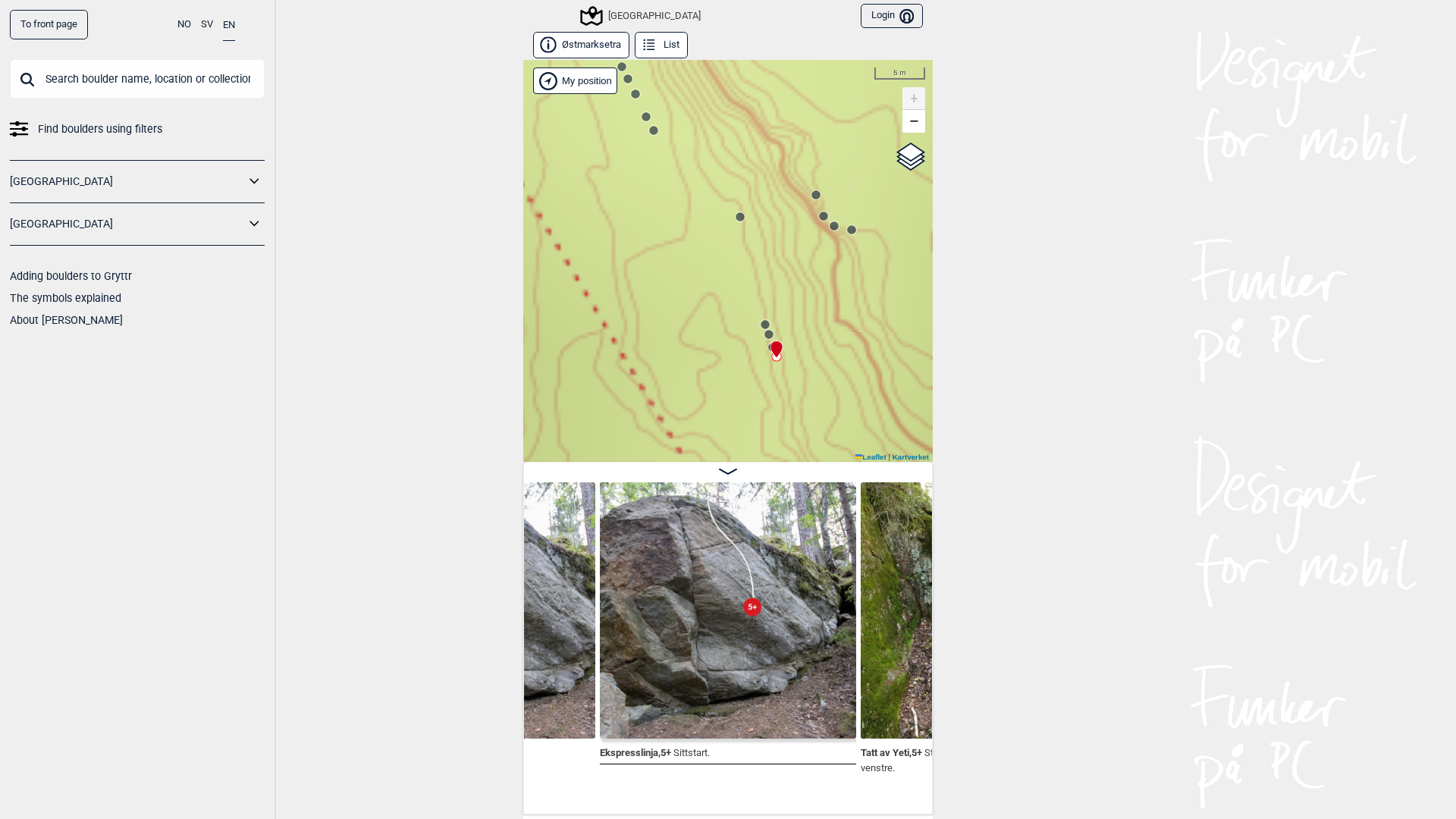 click 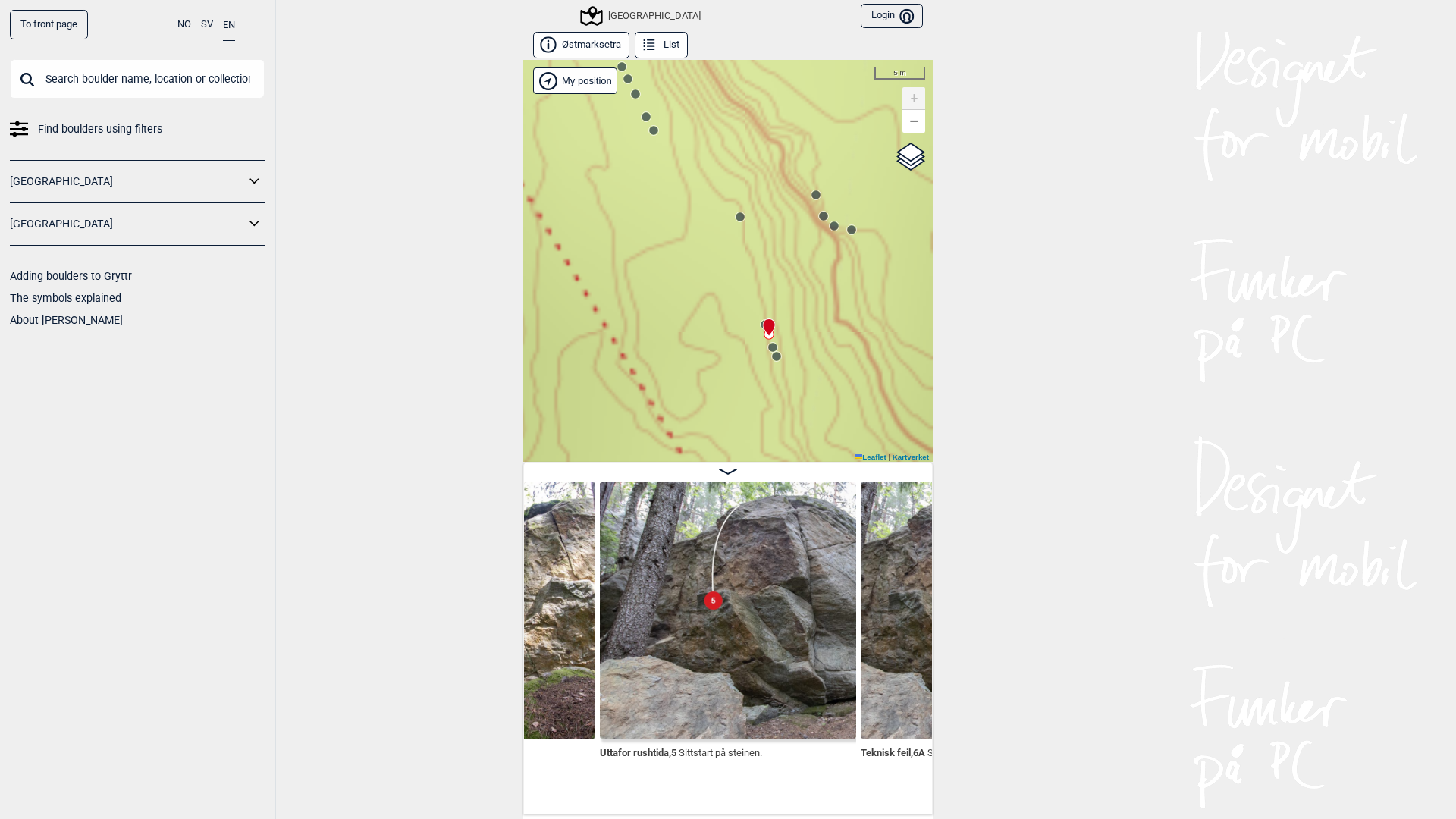 click at bounding box center (766, 321) 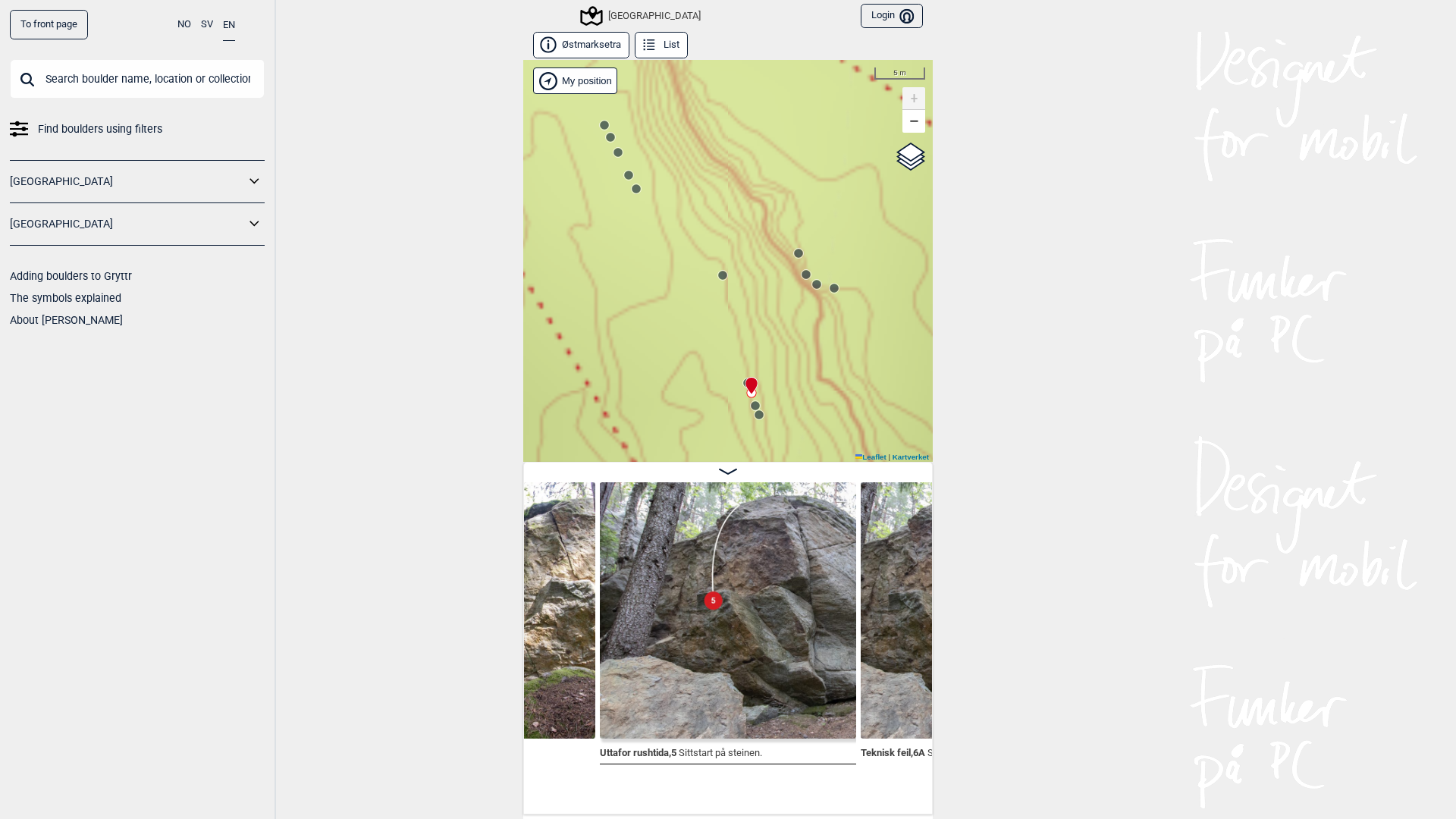 click 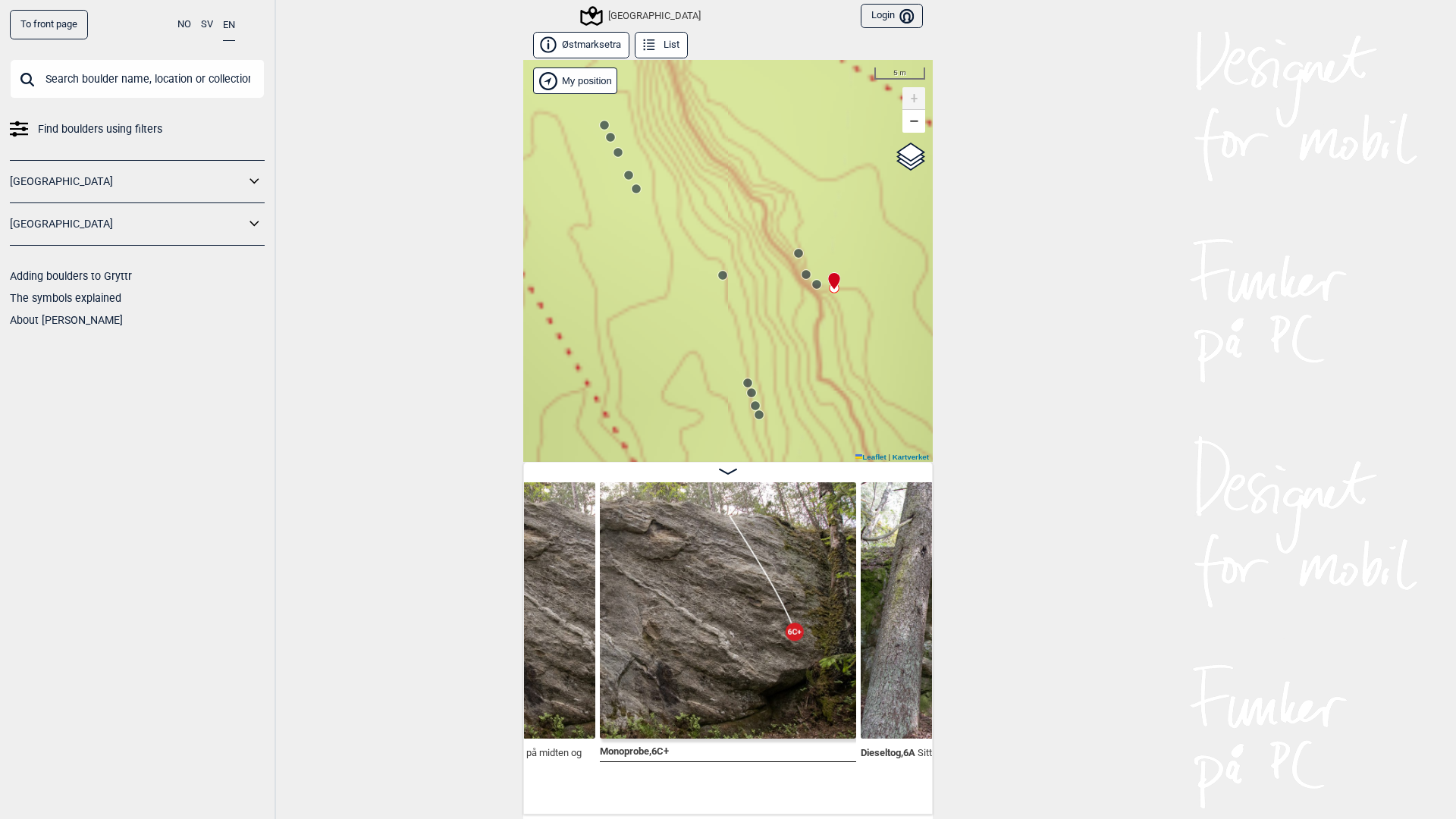 click 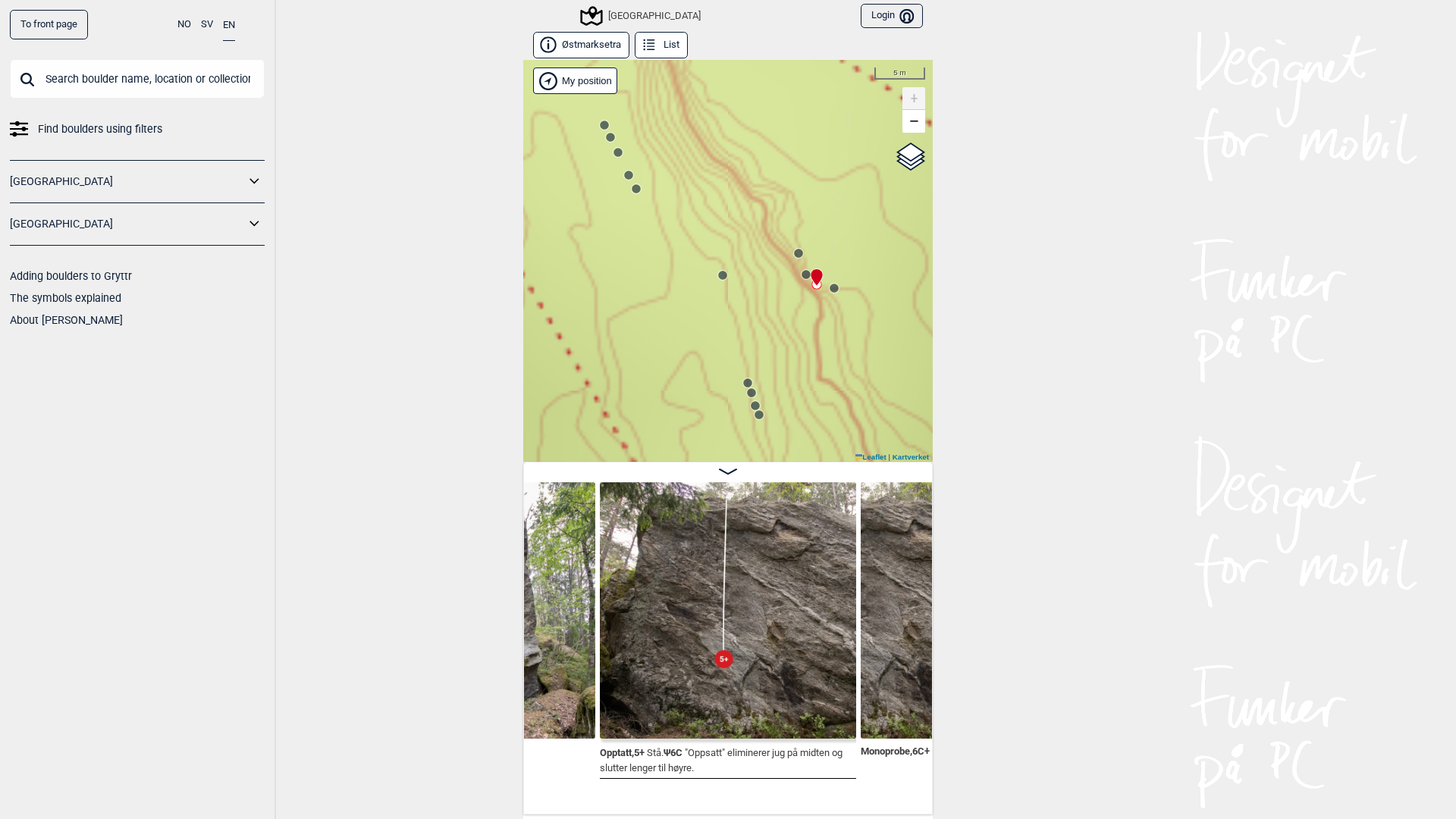 click 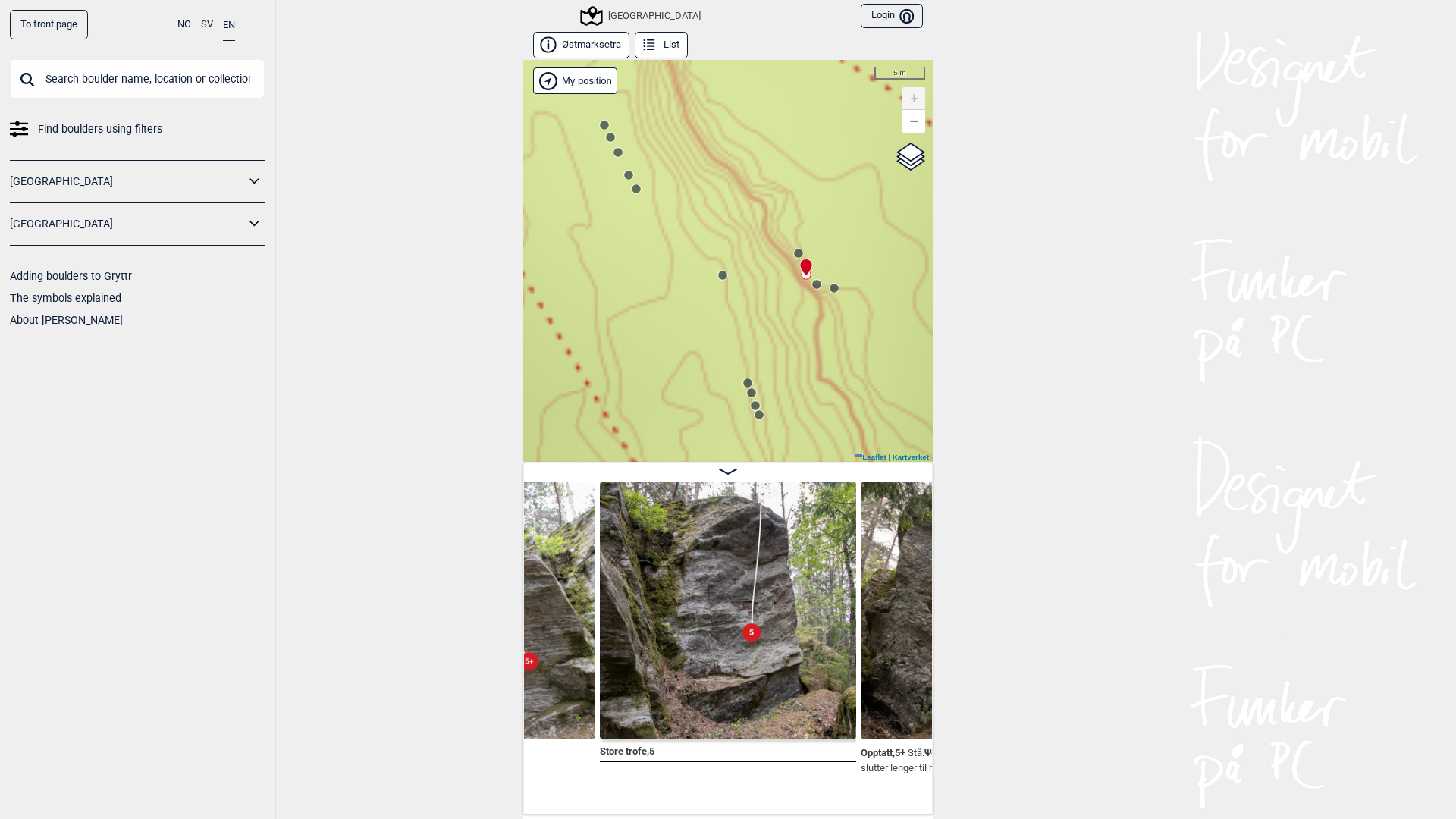 click on "Speidersteinen Barnehageveggen Cowboyveggen Bølerveggen Sentrale Østmarka
Brukerens posisjon" at bounding box center [728, 261] 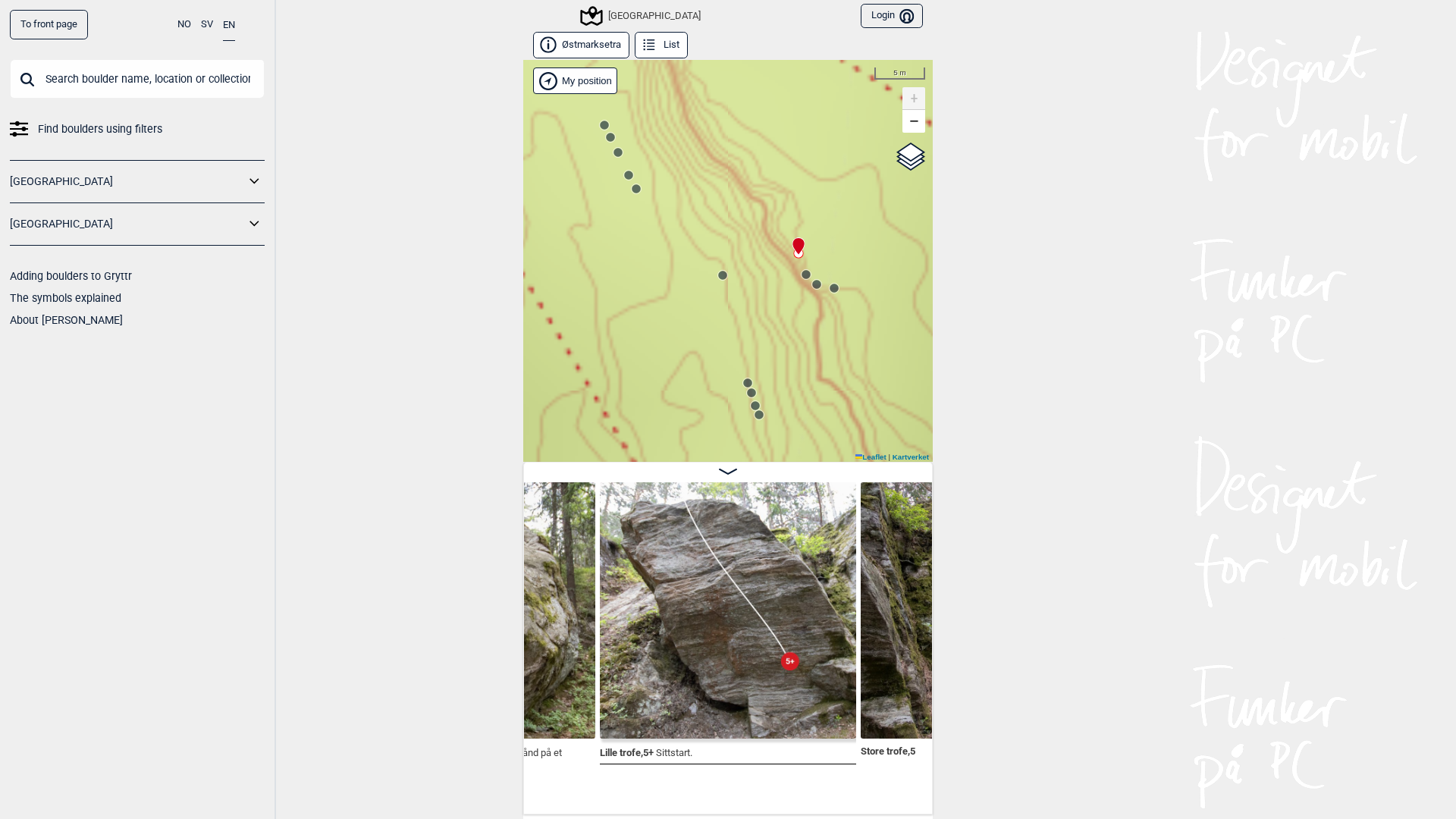 click 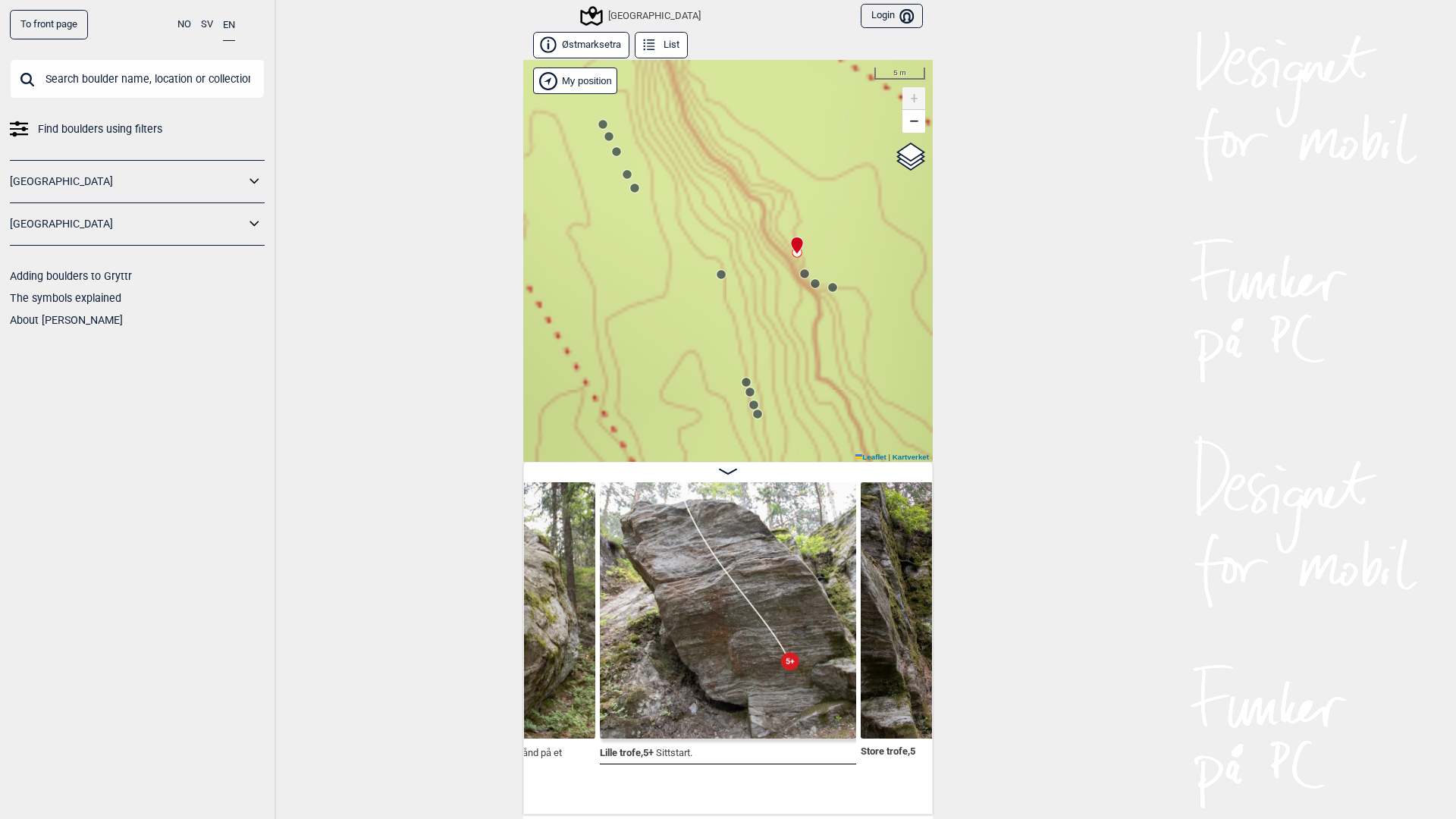 click 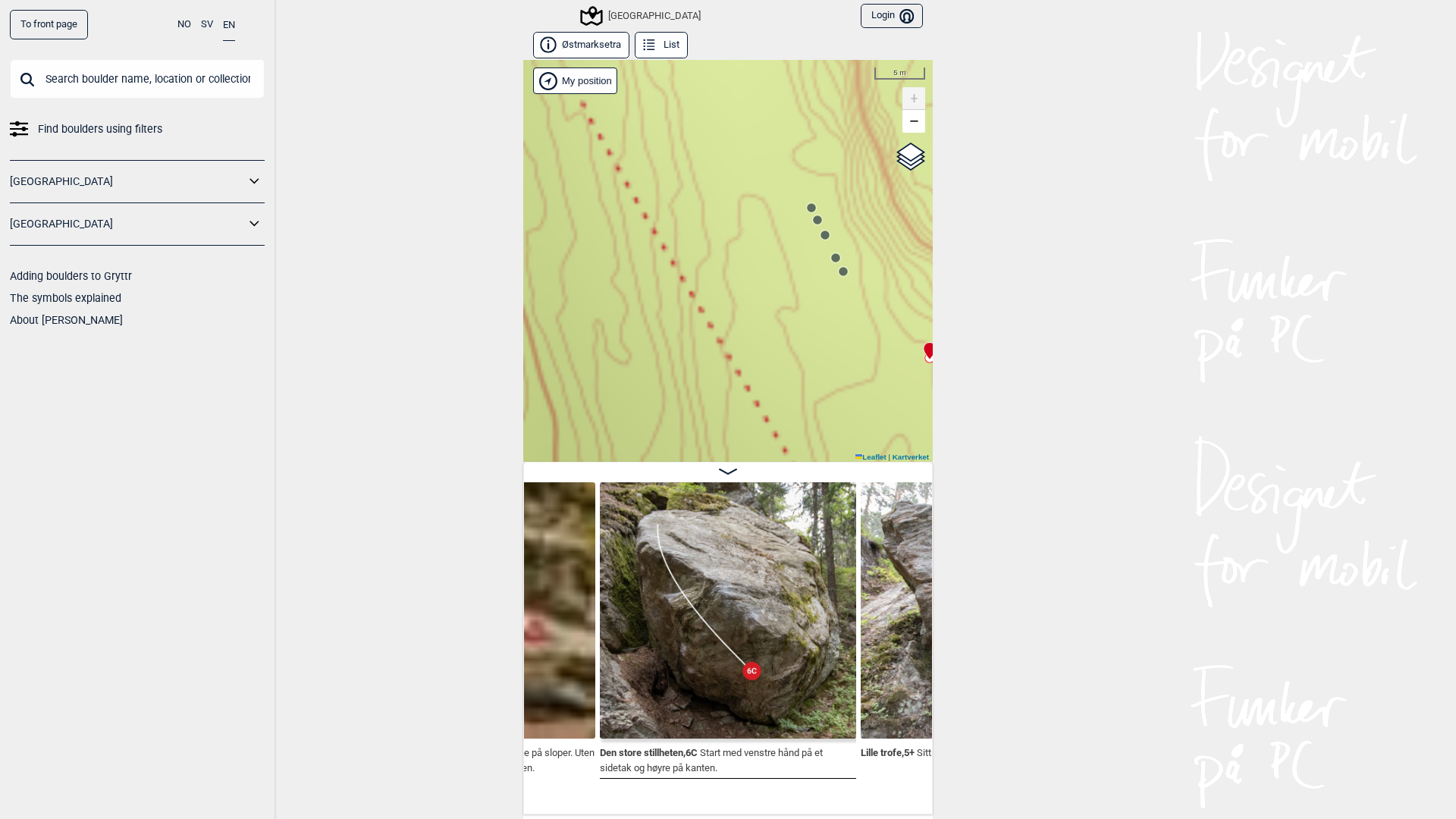 drag, startPoint x: 683, startPoint y: 278, endPoint x: 894, endPoint y: 362, distance: 227.1057 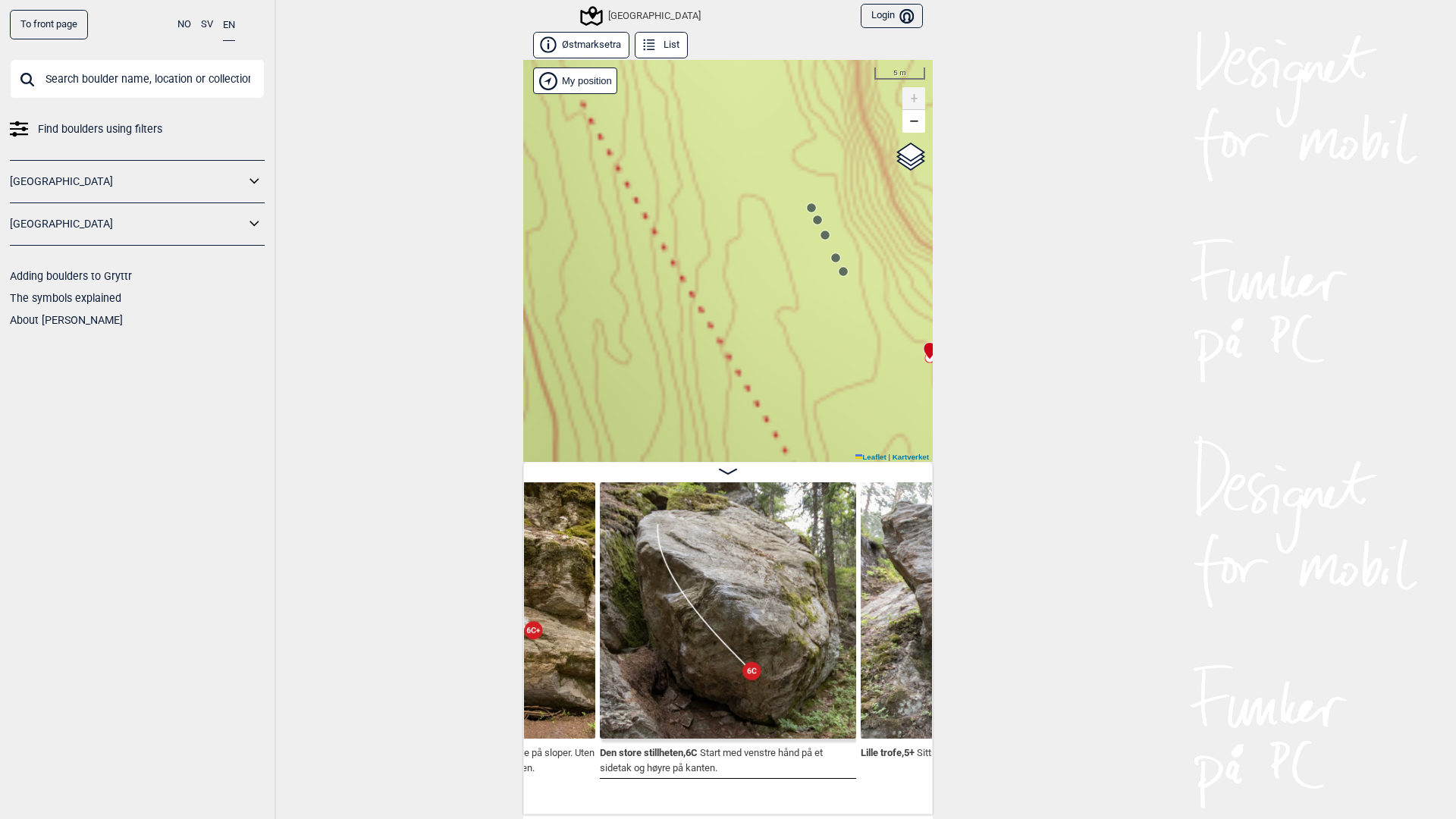 click on "Speidersteinen Barnehageveggen Cowboyveggen Bølerveggen Sentrale Østmarka
Brukerens posisjon" at bounding box center [728, 261] 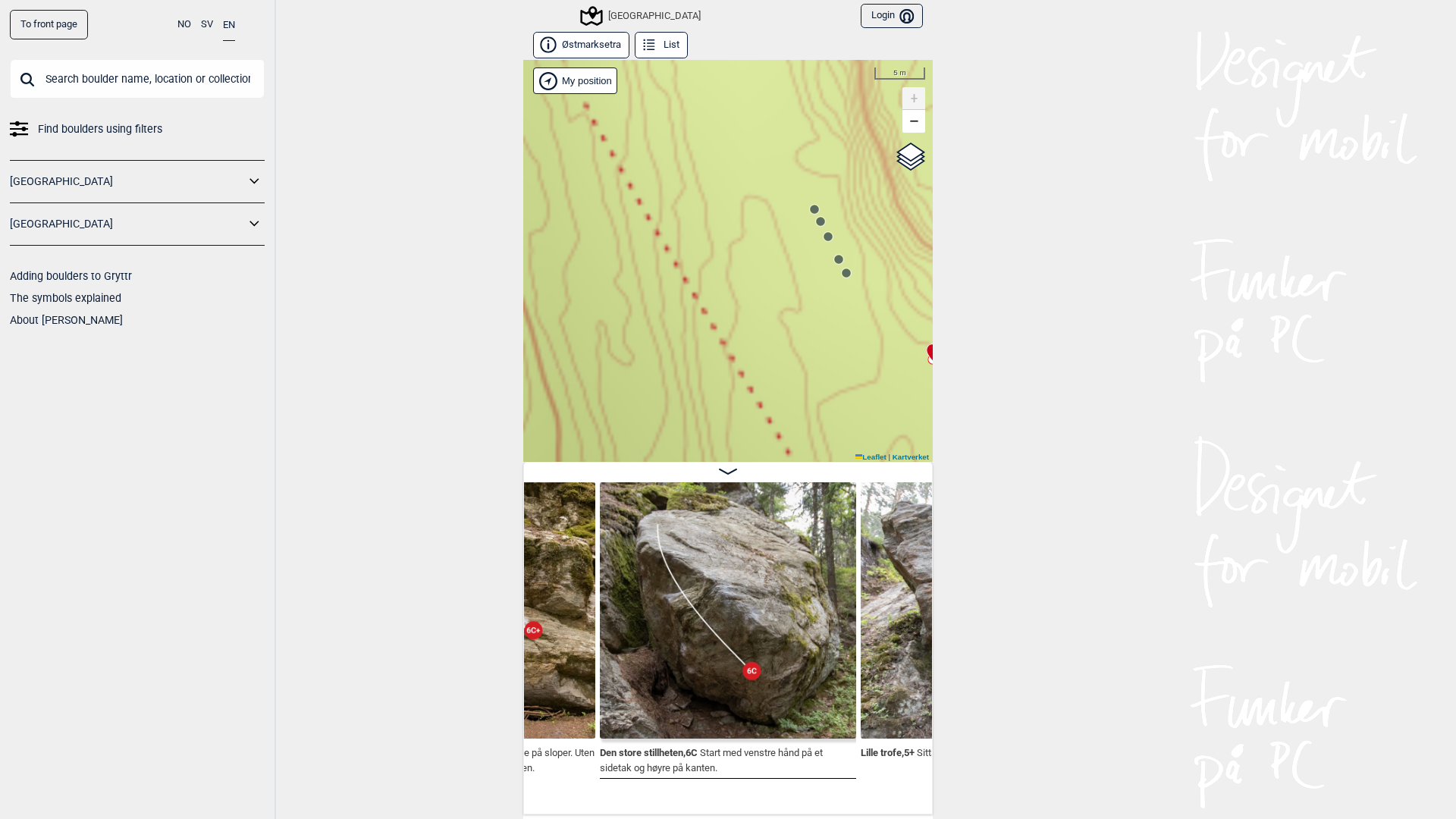 click 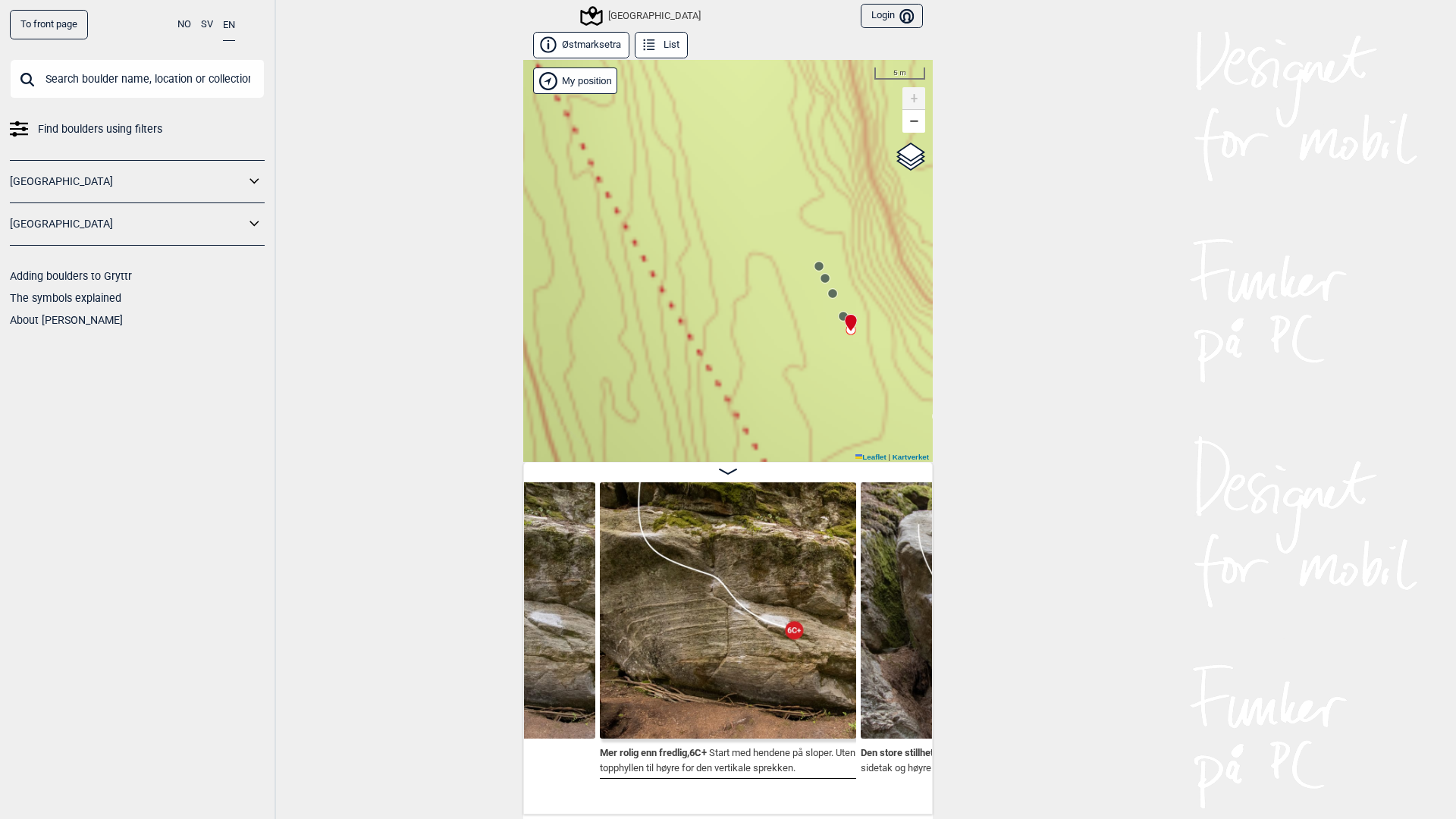 drag, startPoint x: 785, startPoint y: 301, endPoint x: 789, endPoint y: 354, distance: 53.150729 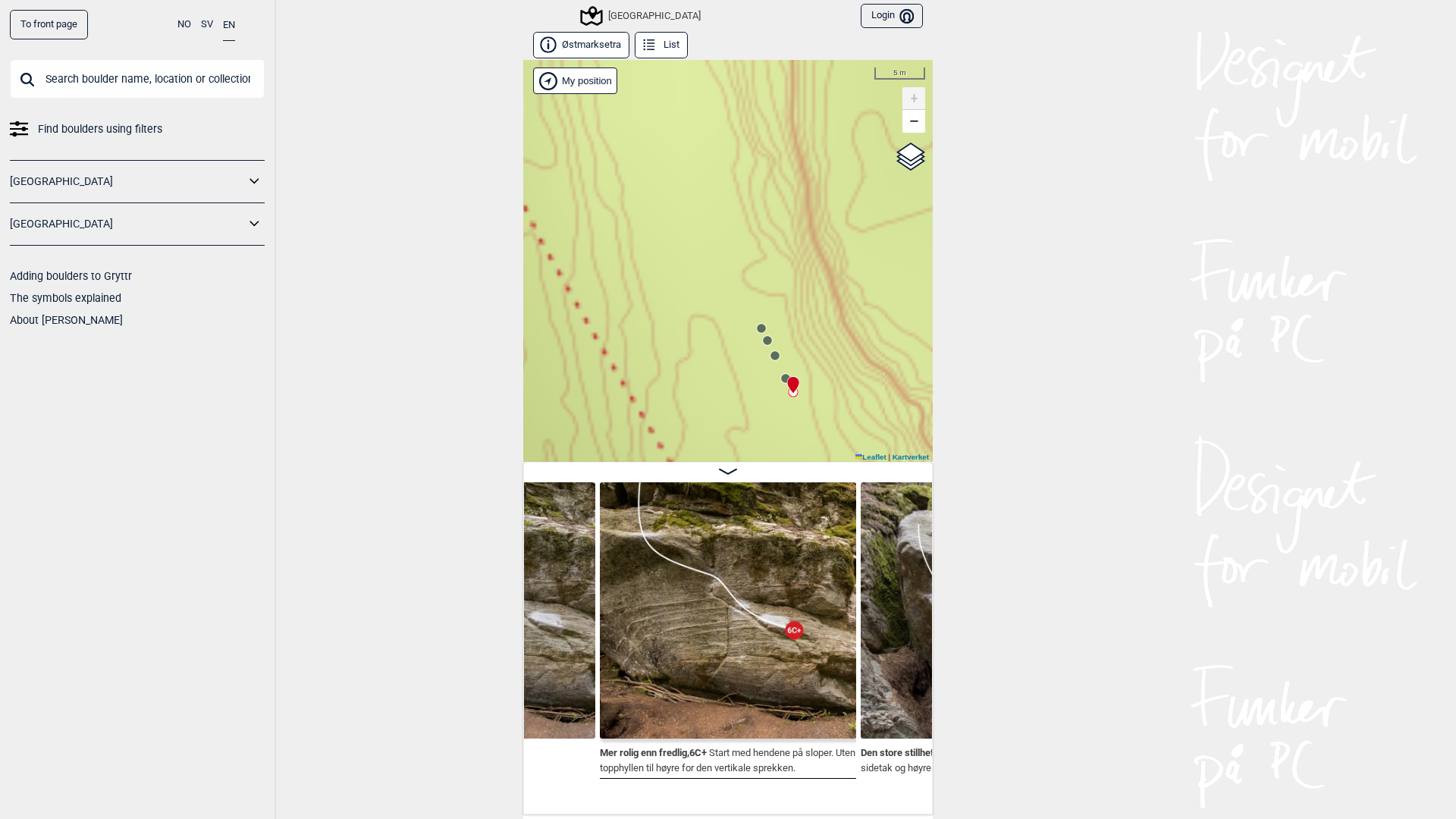 click at bounding box center (790, 378) 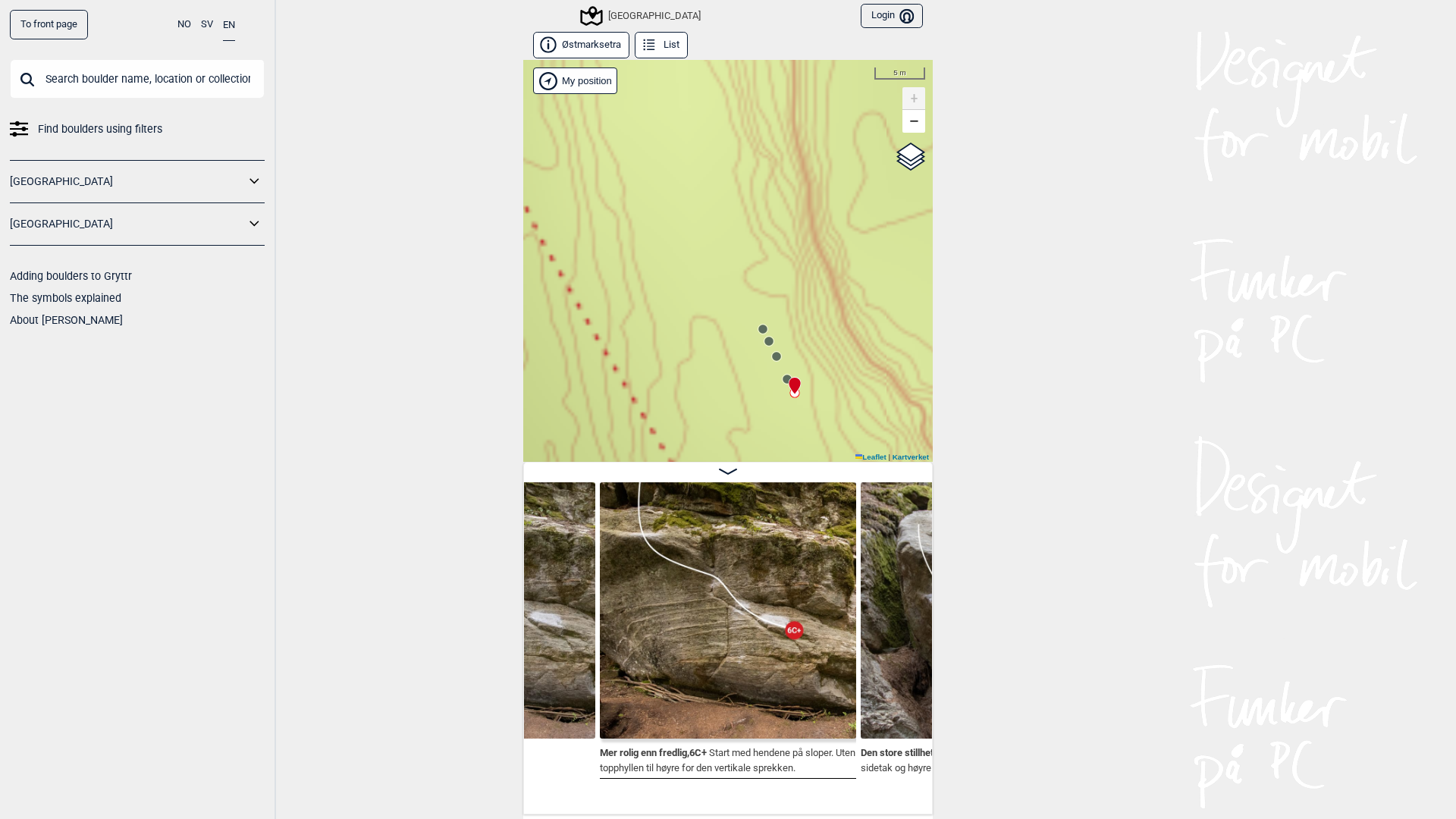 click 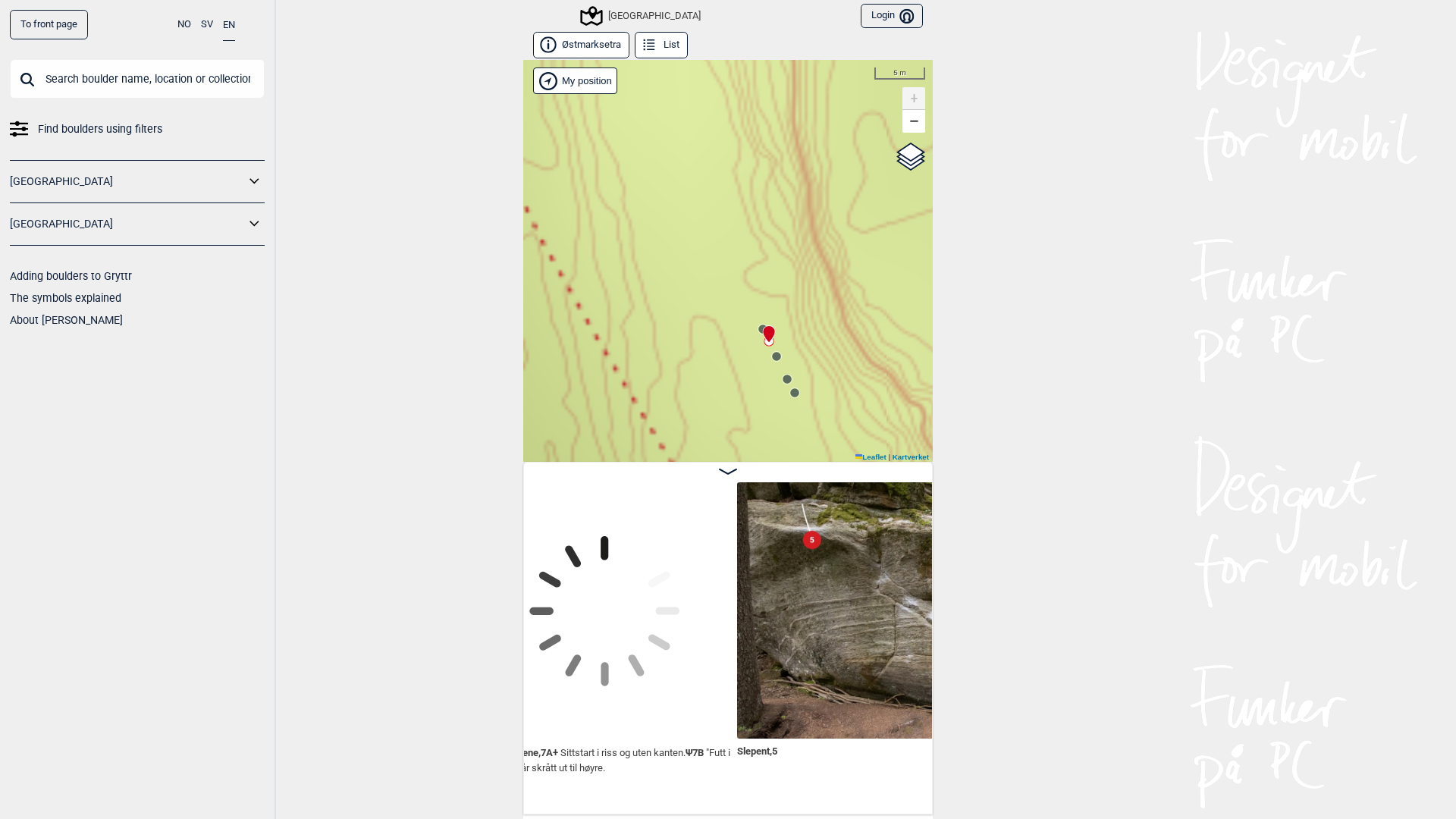 scroll, scrollTop: 0, scrollLeft: 3180, axis: horizontal 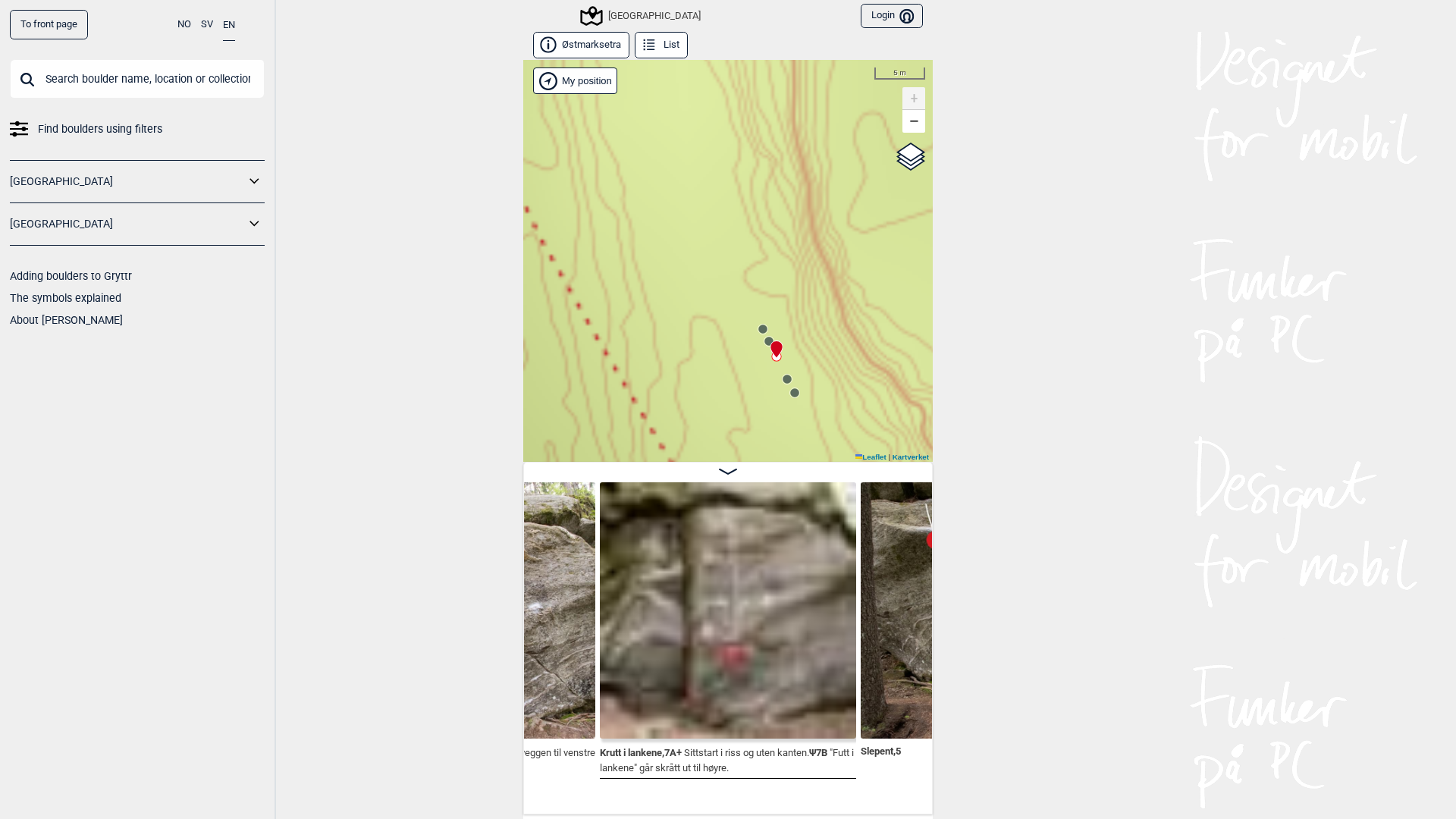 click 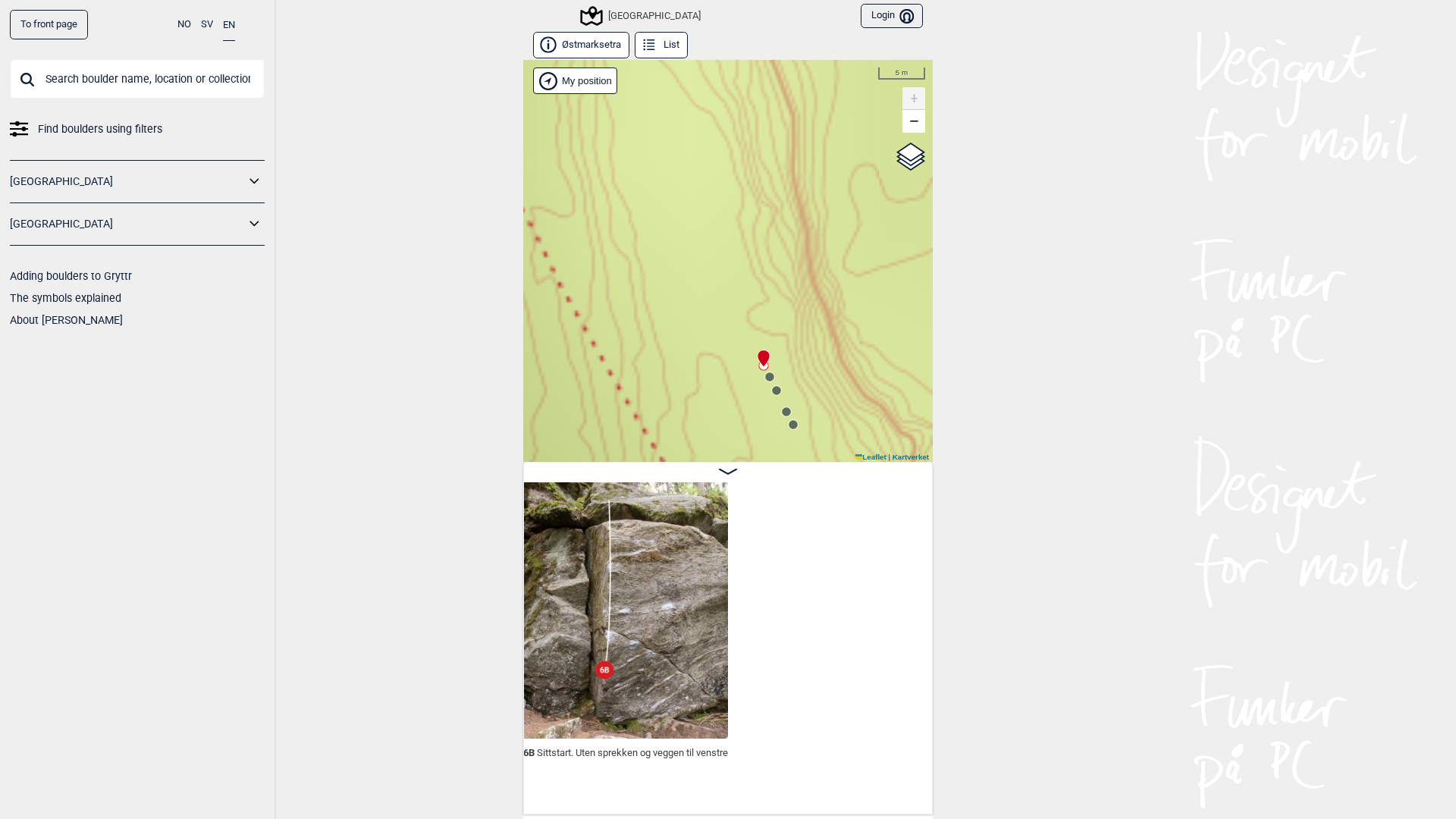 scroll, scrollTop: 0, scrollLeft: 2791, axis: horizontal 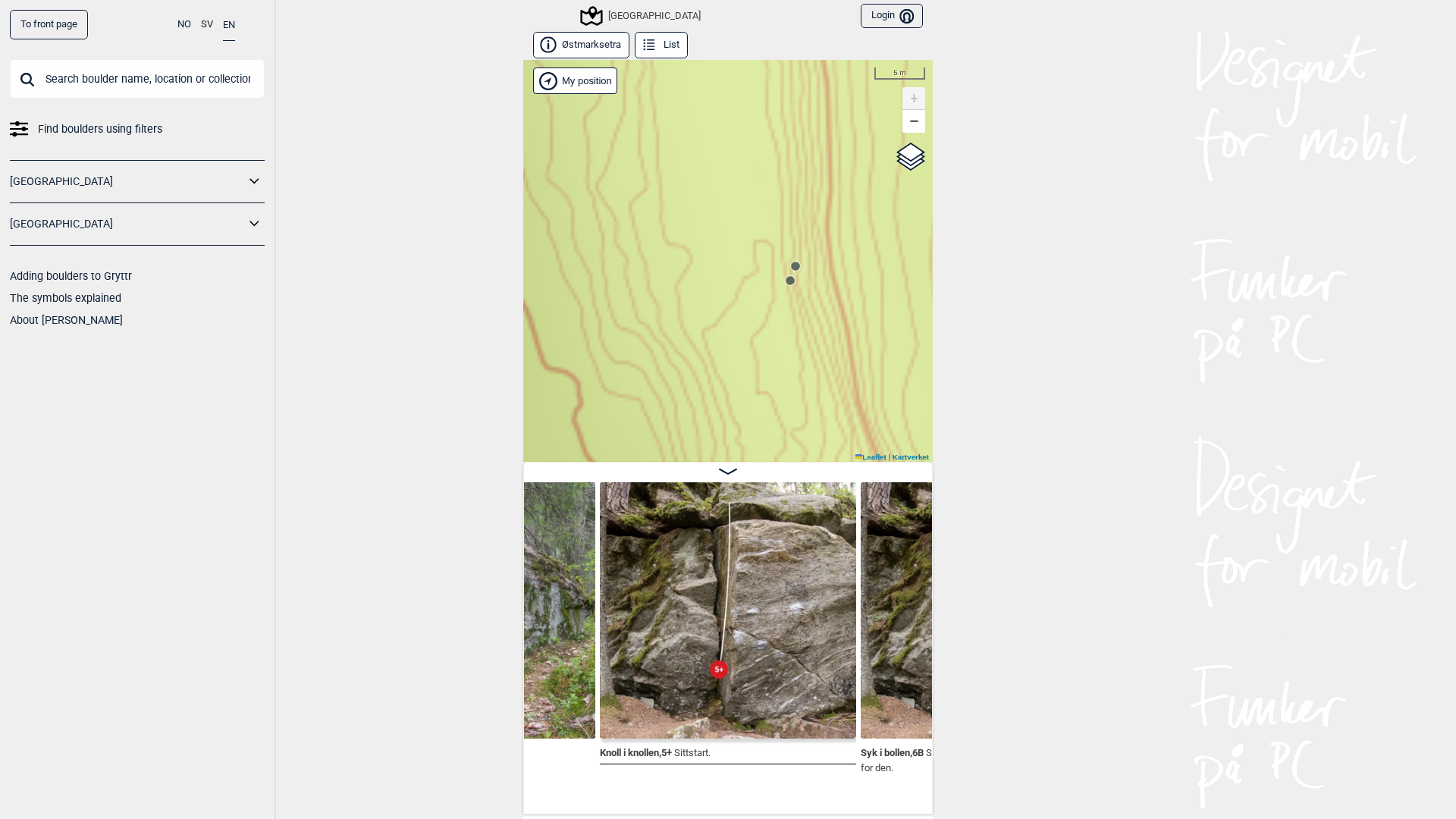 drag, startPoint x: 770, startPoint y: 368, endPoint x: 825, endPoint y: 235, distance: 143.92359 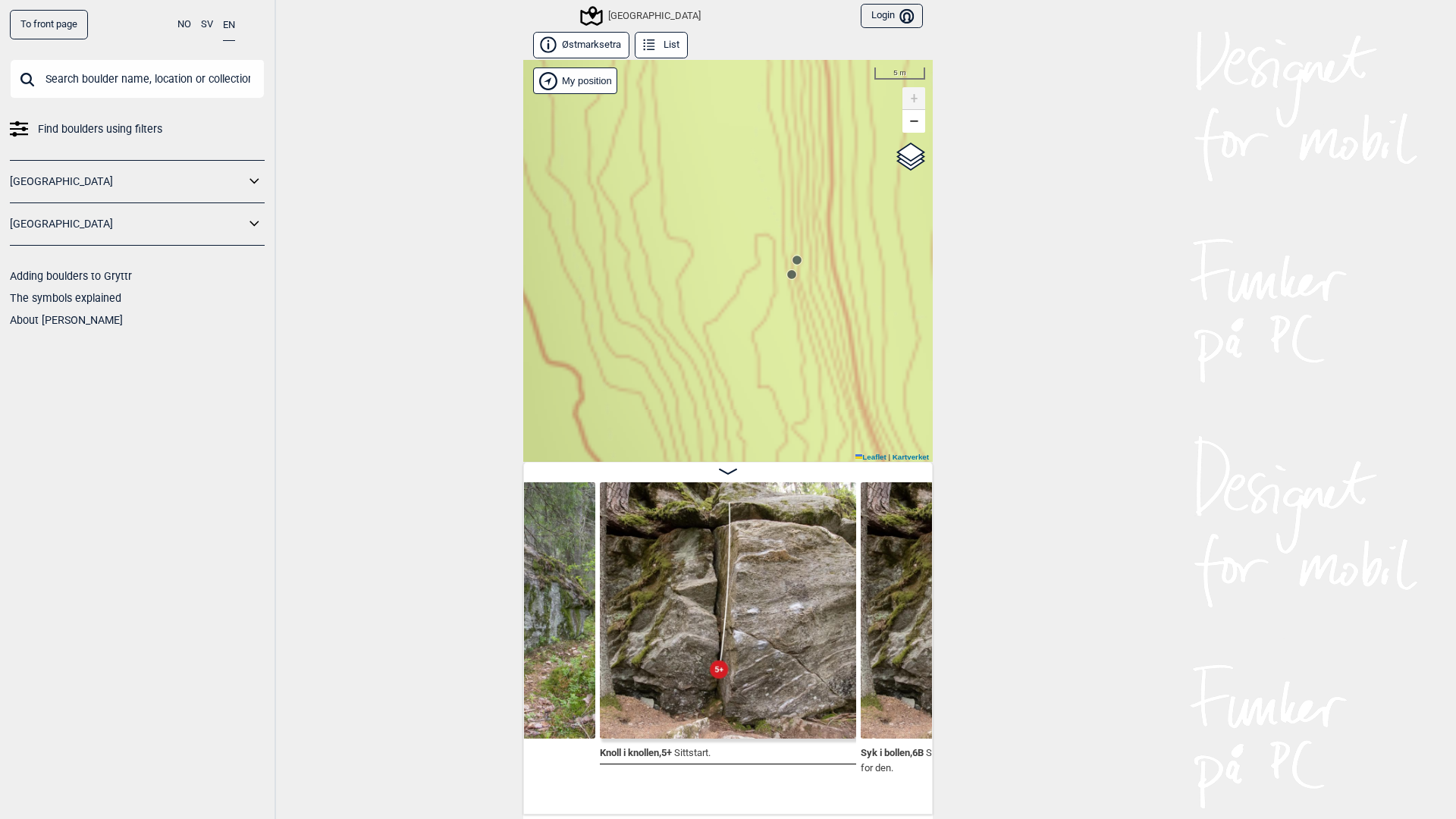 click 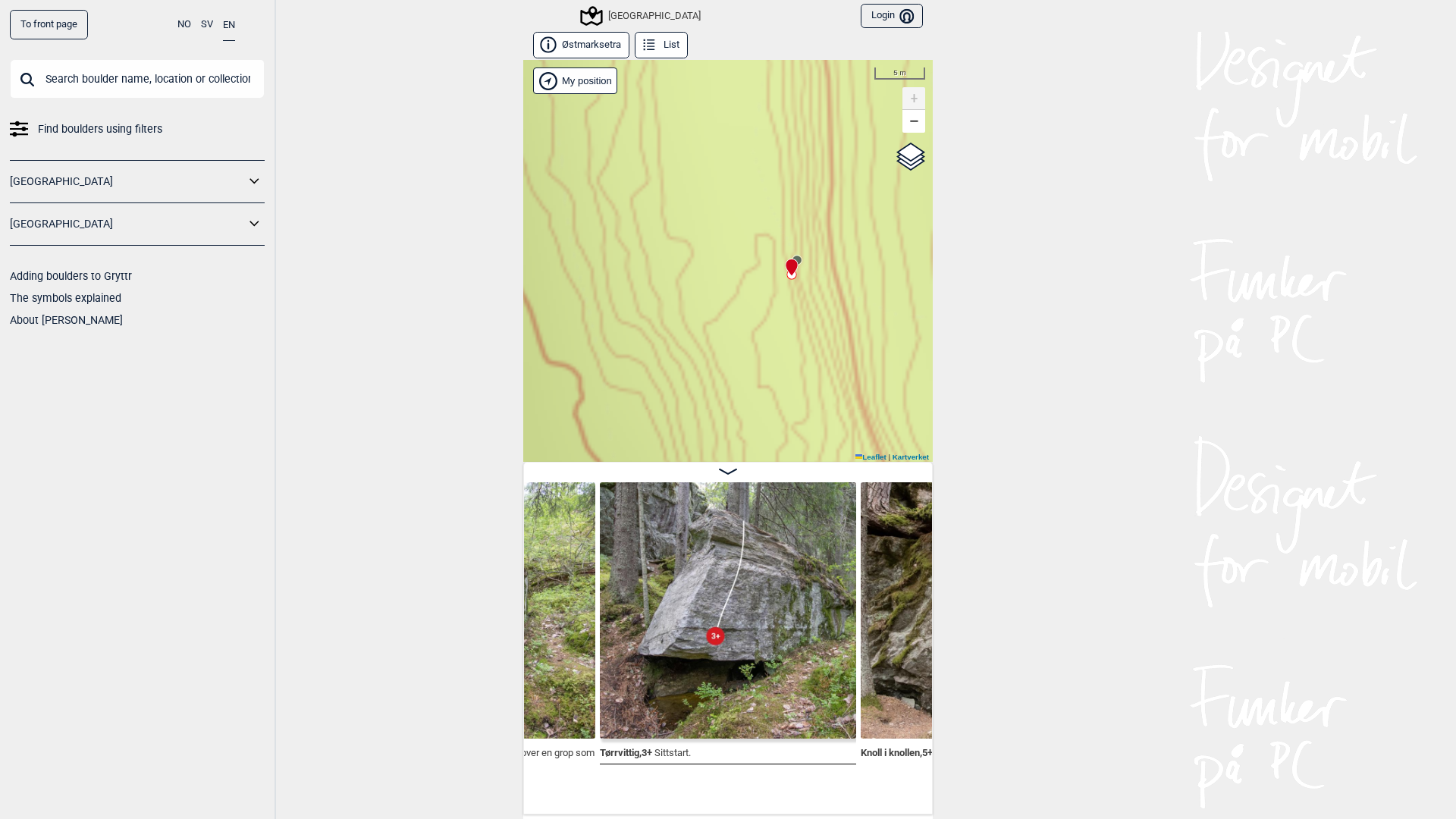 click 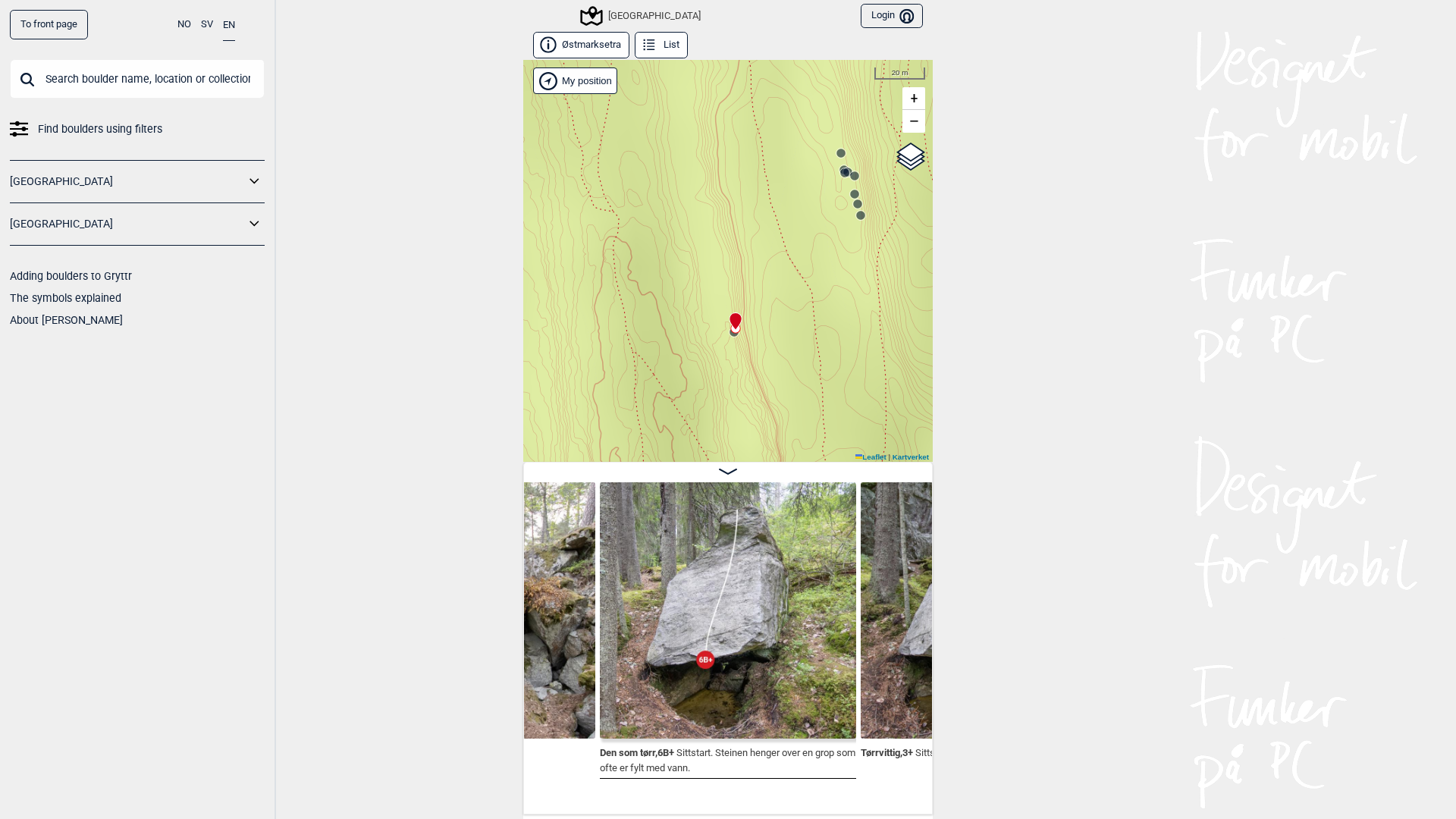 drag, startPoint x: 811, startPoint y: 315, endPoint x: 759, endPoint y: 358, distance: 67.475922 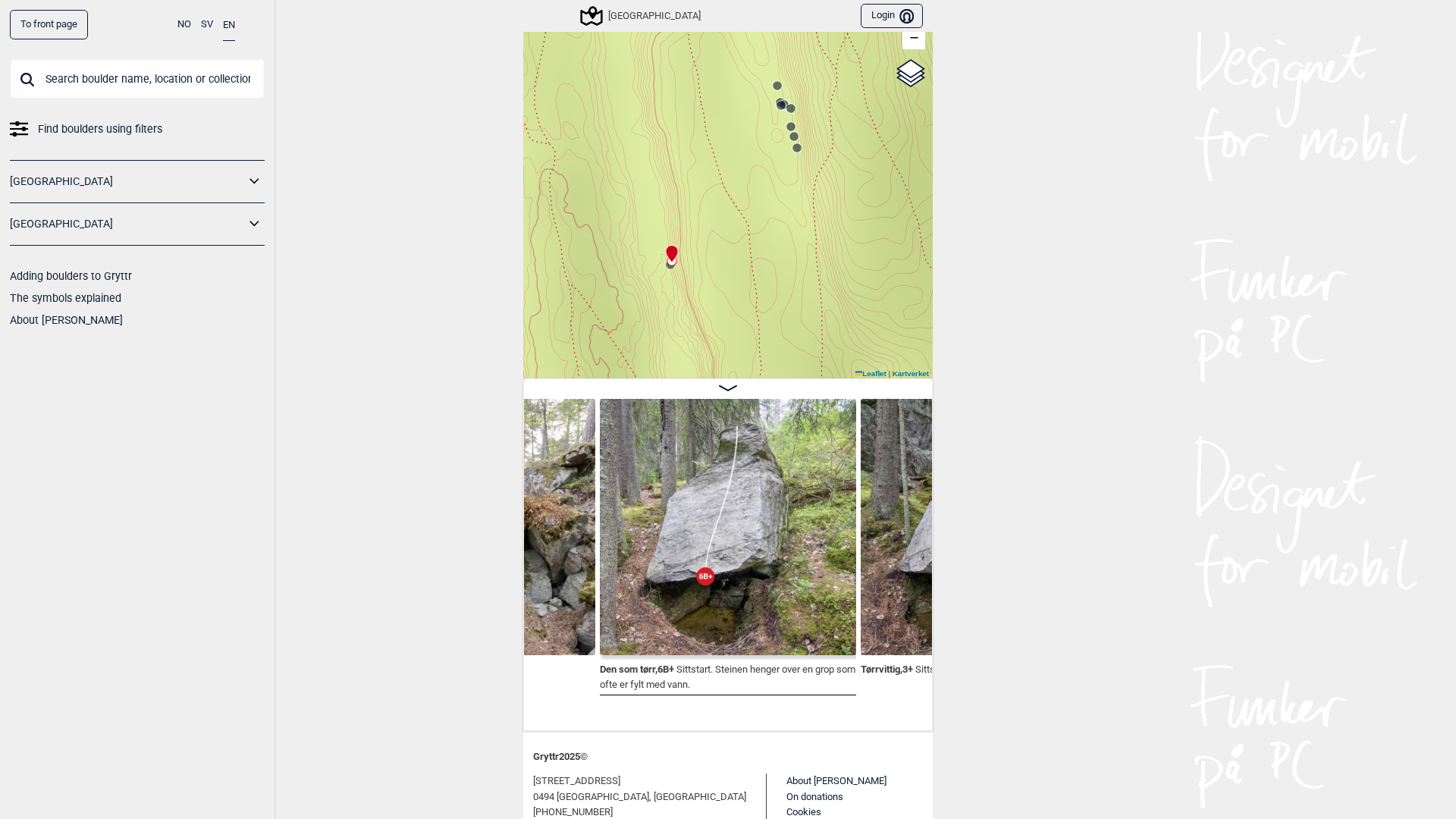 click at bounding box center (797, 148) 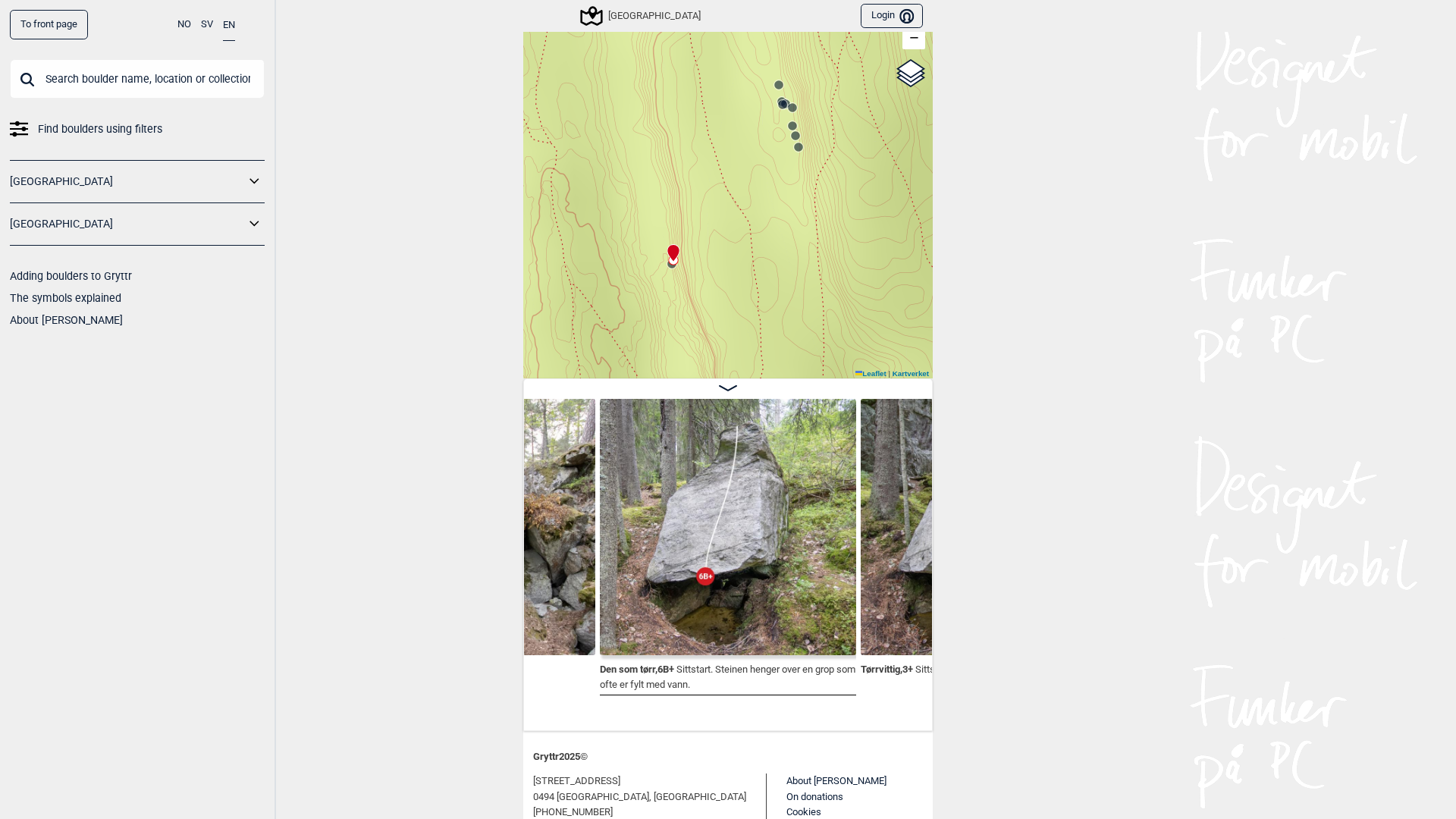 click 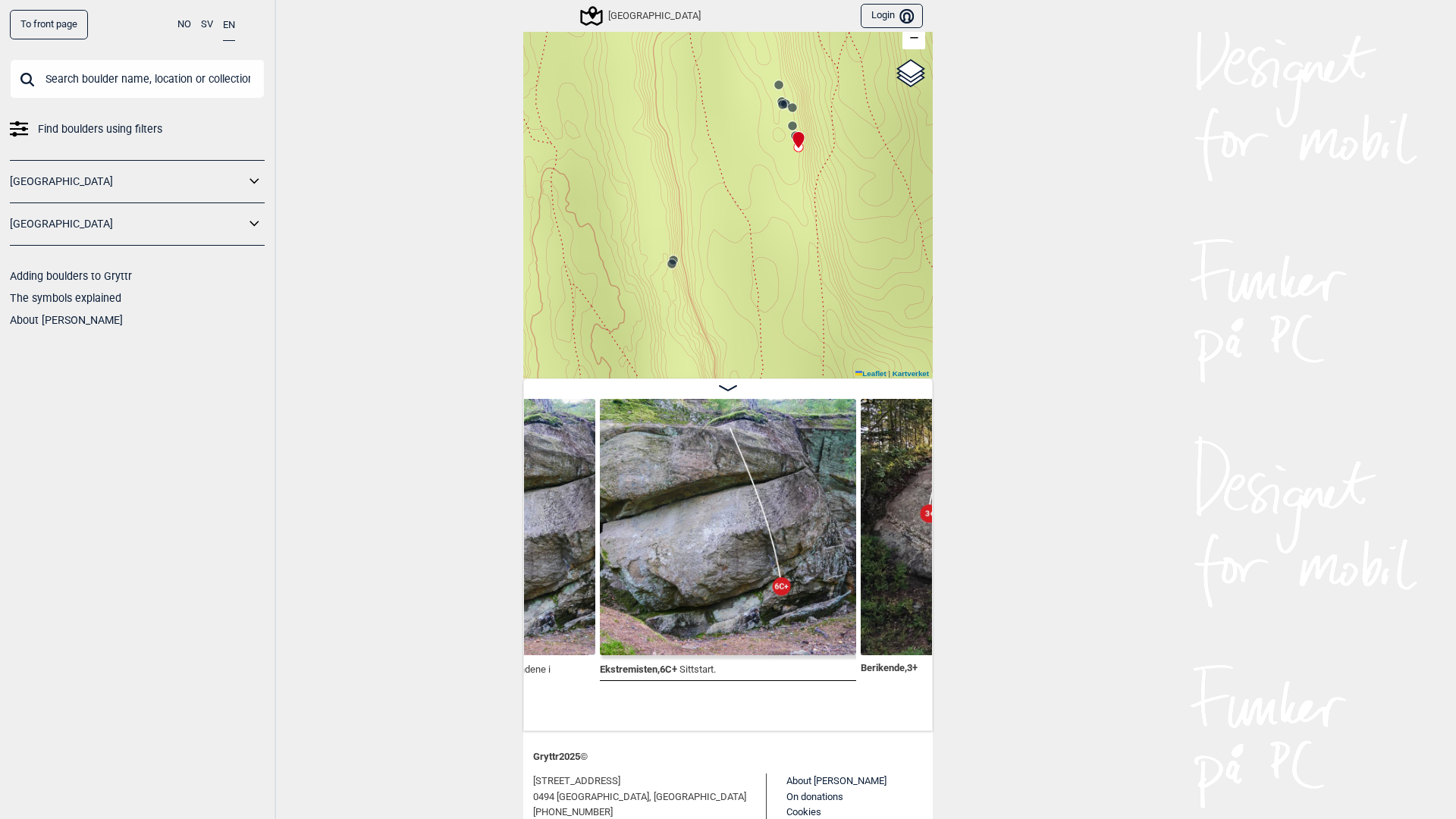 scroll, scrollTop: 59, scrollLeft: 0, axis: vertical 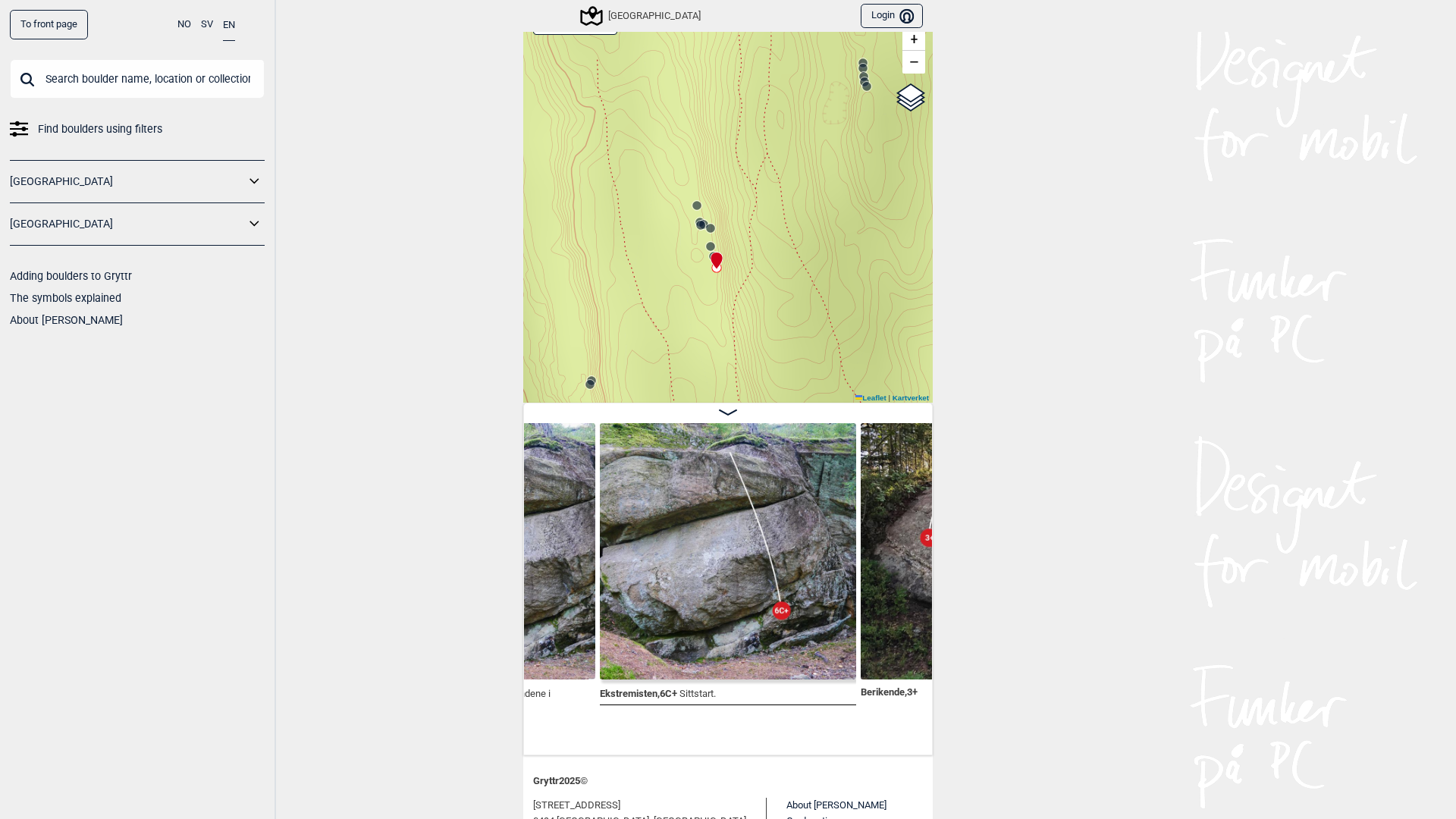 drag, startPoint x: 697, startPoint y: 187, endPoint x: 612, endPoint y: 286, distance: 130.48372 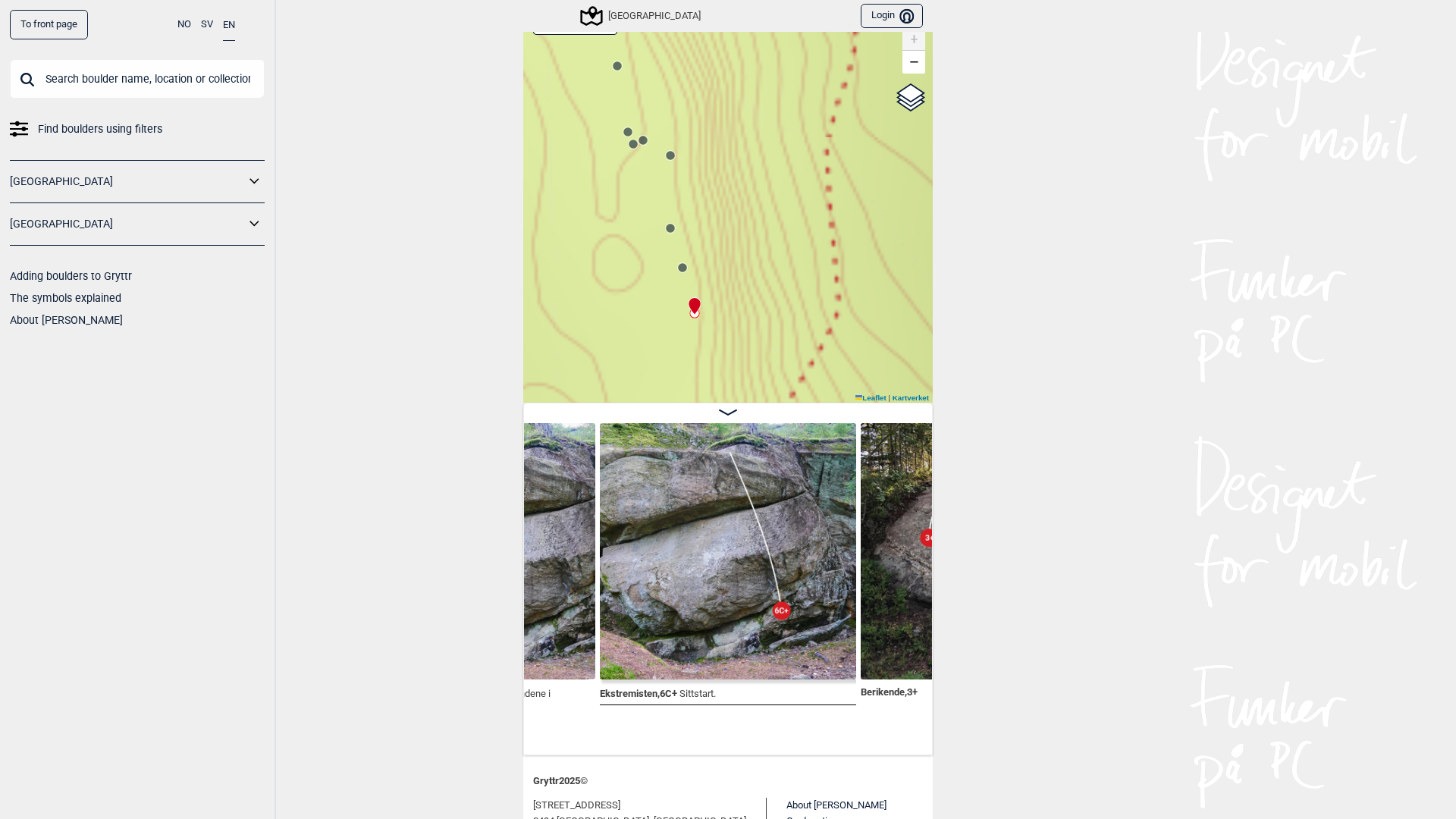 drag, startPoint x: 833, startPoint y: 300, endPoint x: 646, endPoint y: 259, distance: 191.4419 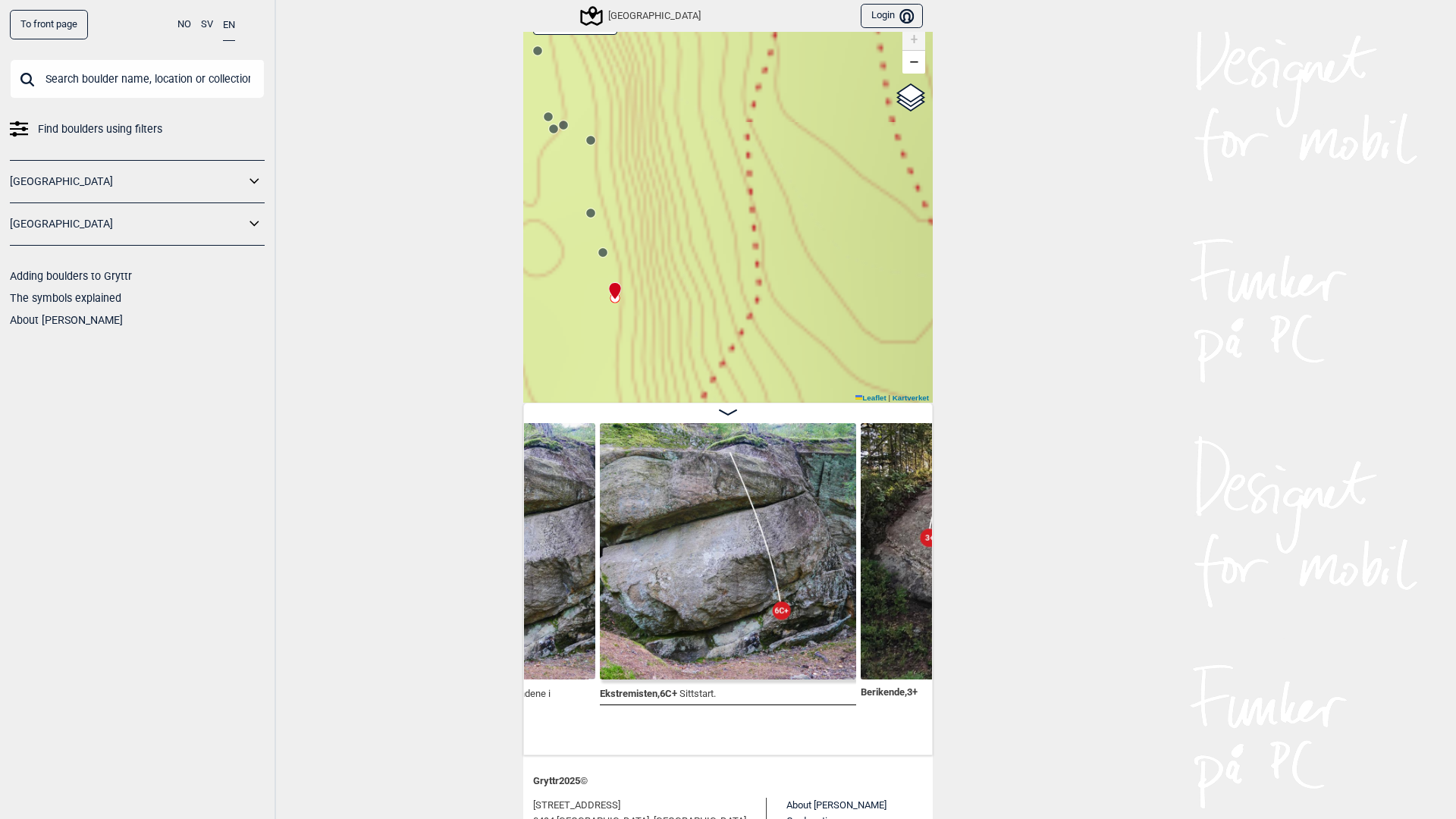click 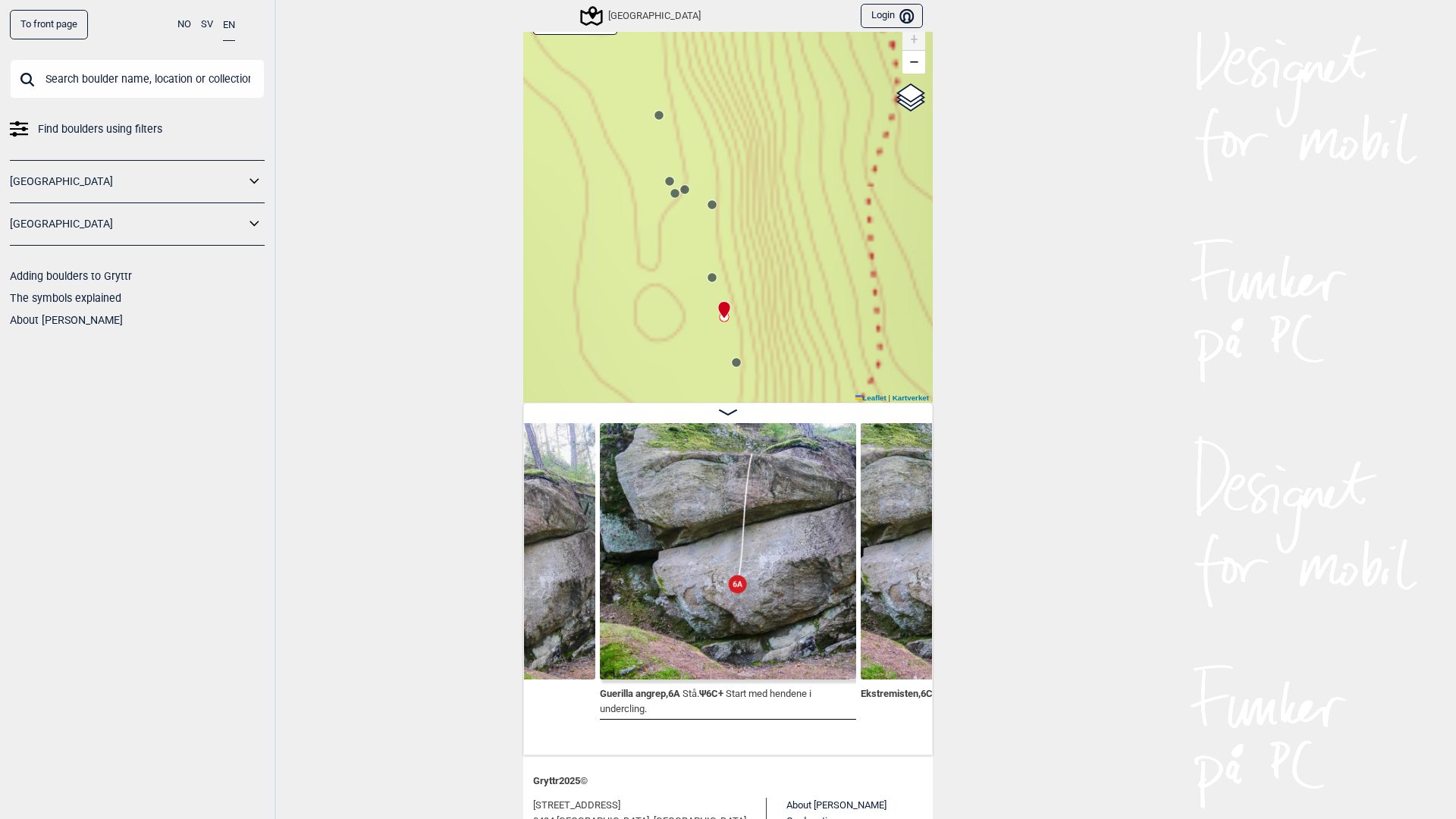 drag, startPoint x: 705, startPoint y: 273, endPoint x: 760, endPoint y: 321, distance: 73 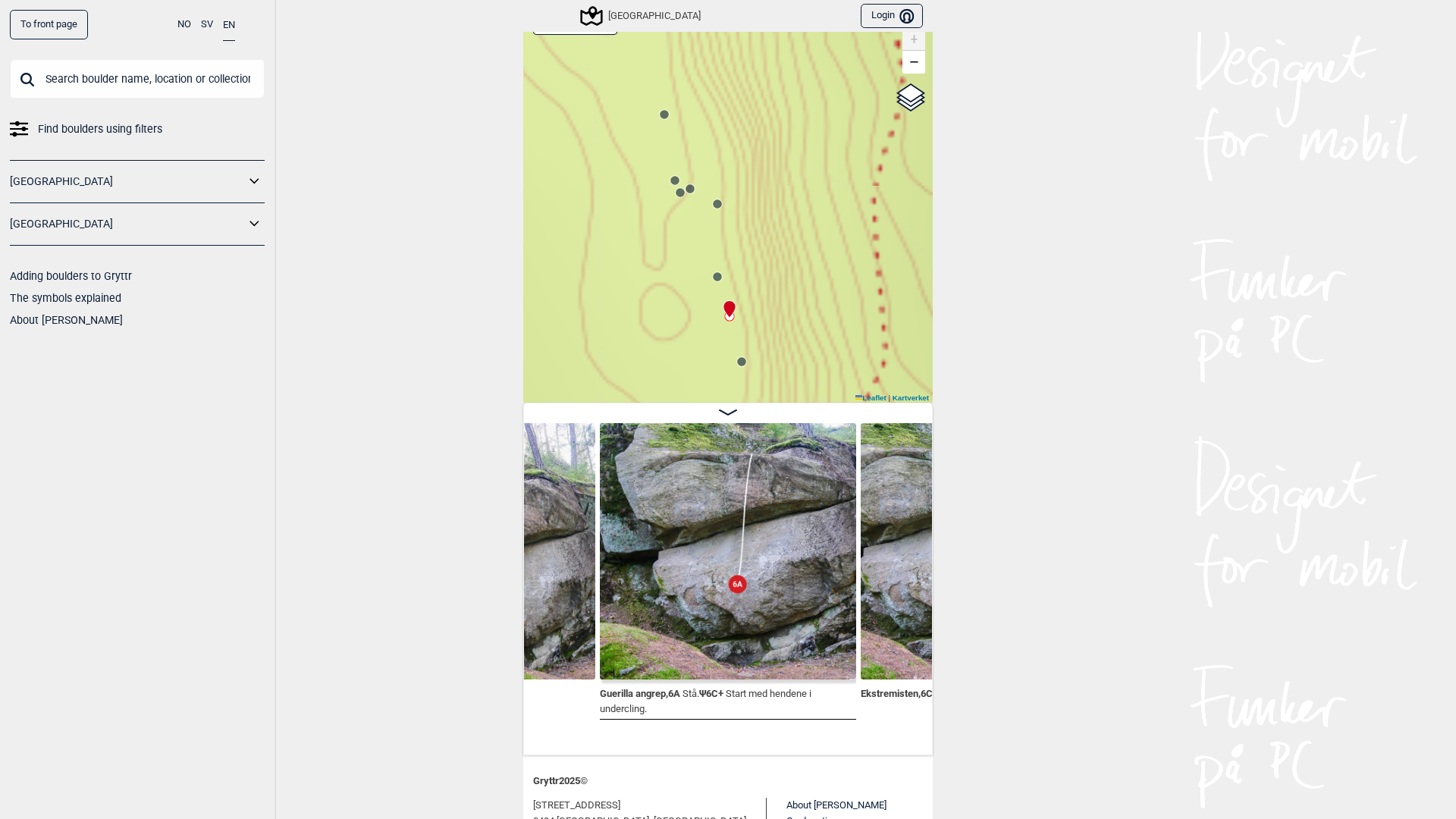click 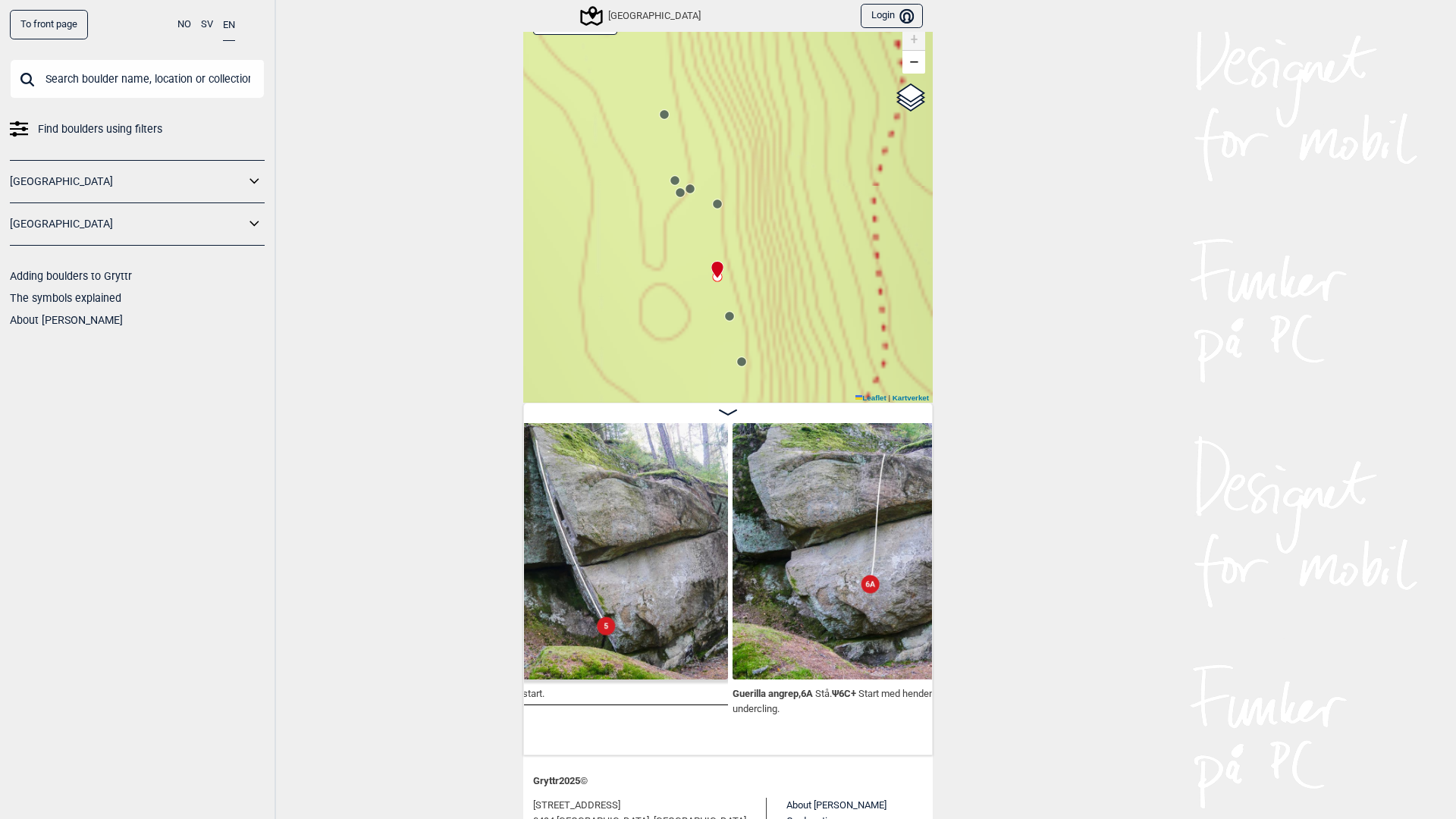 scroll, scrollTop: 0, scrollLeft: 37482, axis: horizontal 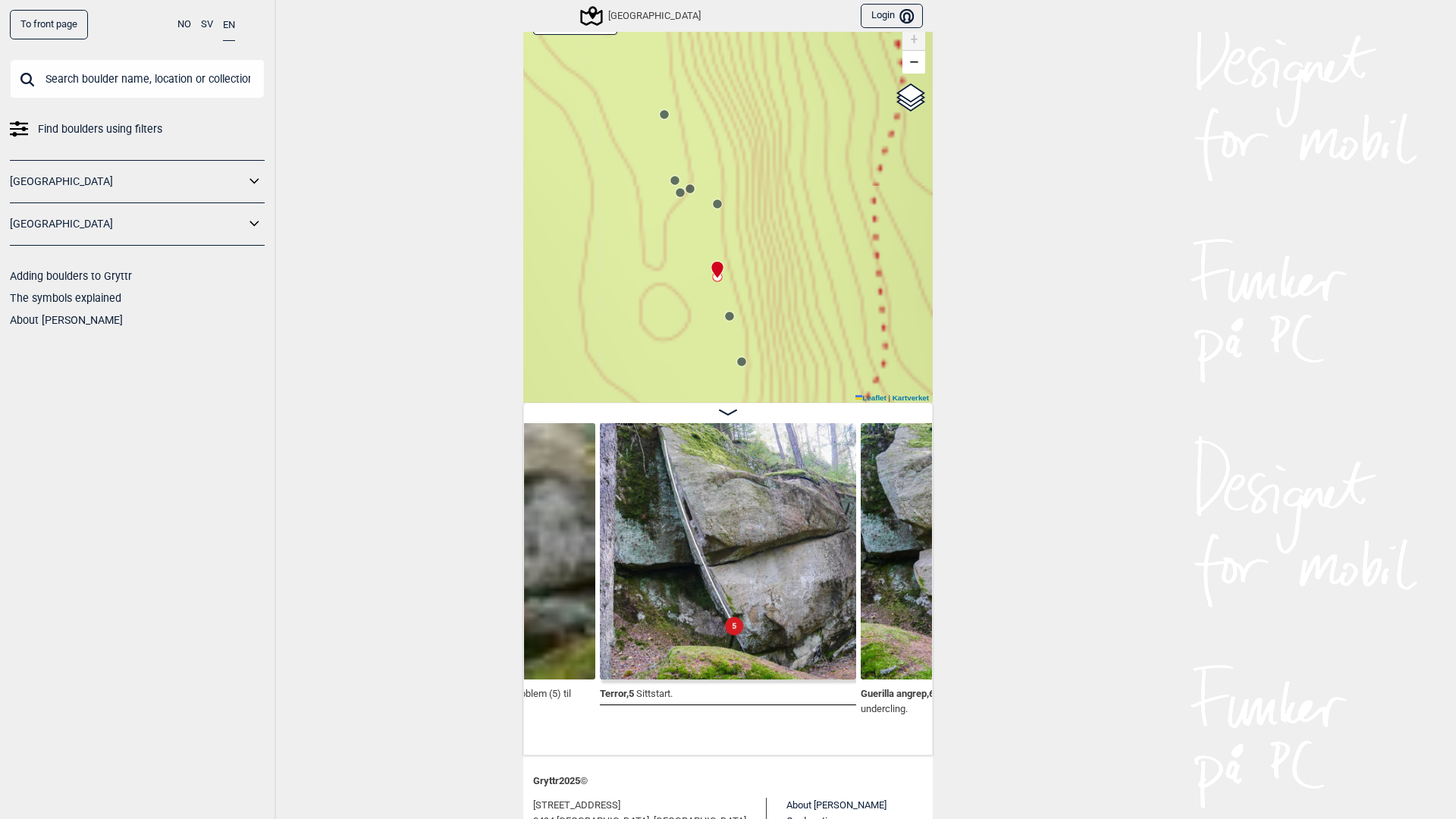 drag, startPoint x: 656, startPoint y: 267, endPoint x: 751, endPoint y: 347, distance: 124.19742 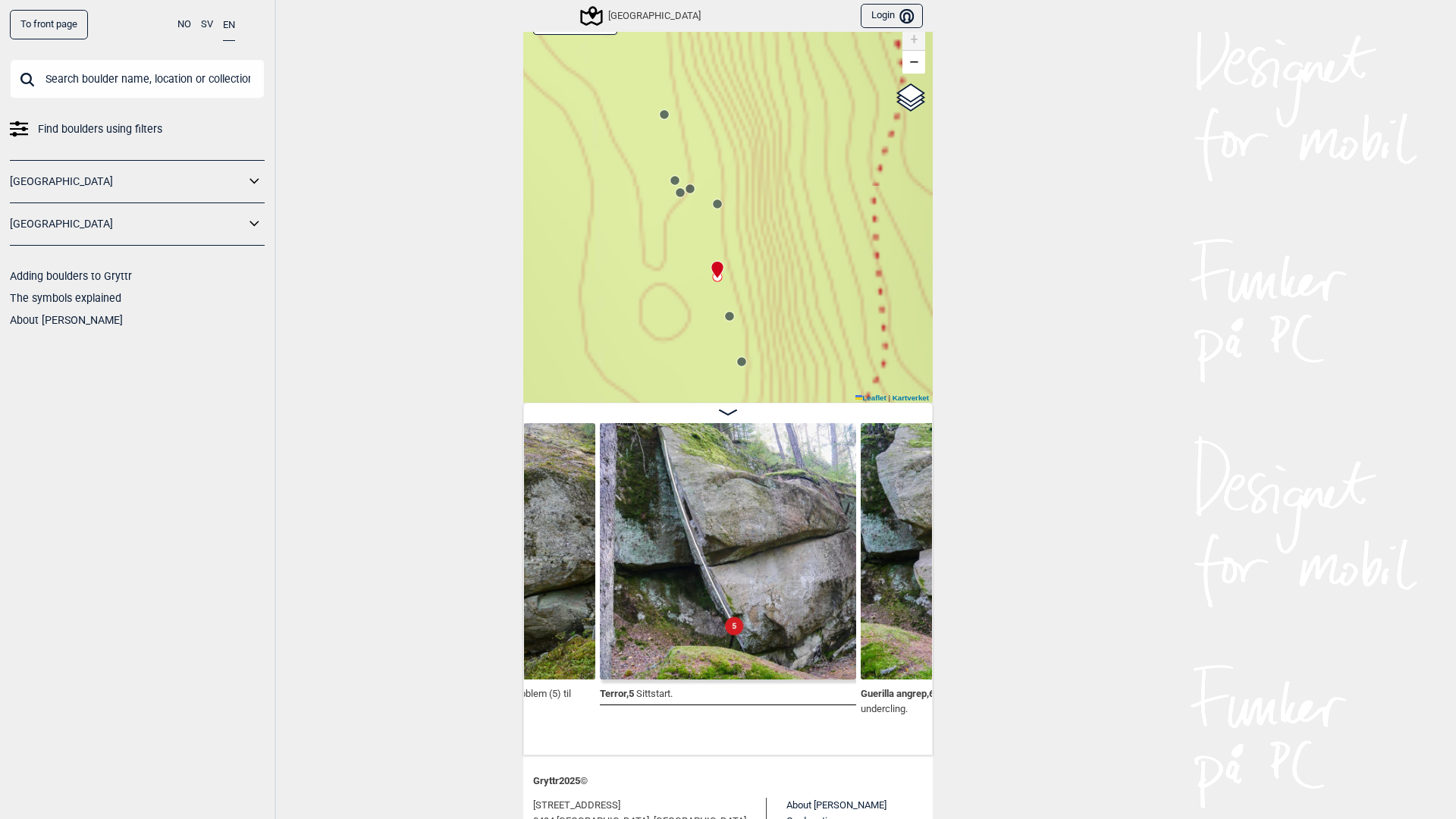 click on "Speidersteinen Barnehageveggen Cowboyveggen Bølerveggen Sentrale Østmarka
Brukerens posisjon" at bounding box center [728, 202] 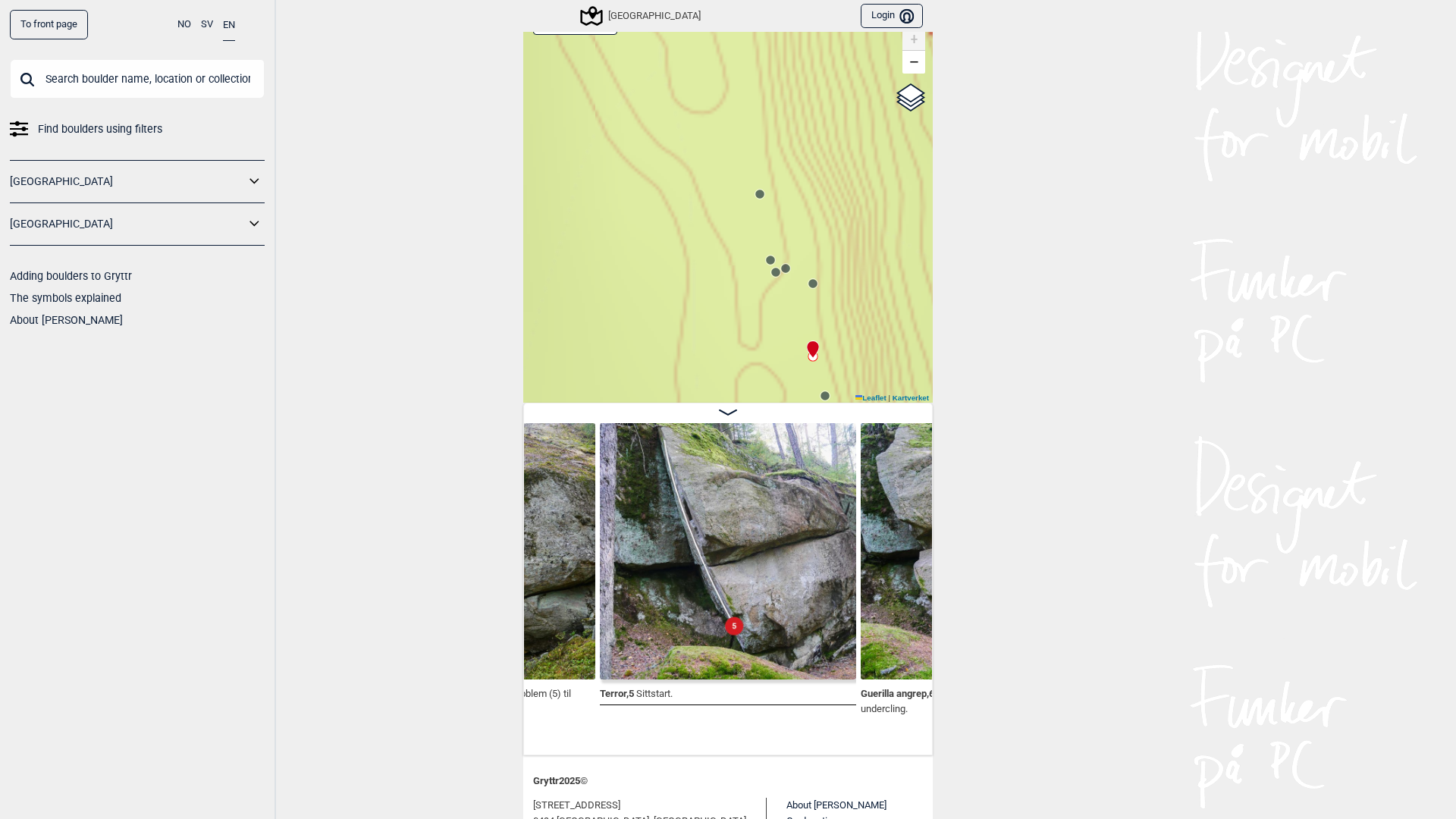 click 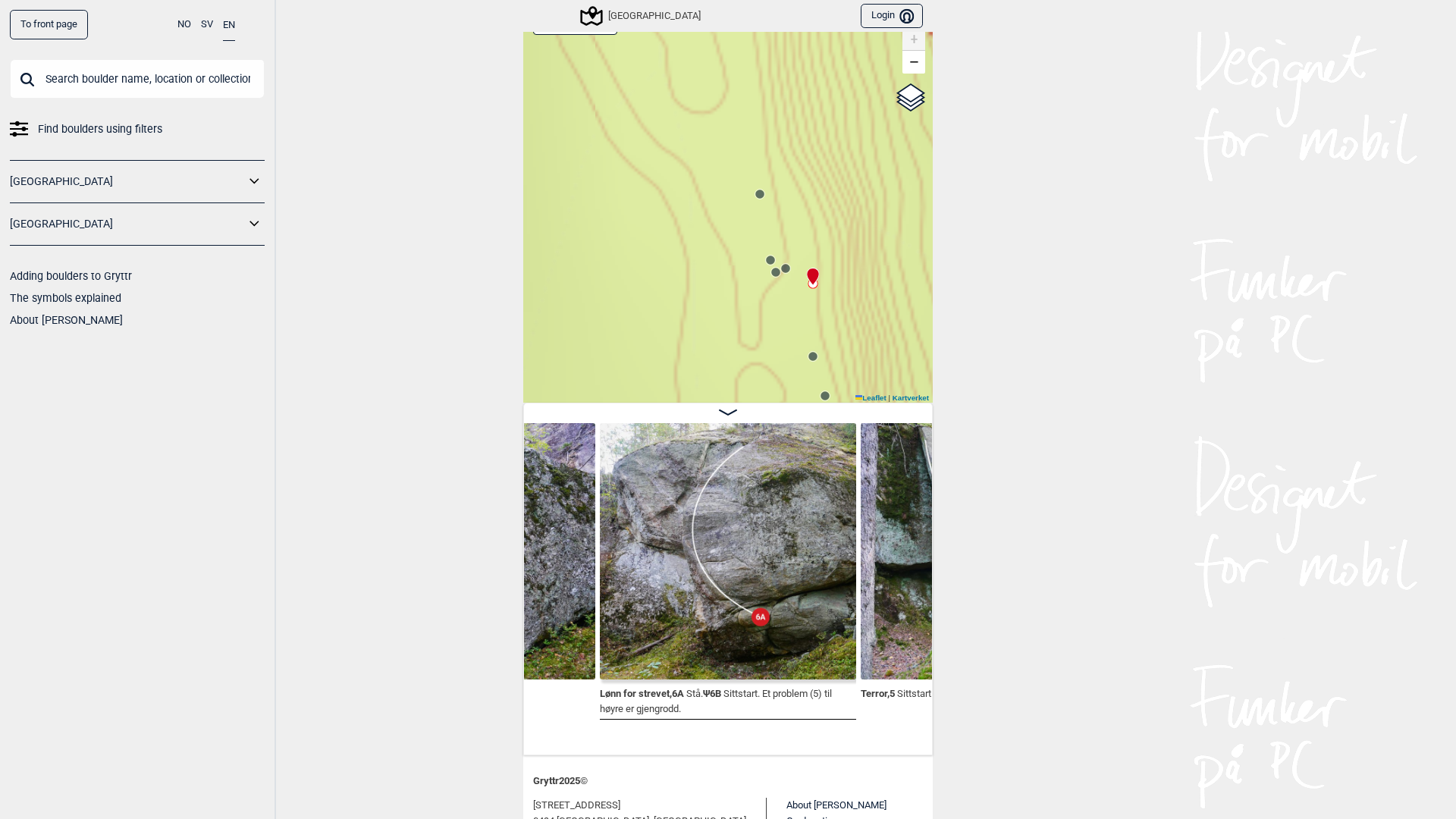 click 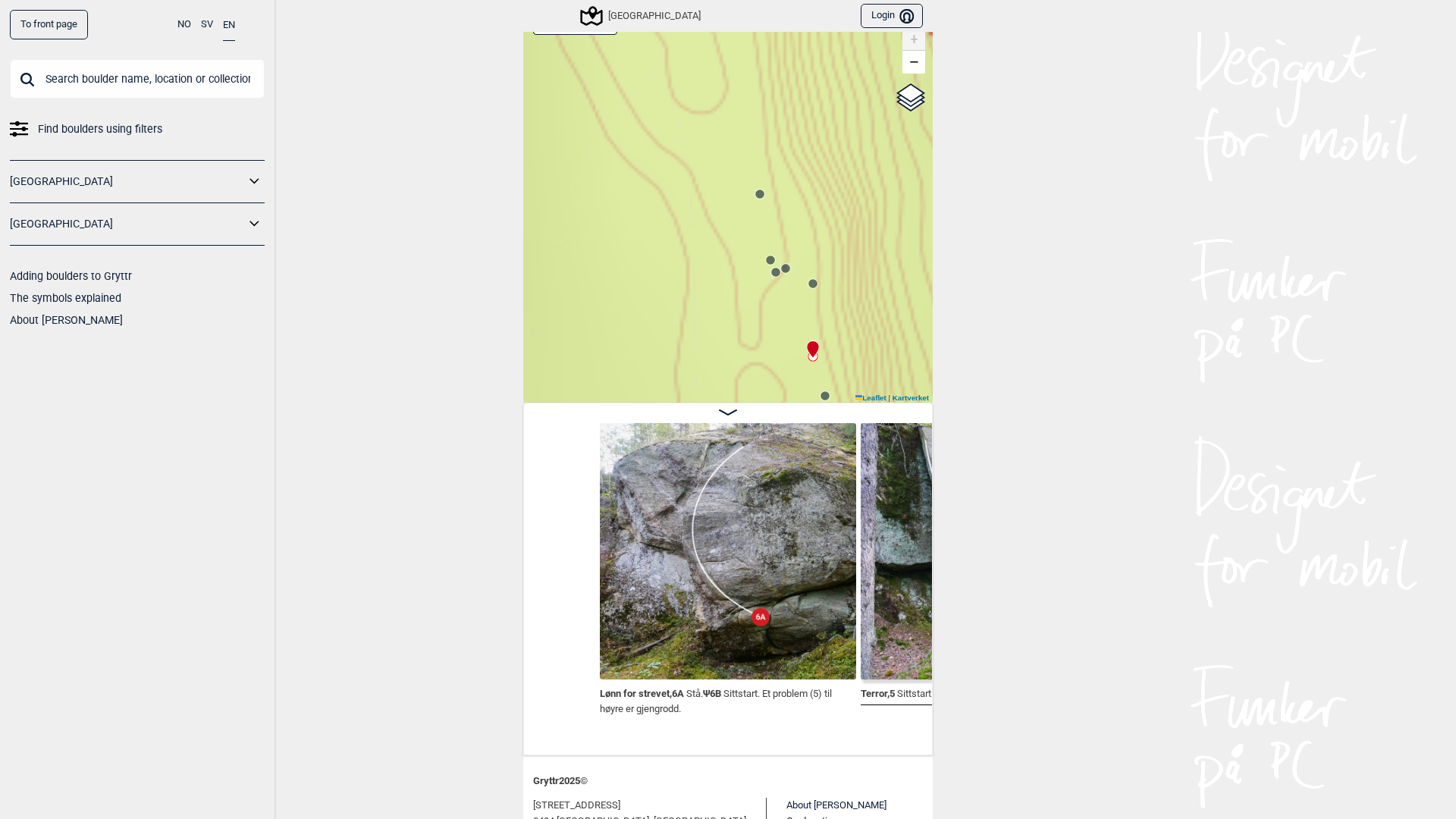 scroll, scrollTop: 0, scrollLeft: 37615, axis: horizontal 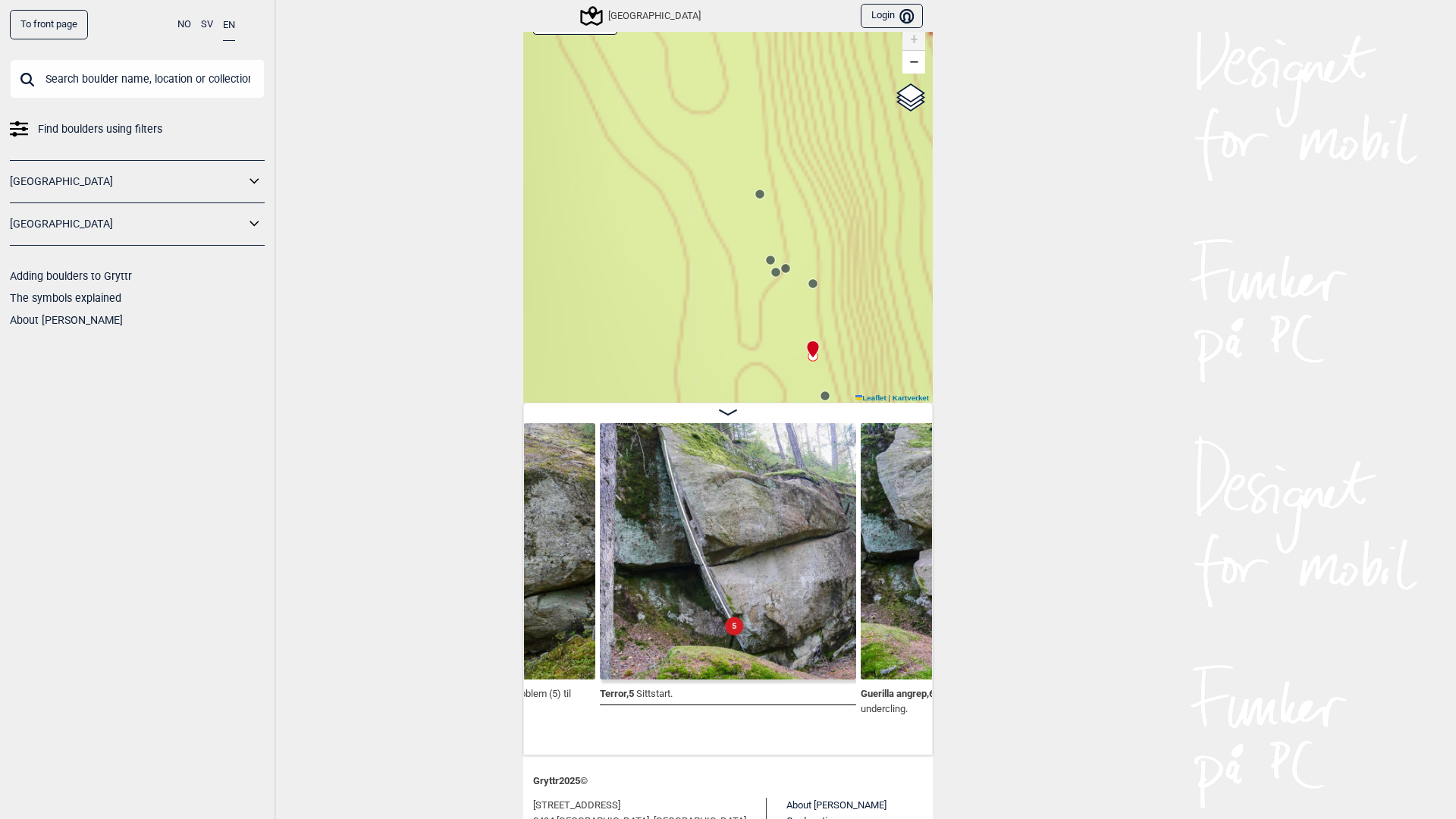 click 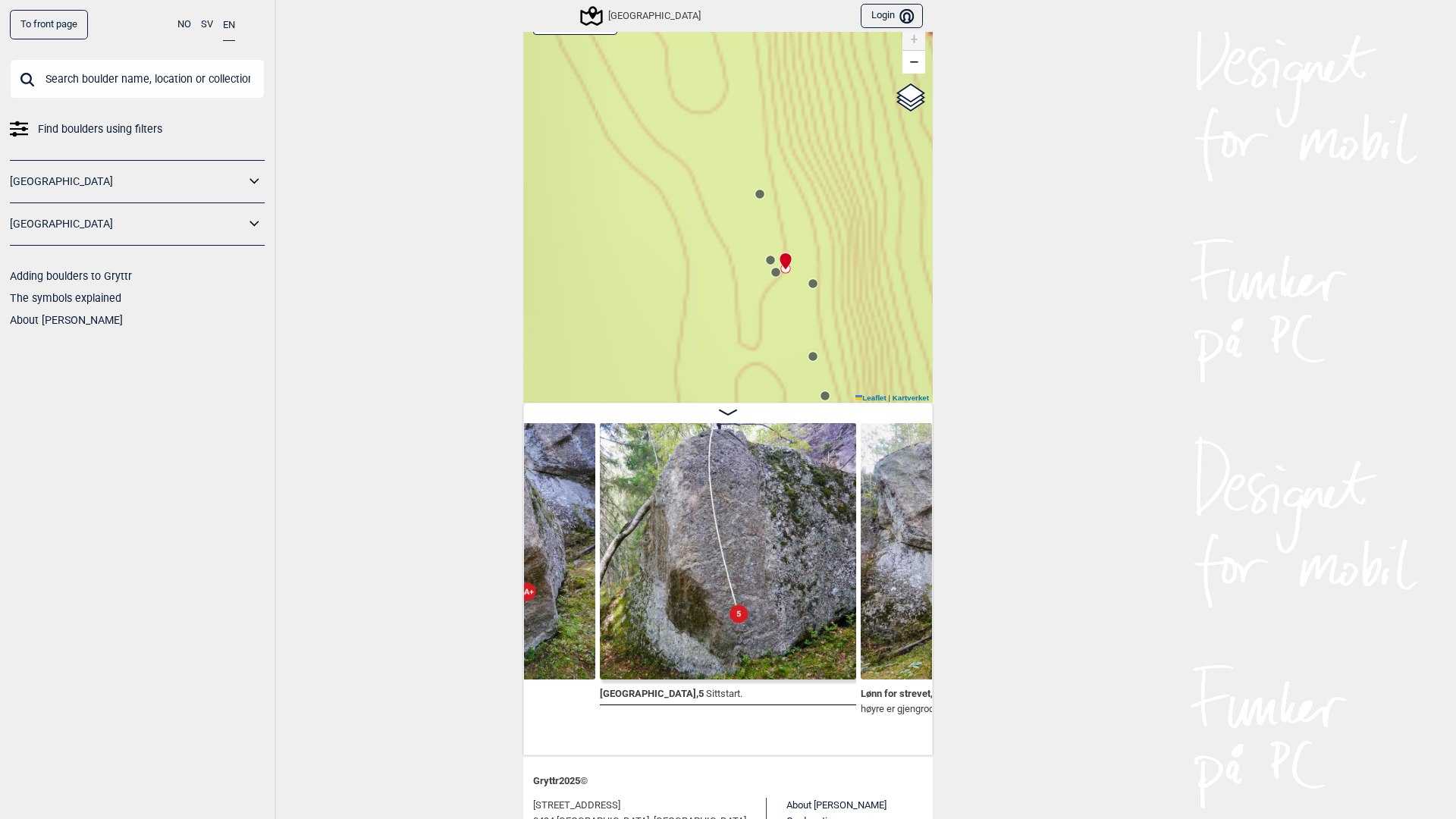 click 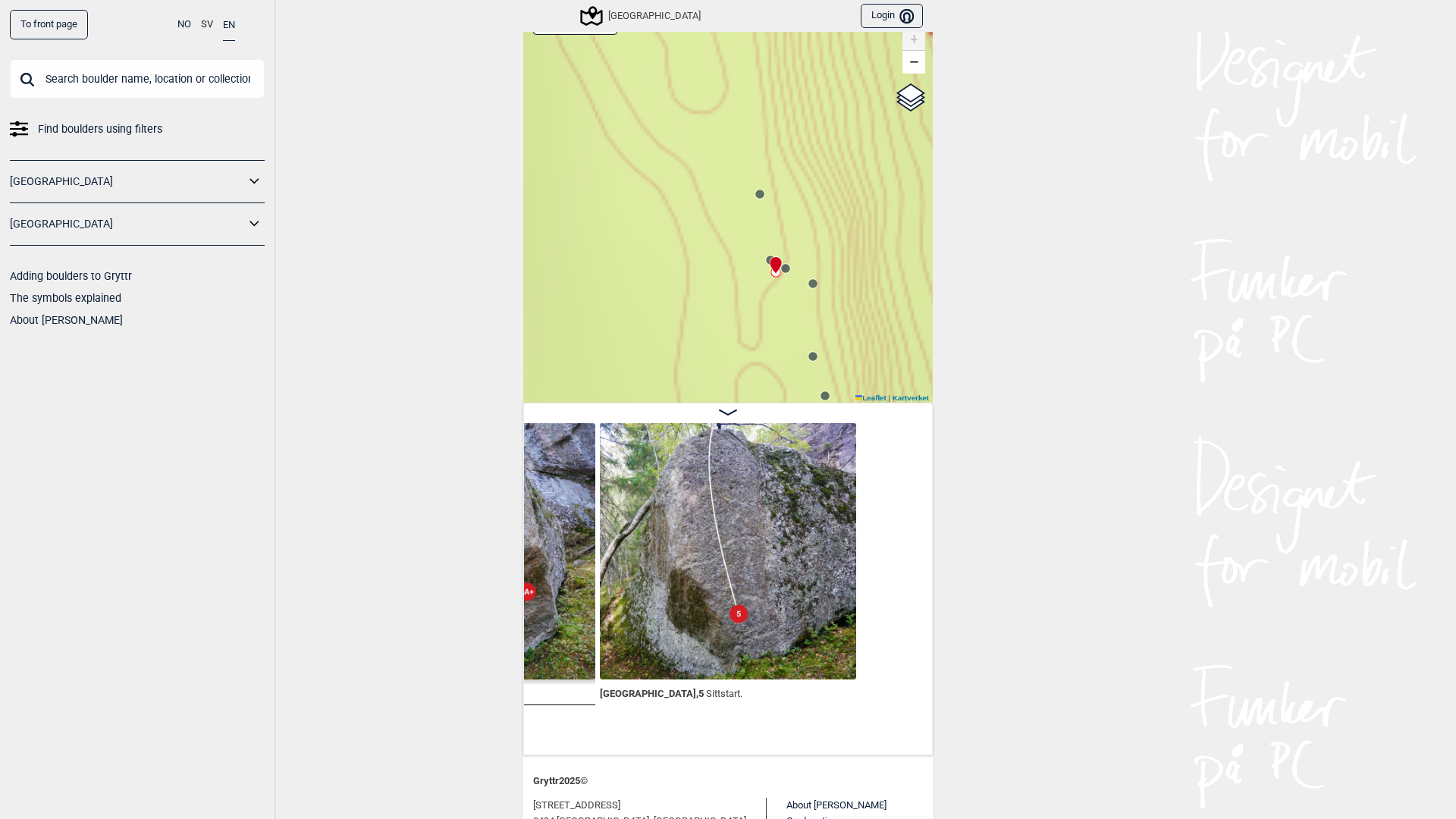 scroll, scrollTop: 0, scrollLeft: 36965, axis: horizontal 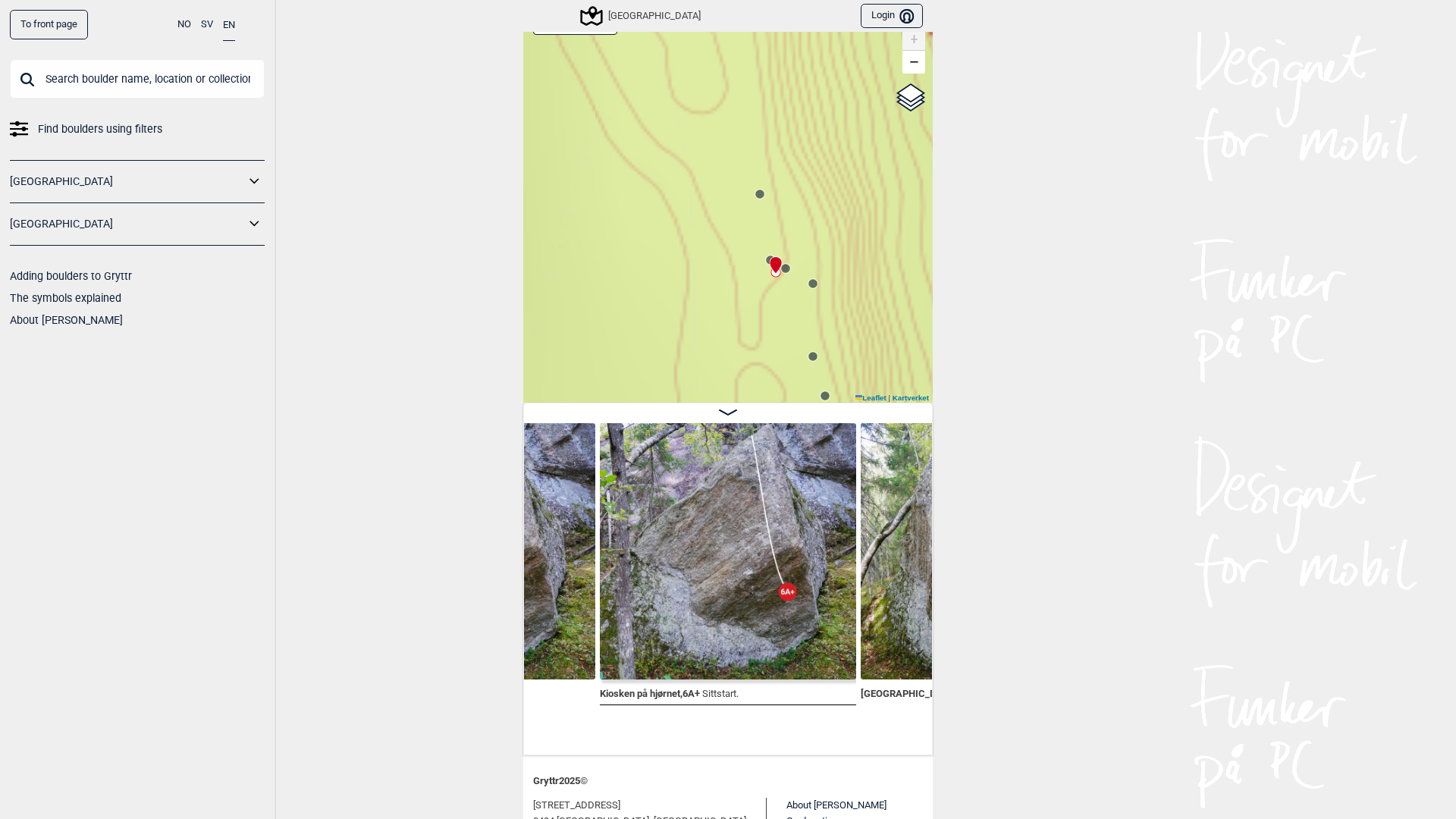 click at bounding box center (773, 259) 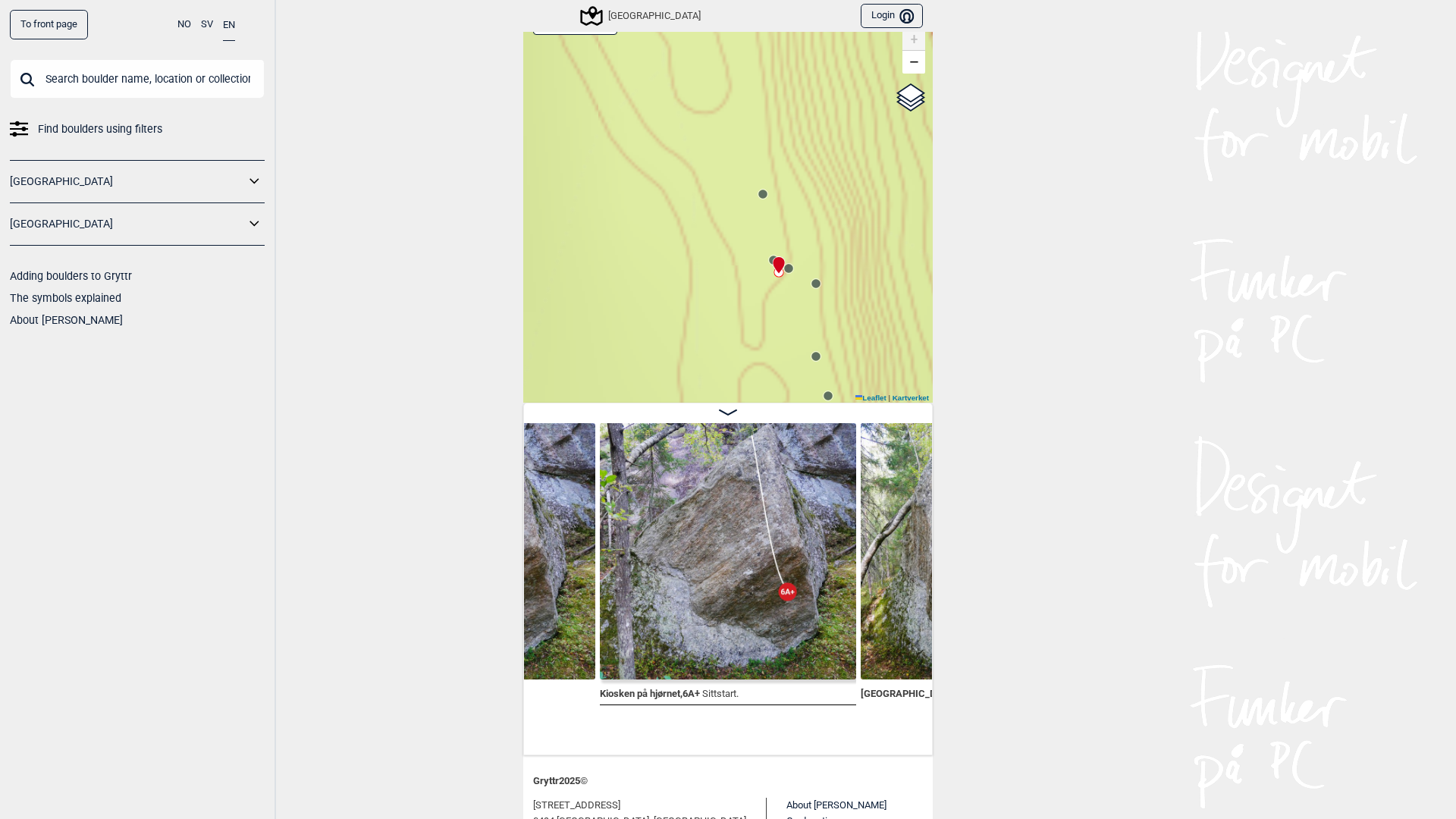 click at bounding box center (776, 259) 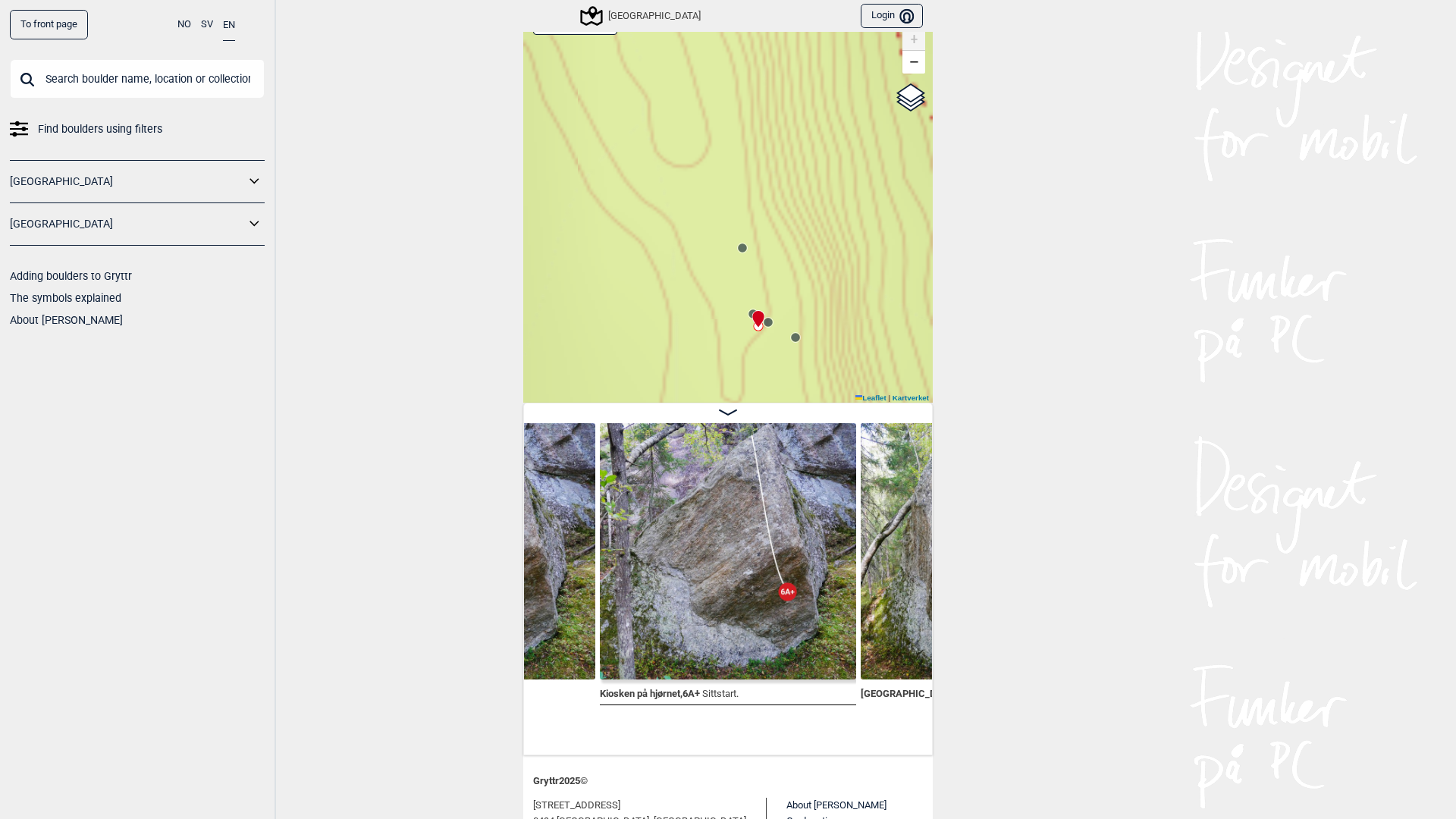 click at bounding box center [755, 312] 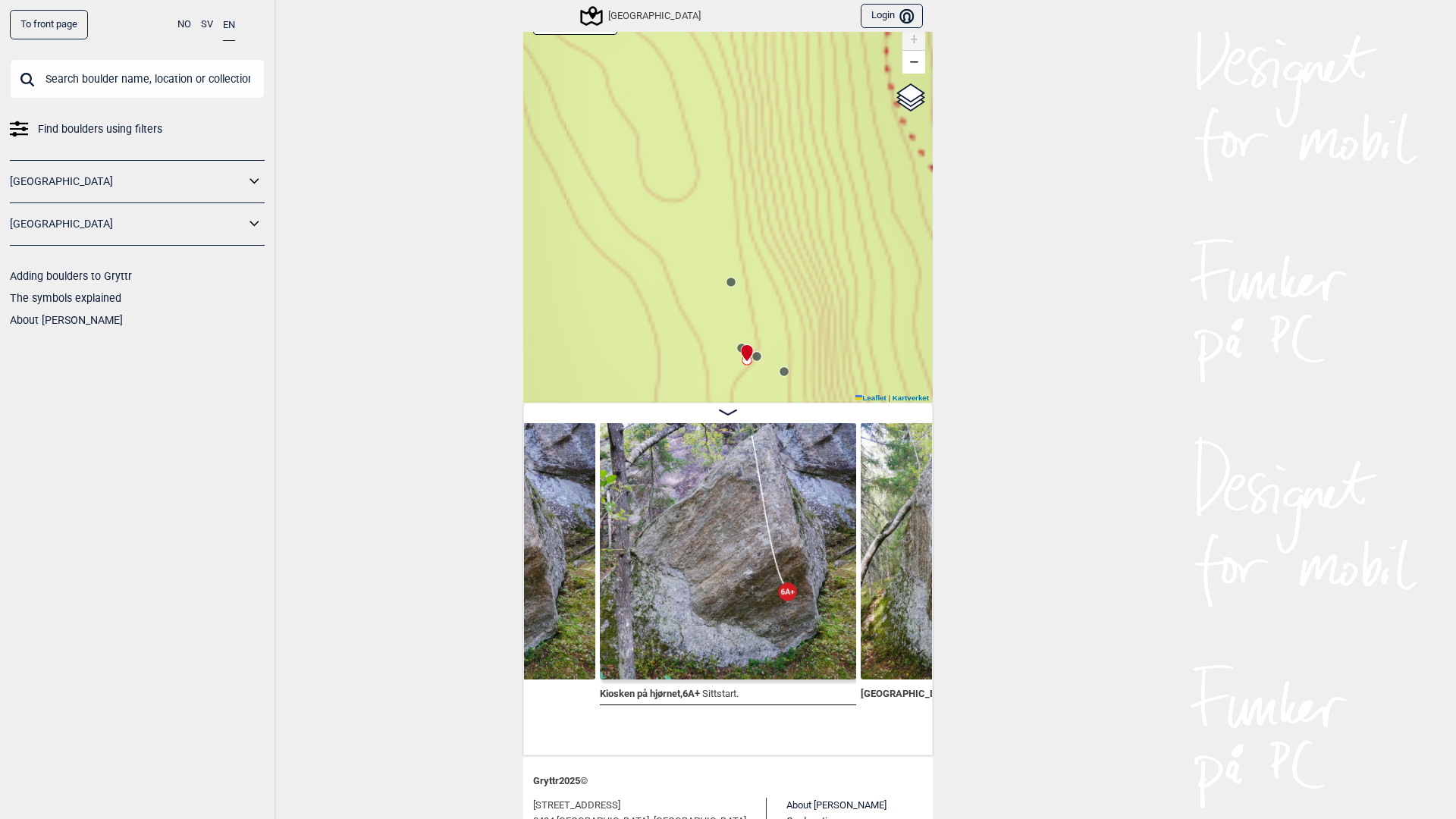 click at bounding box center [731, 282] 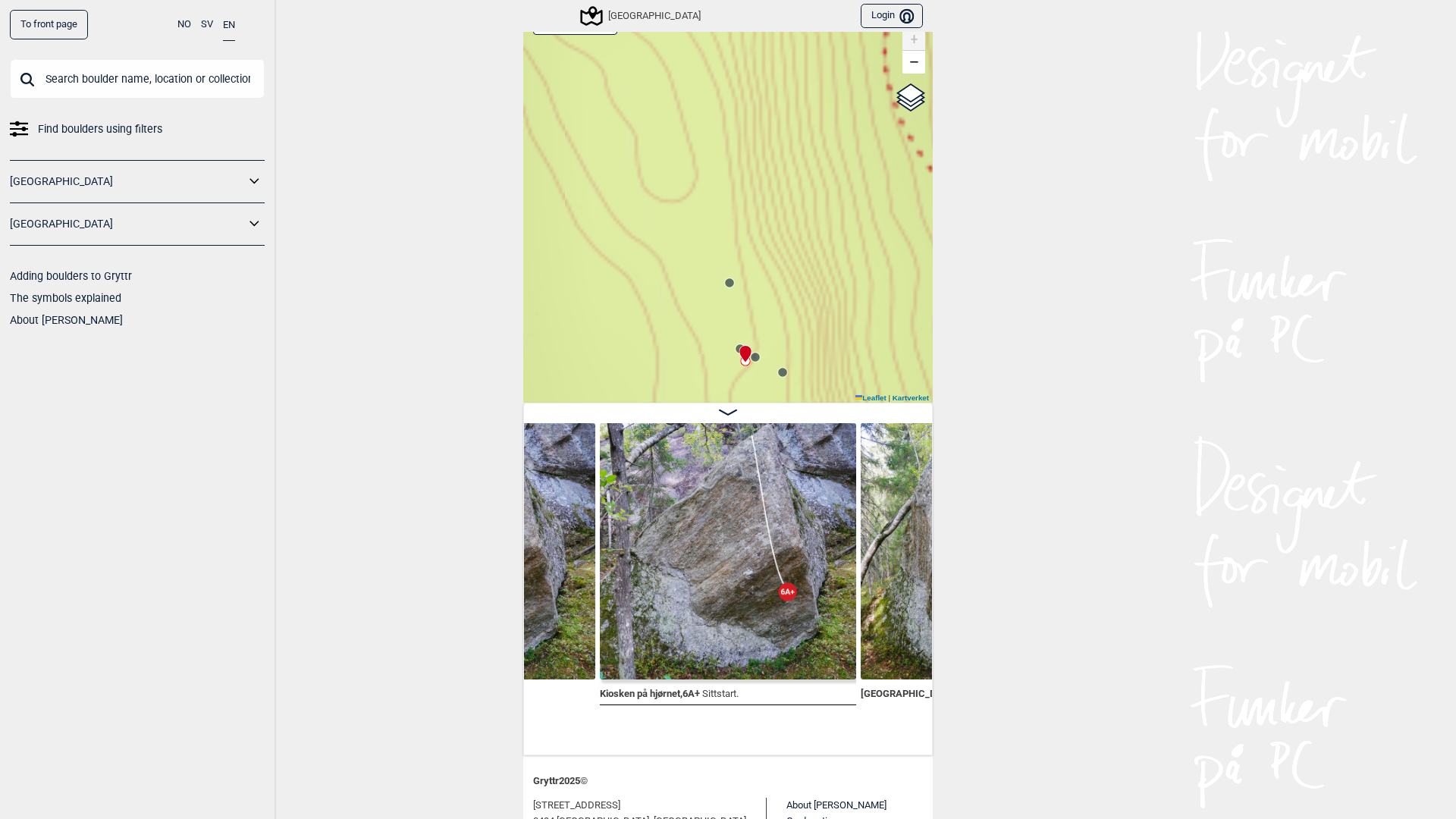 click 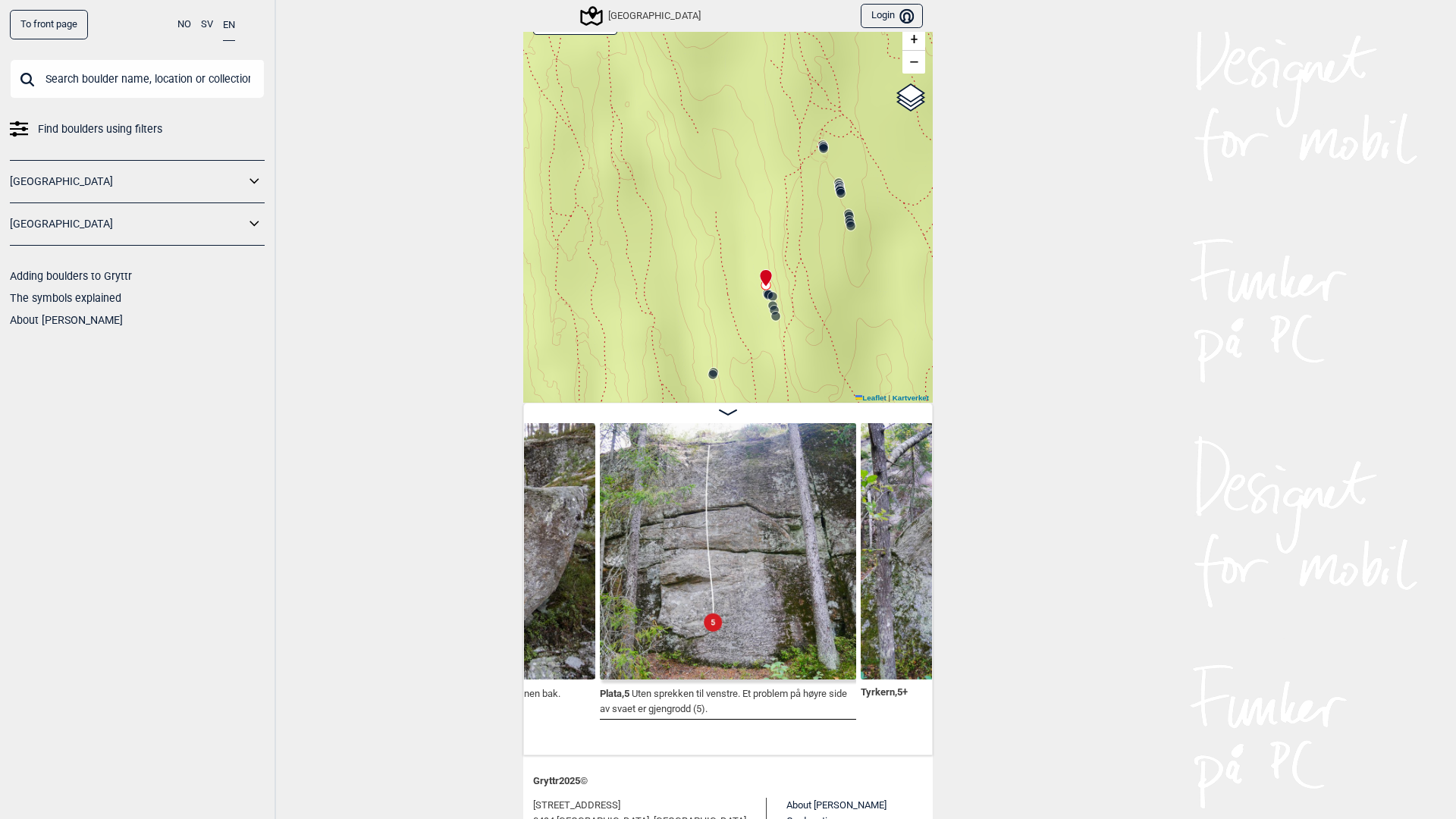 click on "Speidersteinen Barnehageveggen Cowboyveggen Bølerveggen Sentrale Østmarka
Brukerens posisjon" at bounding box center [506, 1053] 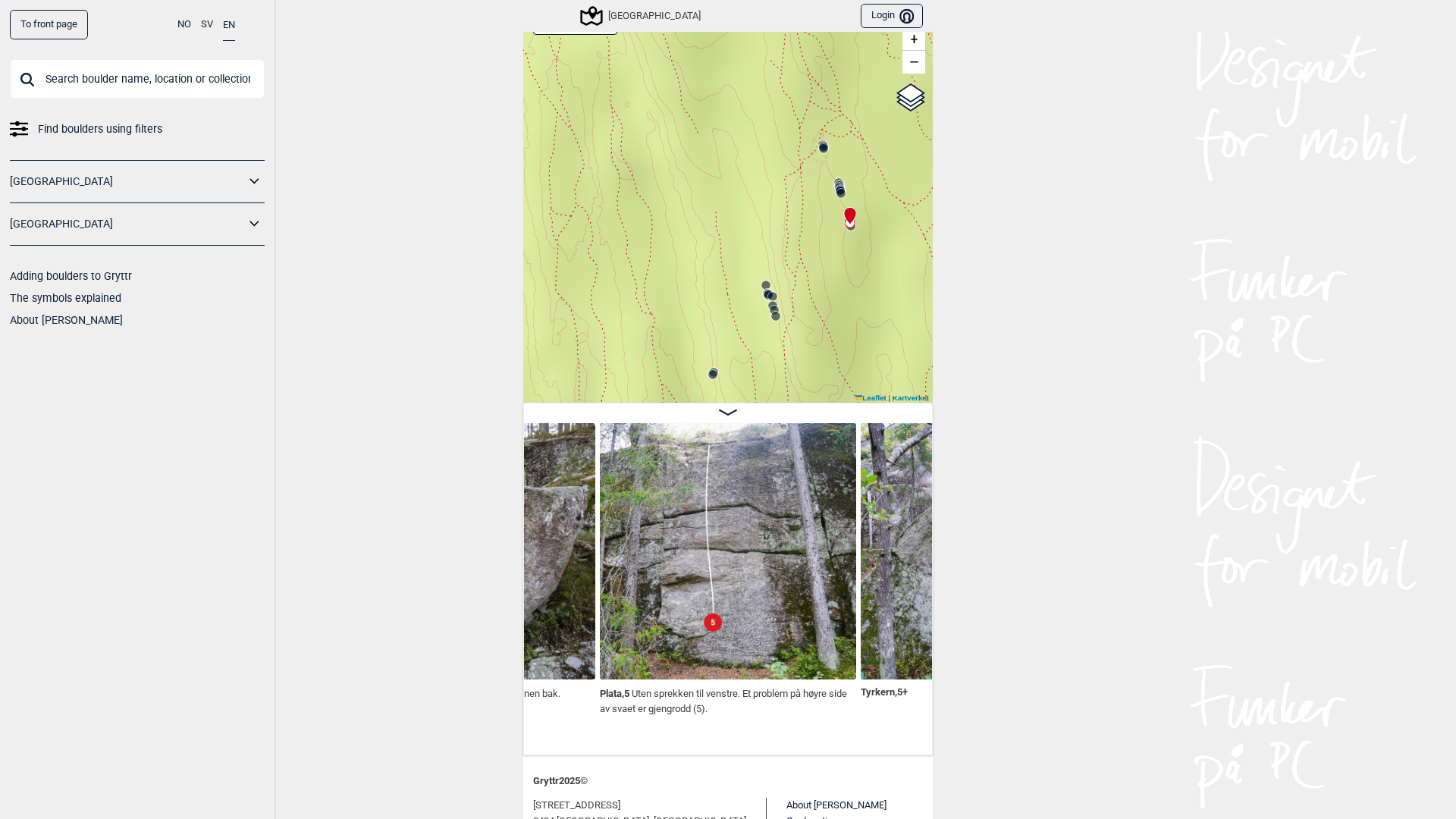 scroll, scrollTop: 0, scrollLeft: 41112, axis: horizontal 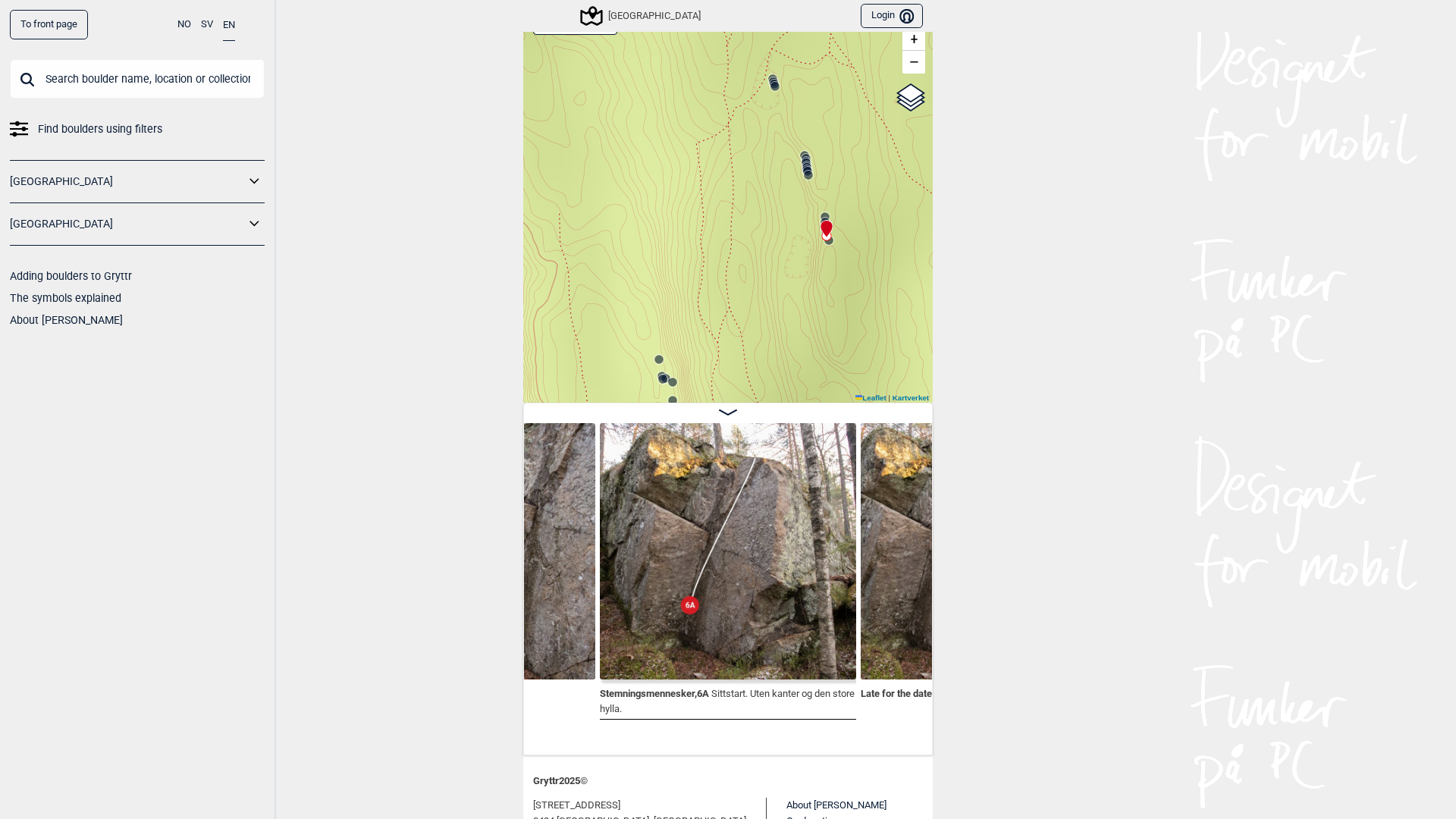 drag, startPoint x: 797, startPoint y: 221, endPoint x: 735, endPoint y: 239, distance: 64.56005 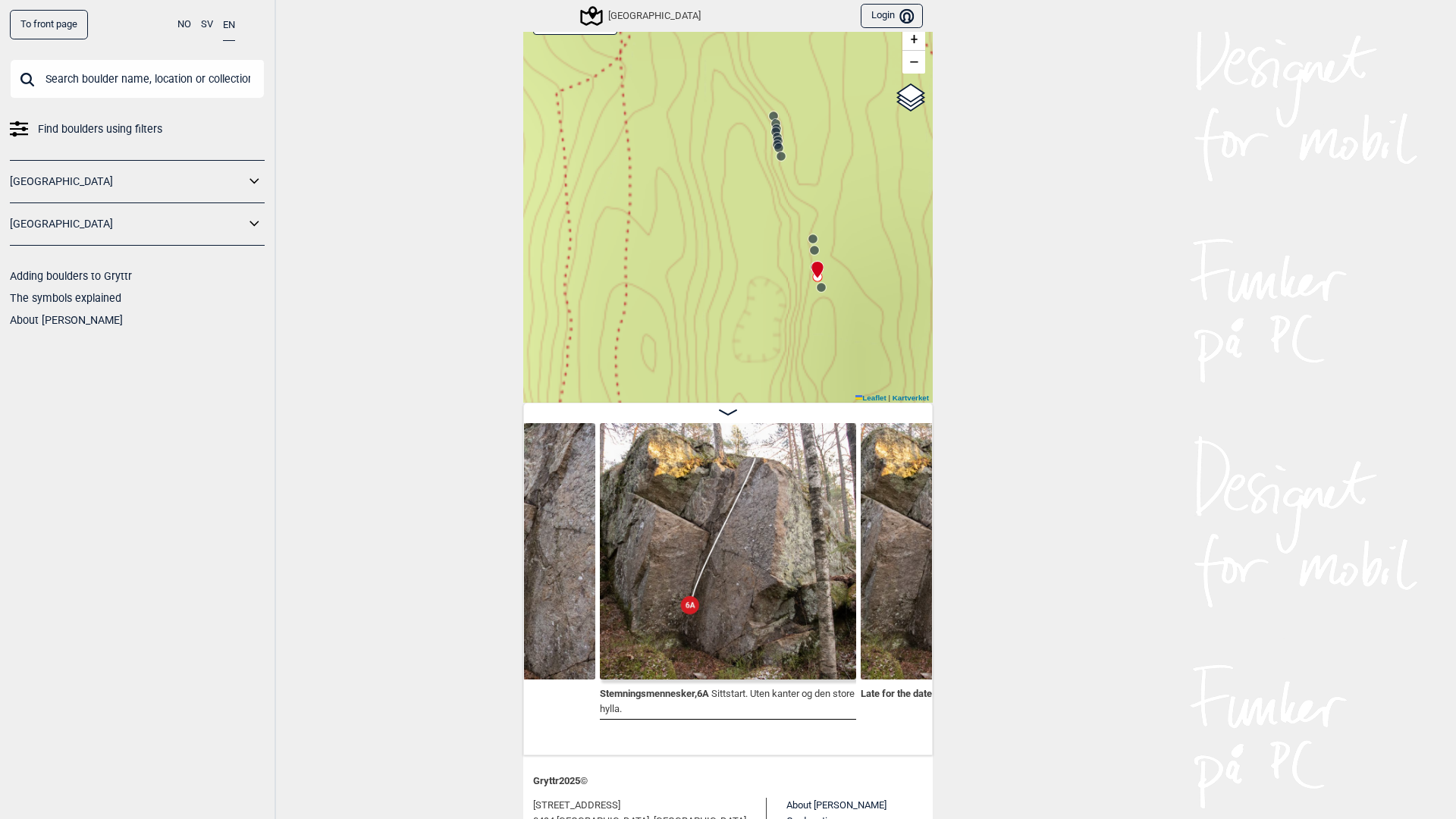 drag, startPoint x: 736, startPoint y: 226, endPoint x: 659, endPoint y: 259, distance: 83.7735 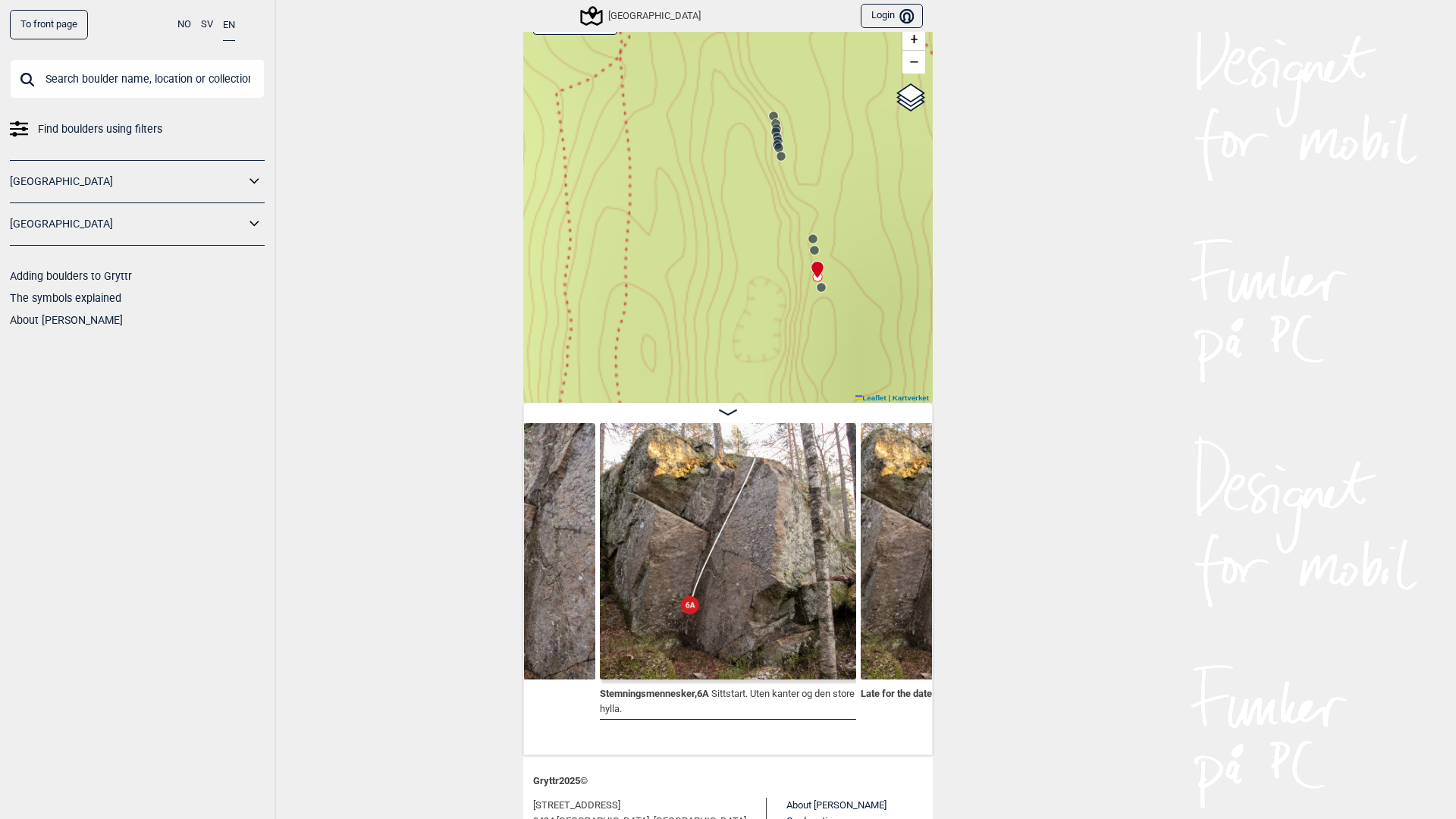 click 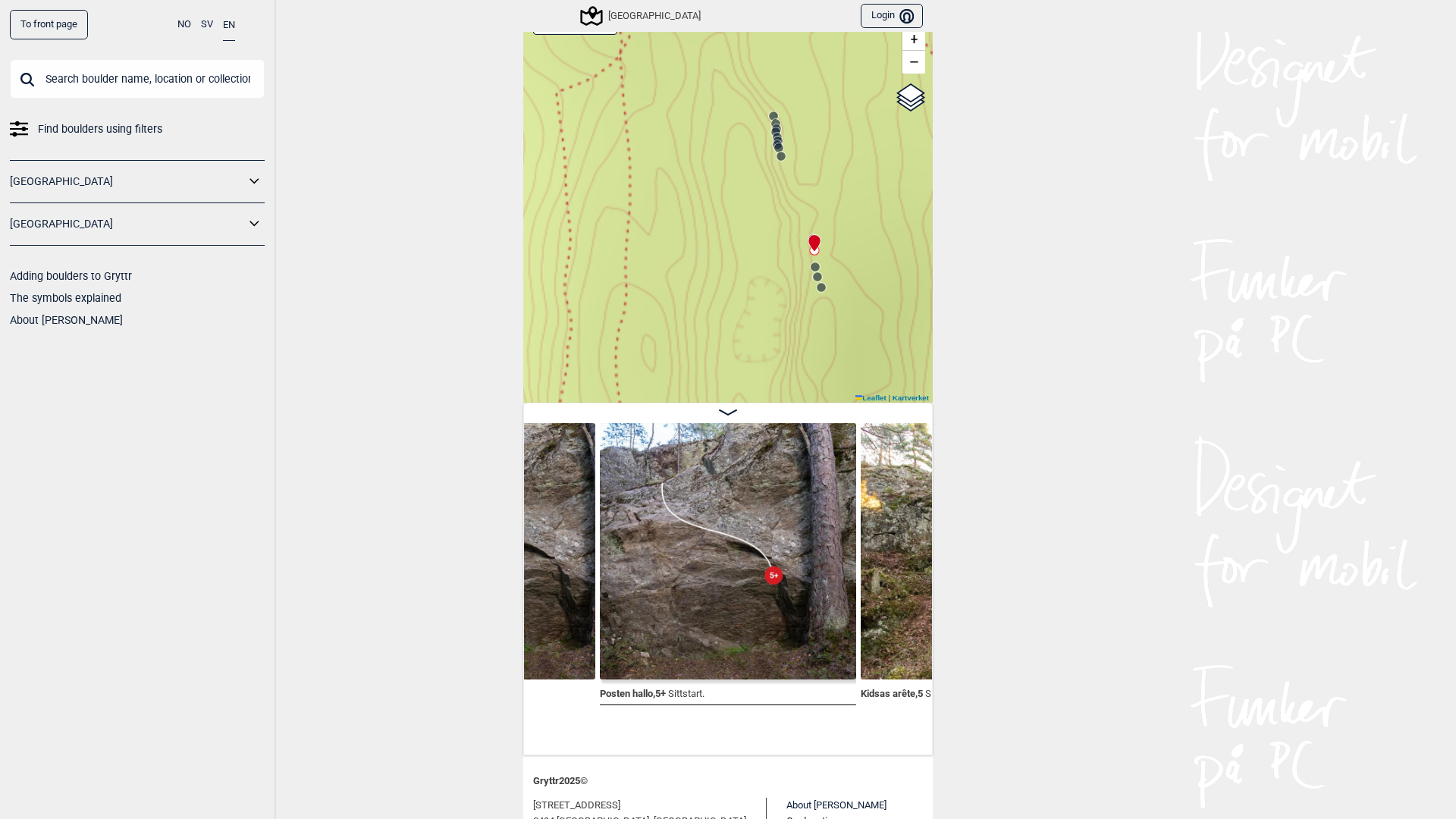 click at bounding box center (811, 237) 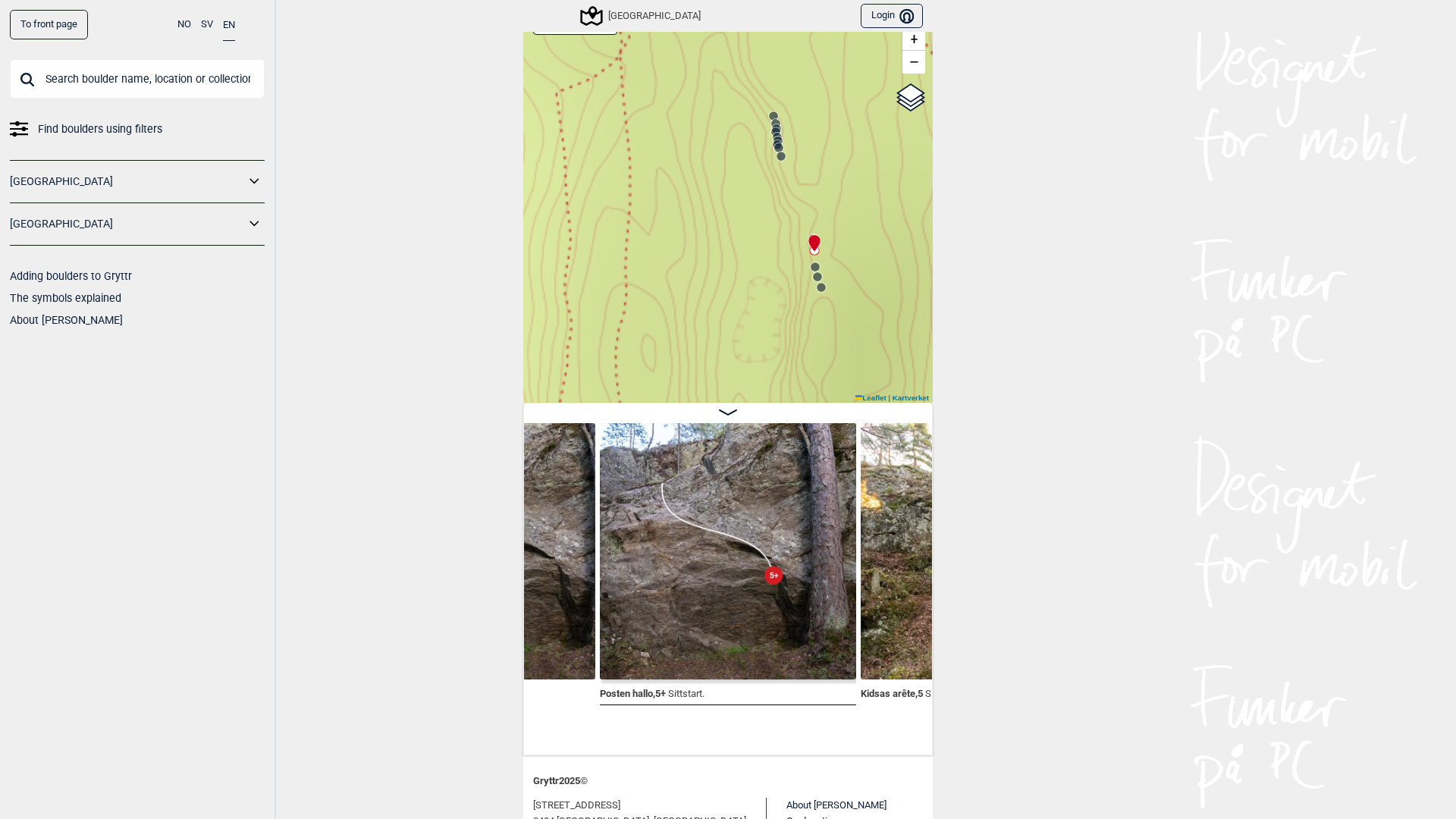 click at bounding box center [781, 156] 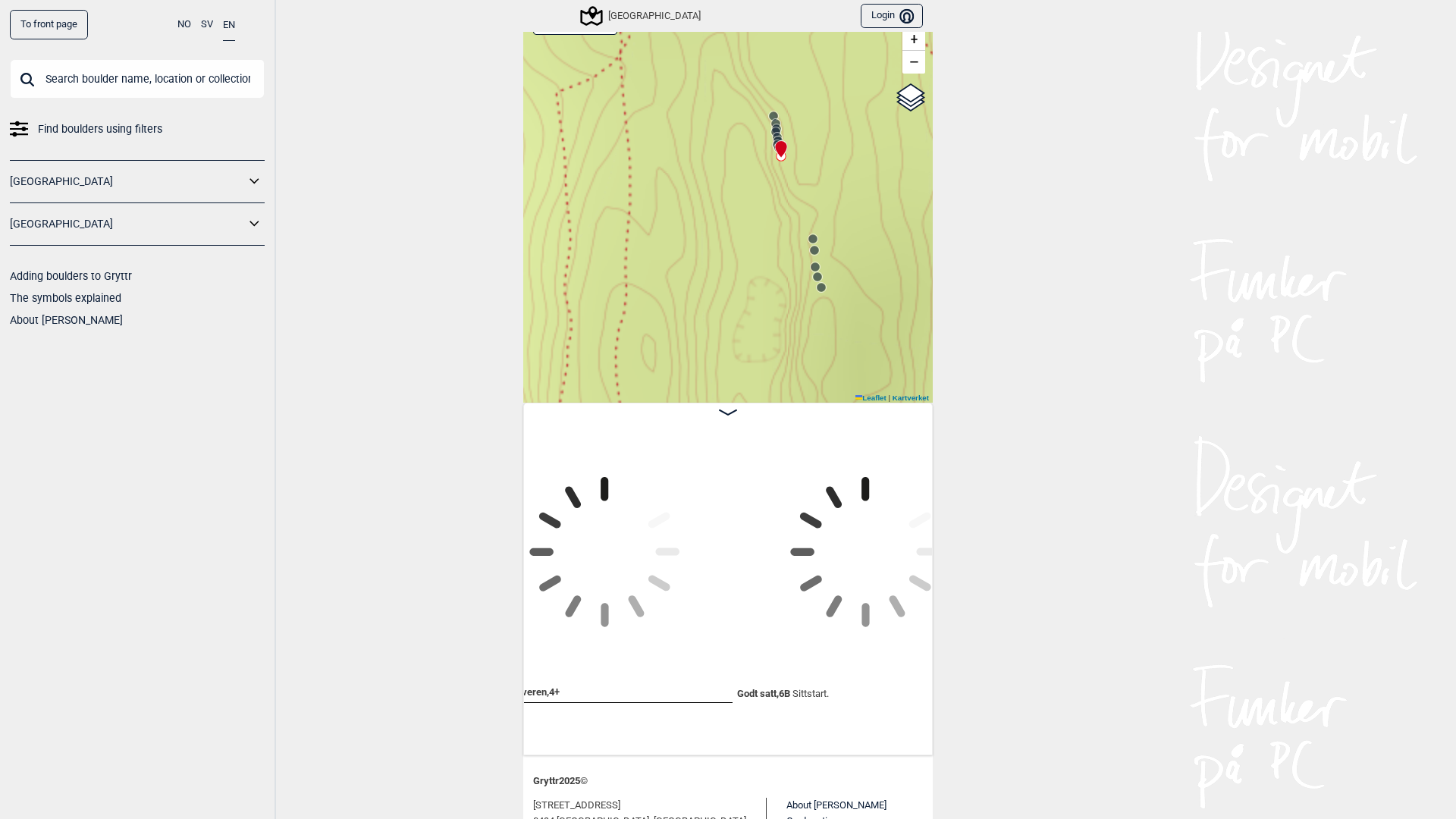 scroll, scrollTop: 0, scrollLeft: 40599, axis: horizontal 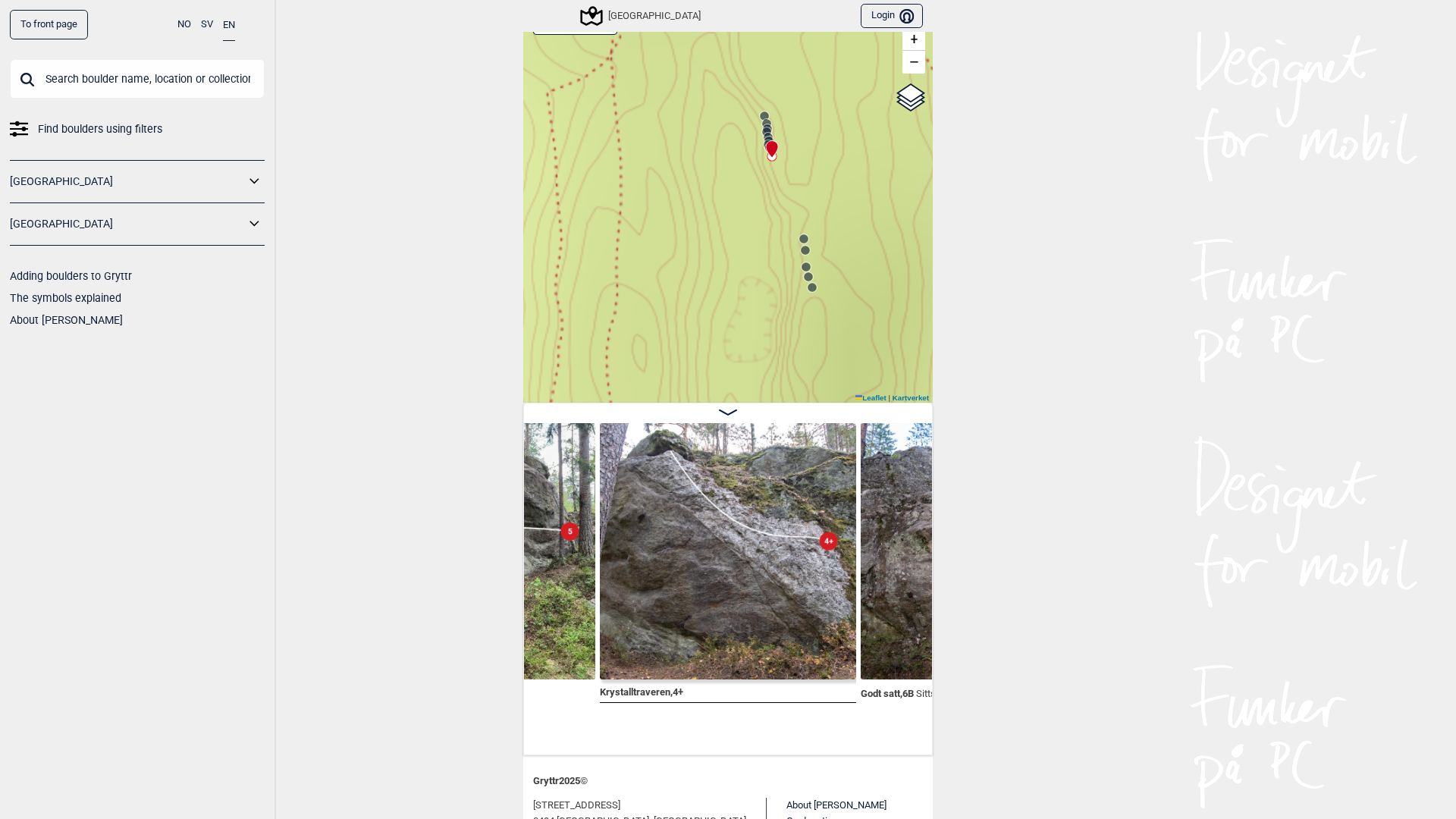 drag, startPoint x: 738, startPoint y: 157, endPoint x: 714, endPoint y: 315, distance: 159.81239 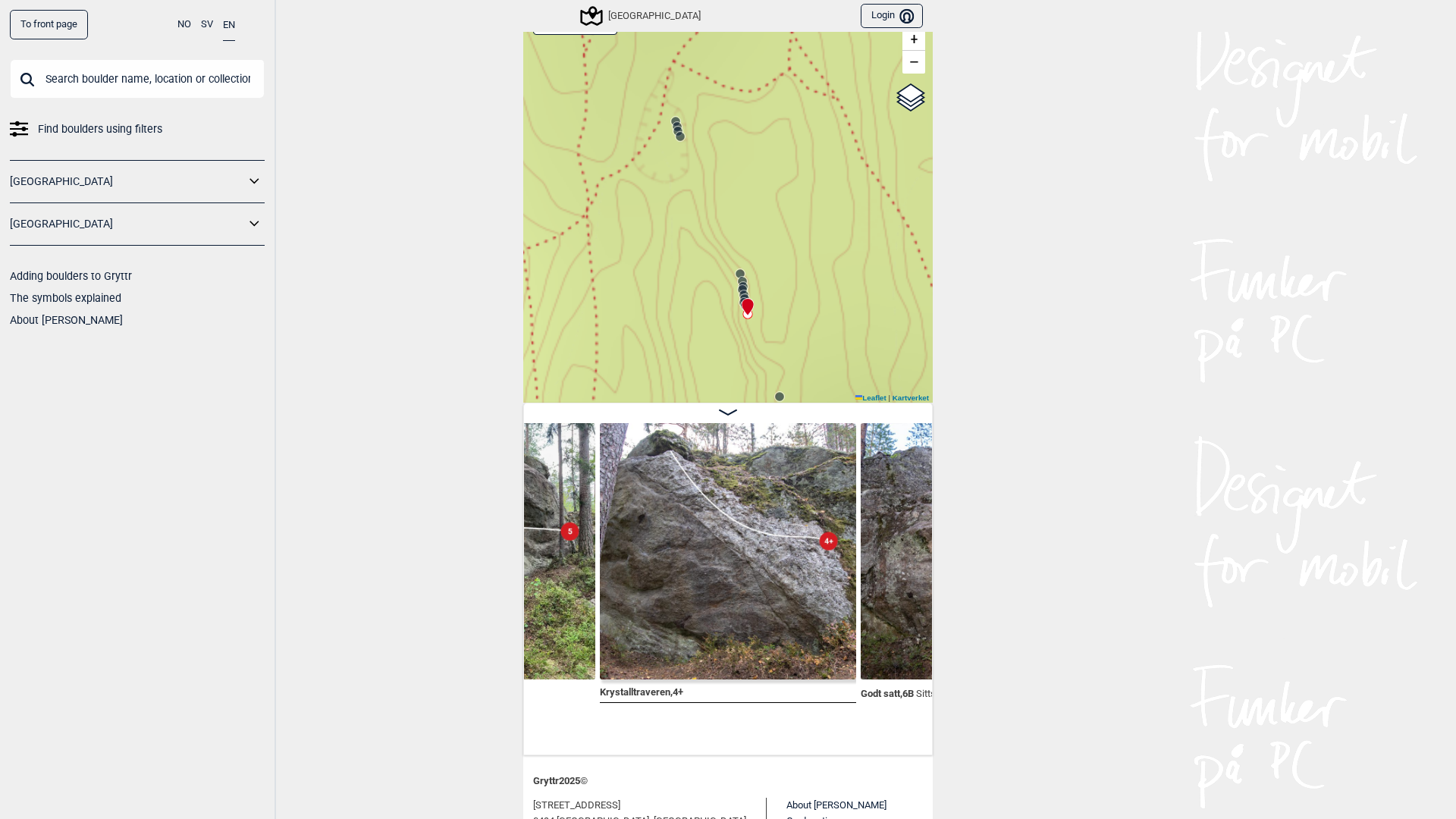 click 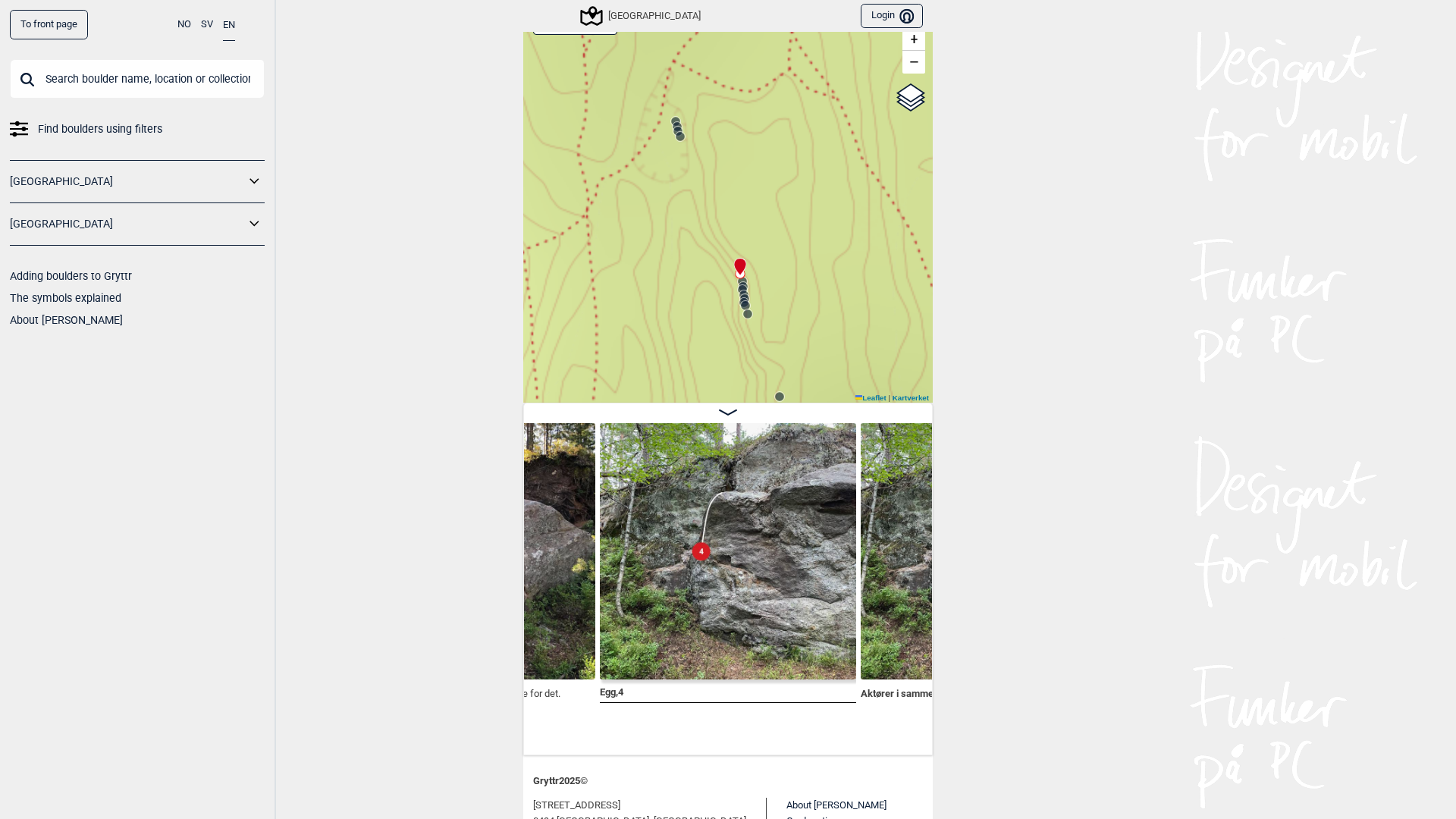 click 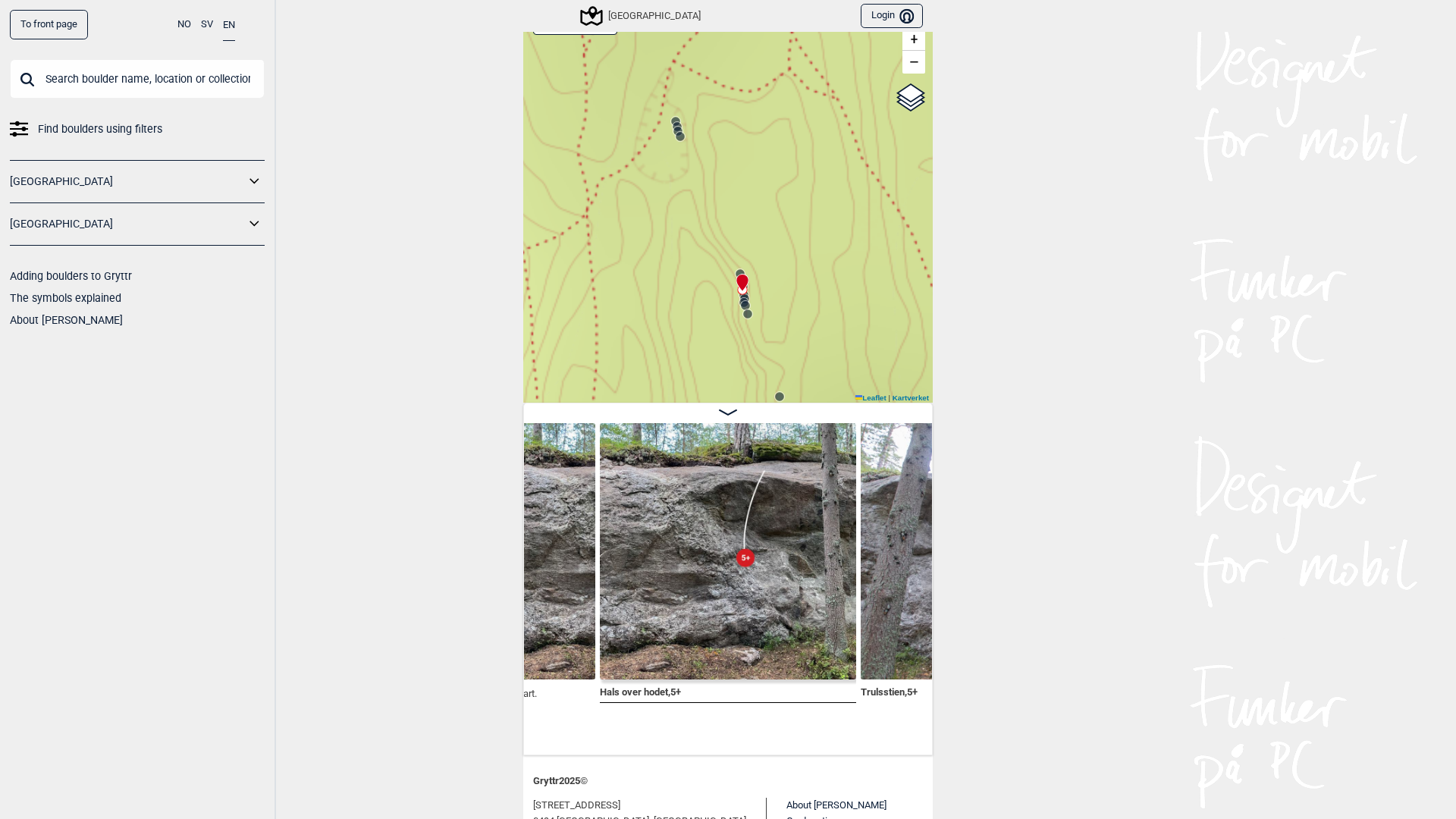click at bounding box center (739, 276) 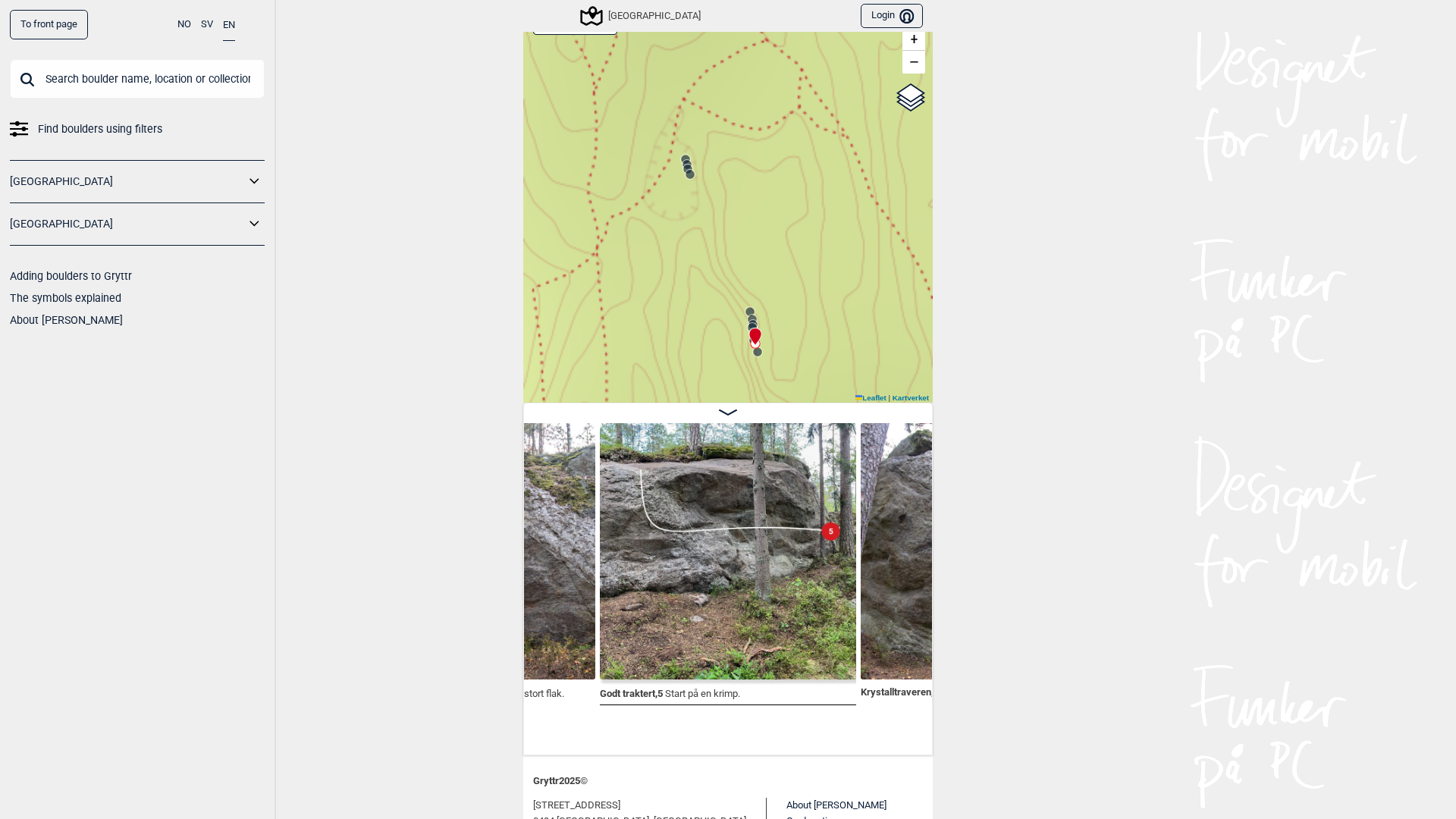 drag, startPoint x: 710, startPoint y: 300, endPoint x: 735, endPoint y: 328, distance: 37.53665 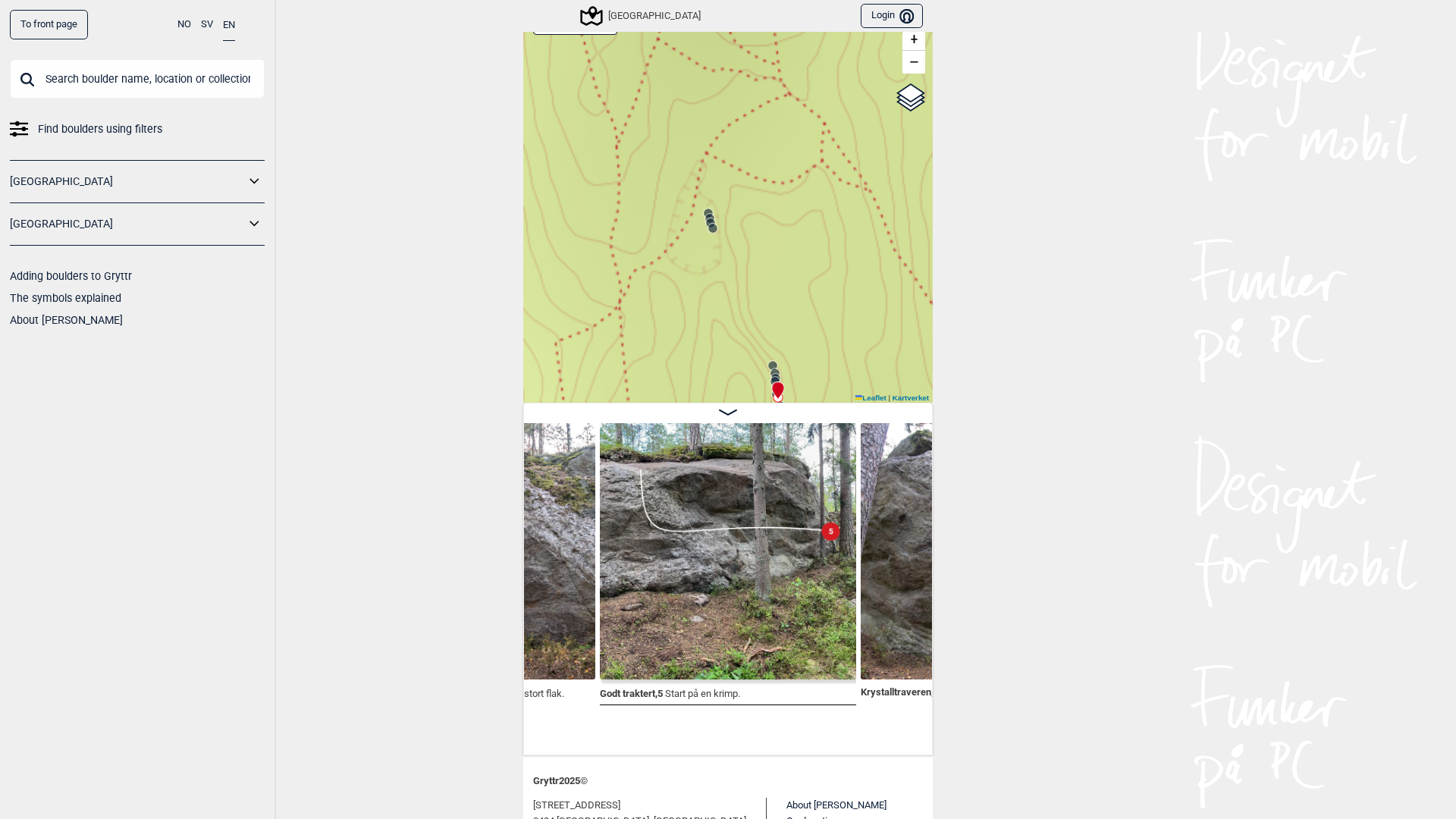 click 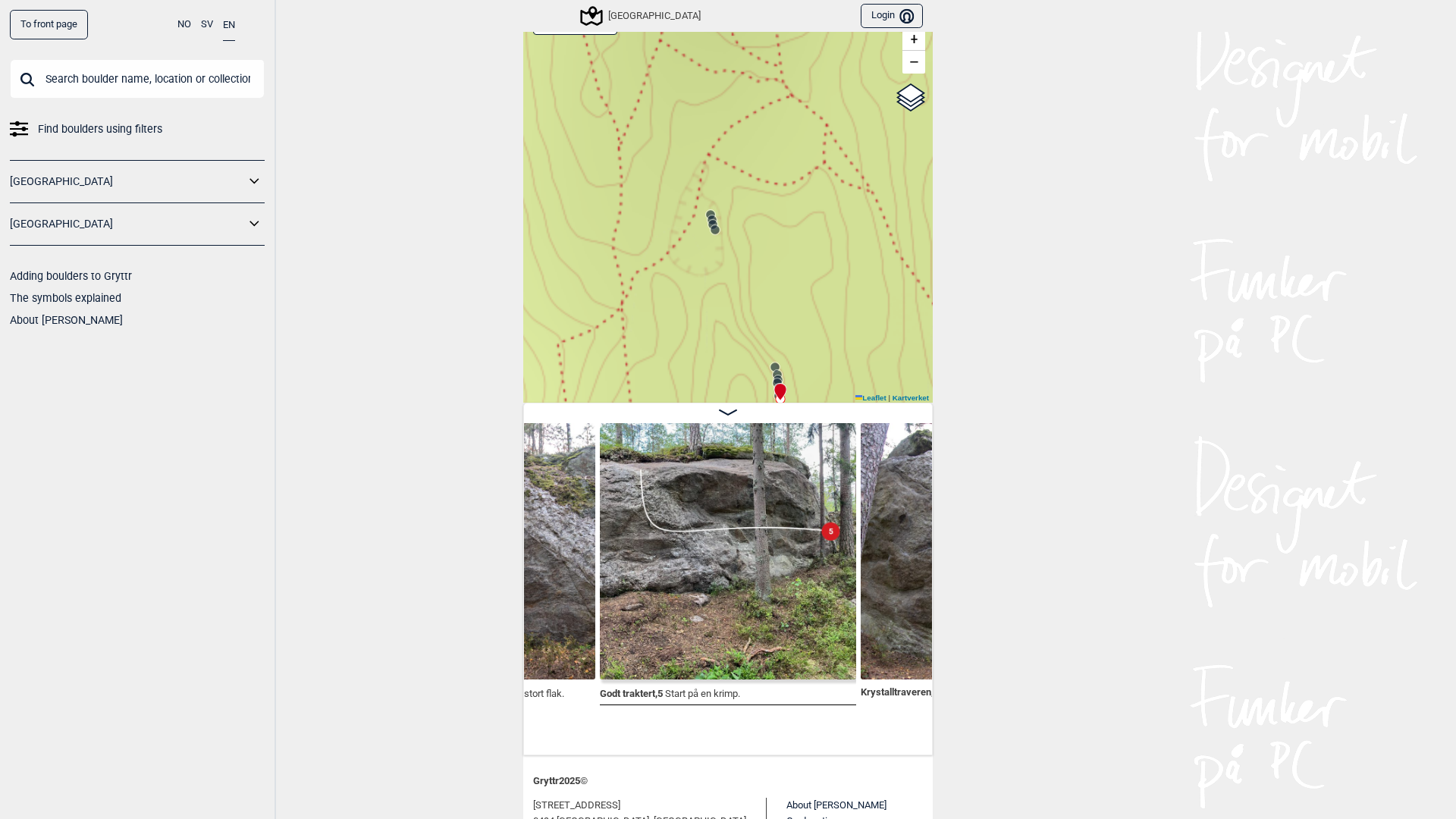 click 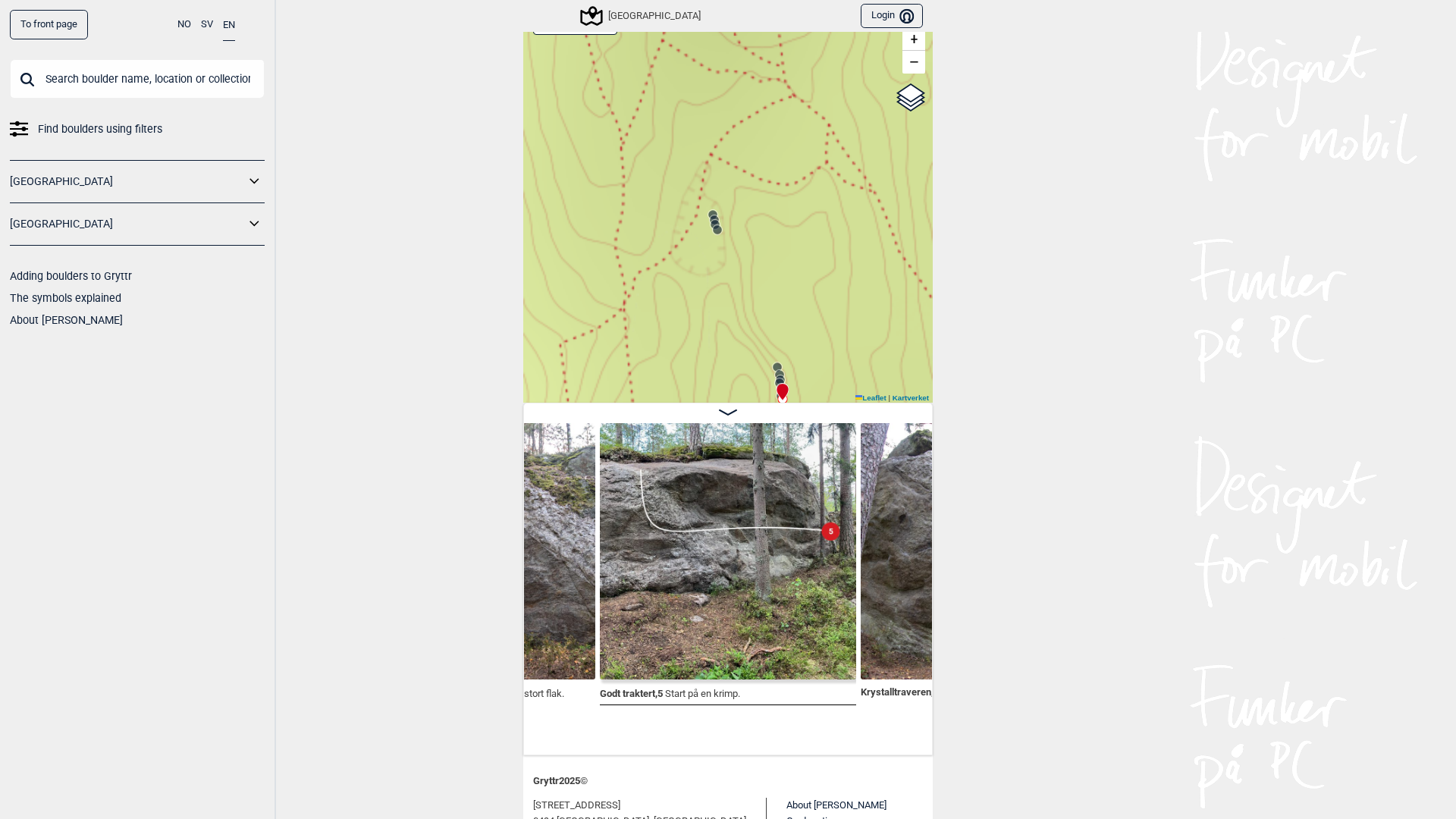 click 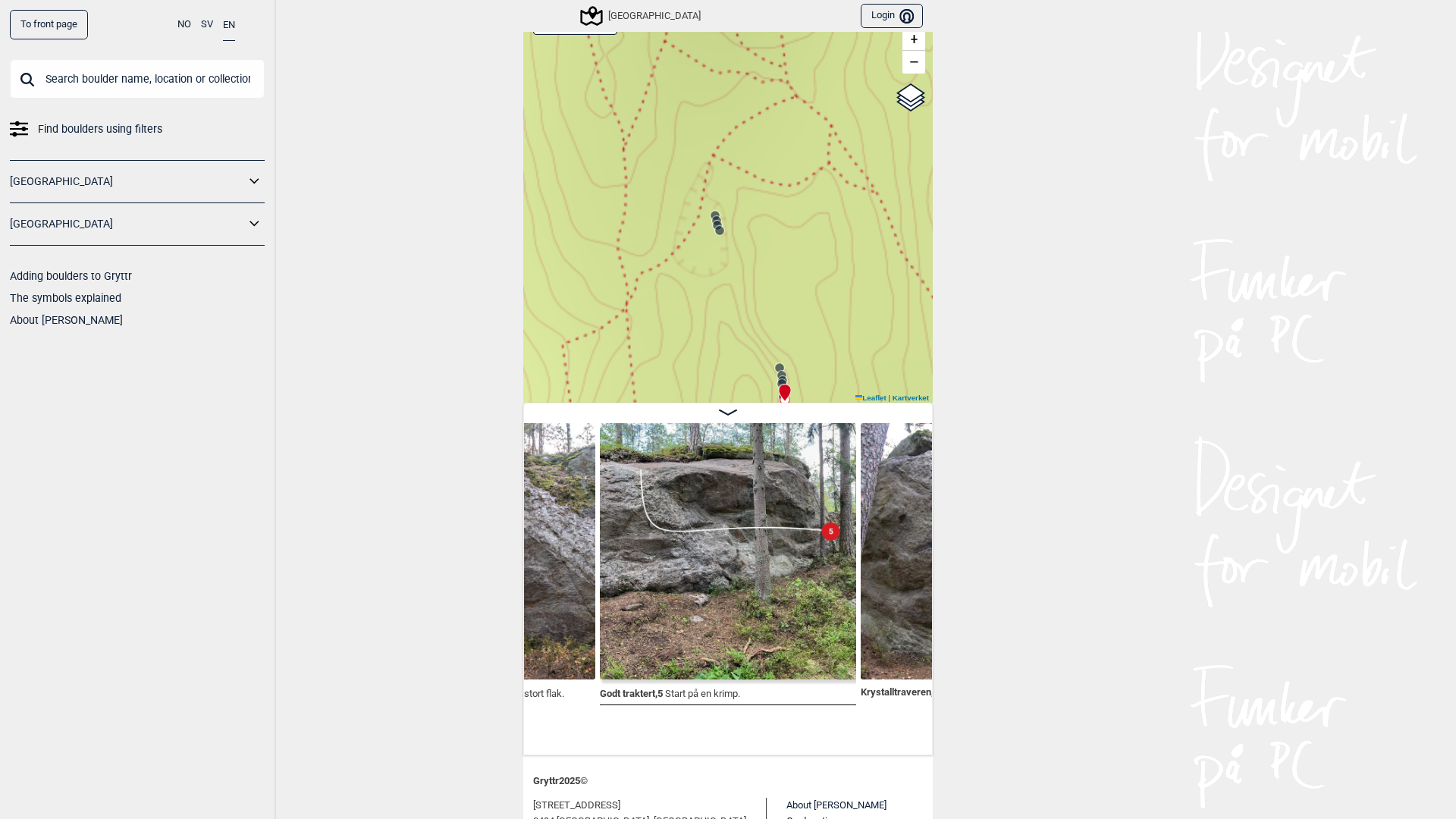 click on "Speidersteinen Barnehageveggen Cowboyveggen Bølerveggen Sentrale Østmarka
Brukerens posisjon" at bounding box center (728, 202) 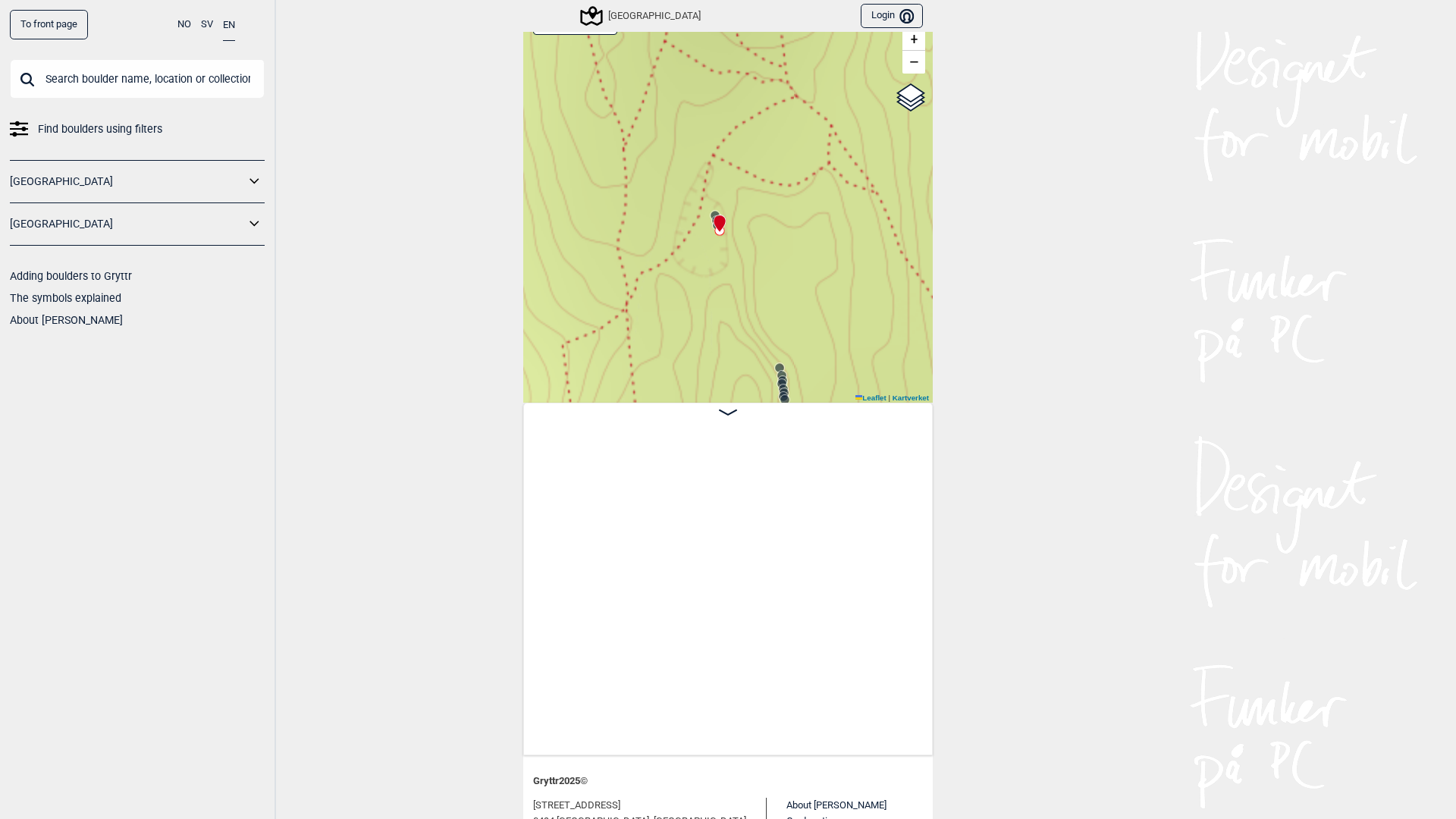 scroll, scrollTop: 0, scrollLeft: 39313, axis: horizontal 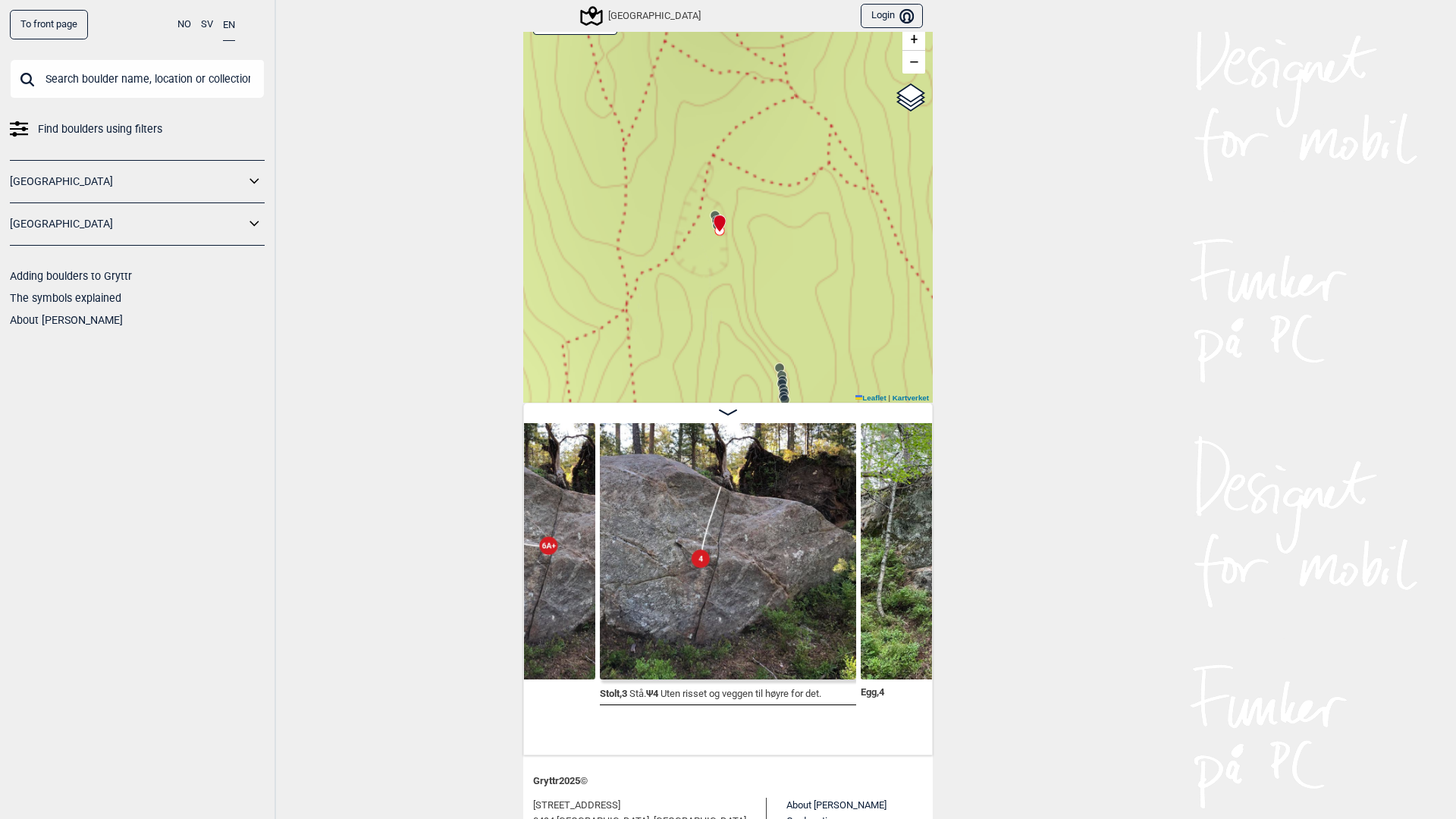 click 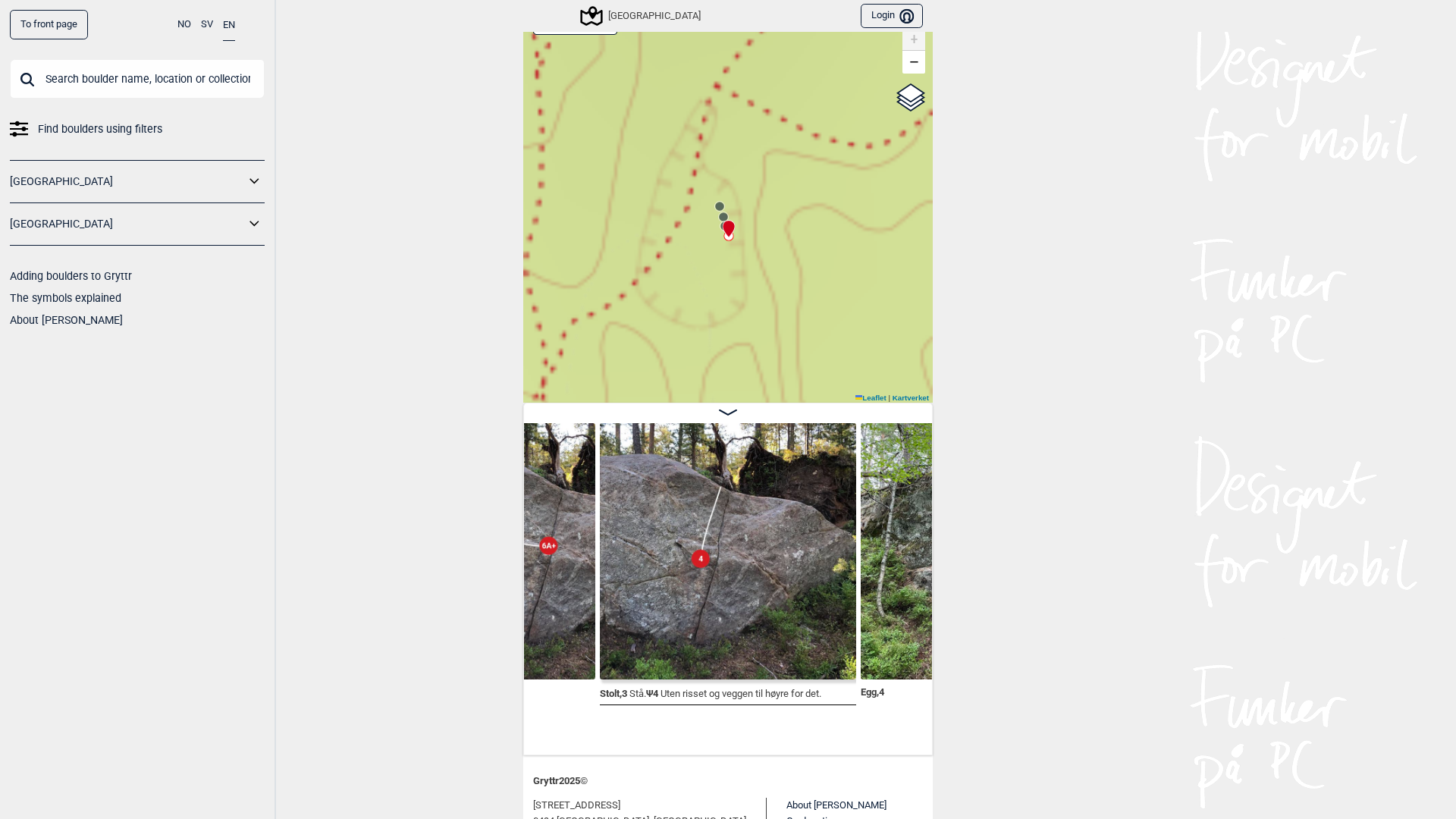 click 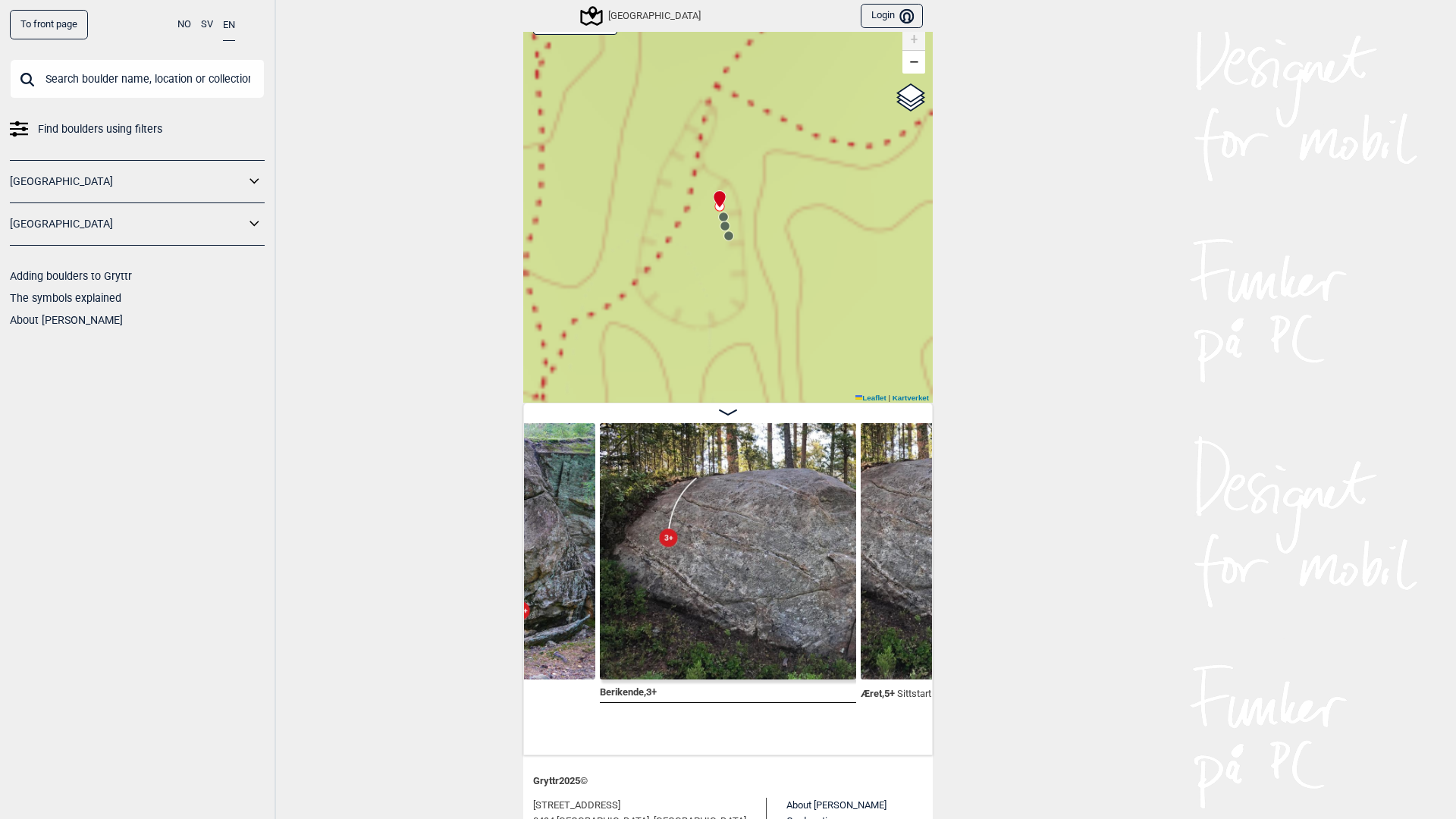 click at bounding box center [717, 193] 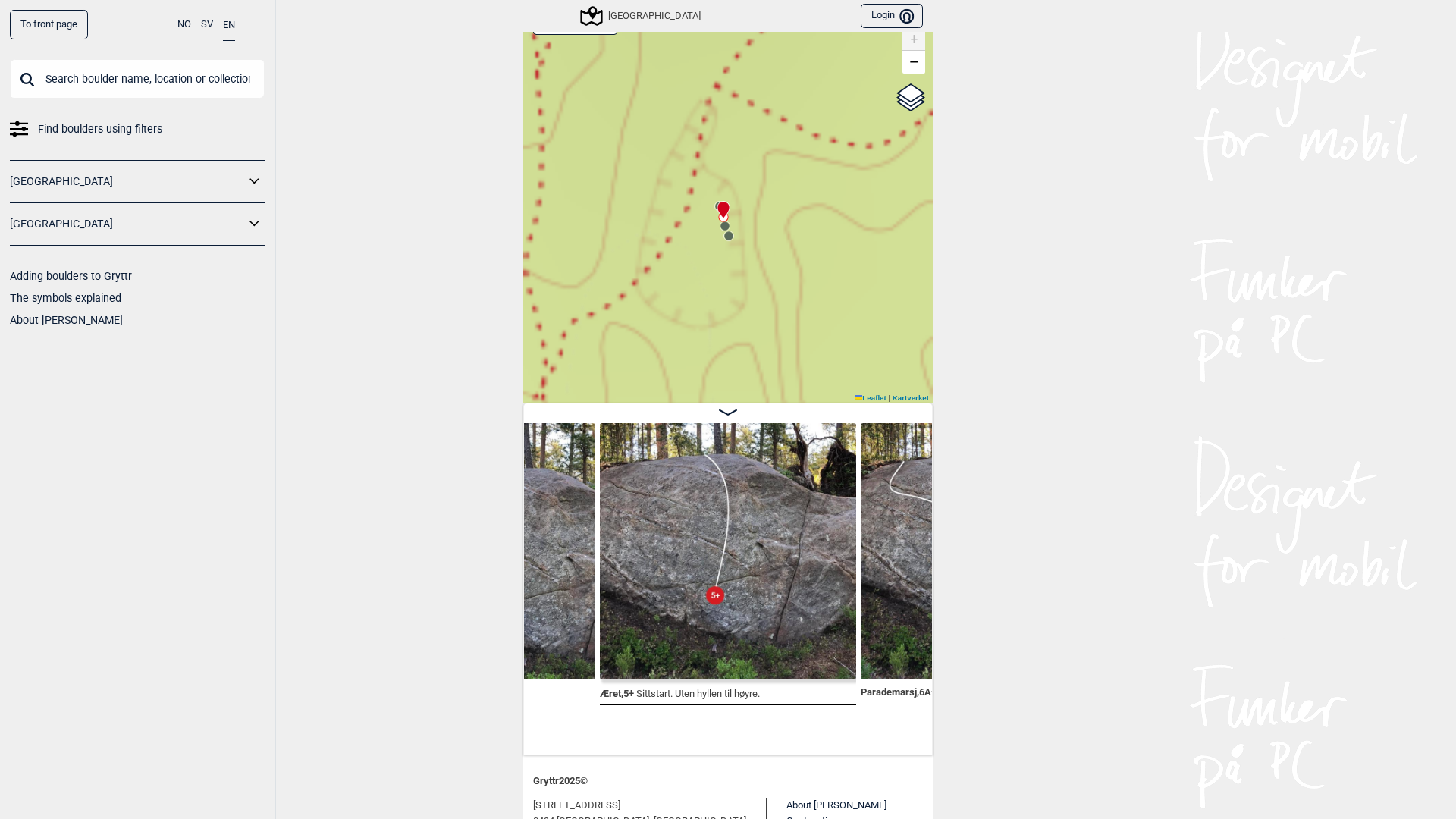 click 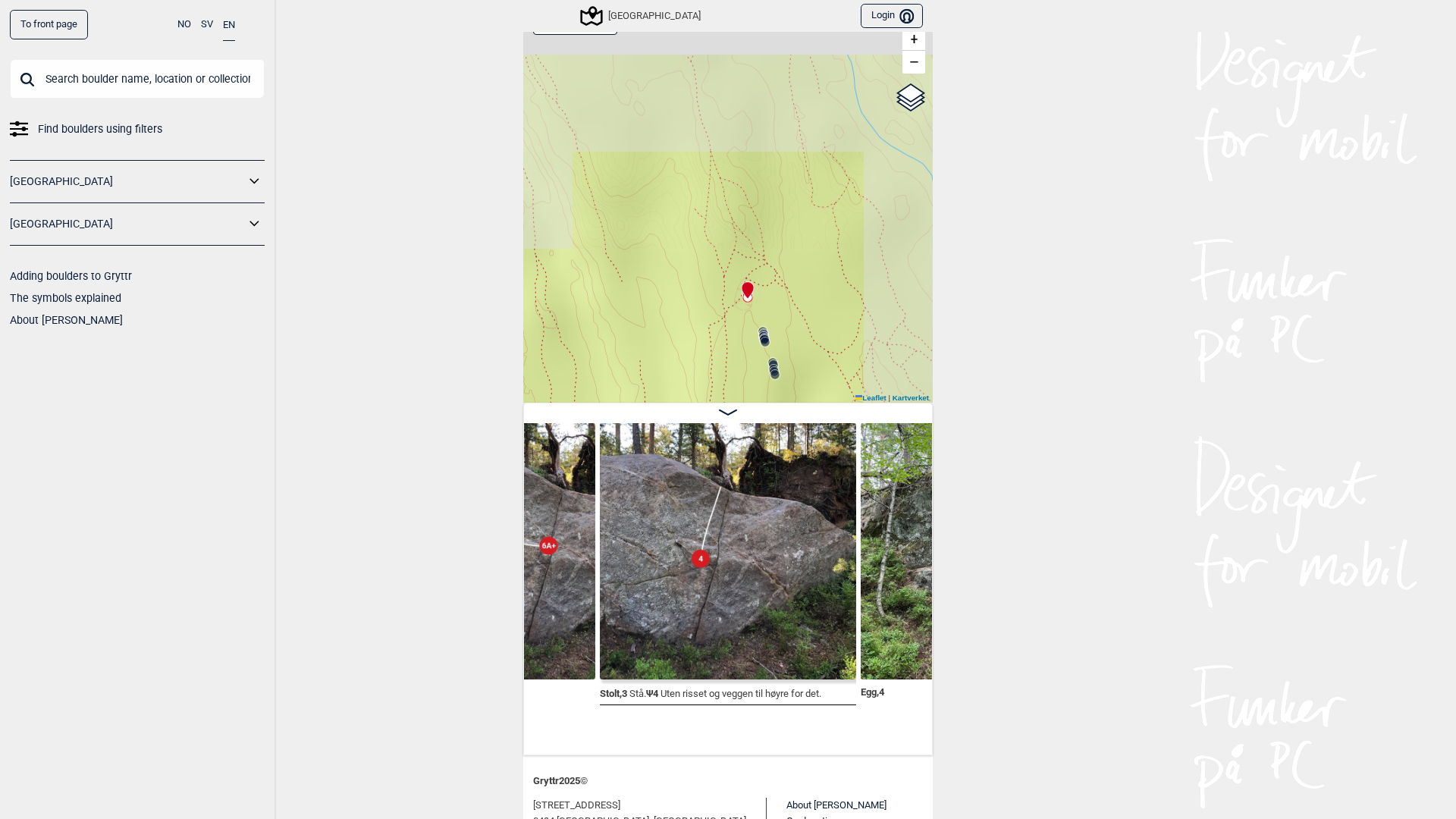 drag, startPoint x: 756, startPoint y: 225, endPoint x: 633, endPoint y: 356, distance: 179.6942 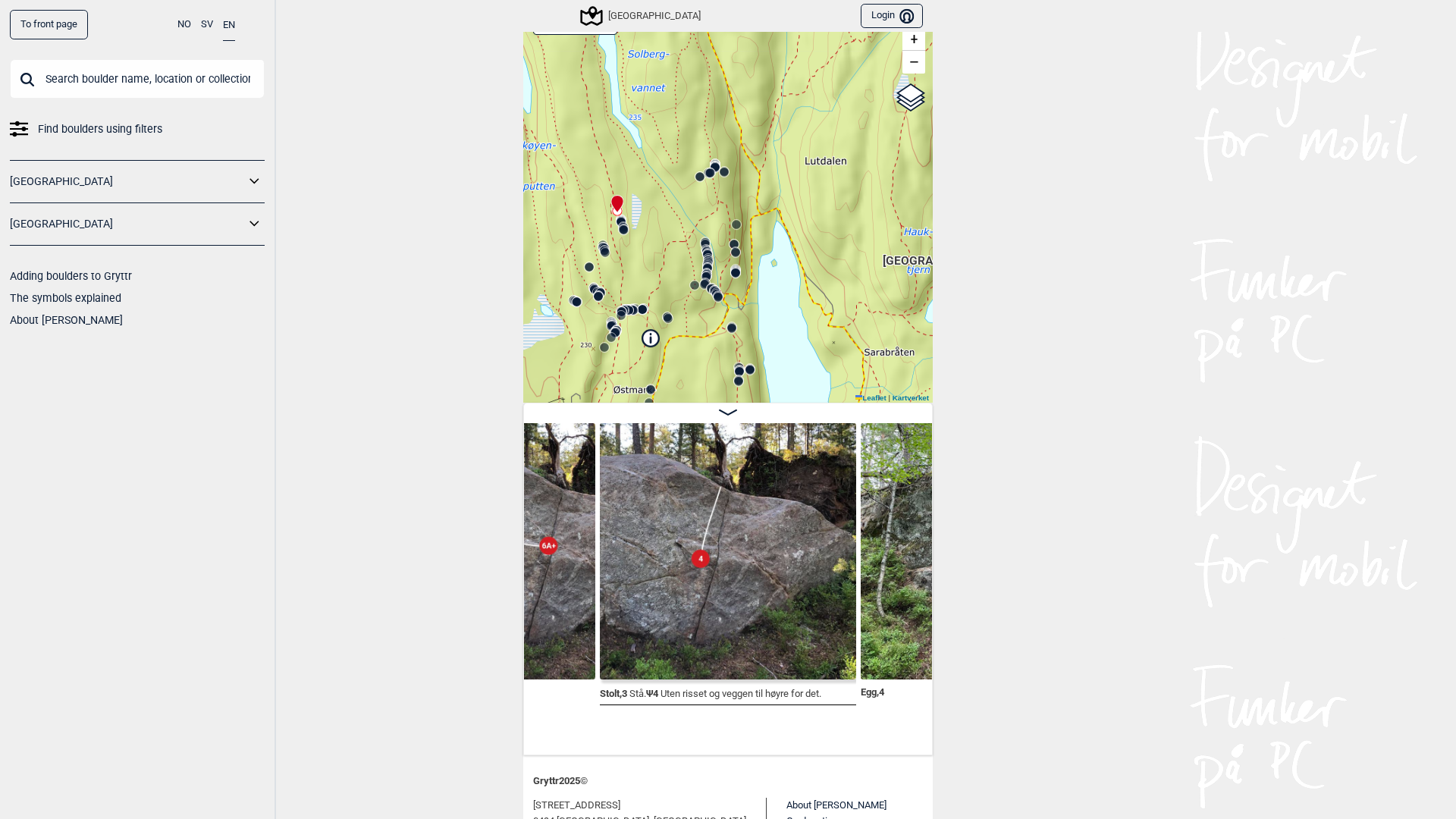 drag, startPoint x: 729, startPoint y: 249, endPoint x: 667, endPoint y: 158, distance: 110.11358 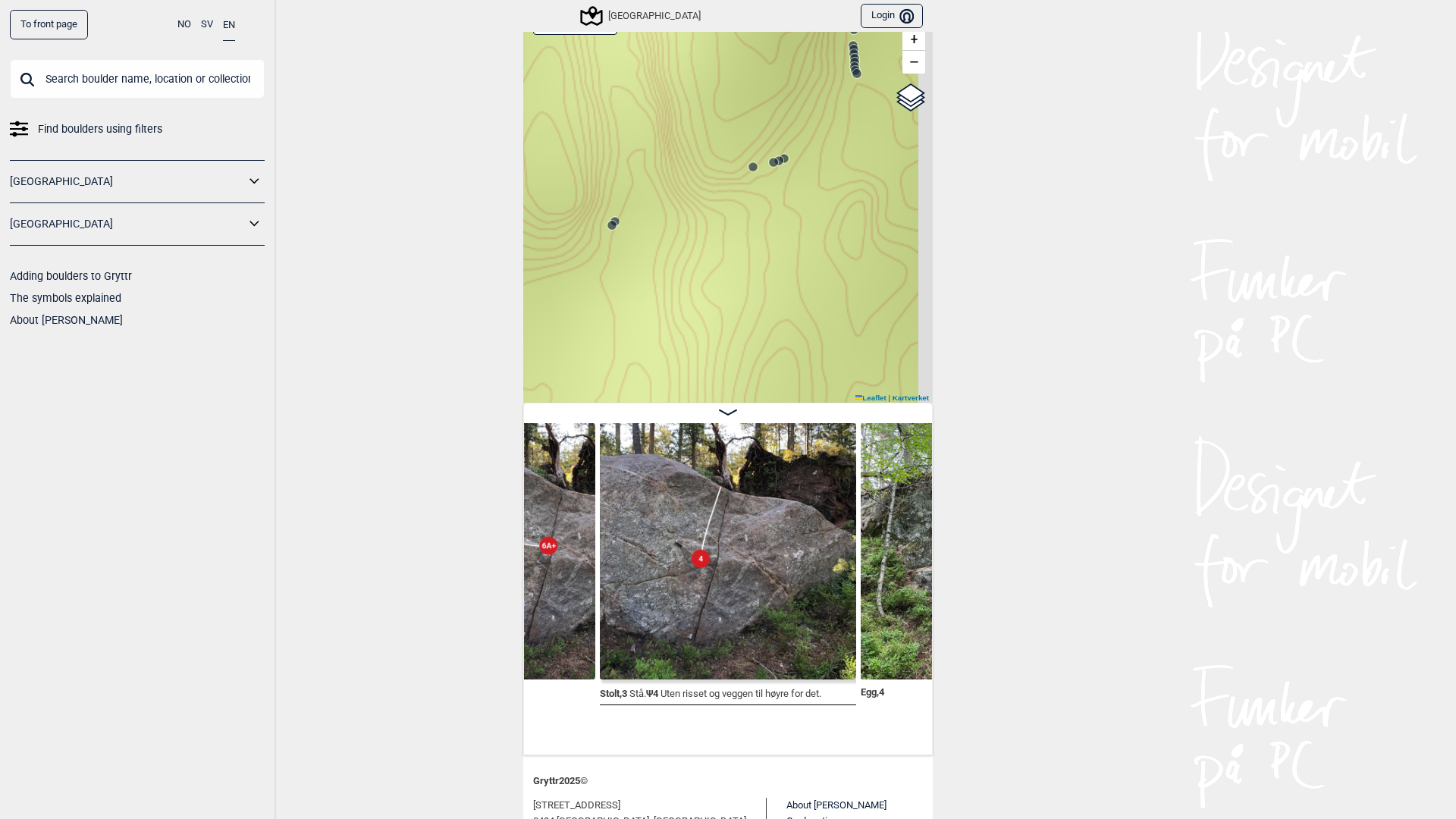 drag, startPoint x: 836, startPoint y: 237, endPoint x: 580, endPoint y: 228, distance: 256.15815 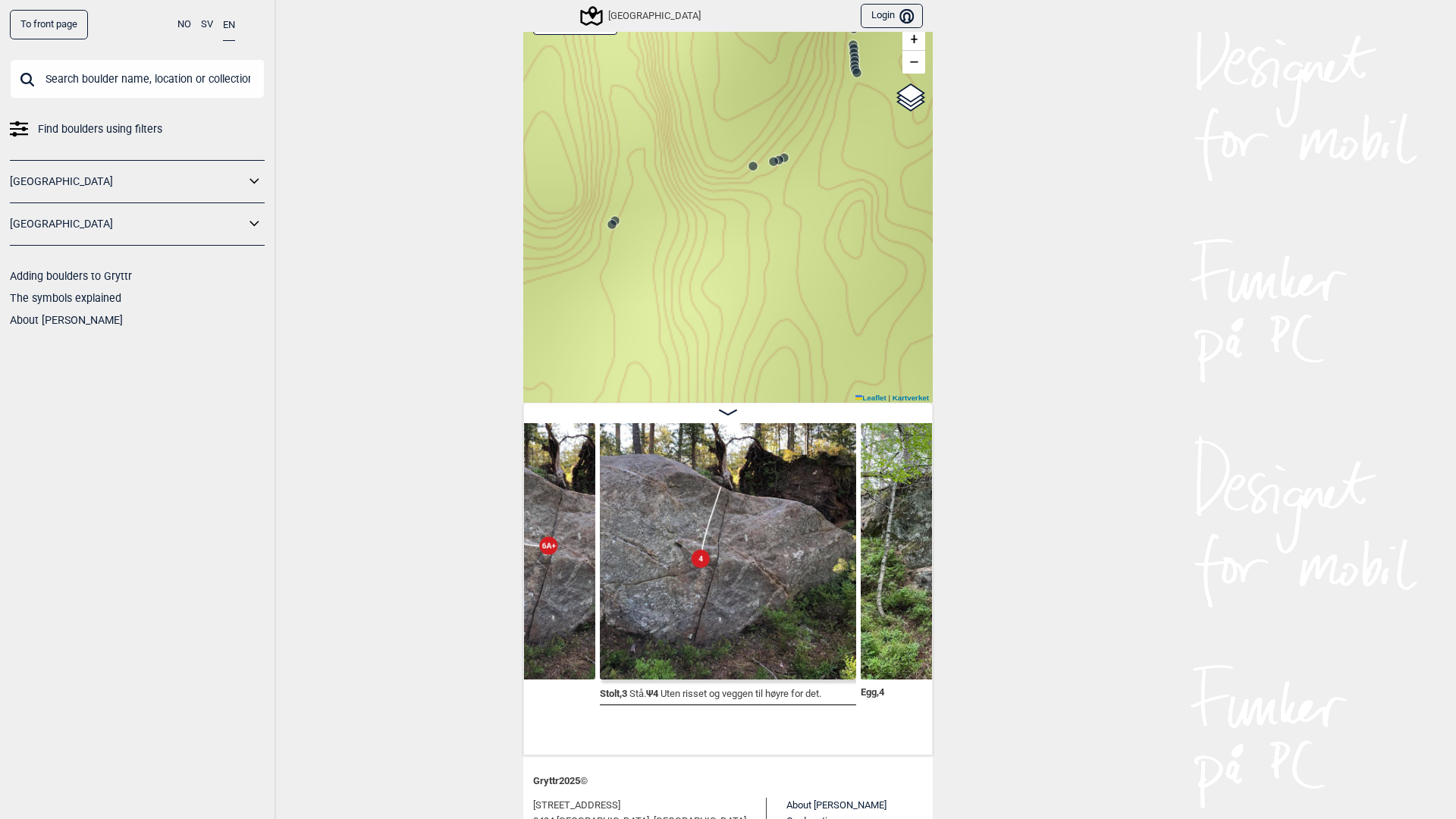 click 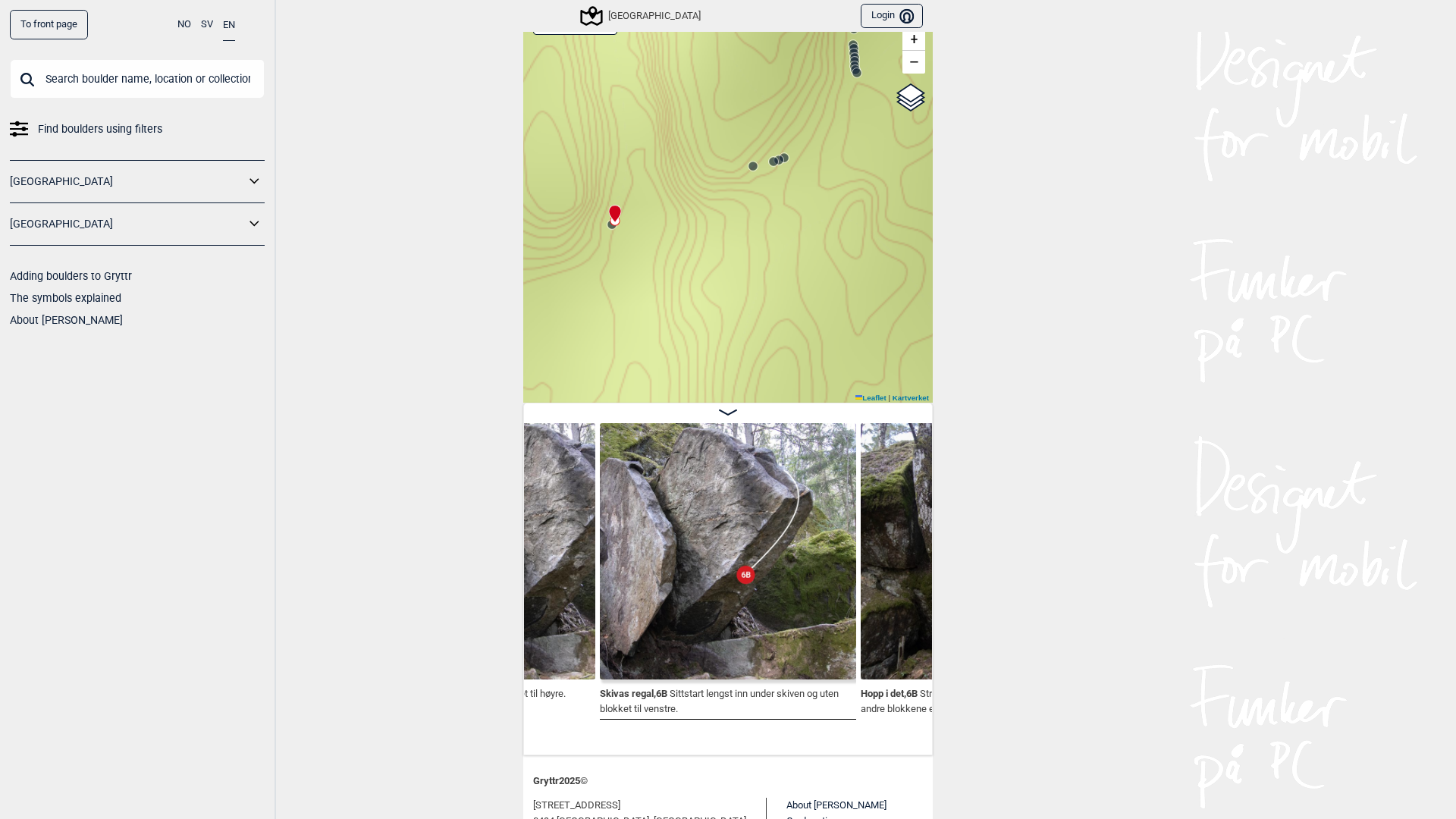 click at bounding box center (612, 207) 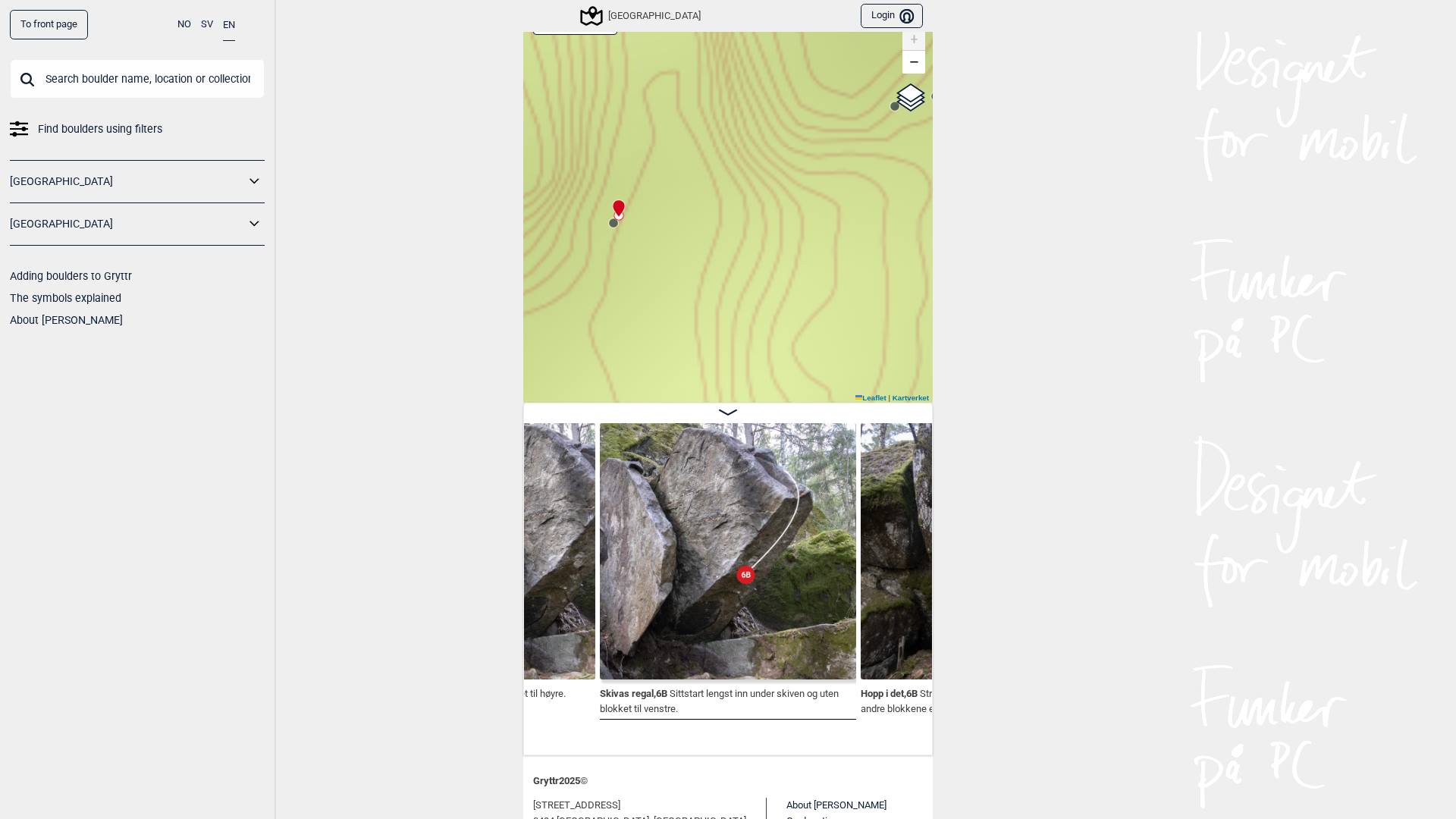 click at bounding box center (616, 202) 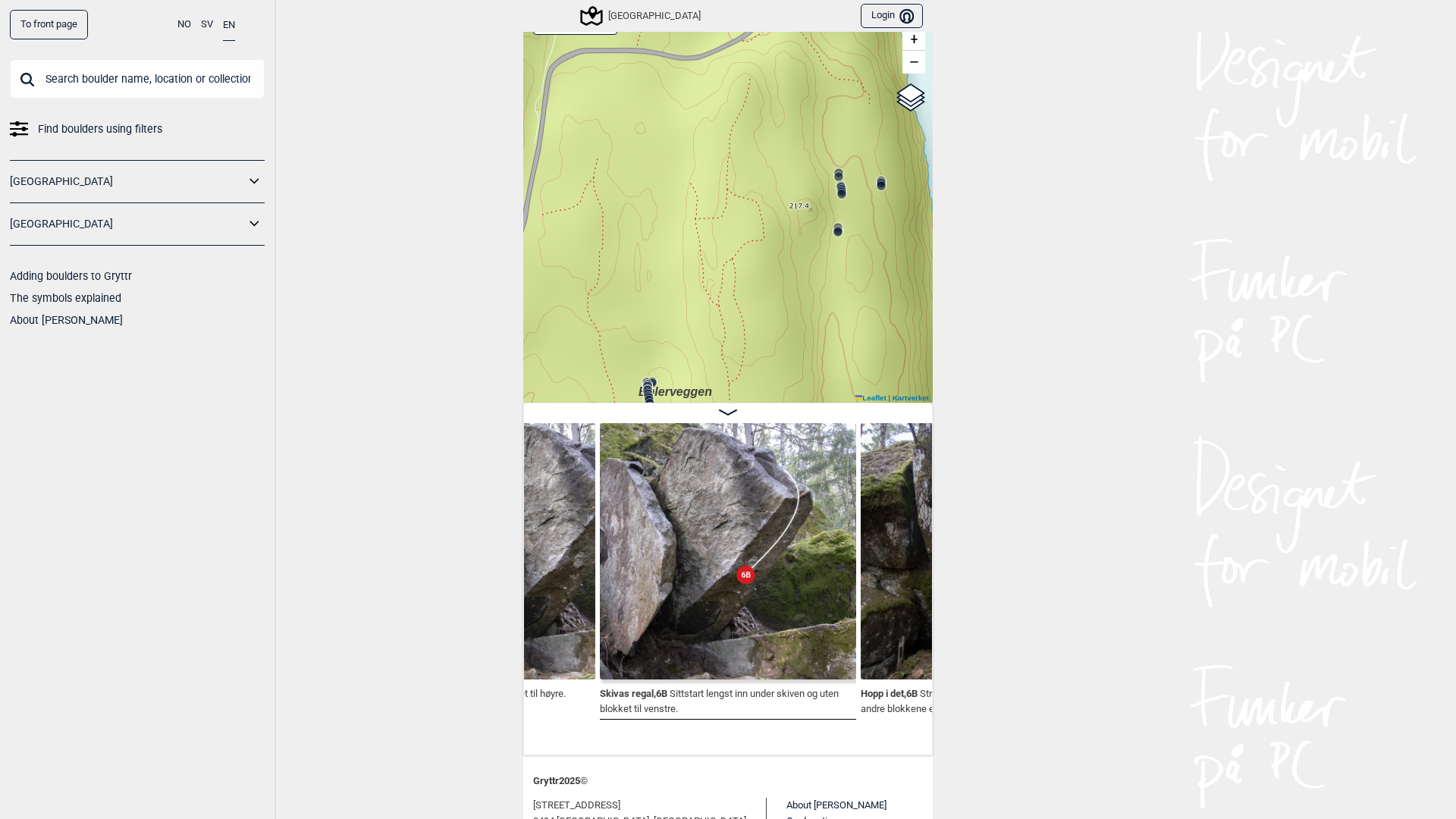 drag, startPoint x: 717, startPoint y: 193, endPoint x: 827, endPoint y: 47, distance: 182.80044 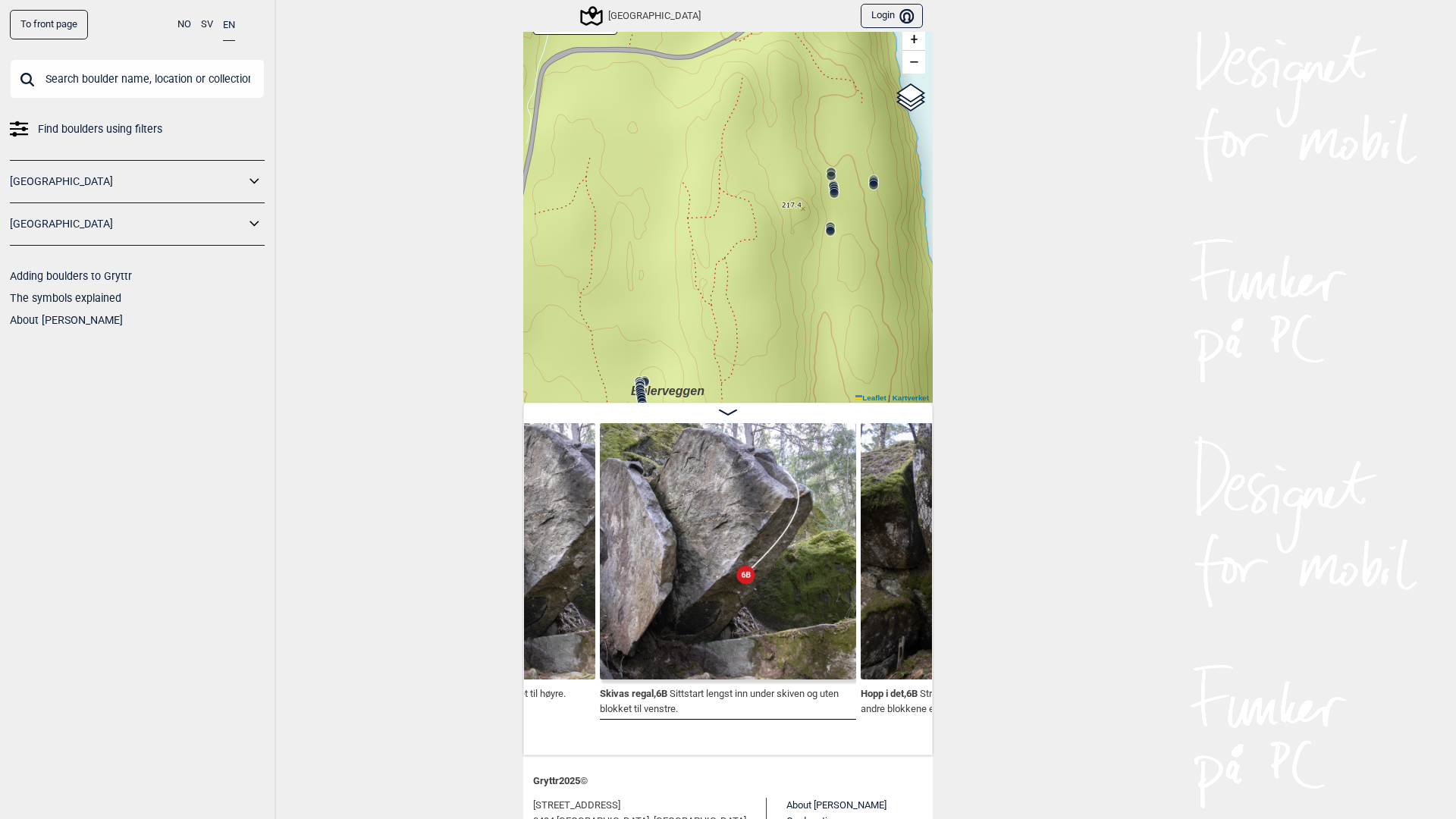 click 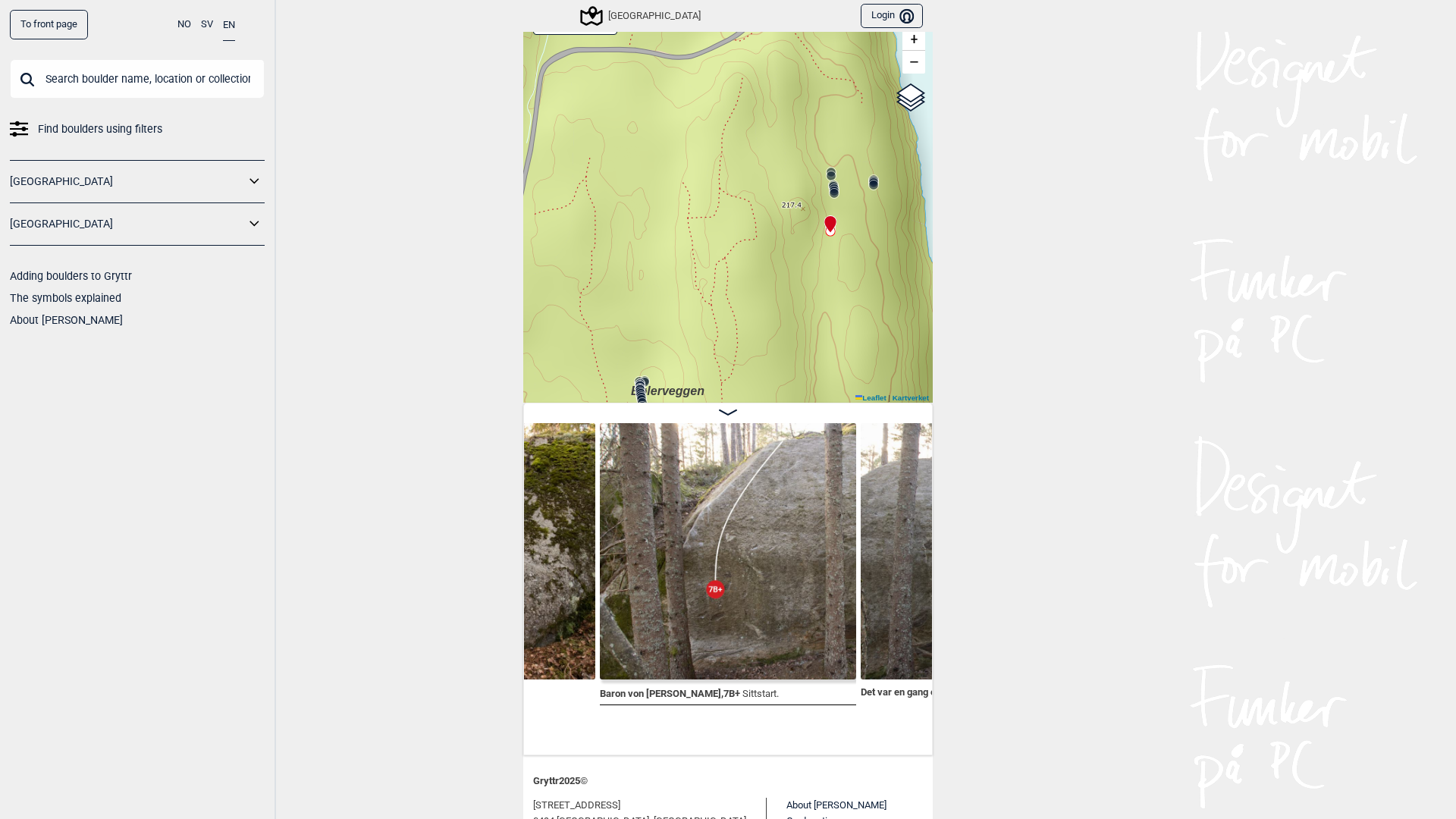 click on "Speidersteinen Barnehageveggen Cowboyveggen Bølerveggen Sentrale Østmarka
Brukerens posisjon" at bounding box center [728, 202] 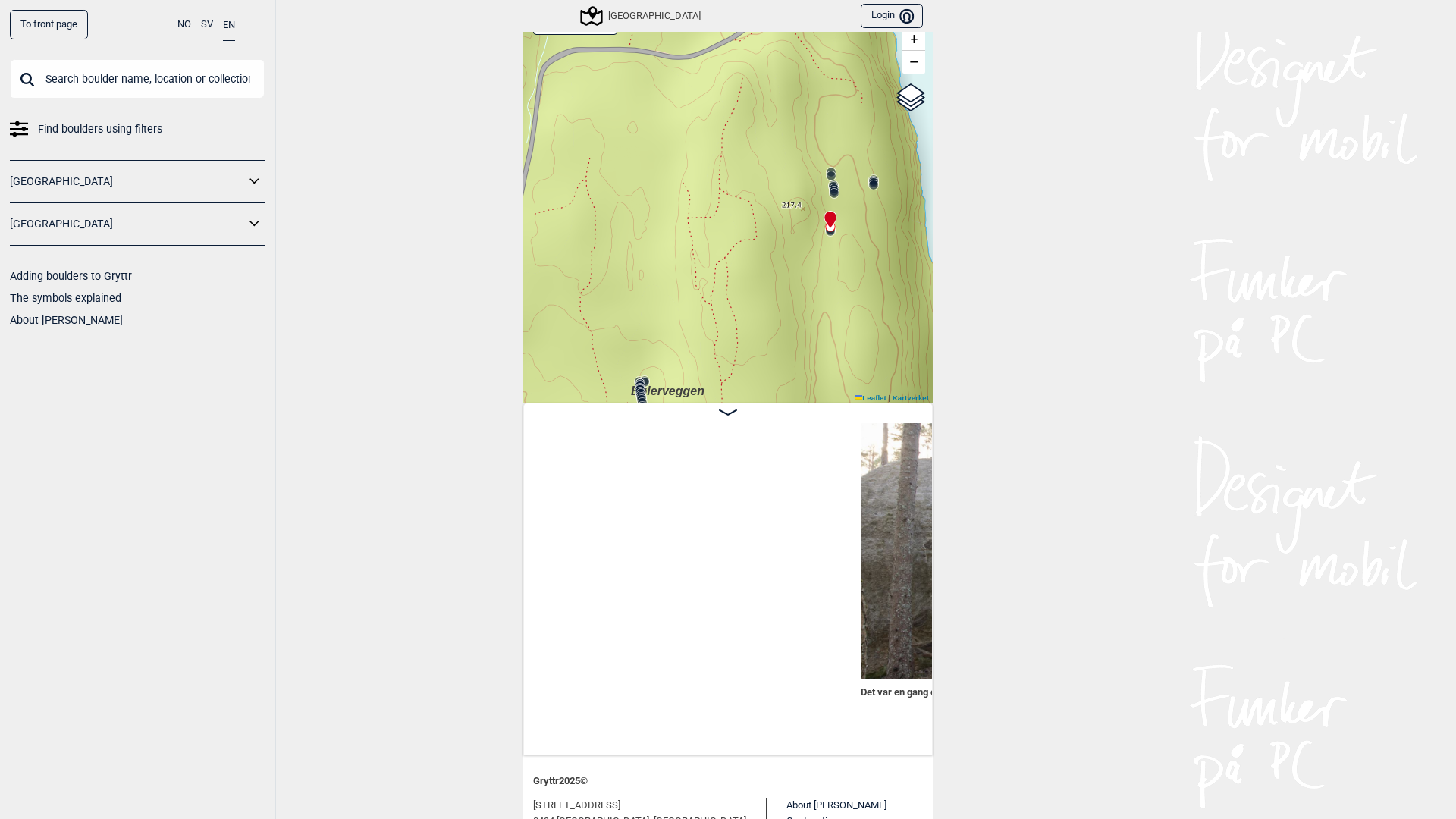 scroll, scrollTop: 0, scrollLeft: 64095, axis: horizontal 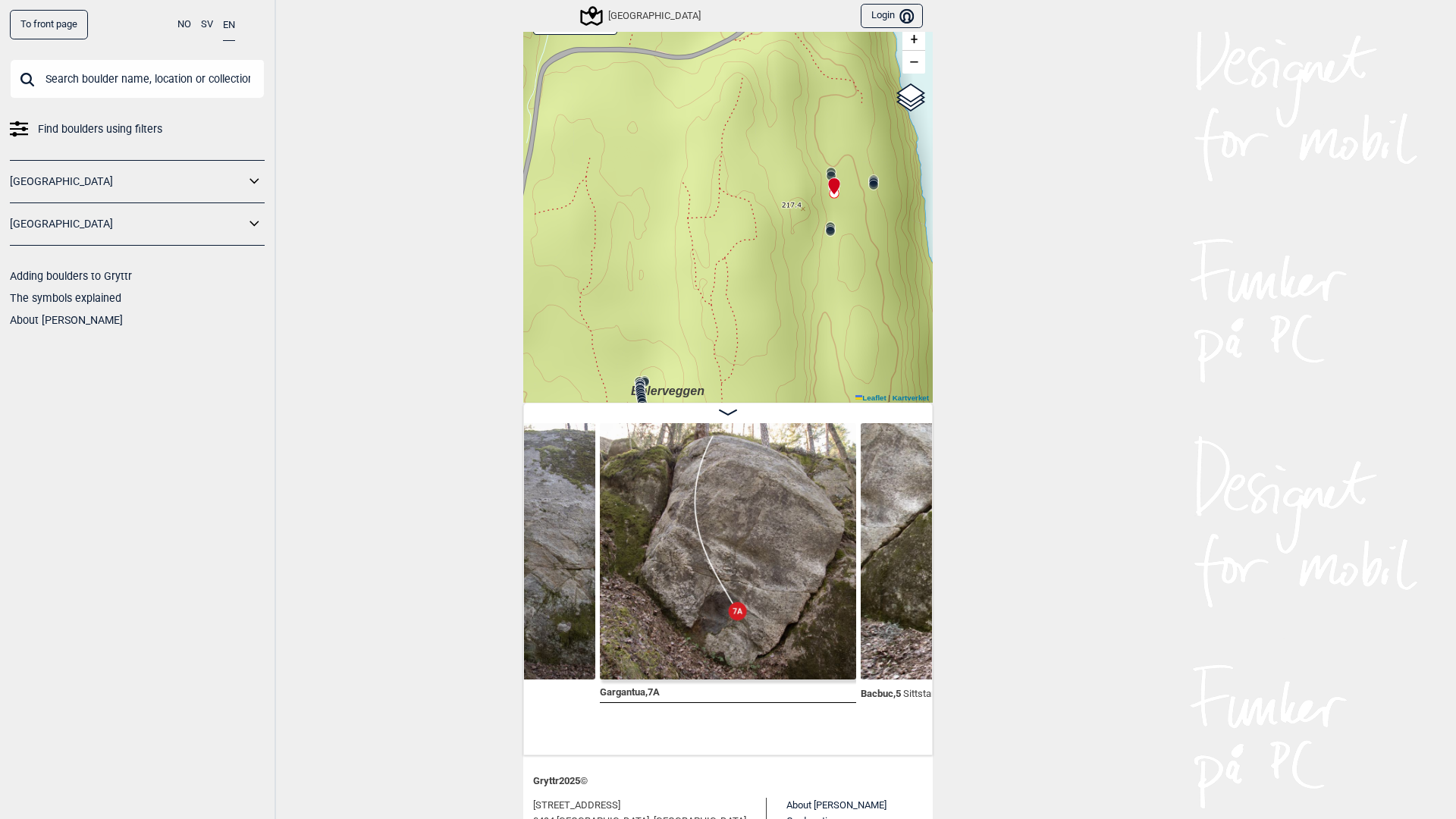 click on "Speidersteinen Barnehageveggen Cowboyveggen Bølerveggen Sentrale Østmarka
Brukerens posisjon" at bounding box center [728, 202] 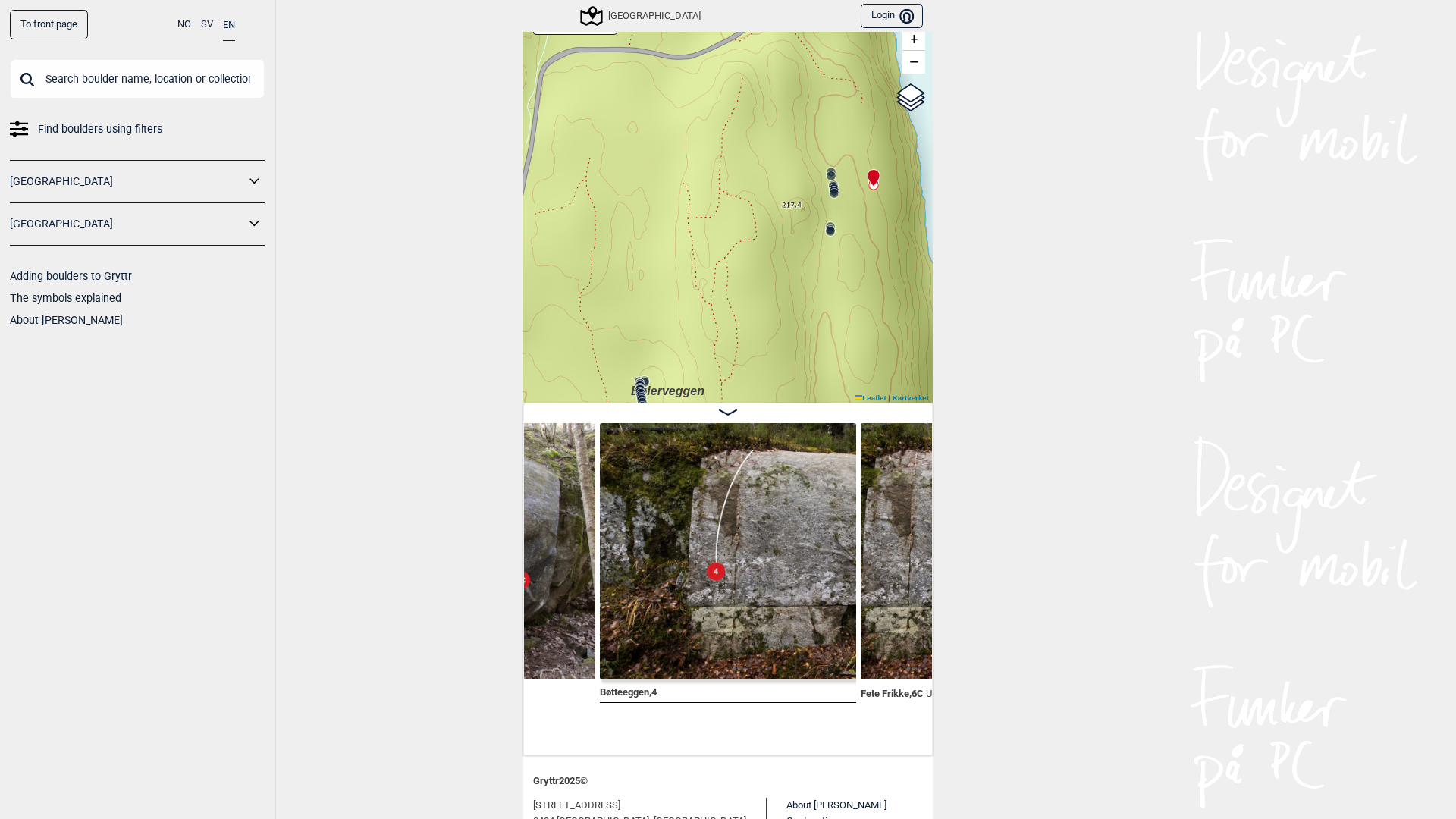 click 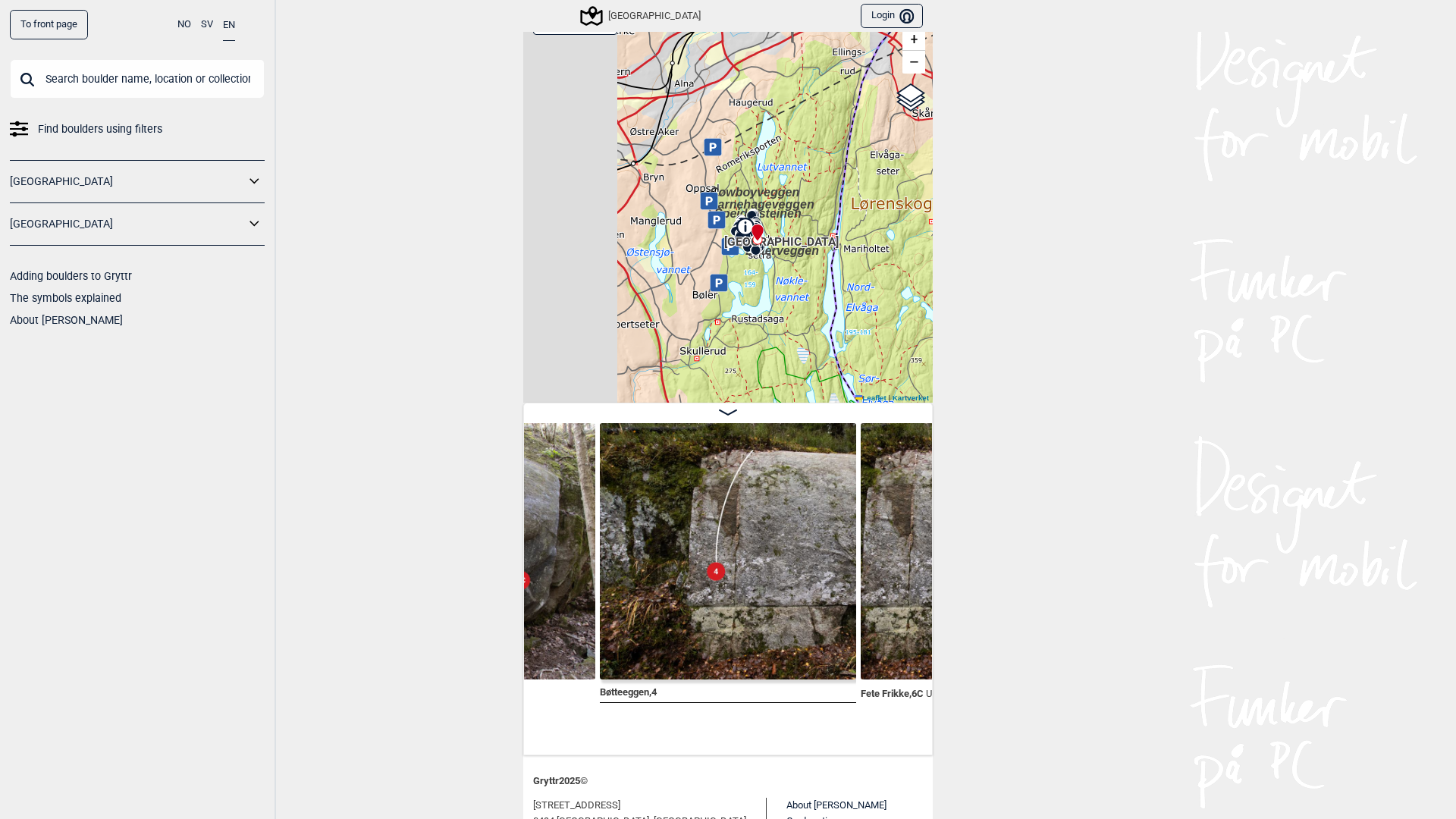 drag, startPoint x: 588, startPoint y: 246, endPoint x: 752, endPoint y: 245, distance: 164.00305 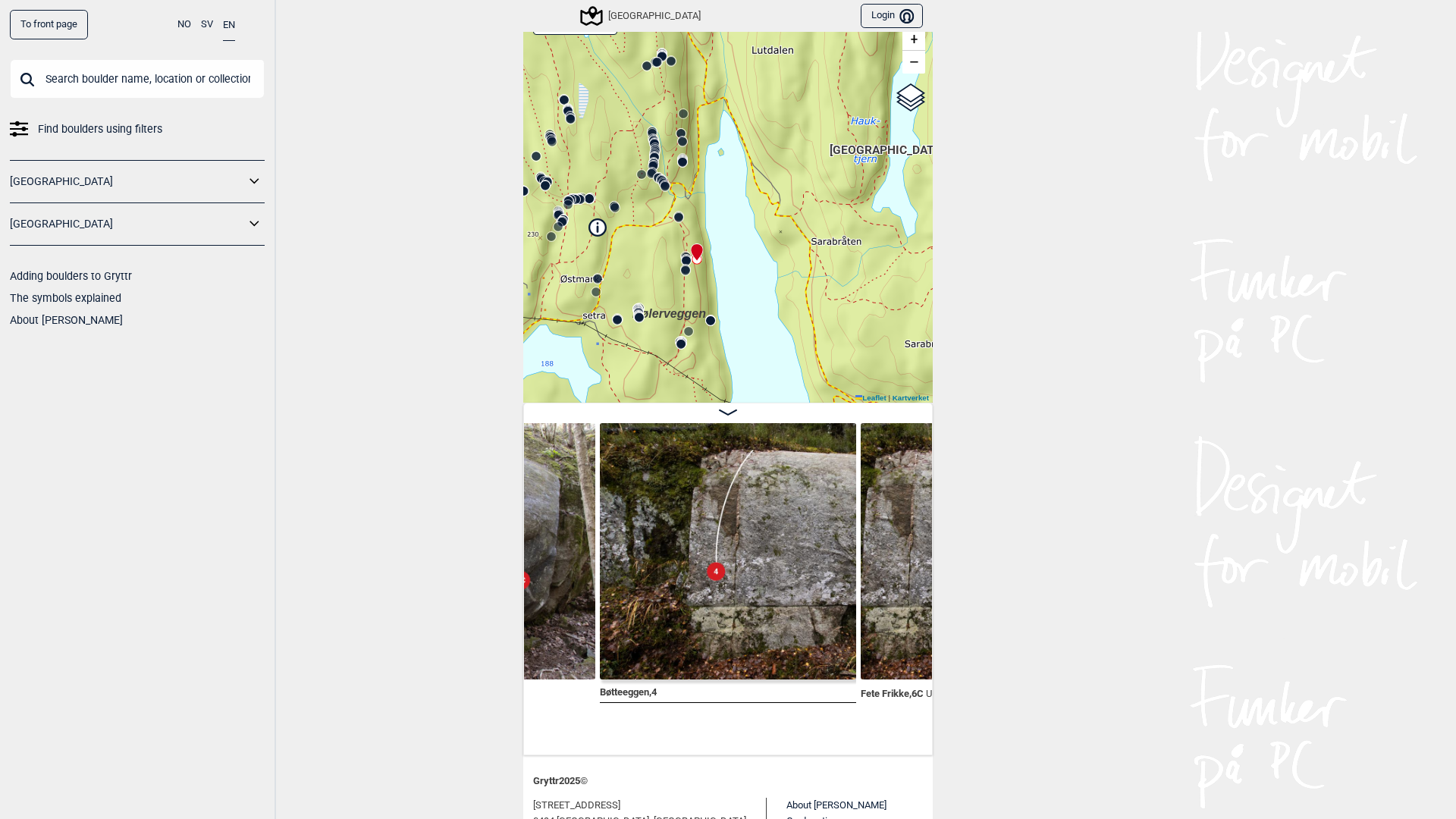 click 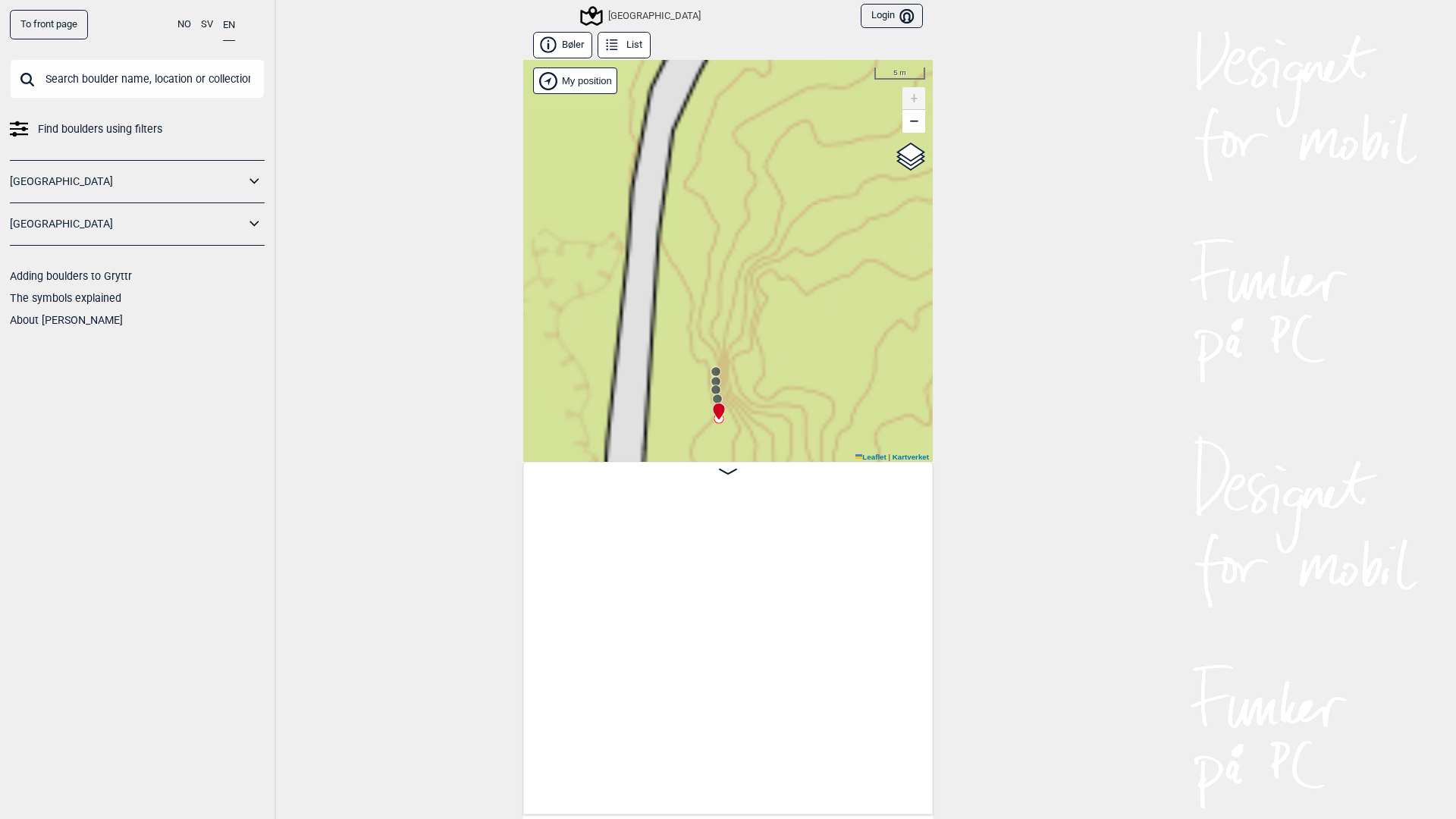 scroll, scrollTop: 0, scrollLeft: 0, axis: both 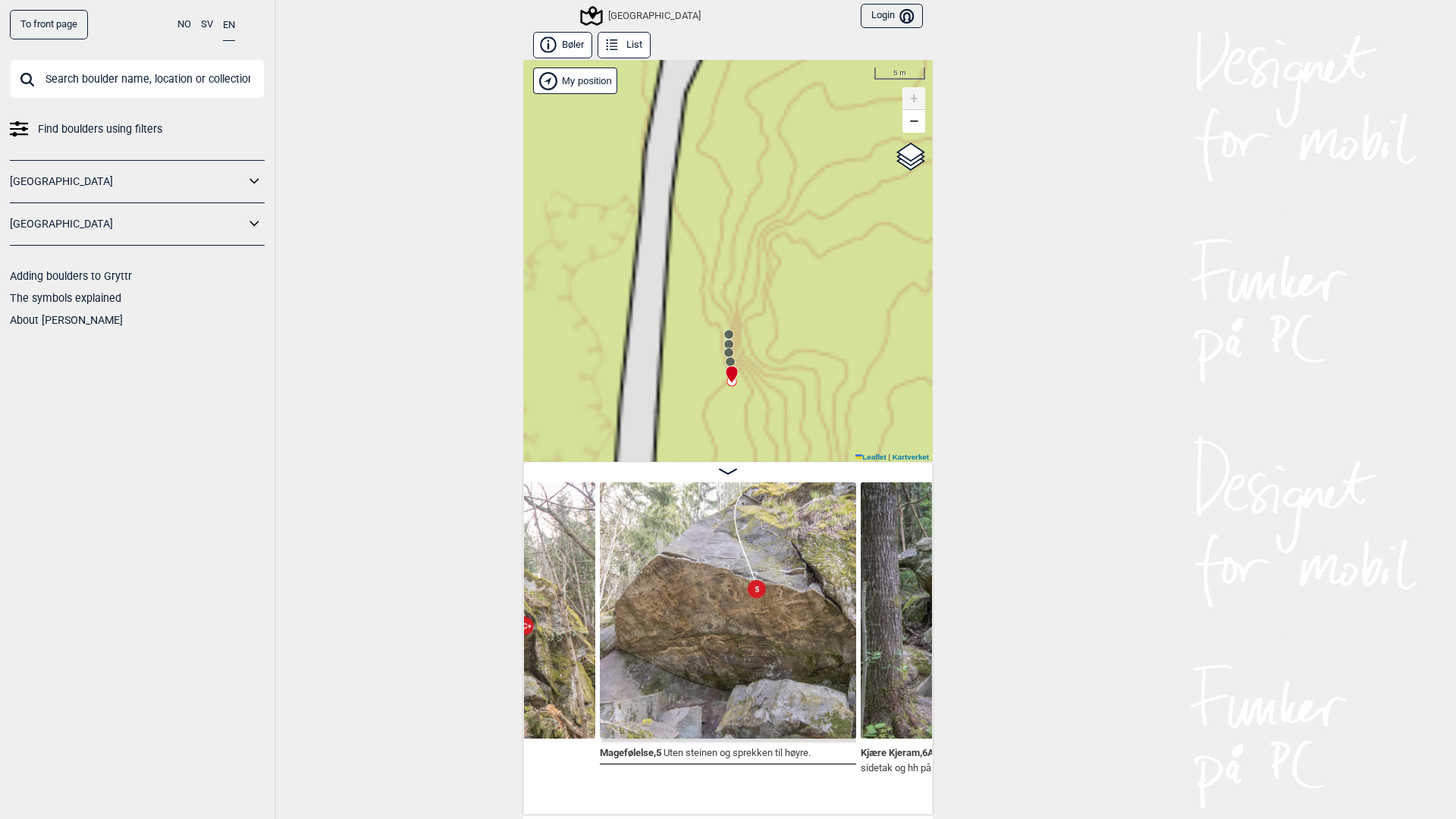 drag, startPoint x: 687, startPoint y: 334, endPoint x: 709, endPoint y: 50, distance: 284.85084 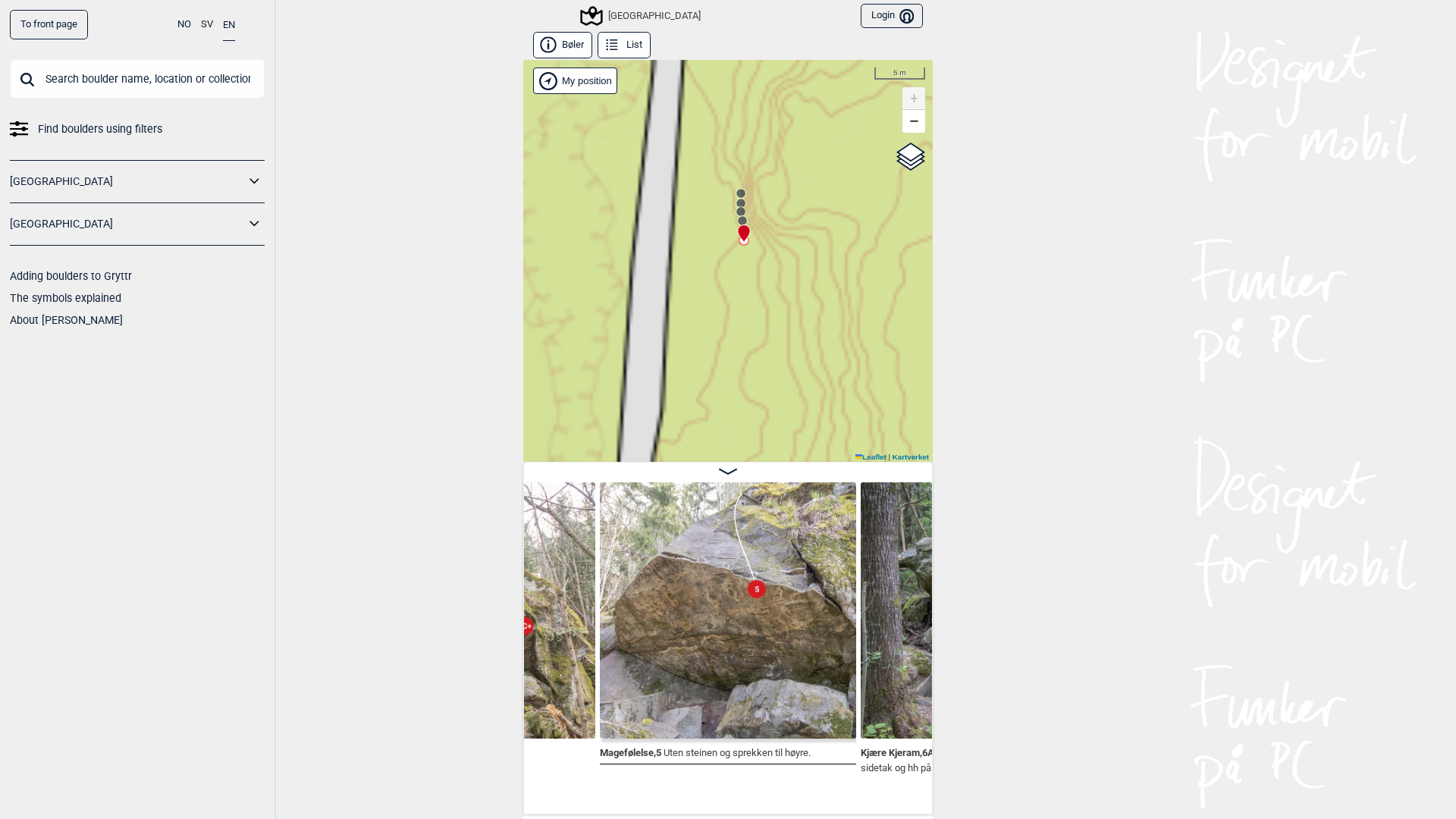 drag, startPoint x: 664, startPoint y: 369, endPoint x: 679, endPoint y: 554, distance: 185.60711 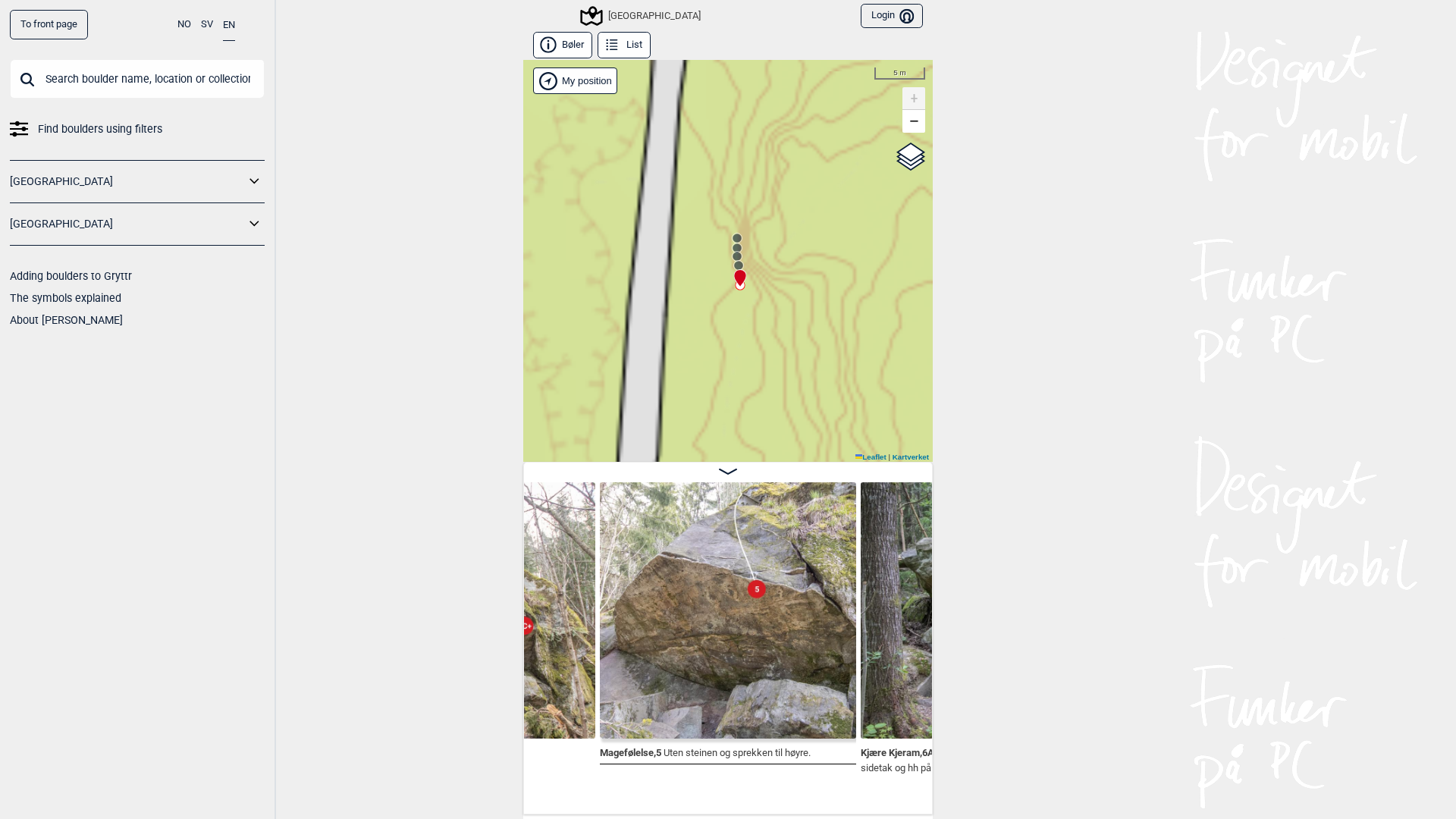 drag, startPoint x: 722, startPoint y: 341, endPoint x: 714, endPoint y: 337, distance: 8.944272 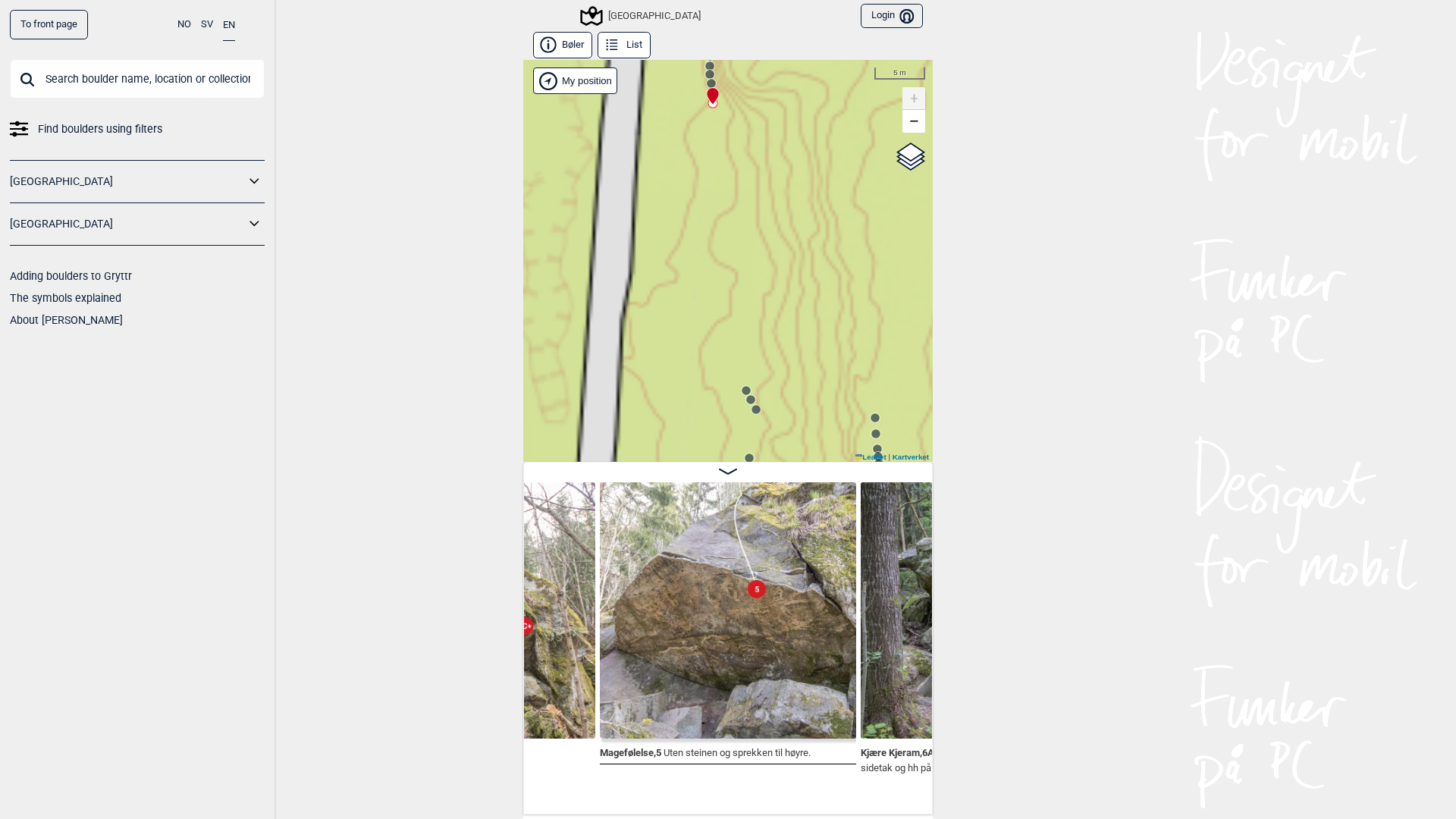 click 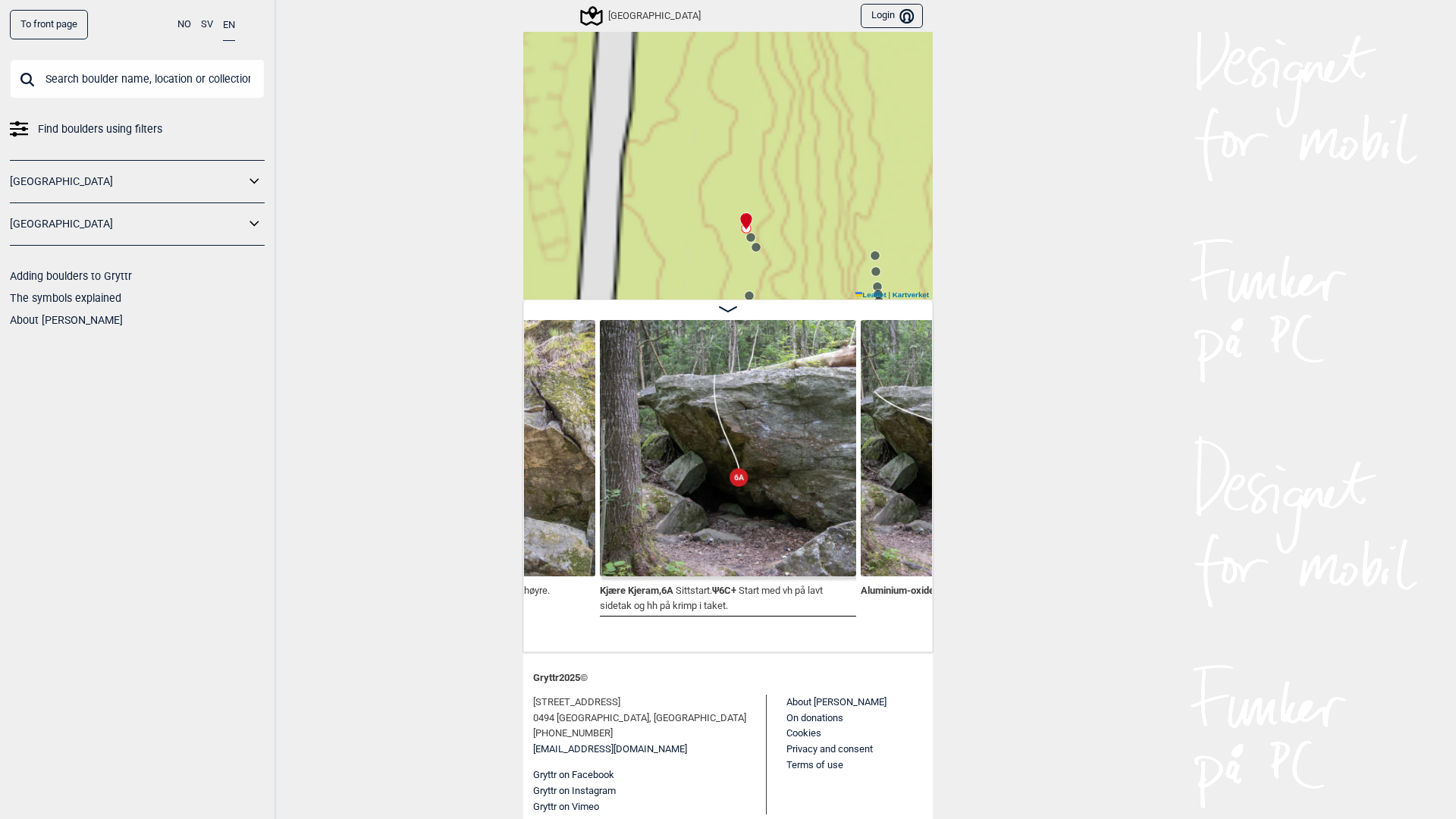 scroll, scrollTop: 130, scrollLeft: 0, axis: vertical 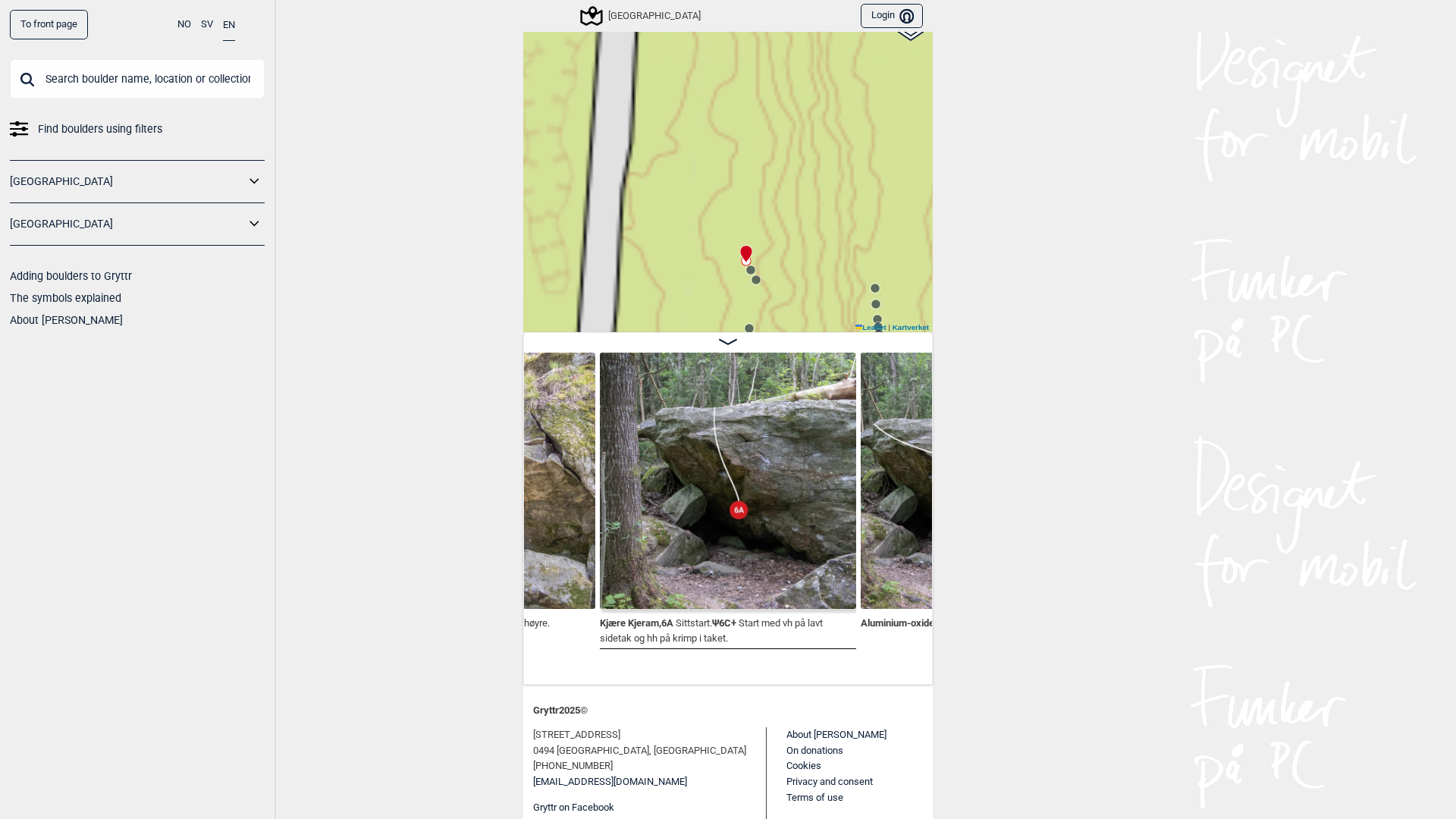 click 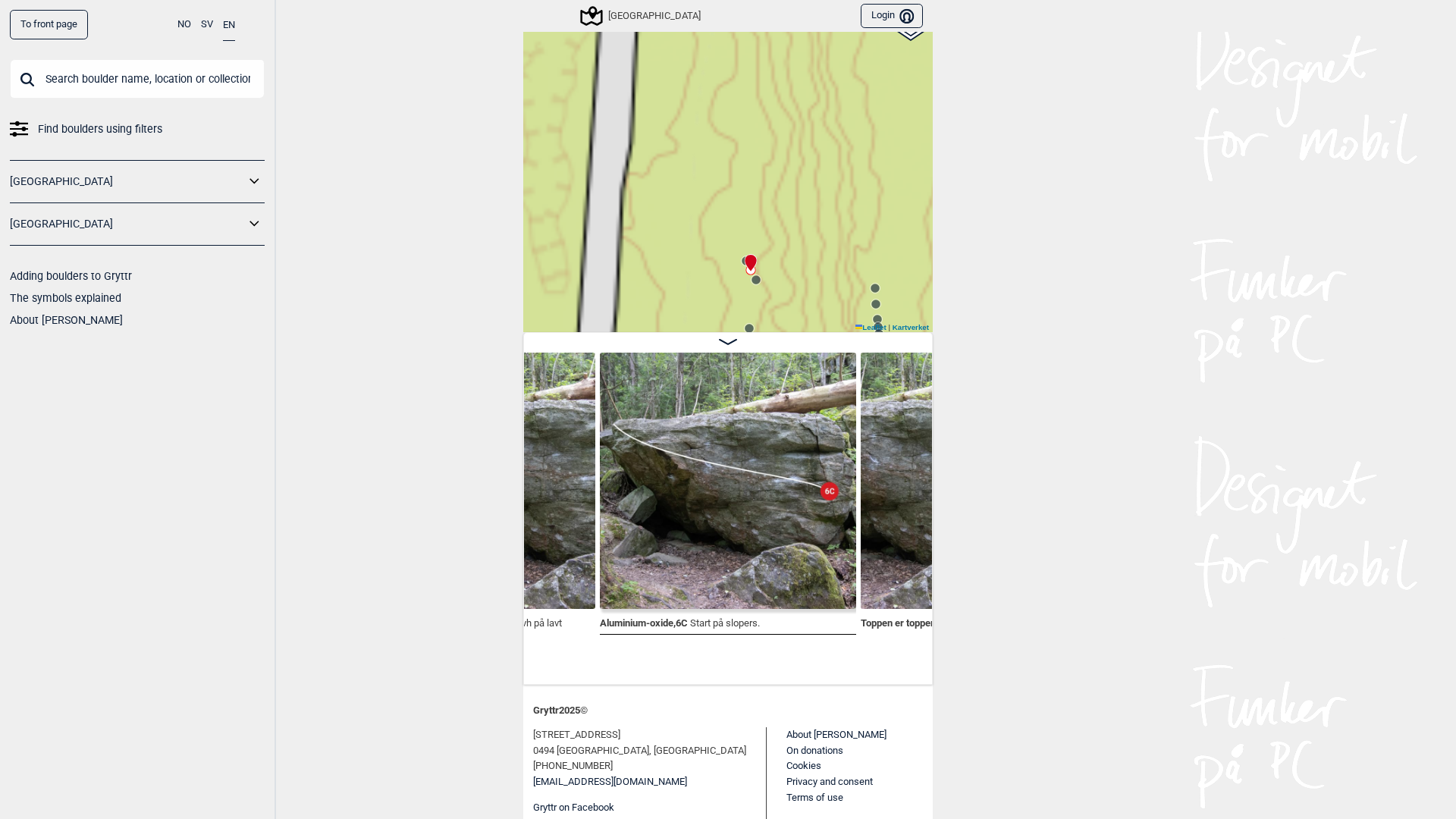 click 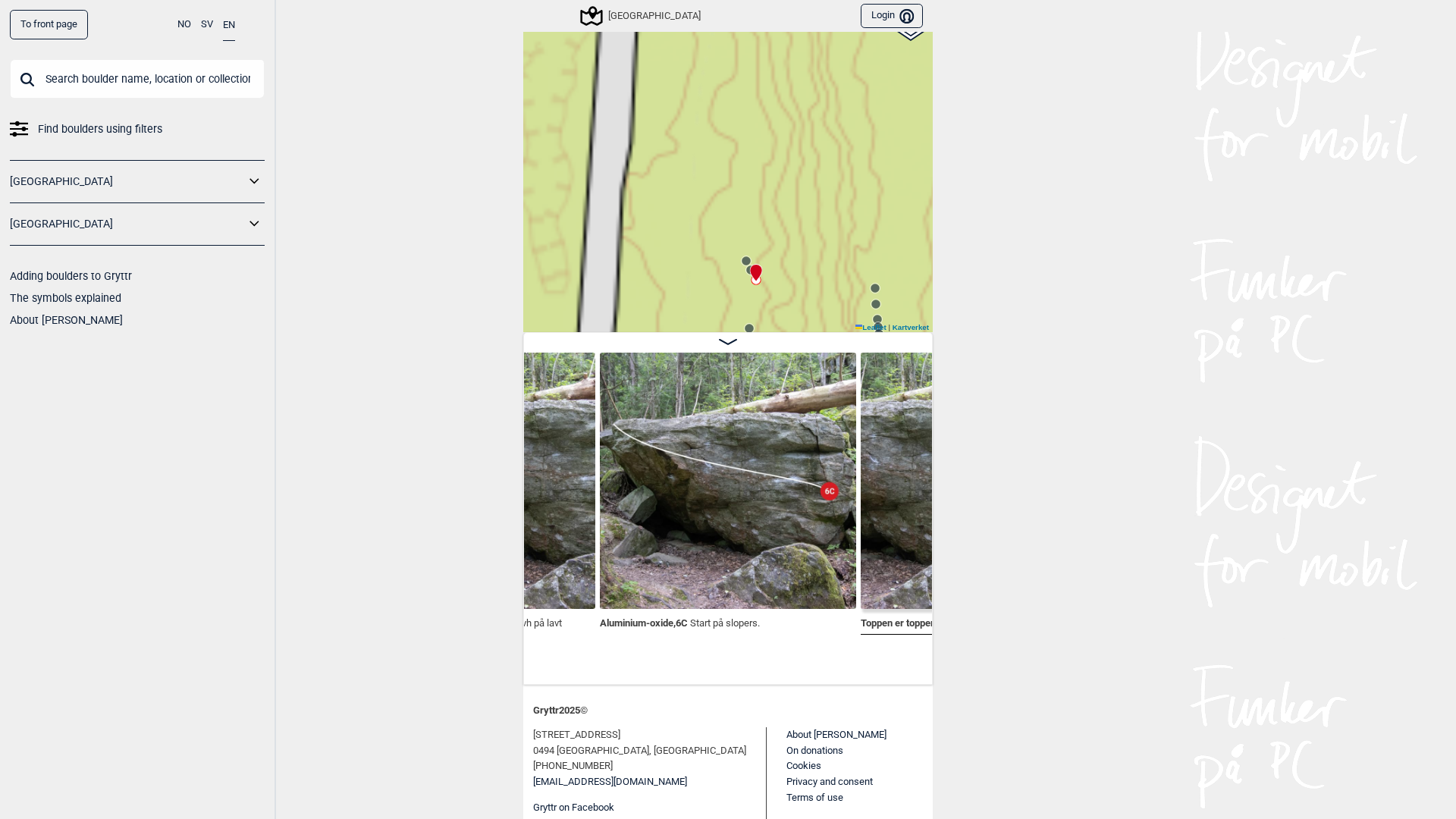 scroll, scrollTop: 0, scrollLeft: 2663, axis: horizontal 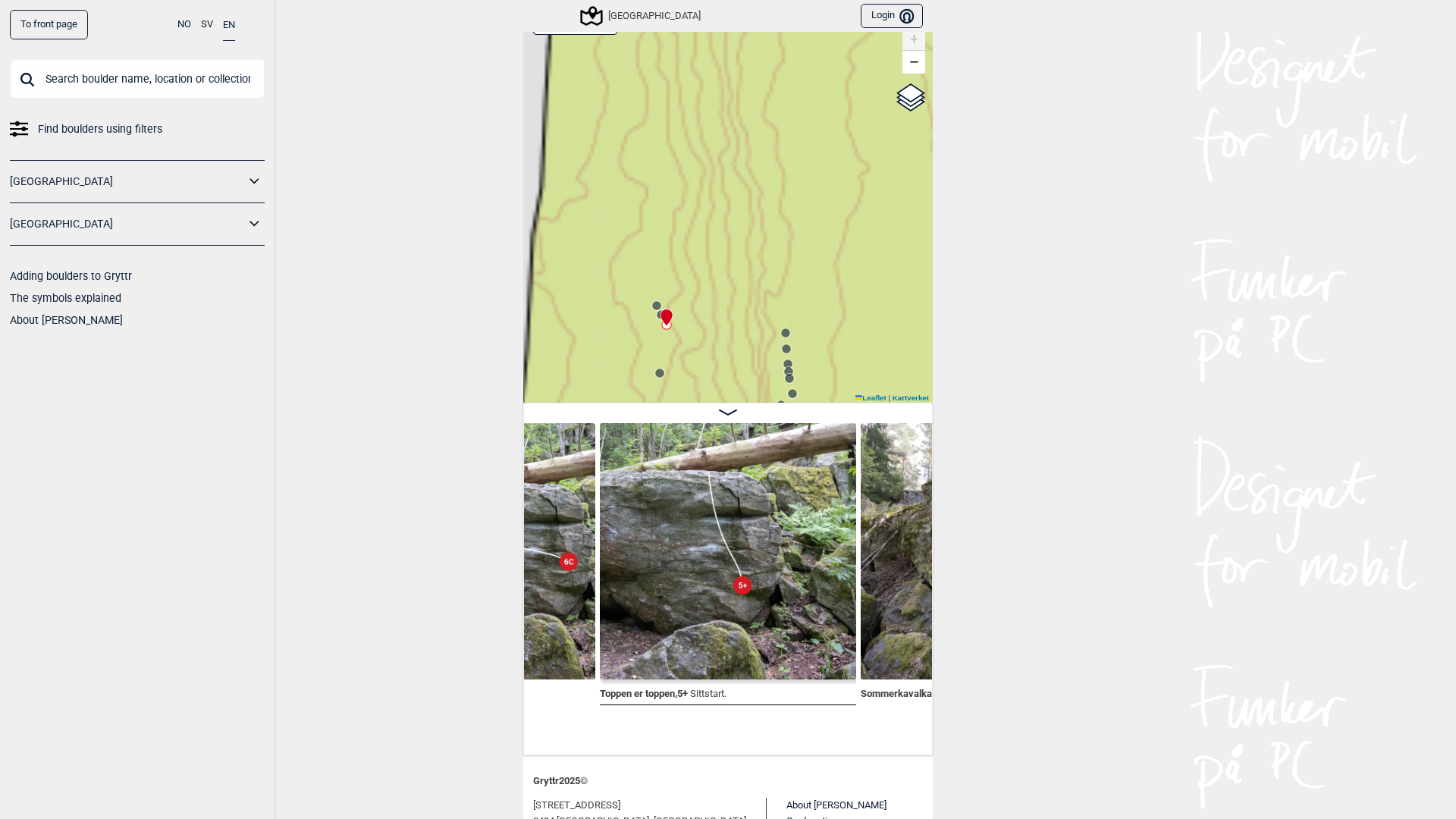drag, startPoint x: 761, startPoint y: 283, endPoint x: 660, endPoint y: 130, distance: 183.3303 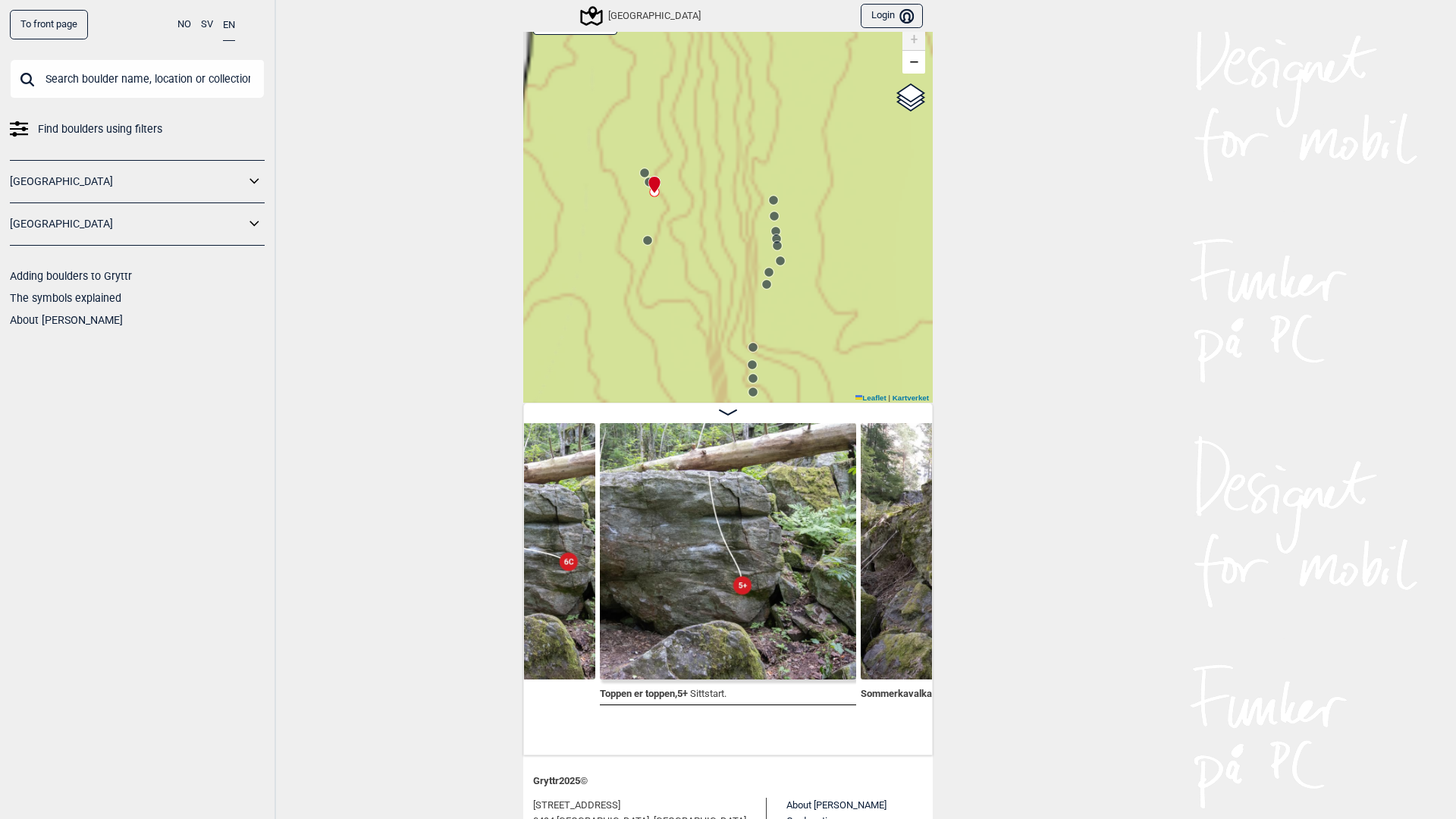 click 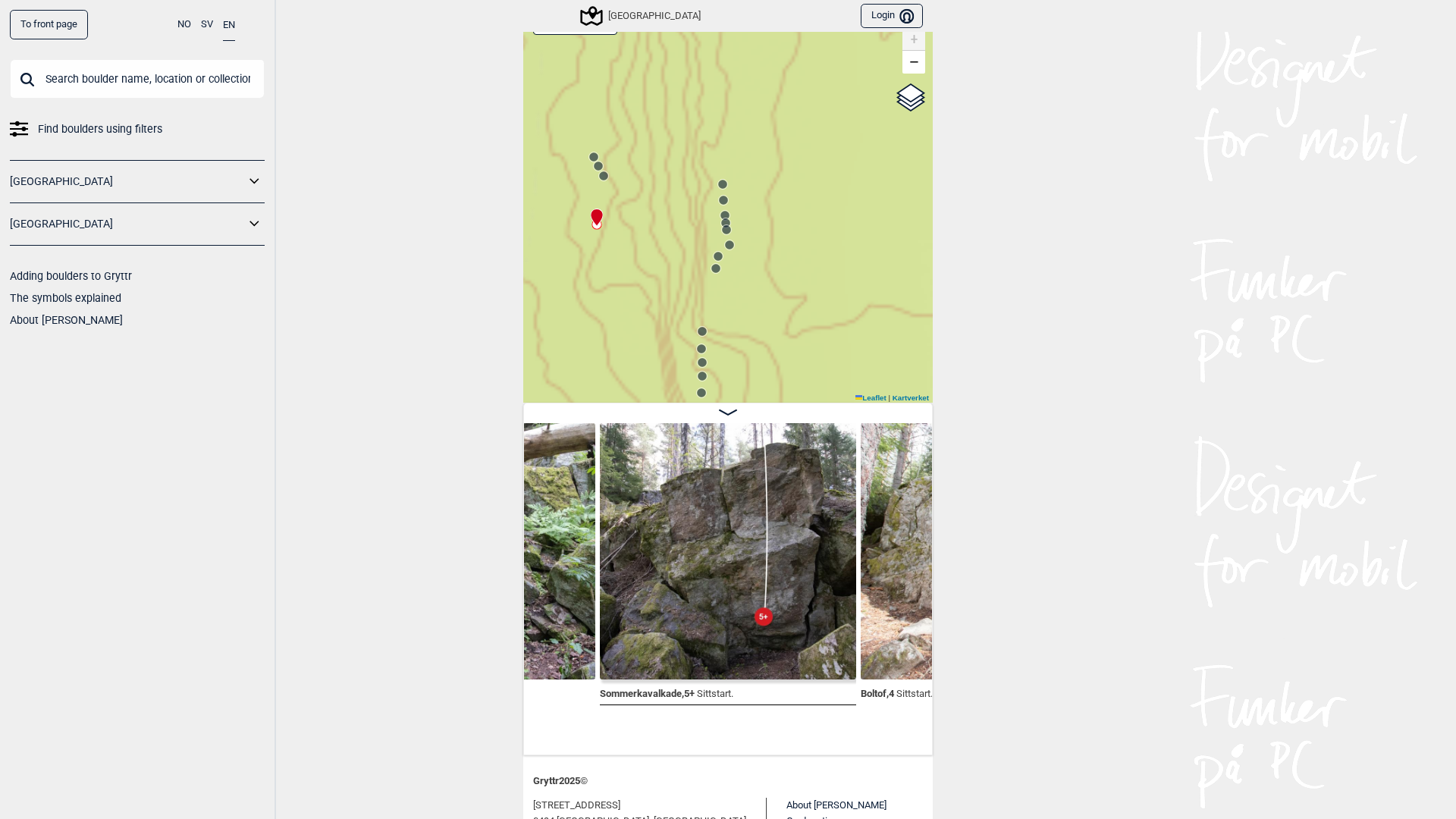 drag, startPoint x: 714, startPoint y: 263, endPoint x: 664, endPoint y: 247, distance: 52.49762 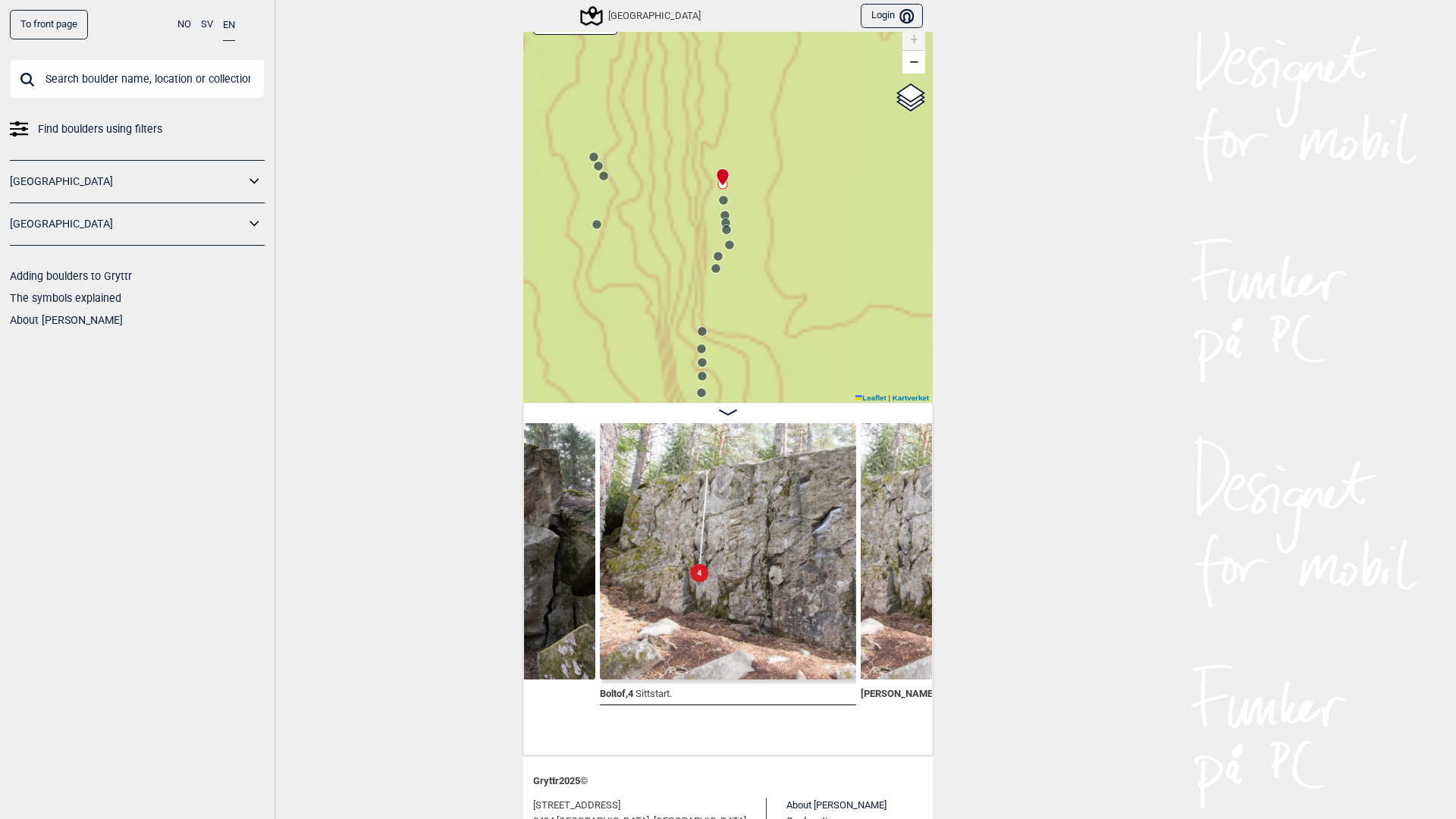 click 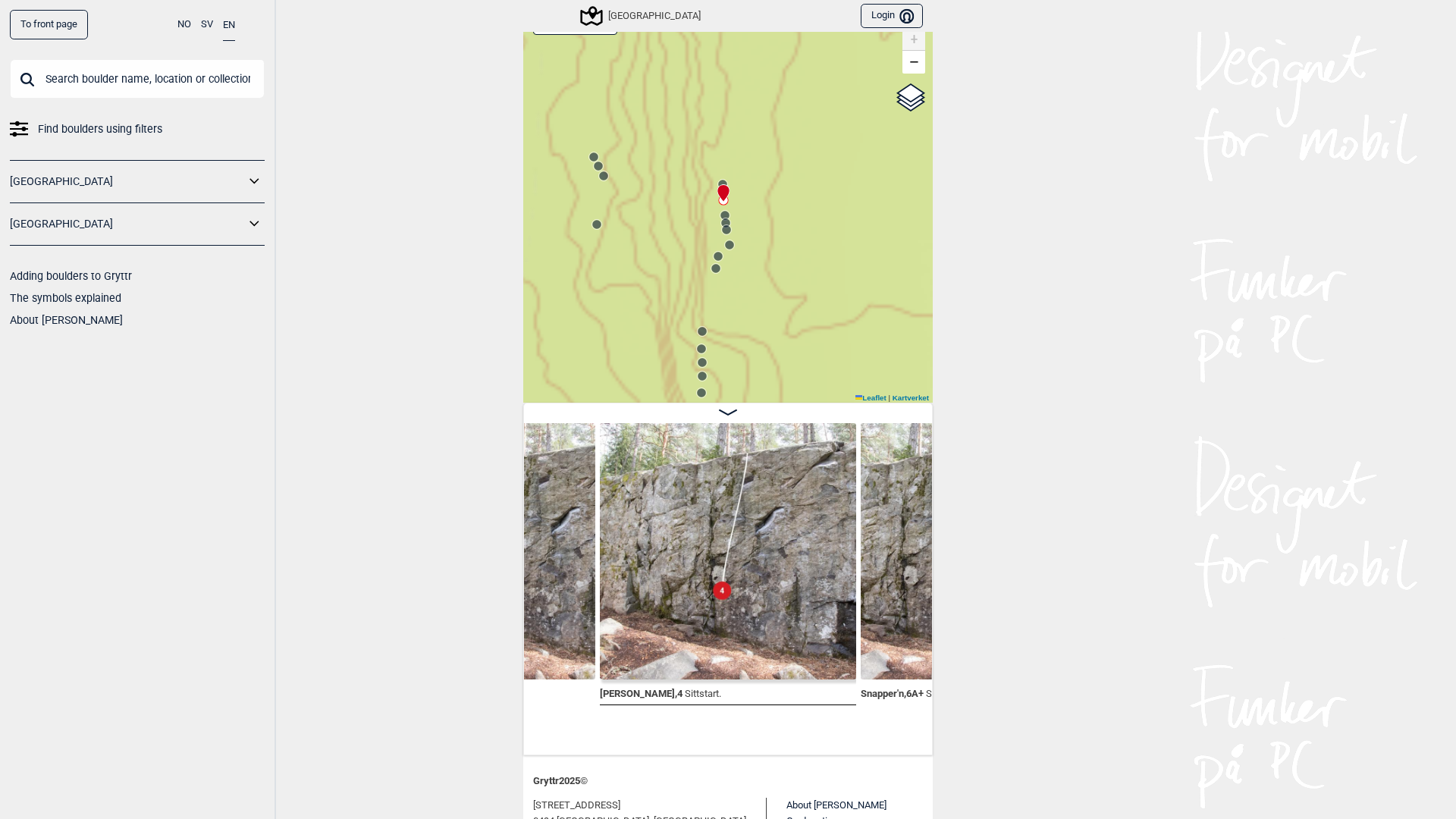 click 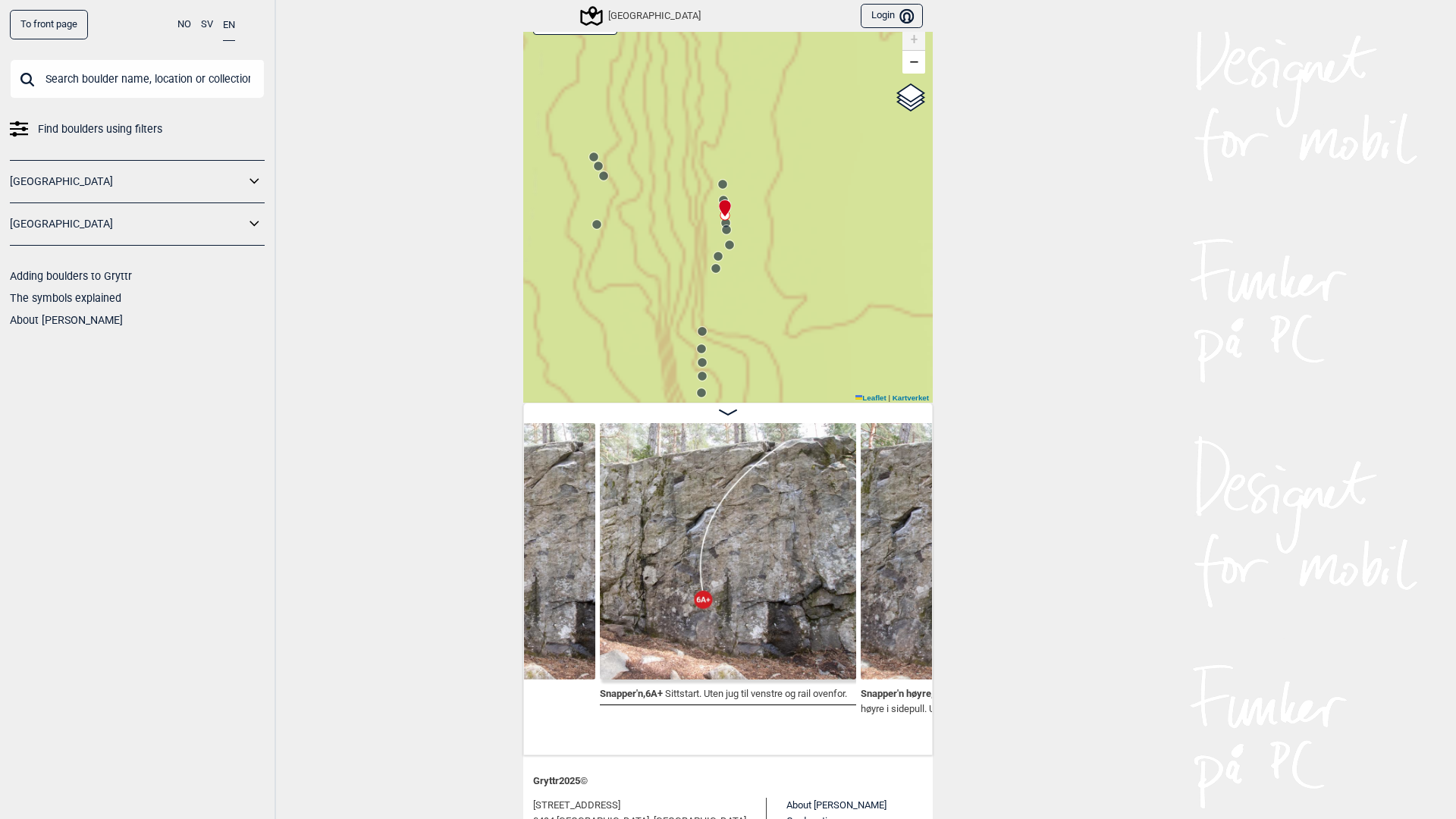 click at bounding box center [722, 202] 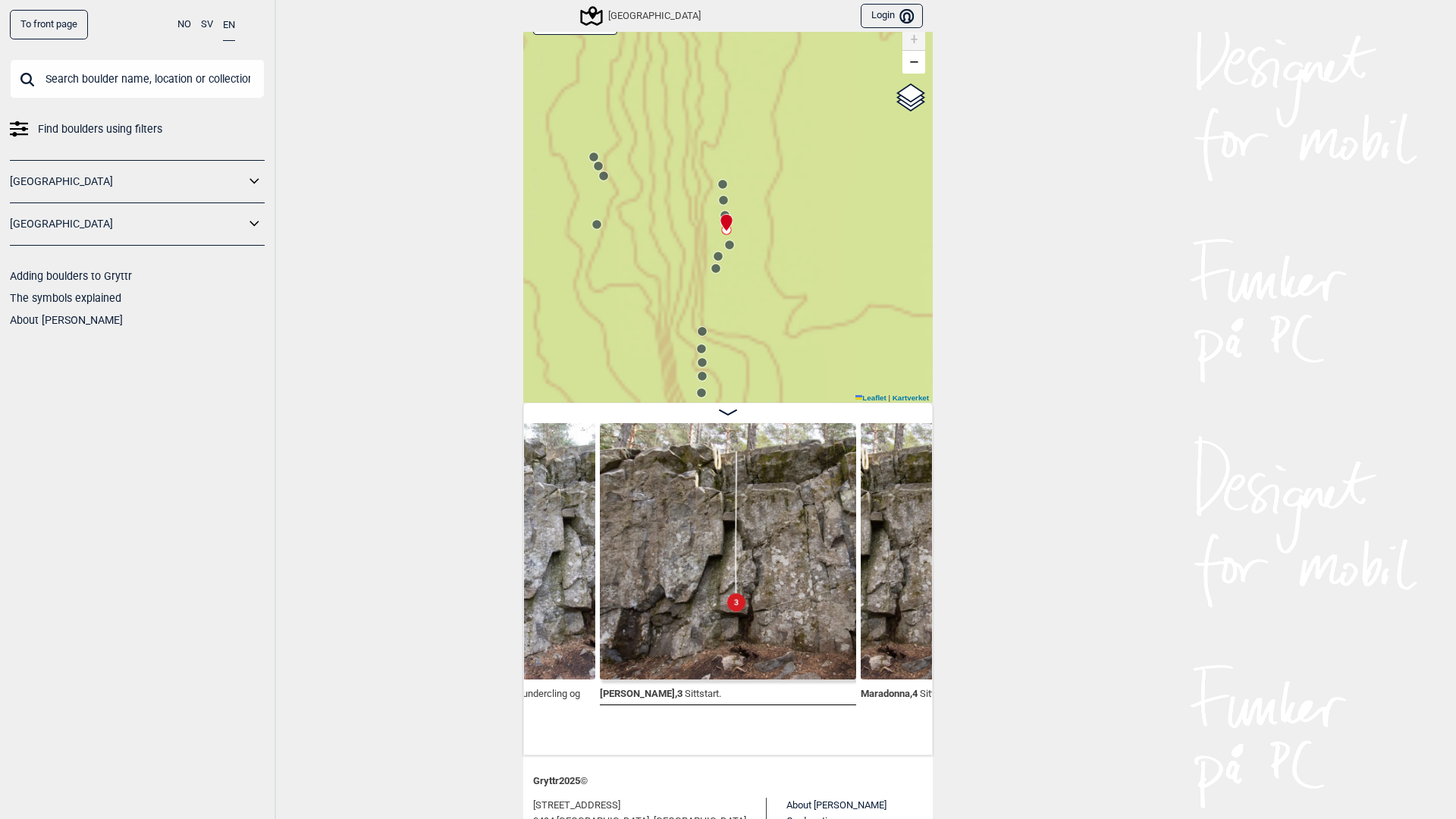 click 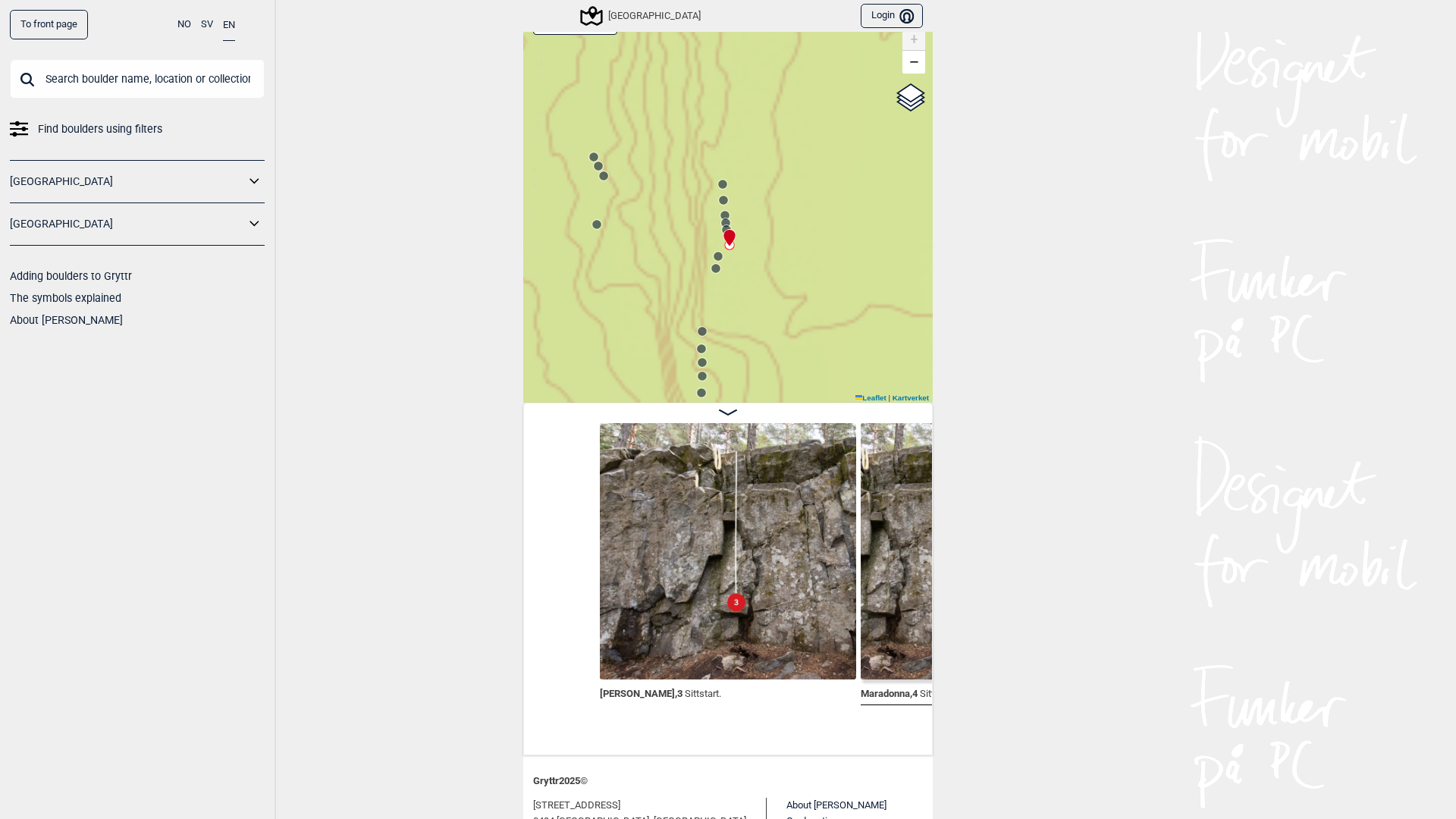 scroll, scrollTop: 0, scrollLeft: 4489, axis: horizontal 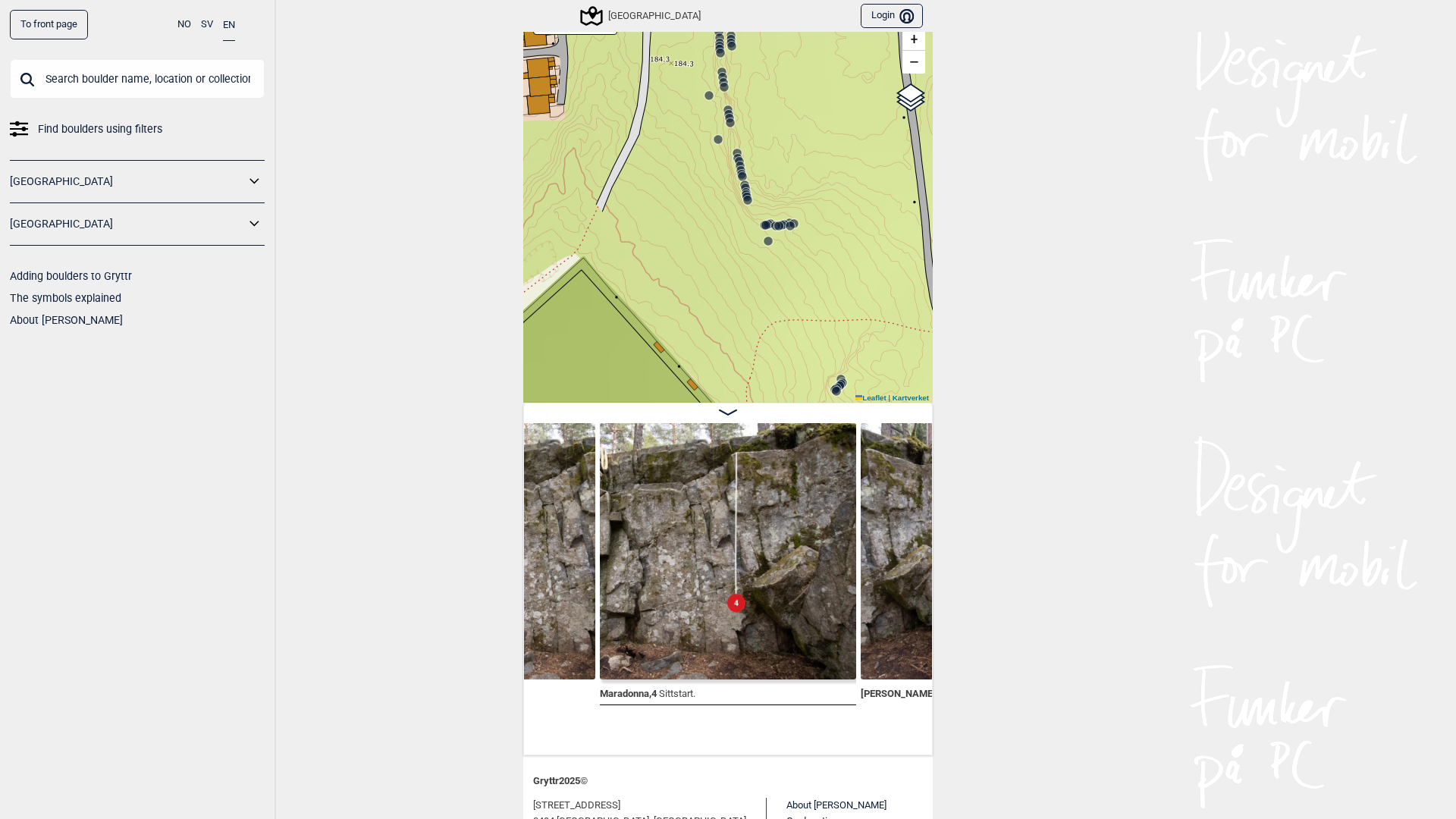 drag, startPoint x: 727, startPoint y: 178, endPoint x: 758, endPoint y: 132, distance: 55.47071 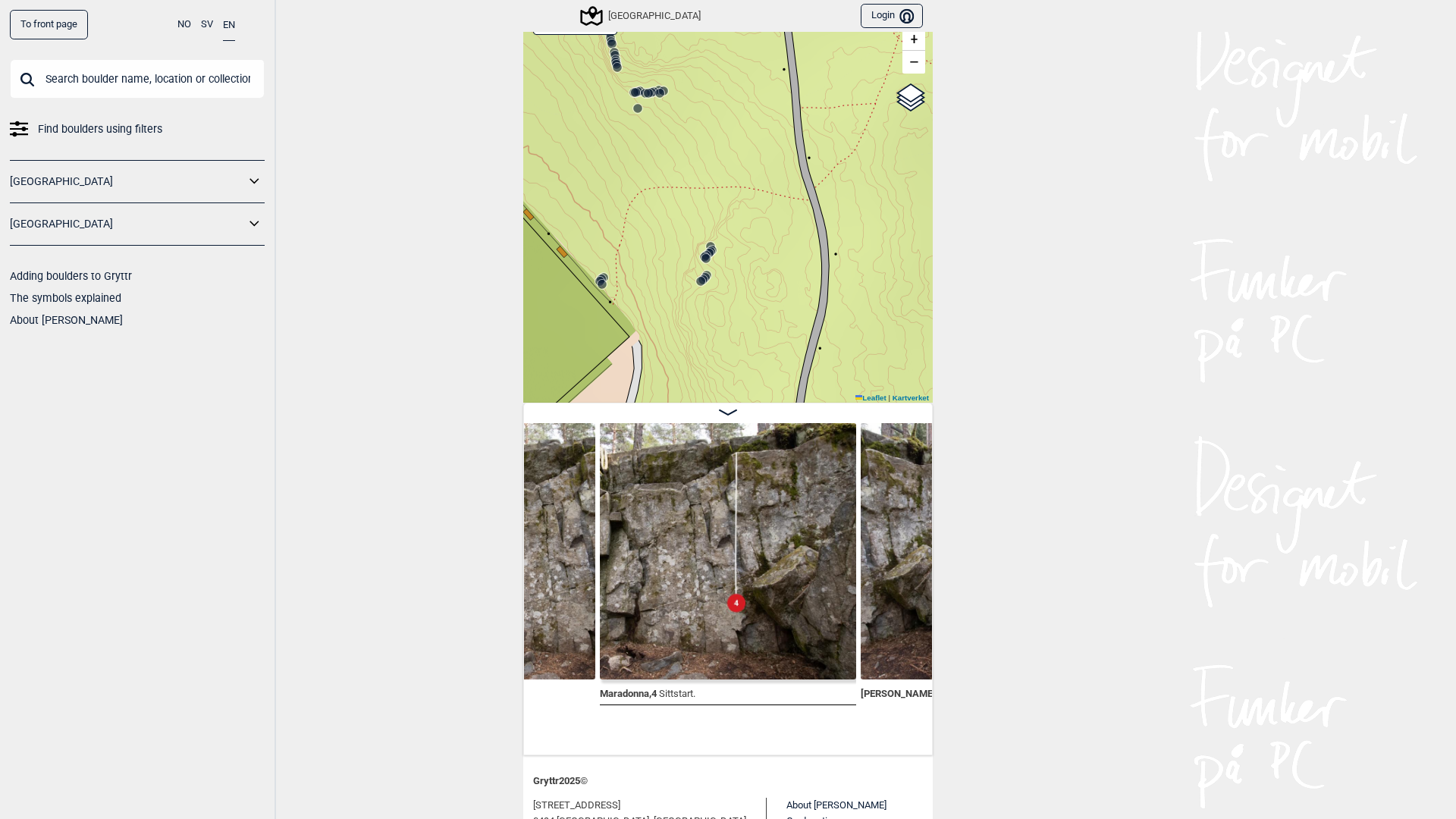 drag, startPoint x: 686, startPoint y: 247, endPoint x: 701, endPoint y: 118, distance: 129.86916 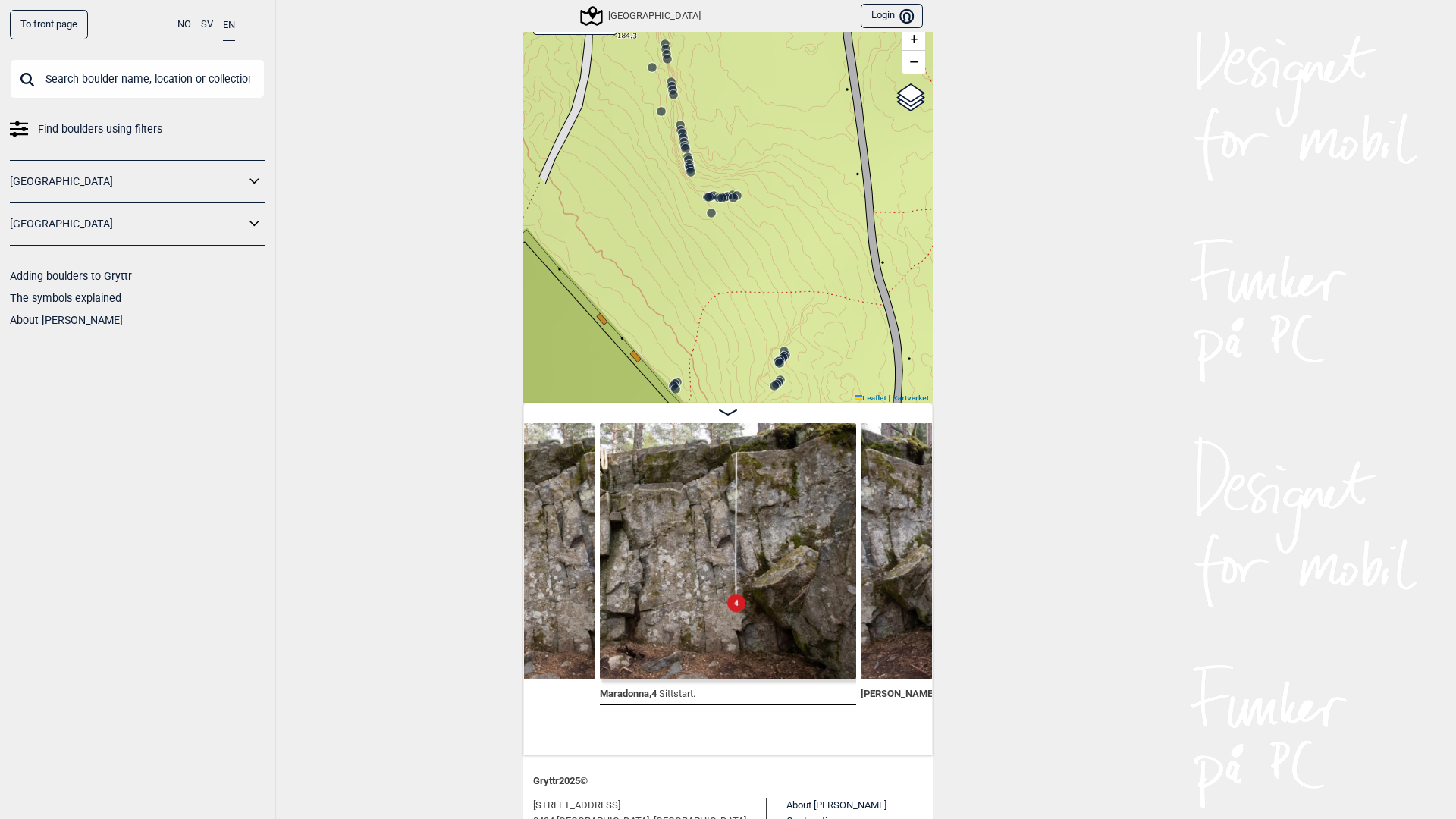 drag, startPoint x: 660, startPoint y: 196, endPoint x: 696, endPoint y: 239, distance: 56.0803 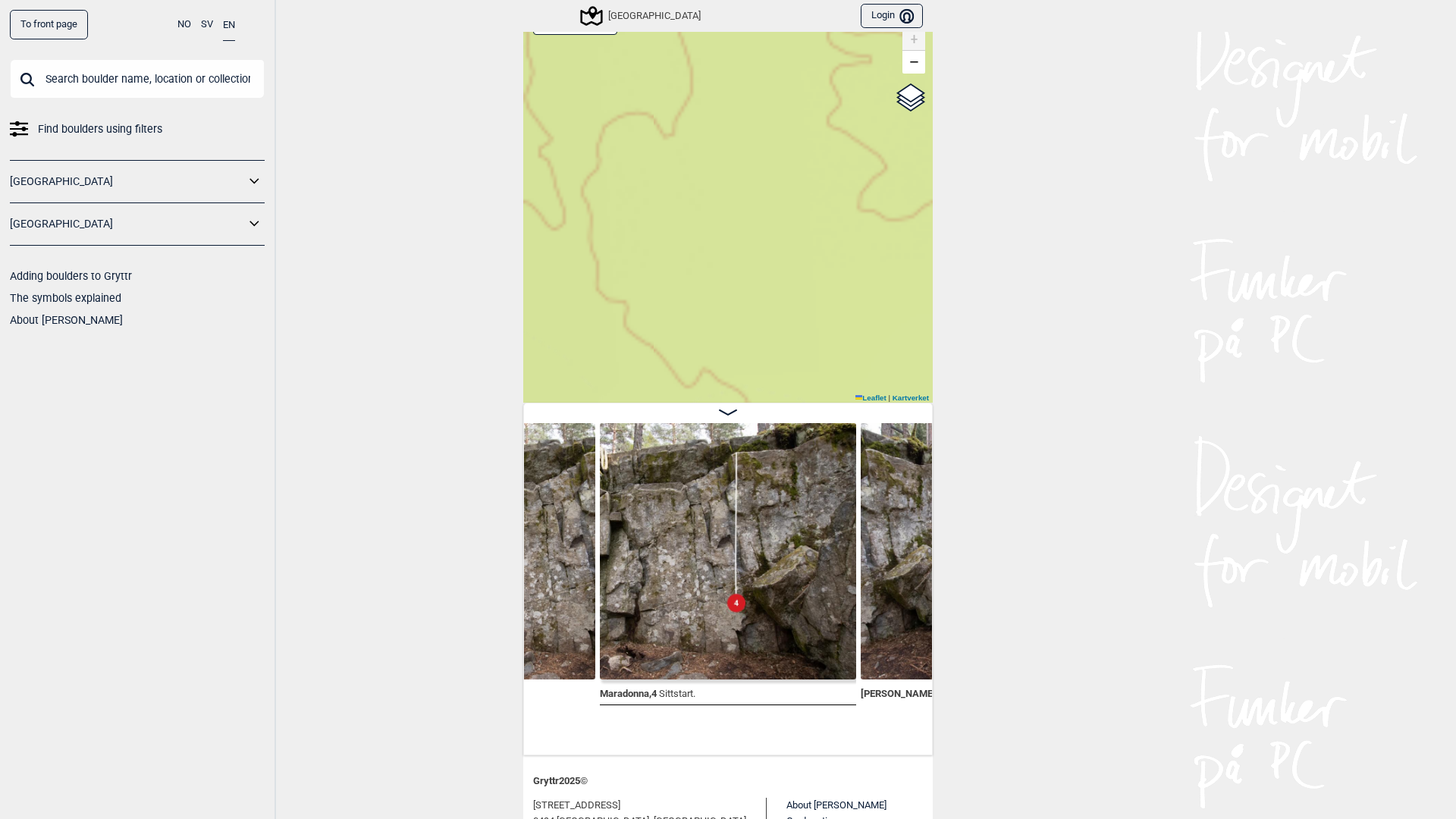 click on "Speidersteinen Barnehageveggen Cowboyveggen Bølerveggen [GEOGRAPHIC_DATA]" at bounding box center [728, 202] 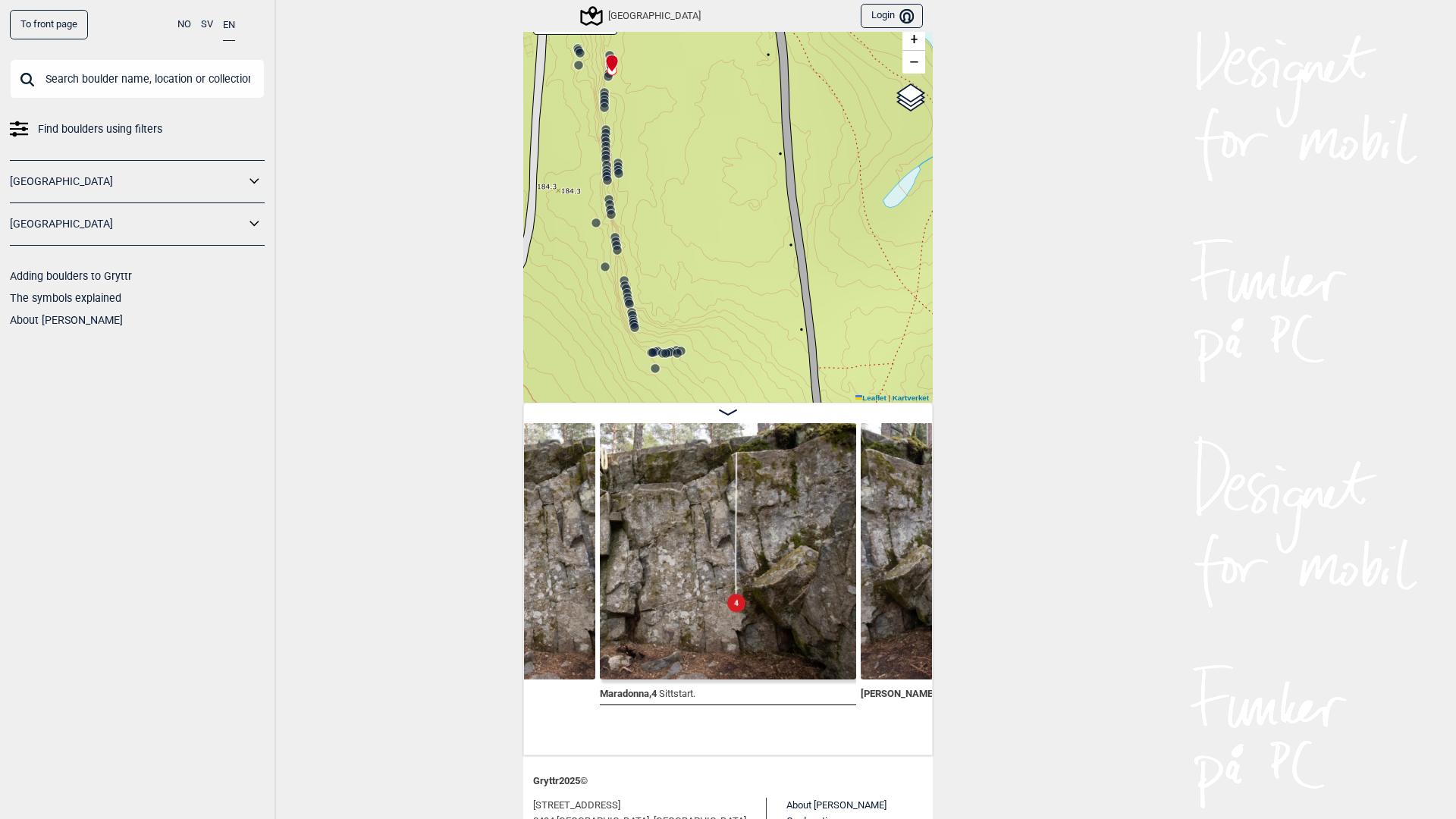 drag, startPoint x: 666, startPoint y: 197, endPoint x: 738, endPoint y: 199, distance: 72.02777 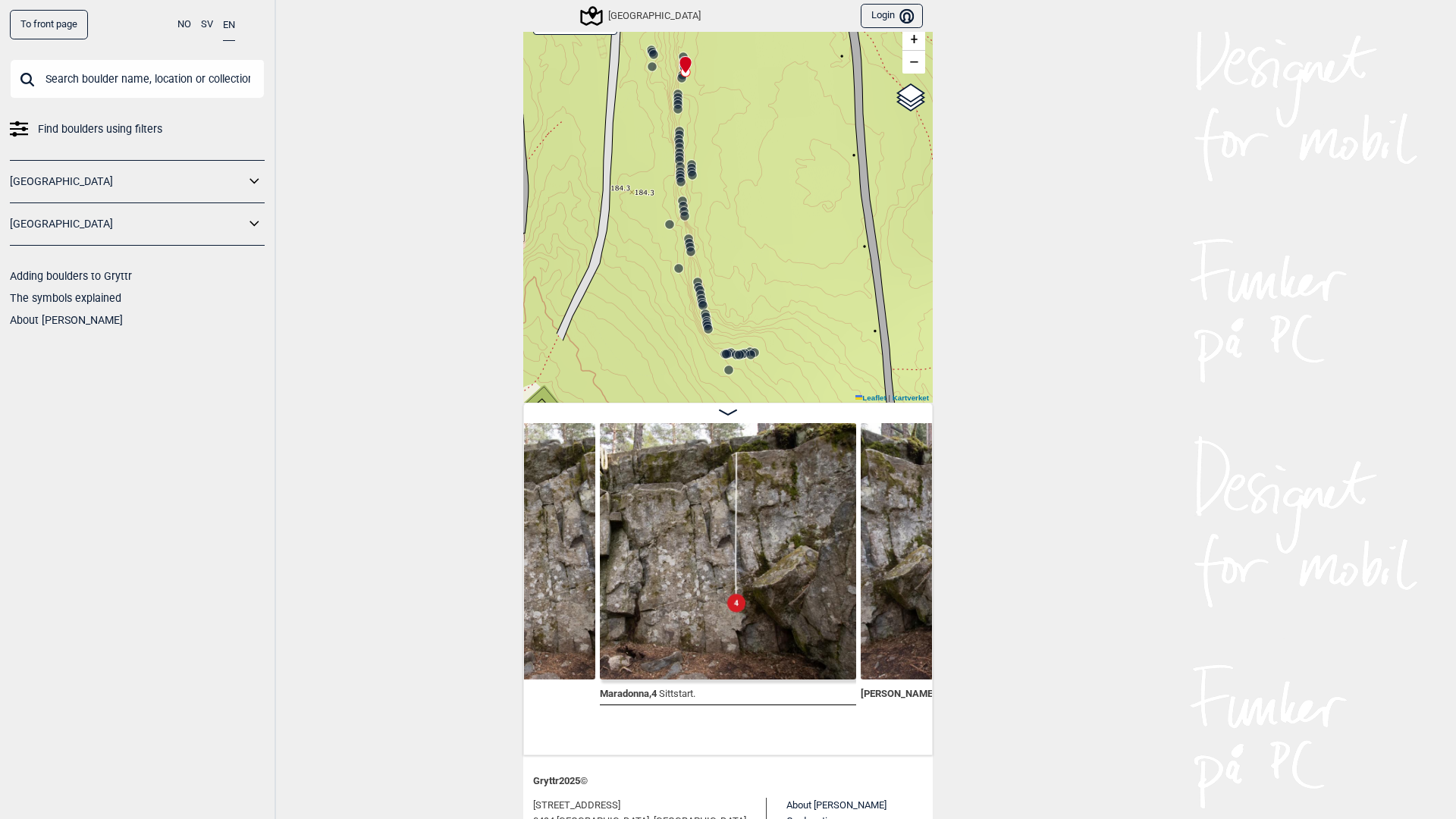 click 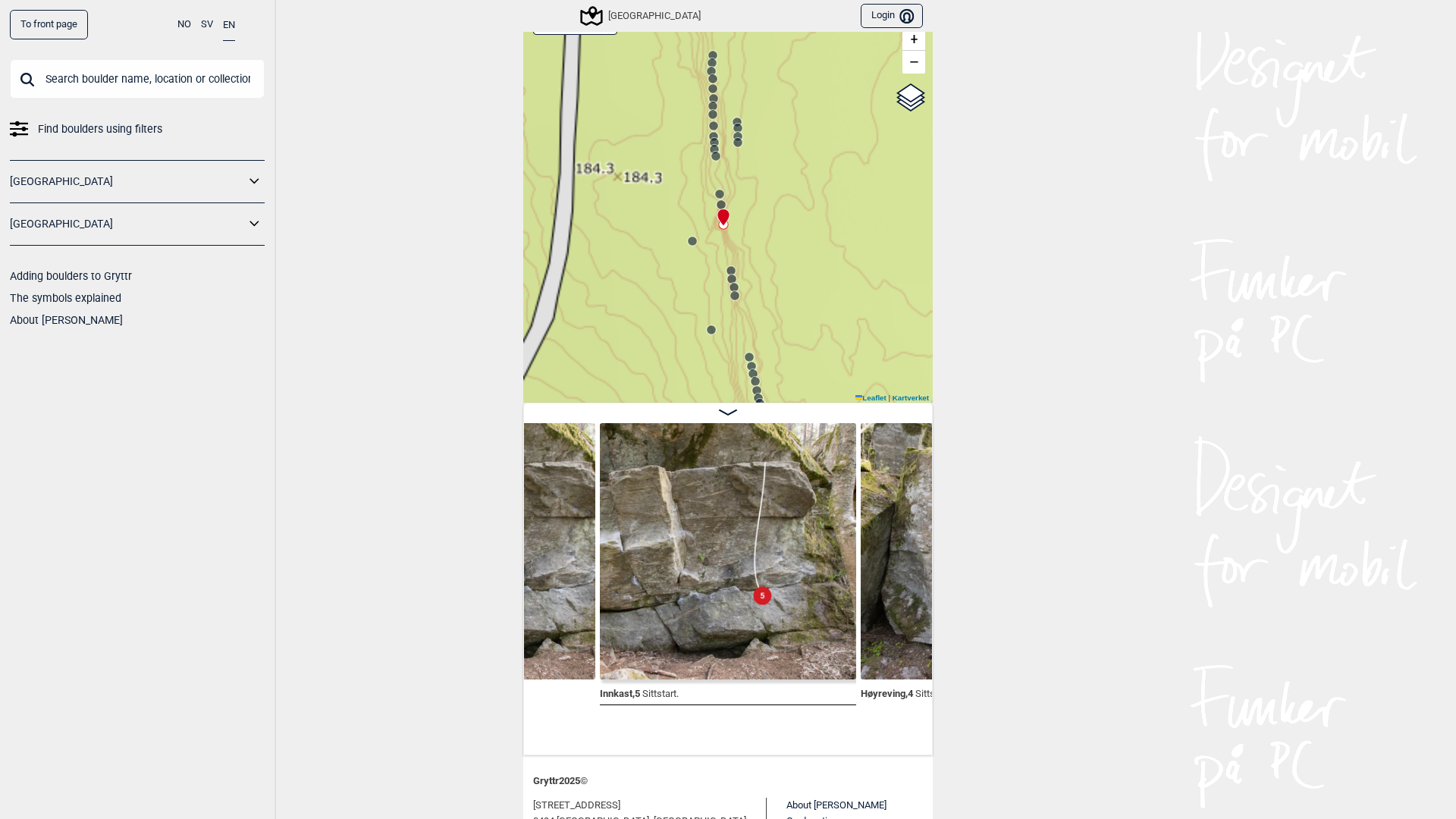 drag, startPoint x: 713, startPoint y: 254, endPoint x: 735, endPoint y: 271, distance: 27.80288 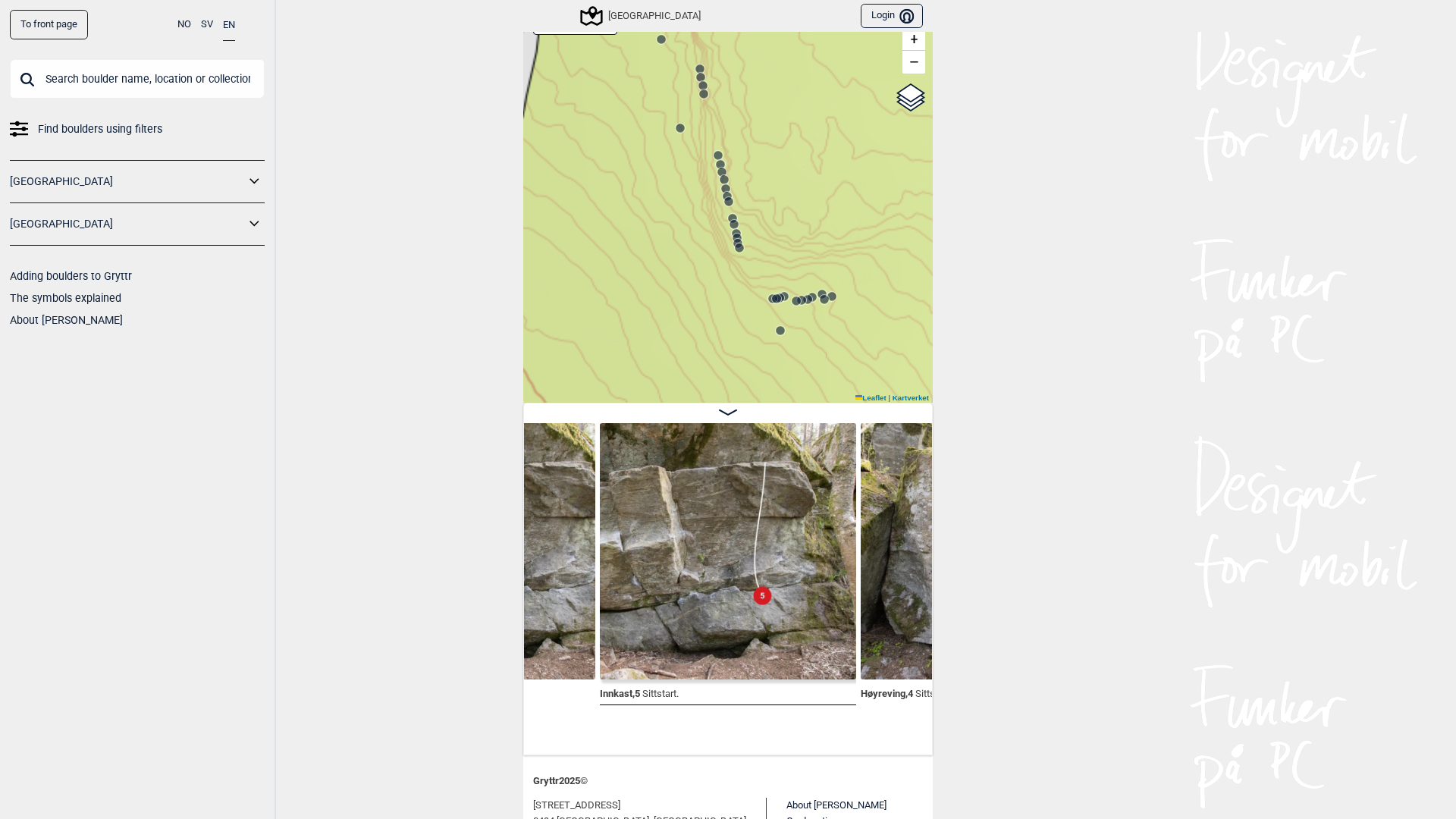 drag, startPoint x: 710, startPoint y: 363, endPoint x: 673, endPoint y: 150, distance: 216.18973 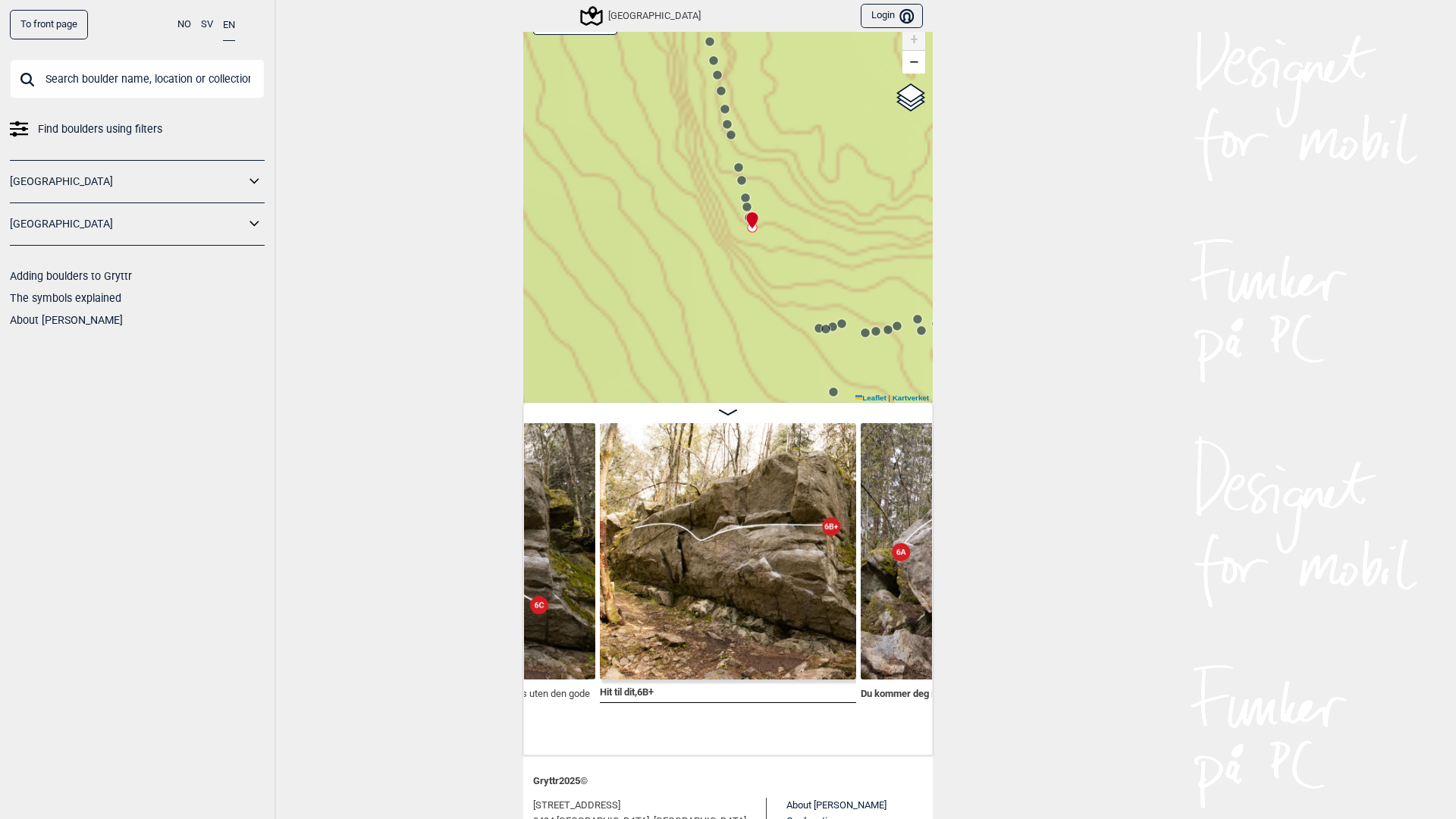 drag, startPoint x: 622, startPoint y: 230, endPoint x: 609, endPoint y: 175, distance: 56.51548 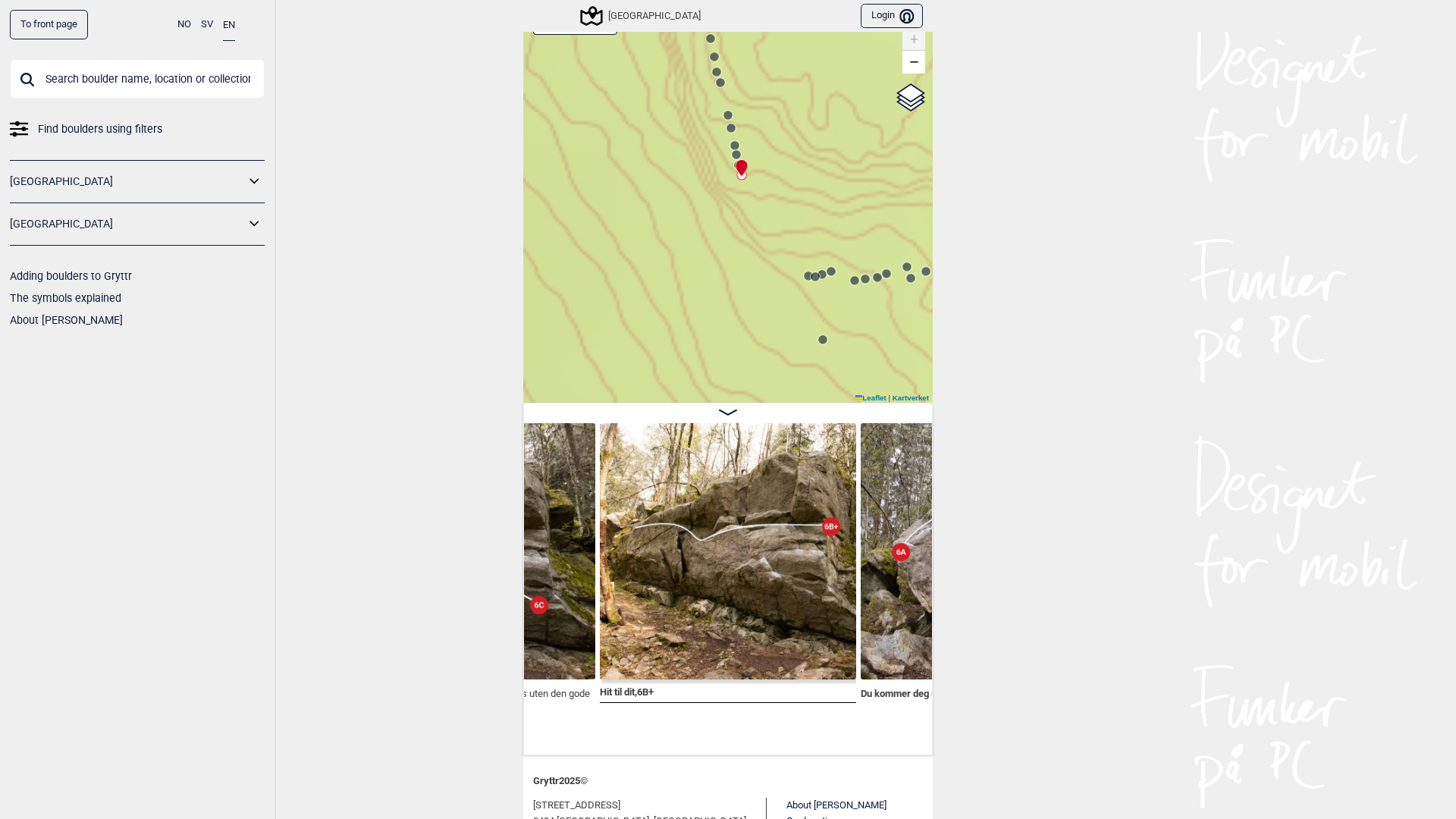 click 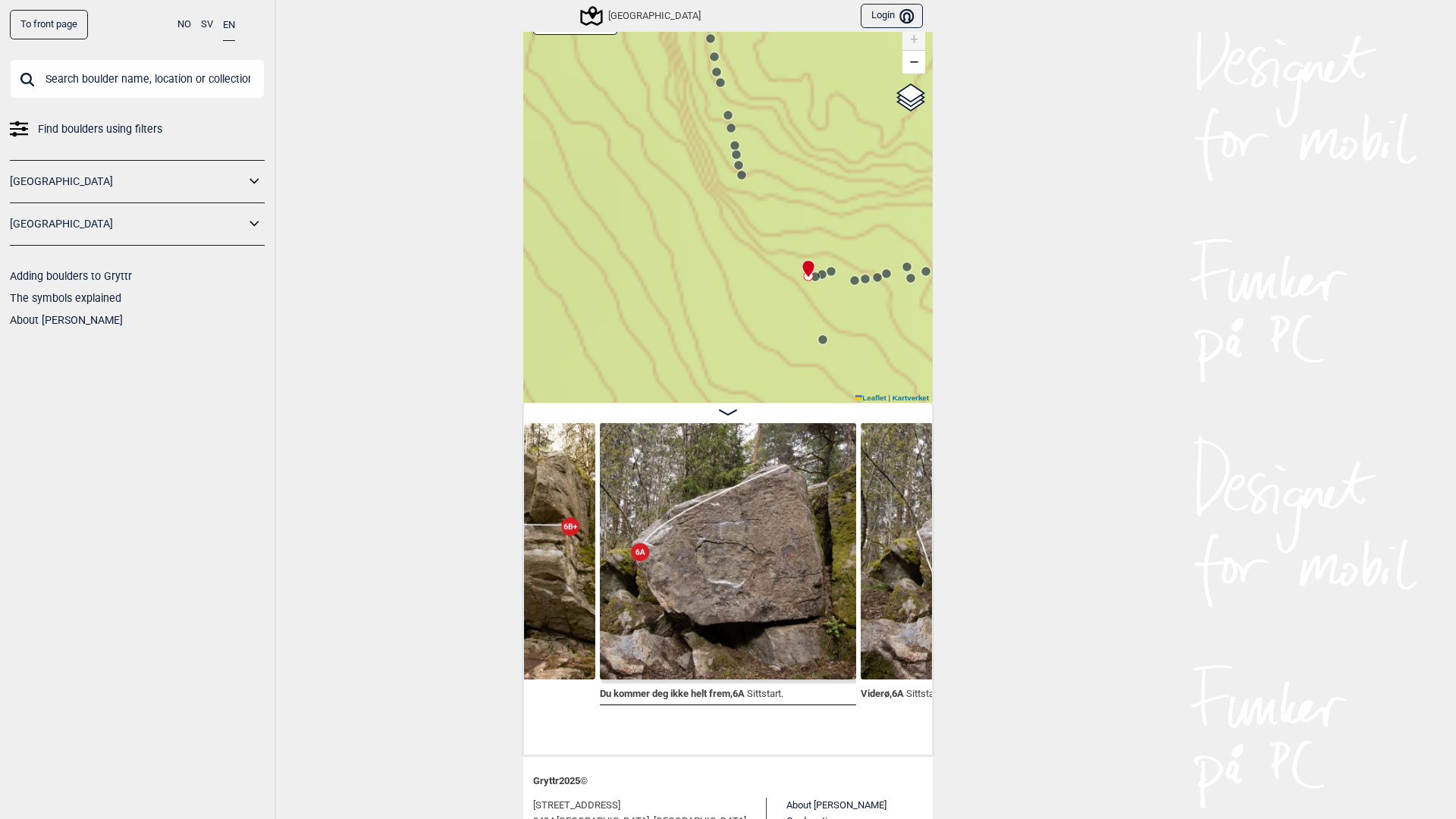 click 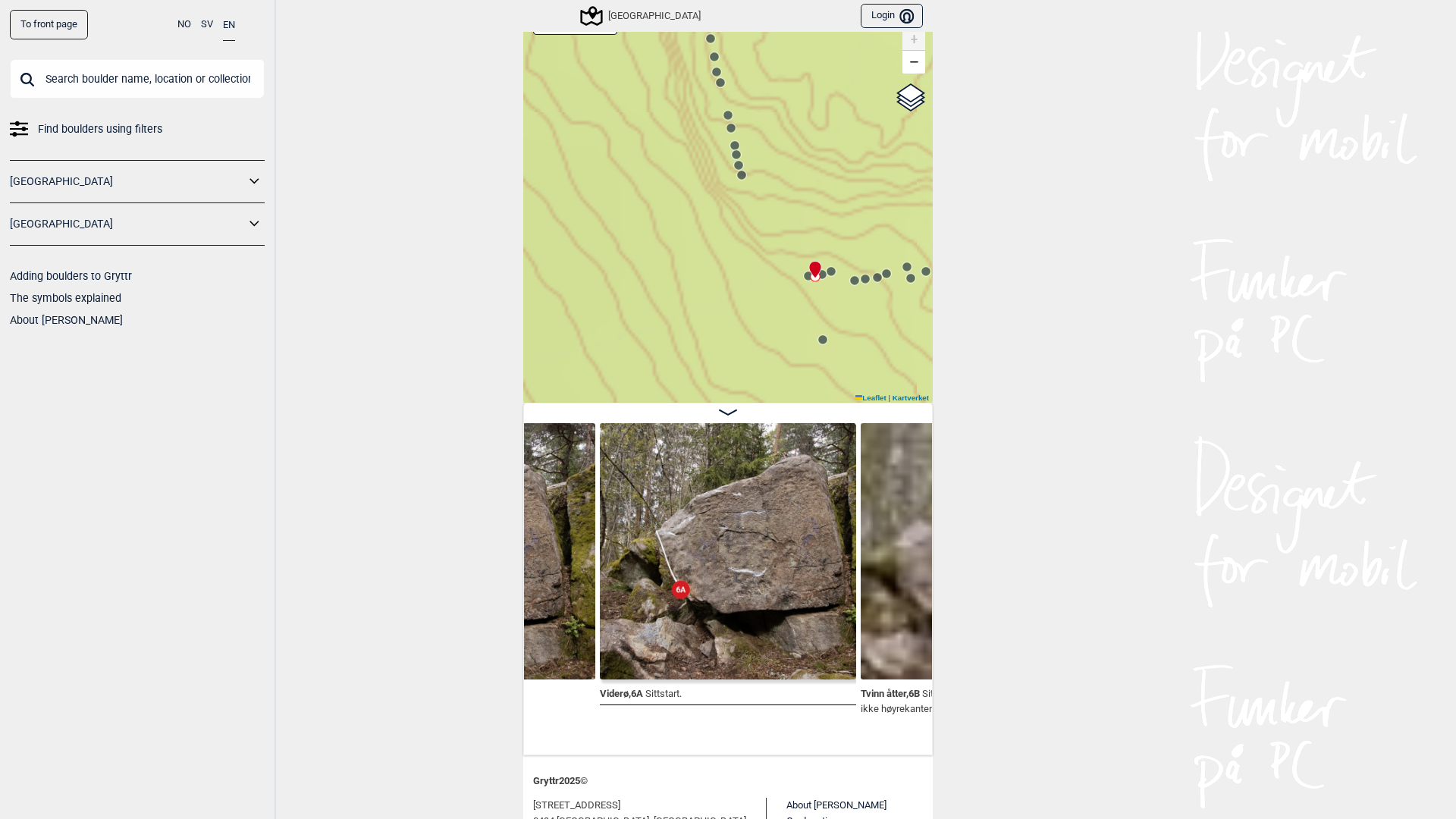 click 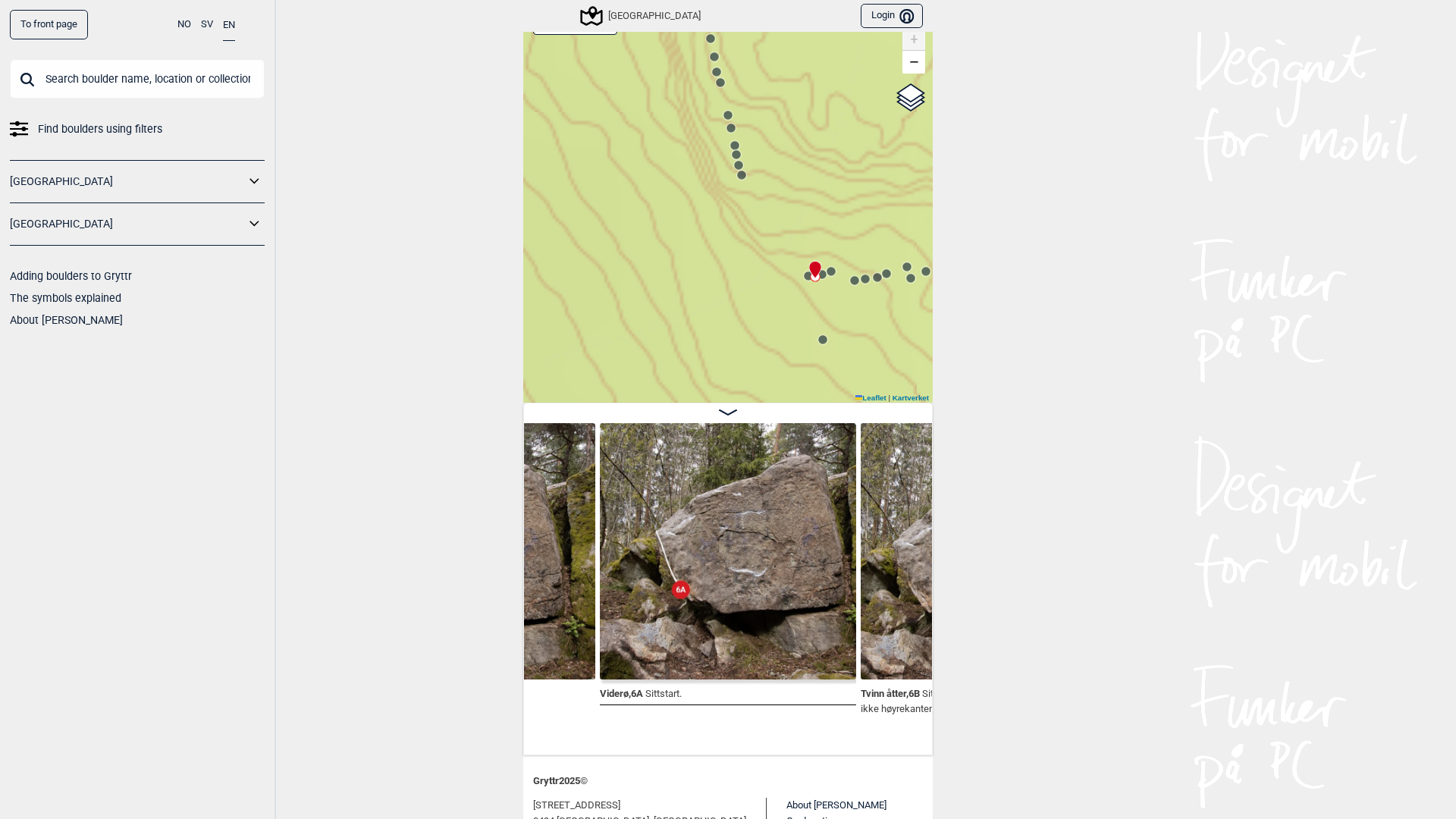 click 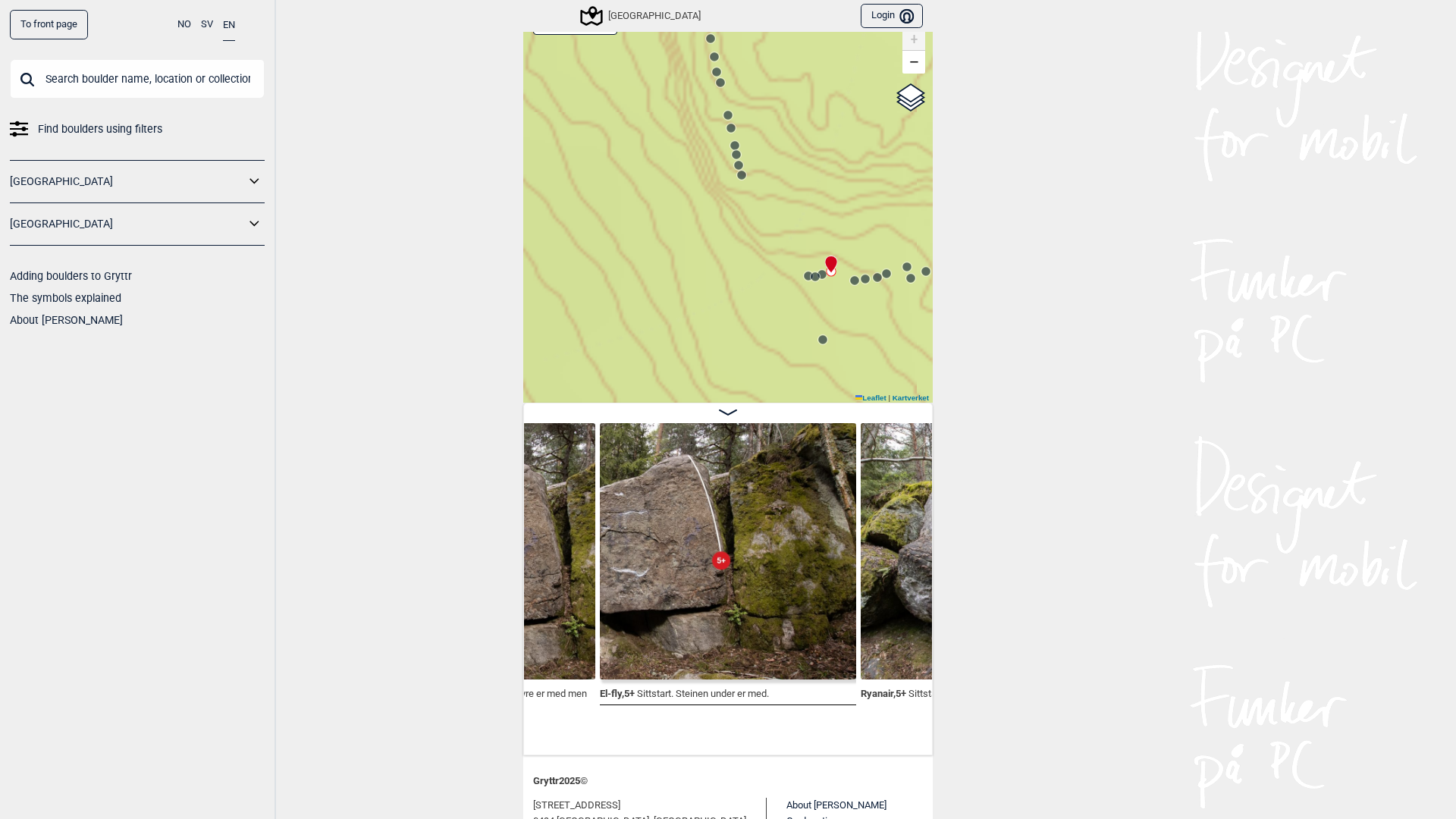 click 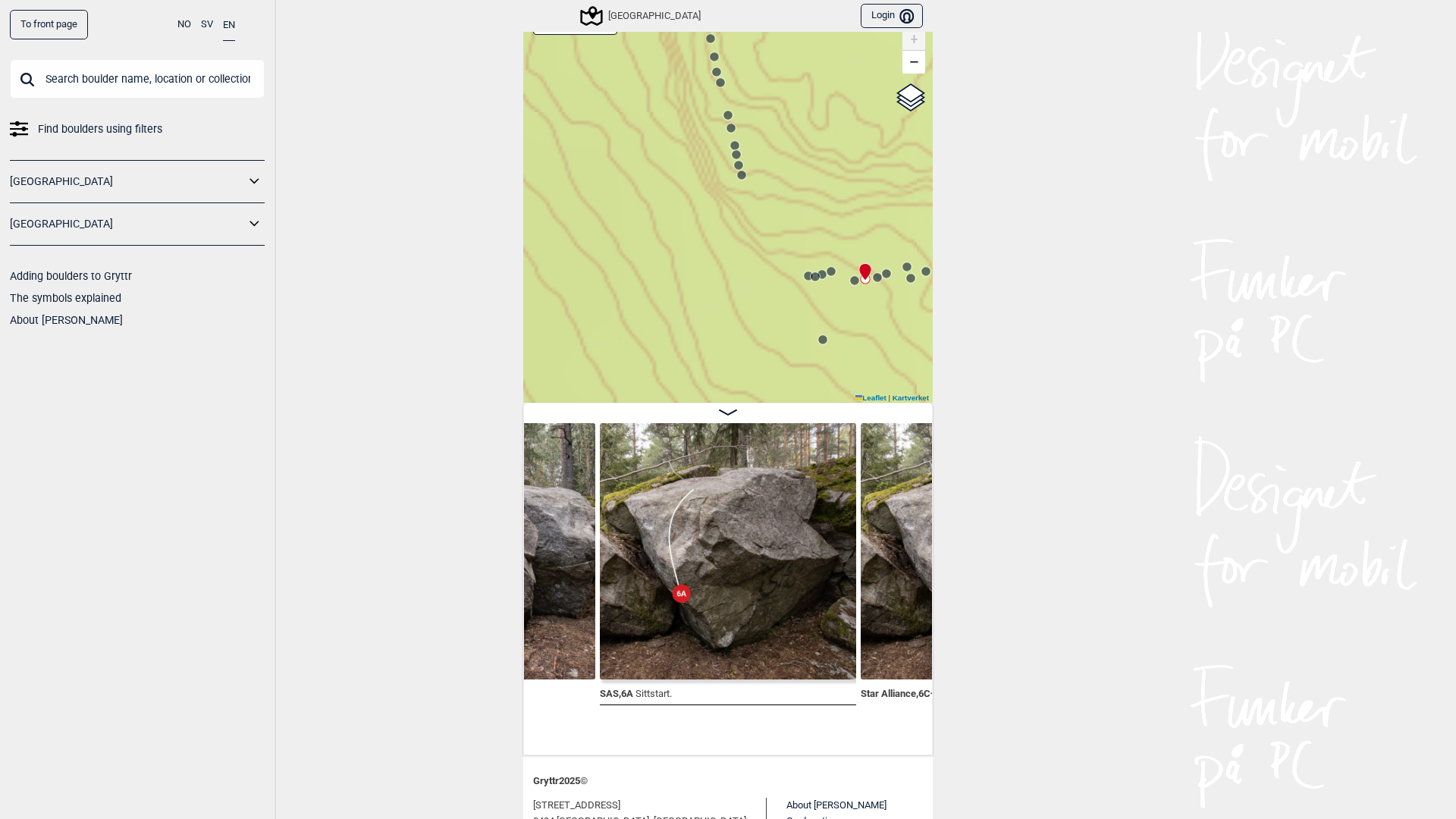 click 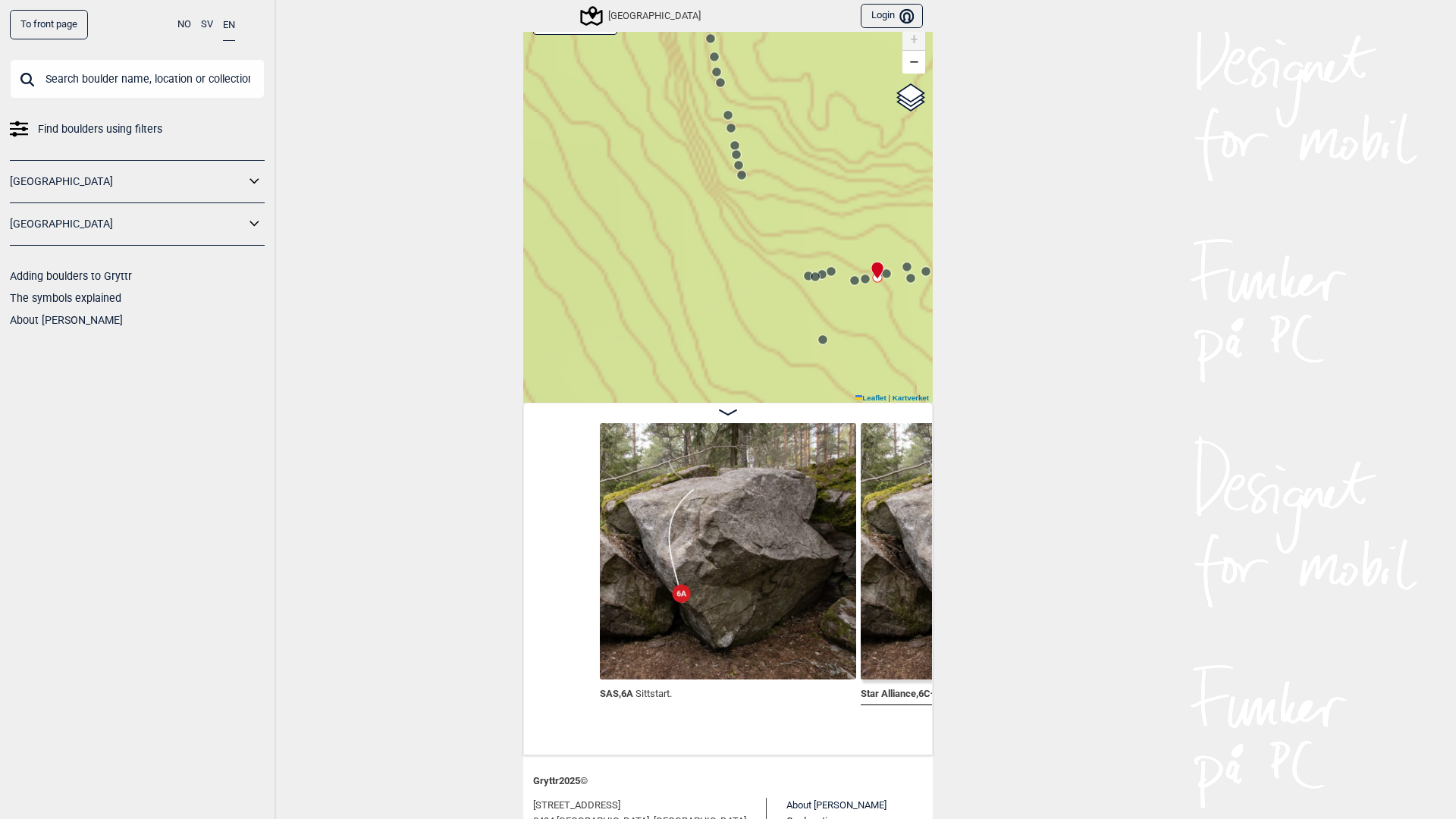 scroll, scrollTop: 0, scrollLeft: 13547, axis: horizontal 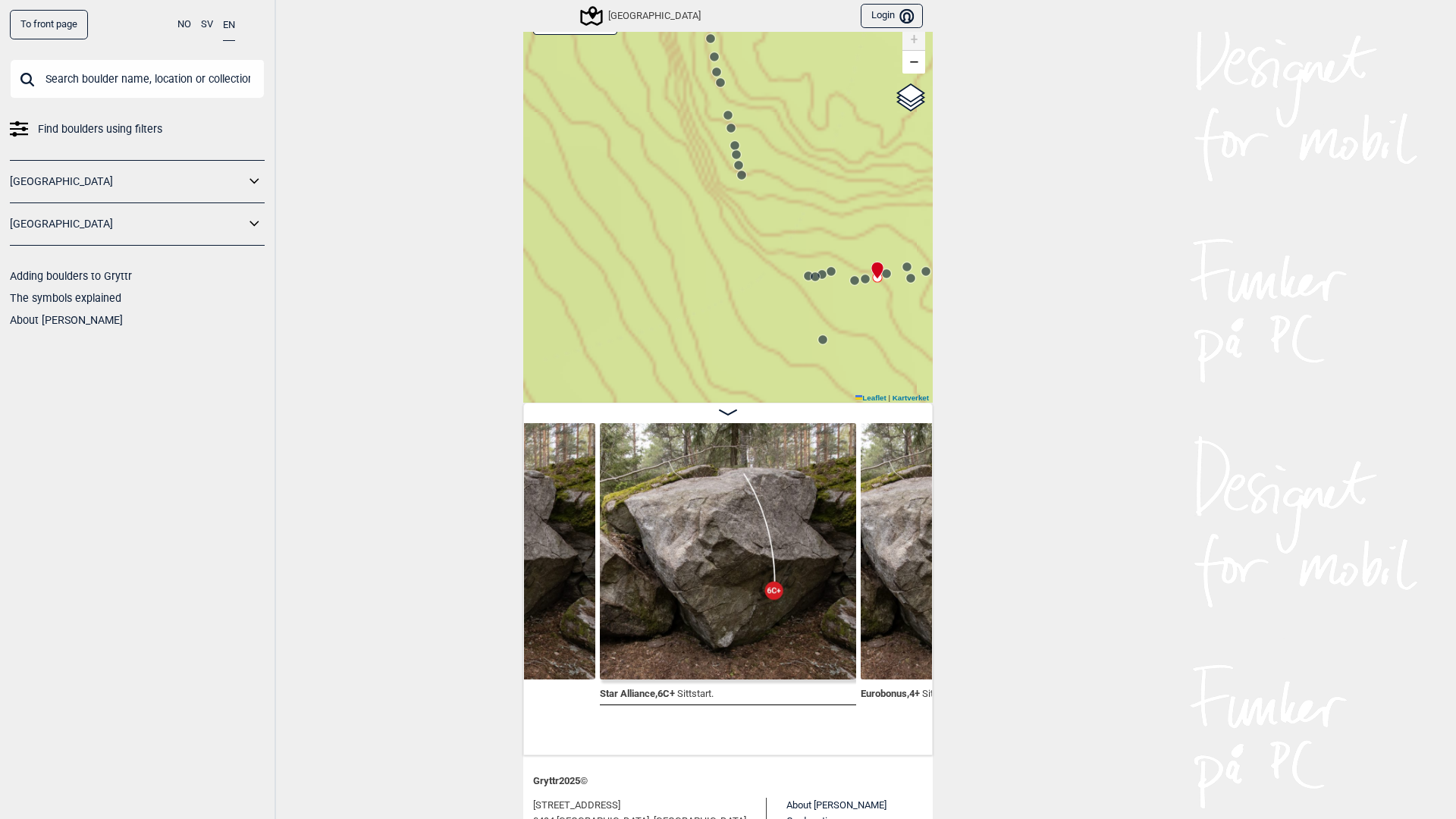 click on "Speidersteinen Barnehageveggen Cowboyveggen Bølerveggen [GEOGRAPHIC_DATA]" at bounding box center [728, 202] 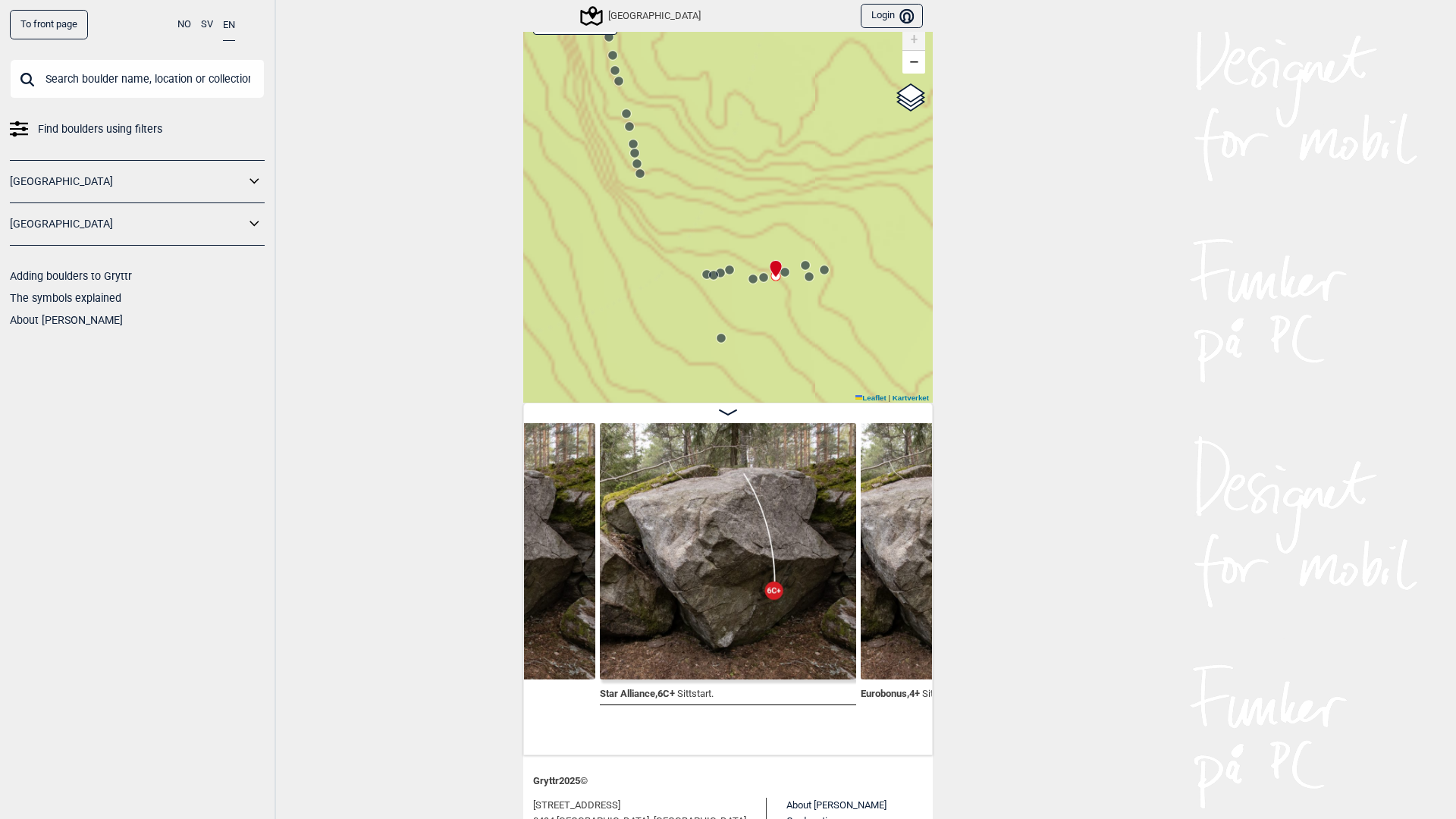 drag, startPoint x: 877, startPoint y: 278, endPoint x: 775, endPoint y: 276, distance: 102.01961 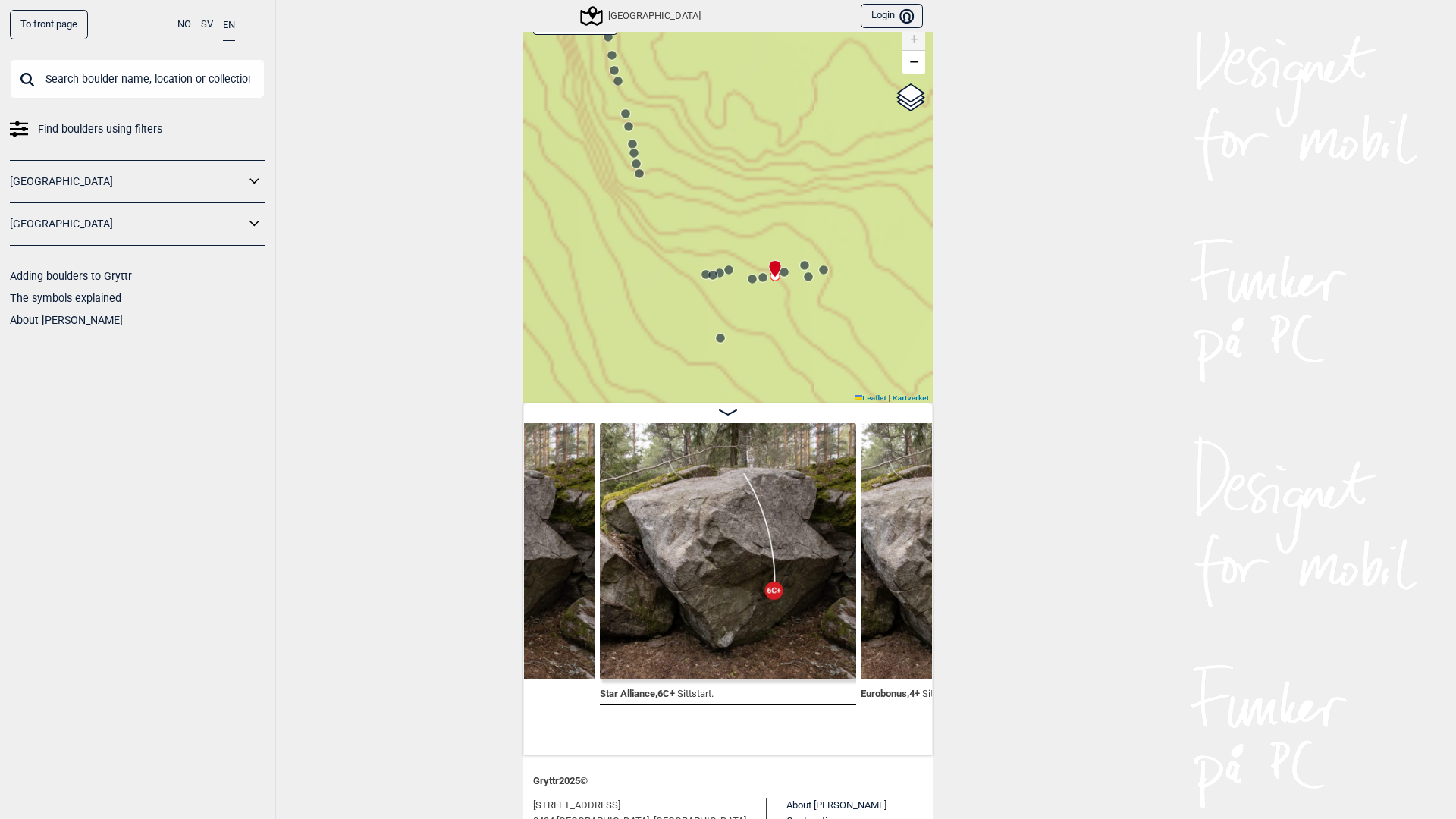 click 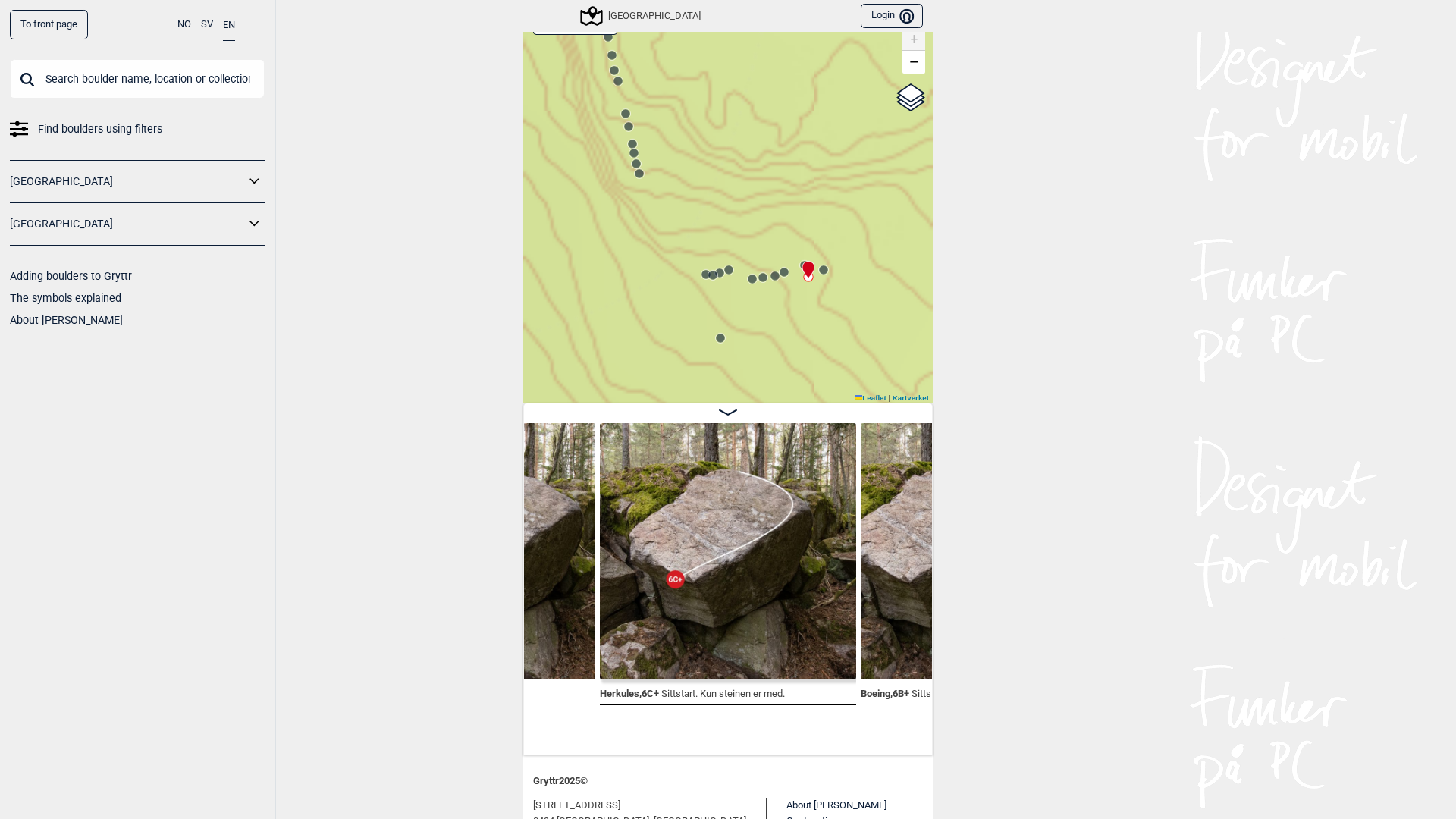click 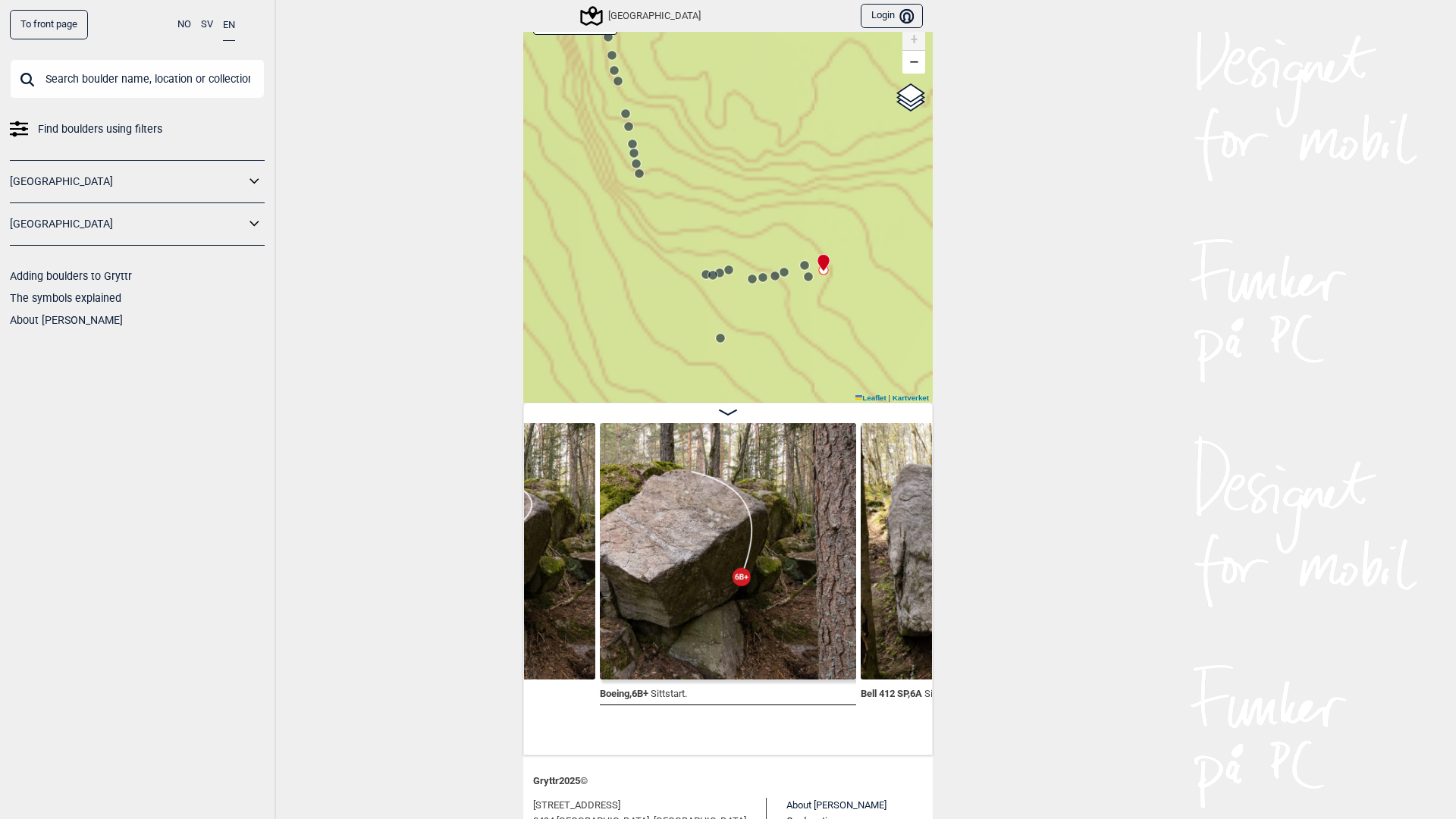 click 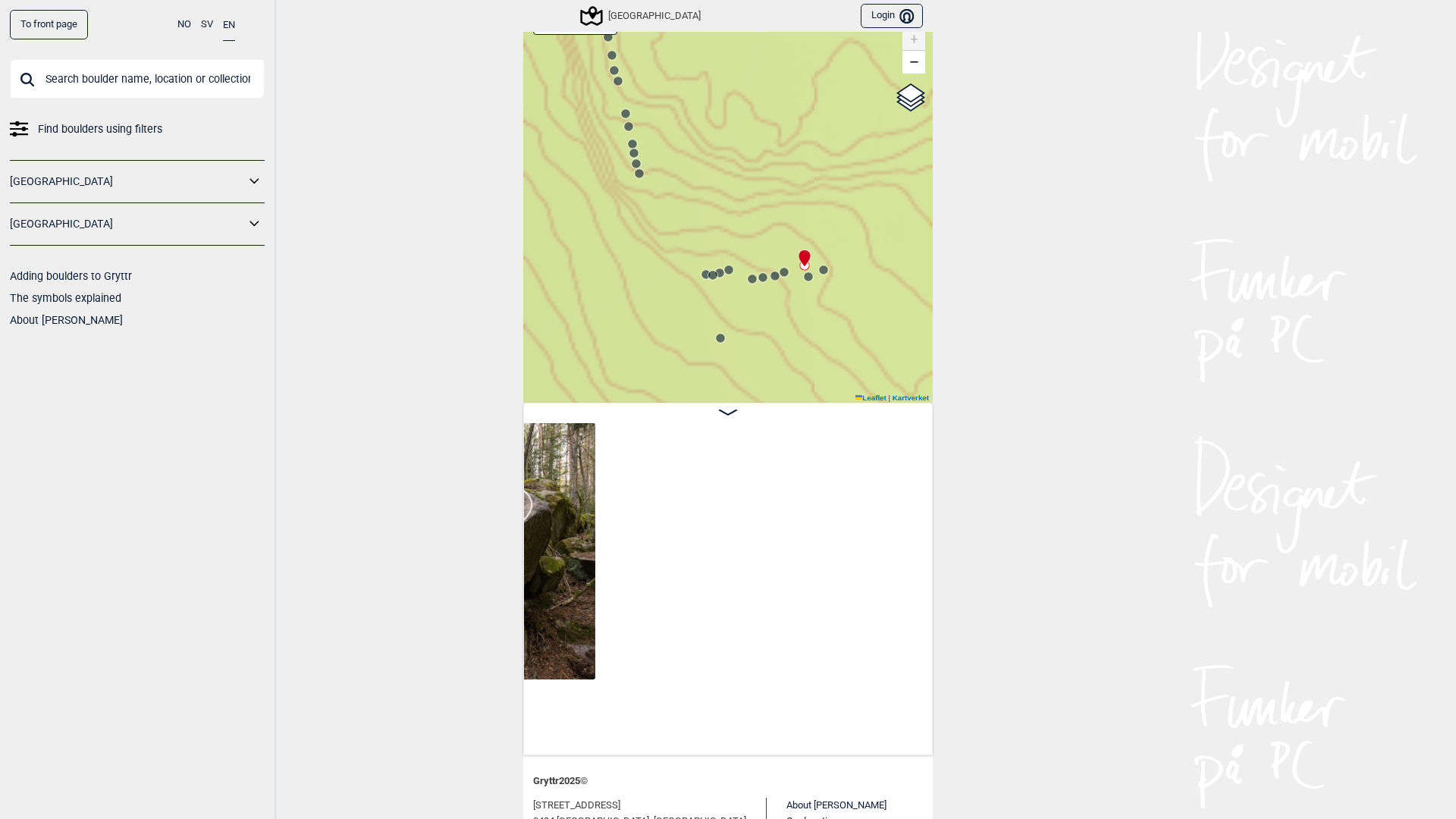 scroll, scrollTop: 0, scrollLeft: 14069, axis: horizontal 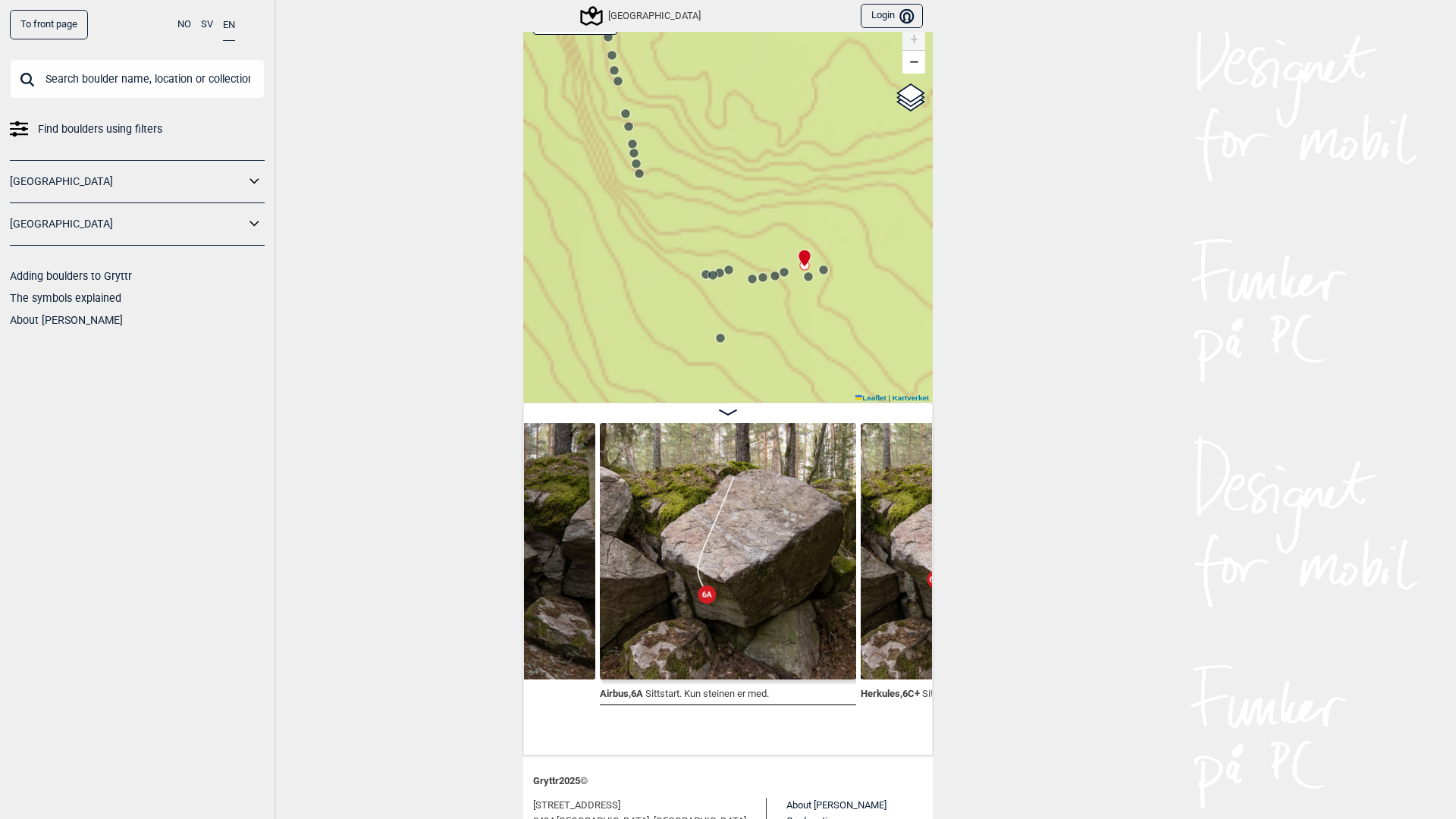 click 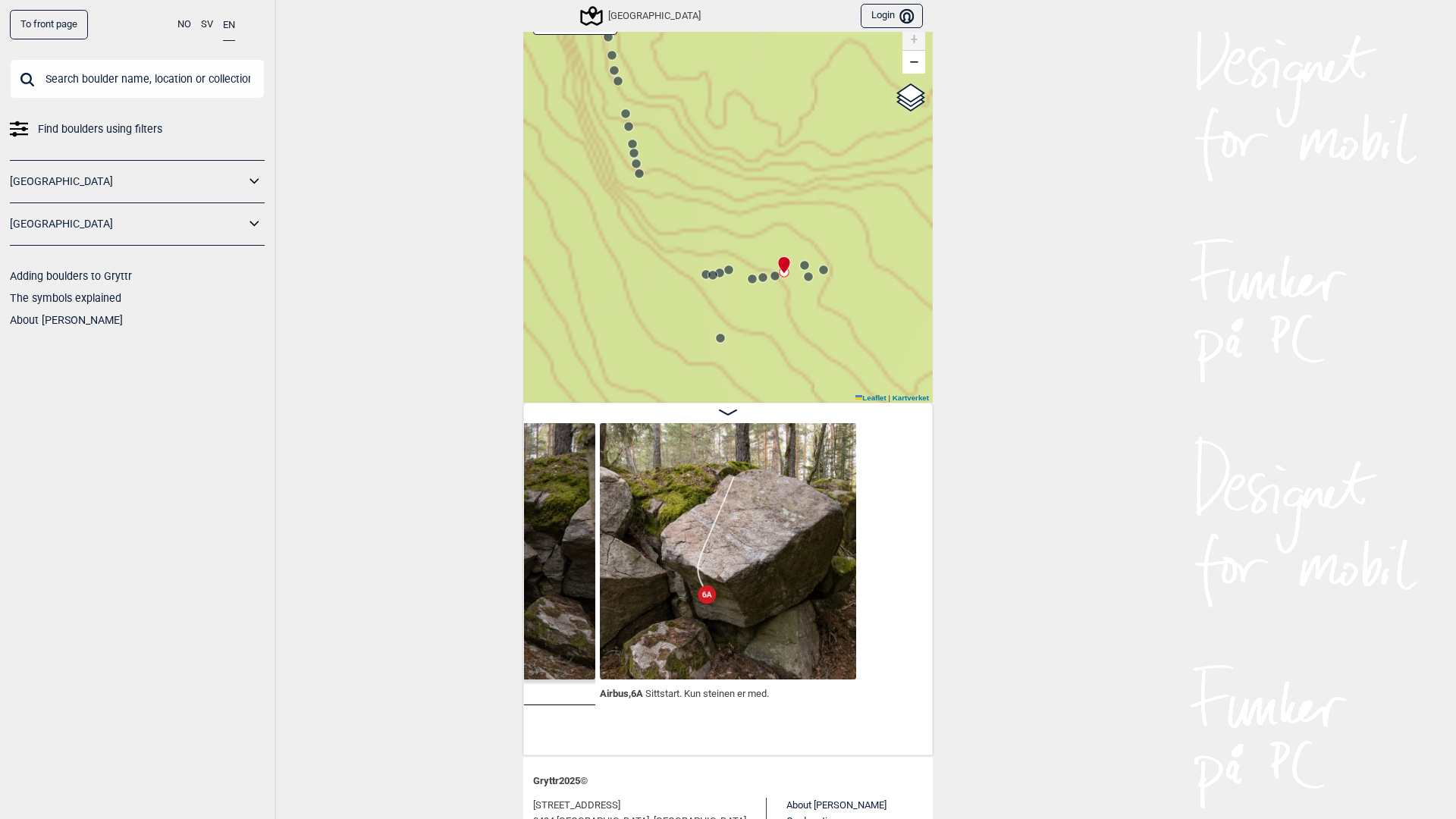 scroll, scrollTop: 0, scrollLeft: 13808, axis: horizontal 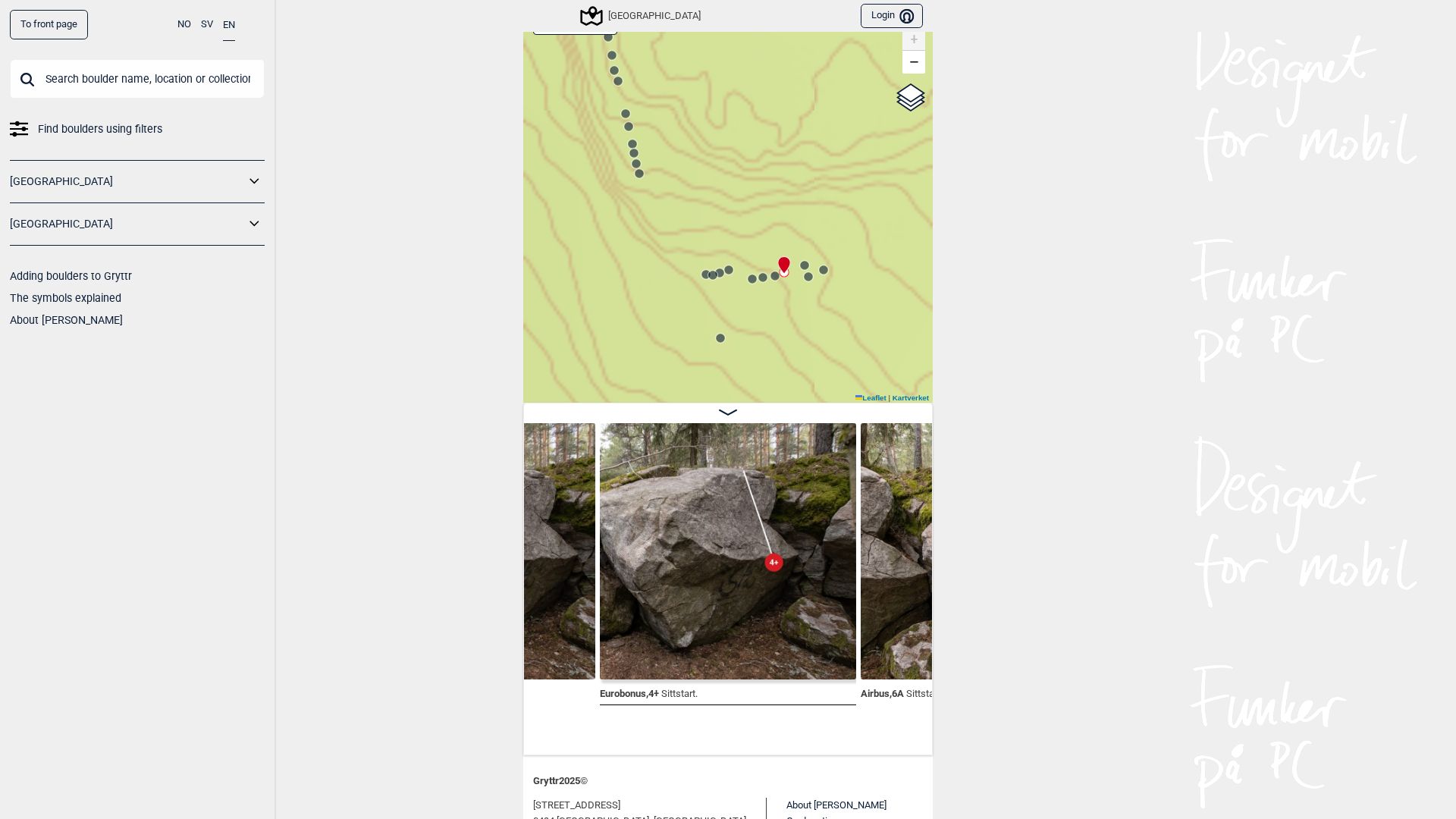 click at bounding box center [781, 259] 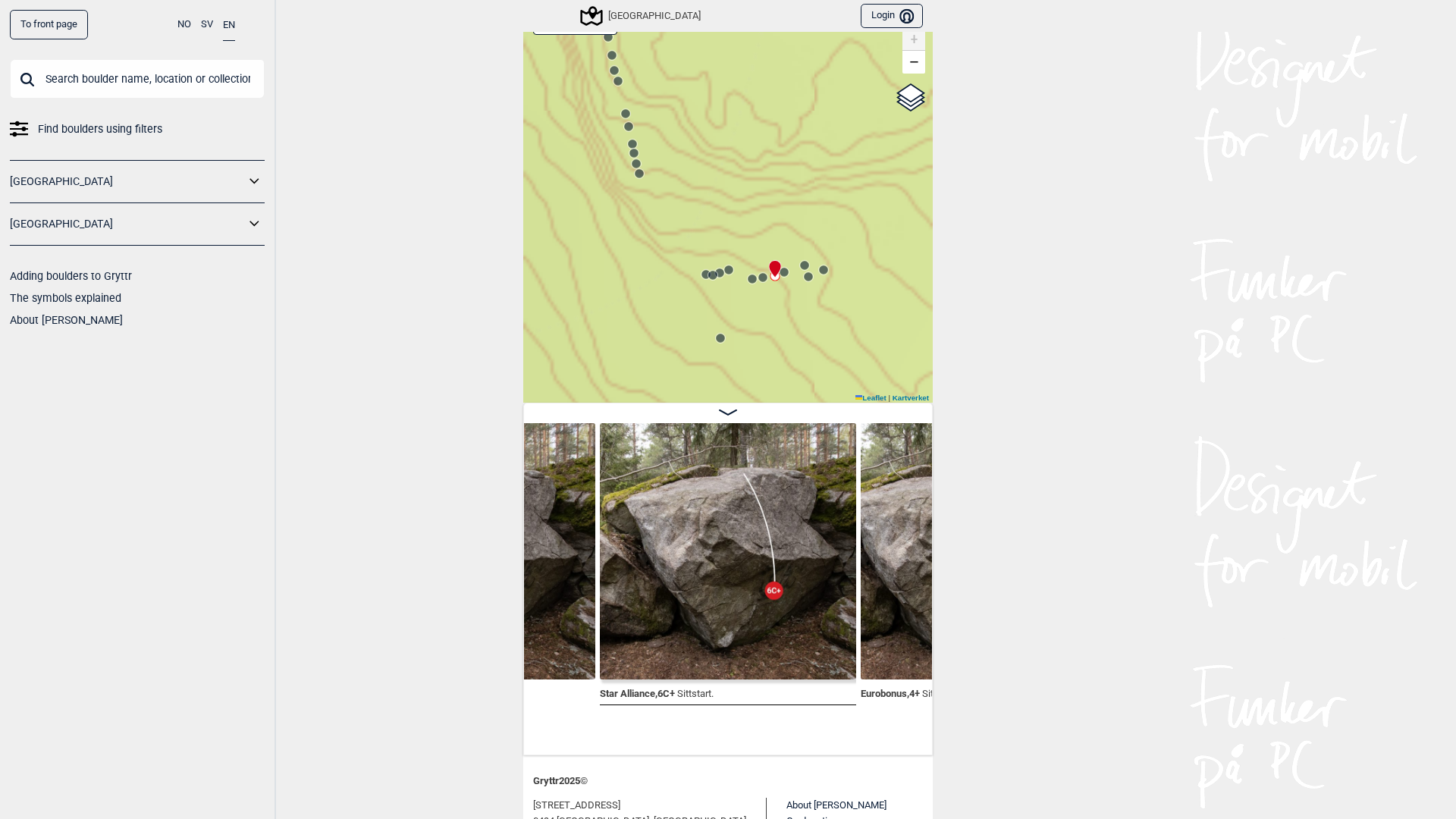 click 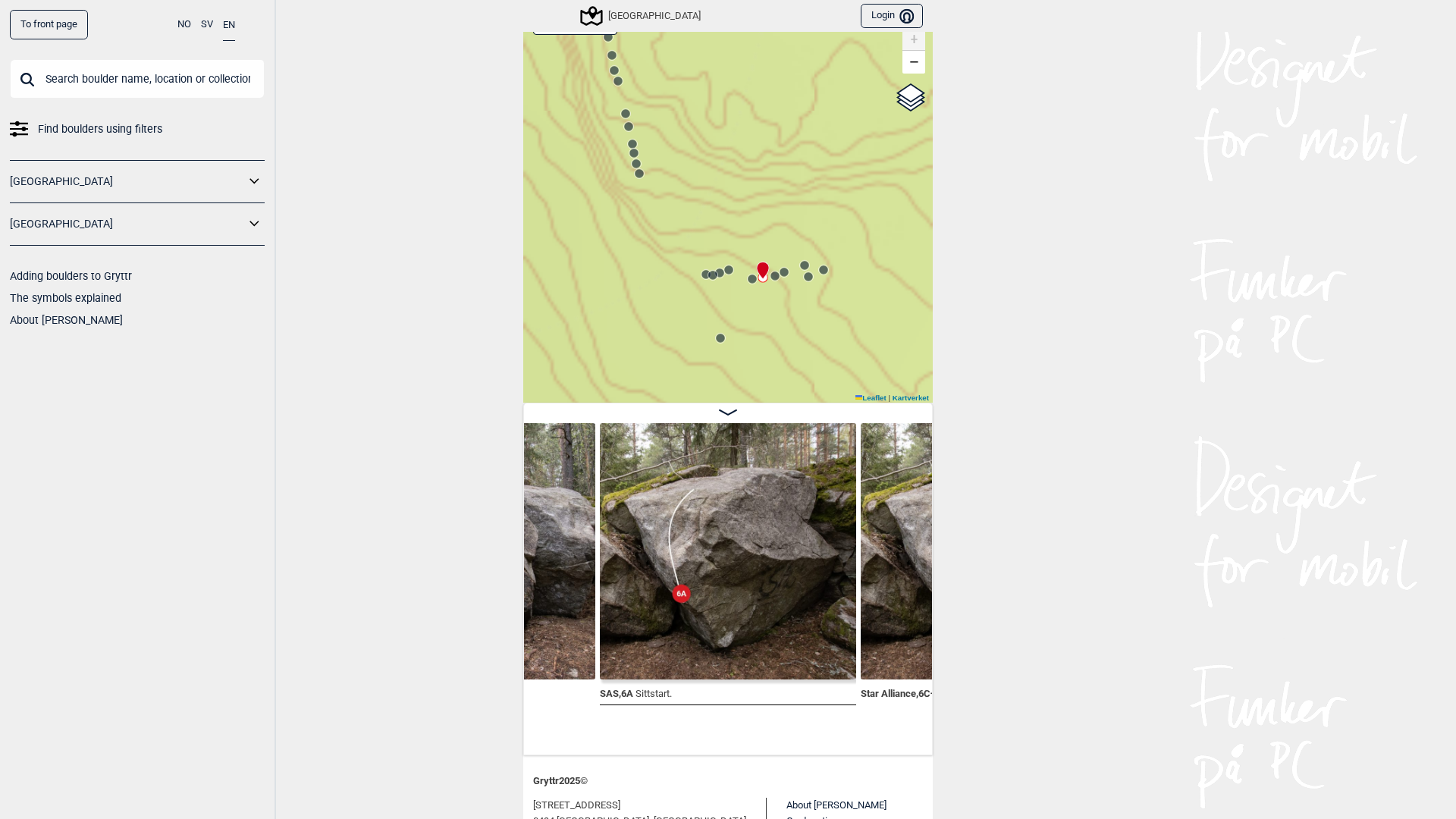 click 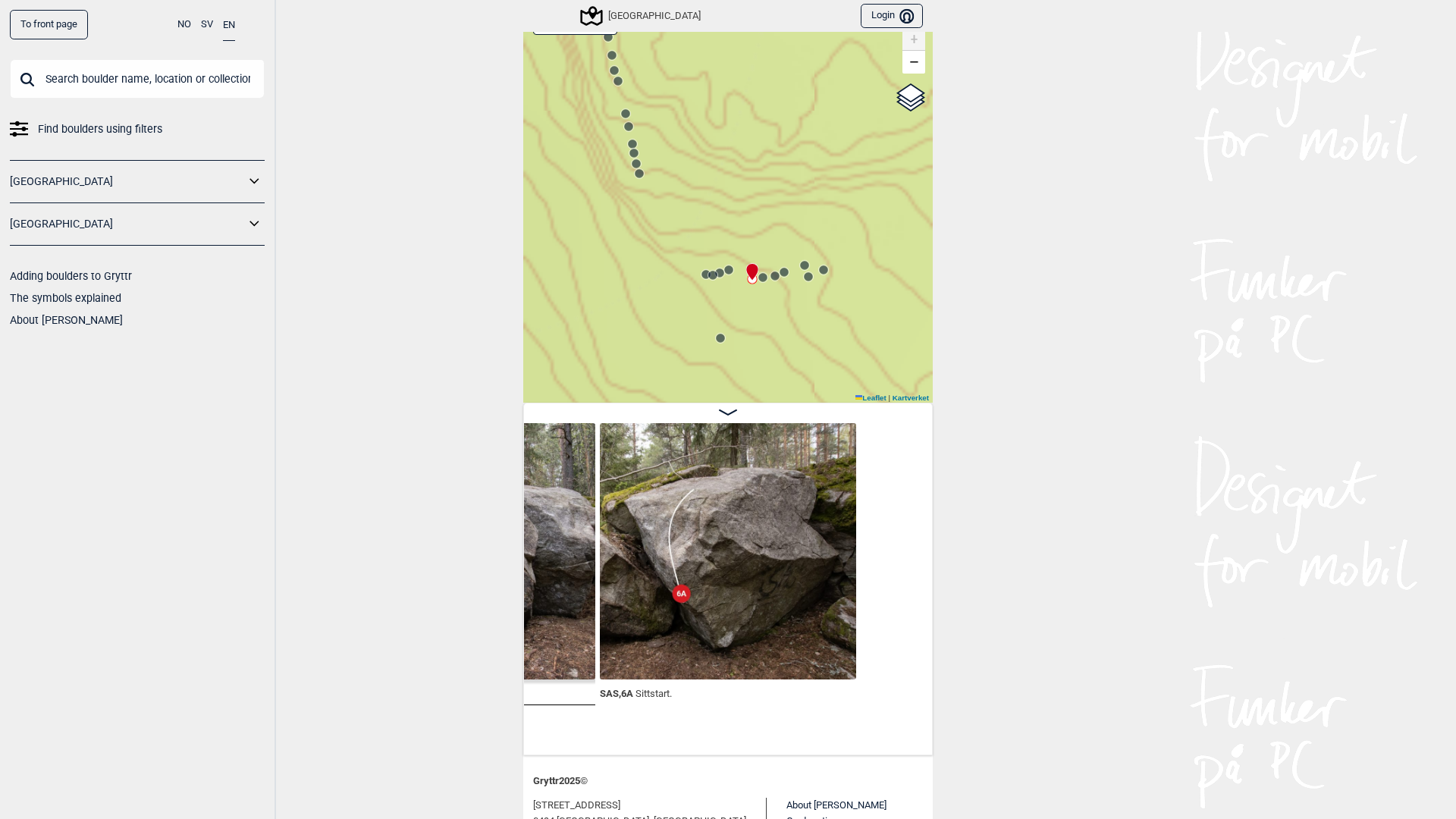 scroll, scrollTop: 0, scrollLeft: 13025, axis: horizontal 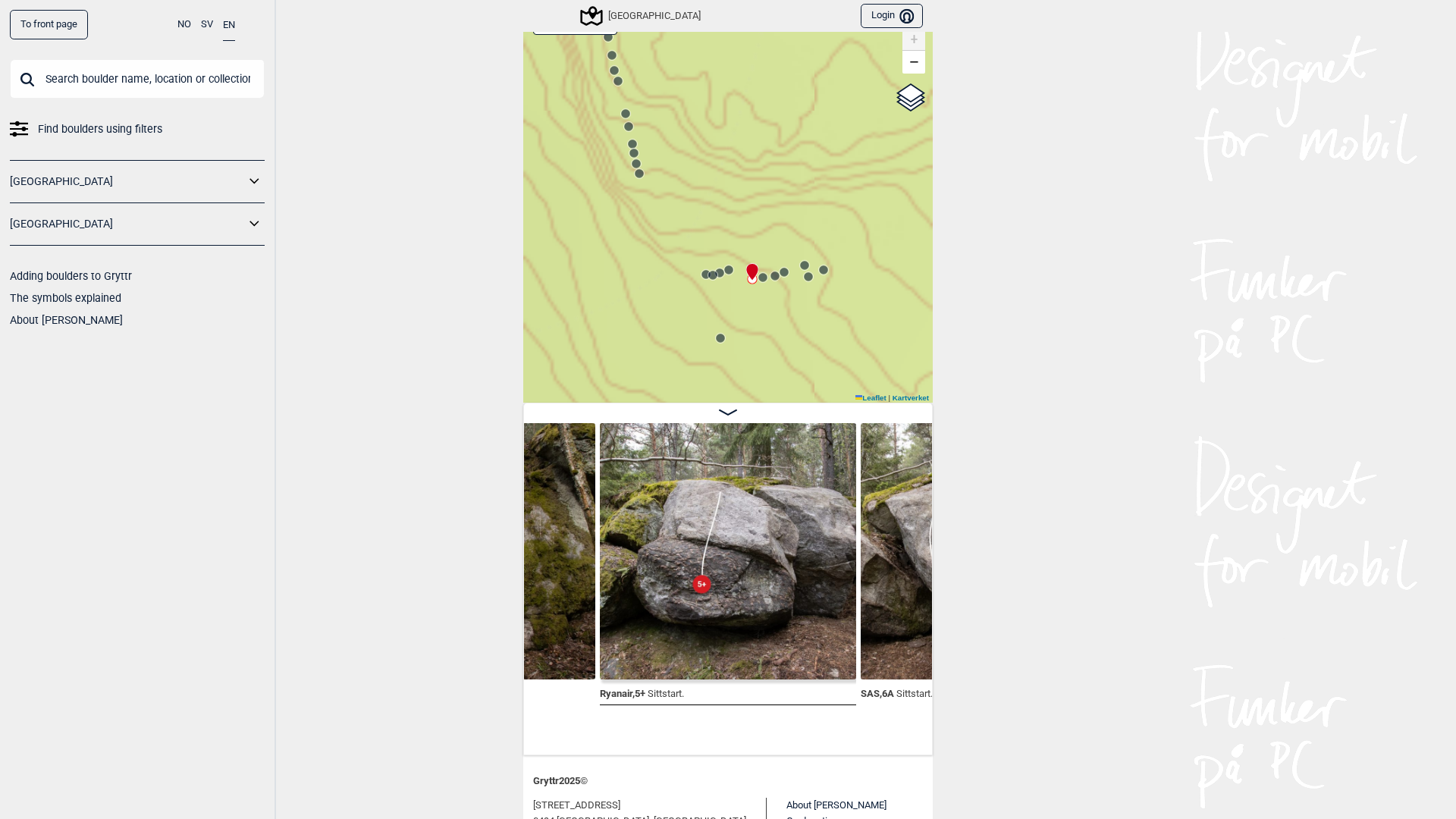 click 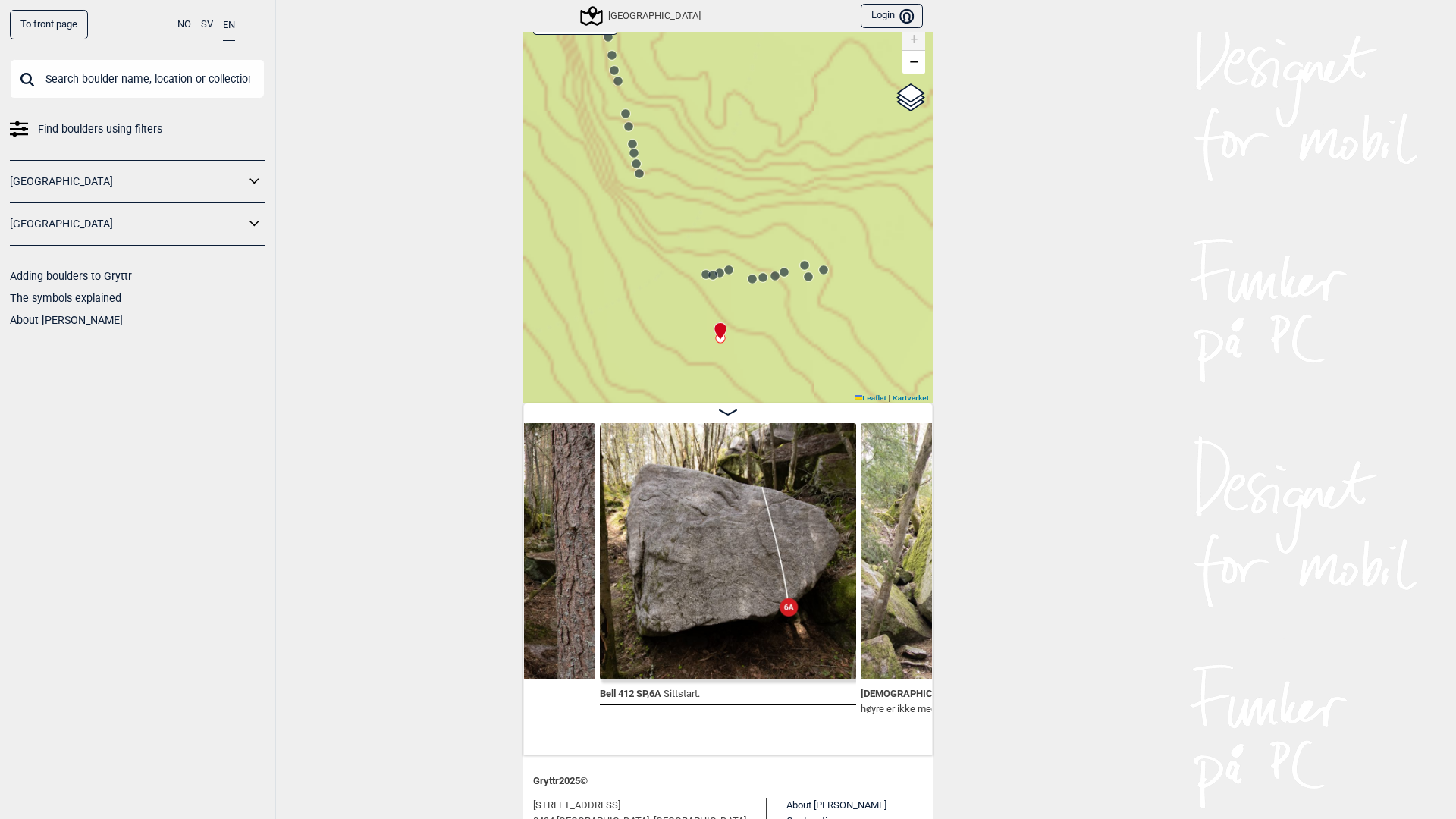click on "Speidersteinen Barnehageveggen Cowboyveggen Bølerveggen [GEOGRAPHIC_DATA]" at bounding box center [728, 202] 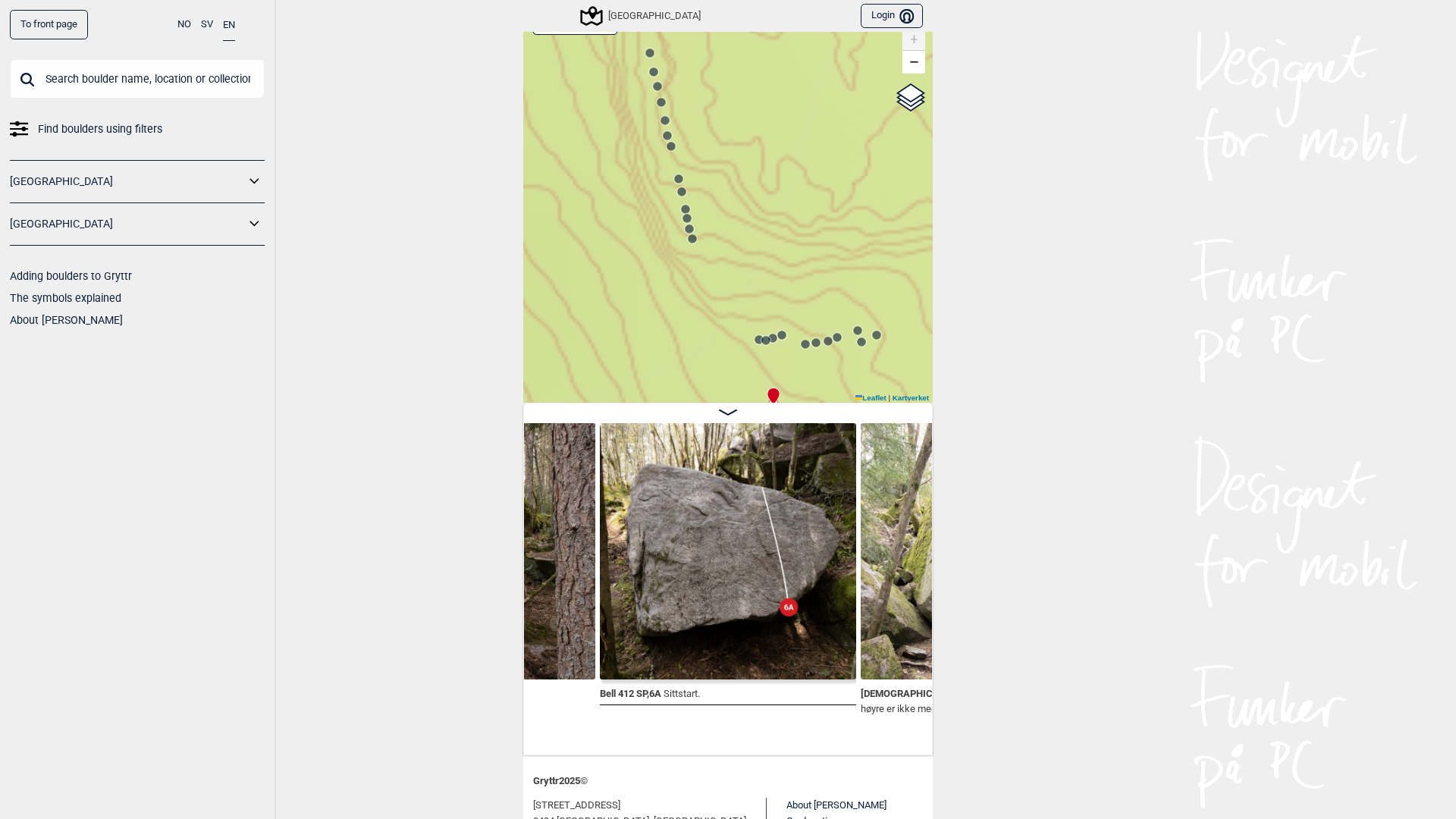 drag, startPoint x: 685, startPoint y: 263, endPoint x: 800, endPoint y: 327, distance: 131.60927 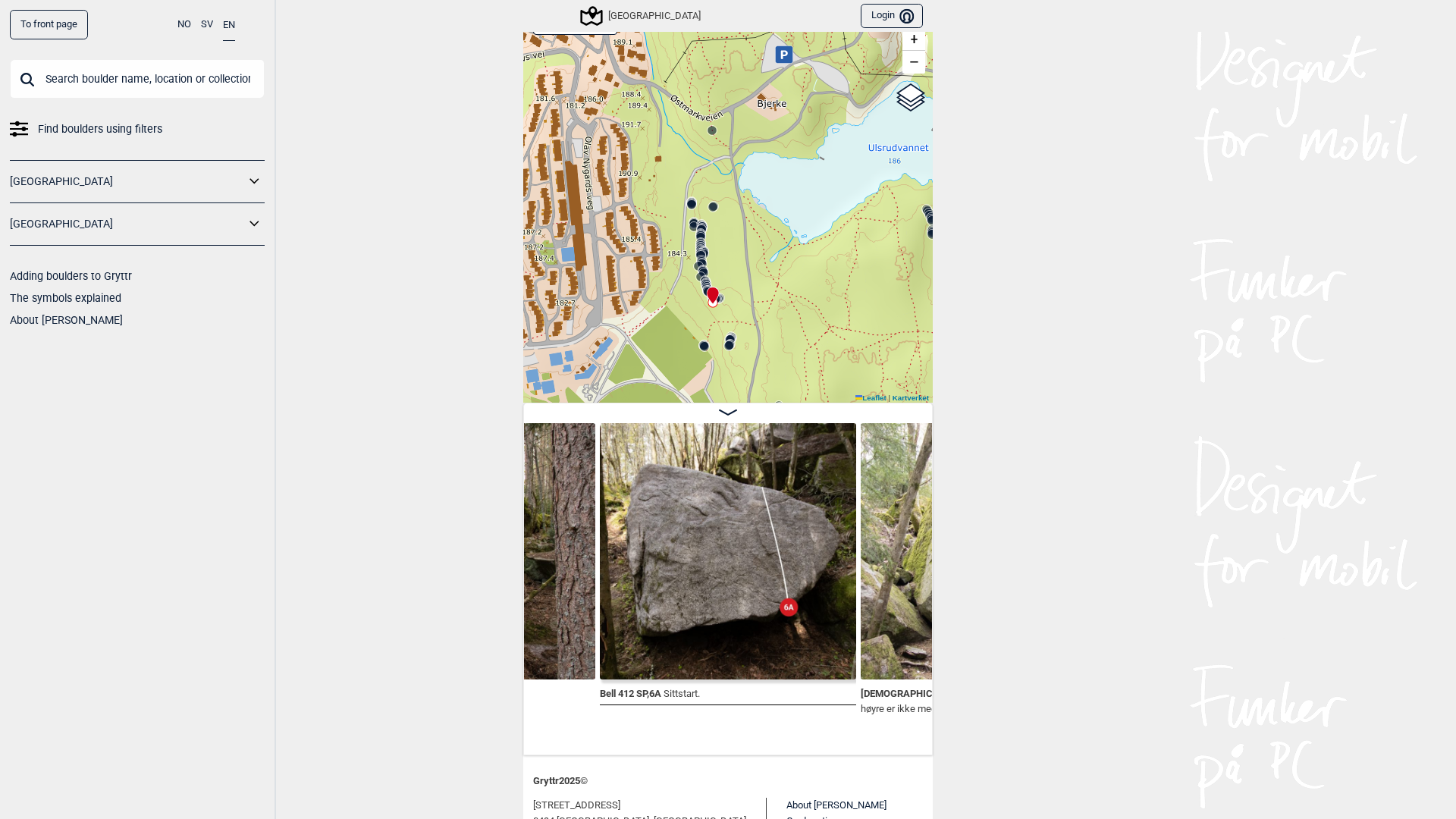 drag, startPoint x: 710, startPoint y: 273, endPoint x: 680, endPoint y: 265, distance: 31.0483 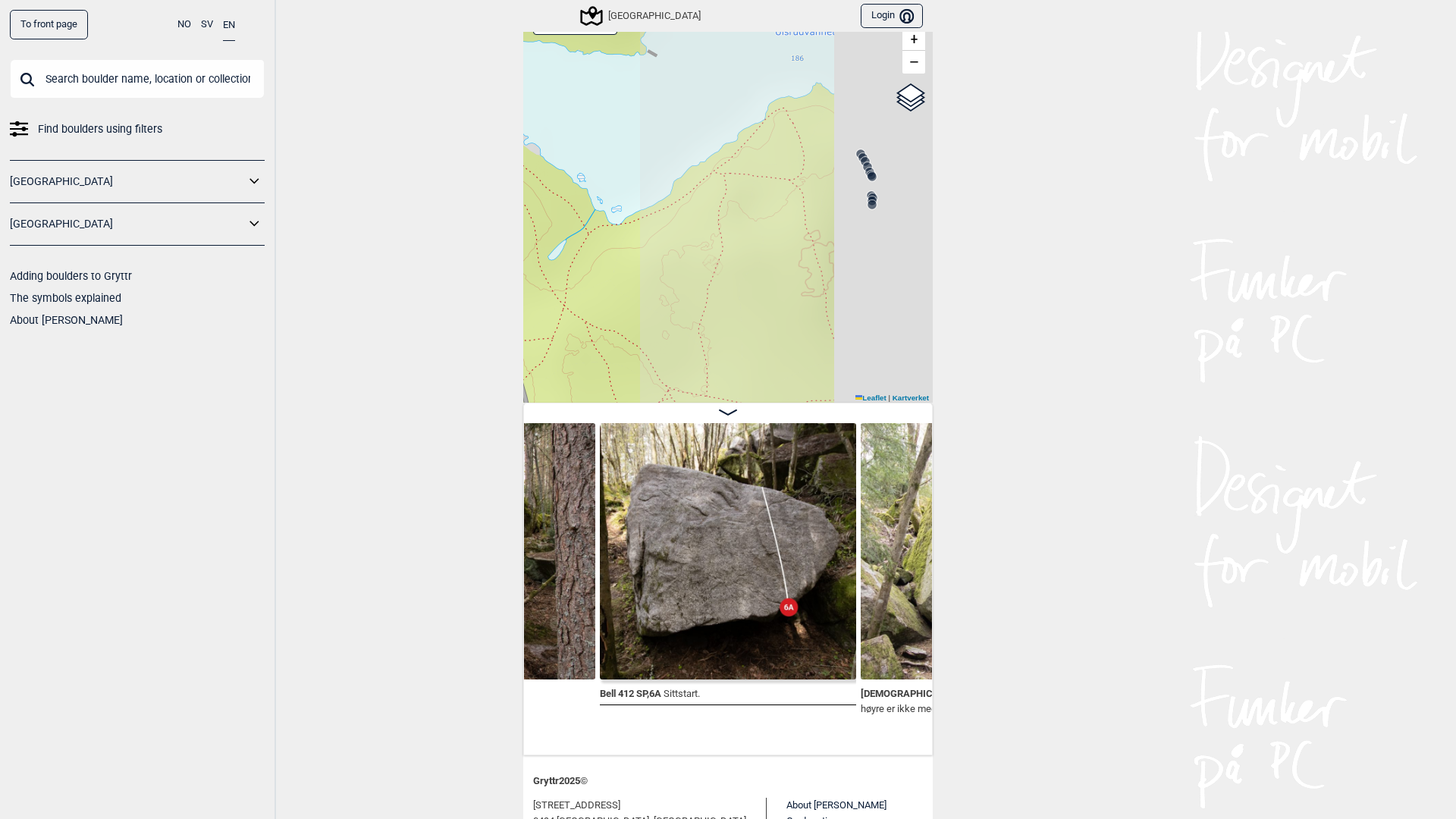 drag, startPoint x: 845, startPoint y: 209, endPoint x: 566, endPoint y: 211, distance: 279.00717 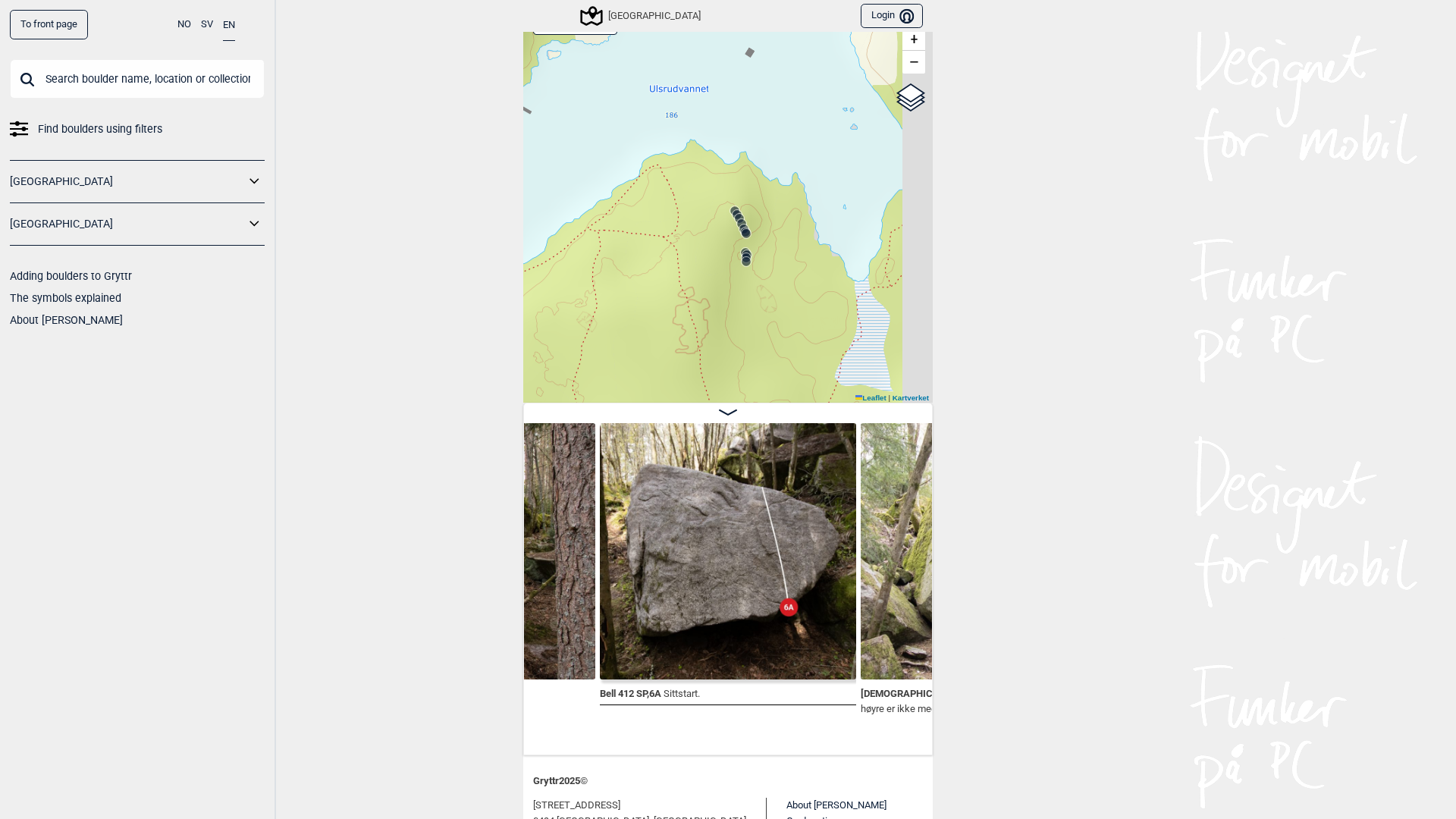 drag, startPoint x: 750, startPoint y: 208, endPoint x: 701, endPoint y: 216, distance: 49.64877 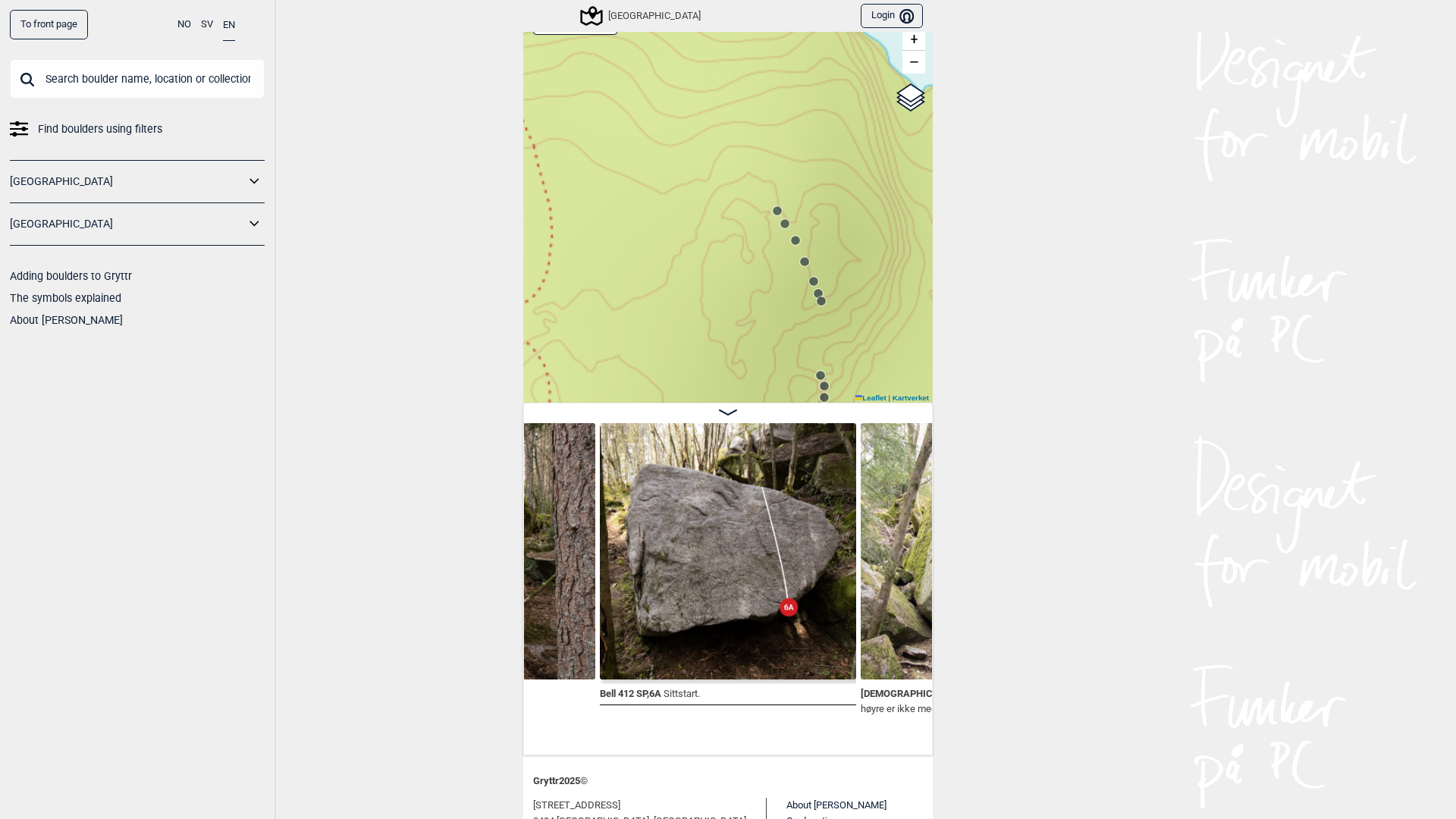 click 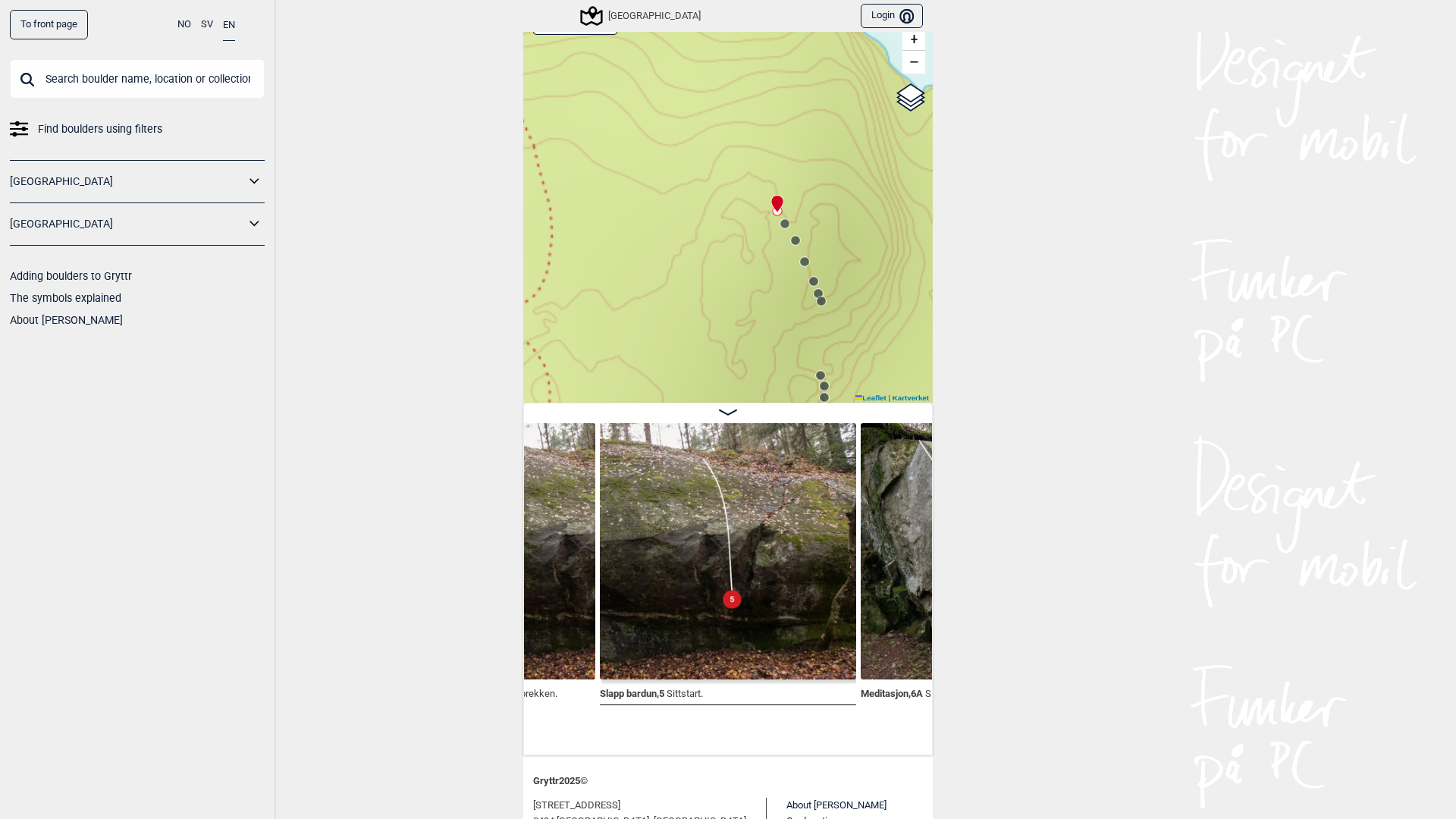 click 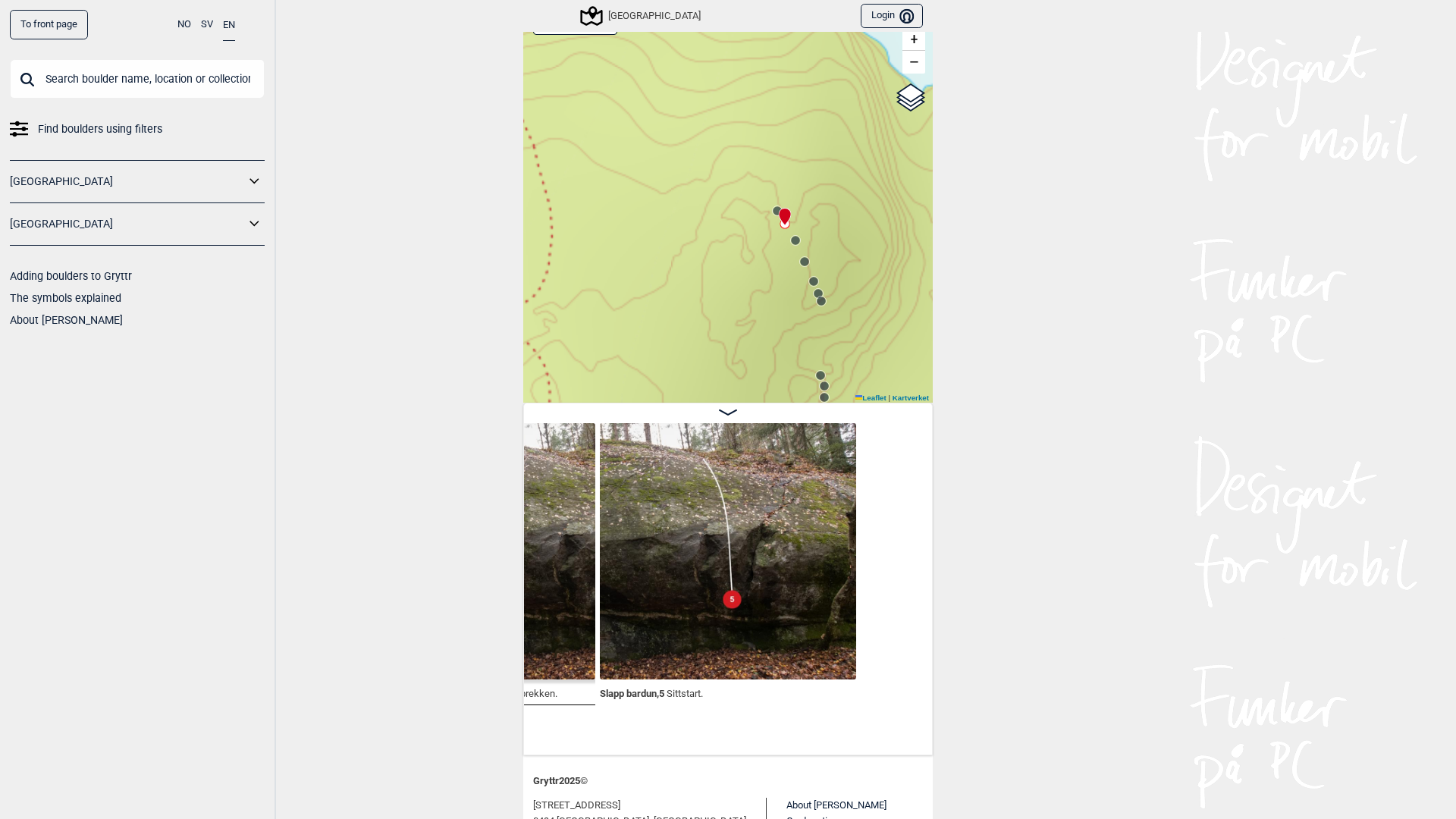 scroll, scrollTop: 0, scrollLeft: 30628, axis: horizontal 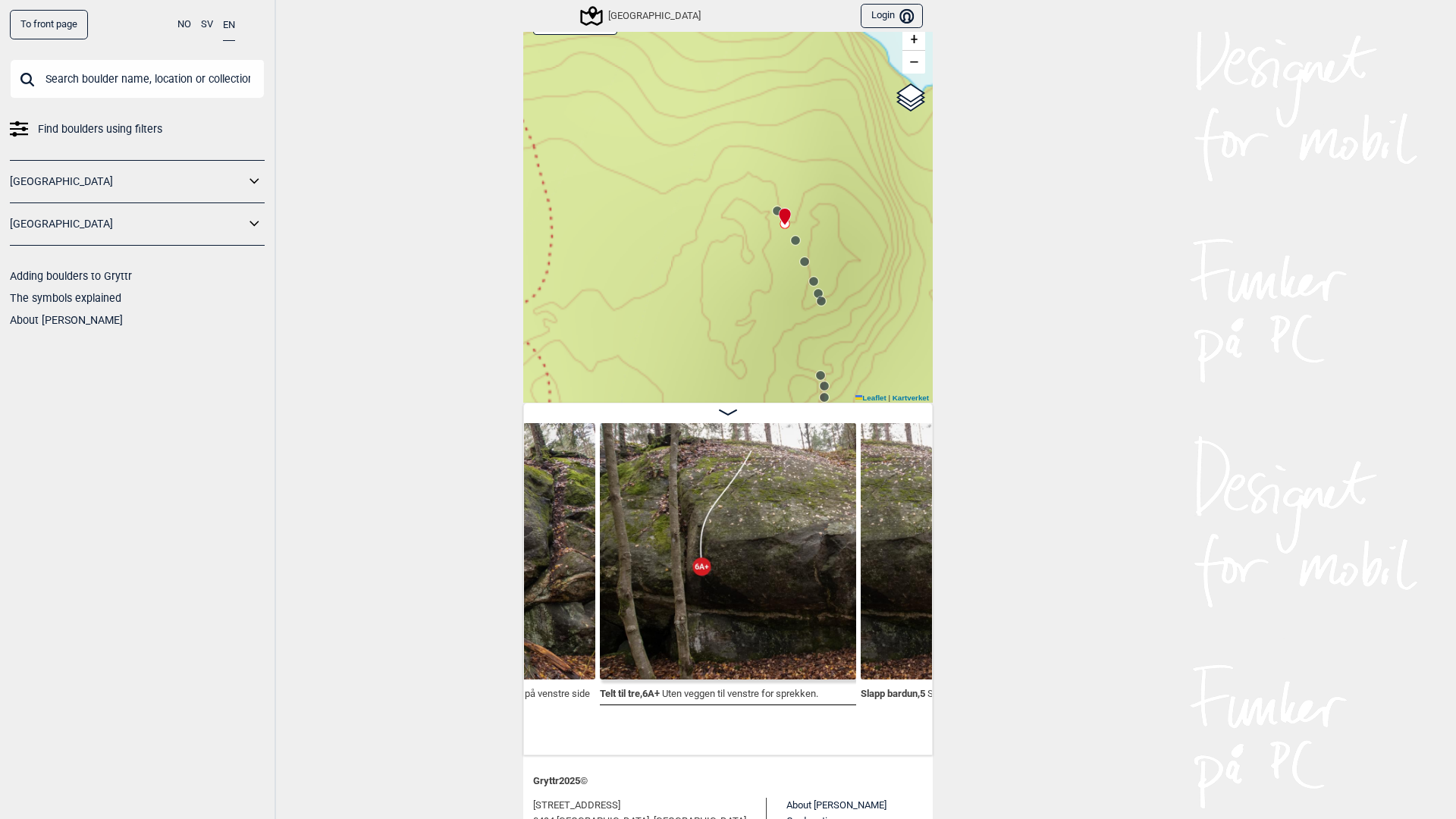 click 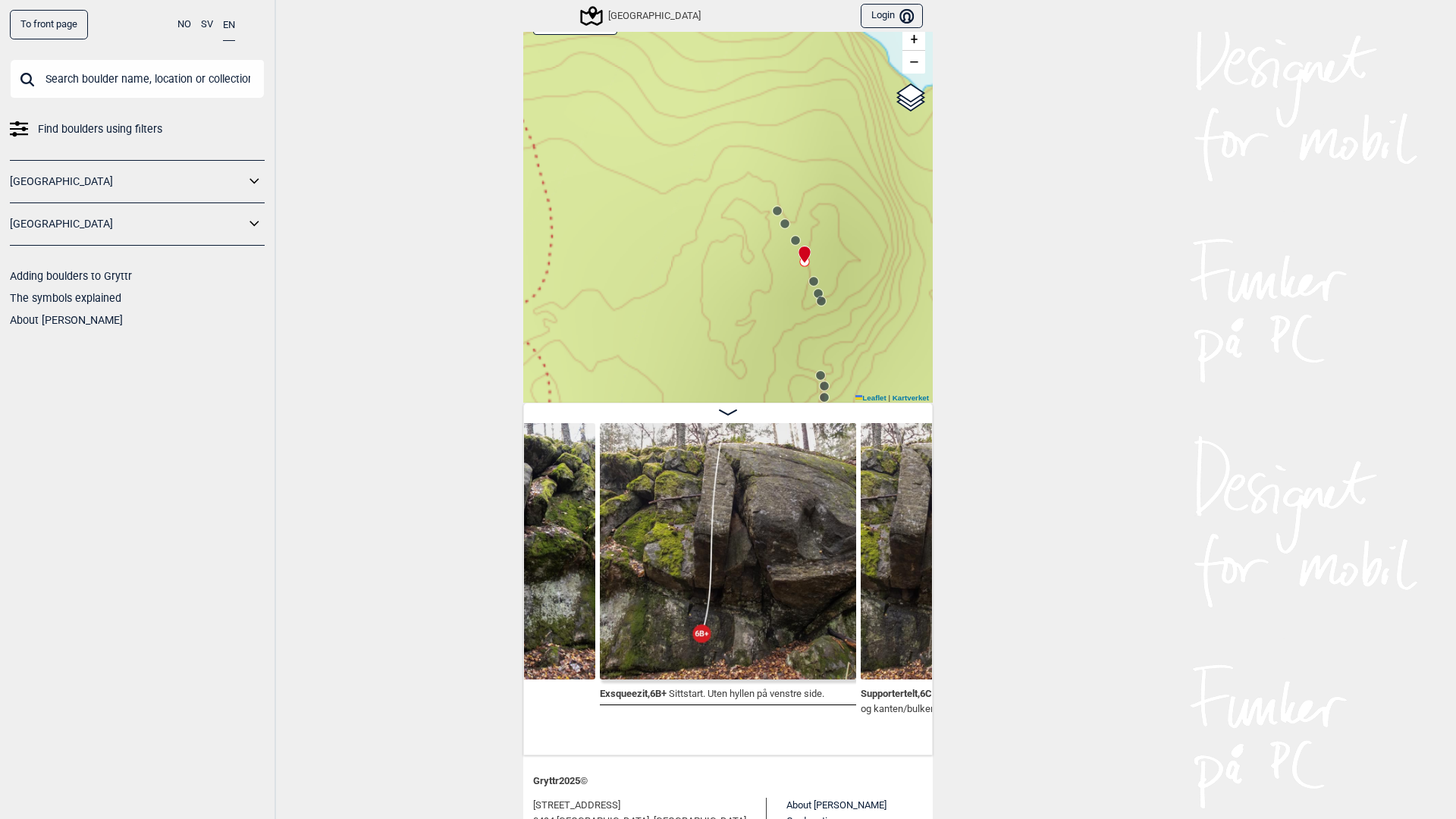 click 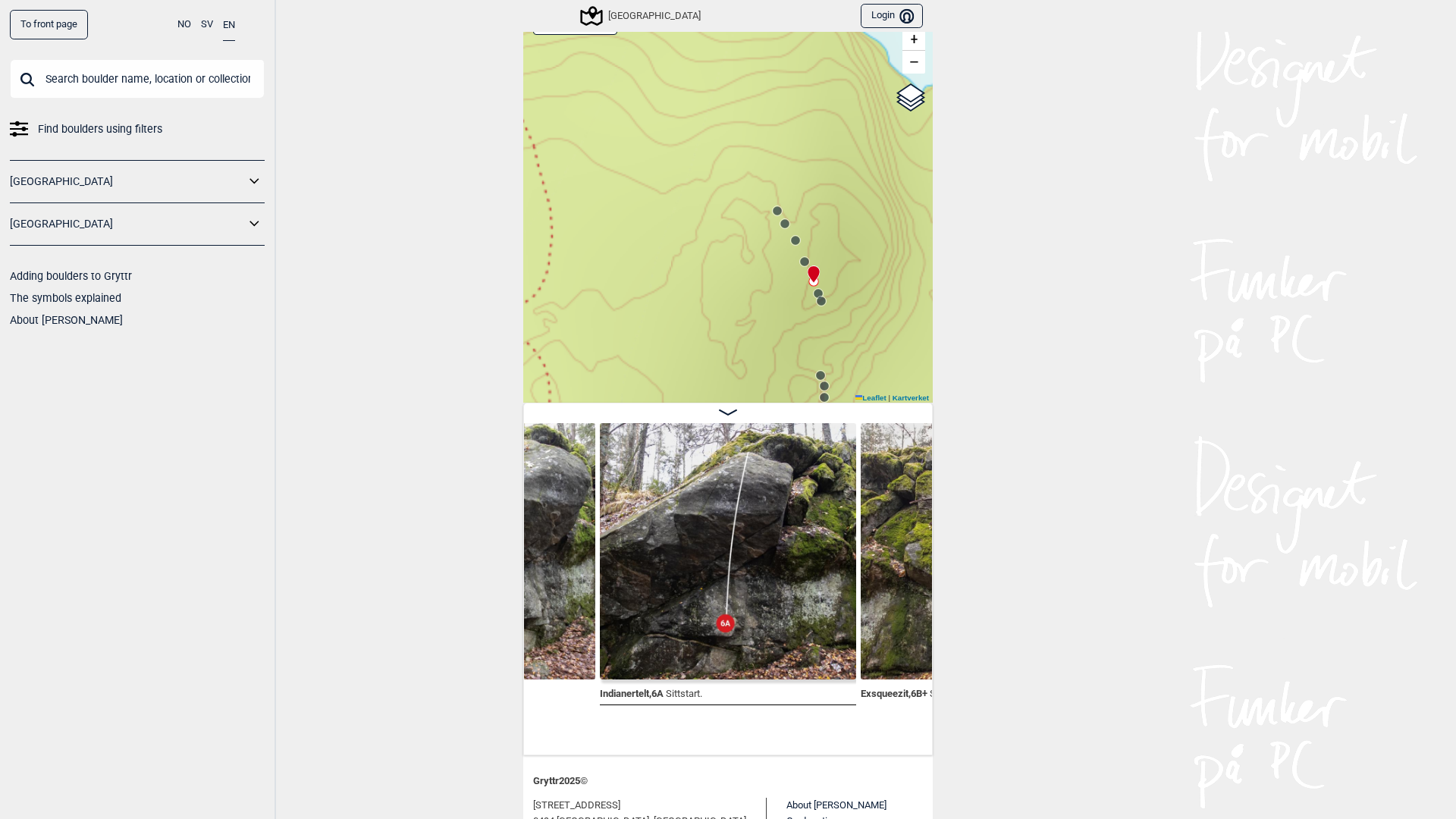 click at bounding box center [811, 268] 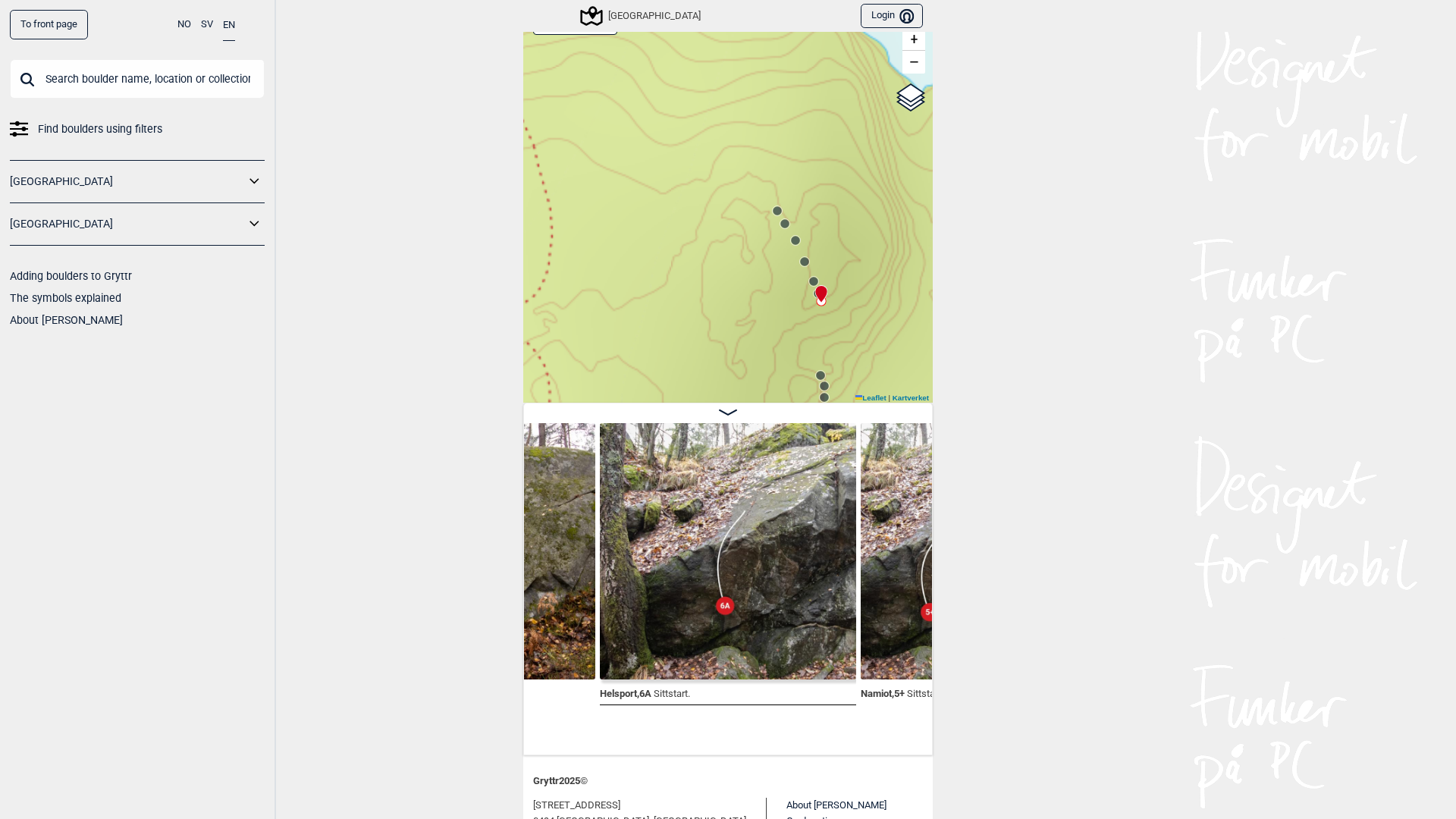 click 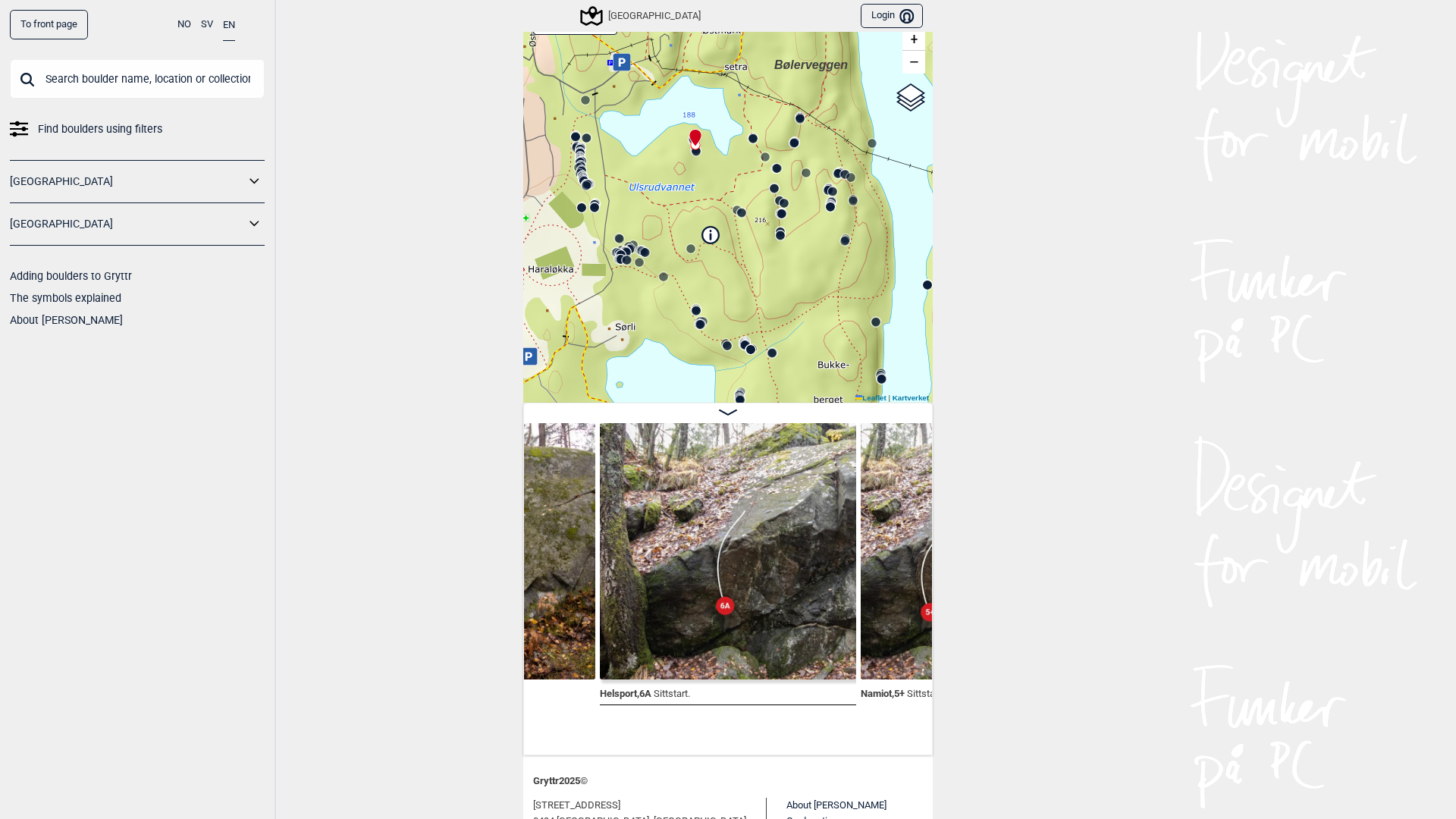 drag, startPoint x: 763, startPoint y: 278, endPoint x: 665, endPoint y: 221, distance: 113.37107 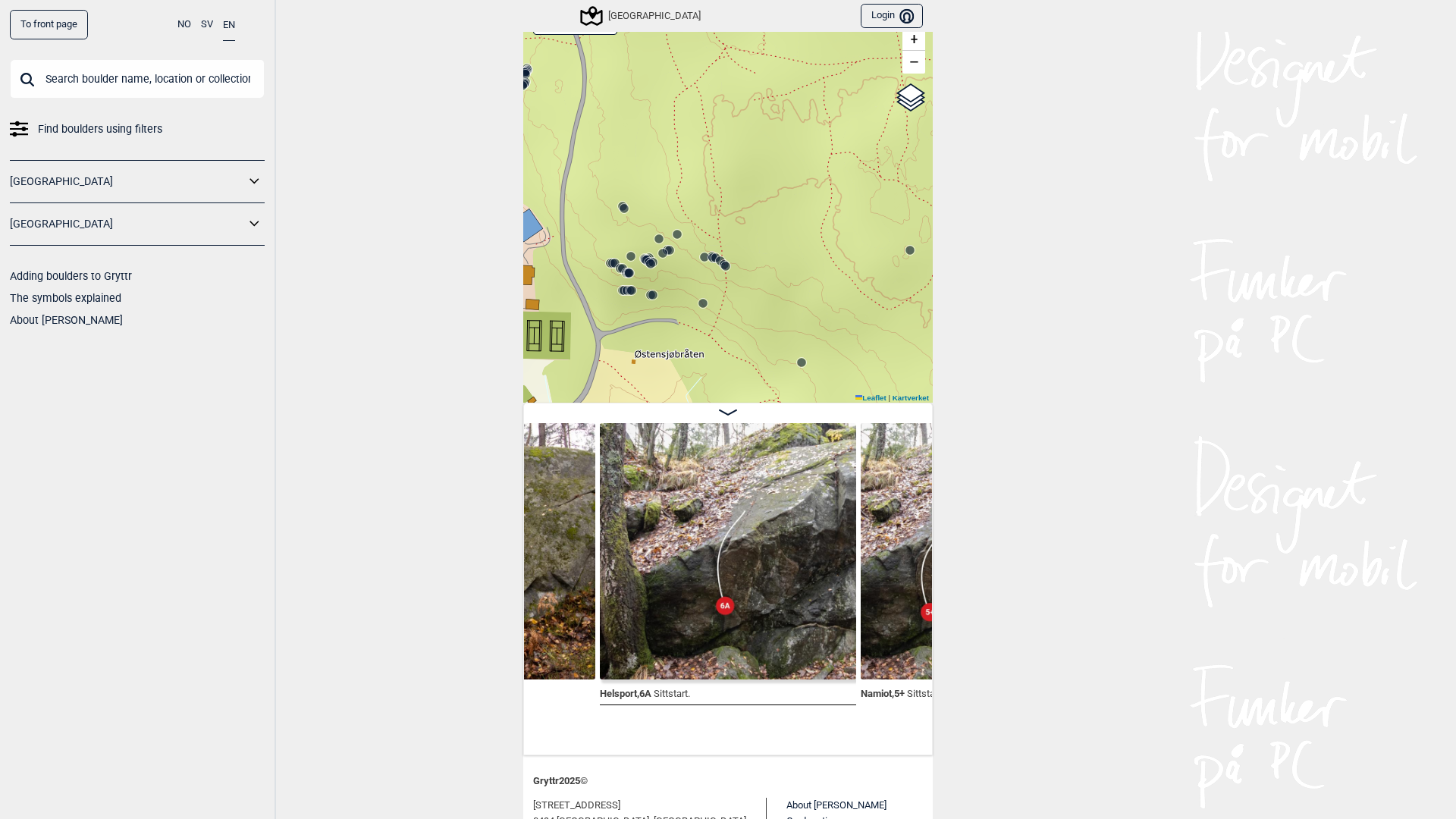 drag, startPoint x: 597, startPoint y: 259, endPoint x: 610, endPoint y: 264, distance: 13.928388 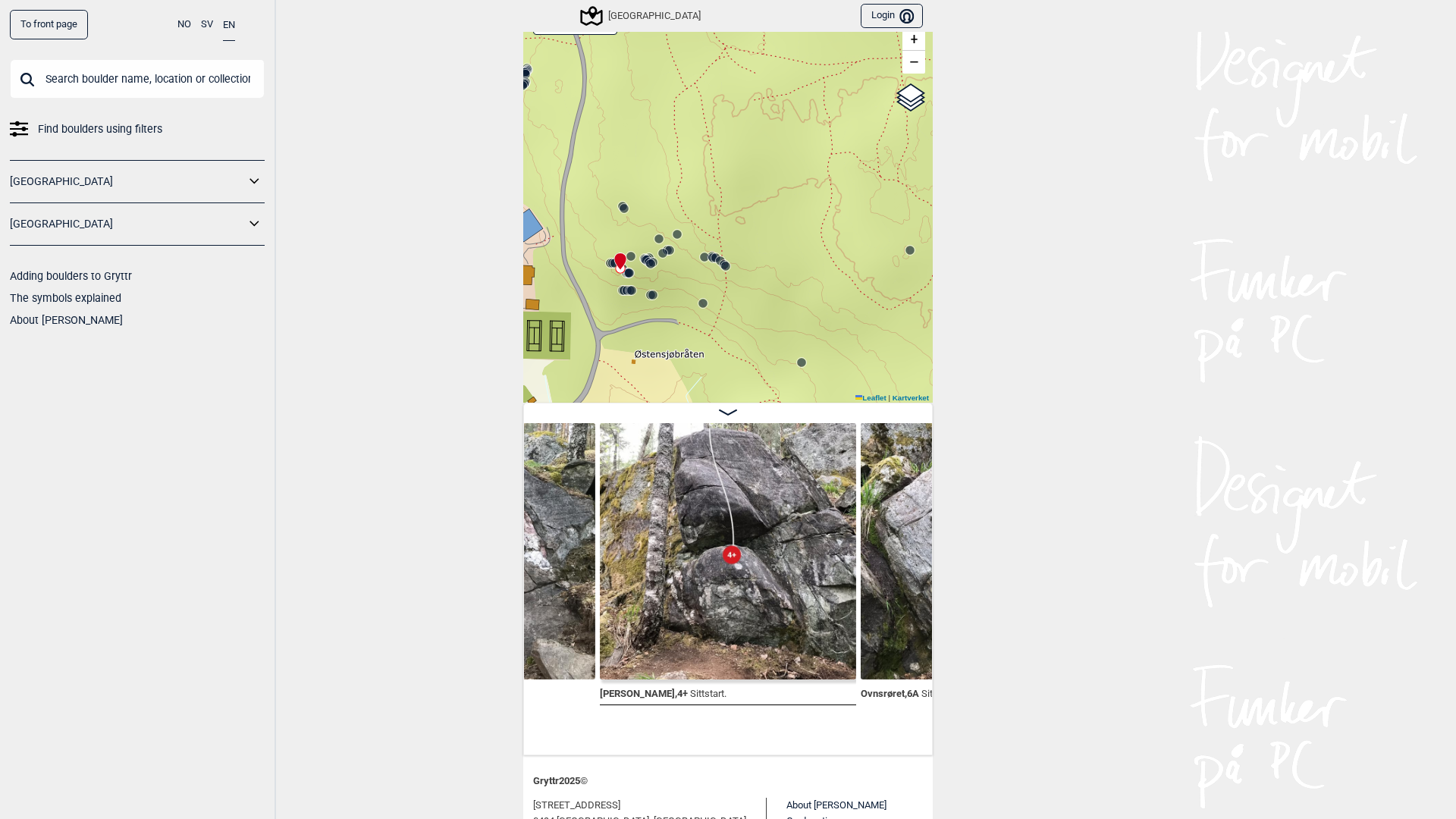 click at bounding box center (617, 255) 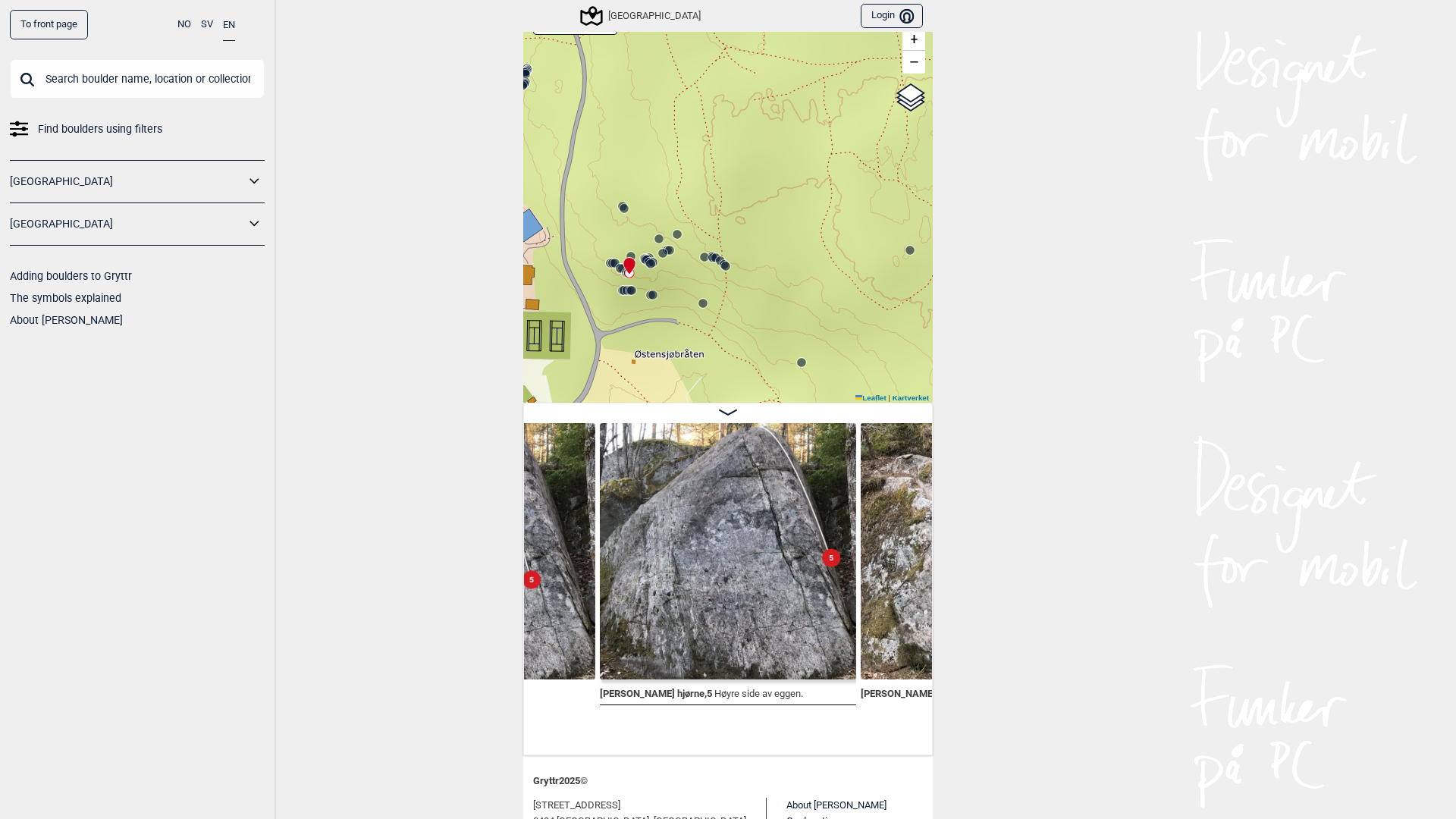 click 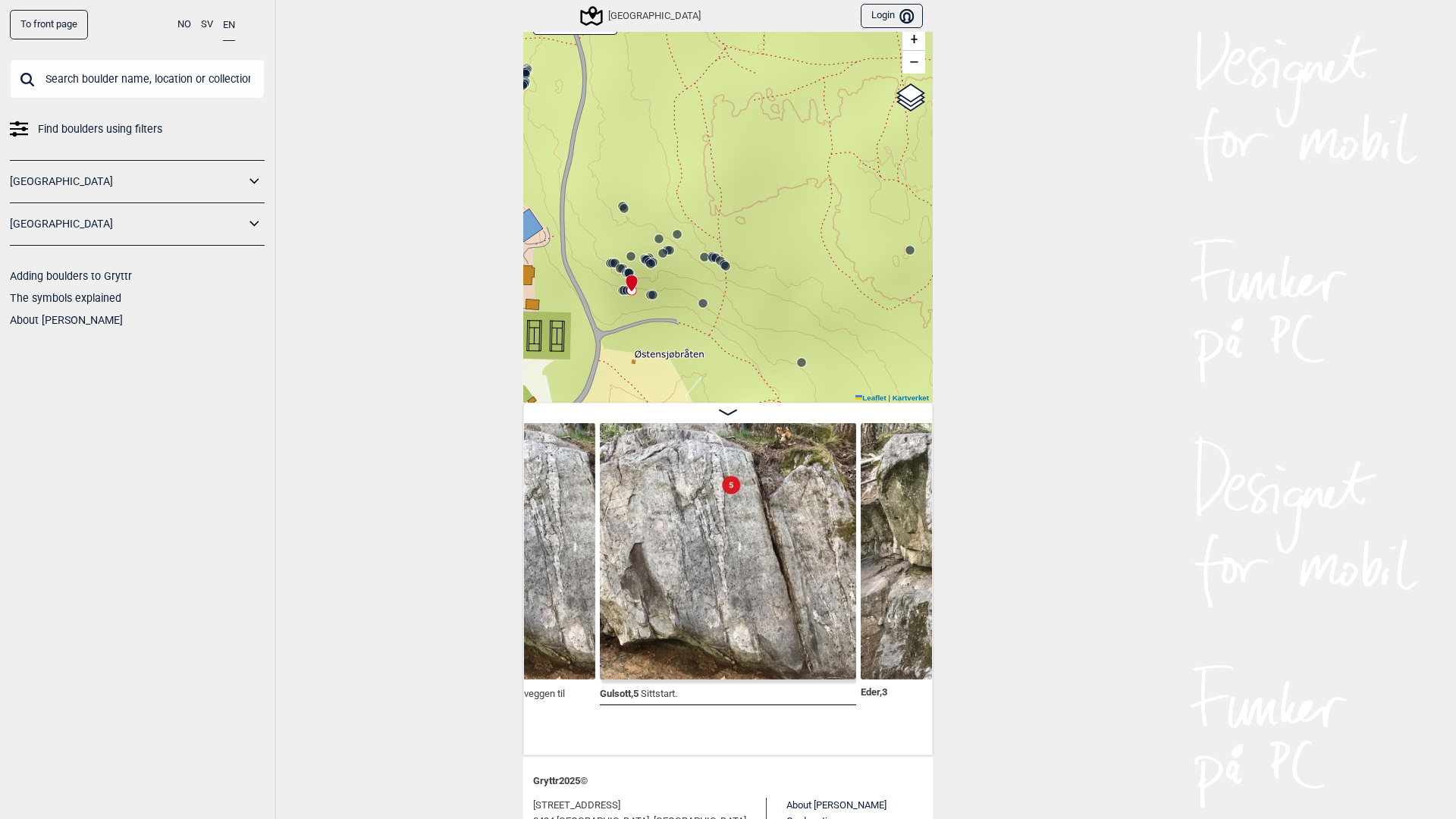 click 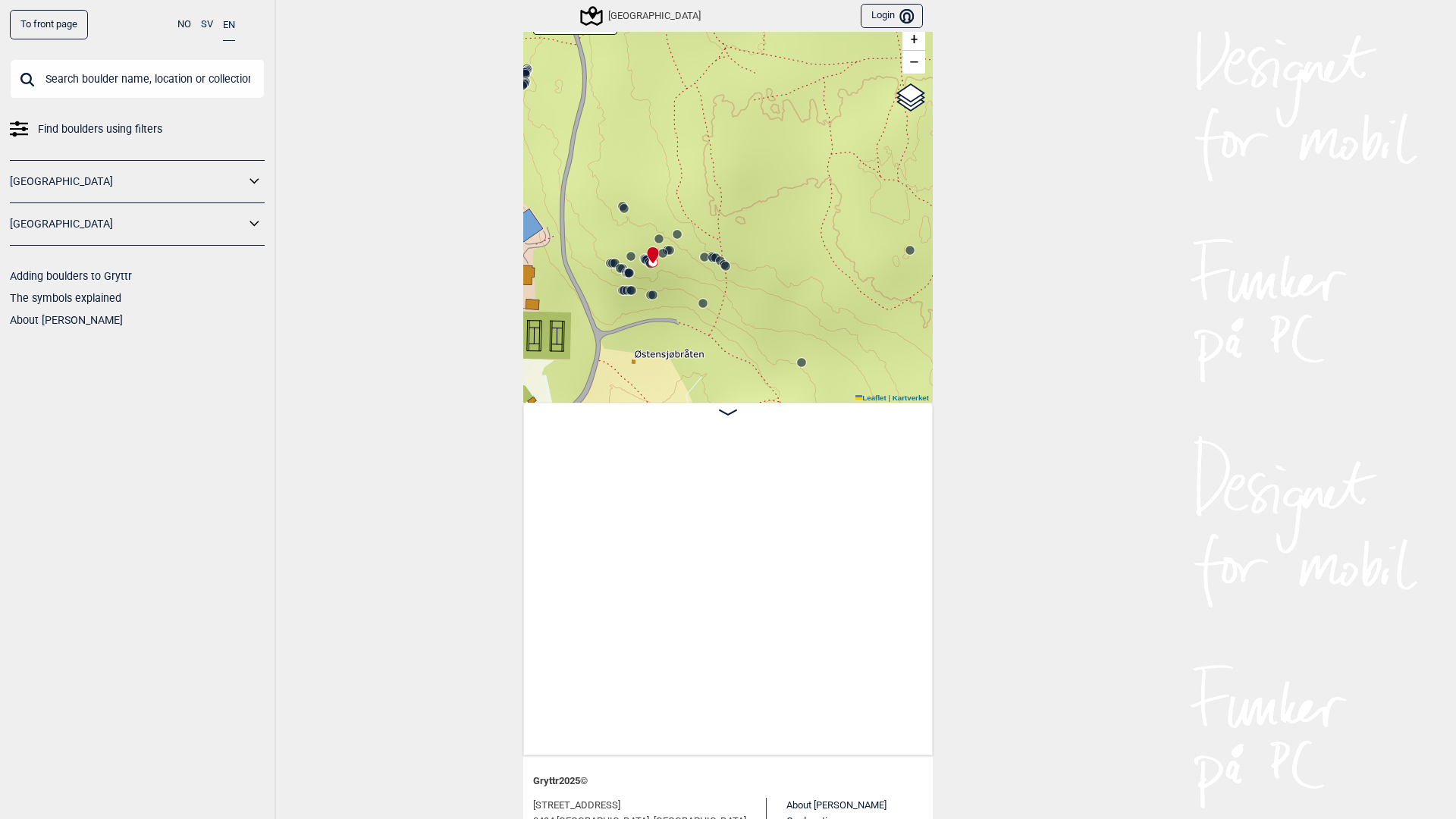 scroll, scrollTop: 0, scrollLeft: 22755, axis: horizontal 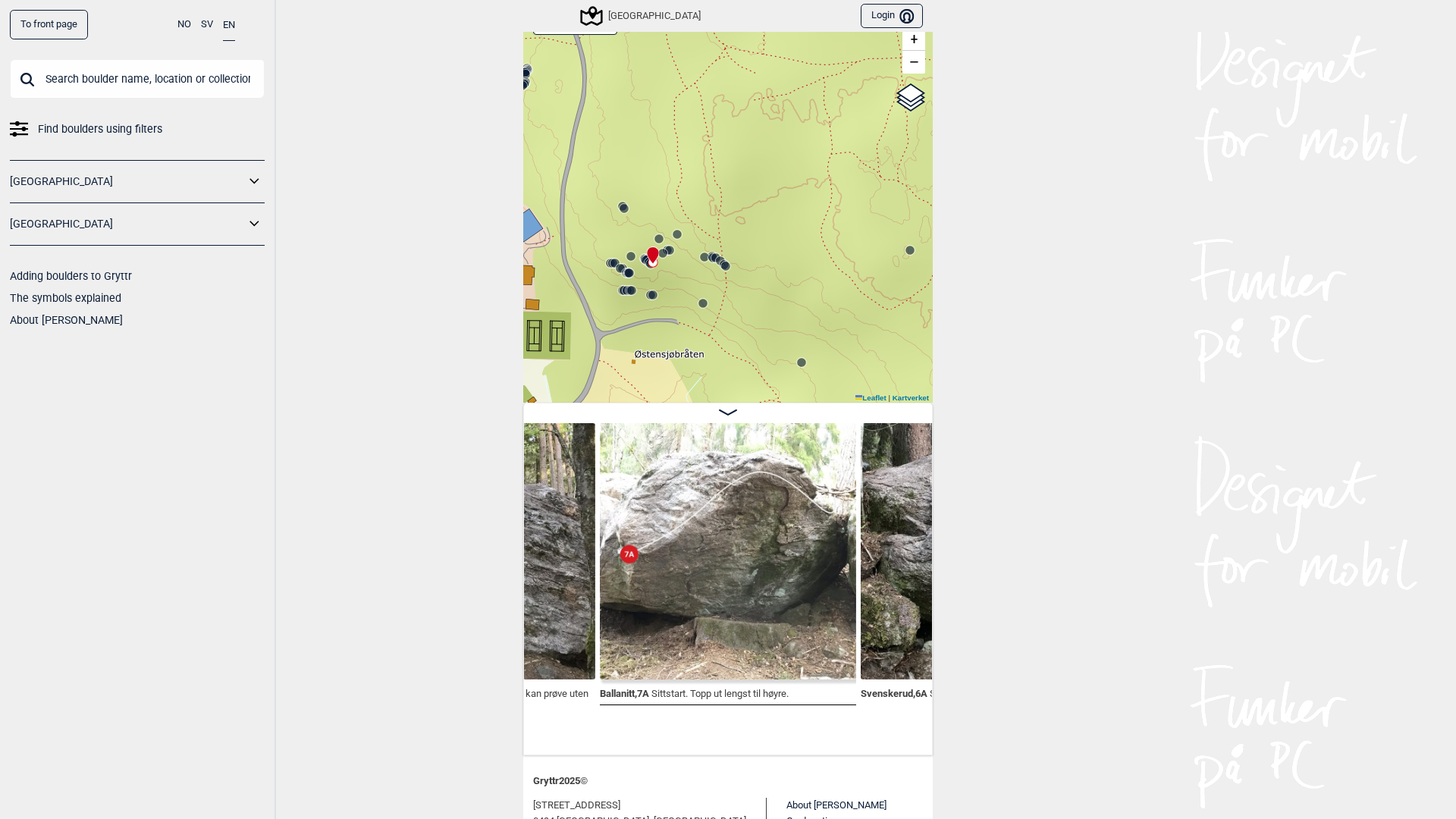 click 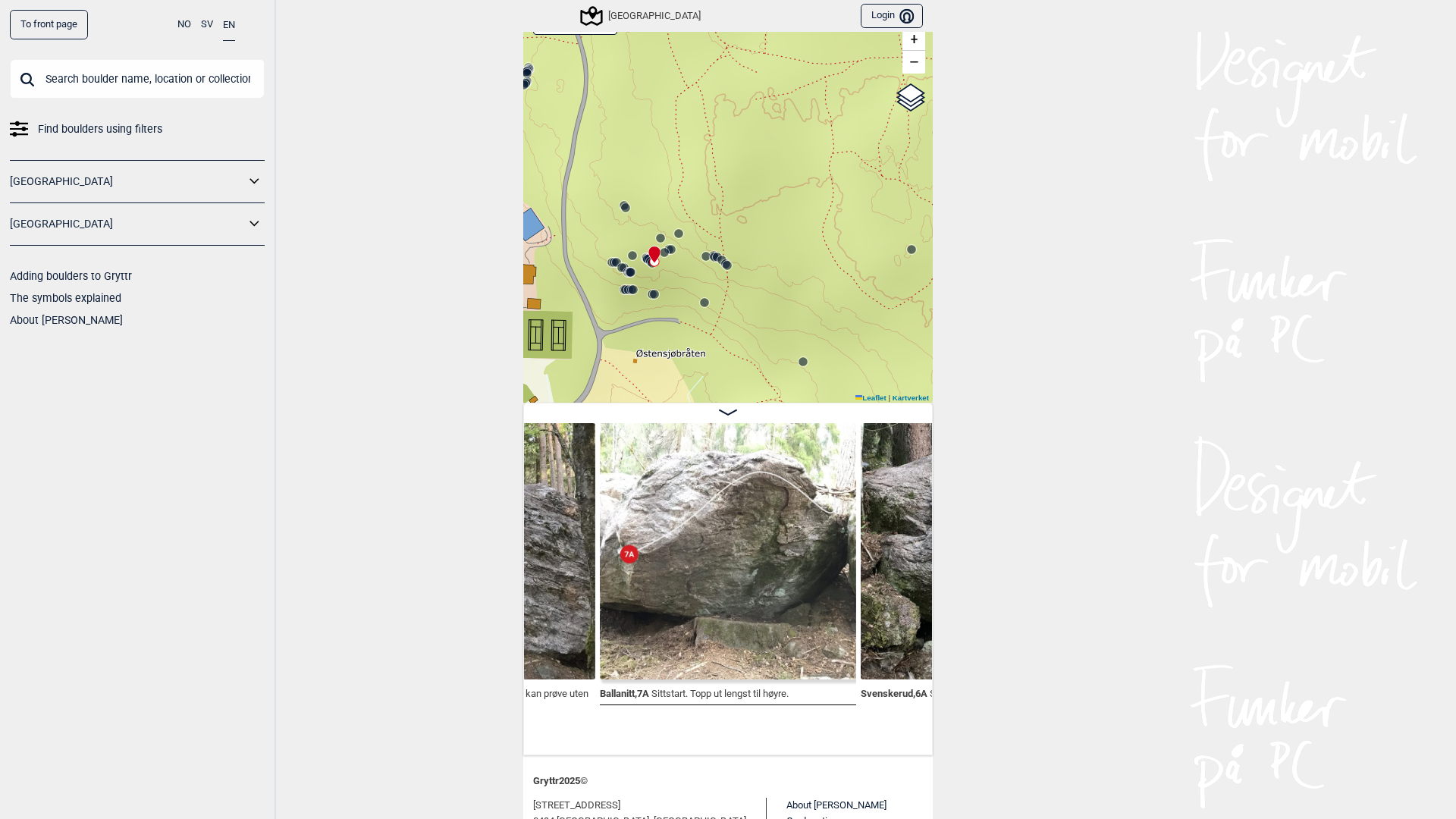 click 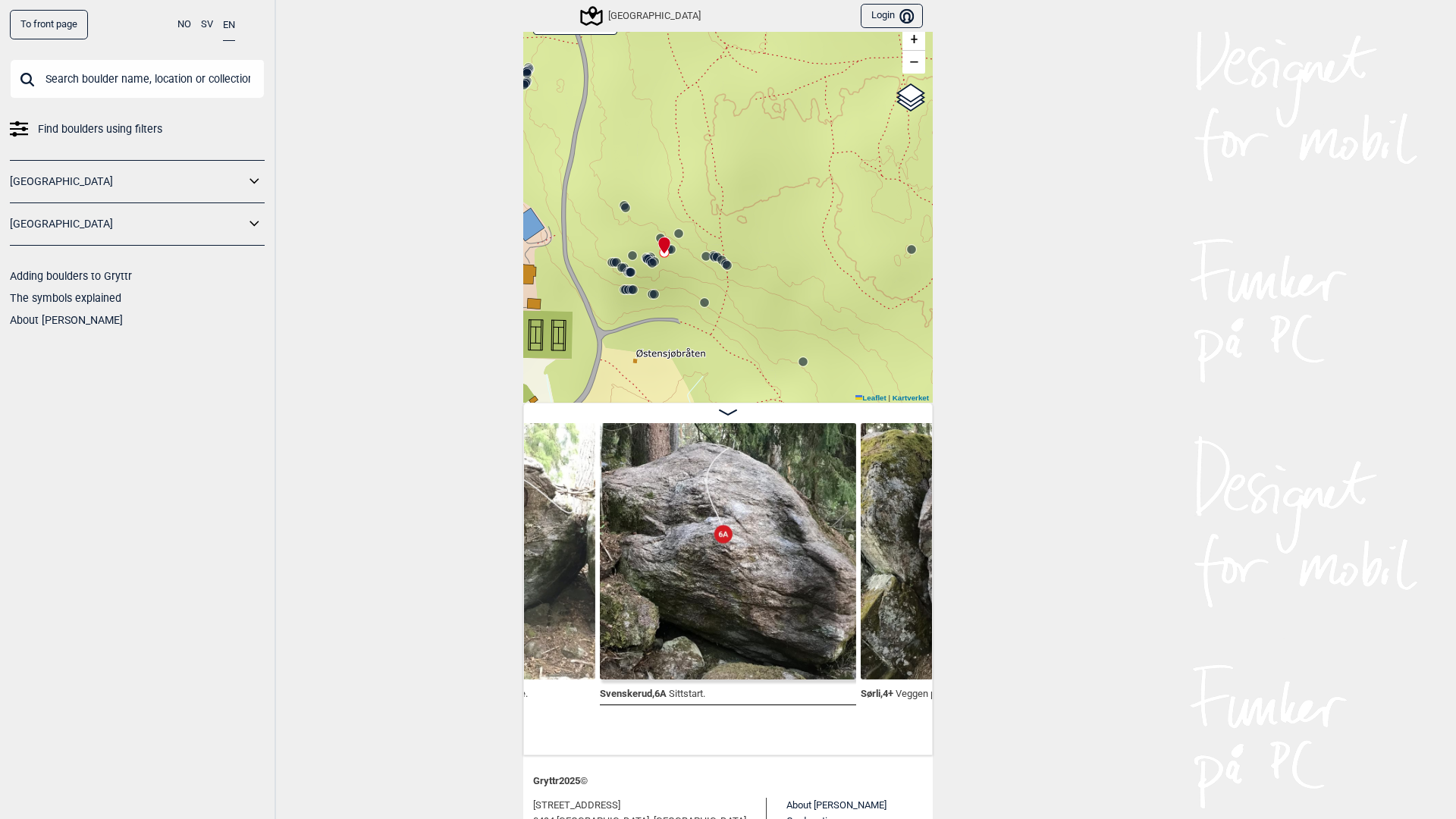 click 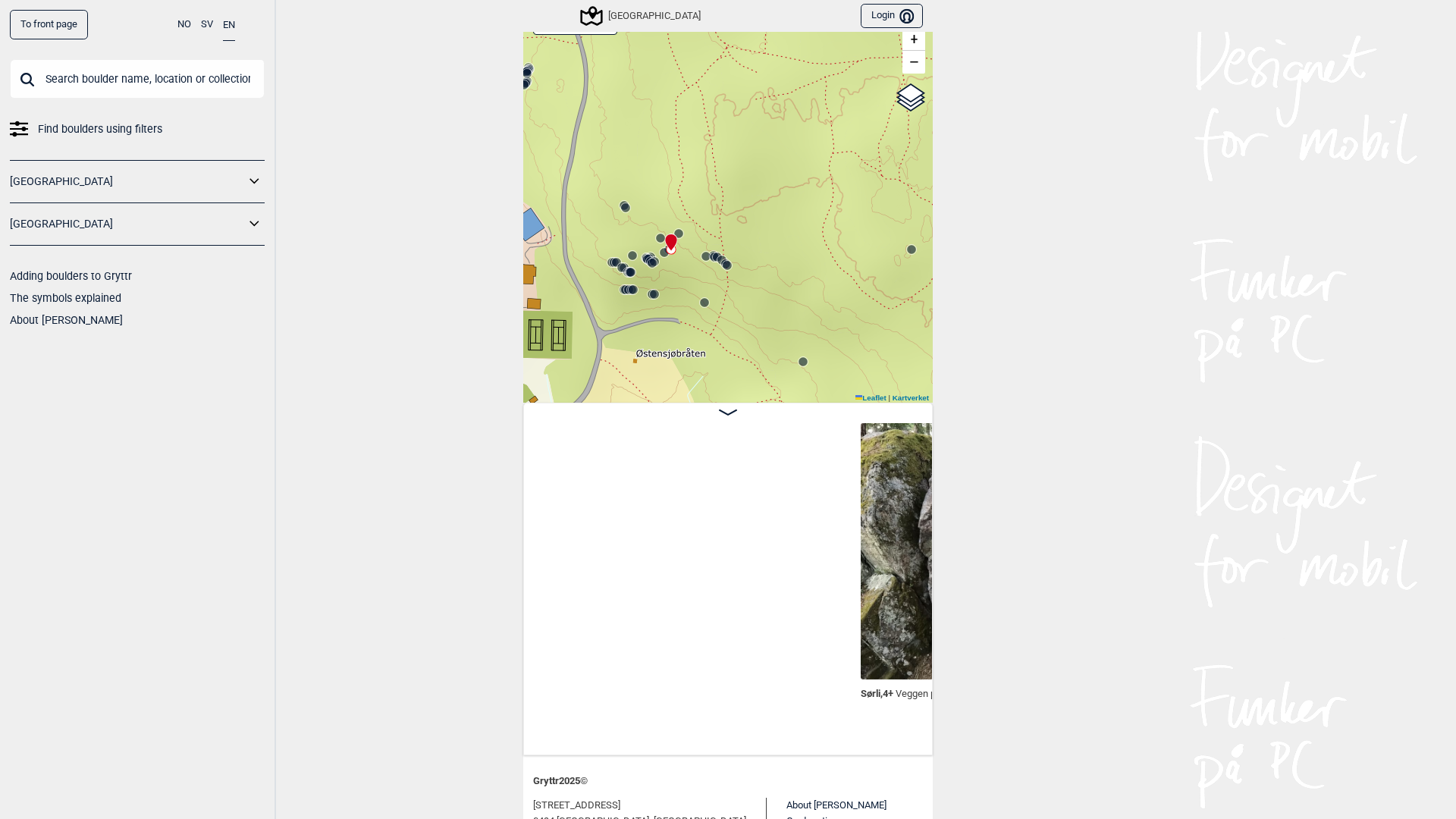 scroll, scrollTop: 0, scrollLeft: 23538, axis: horizontal 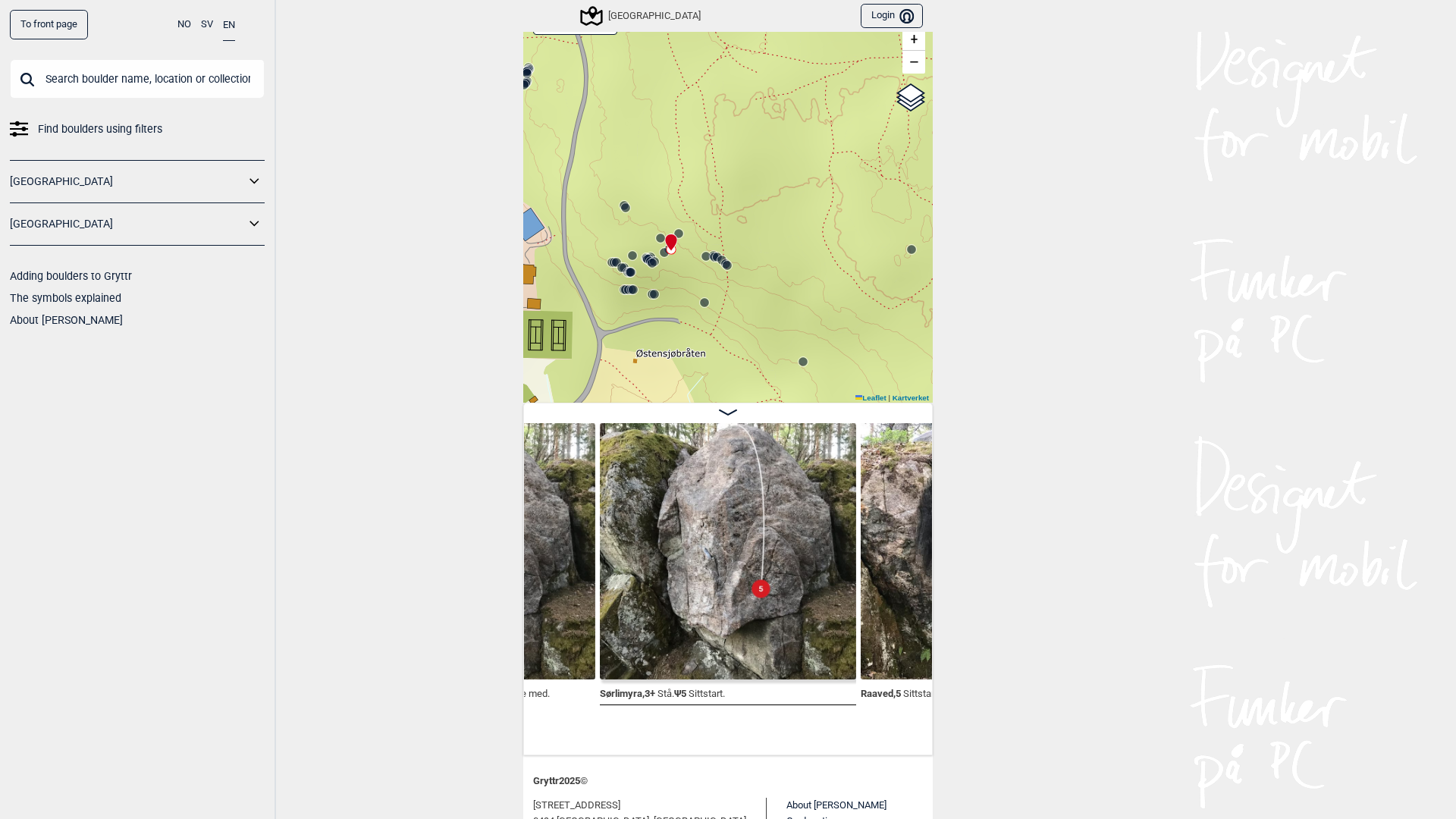 click 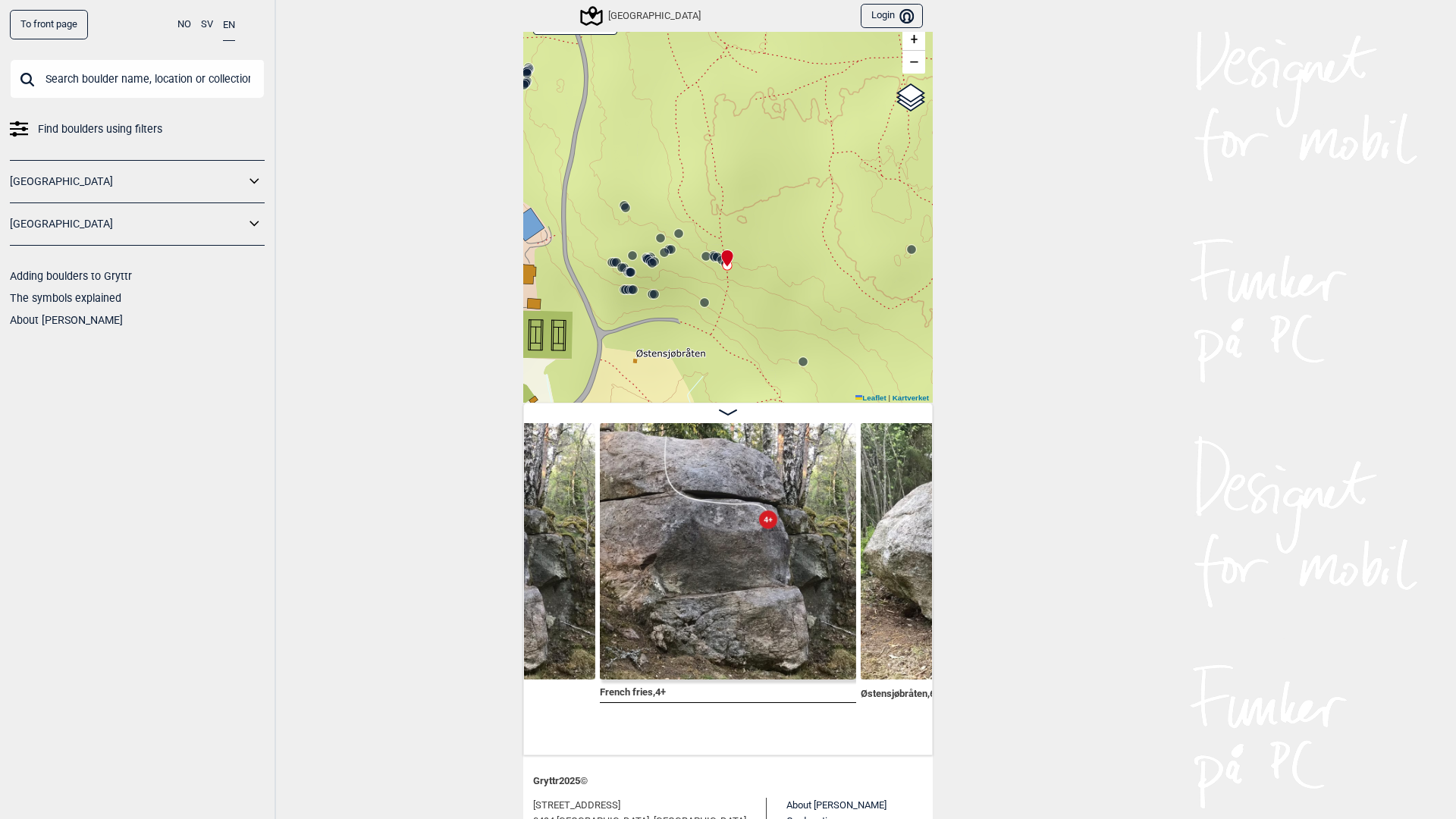 click 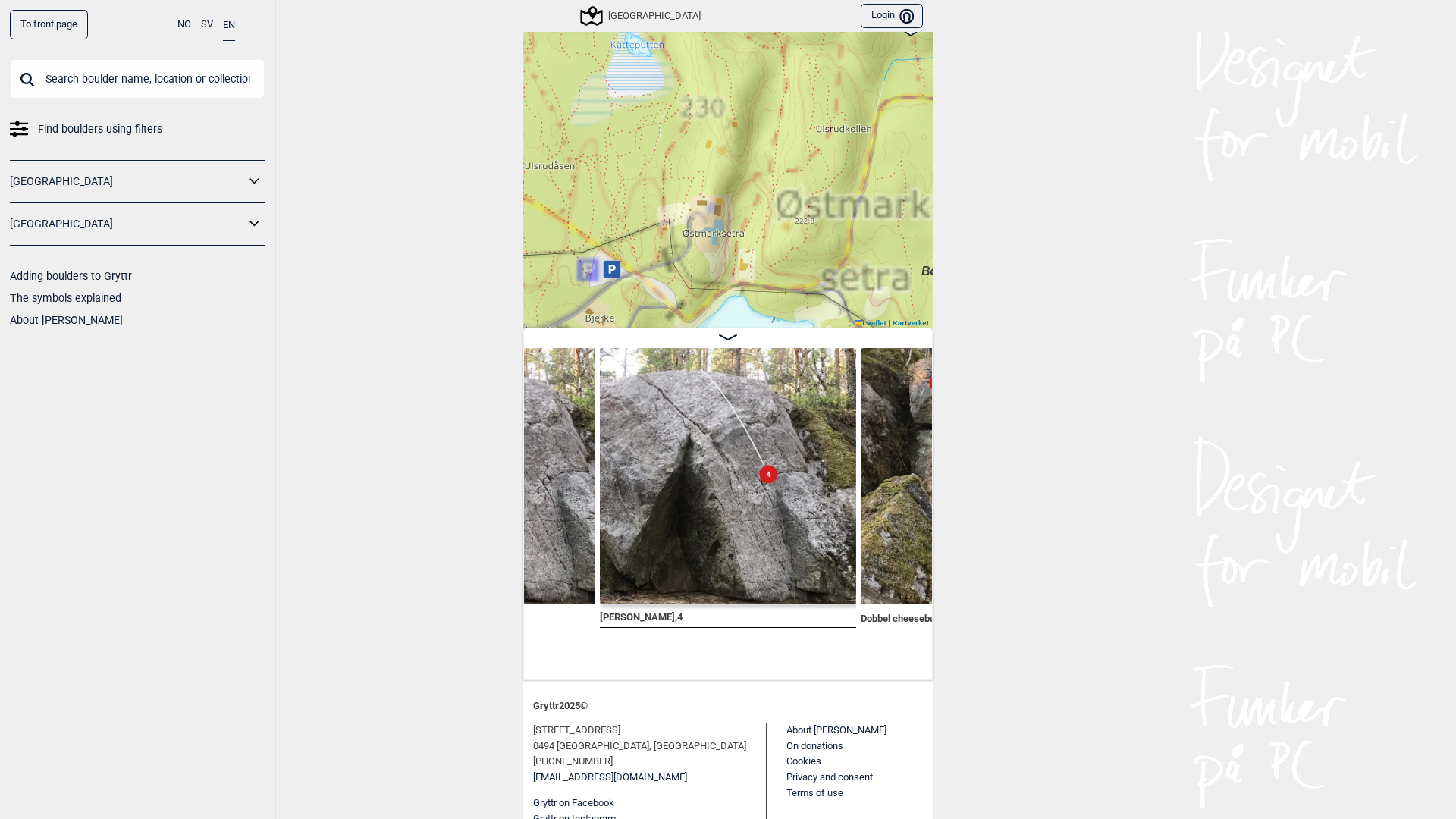 scroll, scrollTop: 59, scrollLeft: 0, axis: vertical 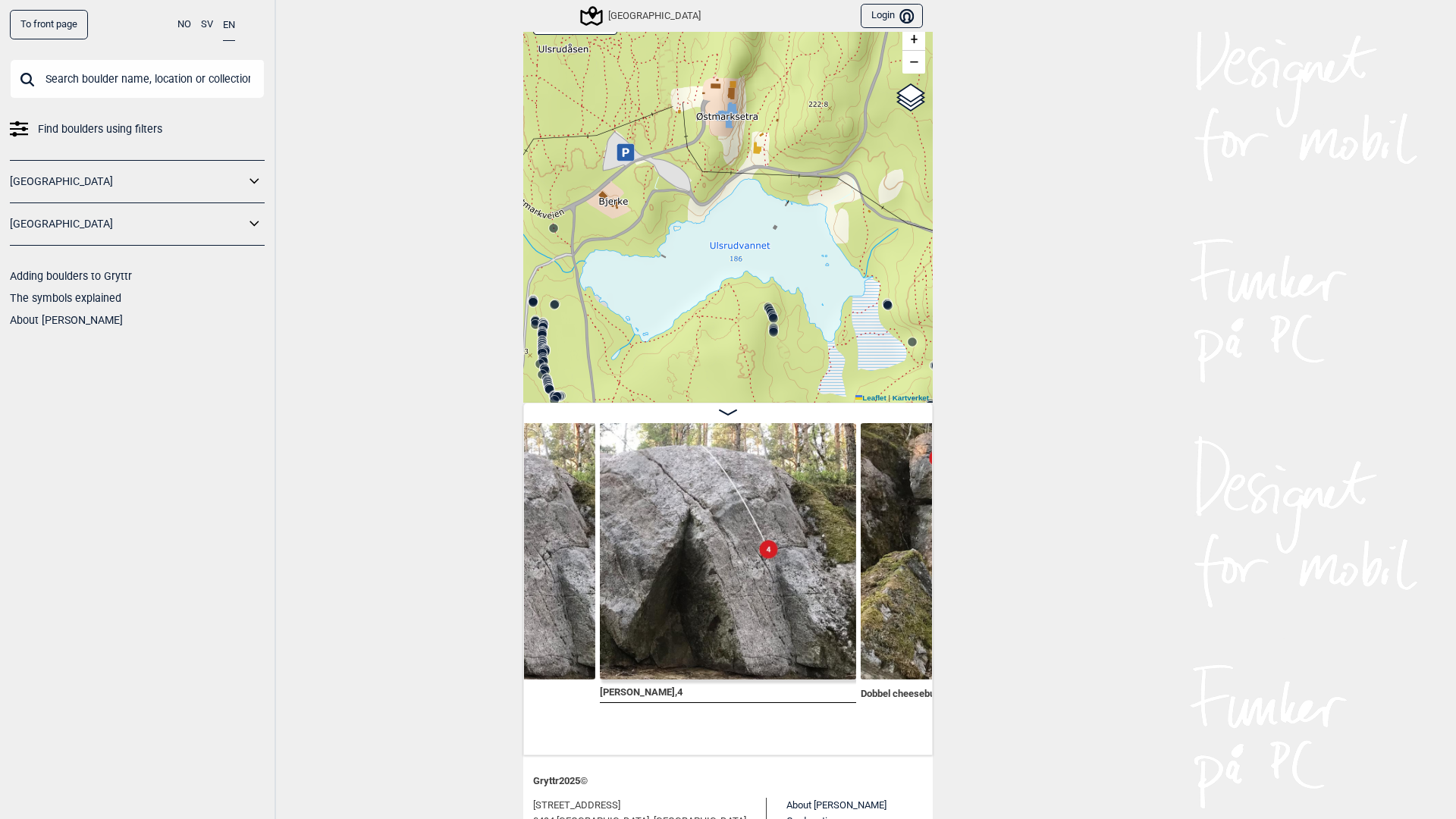 drag, startPoint x: 792, startPoint y: 176, endPoint x: 824, endPoint y: 23, distance: 156.3106 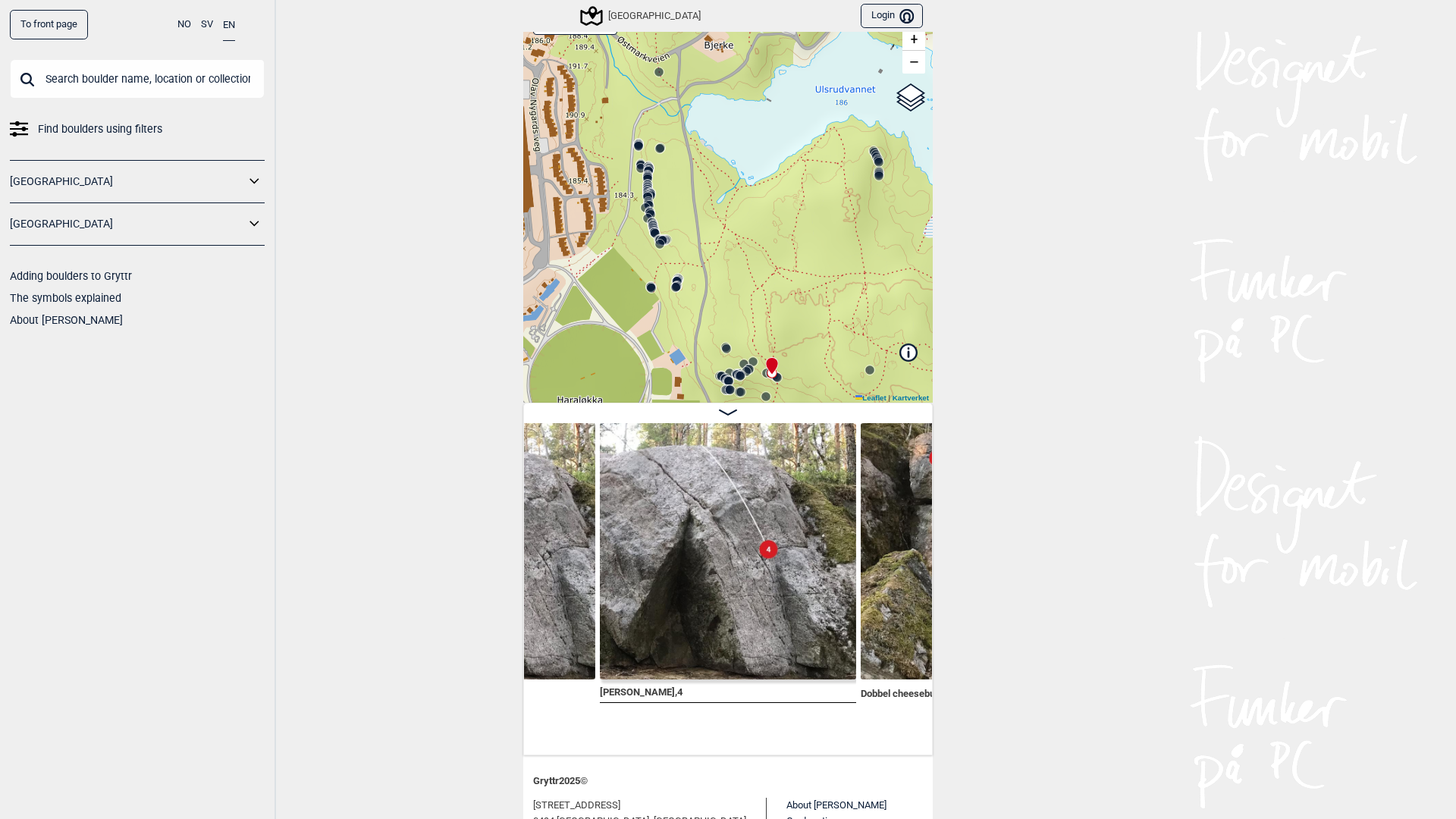 drag, startPoint x: 546, startPoint y: 242, endPoint x: 651, endPoint y: 80, distance: 193.05181 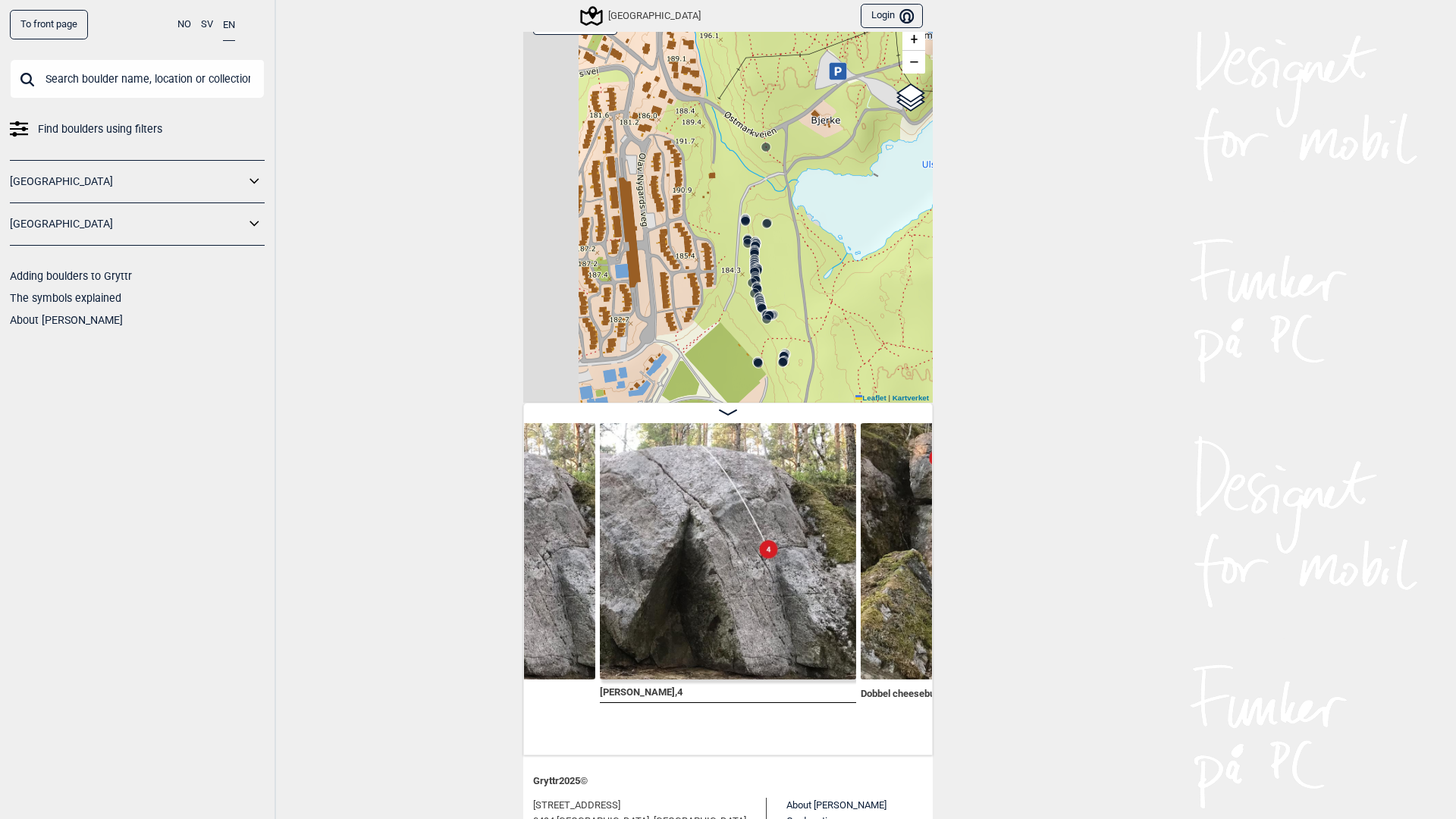 drag, startPoint x: 731, startPoint y: 297, endPoint x: 801, endPoint y: 335, distance: 79.64923 